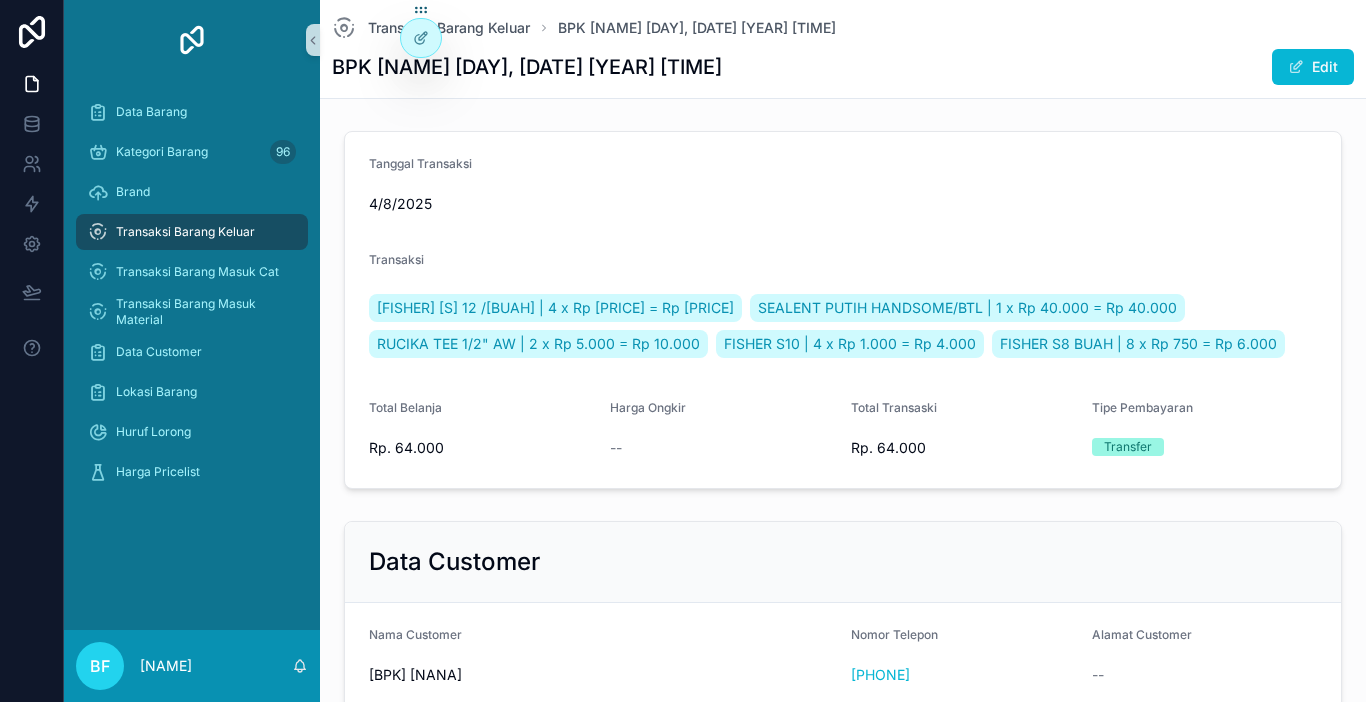 scroll, scrollTop: 0, scrollLeft: 0, axis: both 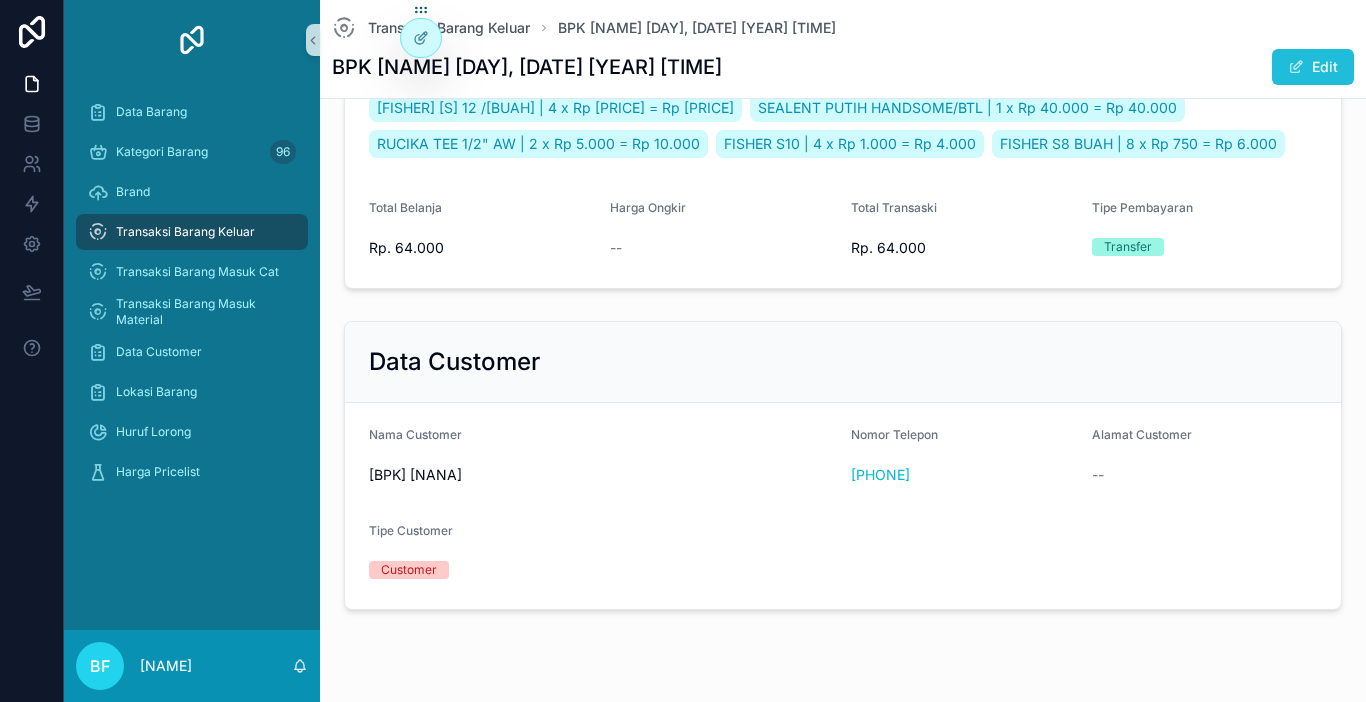 click on "Edit" at bounding box center (1313, 67) 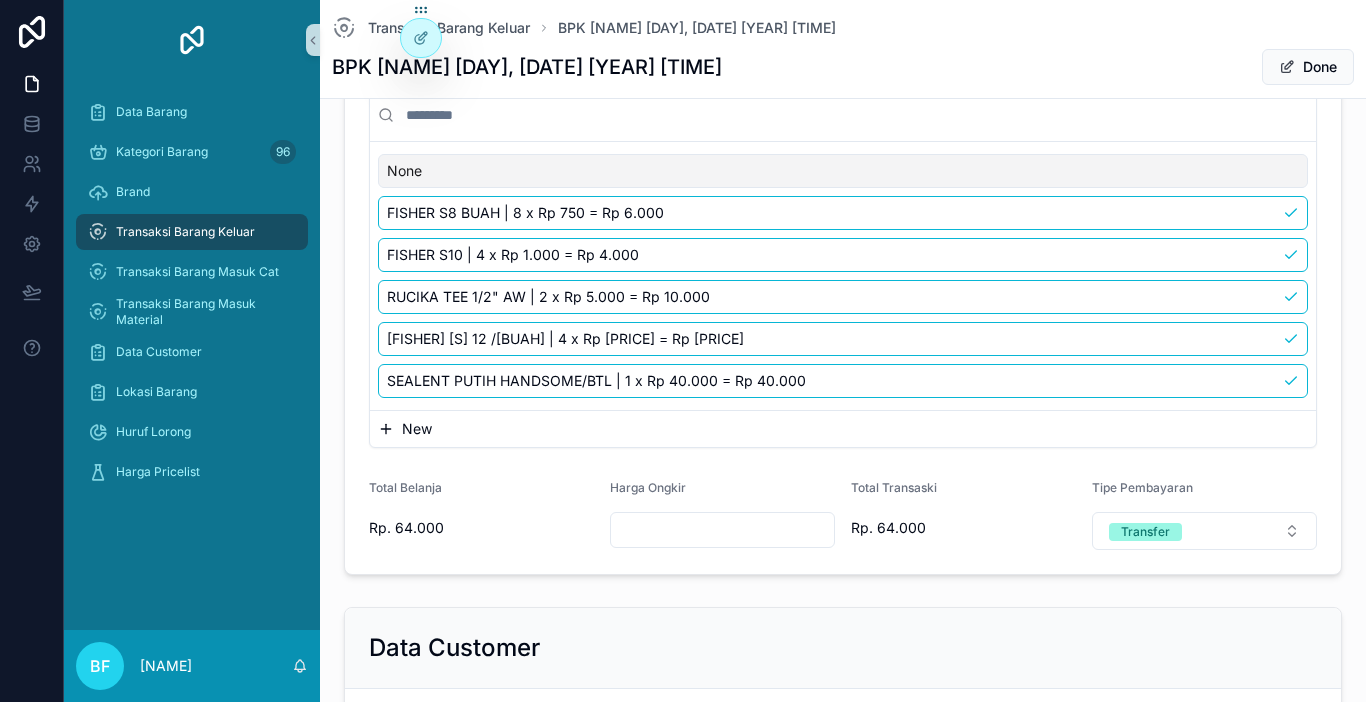 click on "Transaksi Barang Keluar" at bounding box center (185, 232) 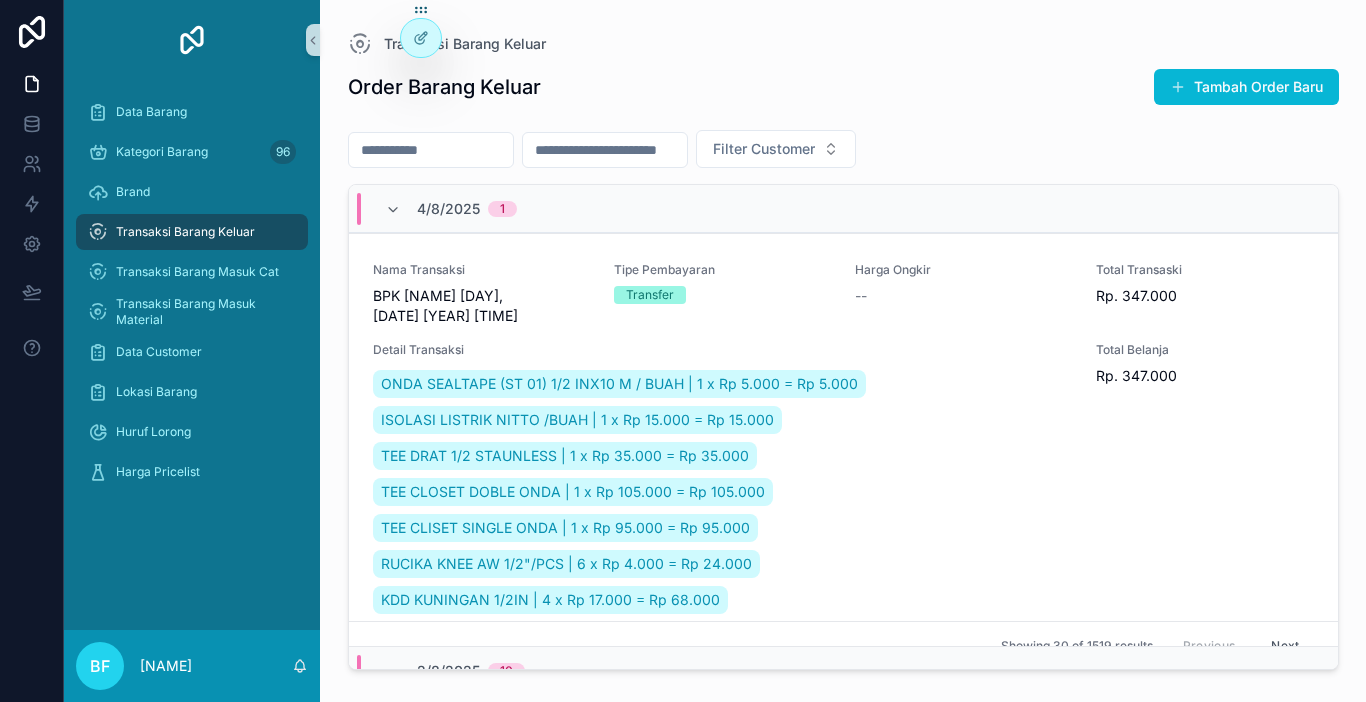scroll, scrollTop: 0, scrollLeft: 0, axis: both 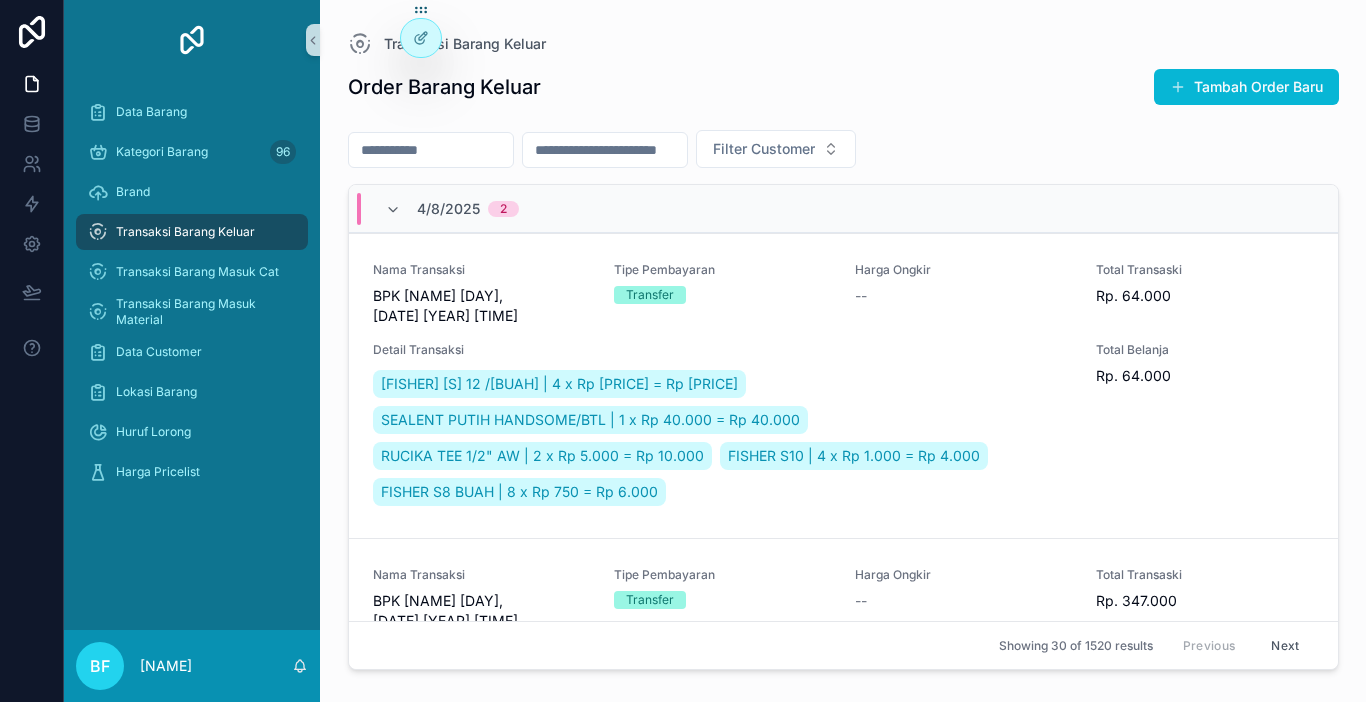 click on "Tambah Order Baru" at bounding box center (1246, 87) 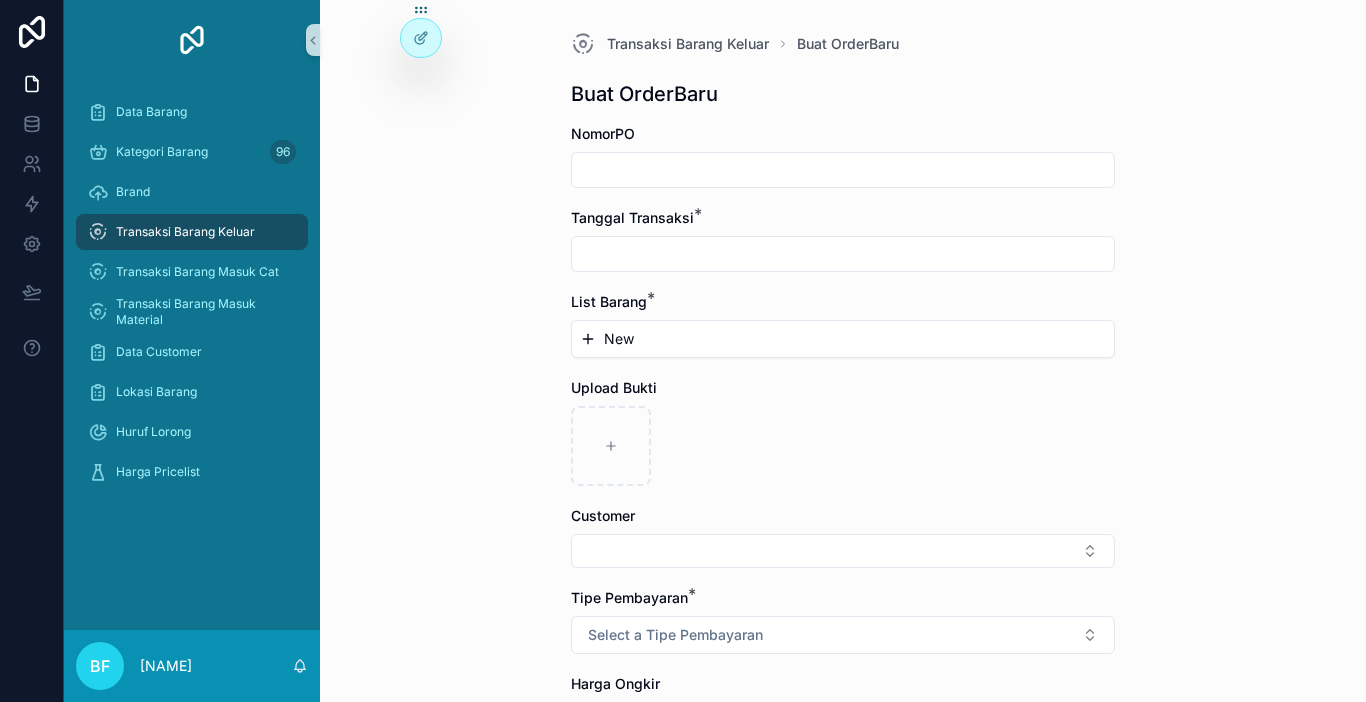 click at bounding box center [843, 170] 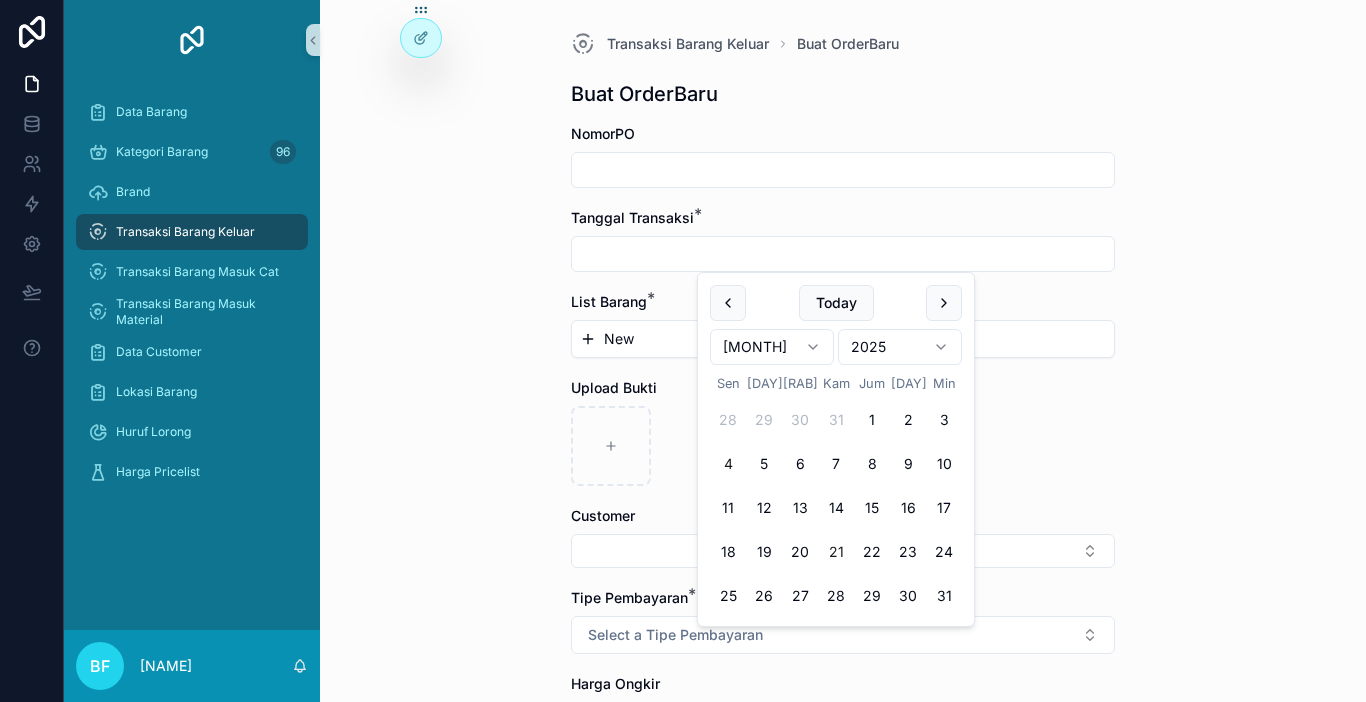 click on "21" at bounding box center [836, 552] 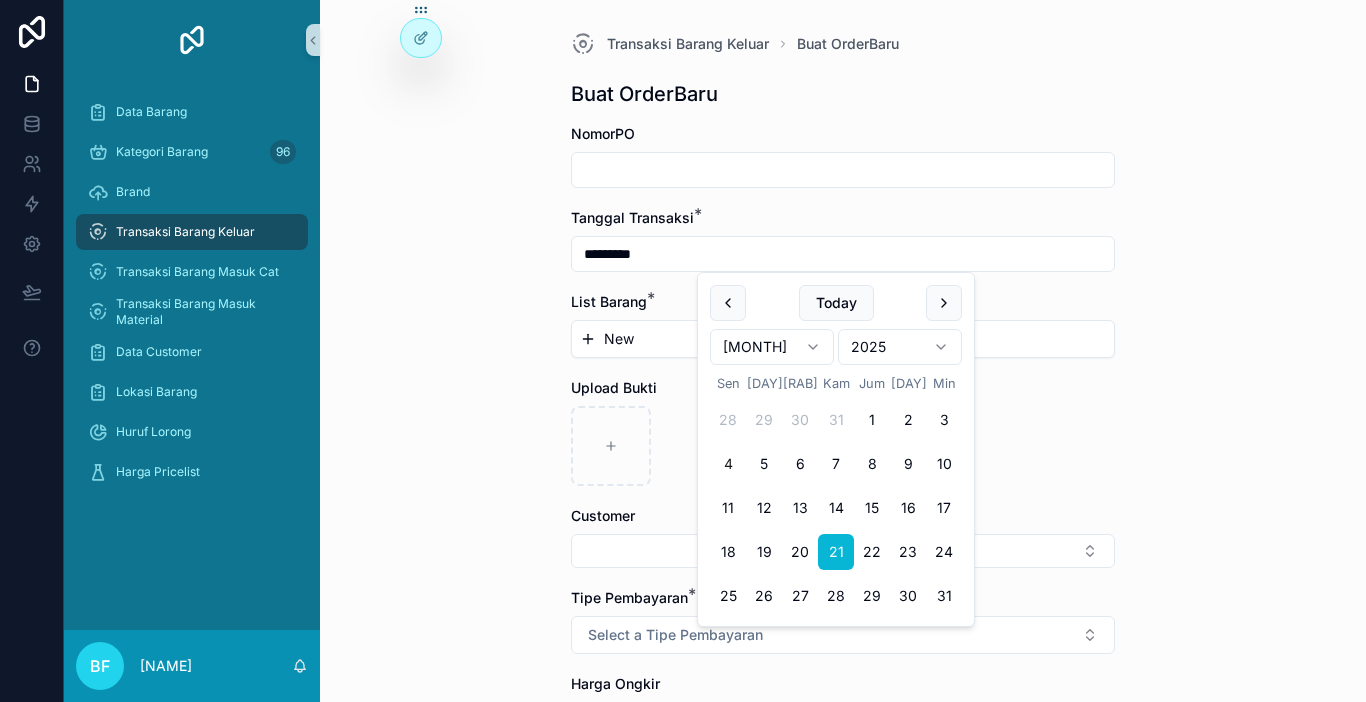 click on "New" at bounding box center (619, 339) 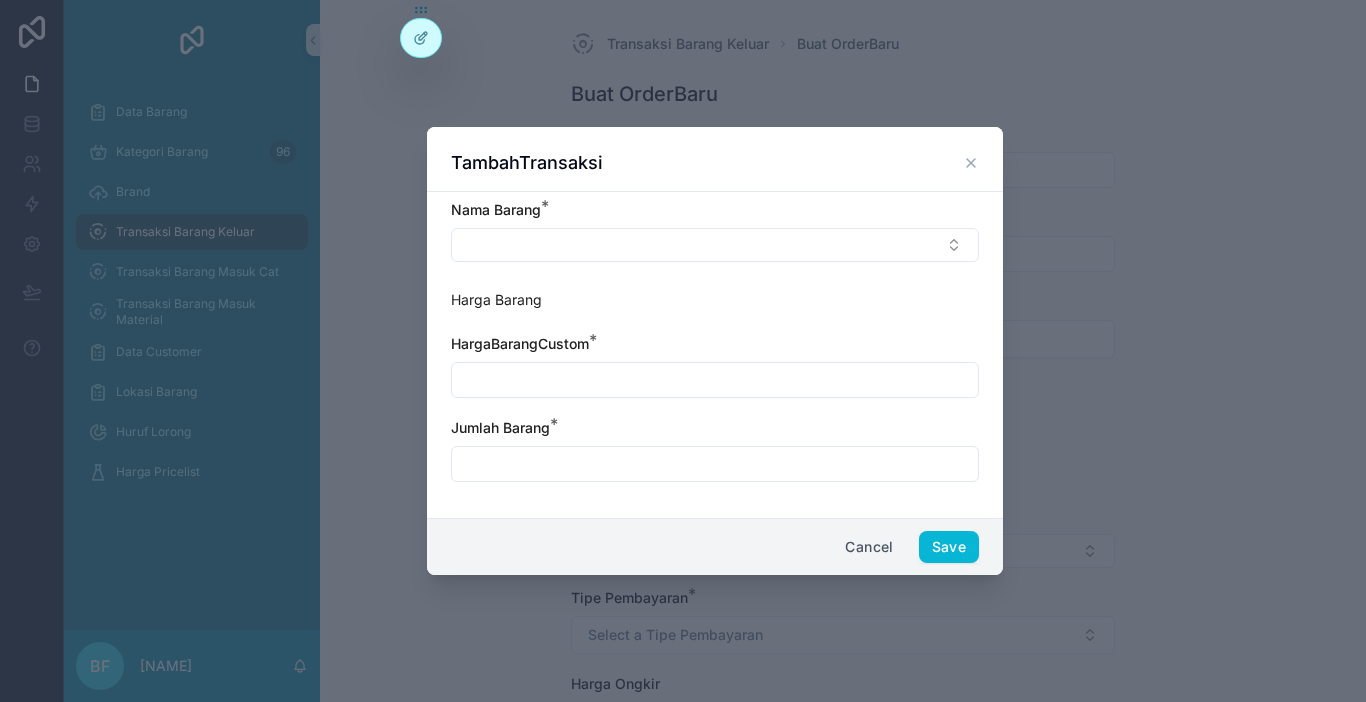 click at bounding box center (715, 245) 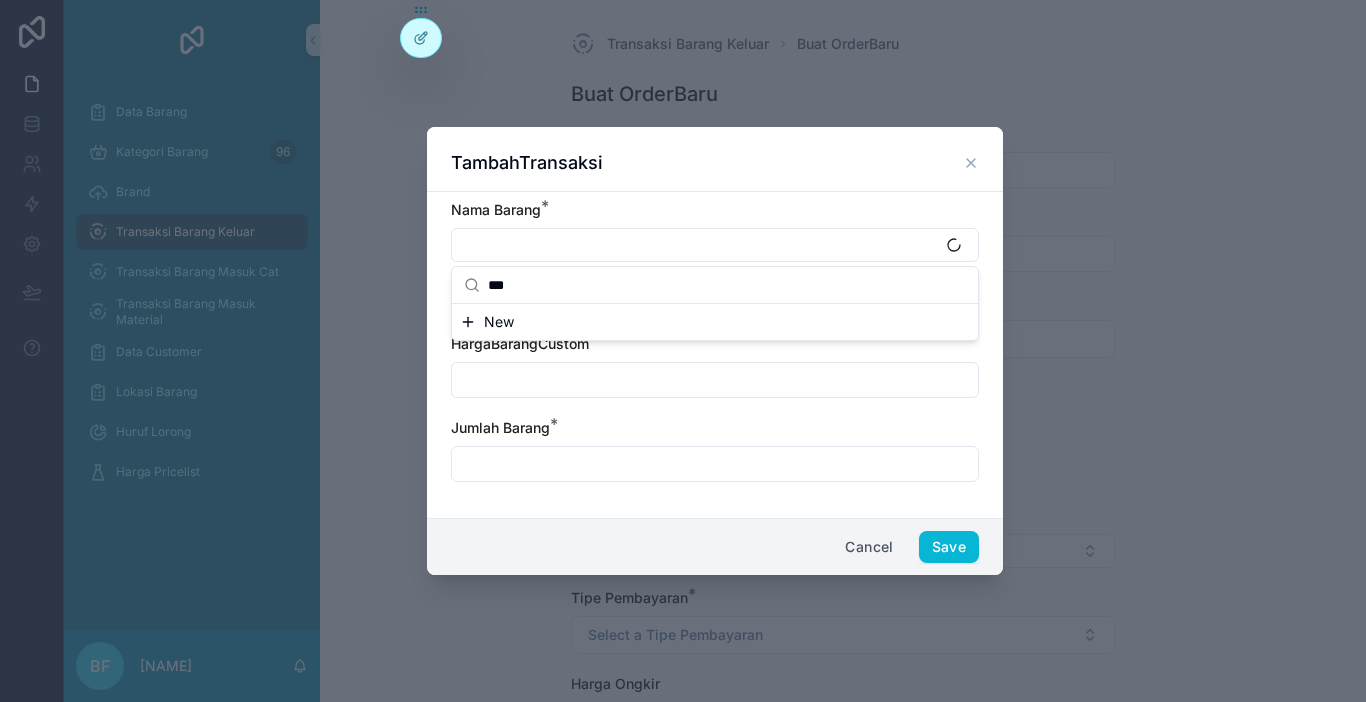 click on "***" at bounding box center [727, 285] 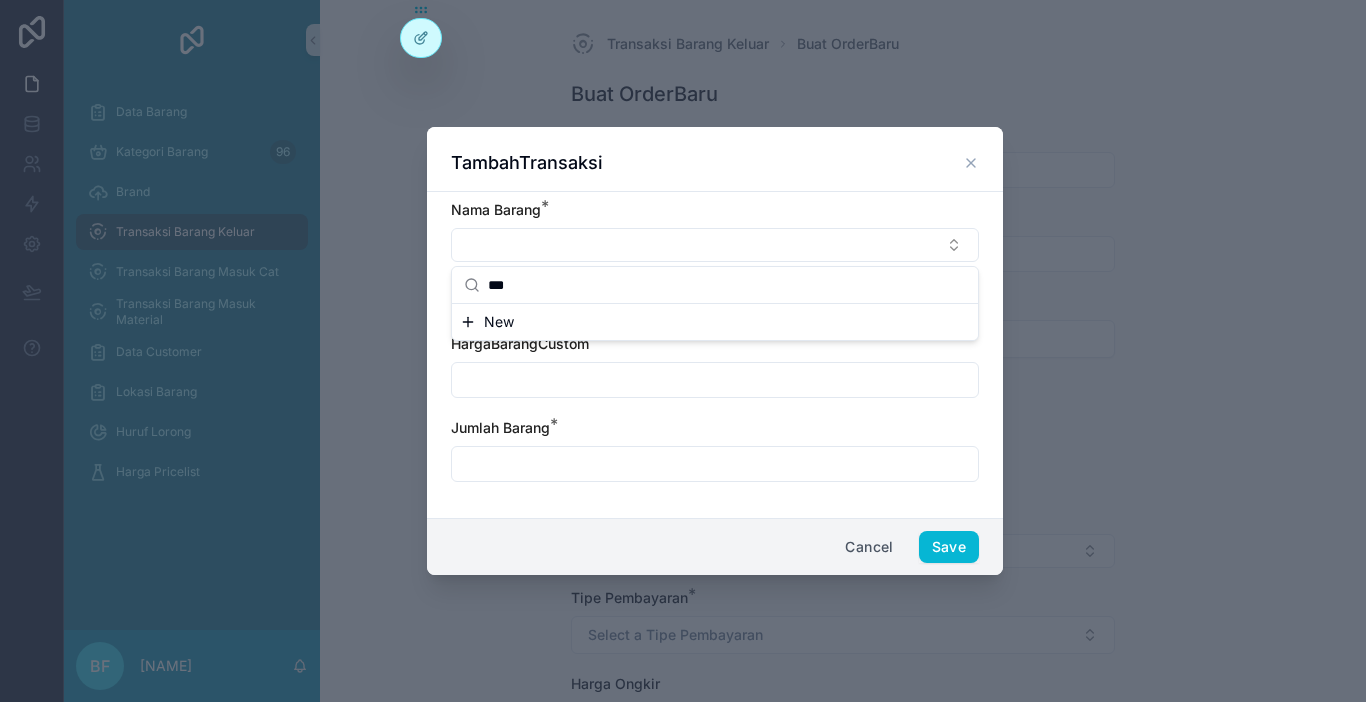 click on "***" at bounding box center [727, 285] 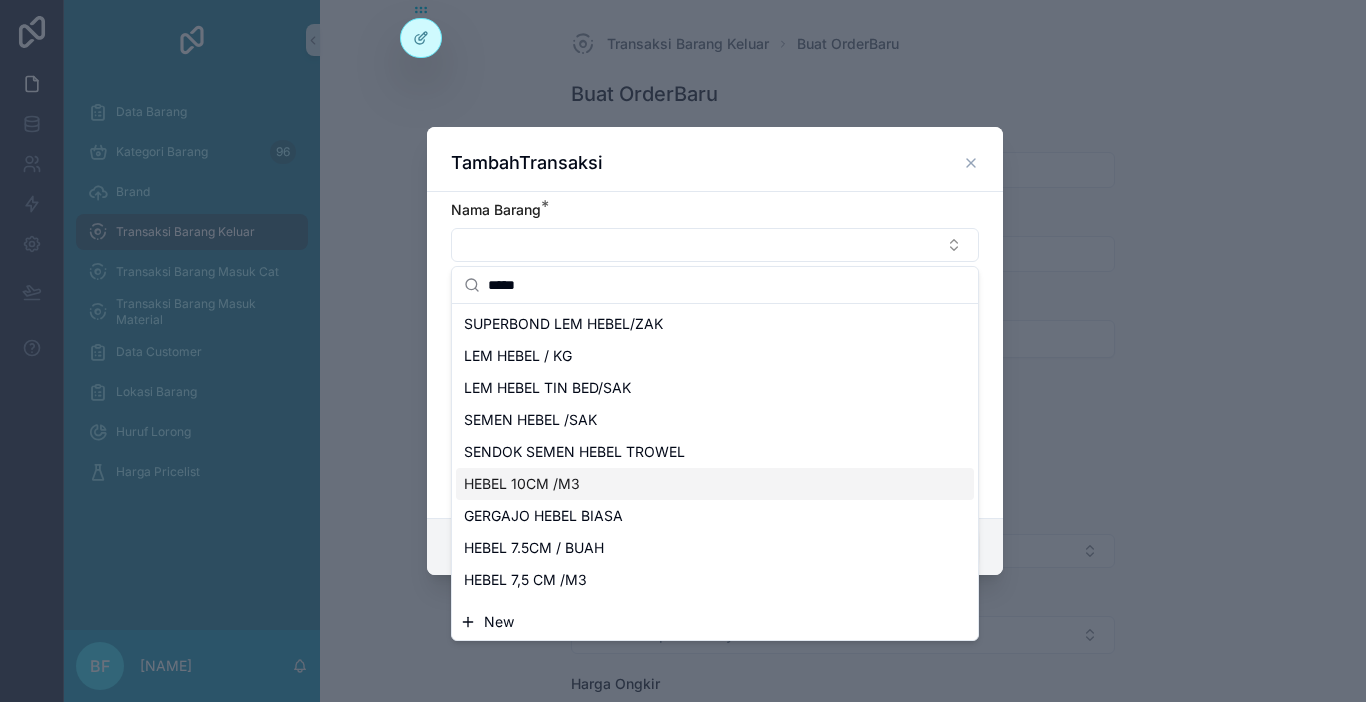type on "*****" 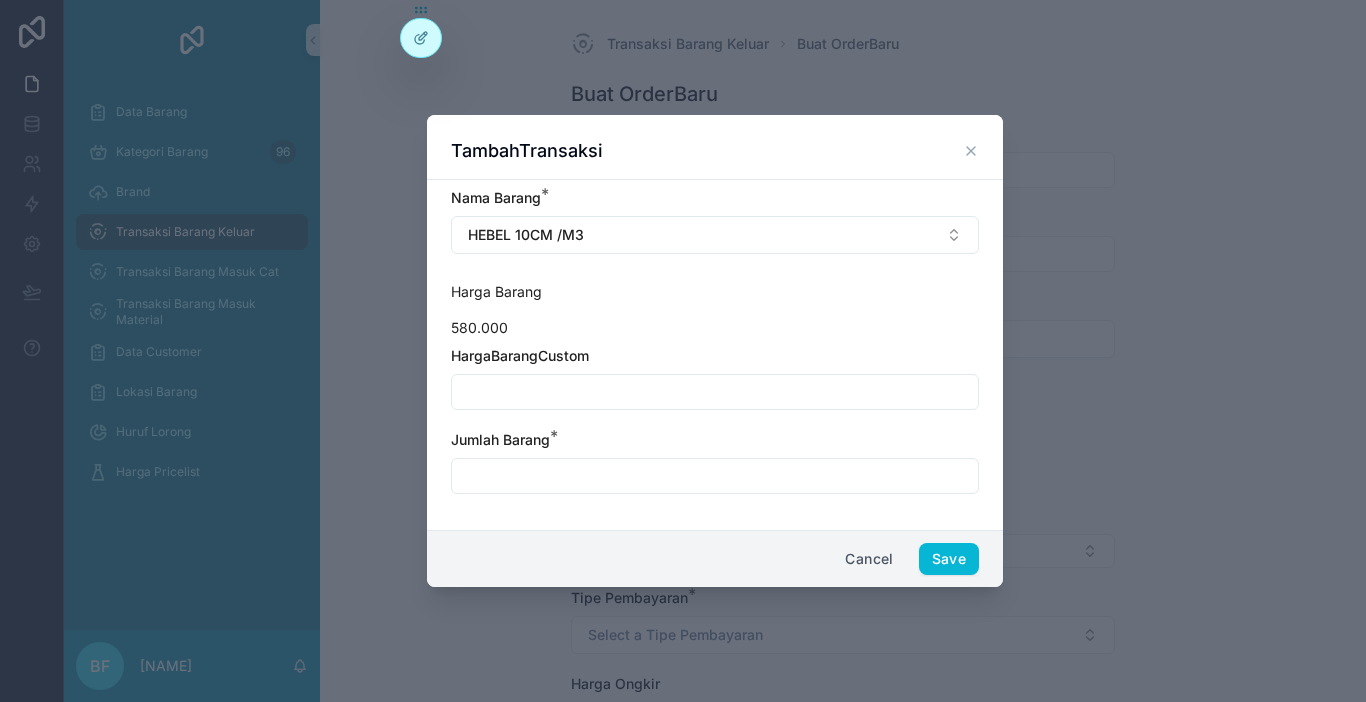 click at bounding box center (715, 392) 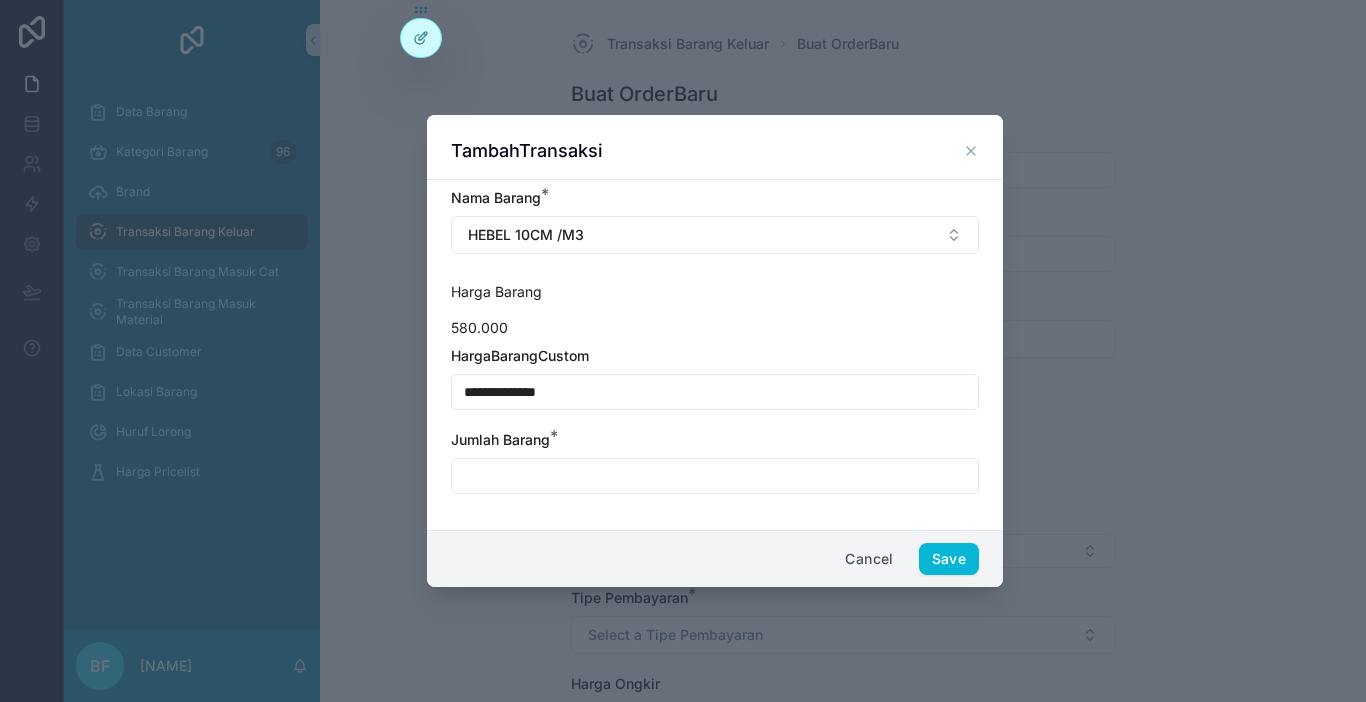 type on "**********" 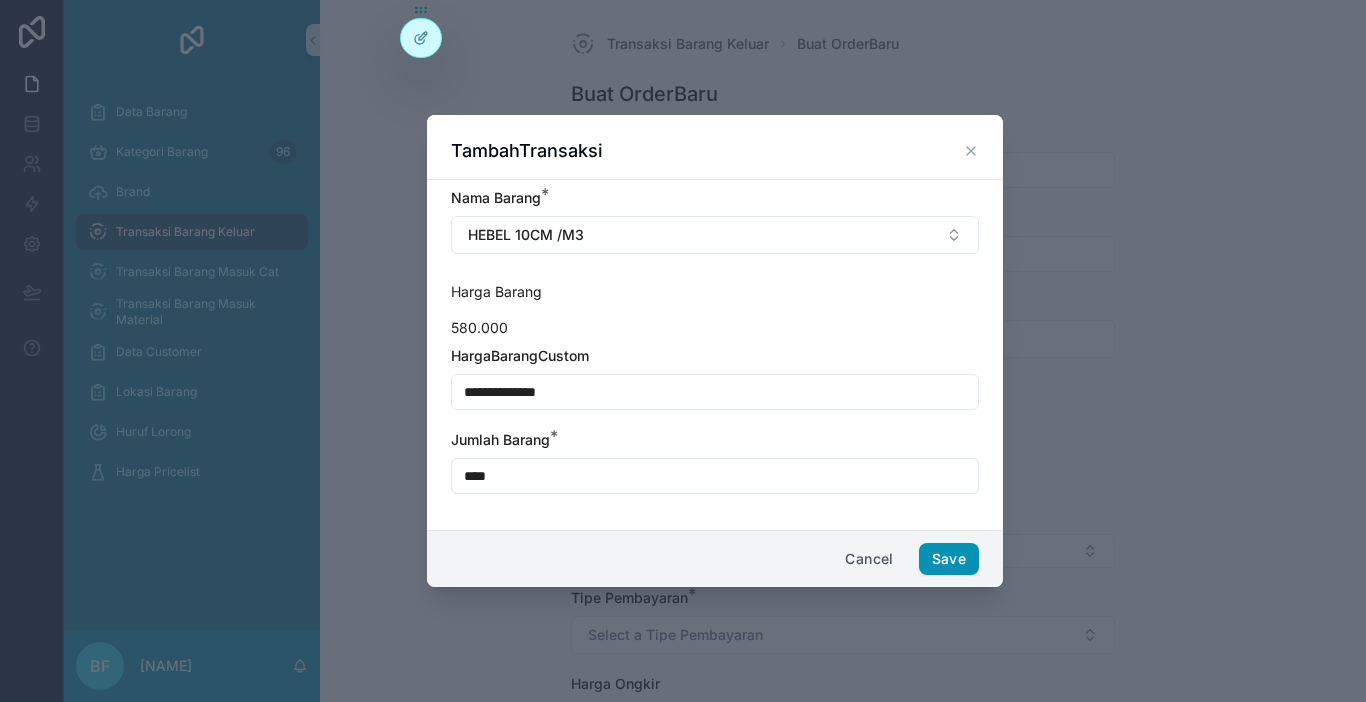 type on "****" 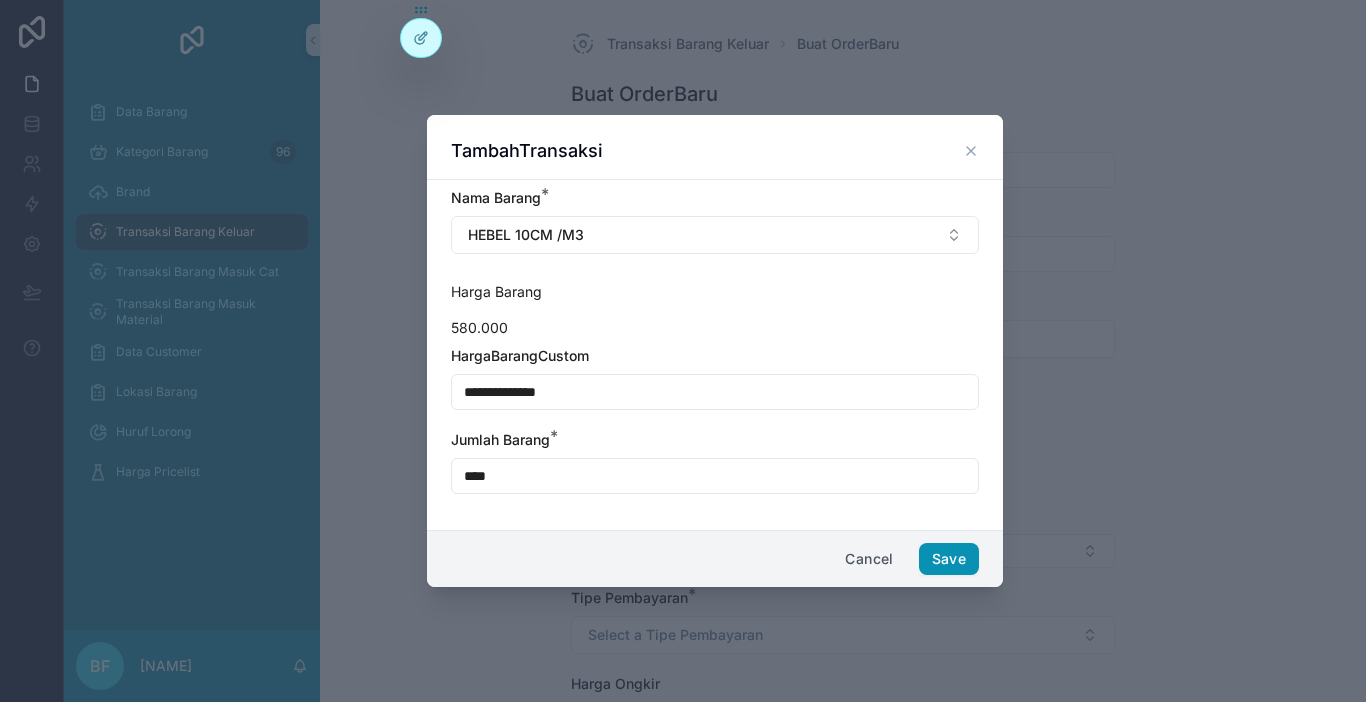 click on "Save" at bounding box center [949, 559] 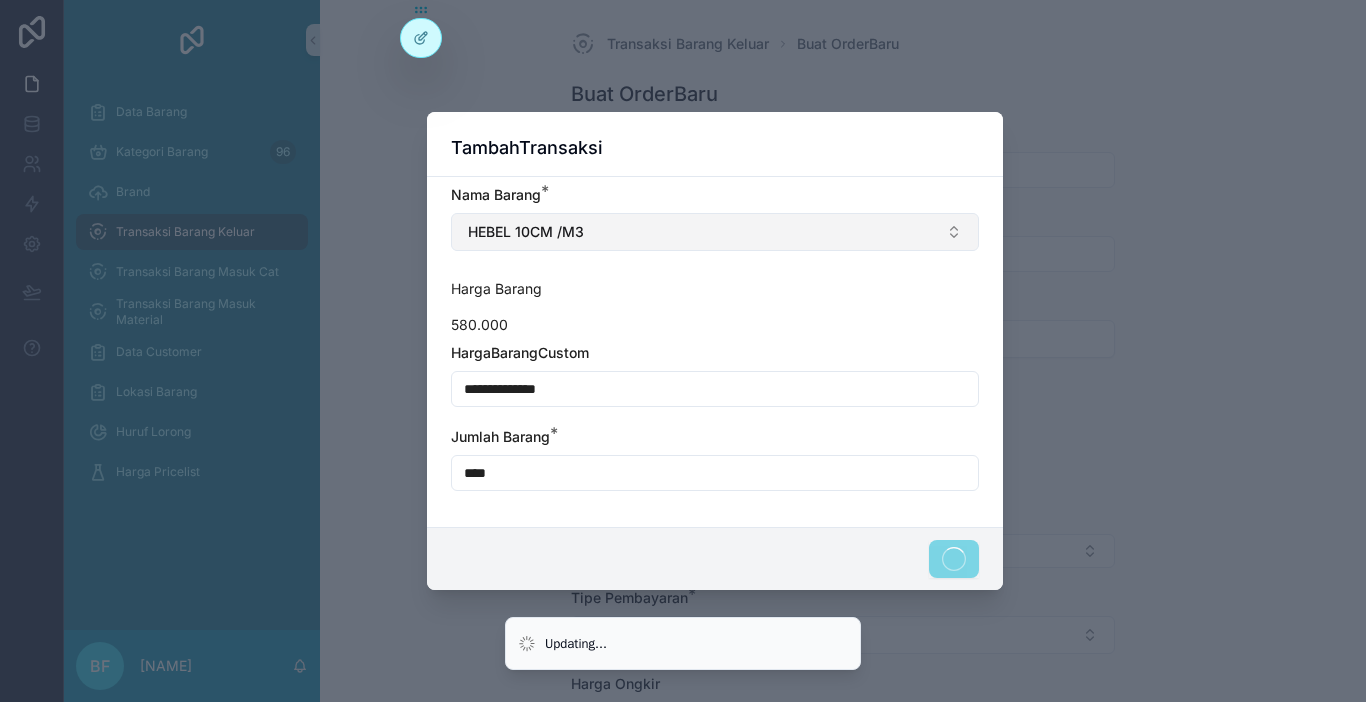 click on "HEBEL 10CM /M3" at bounding box center [715, 232] 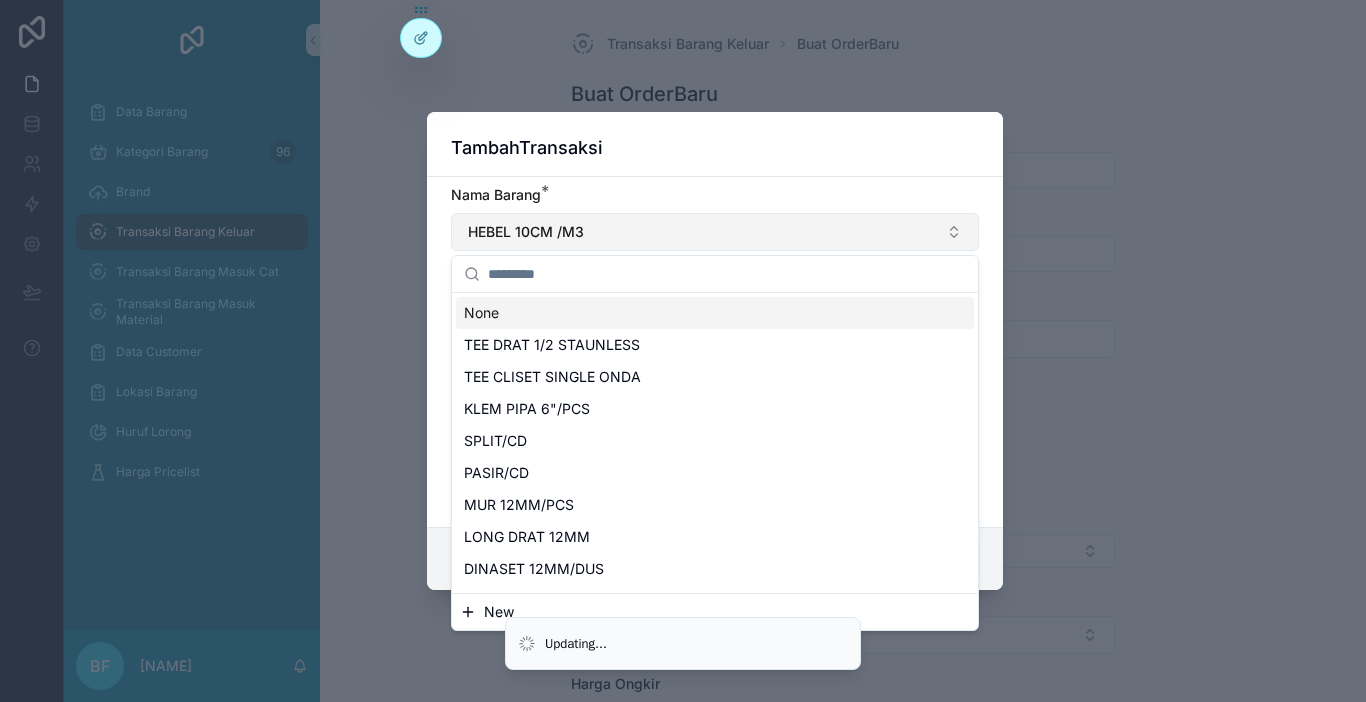 click on "HEBEL 10CM /M3" at bounding box center (715, 232) 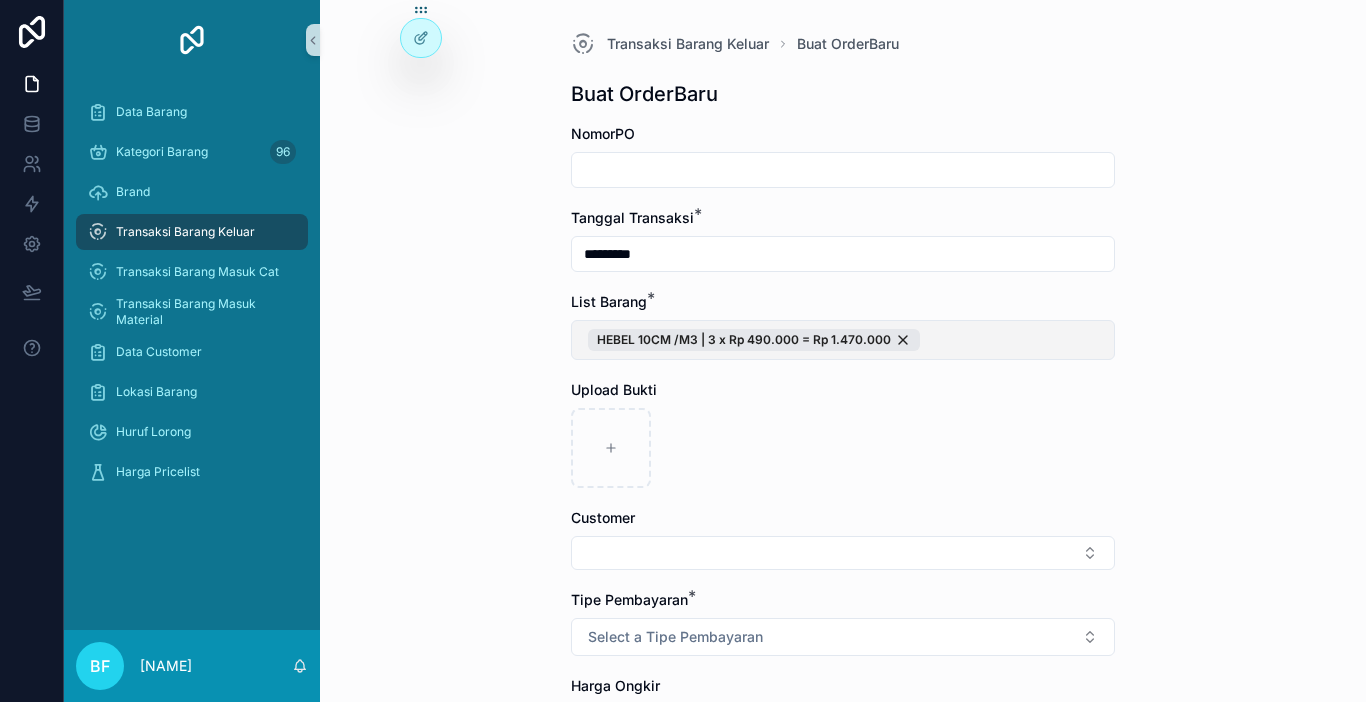 click on "HEBEL 10CM /M3 | 3 x Rp 490.000 = Rp 1.470.000" at bounding box center [843, 340] 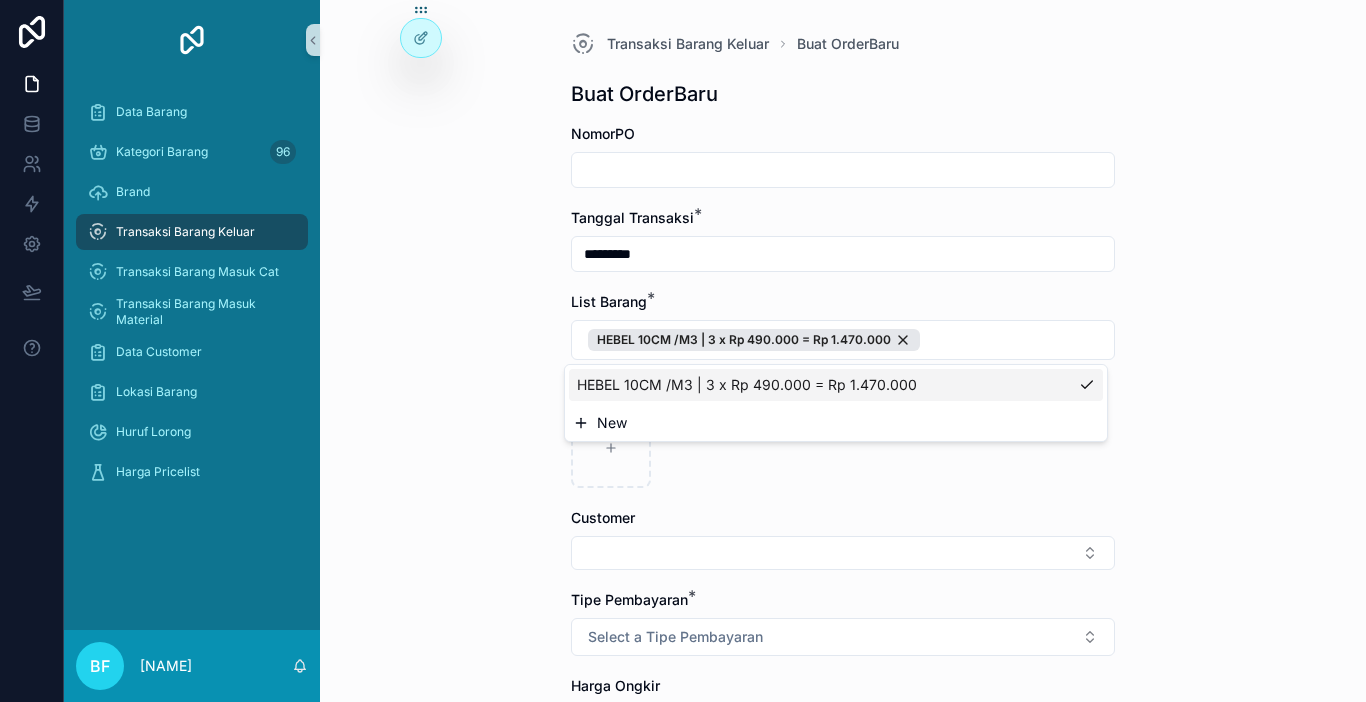 click on "New" at bounding box center (836, 423) 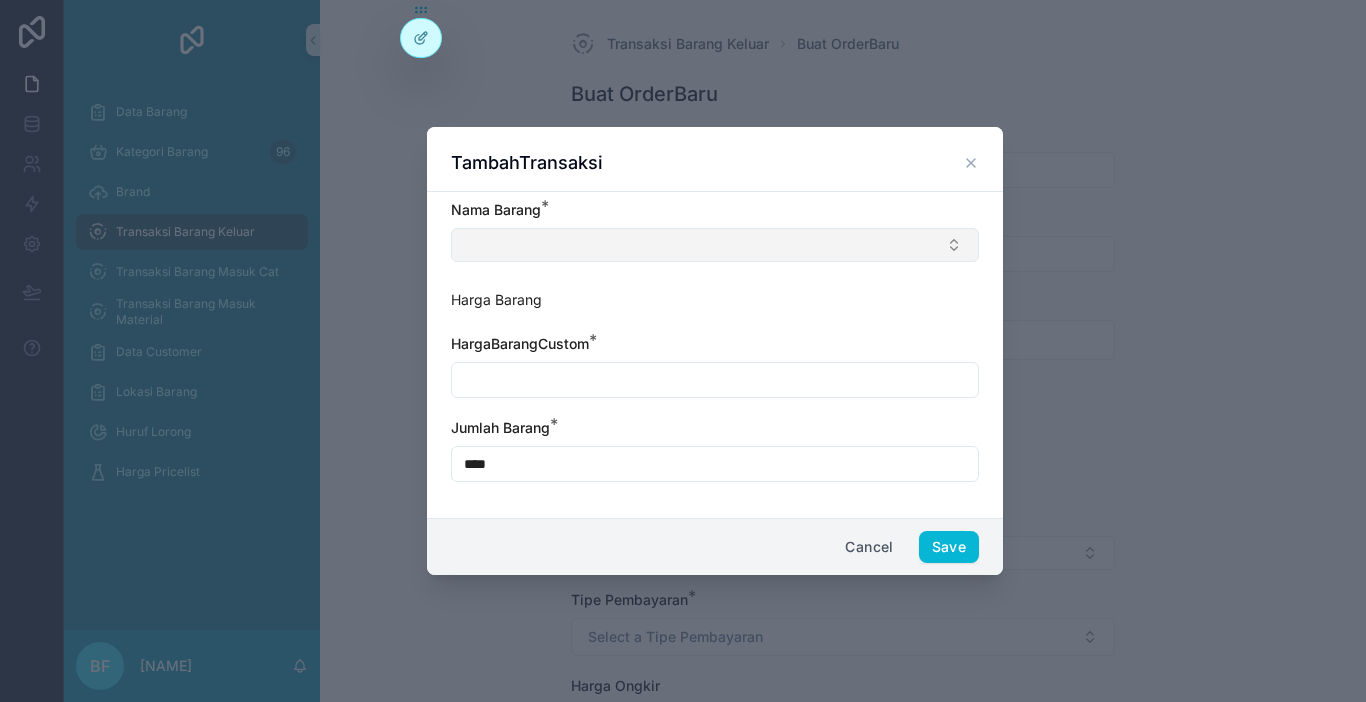 click at bounding box center (715, 245) 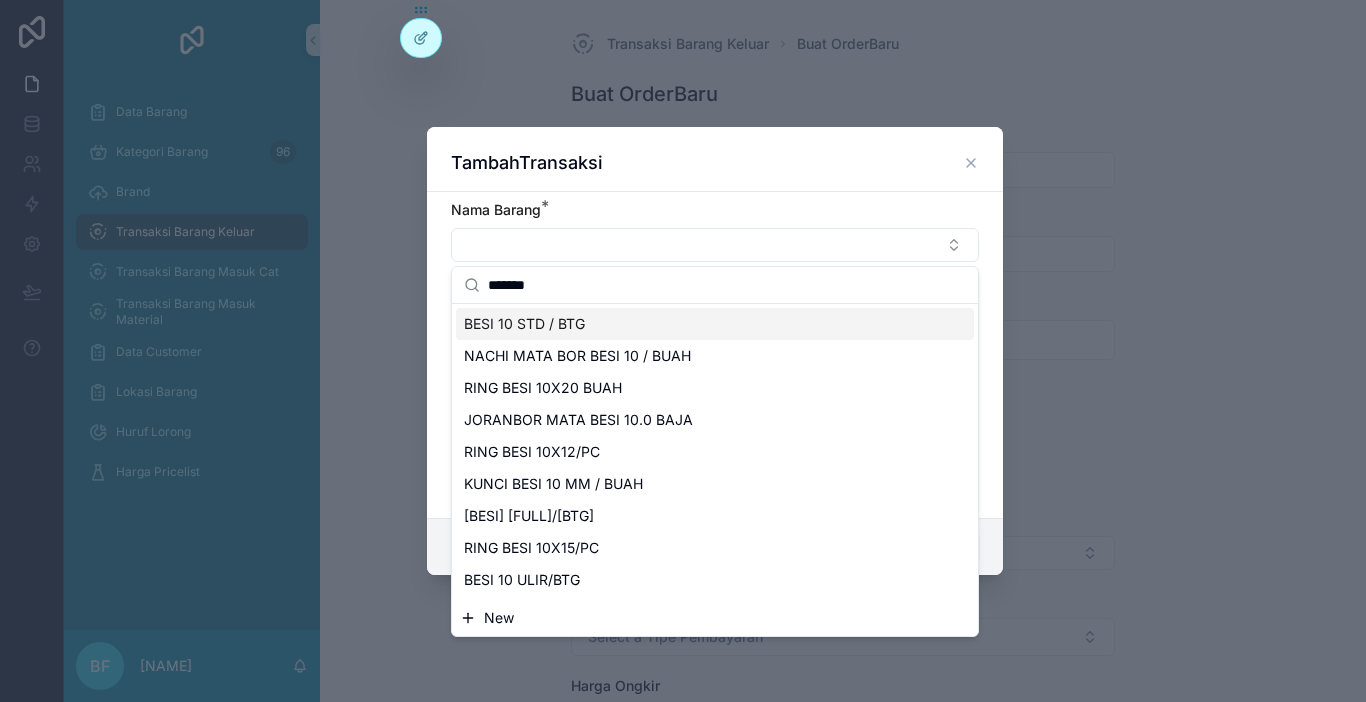 type on "*******" 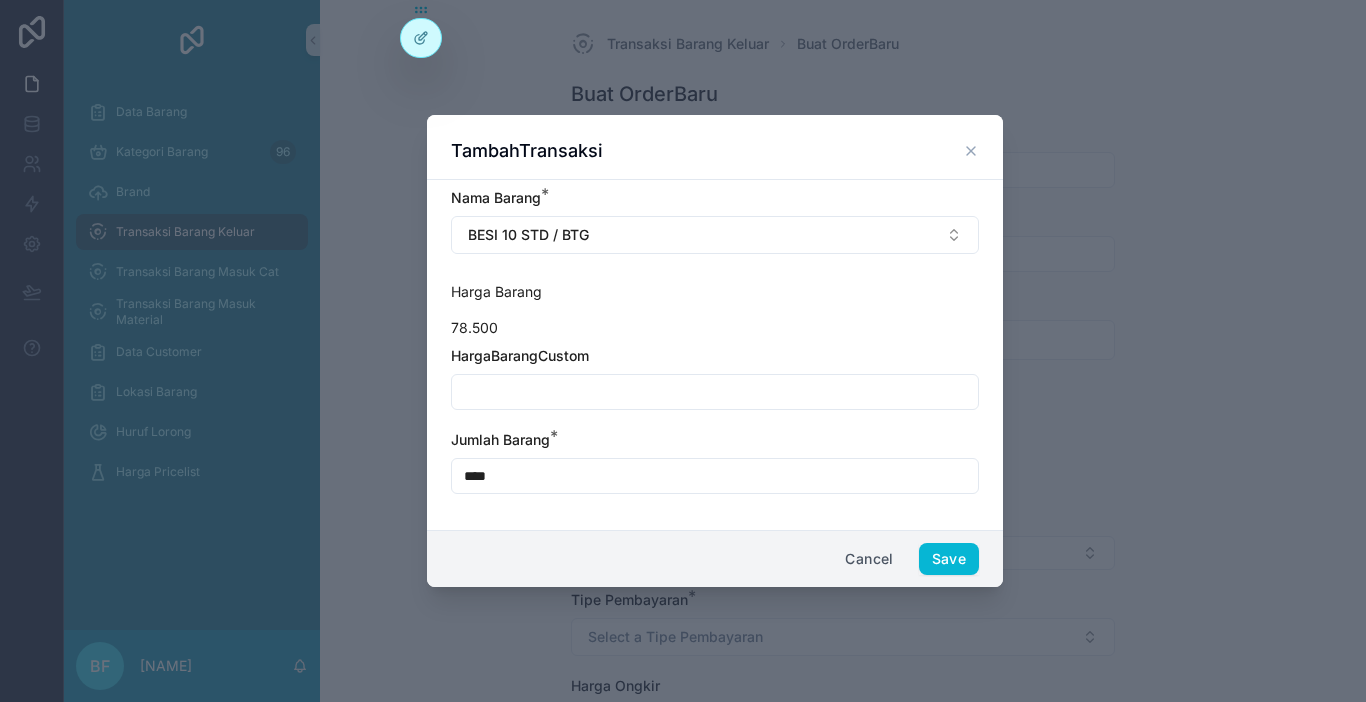 click at bounding box center (715, 392) 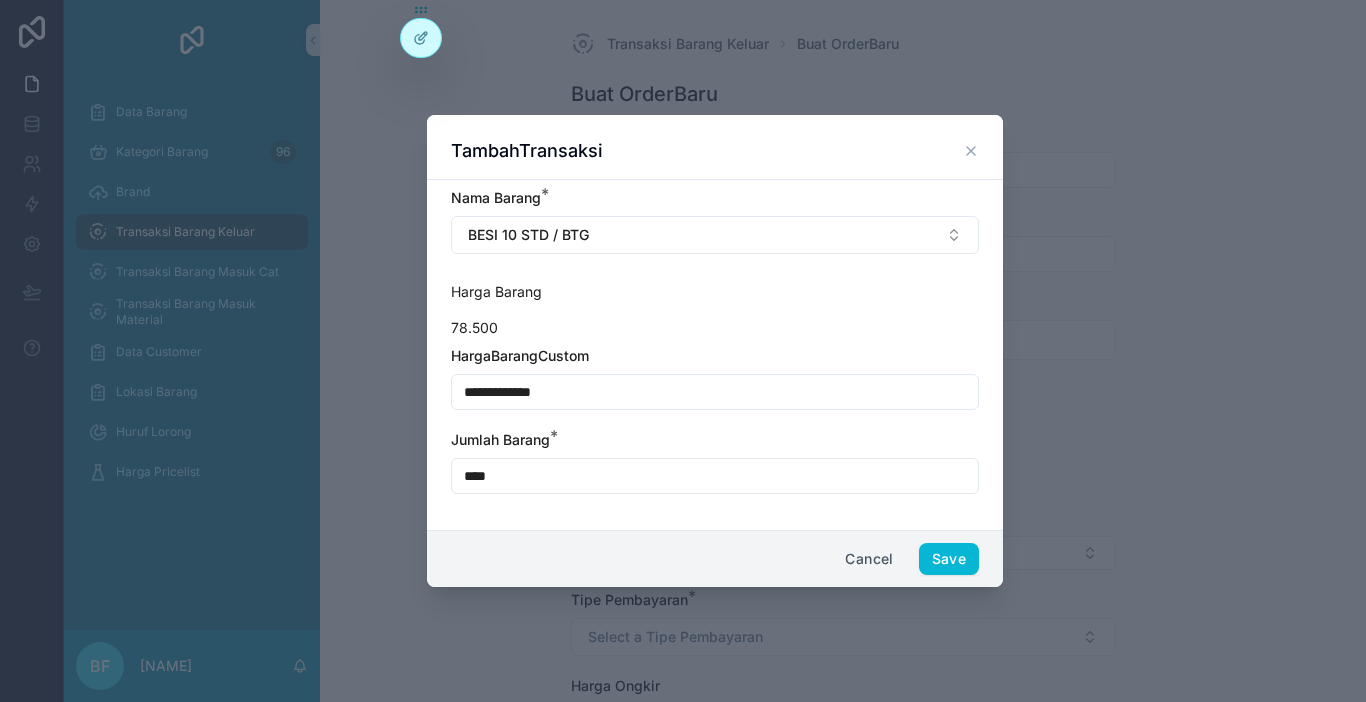 type on "**********" 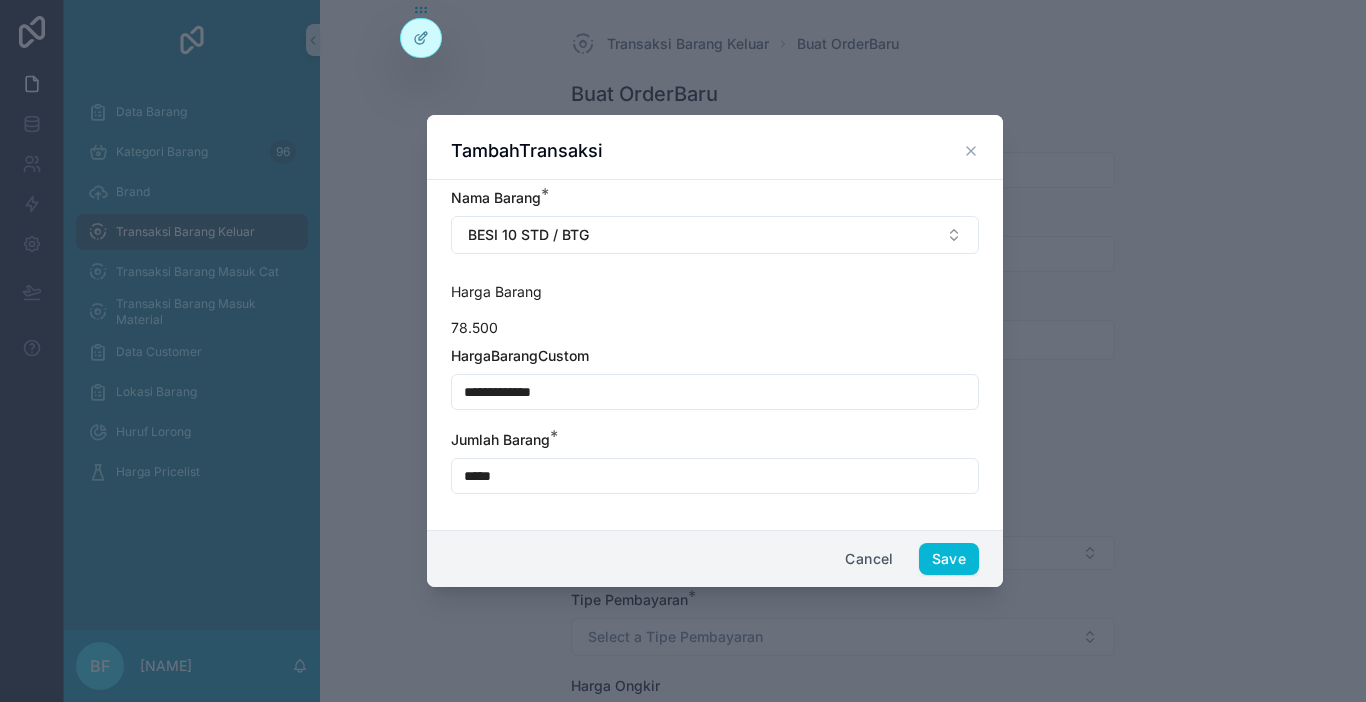 type on "****" 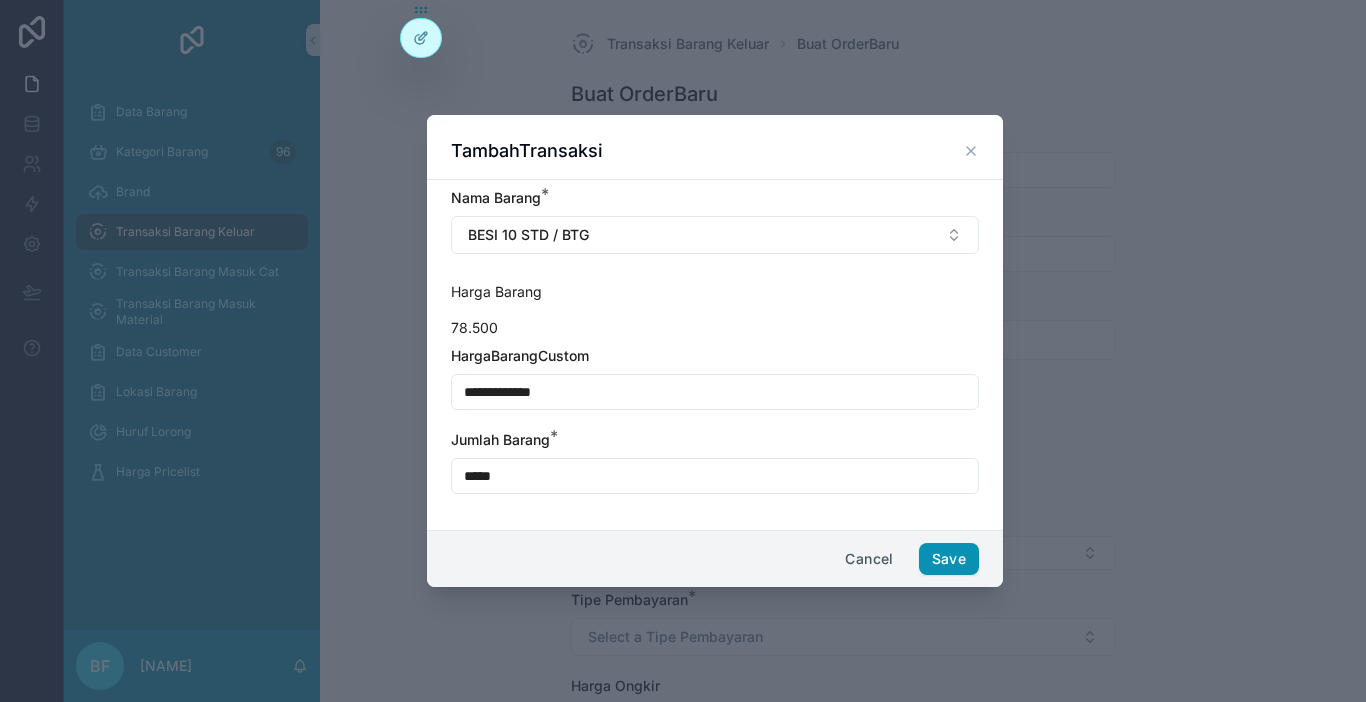 type on "*****" 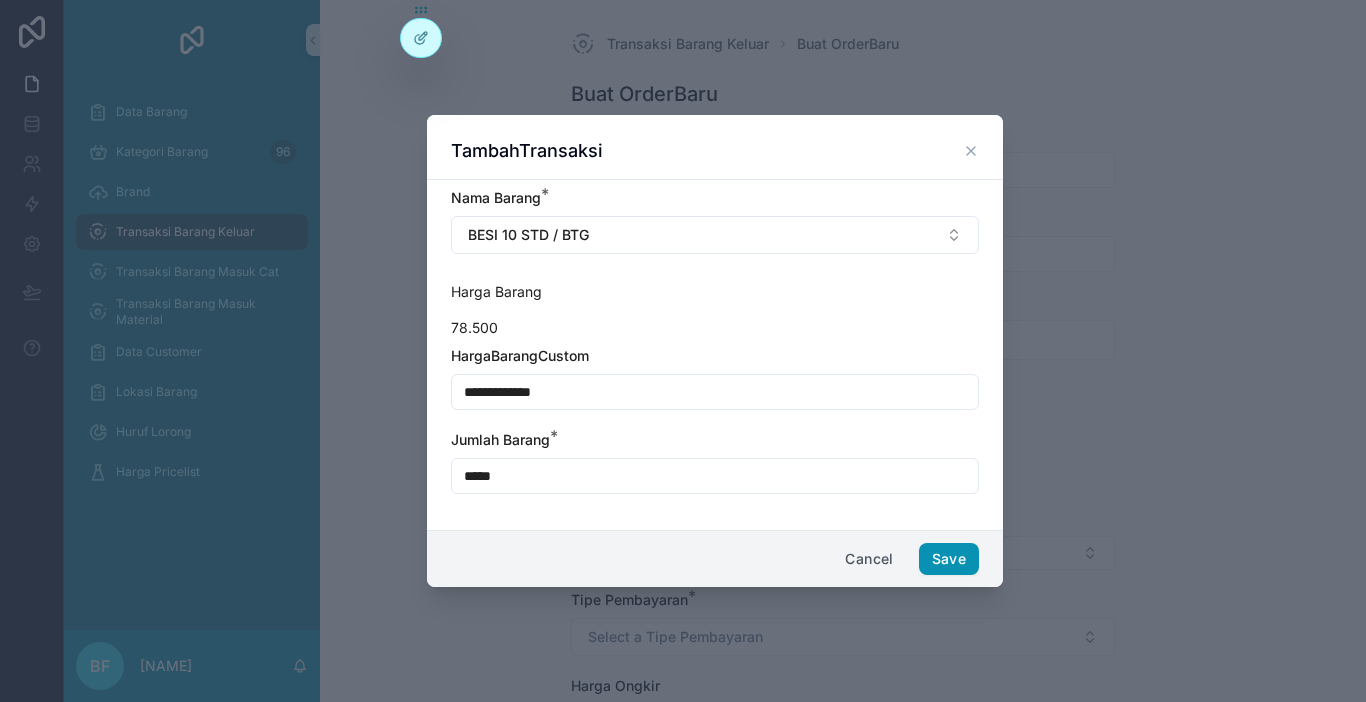 click on "Save" at bounding box center (949, 559) 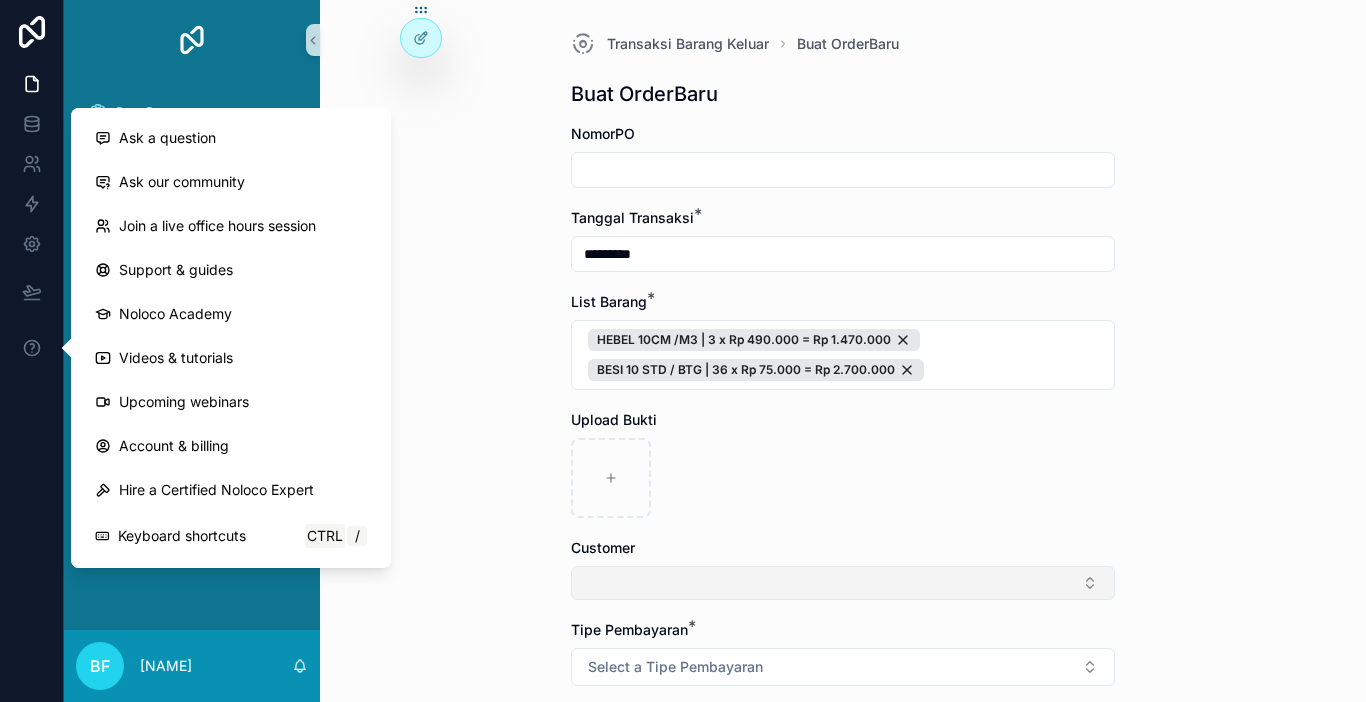 click at bounding box center [843, 583] 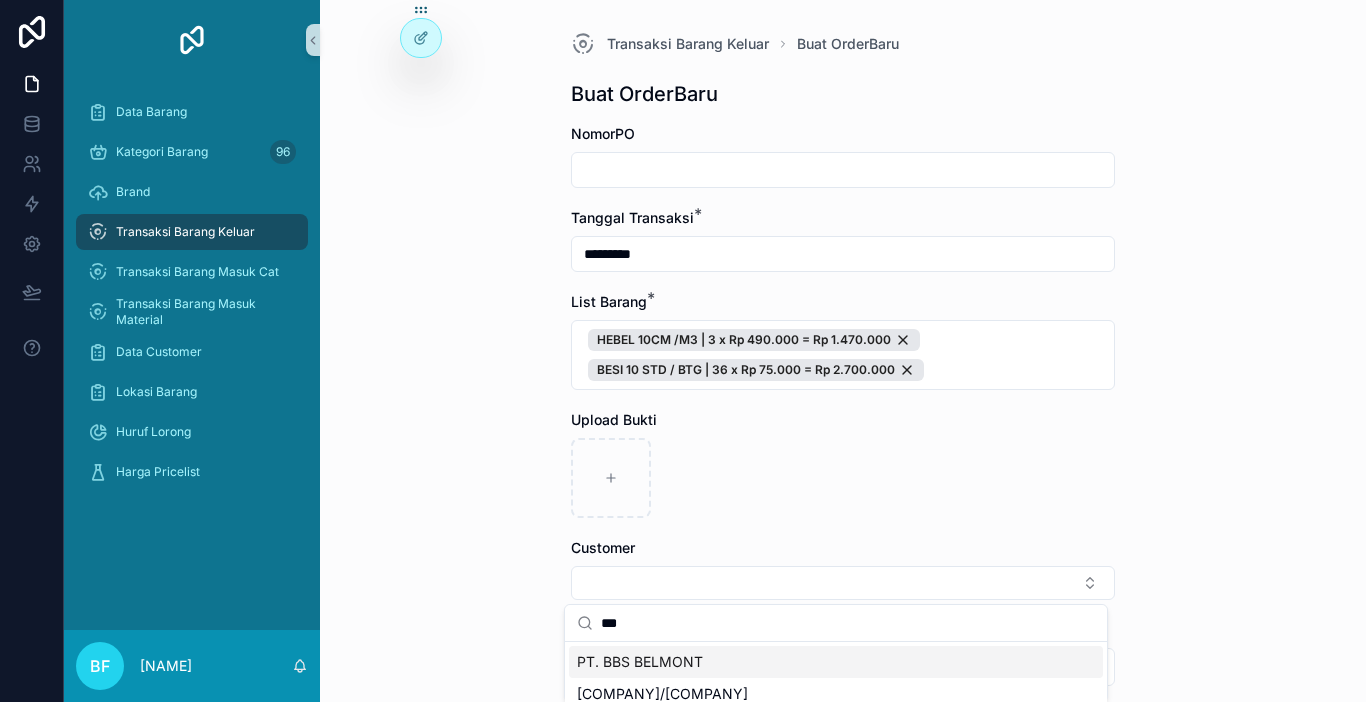 type on "***" 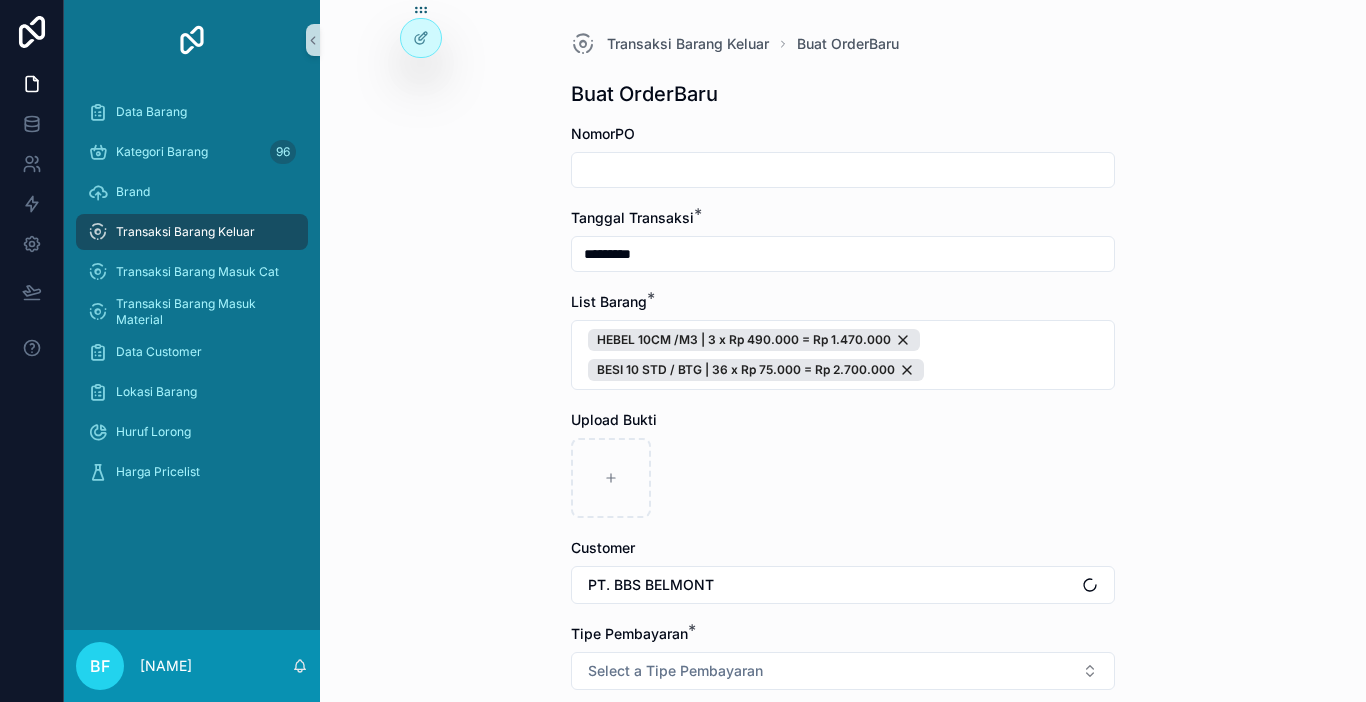 click on "Select a Tipe Pembayaran" at bounding box center [843, 671] 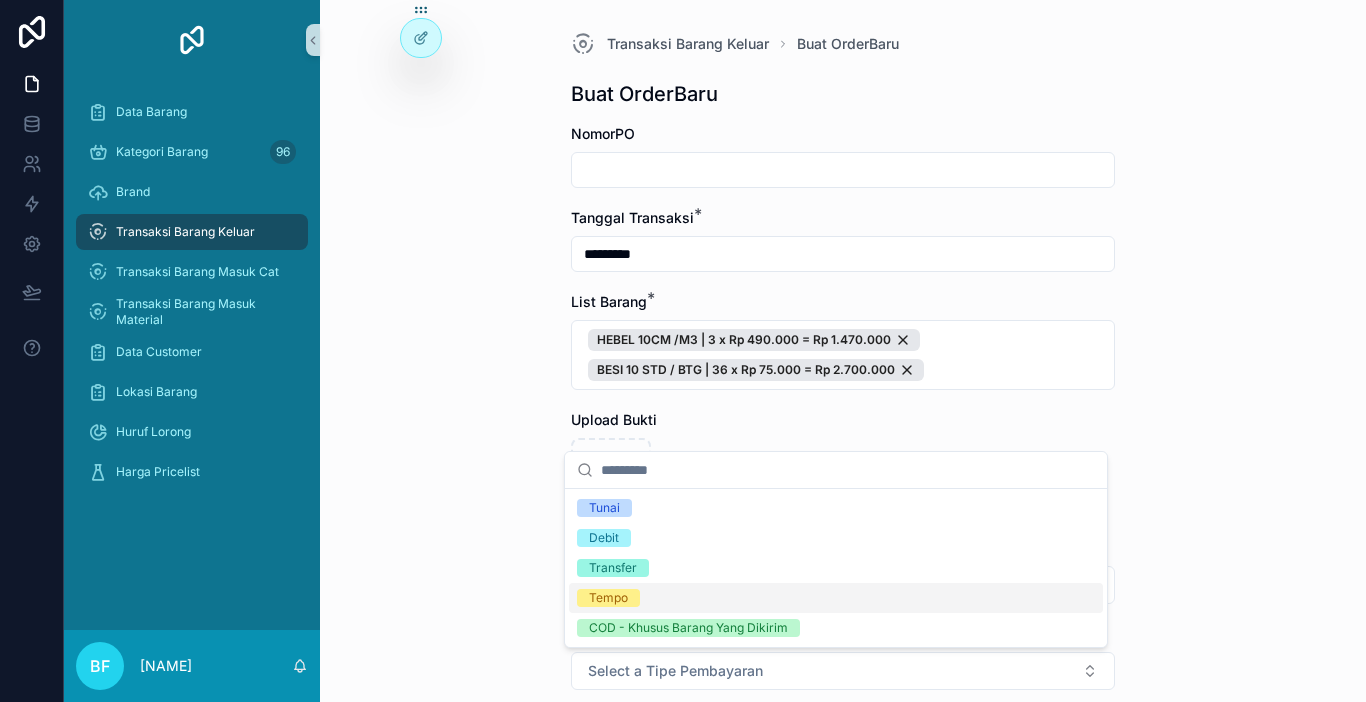 click on "Tempo" at bounding box center (608, 598) 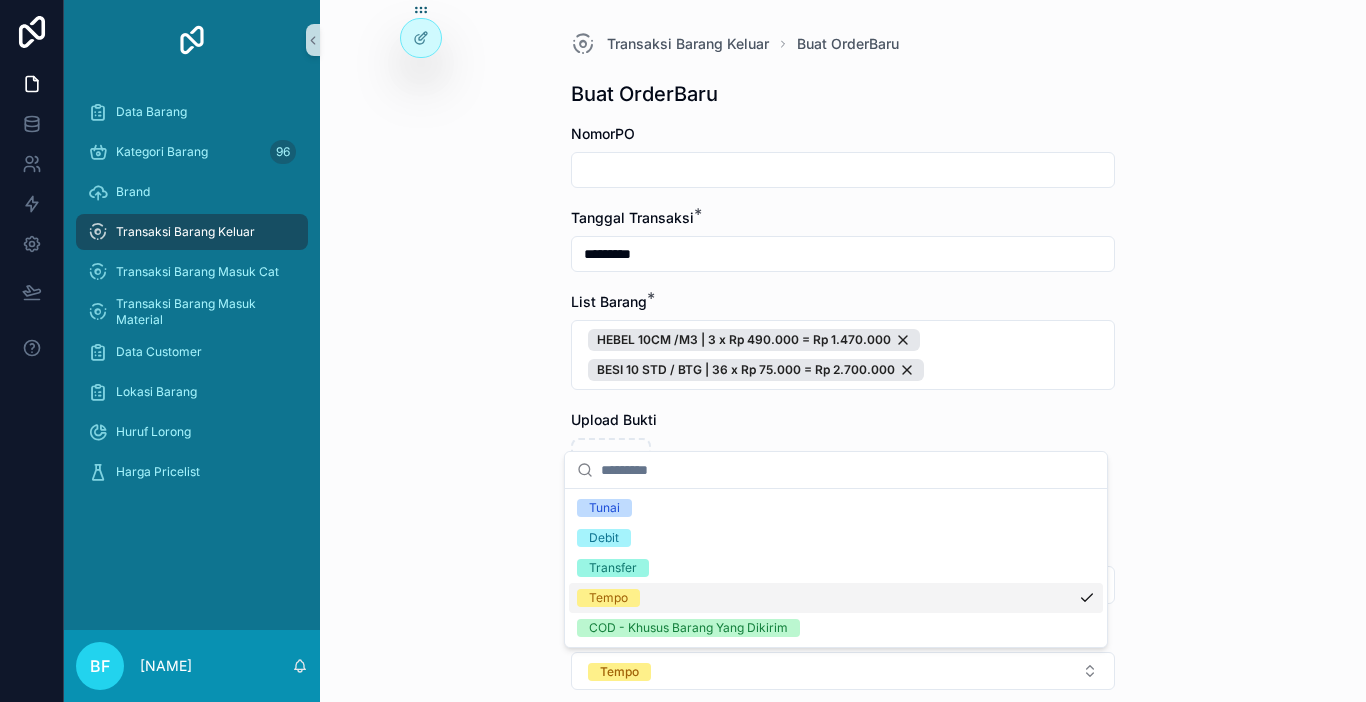 click on "TransaksiBarangKeluar BuatOrderBaru BuatOrderBaru NomorPO TanggalTransaksi * ********* ListBarang * HEBEL 10CM /M3 | 3 x Rp 490.000 = Rp 1.470.000 BESI 10 STD / BTG | 36 x Rp 75.000 = Rp 2.700.000 UploadBuktiCustomer * PT. BBS BELMONT TipePembayaran * TempoJatuhTempo Selecta JatuhTempo HargaOngkirTotalkanTransaksi" at bounding box center [843, 351] 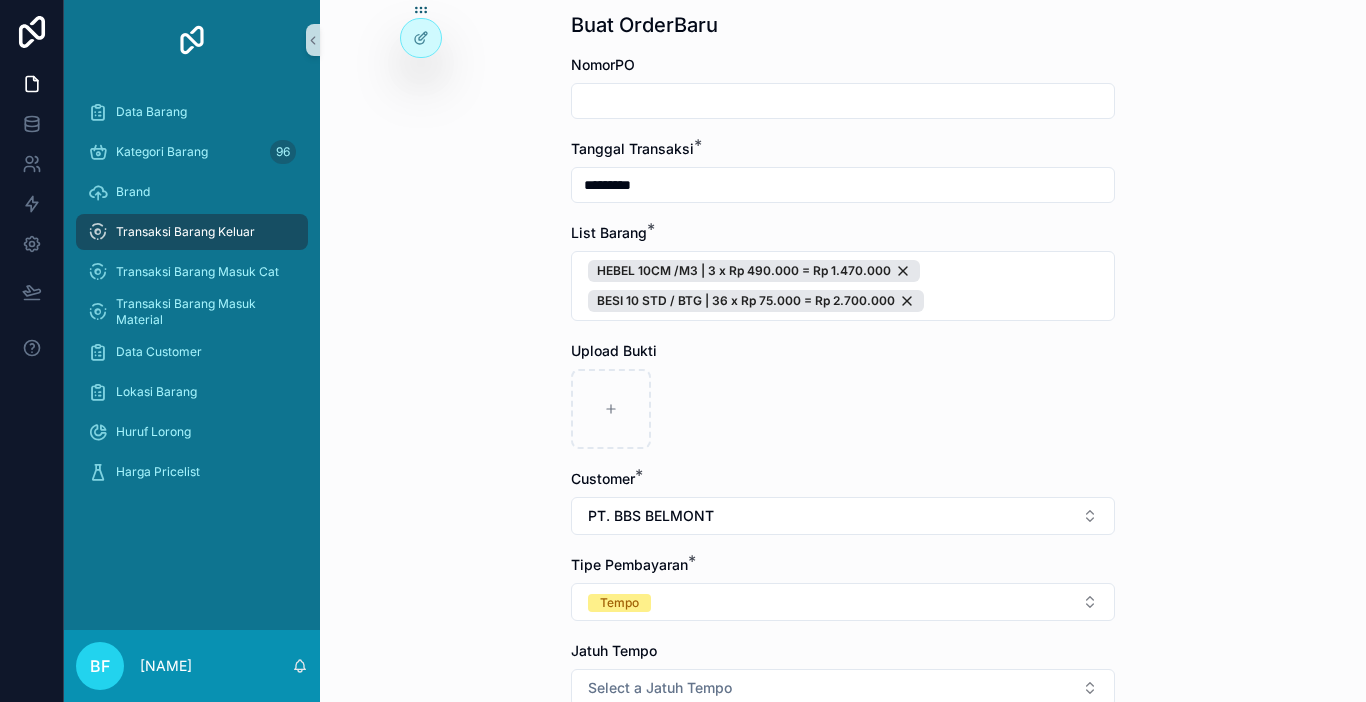 scroll, scrollTop: 200, scrollLeft: 0, axis: vertical 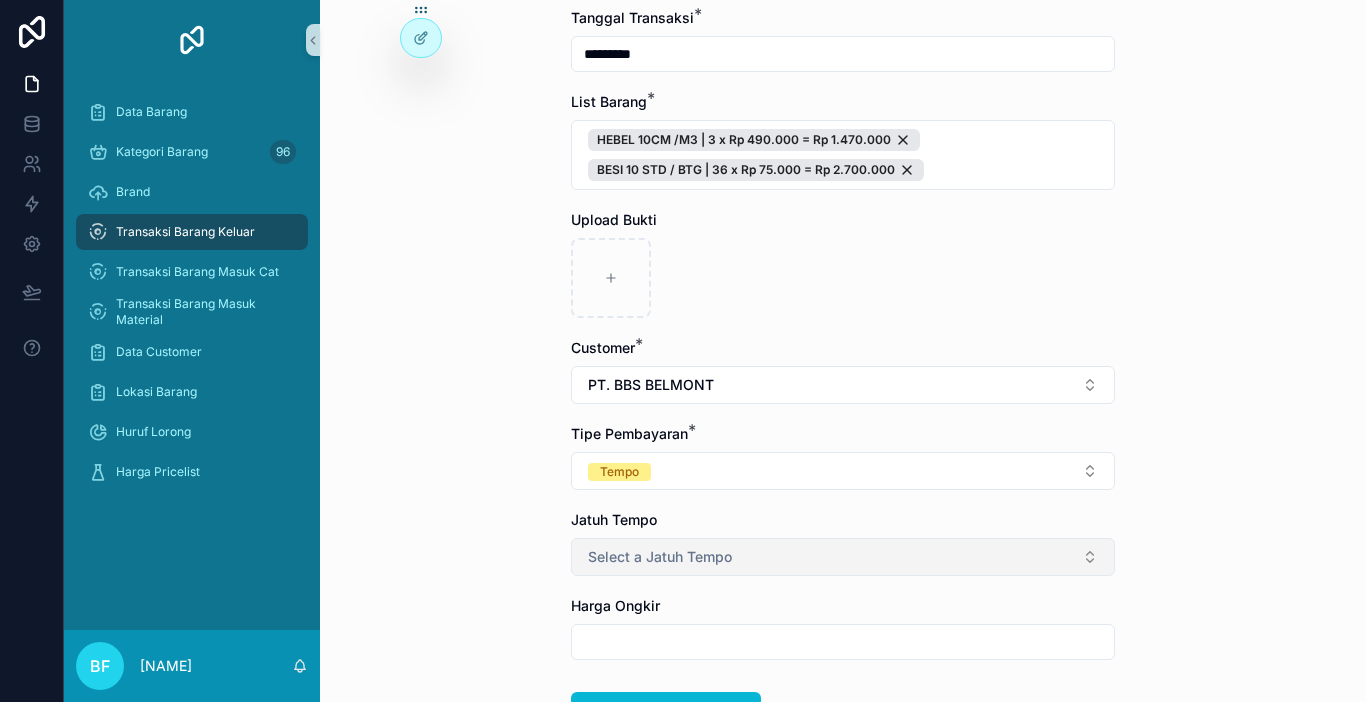click on "Select a Jatuh Tempo" at bounding box center (843, 557) 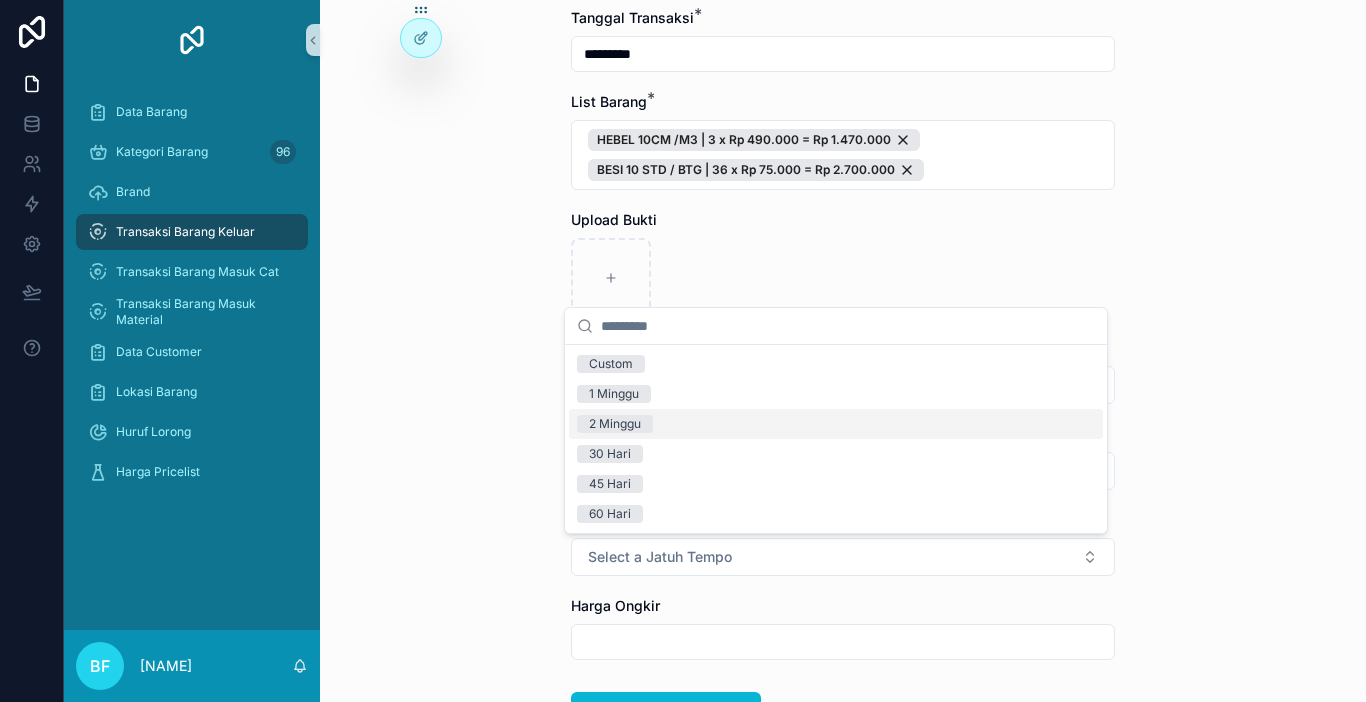 click on "2 Minggu" at bounding box center (615, 424) 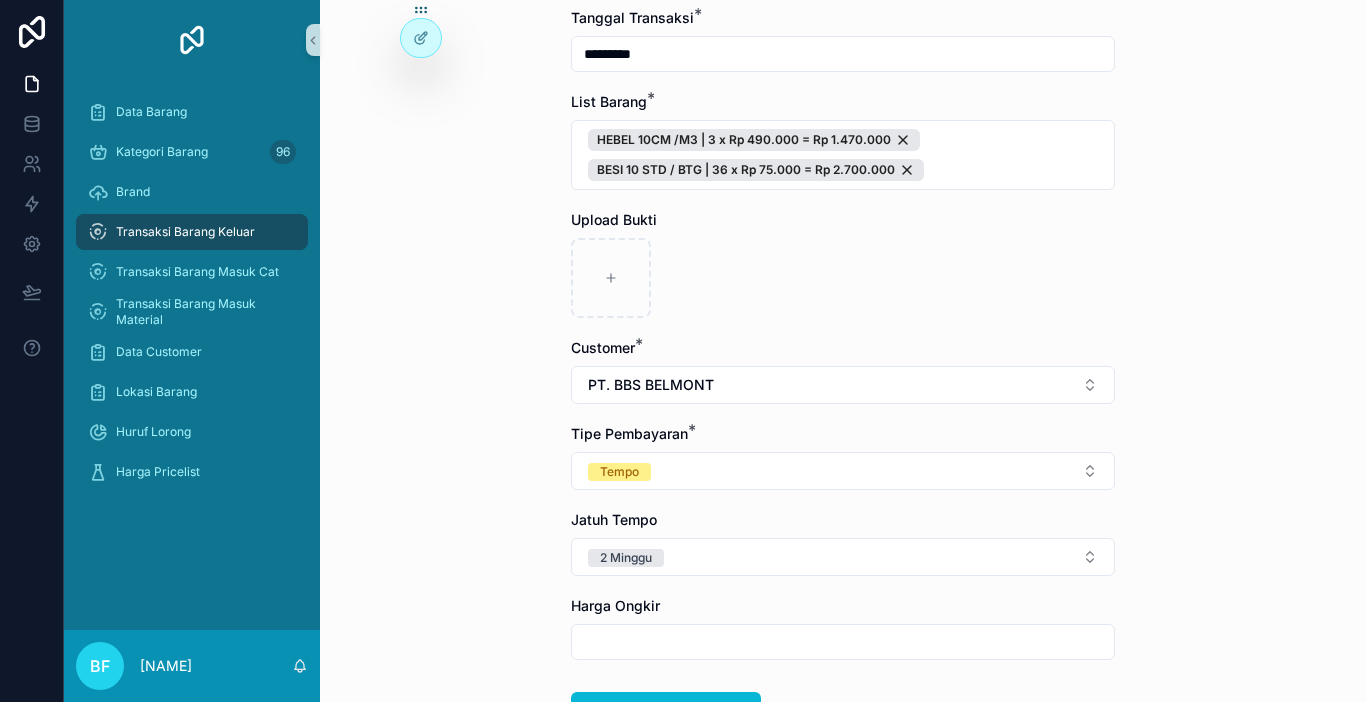 click on "Transaksi Barang Keluar Buat Order Baru Buat Order Baru Nomor PO Tanggal Transaksi * ********* List Barang * HEBEL 10CM /M3 | 3 x Rp 490.000 = Rp 1.470.000 BESI 10 STD / BTG | 36 x Rp 75.000 = Rp 2.700.000 Upload Bukti Customer * [COMPANY] Tipe Pembayaran * Tempo Jatuh Tempo 2 Minggu Harga Ongkir Totalkan Transaksi" at bounding box center (843, 351) 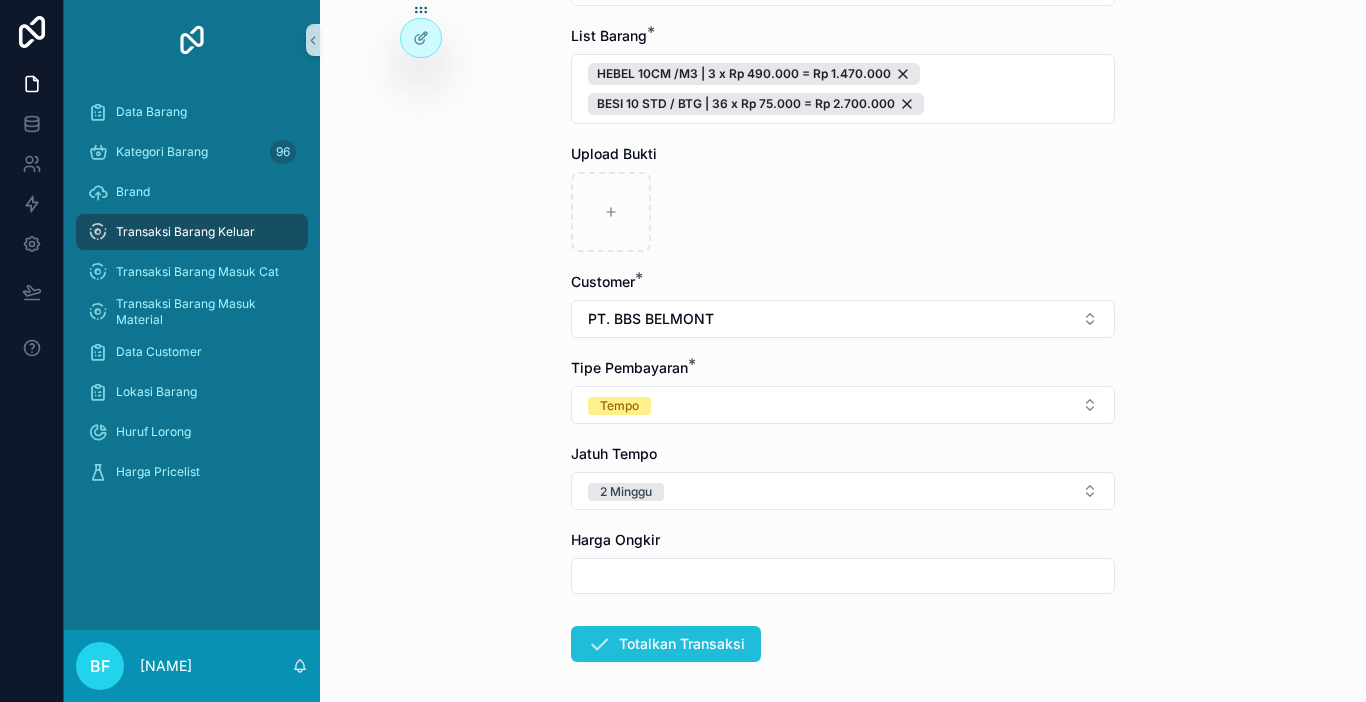 scroll, scrollTop: 300, scrollLeft: 0, axis: vertical 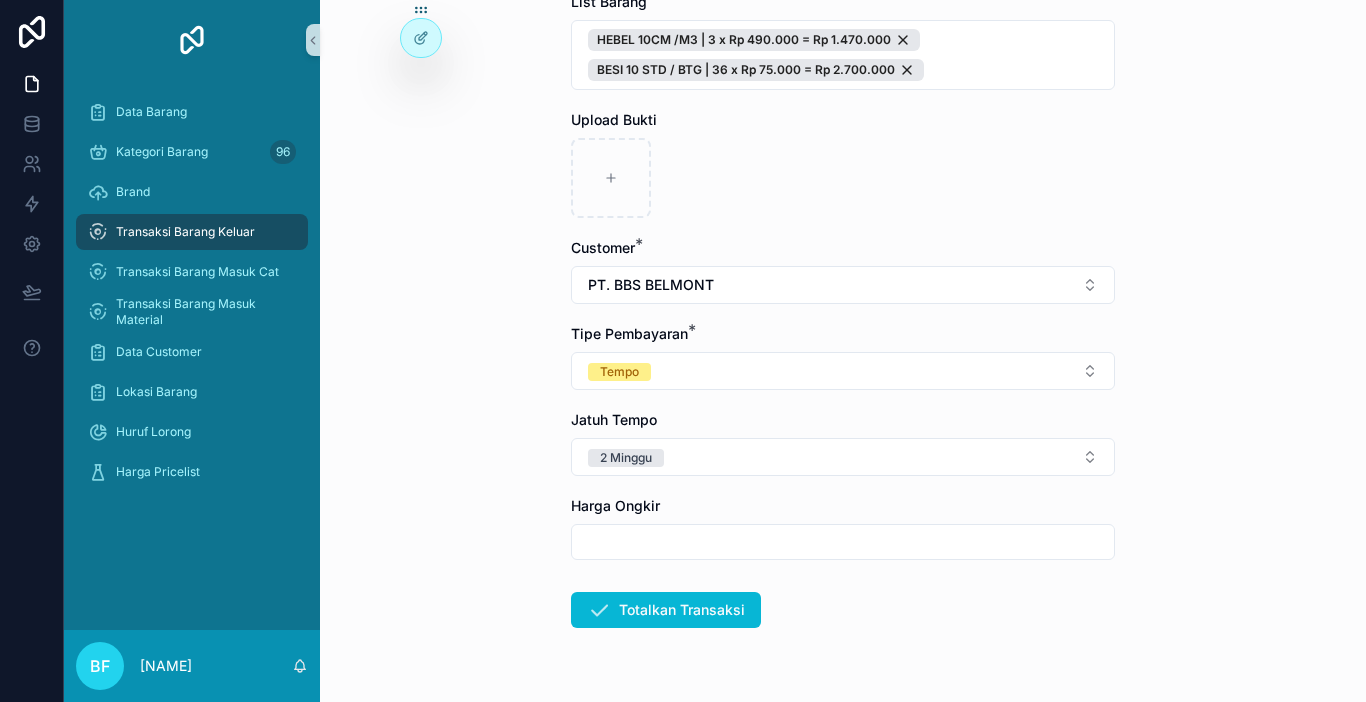 click at bounding box center (843, 542) 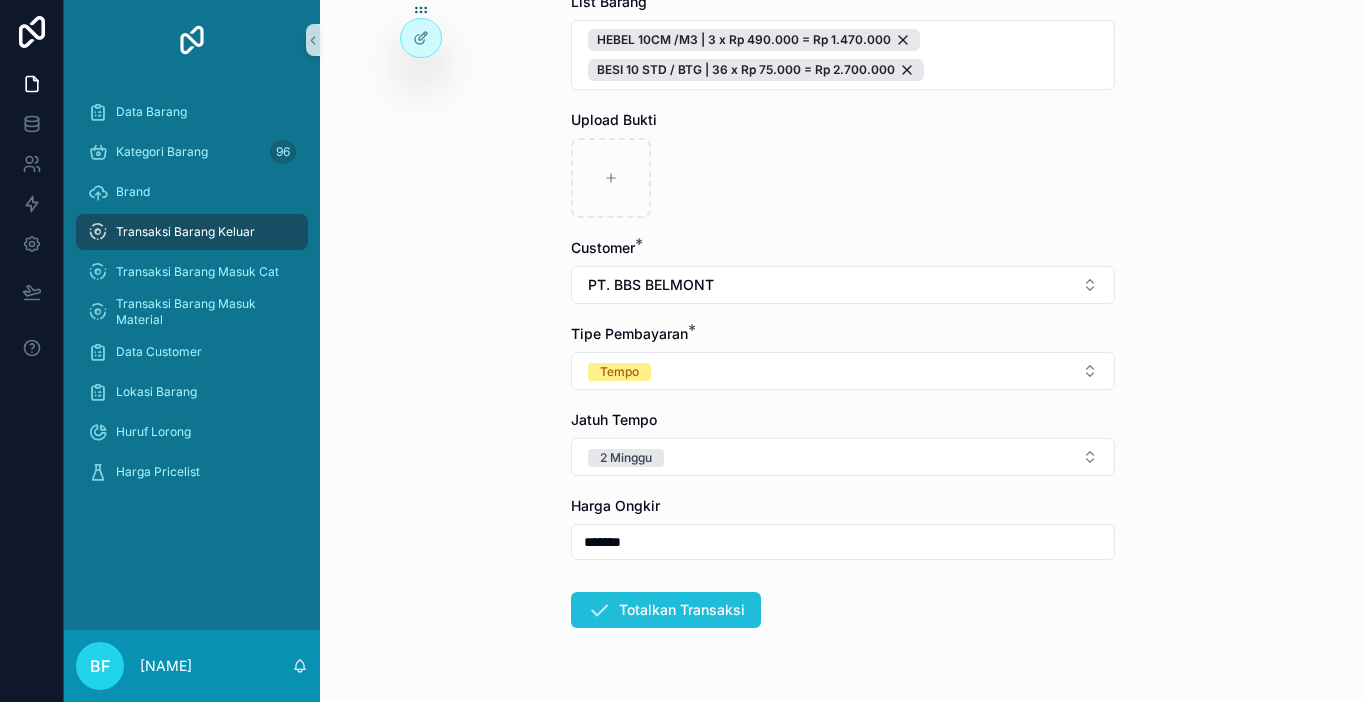 type on "*******" 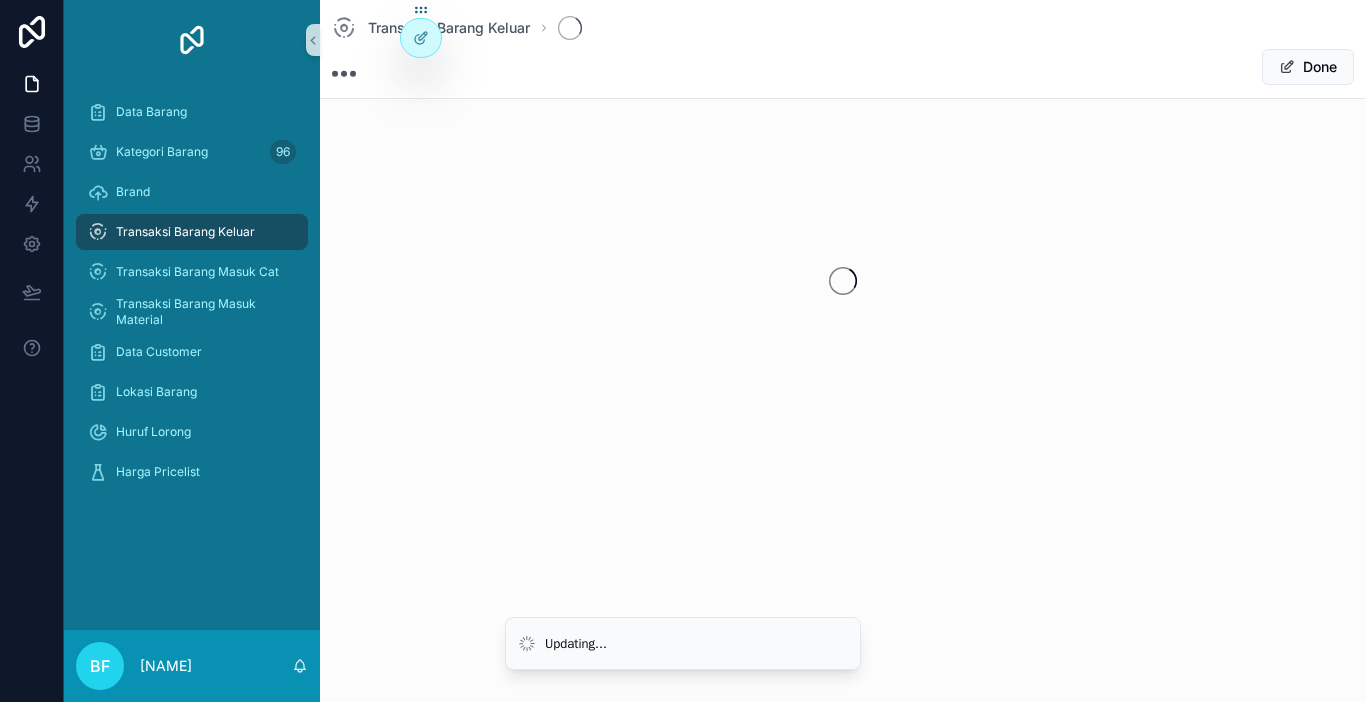 scroll, scrollTop: 0, scrollLeft: 0, axis: both 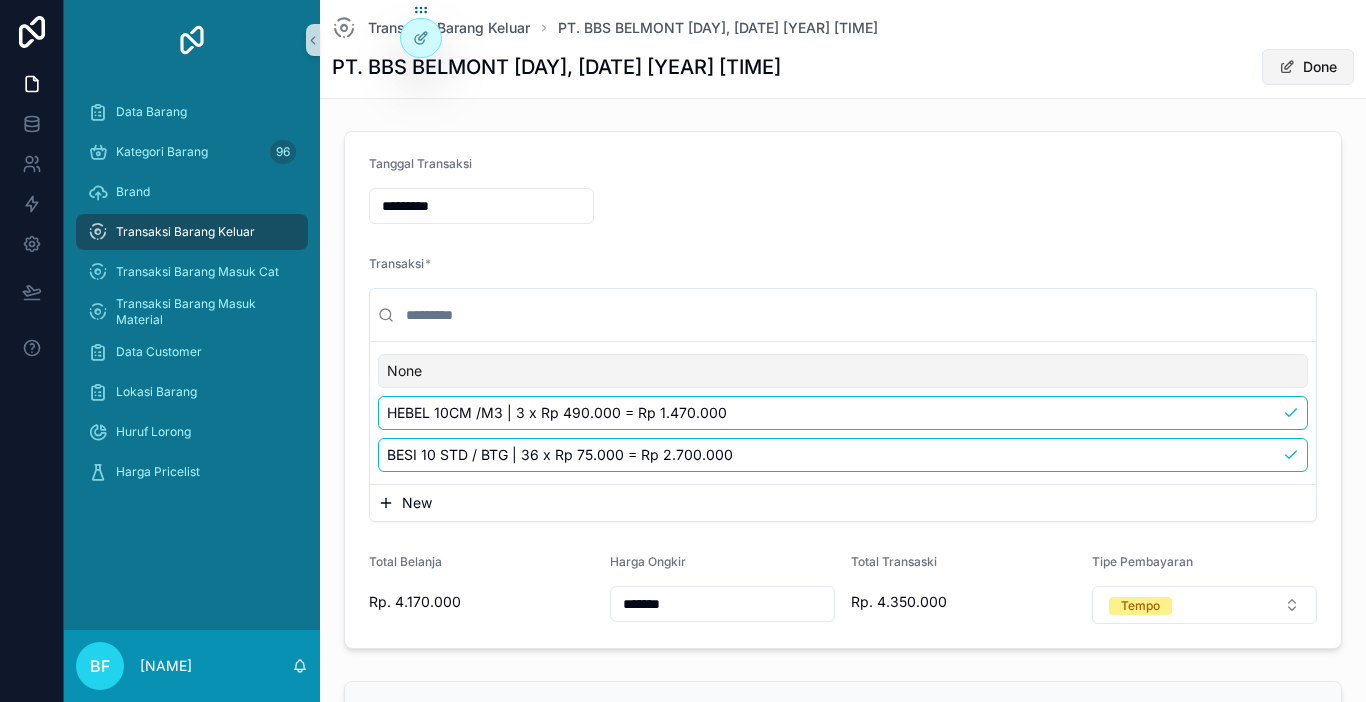 click on "Done" at bounding box center [1308, 67] 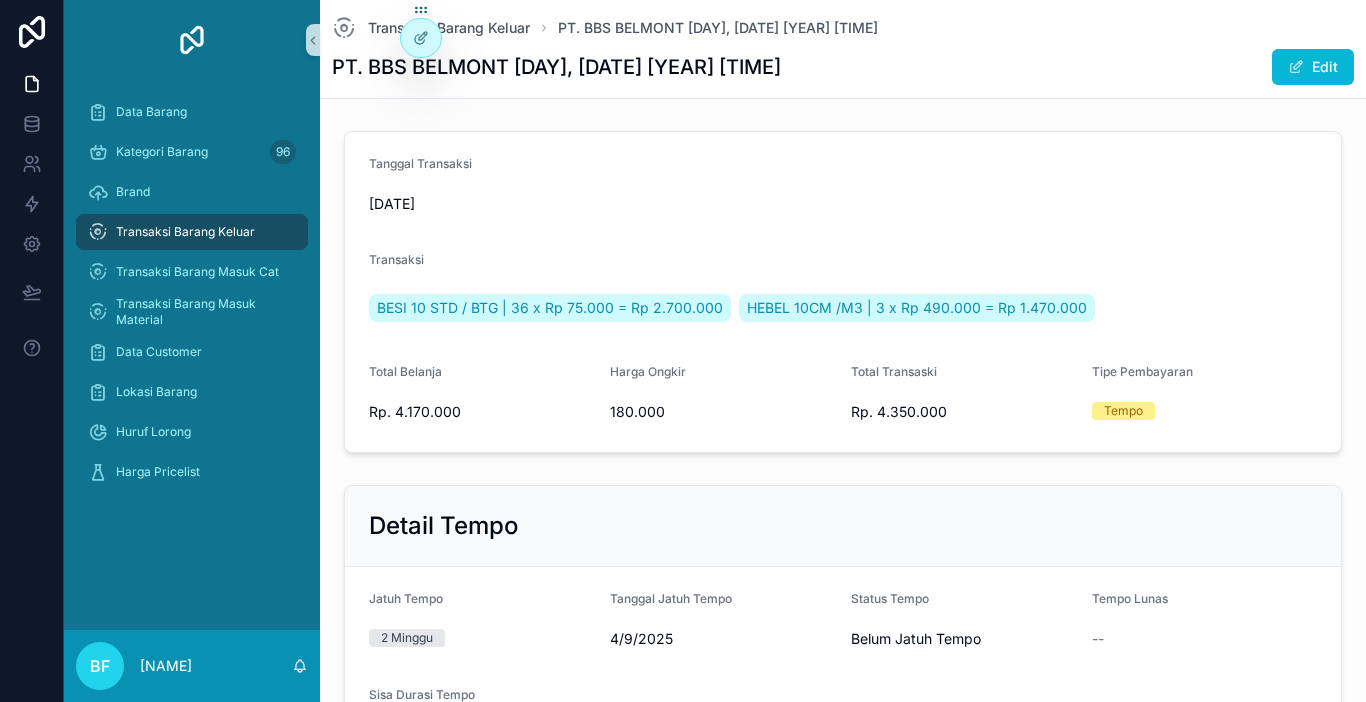 click on "Transaksi Barang Keluar" at bounding box center [185, 232] 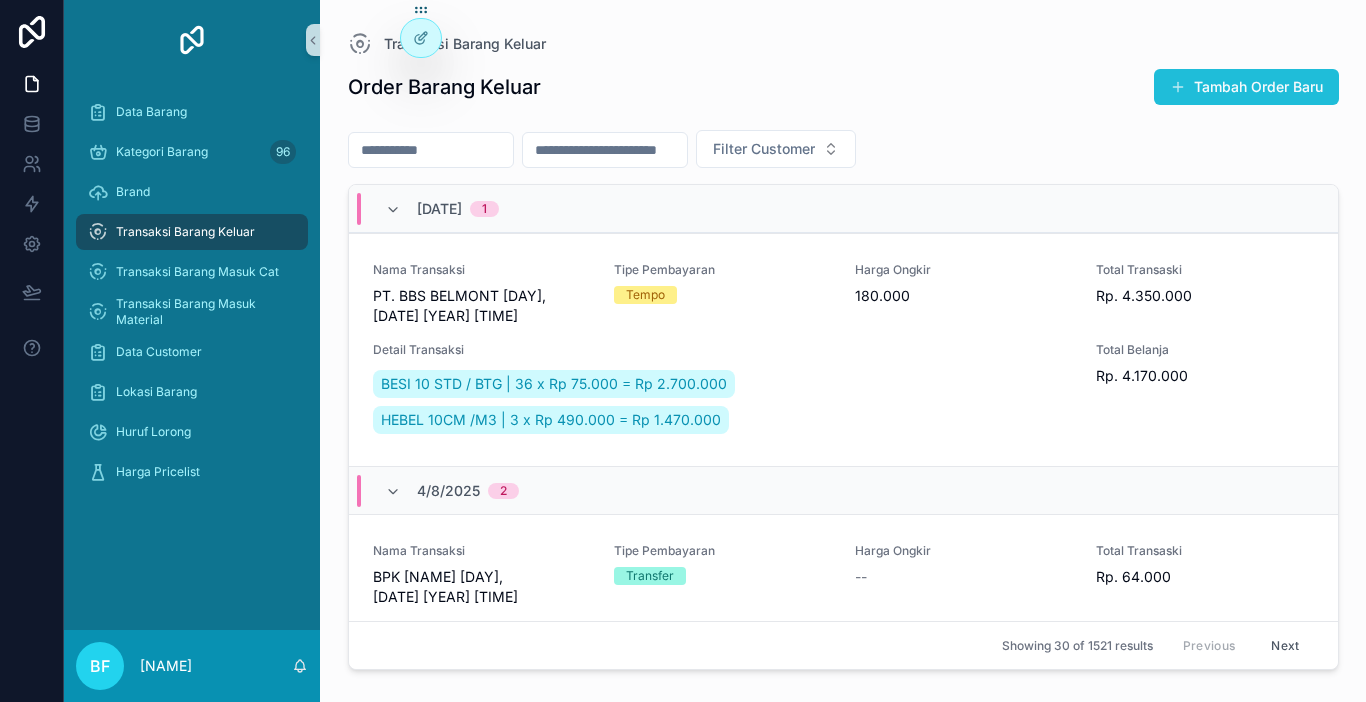 click on "Tambah Order Baru" at bounding box center (1246, 87) 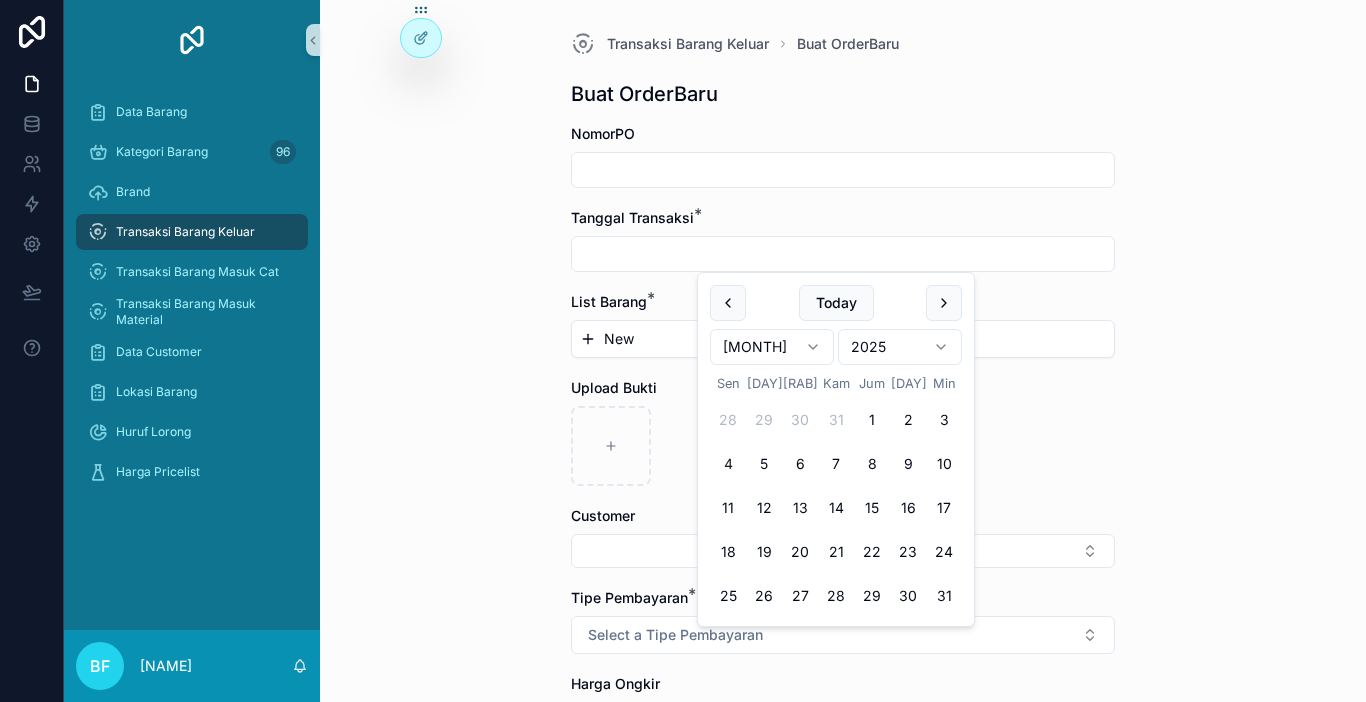 click at bounding box center (843, 254) 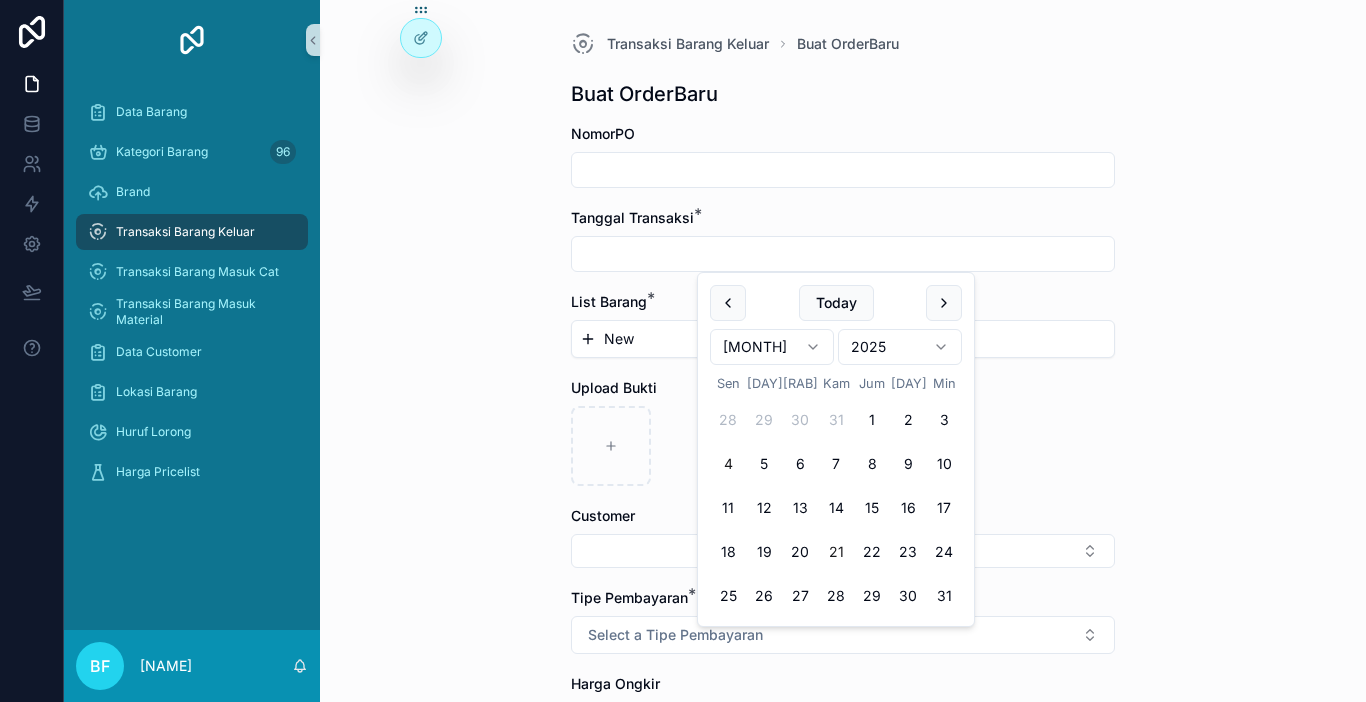 click on "21" at bounding box center (836, 552) 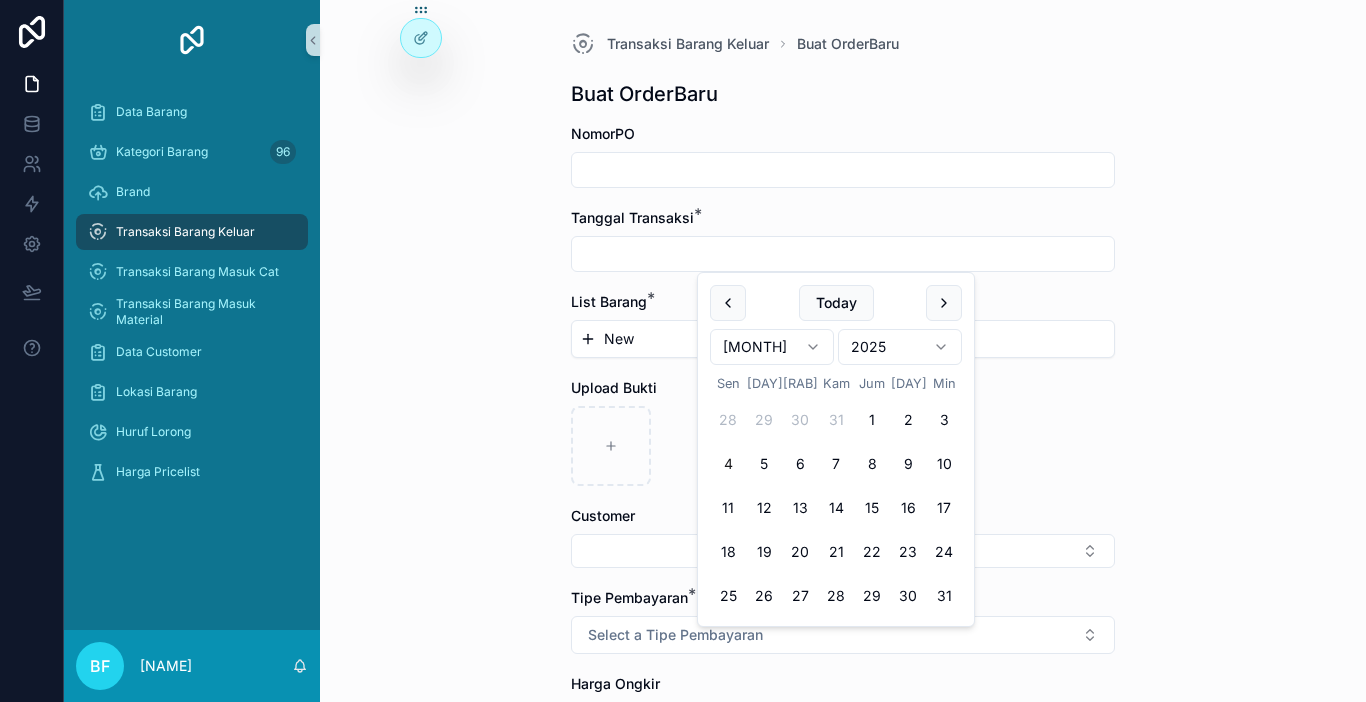 type on "*********" 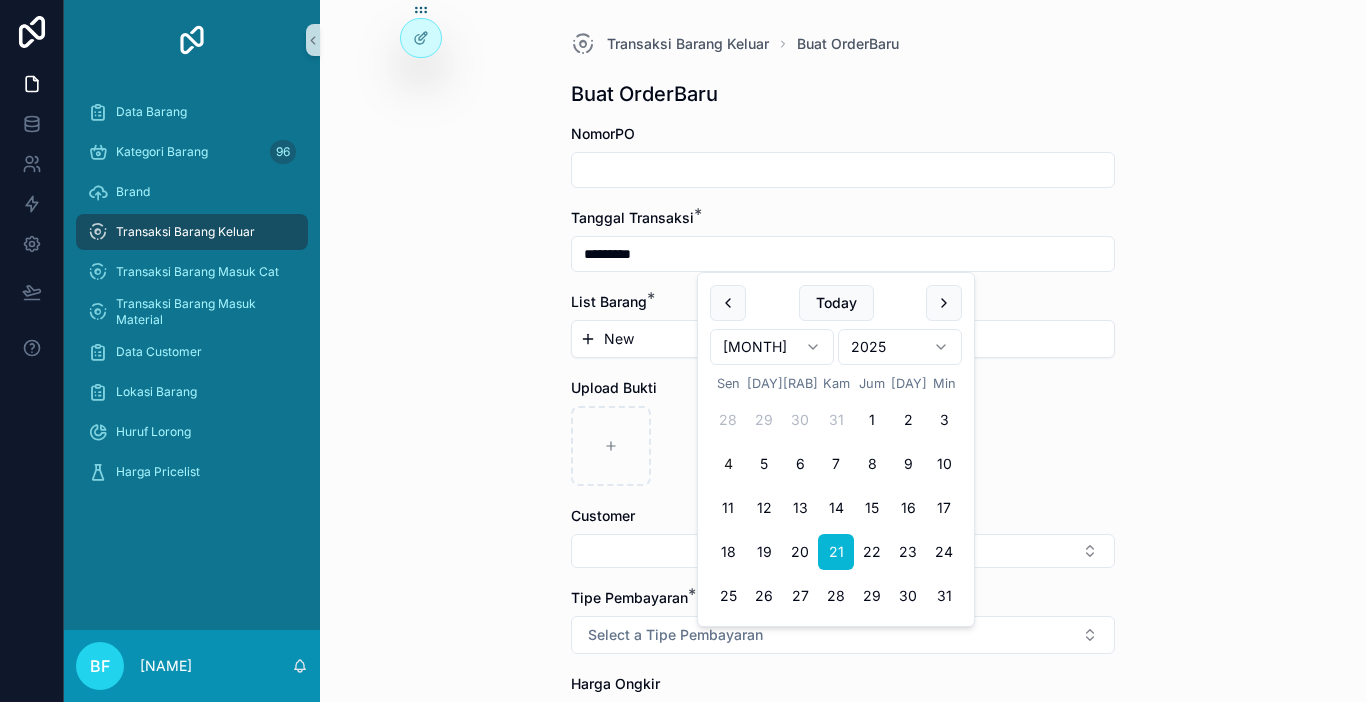 click on "New" at bounding box center [843, 339] 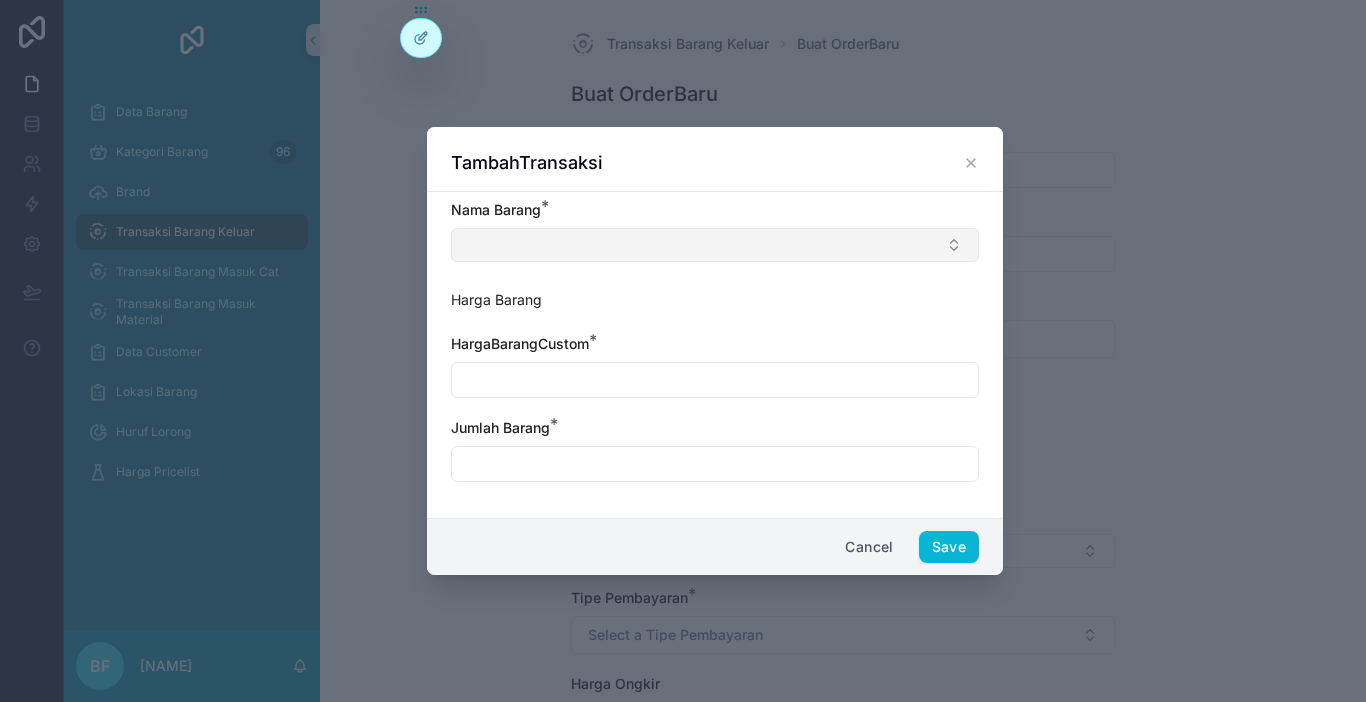 click at bounding box center (715, 245) 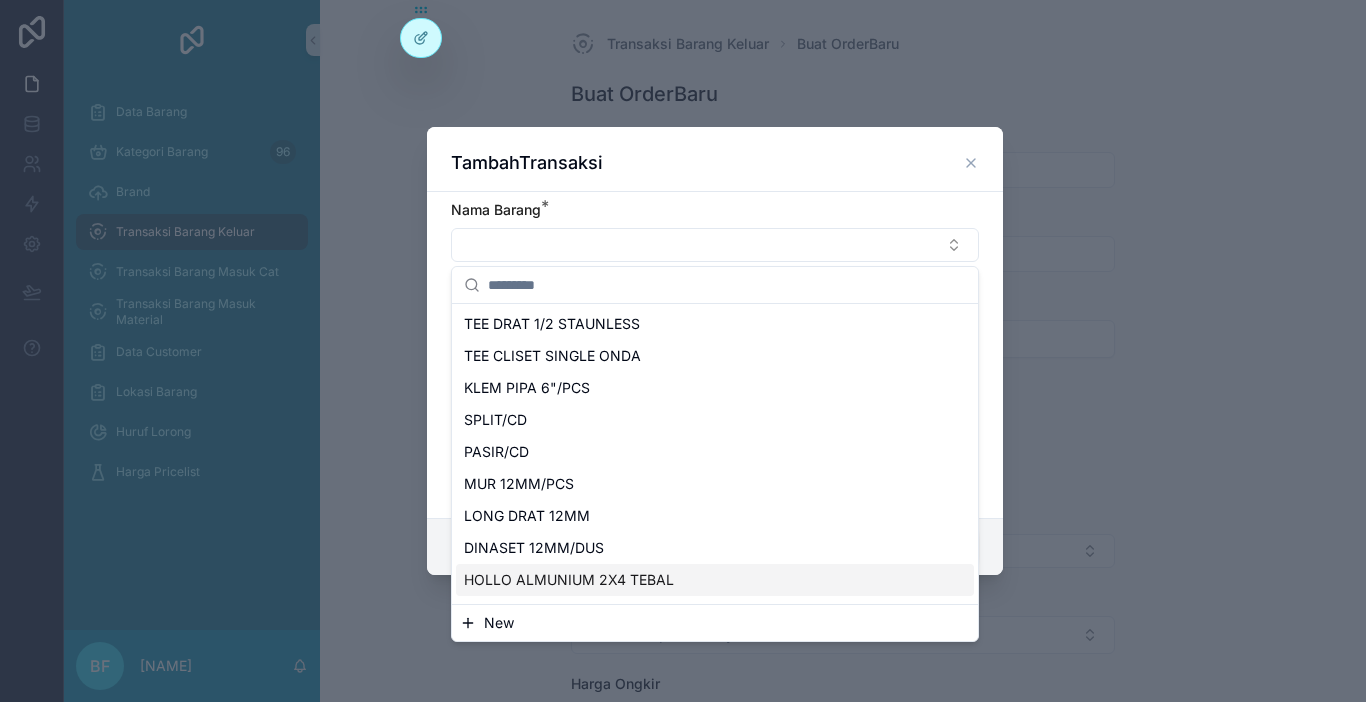 click on "New" at bounding box center (715, 623) 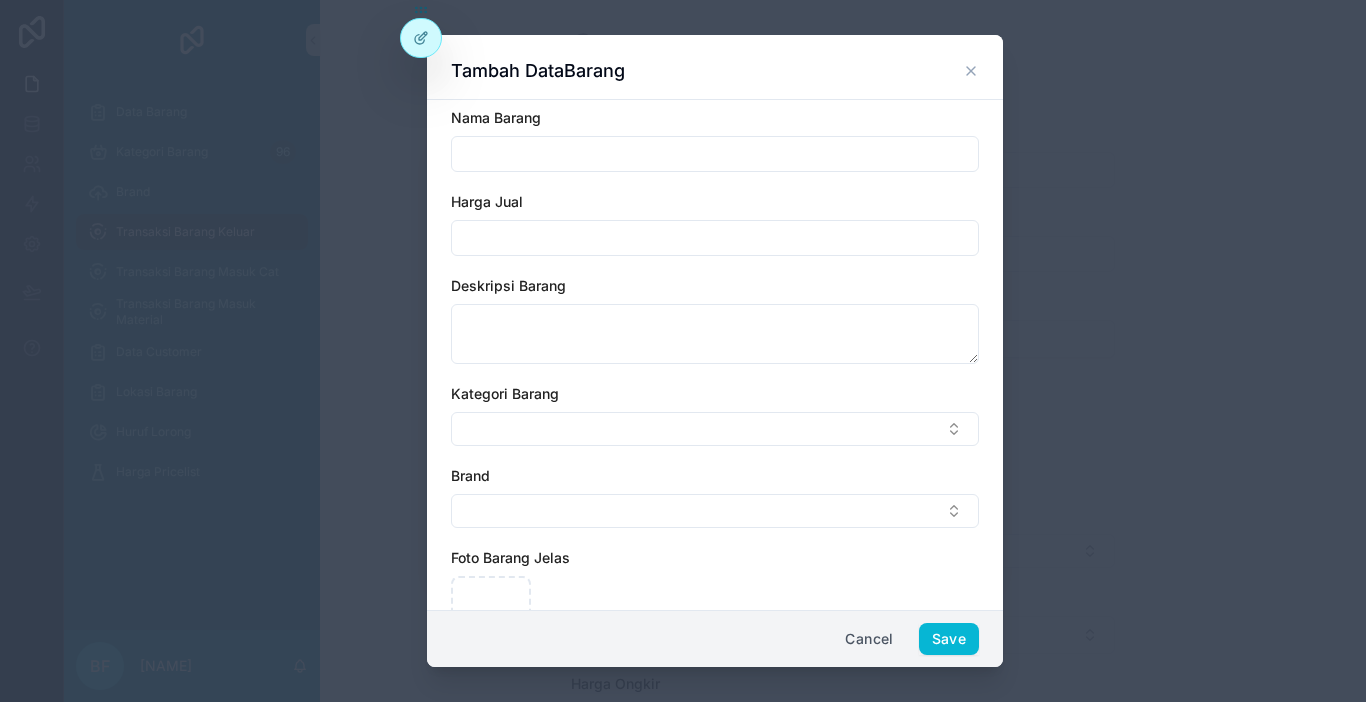 click at bounding box center (715, 154) 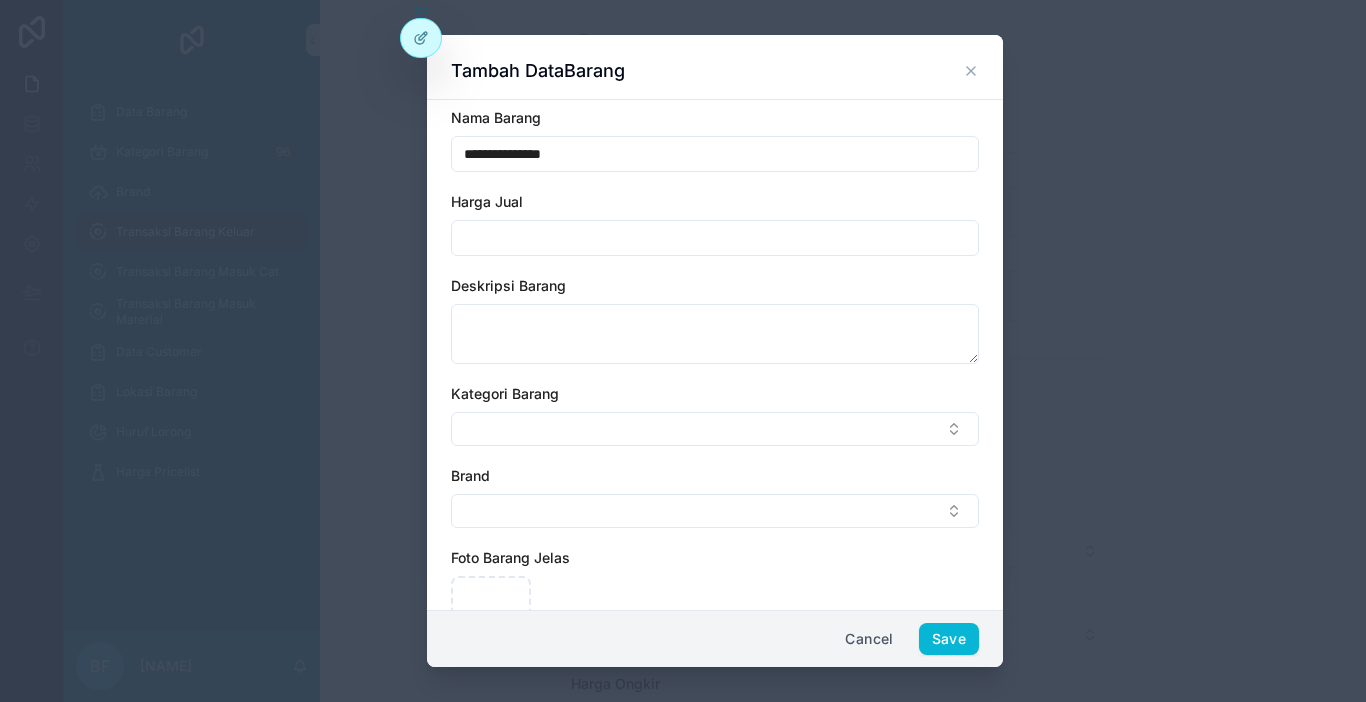 type on "**********" 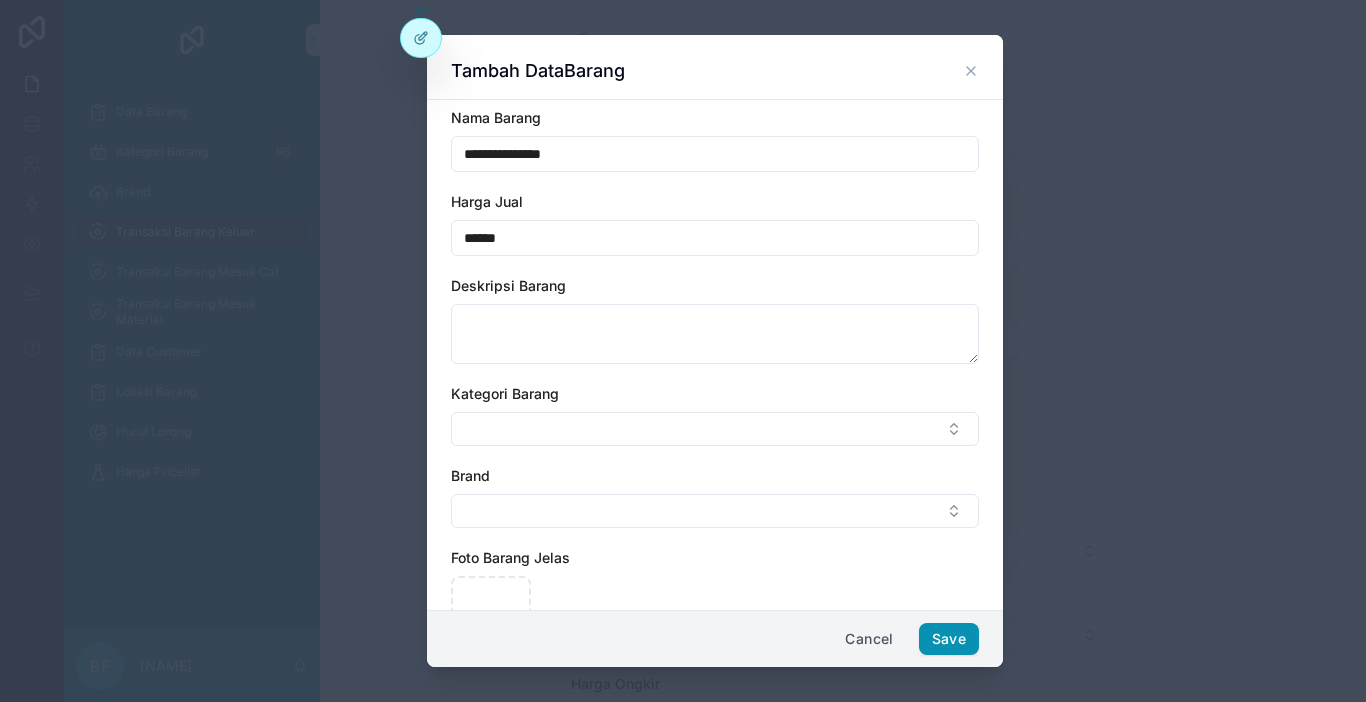type on "******" 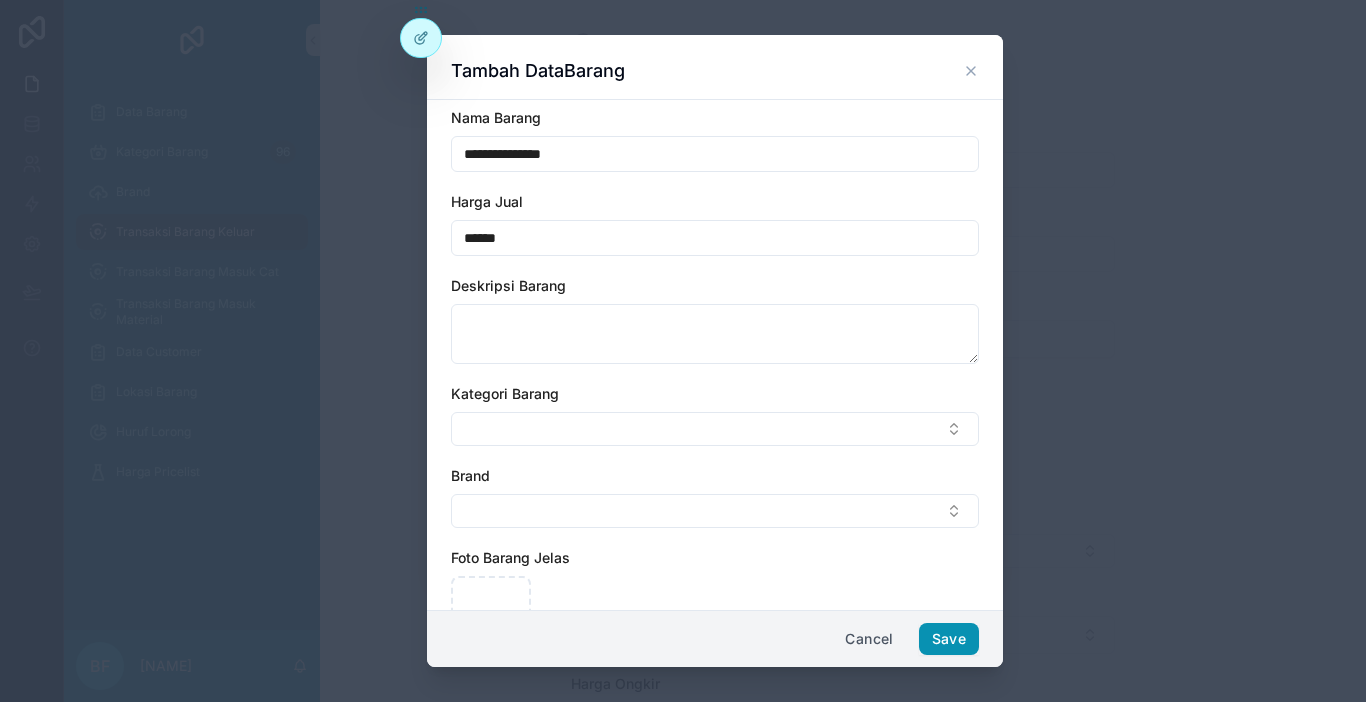 click on "Save" at bounding box center [949, 639] 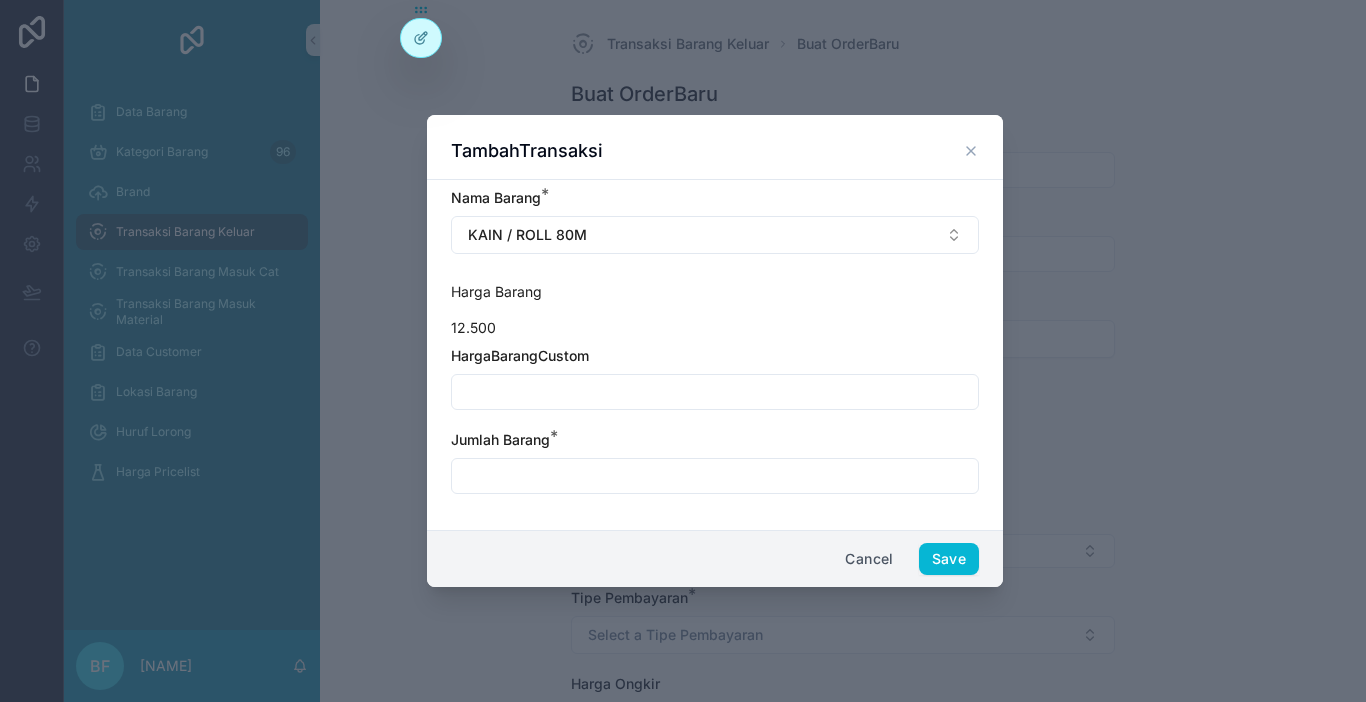 click at bounding box center [715, 476] 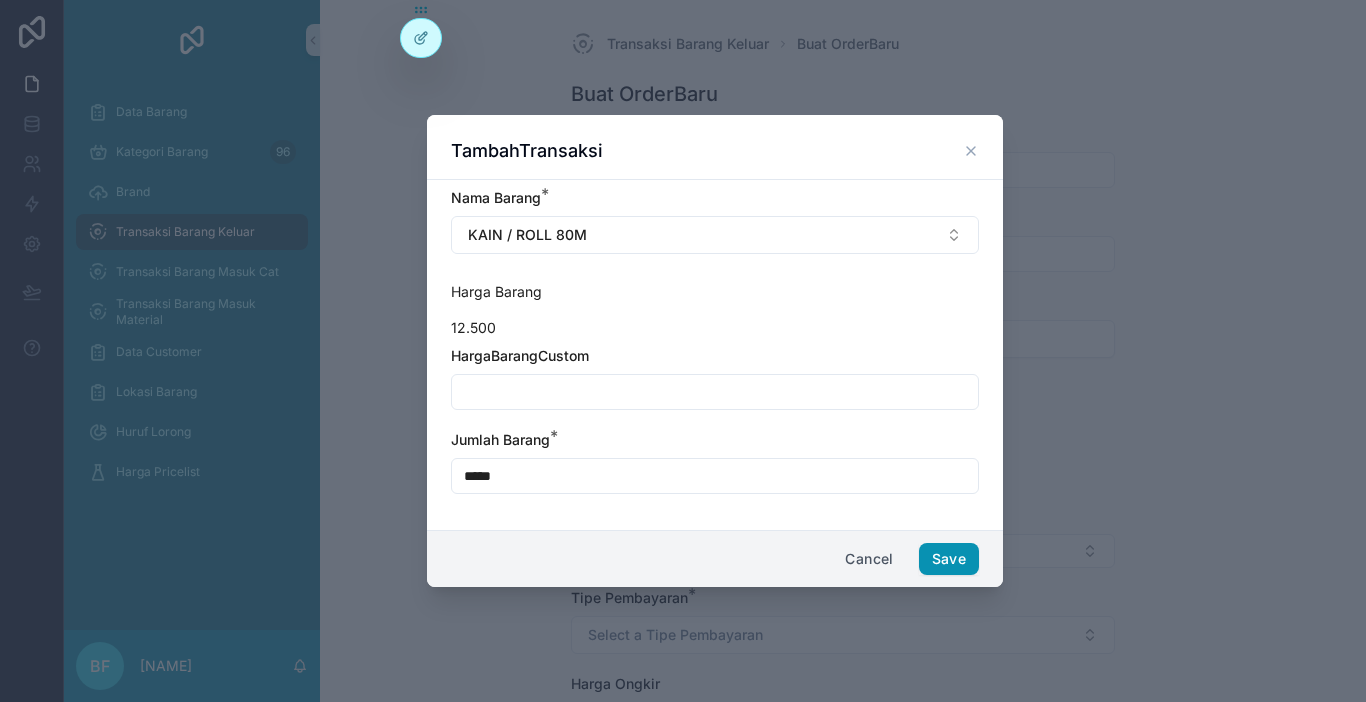 type on "*****" 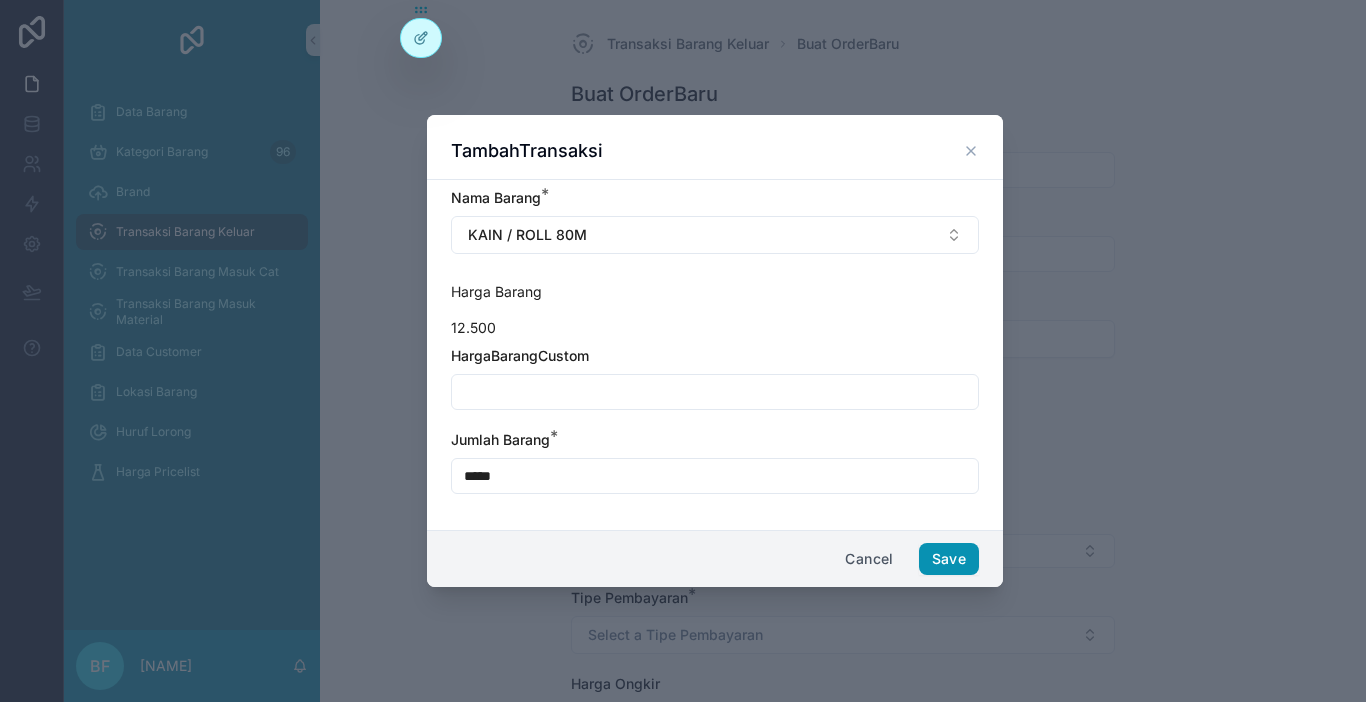 click on "Save" at bounding box center (949, 559) 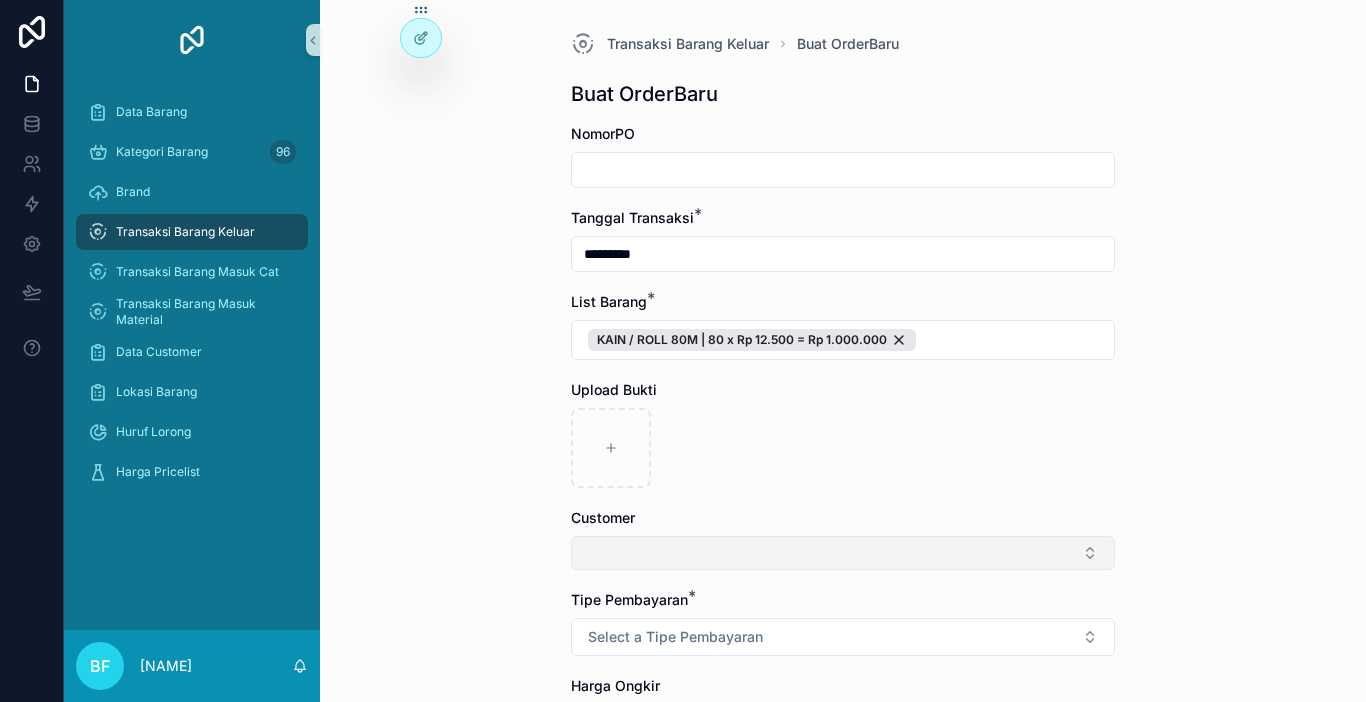 click at bounding box center (843, 553) 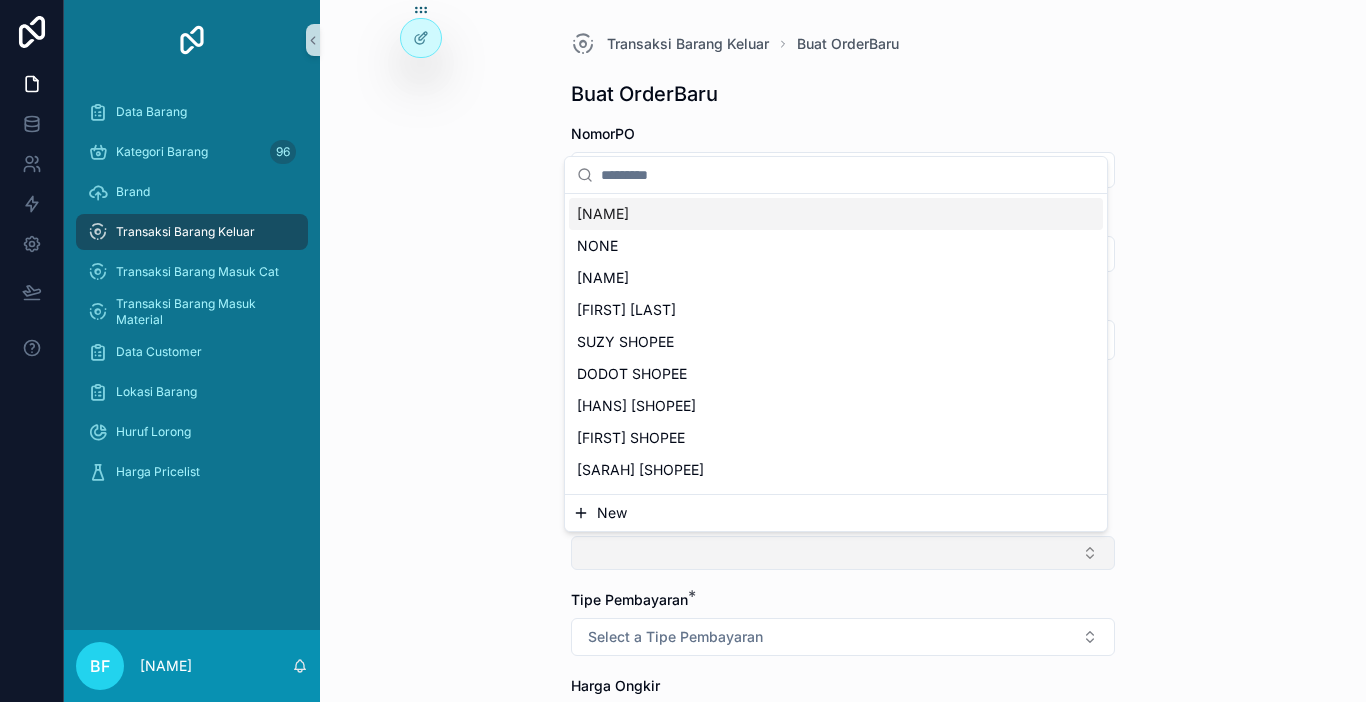 click at bounding box center [843, 553] 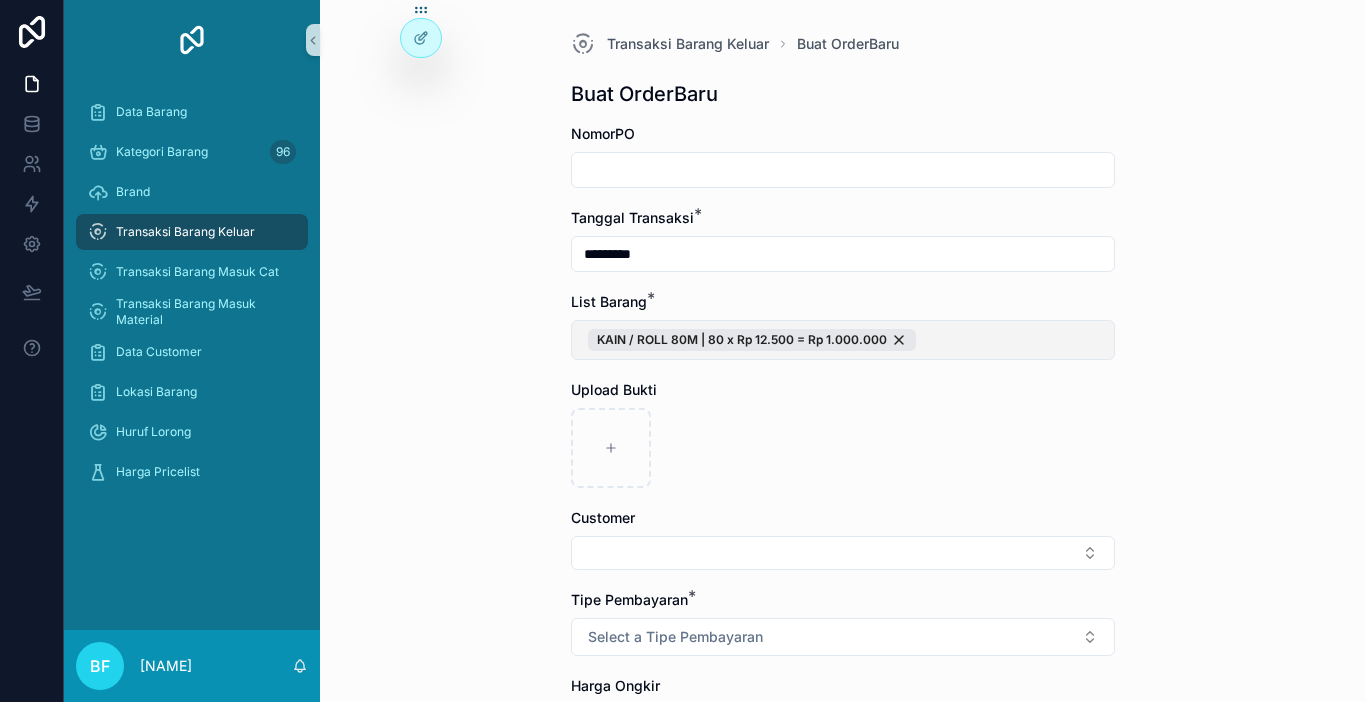 click on "KAIN / ROLL 80M | 80 x Rp 12.500 = Rp 1.000.000" at bounding box center [843, 340] 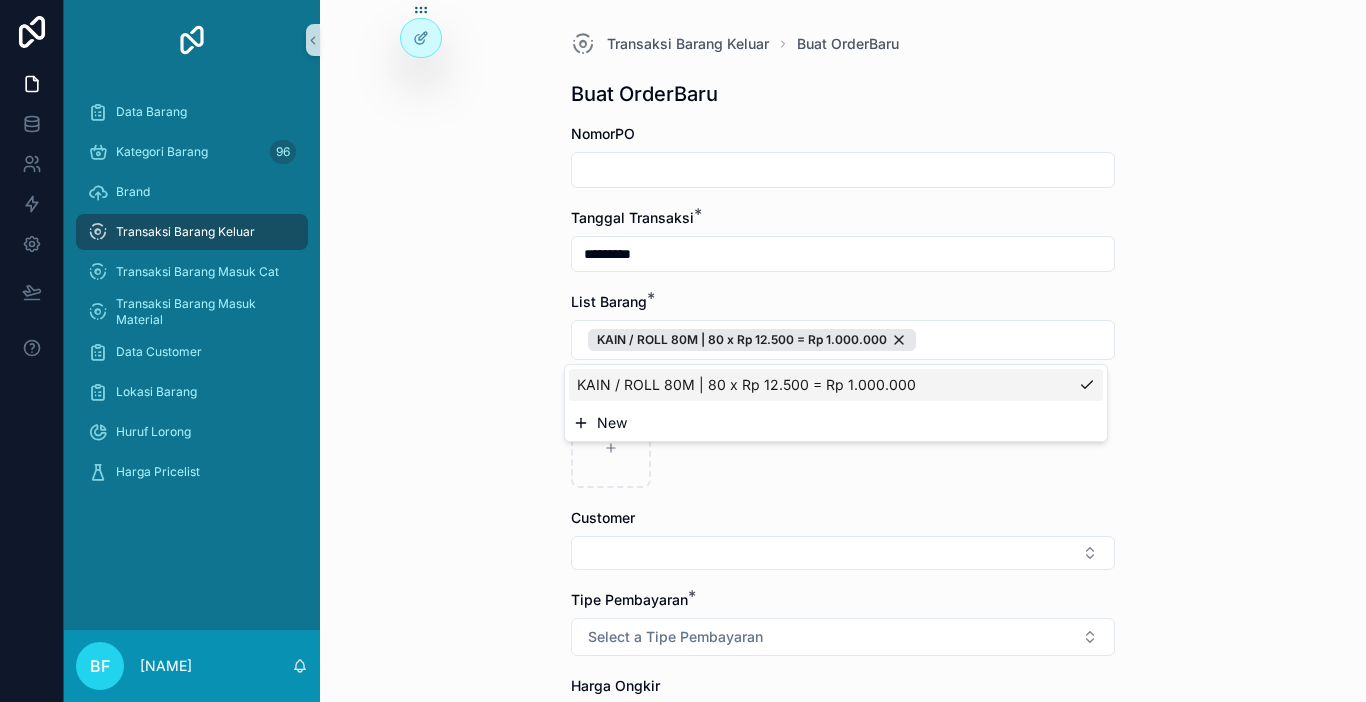 click on "New" at bounding box center (836, 423) 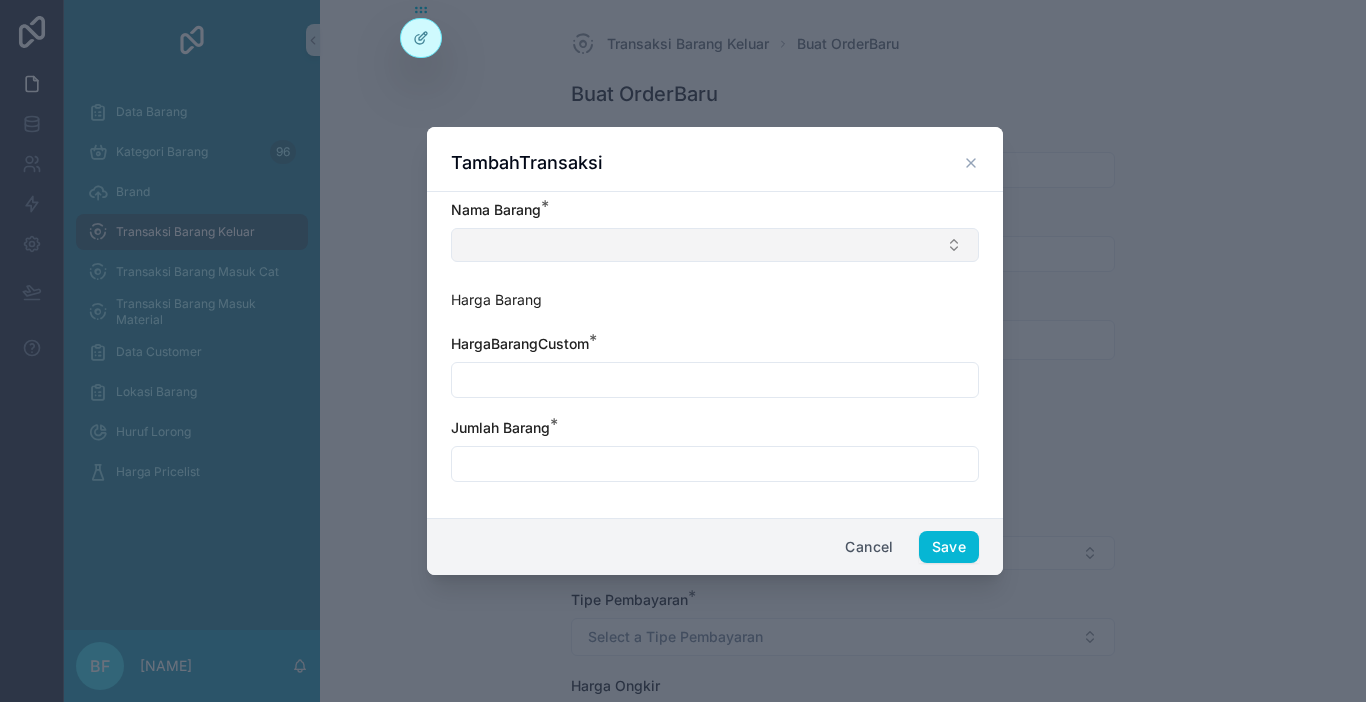 click at bounding box center (715, 245) 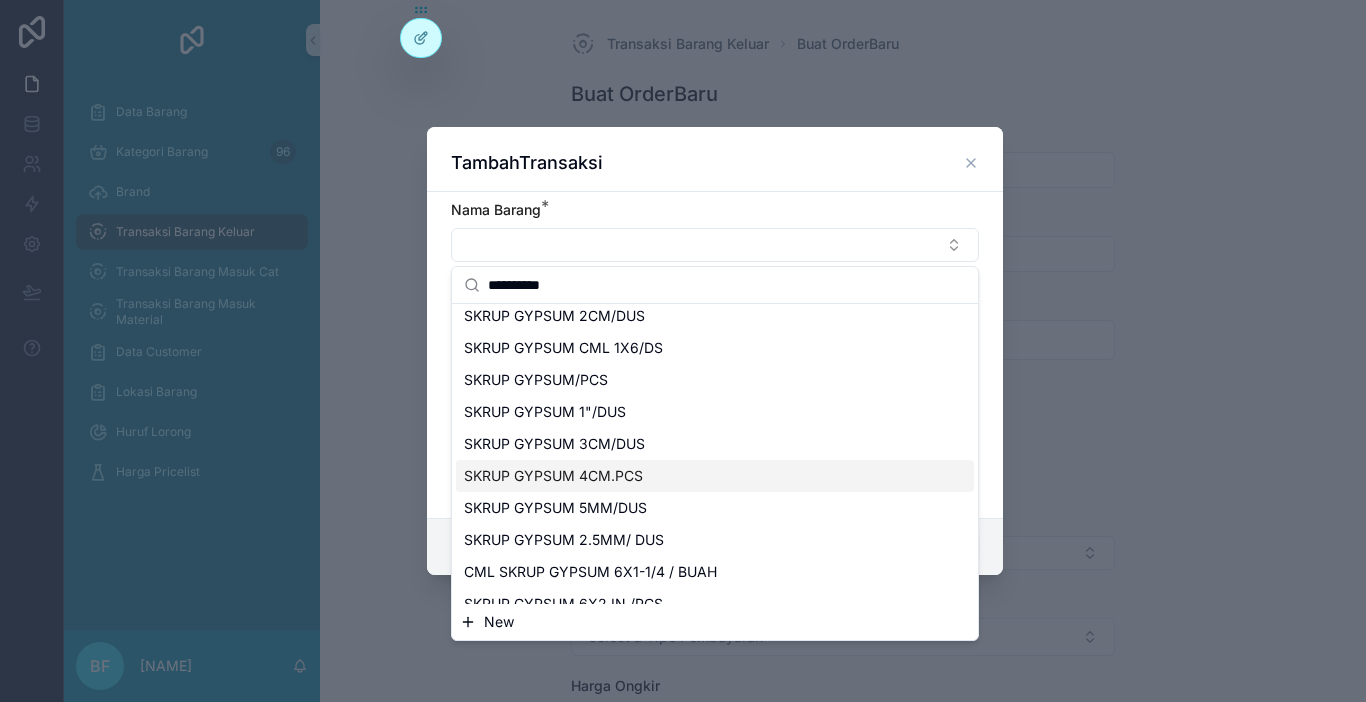 scroll, scrollTop: 0, scrollLeft: 0, axis: both 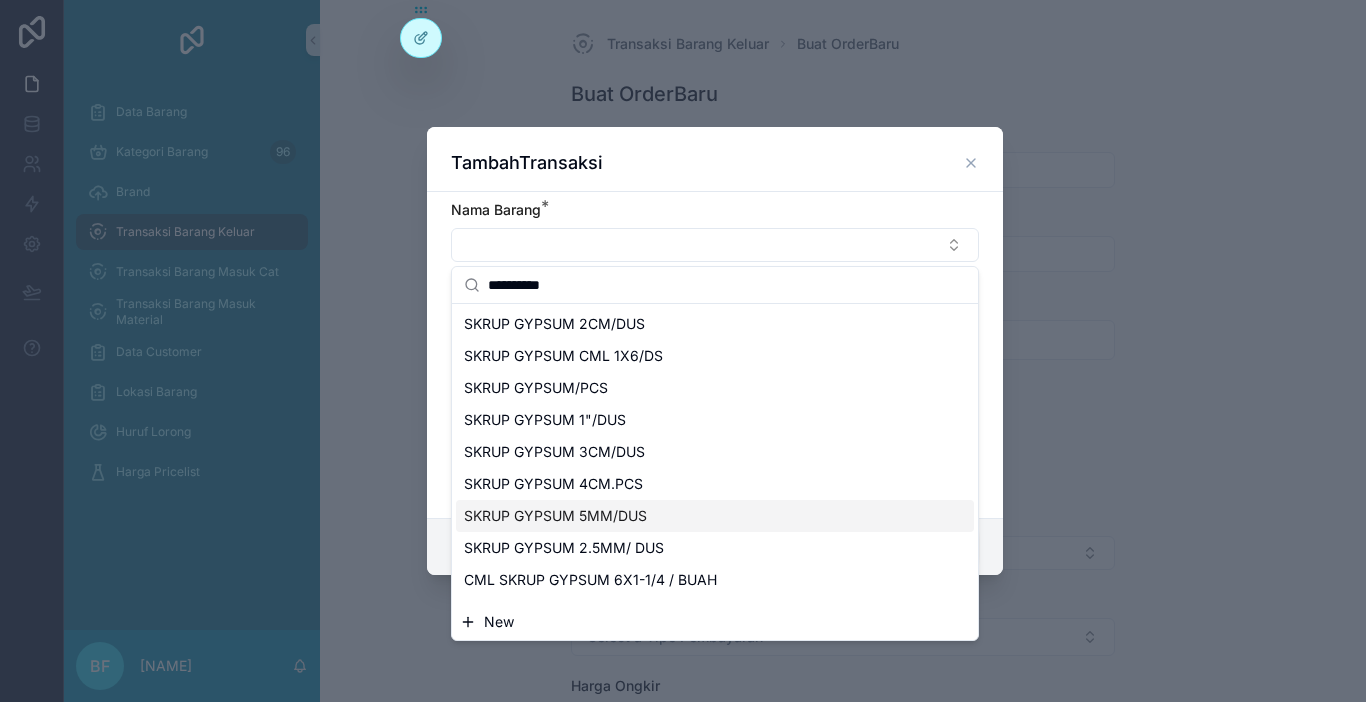 type on "**********" 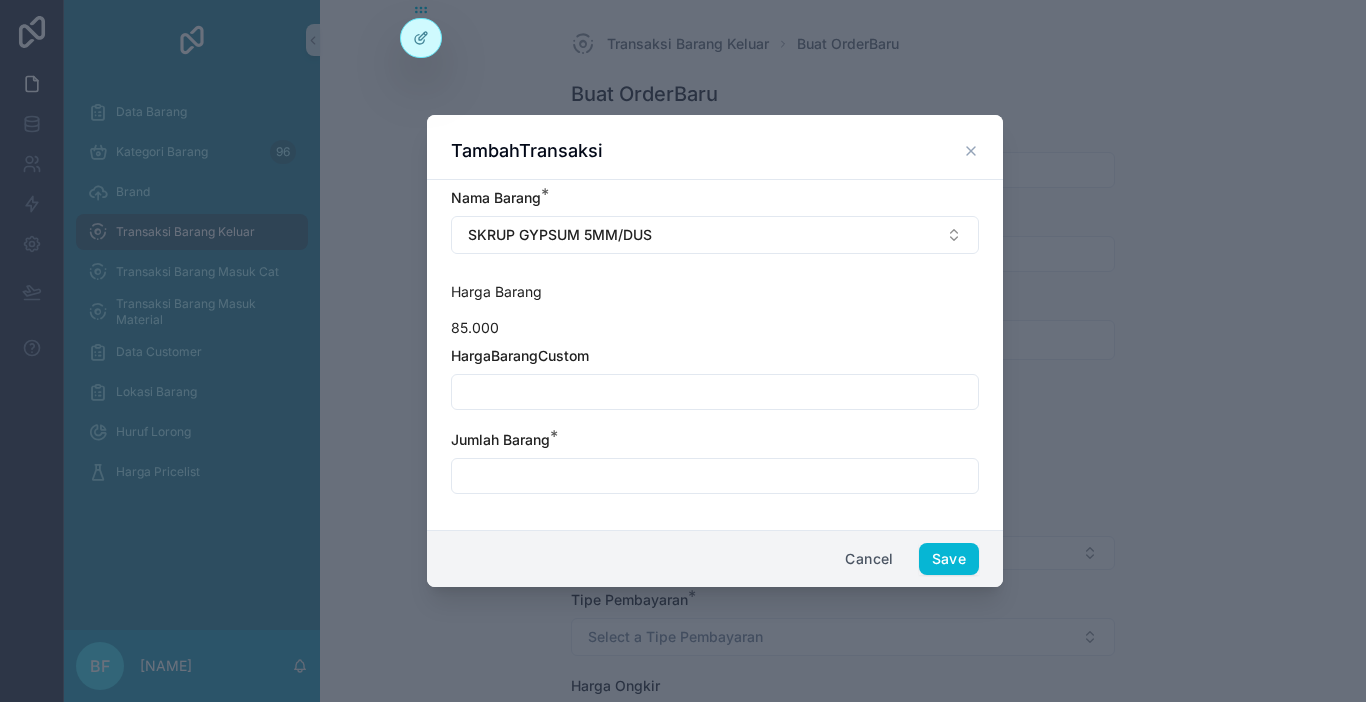 click at bounding box center (715, 392) 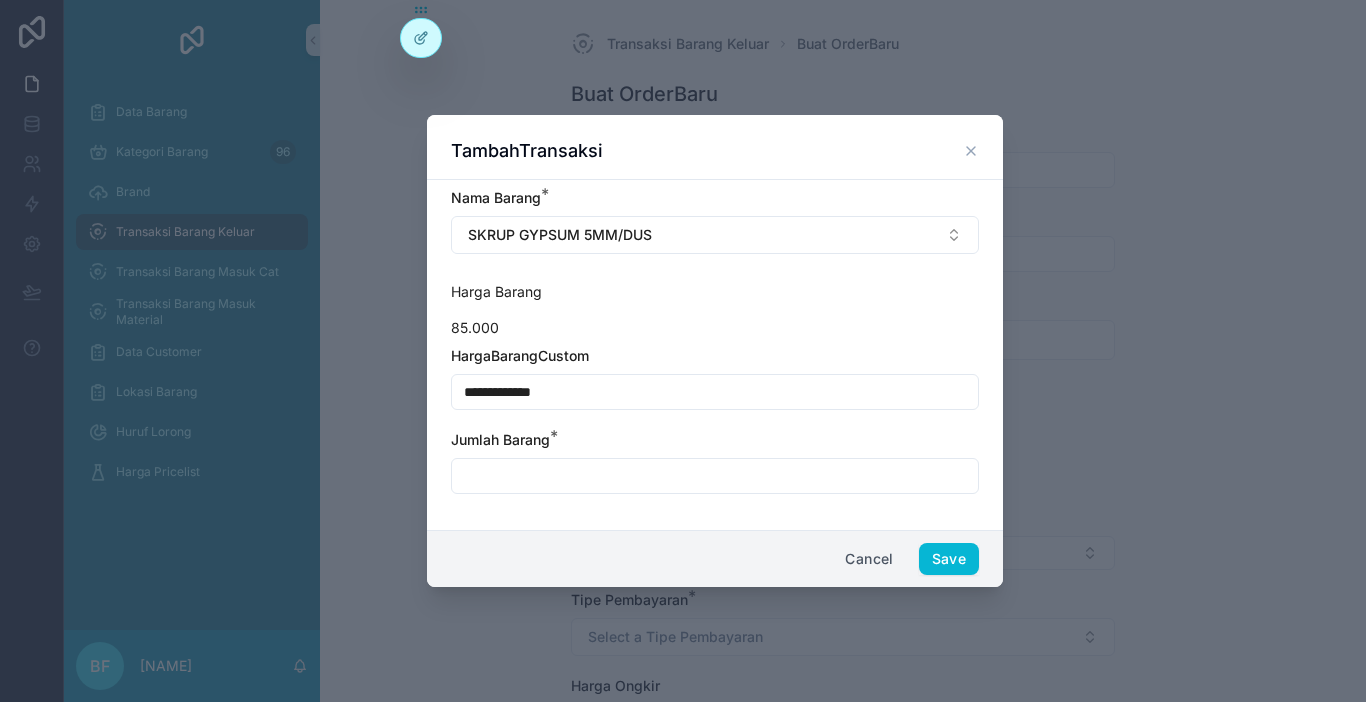type on "**********" 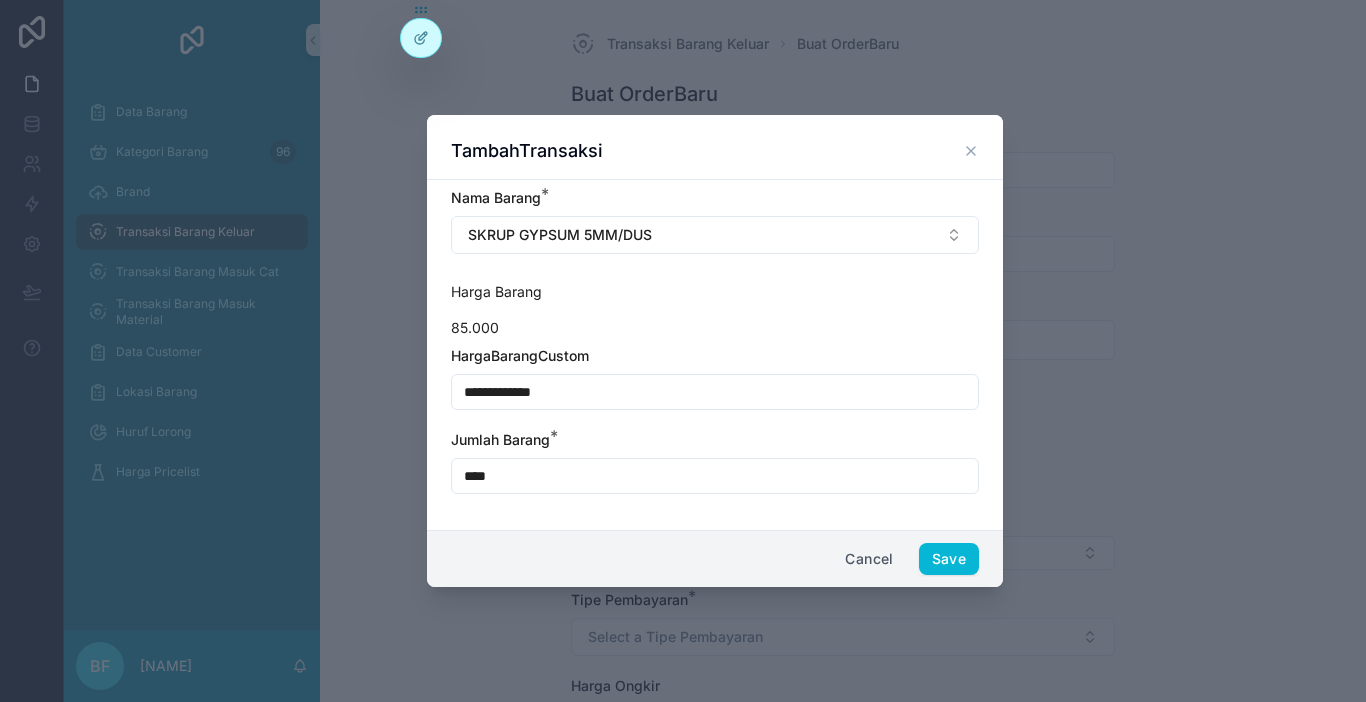 type on "****" 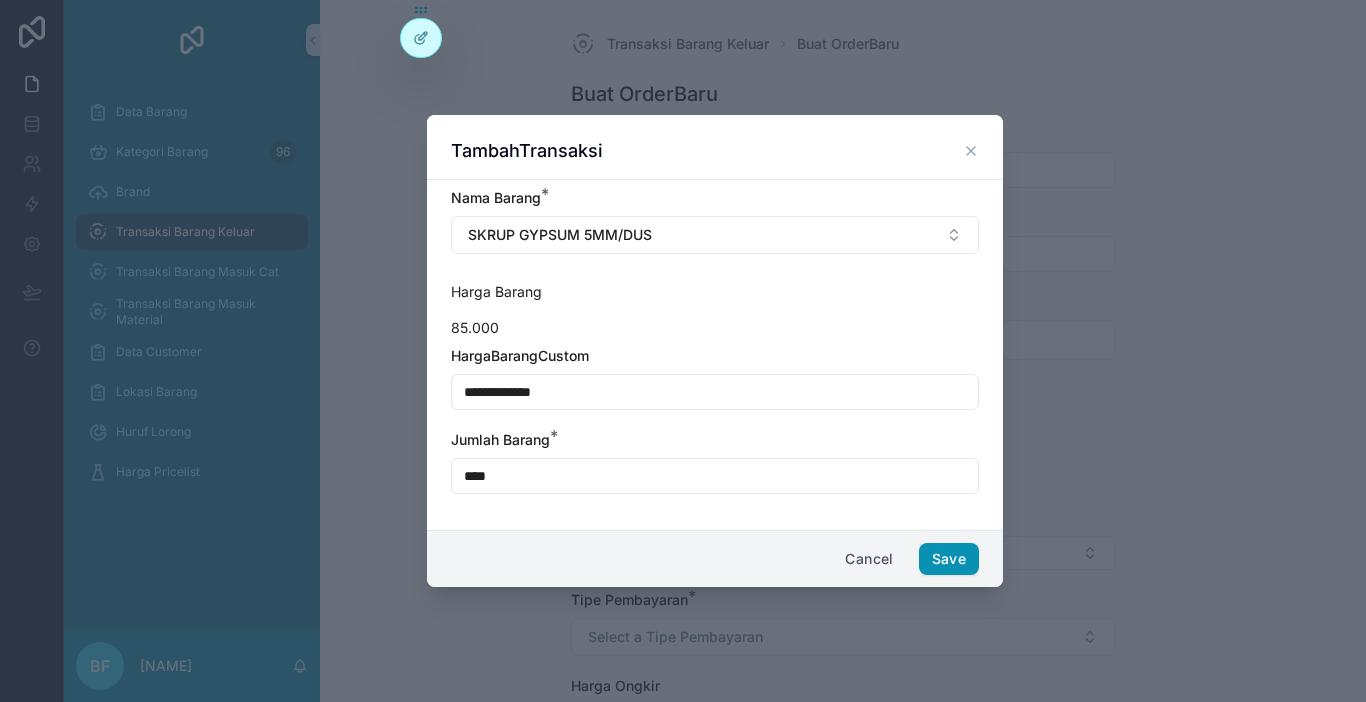 type on "****" 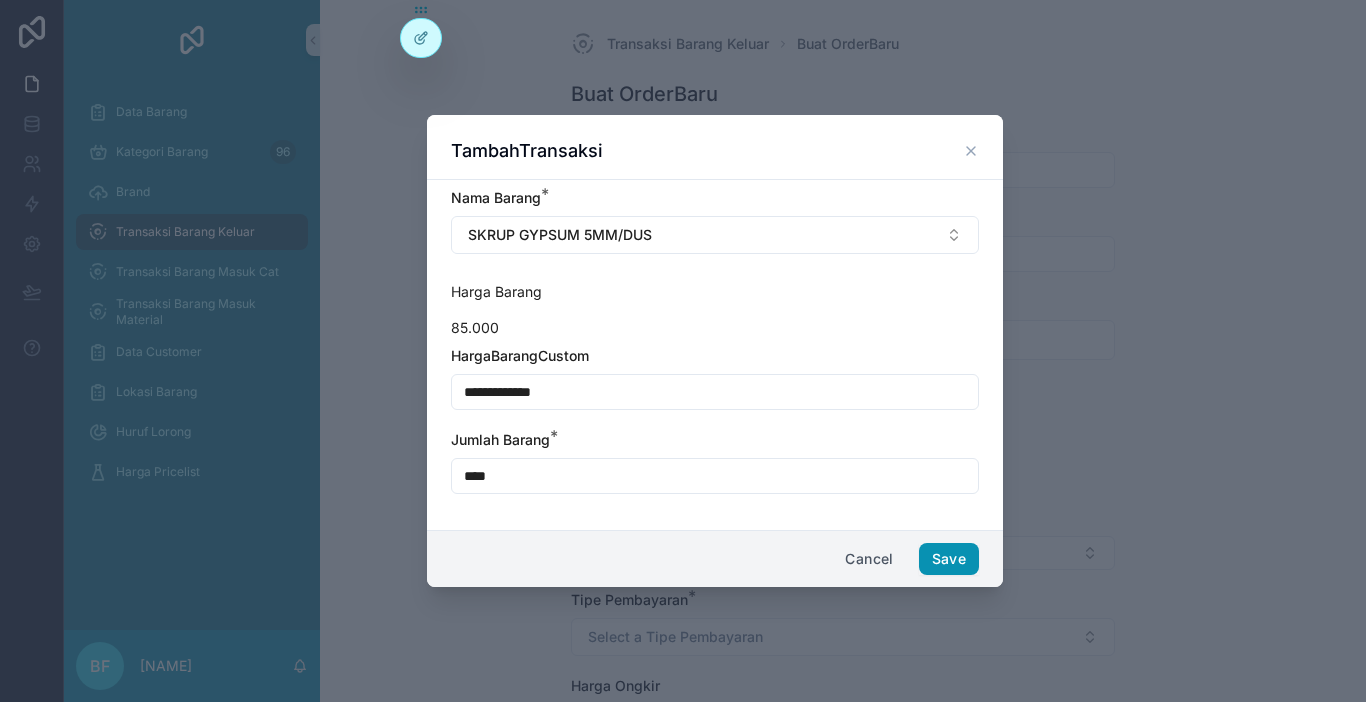 click on "Save" at bounding box center (949, 559) 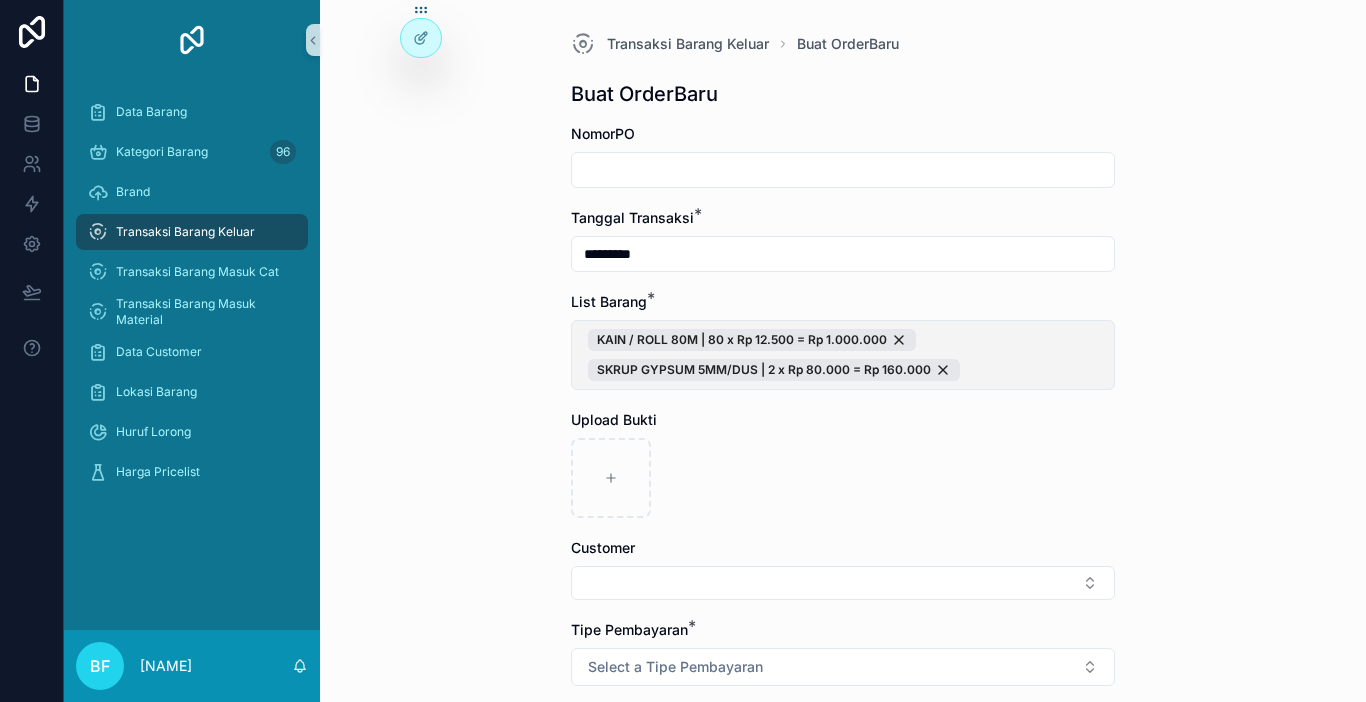 click on "[KAIN] / [ROLL] [M] | 80 x Rp [PRICE] = Rp [PRICE] [SKRUP] [GYPSUM] [MM]/[DUS] | 2 x Rp [PRICE] = Rp [PRICE]" at bounding box center (843, 355) 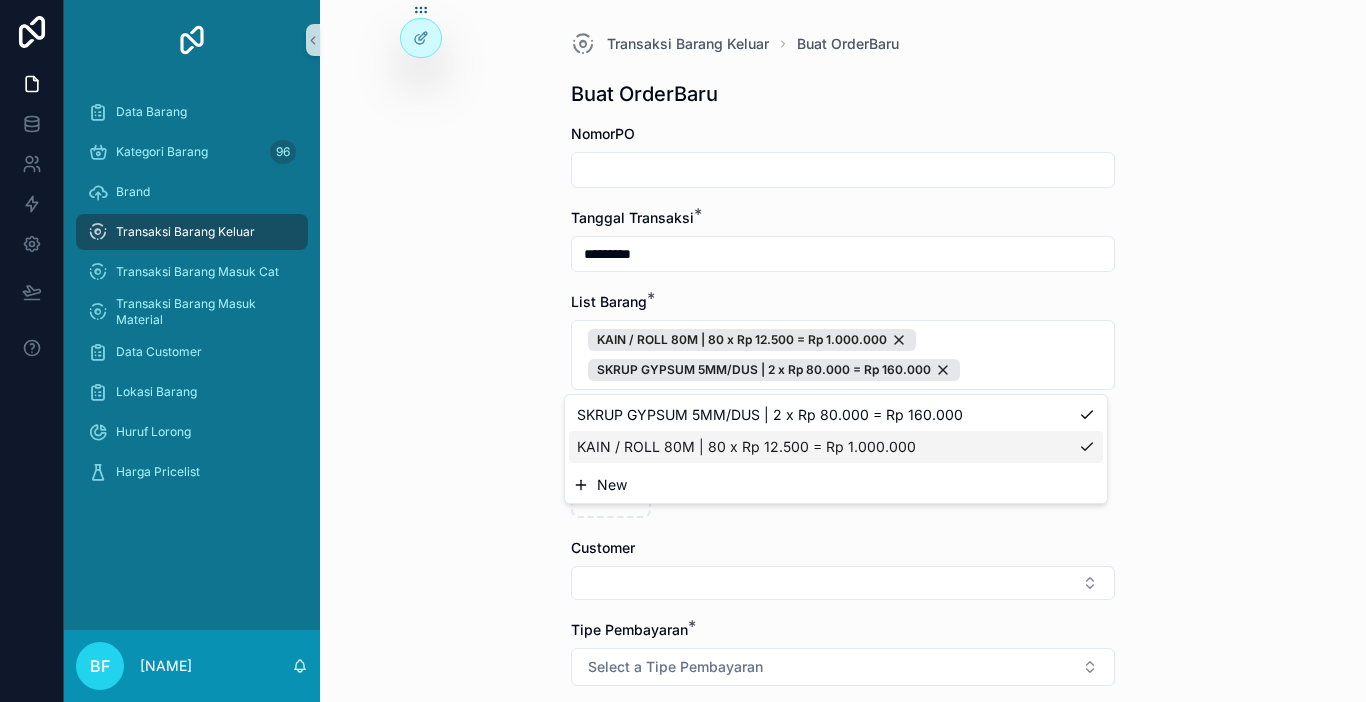 click on "New" at bounding box center (836, 485) 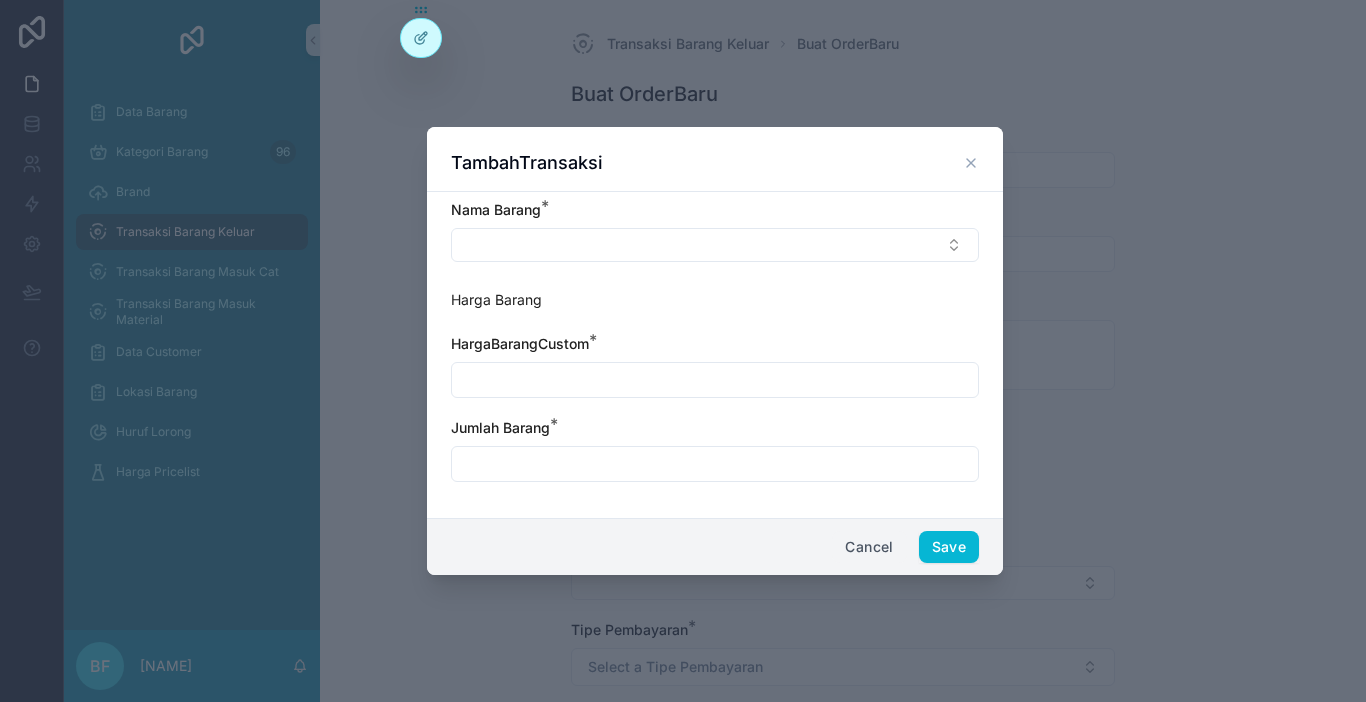 click on "Cancel" at bounding box center (869, 547) 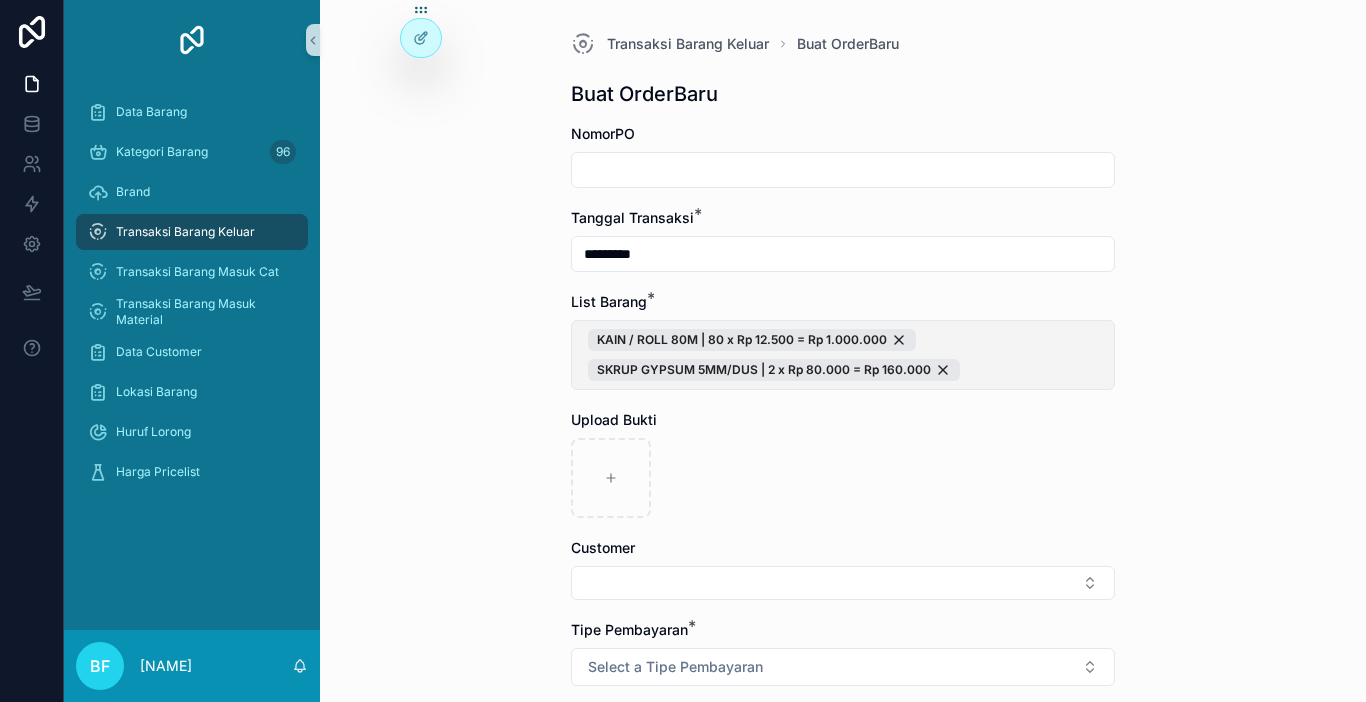 click on "[KAIN] / [ROLL] [M] | 80 x Rp [PRICE] = Rp [PRICE] [SKRUP] [GYPSUM] [MM]/[DUS] | 2 x Rp [PRICE] = Rp [PRICE]" at bounding box center [843, 355] 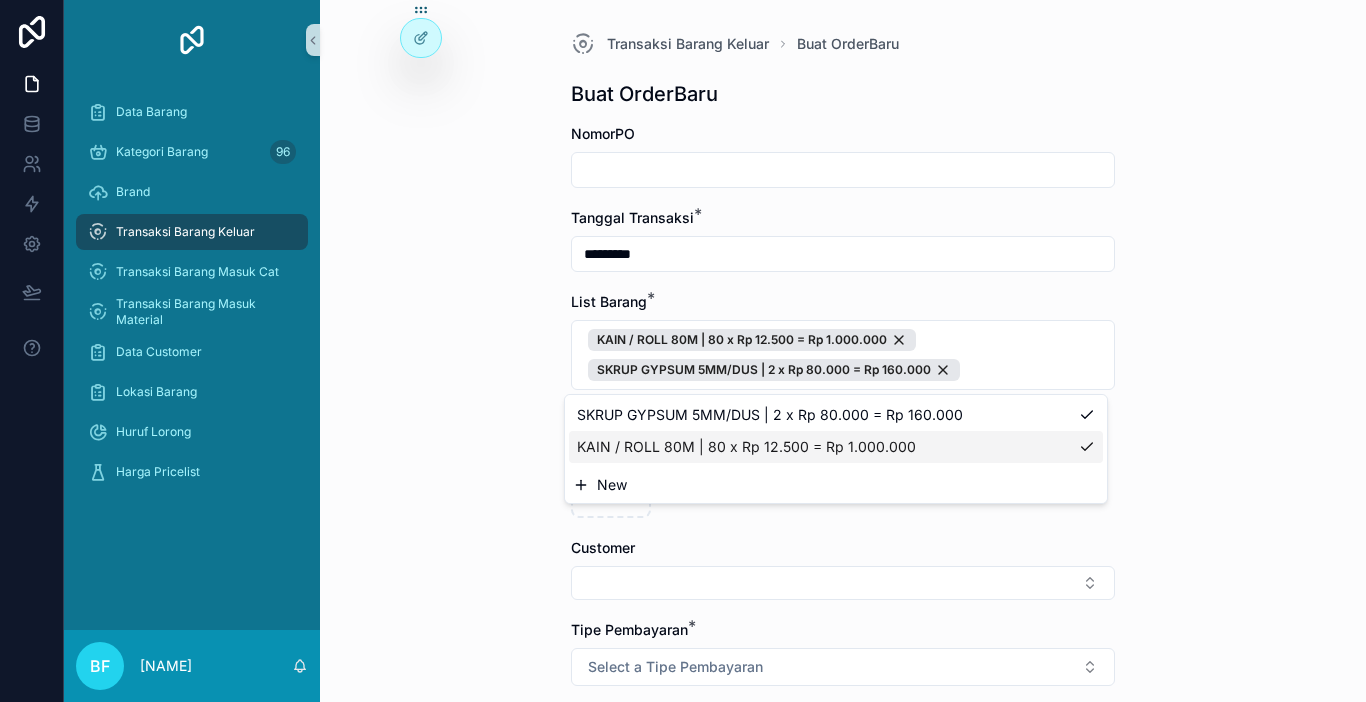 click on "New" at bounding box center [836, 485] 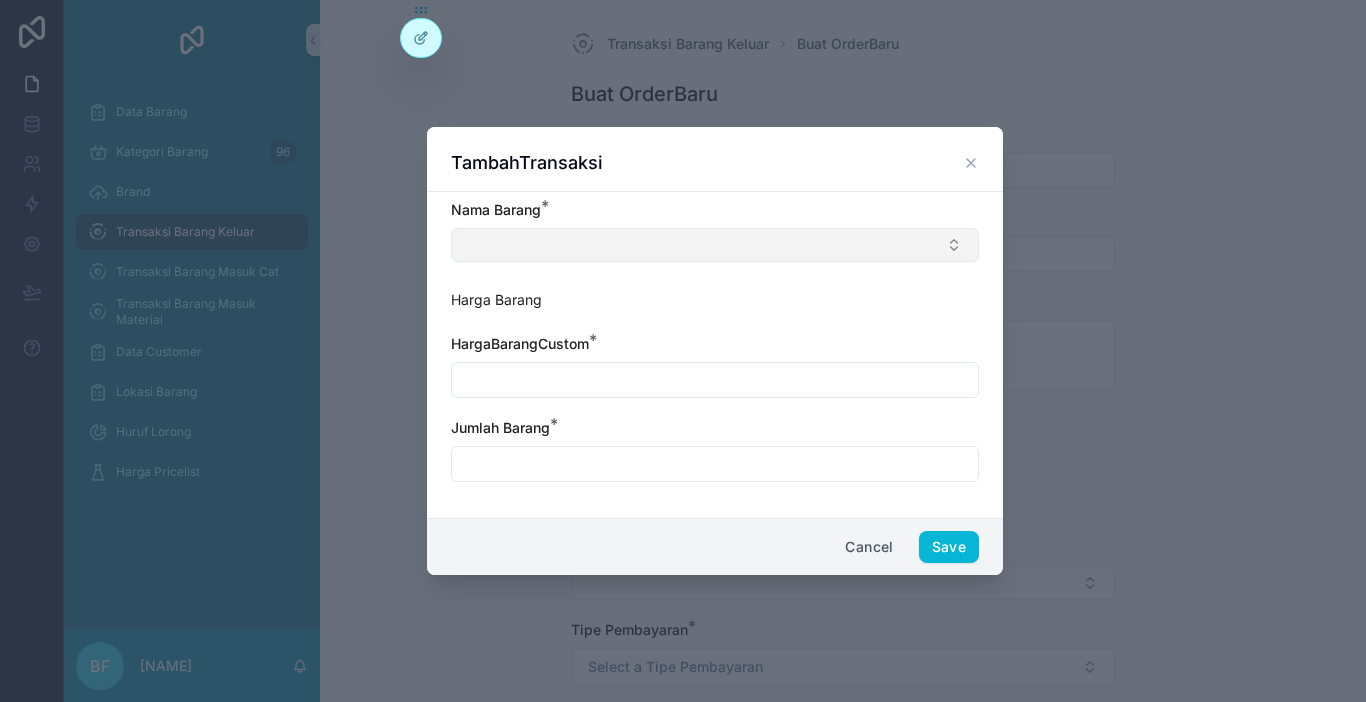 click at bounding box center [715, 245] 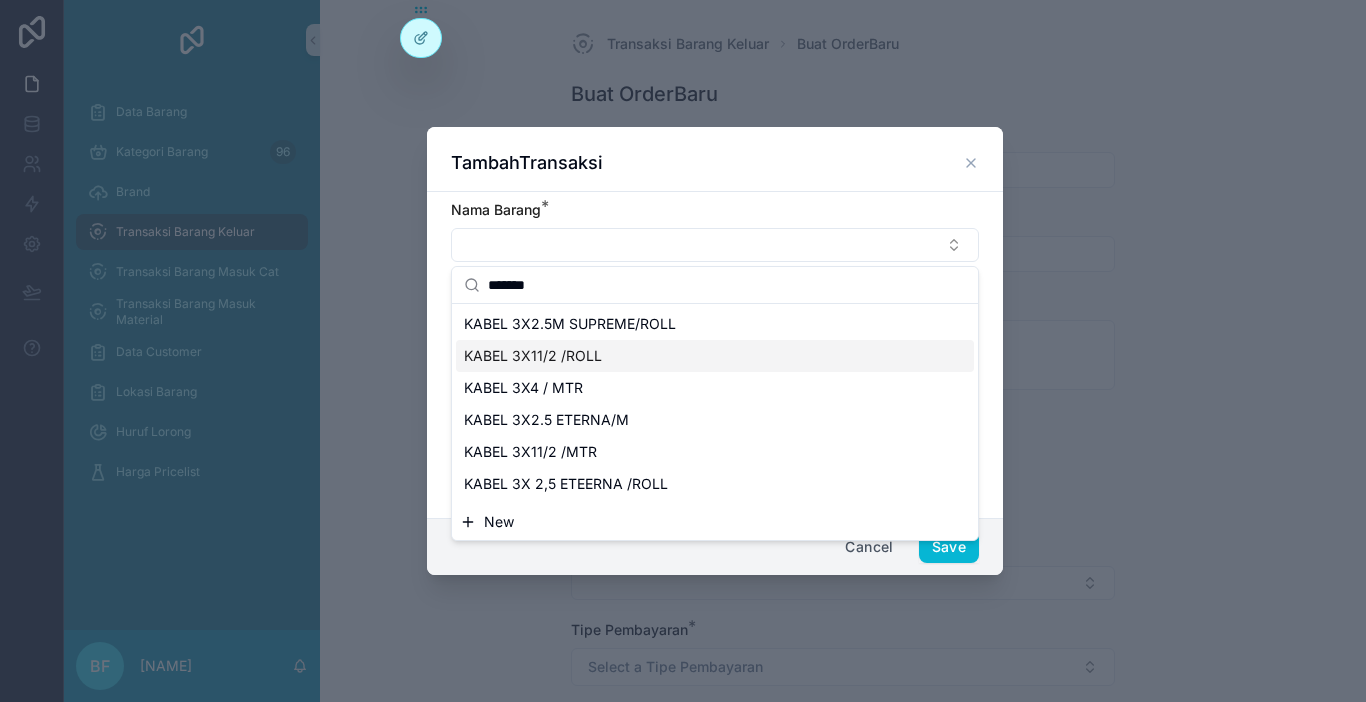 type on "*******" 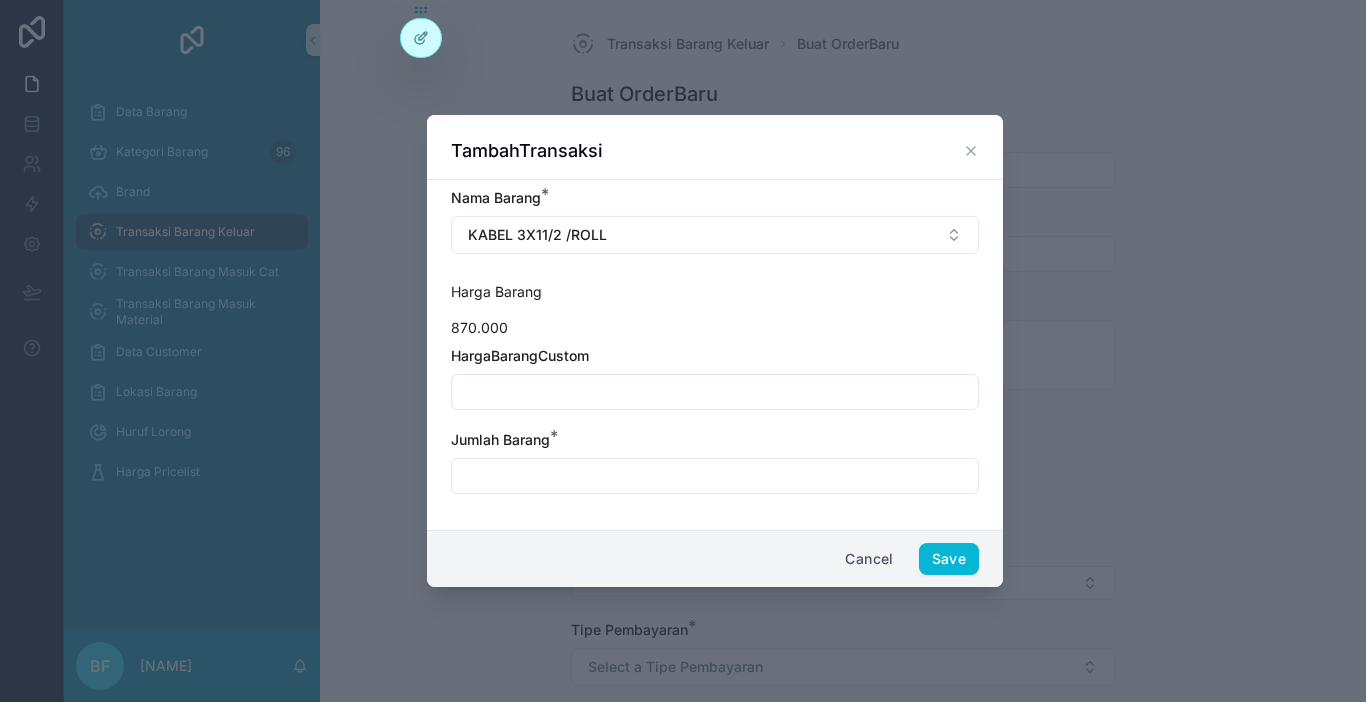 click at bounding box center (715, 392) 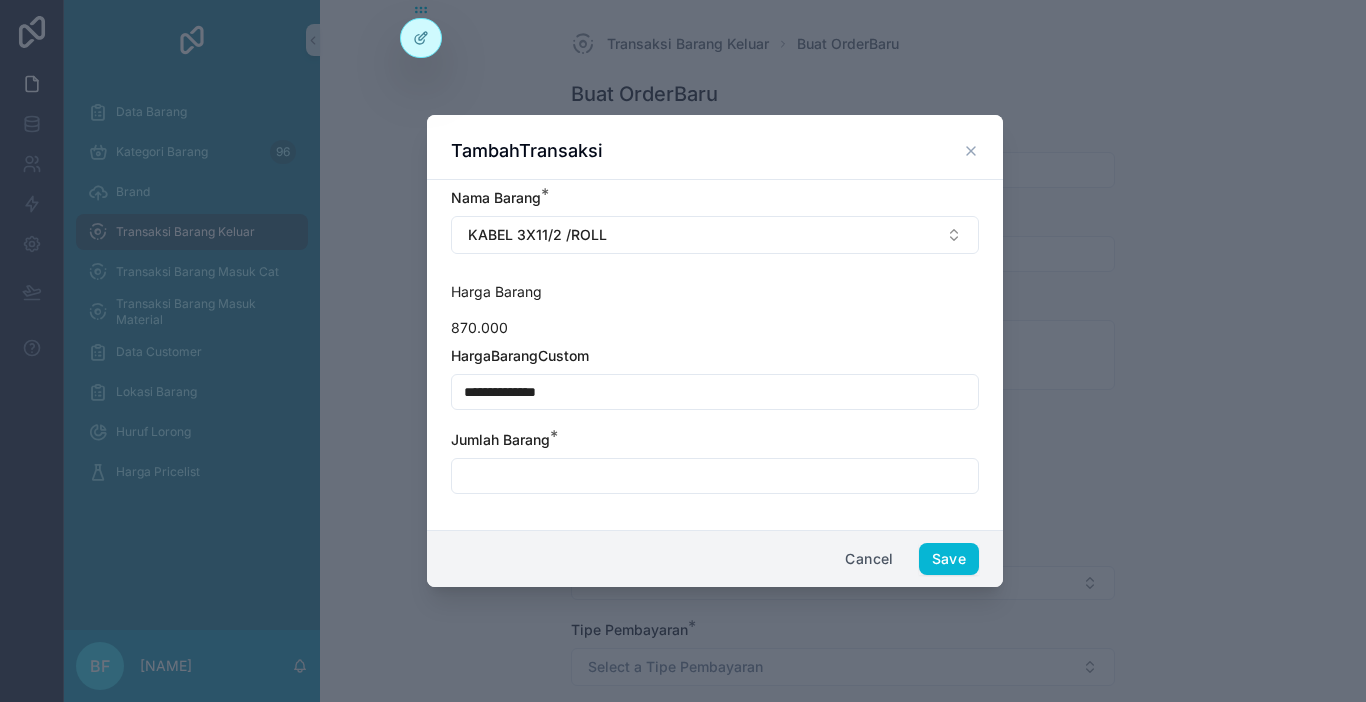 type on "**********" 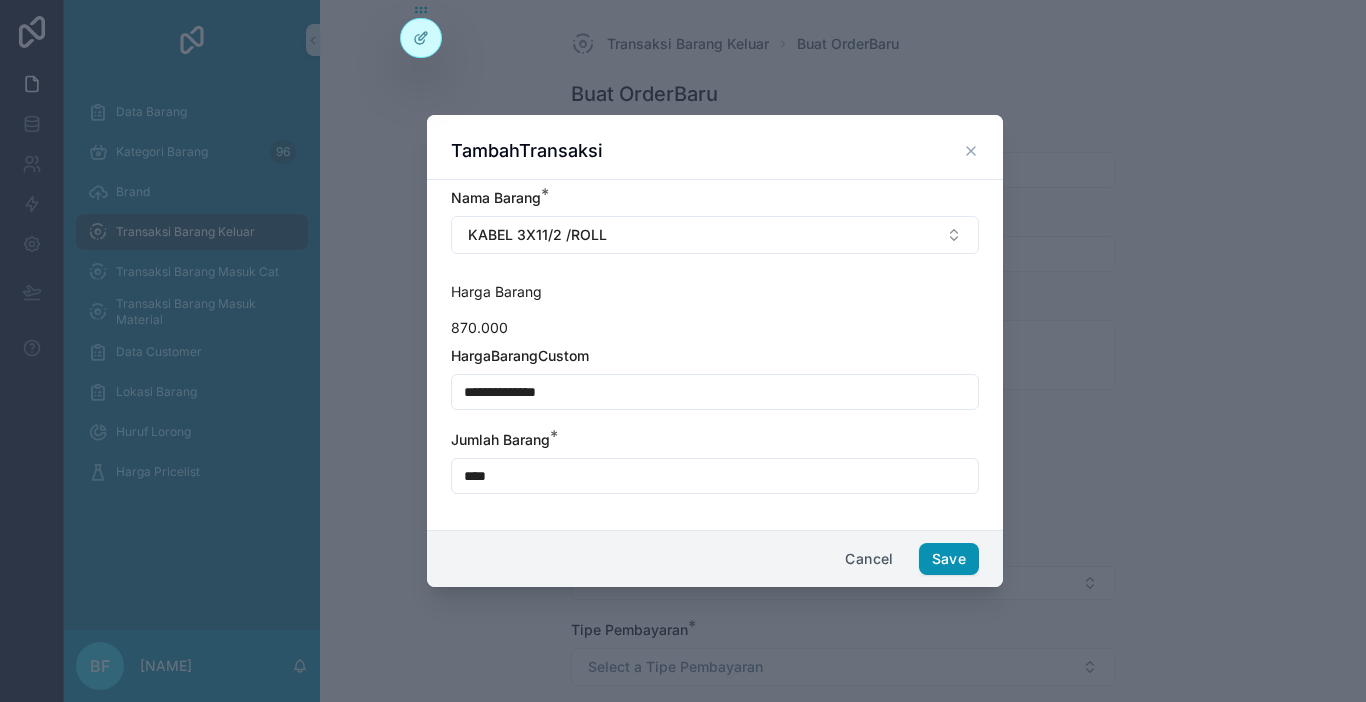type on "****" 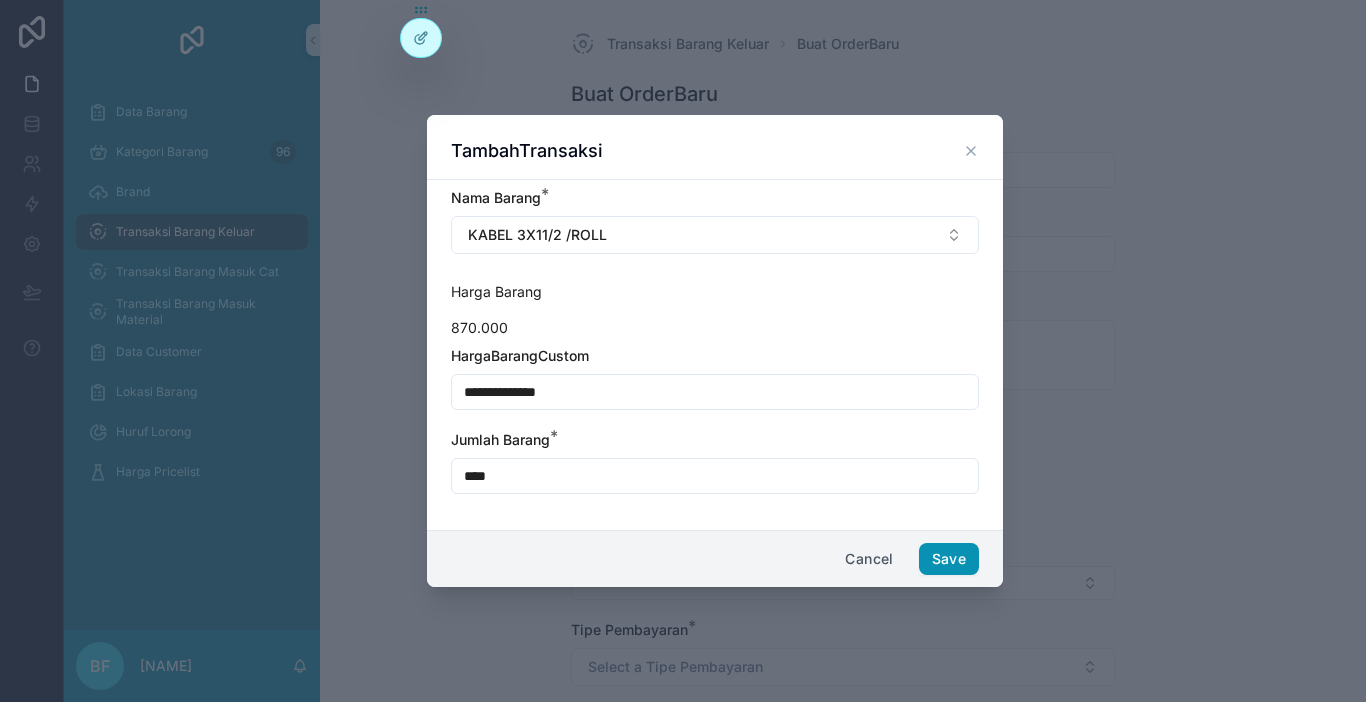 click on "Save" at bounding box center (949, 559) 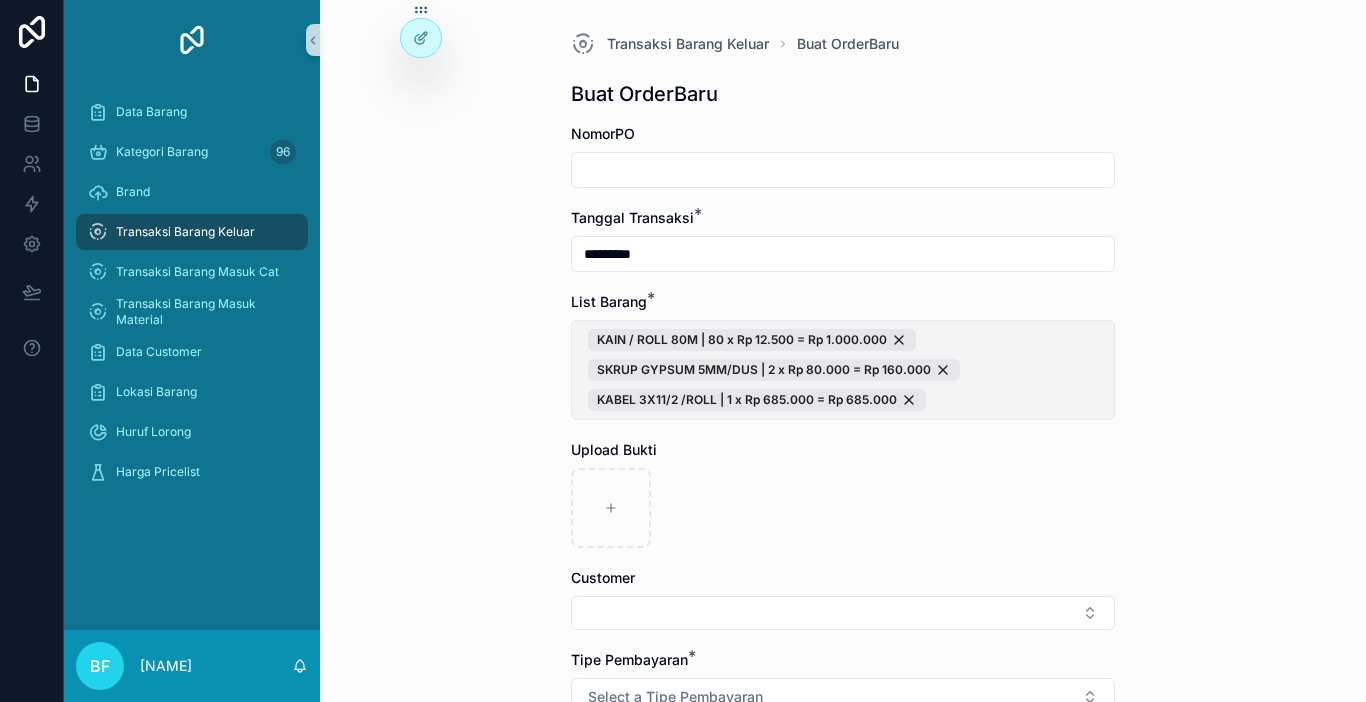 click on "[KAIN] / [ROLL] [M] | 80 x Rp [PRICE] = Rp [PRICE] [SKRUP] [GYPSUM] [MM]/[DUS] | 2 x Rp [PRICE] = Rp [PRICE] [KABEL] [X] [MM]/[ROLL] | 1 x Rp [PRICE] = Rp [PRICE]" at bounding box center (843, 370) 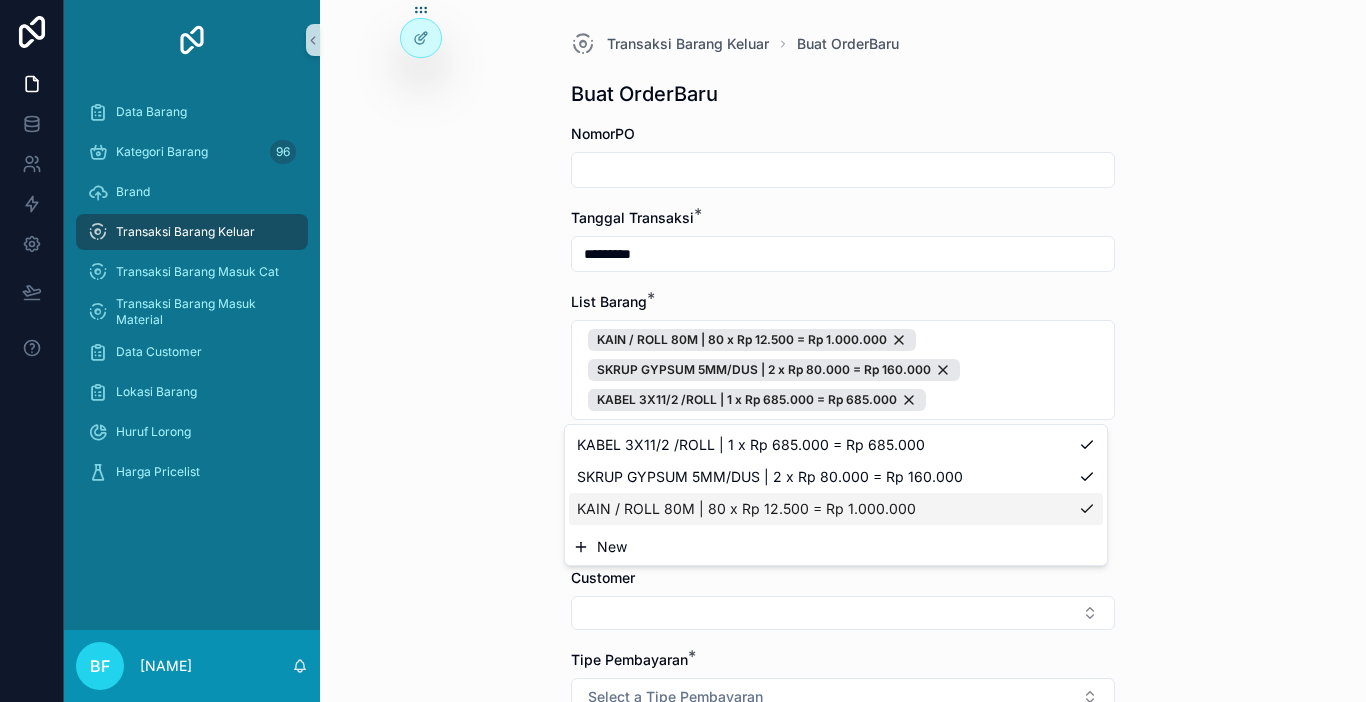 click on "New" at bounding box center [836, 547] 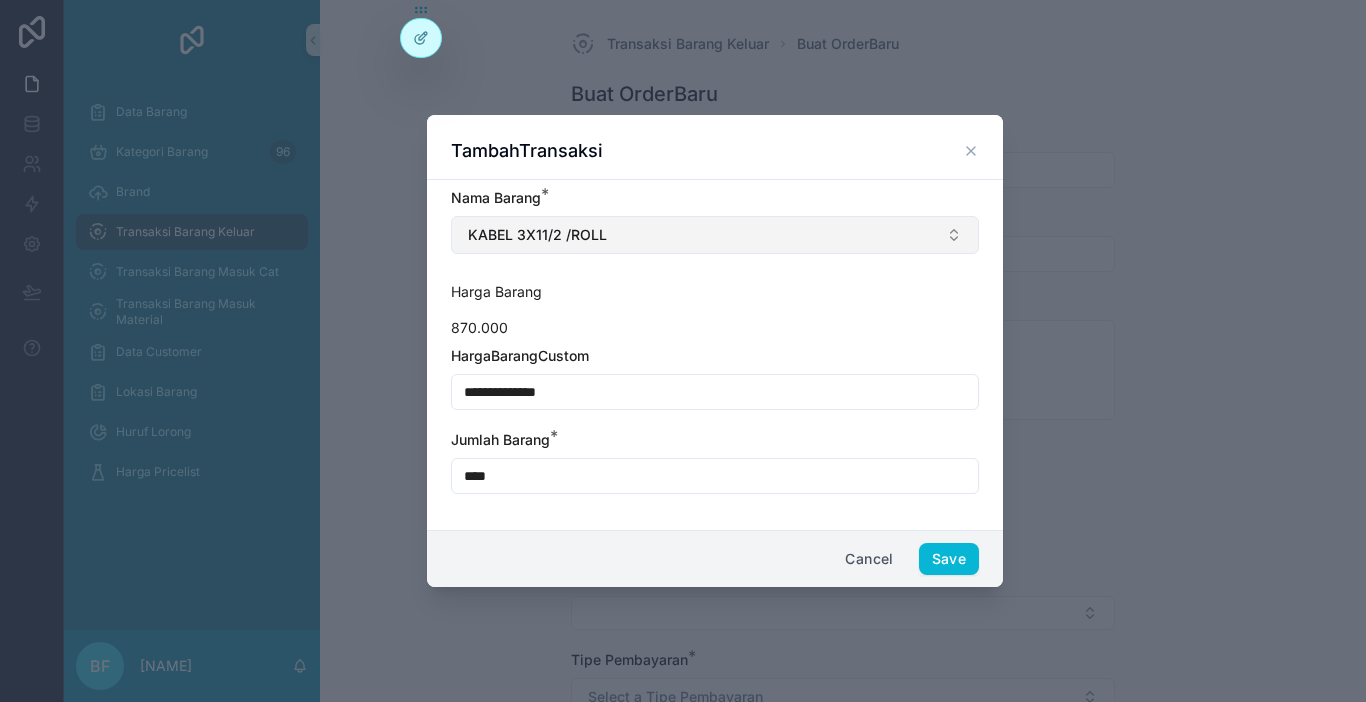 click on "KABEL 3X11/2 /ROLL" at bounding box center (715, 235) 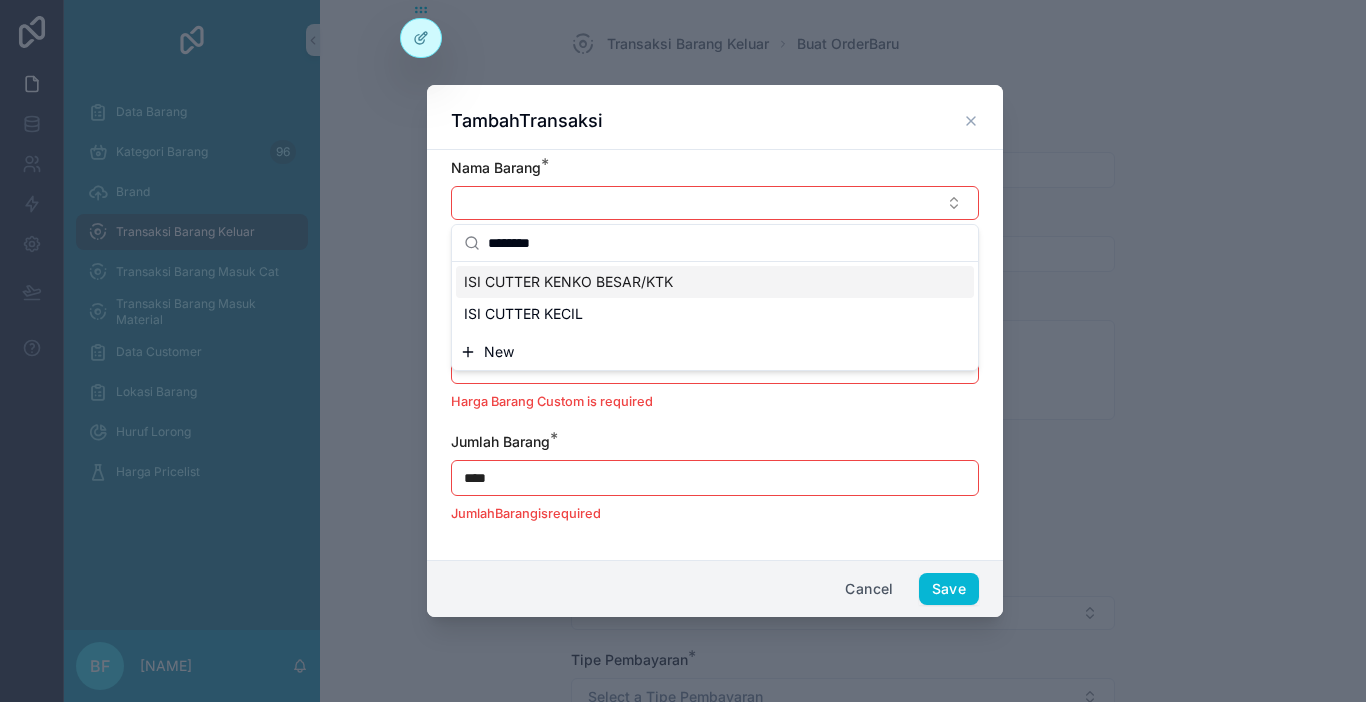 type on "********" 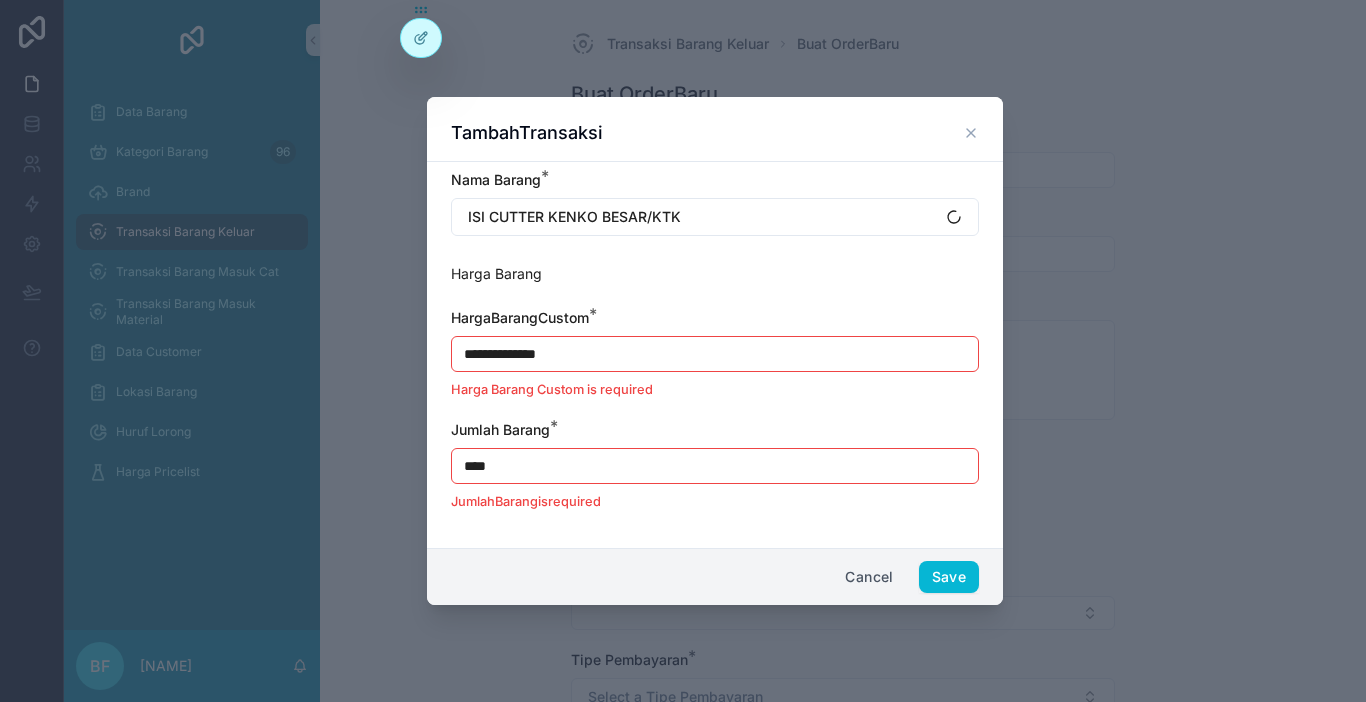 click on "**********" at bounding box center [715, 354] 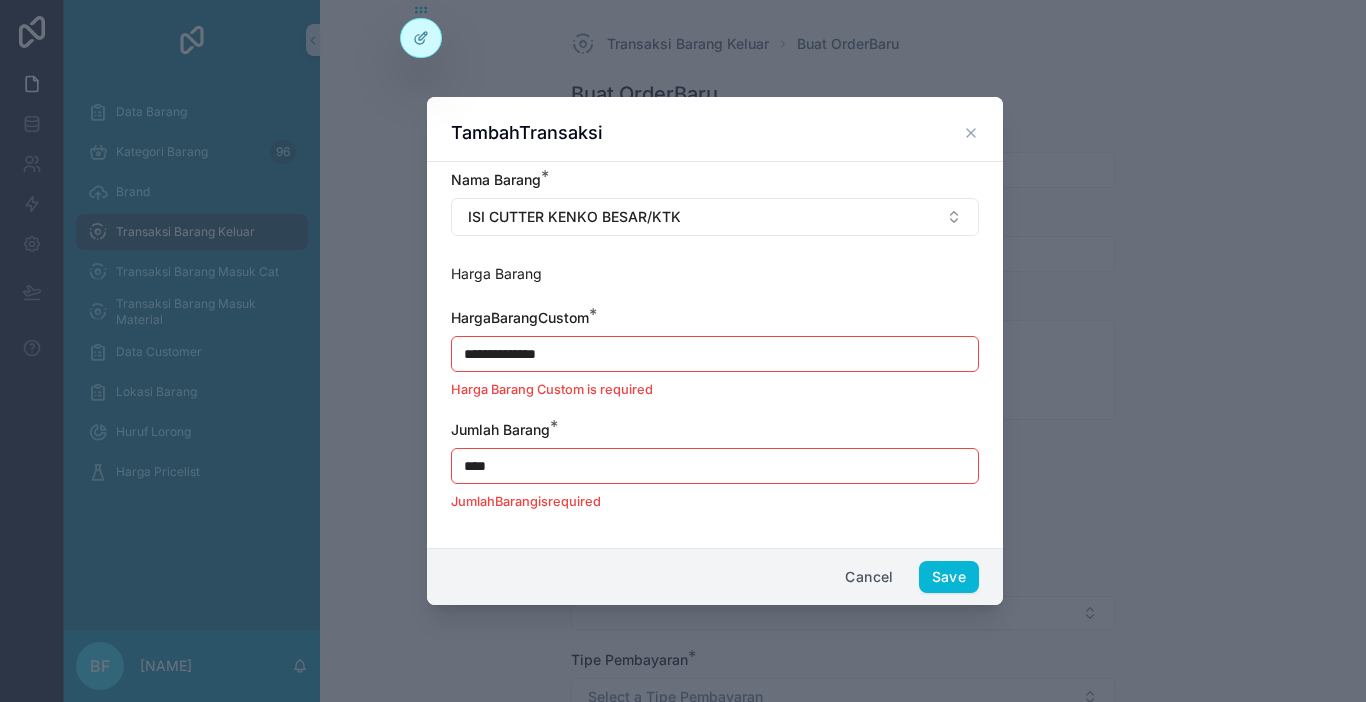 click on "**********" at bounding box center (715, 354) 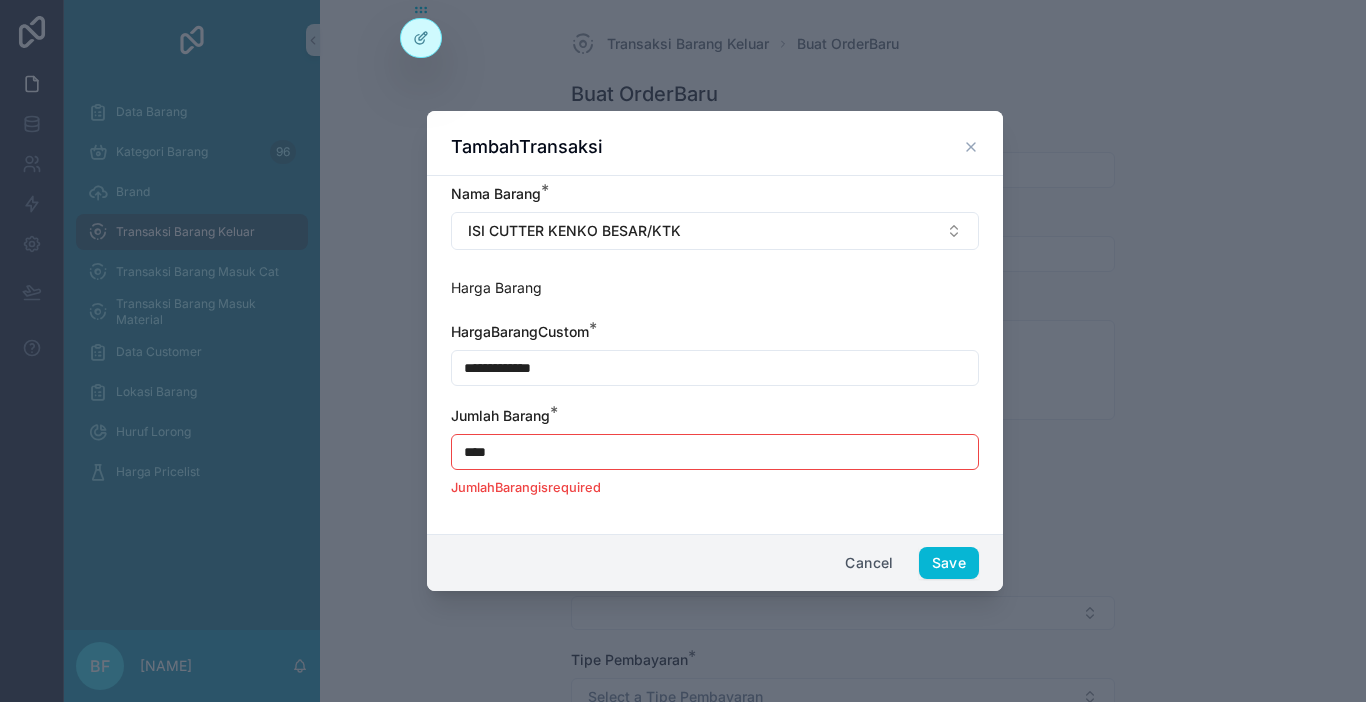 type on "**********" 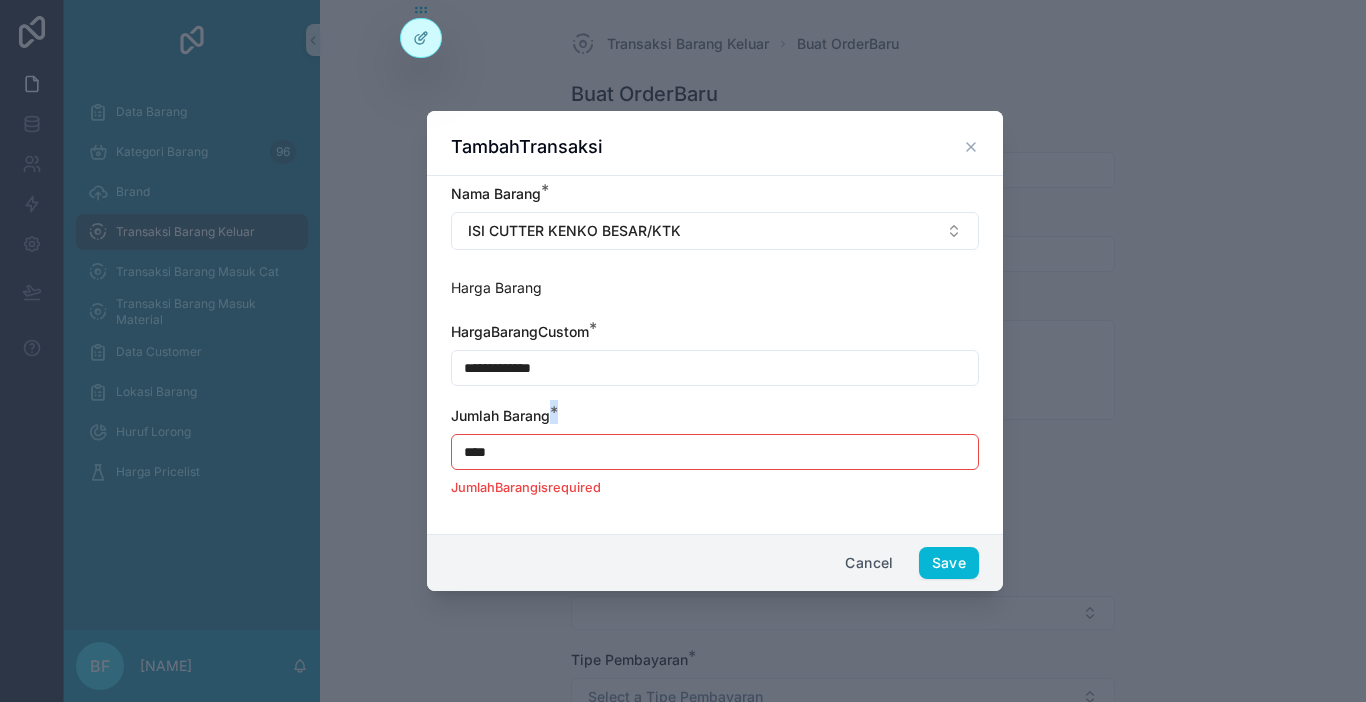 click on "****" at bounding box center (715, 452) 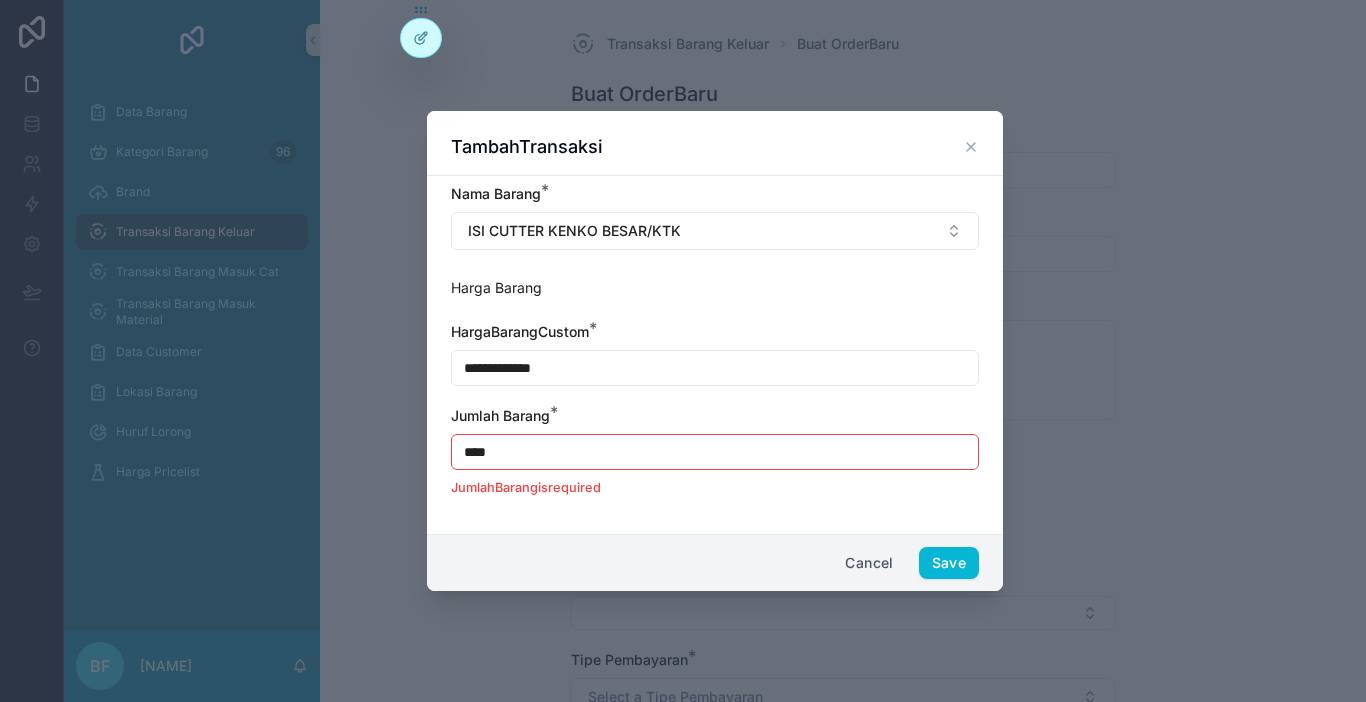 click on "****" at bounding box center (715, 452) 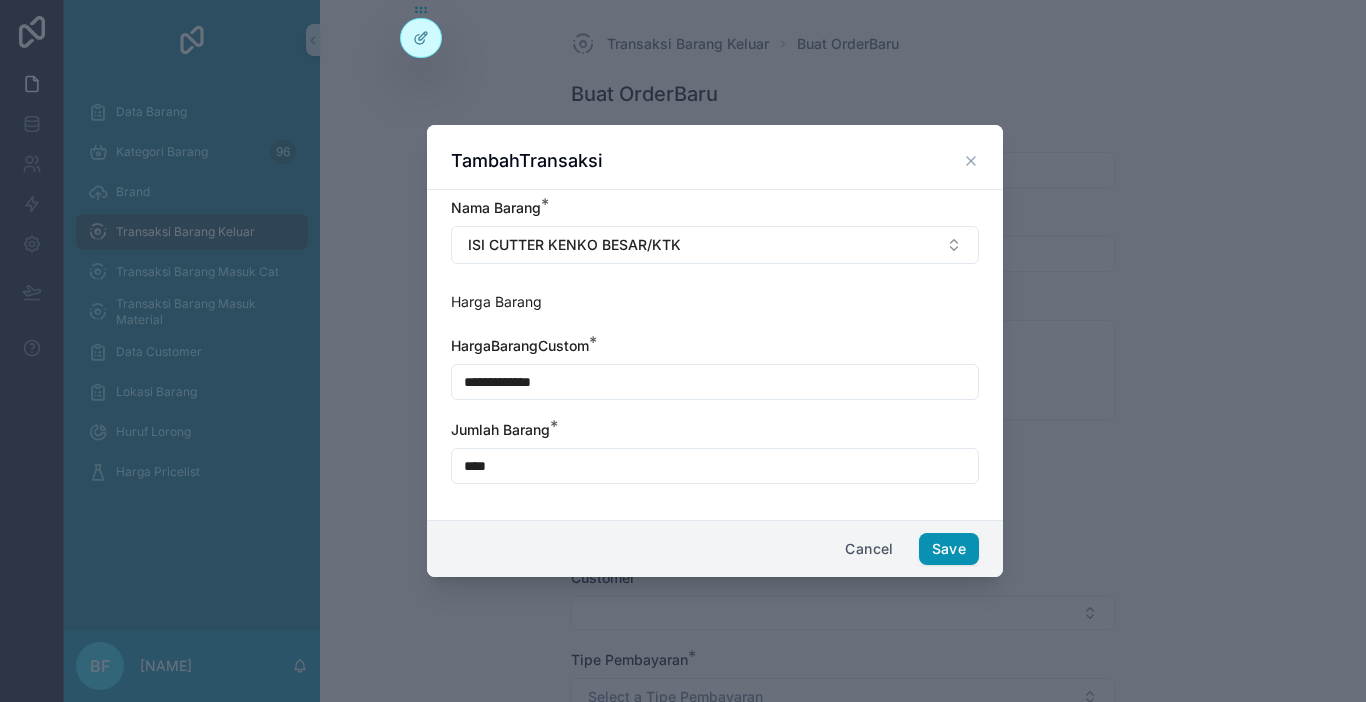 type on "****" 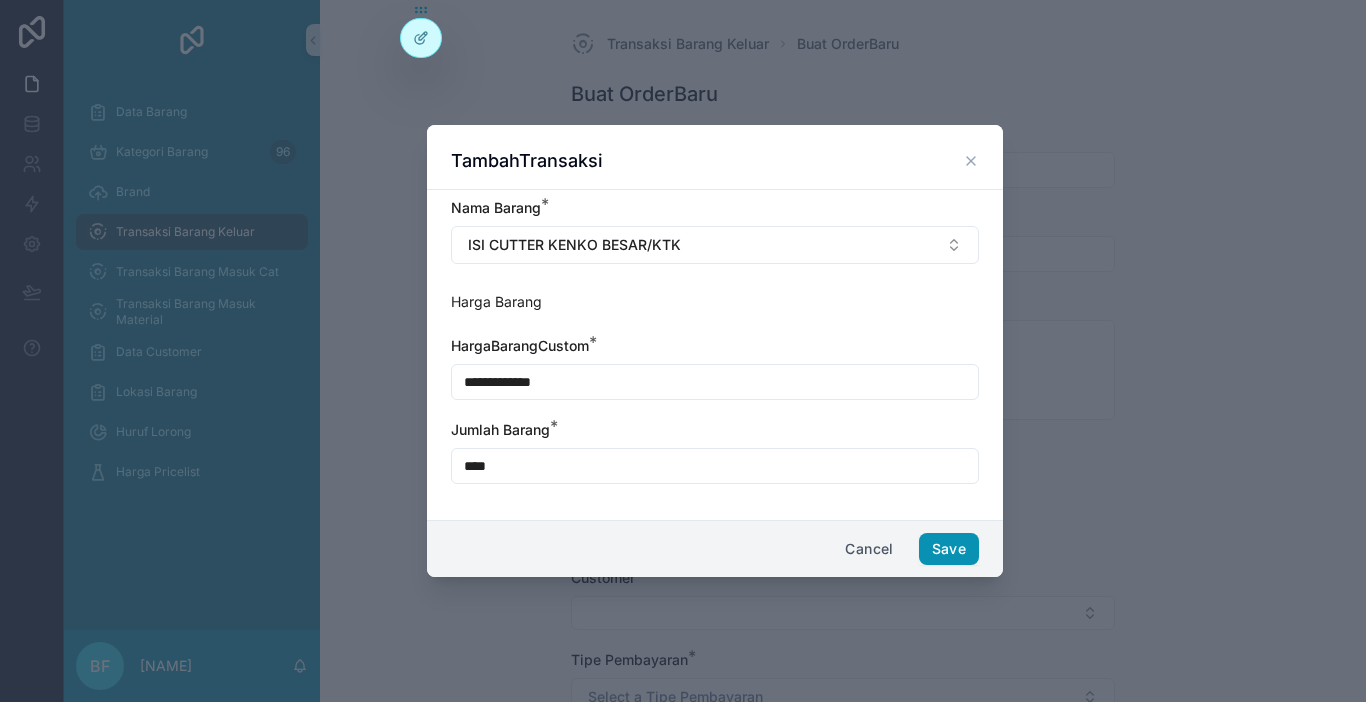 click on "Save" at bounding box center (949, 549) 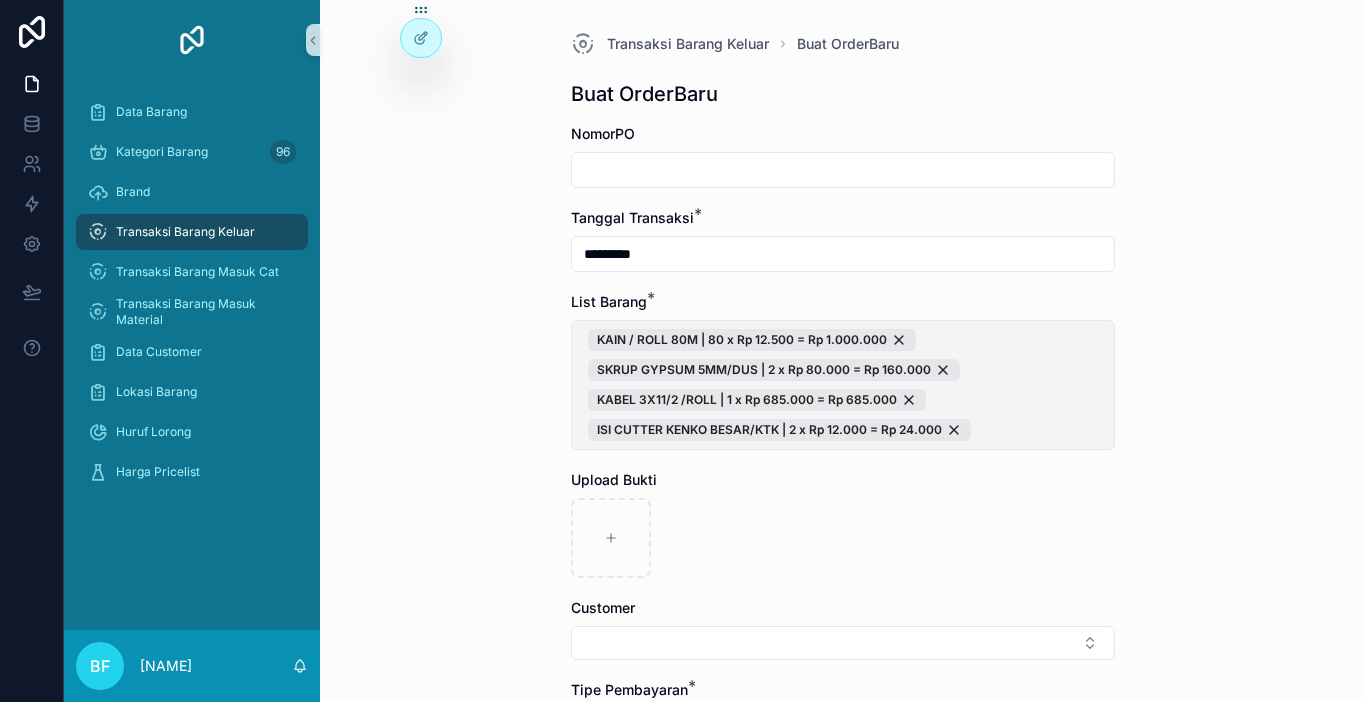 click on "[KAIN] / [ROLL] [M] | 80 x Rp [PRICE] = Rp [PRICE] [SKRUP] [GYPSUM] [MM]/[DUS] | 2 x Rp [PRICE] = Rp [PRICE] [KABEL] [X] [MM]/[ROLL] | 1 x Rp [PRICE] = Rp [PRICE] [ISI] [CUTTER] [KENKO] [BESAR]/[KTK] | 2 x Rp [PRICE] = Rp [PRICE]" at bounding box center [843, 385] 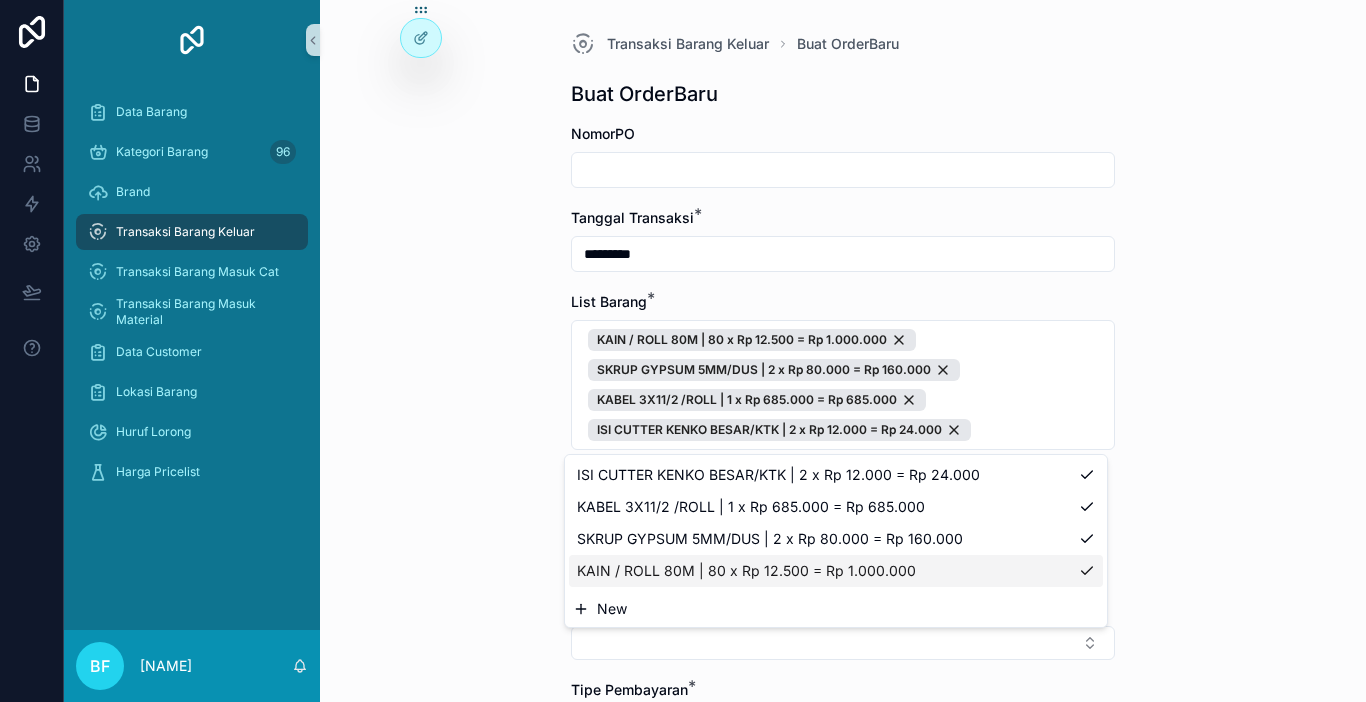 click on "New" at bounding box center (836, 609) 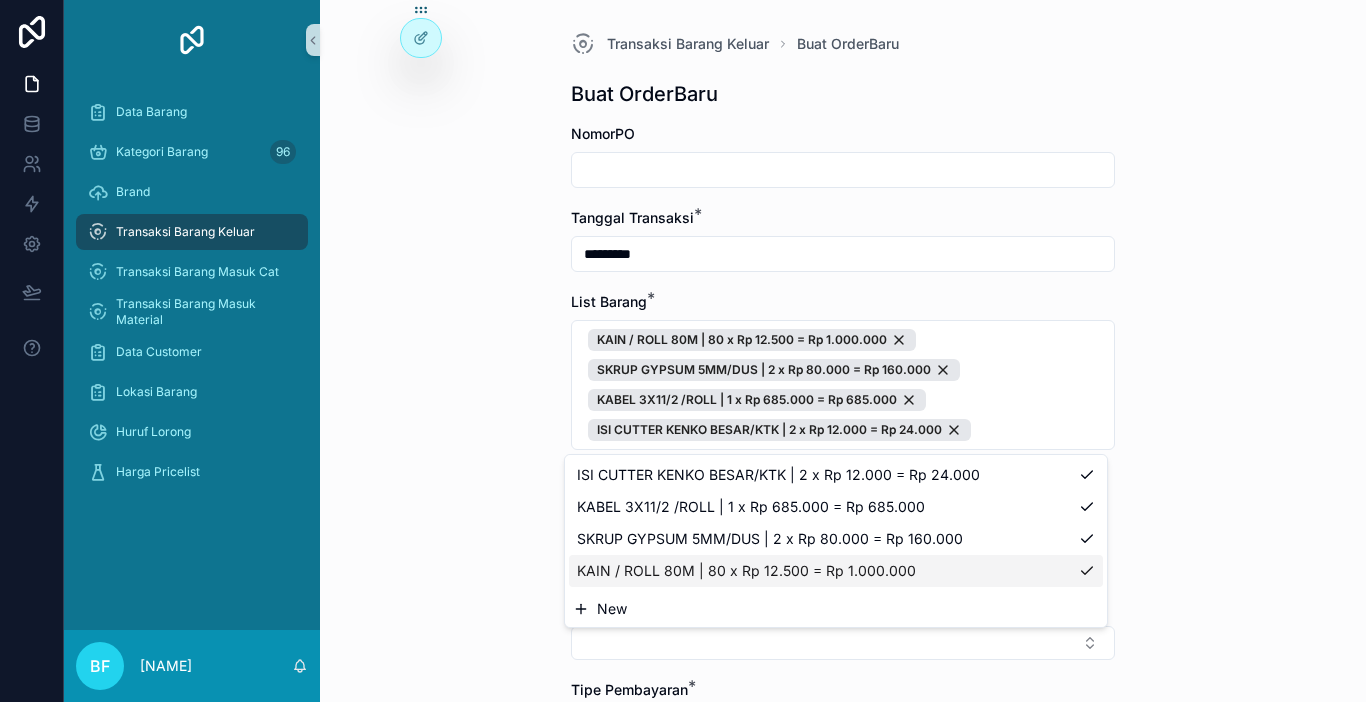 click on "New" at bounding box center (612, 609) 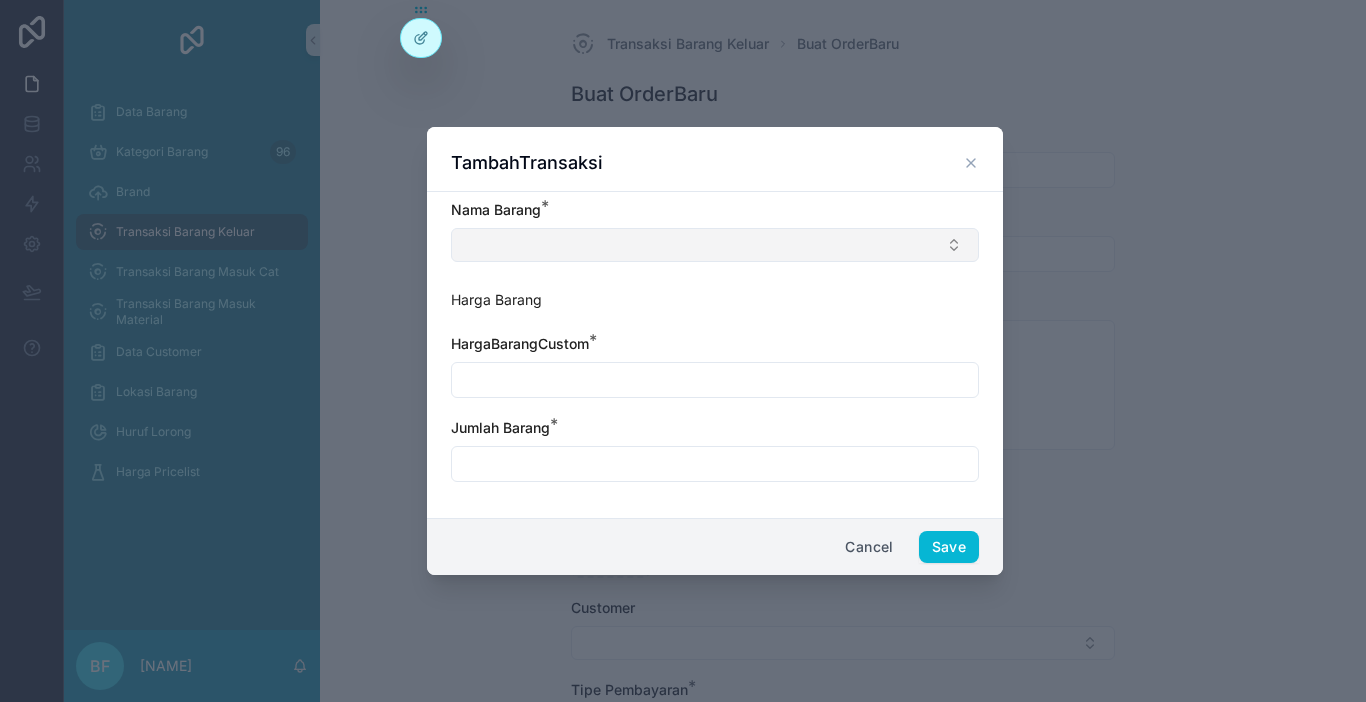 click at bounding box center (715, 245) 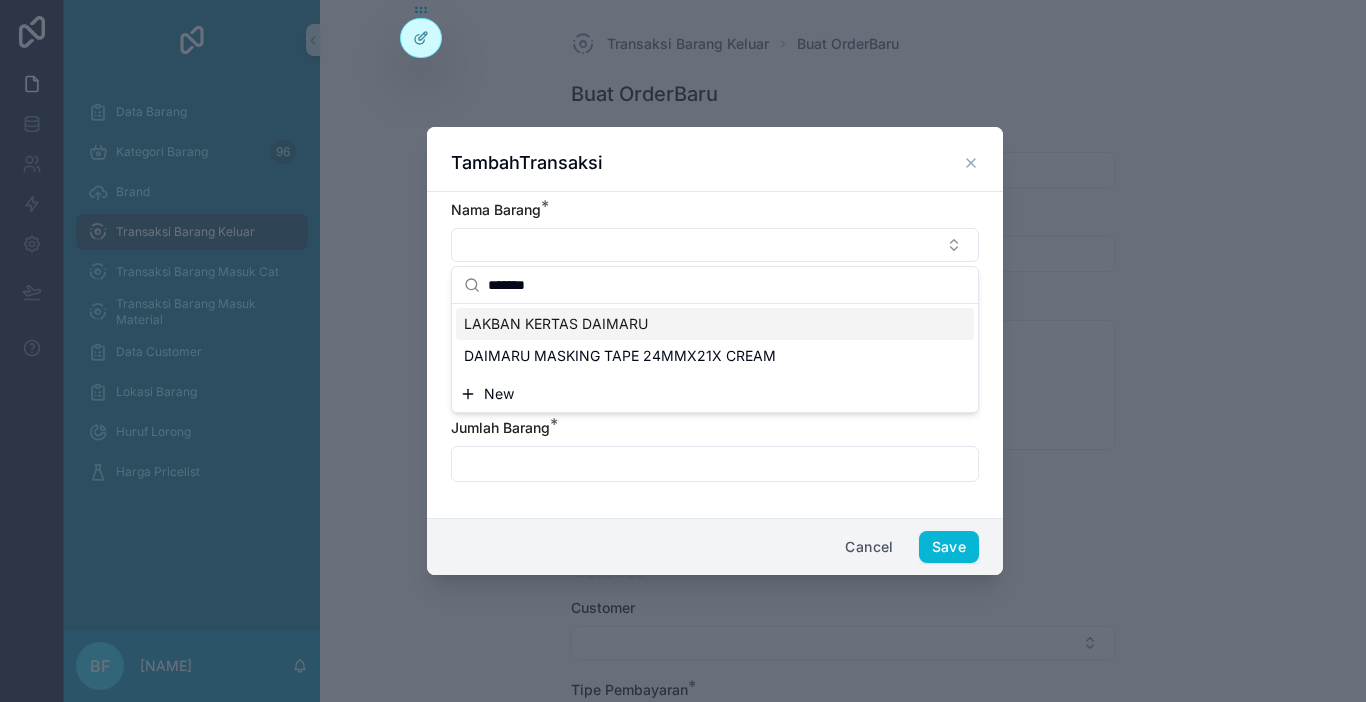 type on "*******" 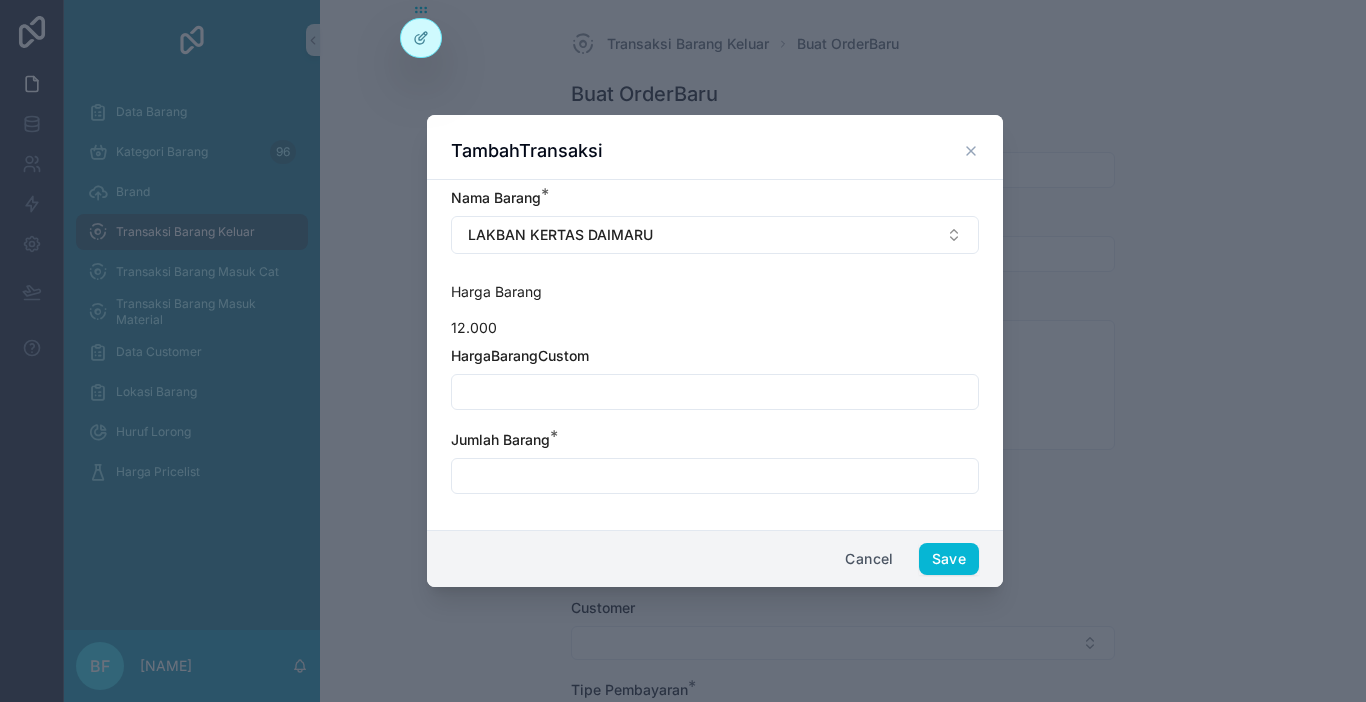click at bounding box center (715, 476) 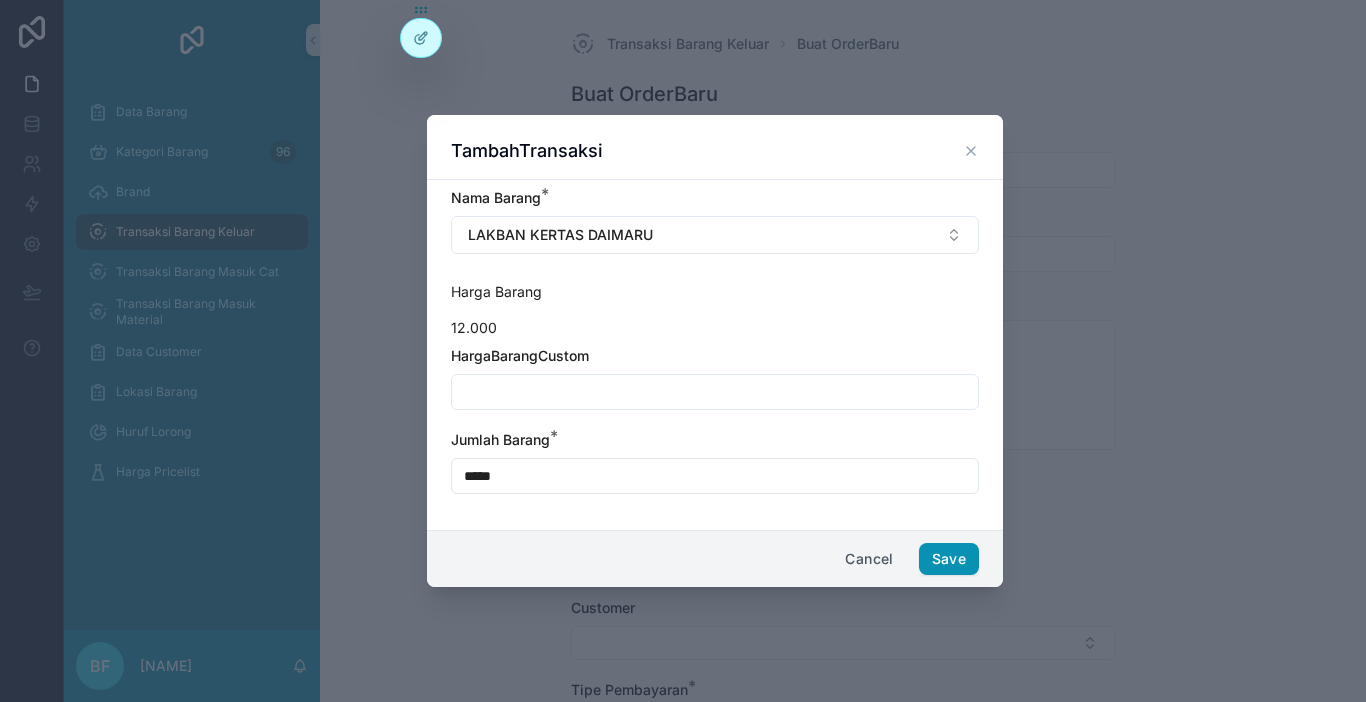 type on "*****" 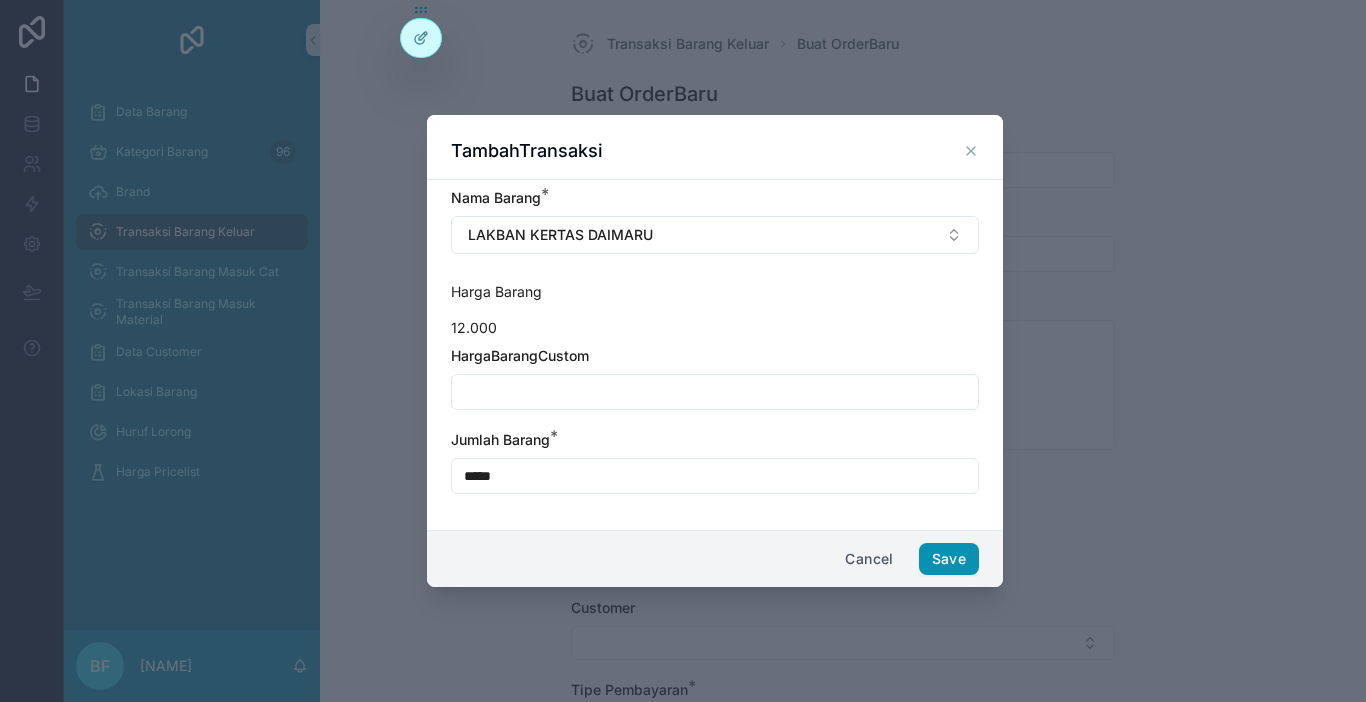 click on "Save" at bounding box center (949, 559) 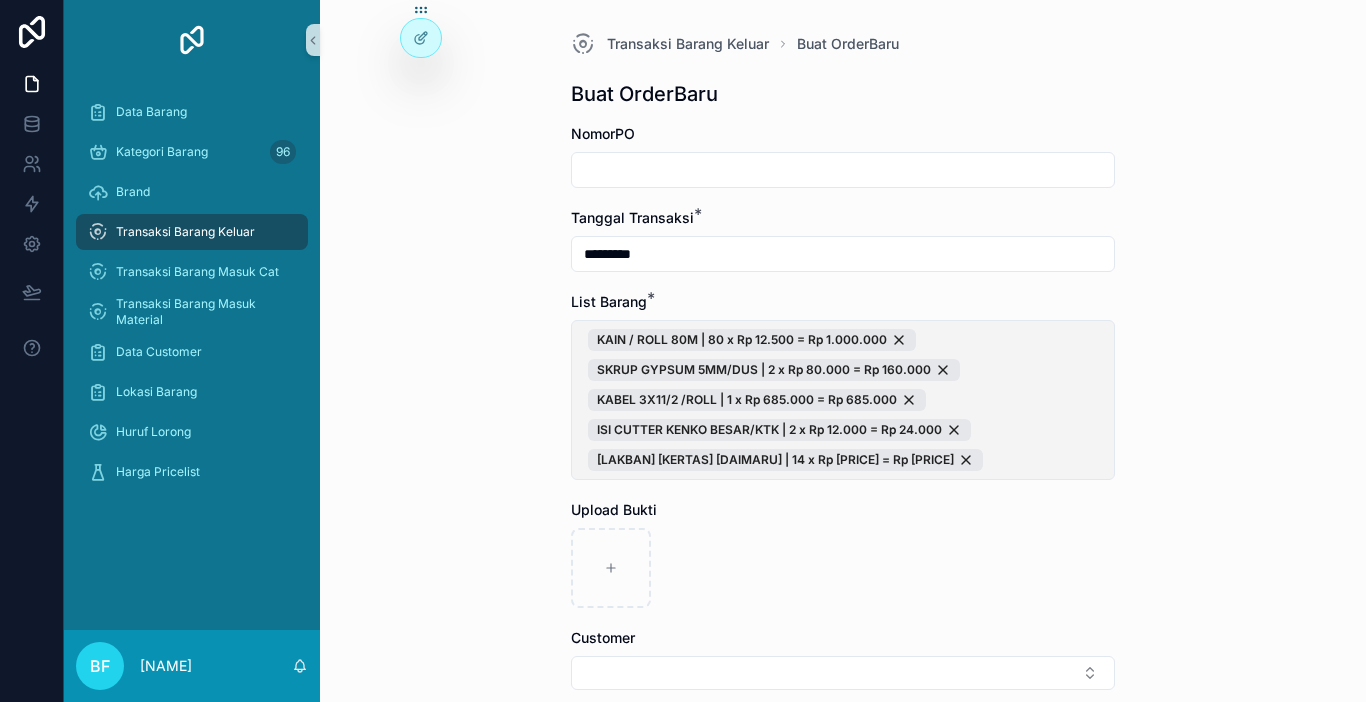 click on "KAIN / ROLL 80M | 80 x Rp 12.500 = Rp 1.000.000 SKRUP GYPSUM 5MM/DUS | 2 x Rp 80.000 = Rp 160.000 KABEL 3X11/2 /ROLL | 1 x Rp 685.000 = Rp 685.000 ISI CUTTER KENKO BESAR/KTK | 2 x Rp 12.000 = Rp 24.000 LAKBAN KERTAS DAIMARU  | 14 x Rp 12.000 = Rp 168.000" at bounding box center [843, 400] 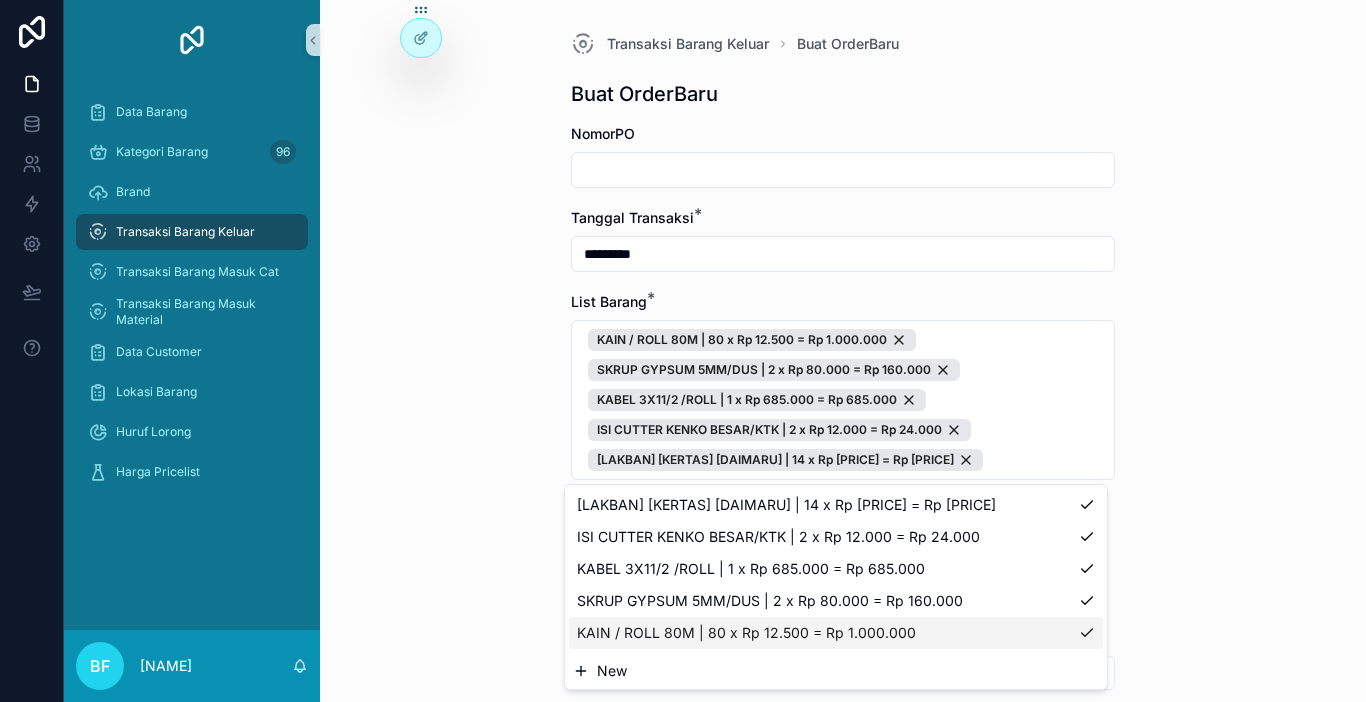 click on "New" at bounding box center (836, 671) 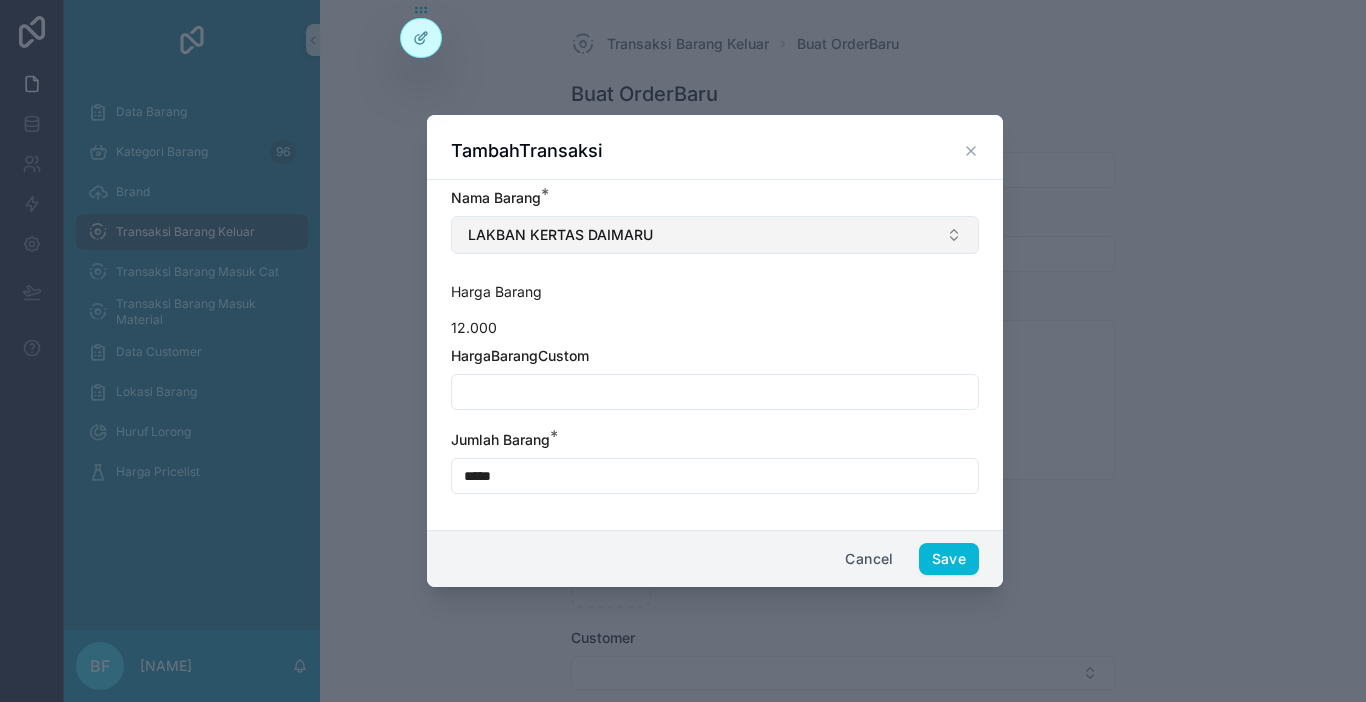 click on "LAKBAN KERTAS DAIMARU" at bounding box center [715, 235] 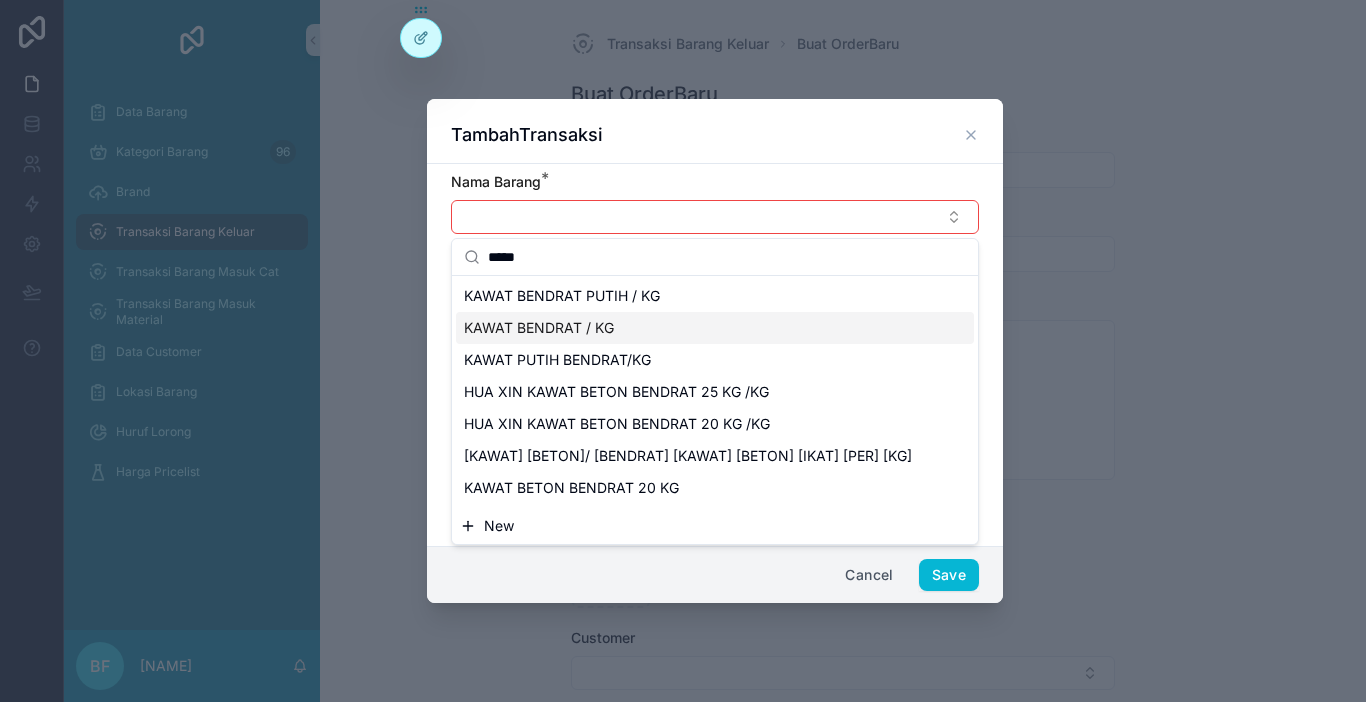 type on "*****" 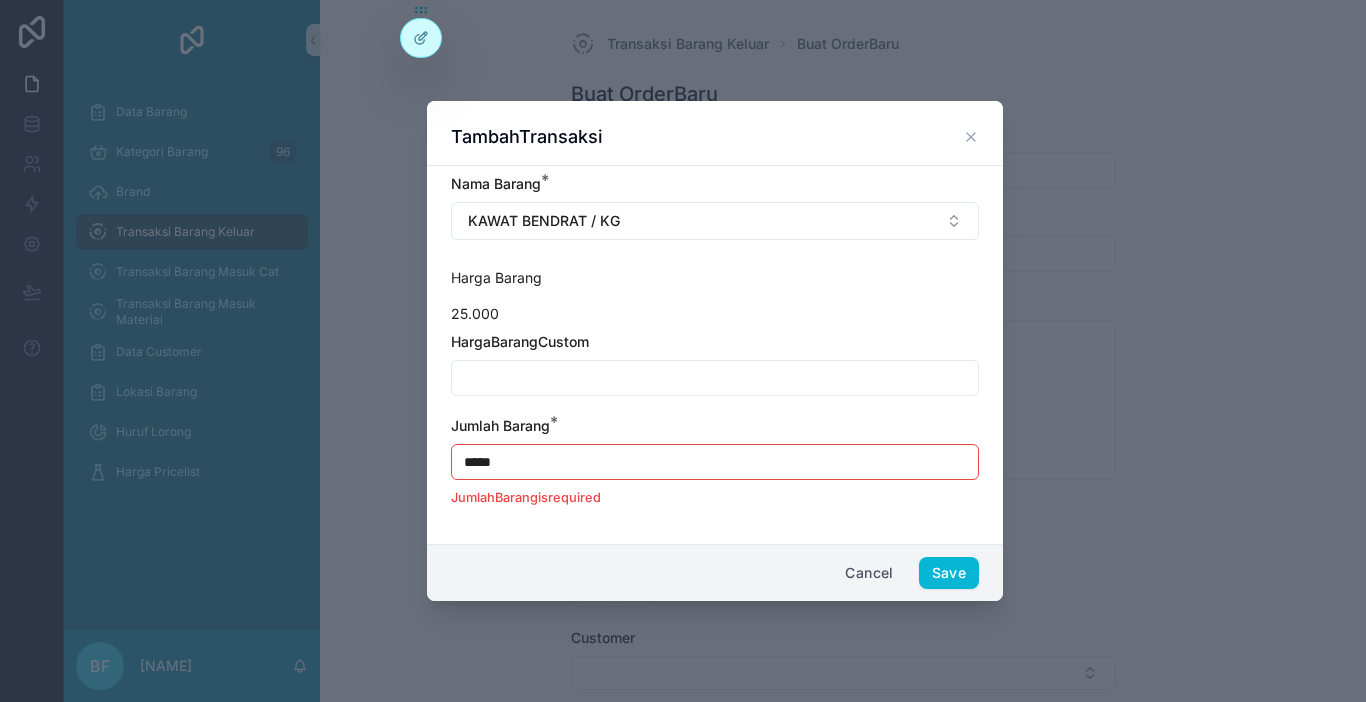 click on "*****" at bounding box center [715, 462] 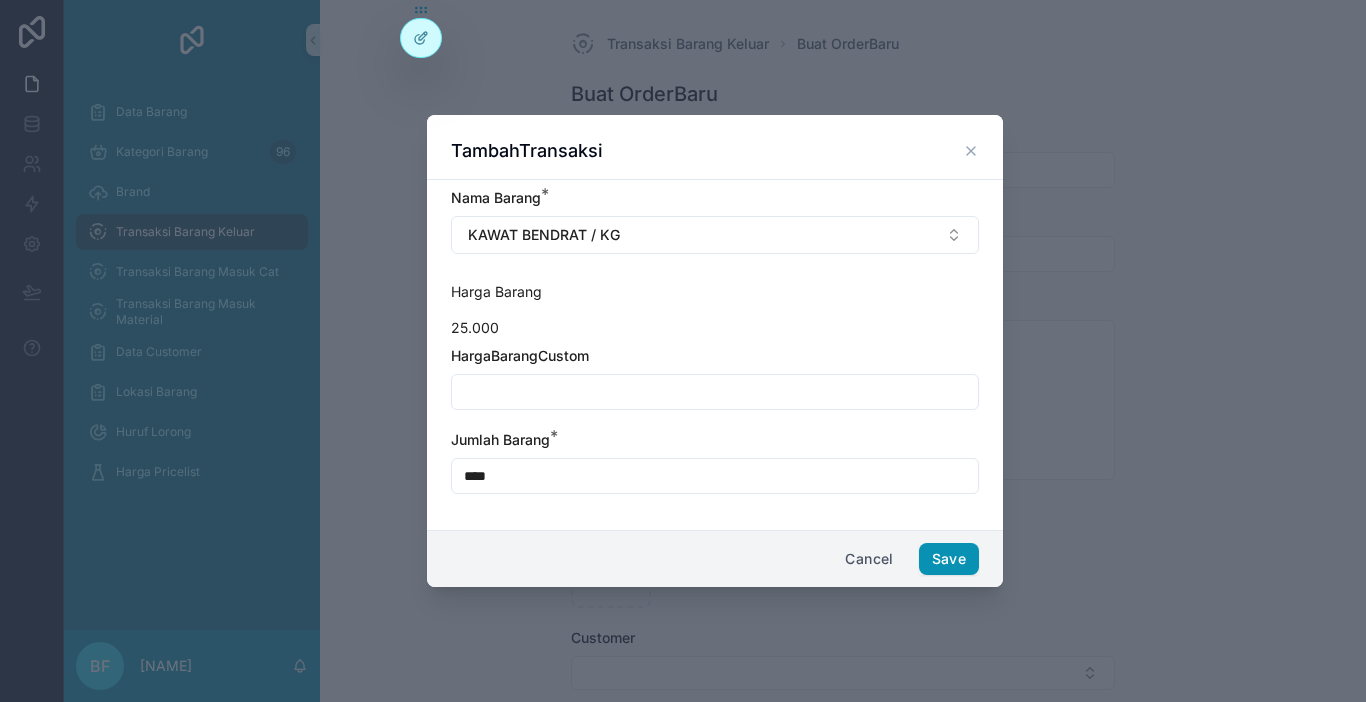 type on "****" 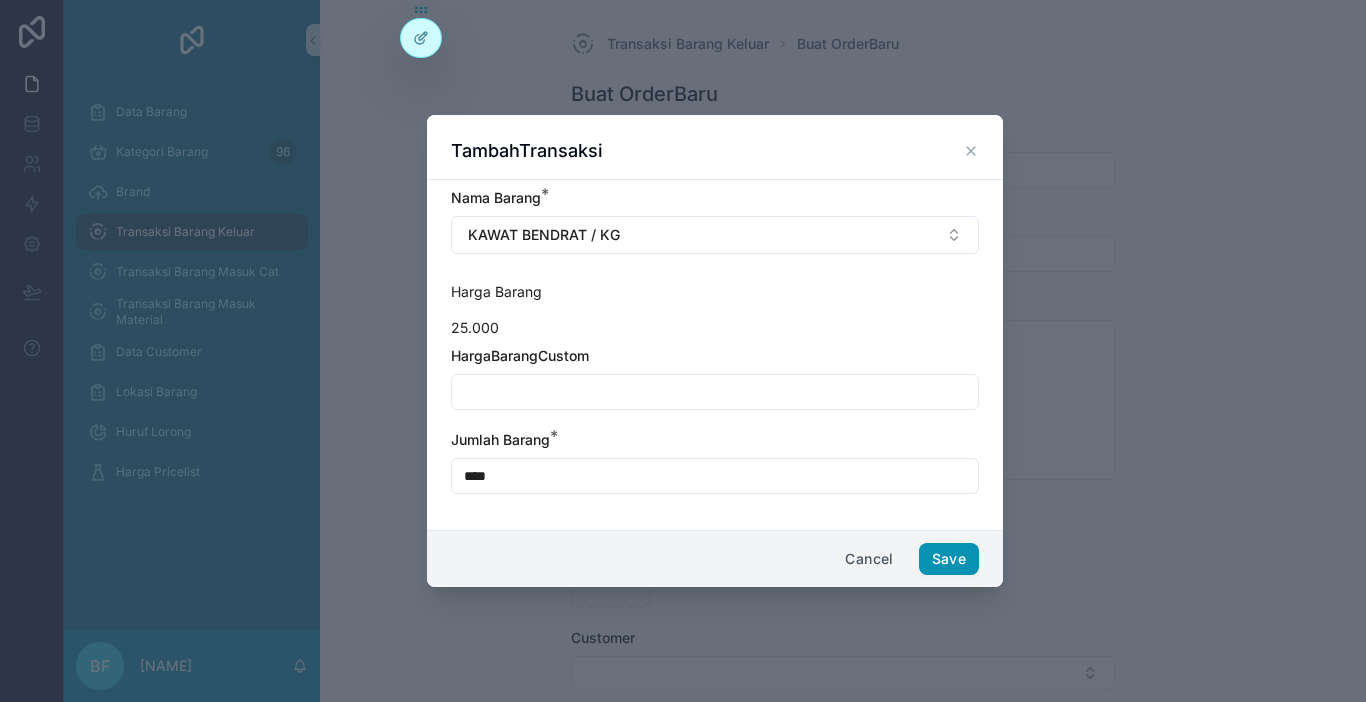 click on "Save" at bounding box center (949, 559) 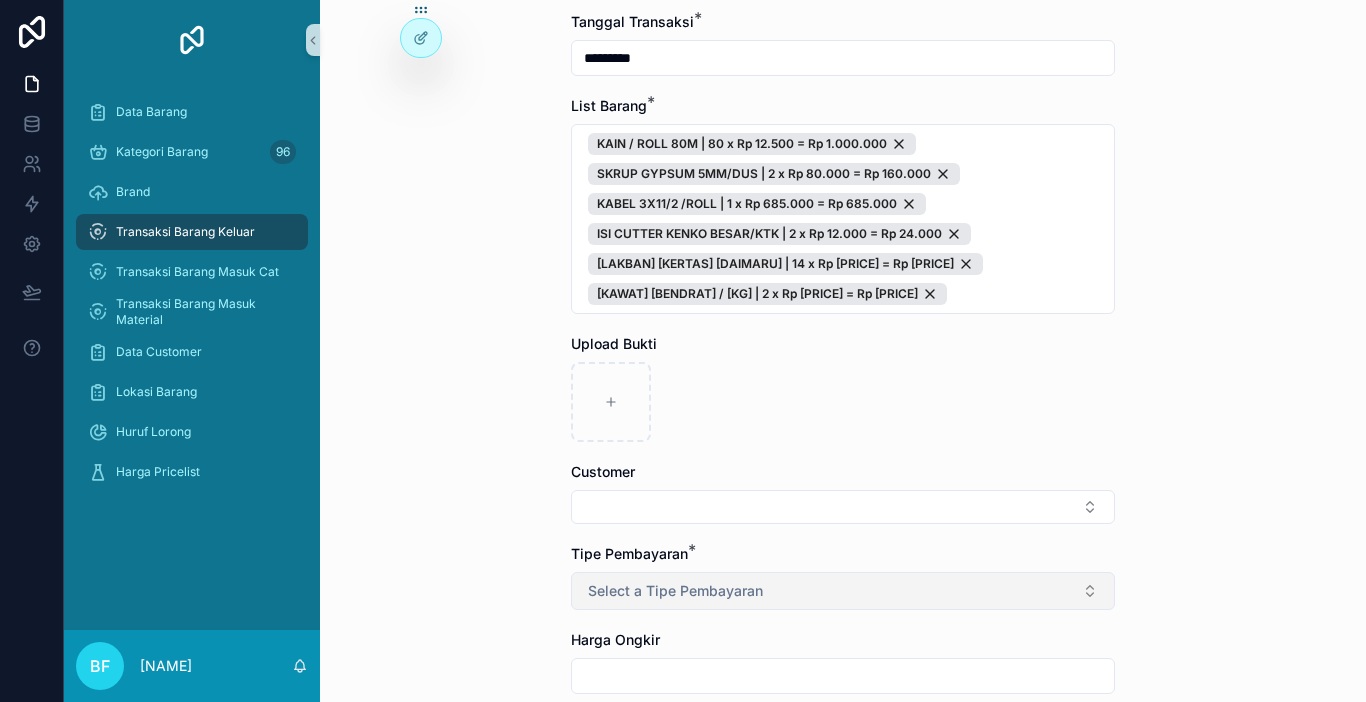 scroll, scrollTop: 200, scrollLeft: 0, axis: vertical 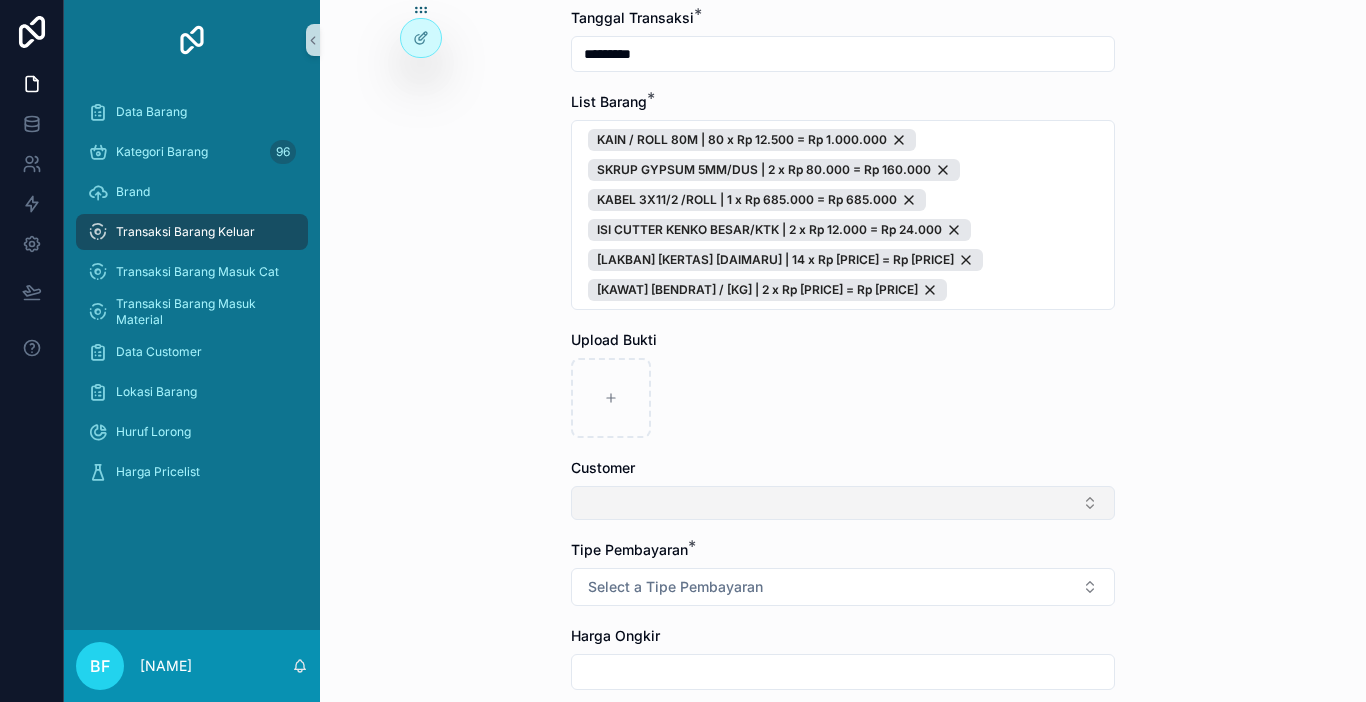 click at bounding box center (843, 503) 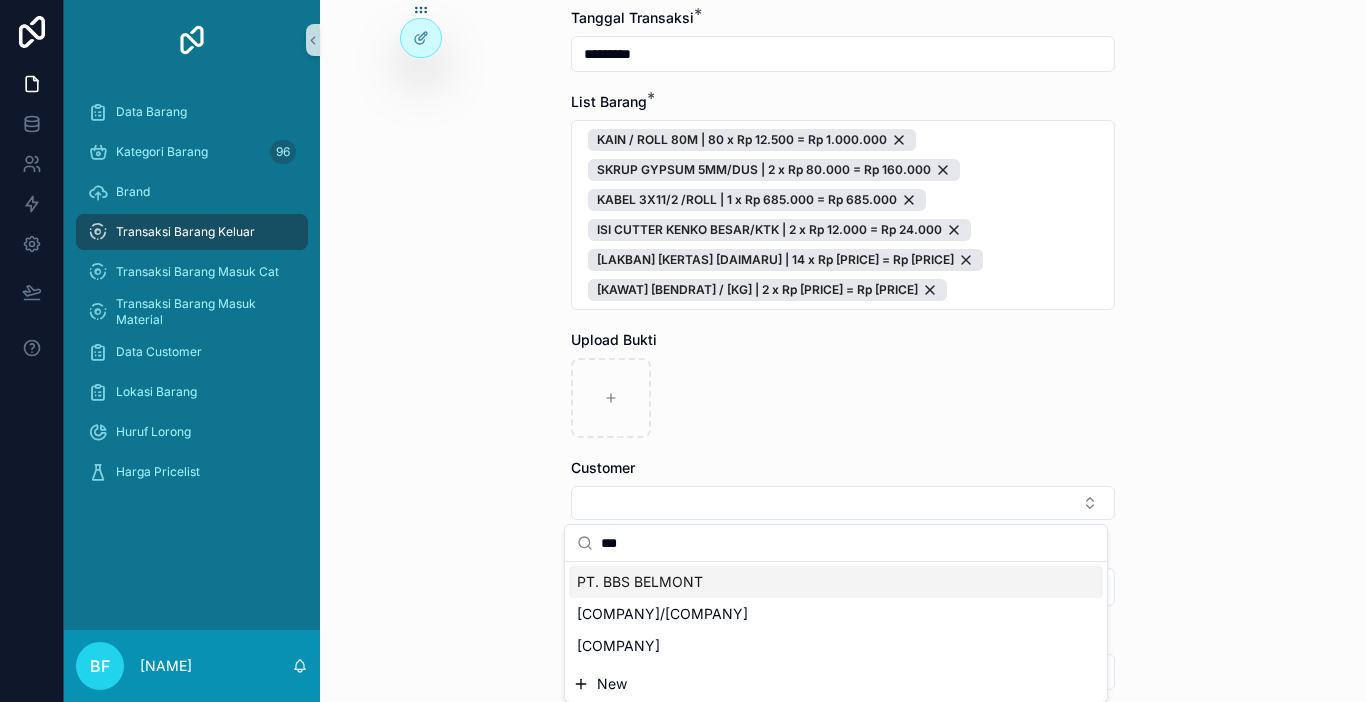 type on "***" 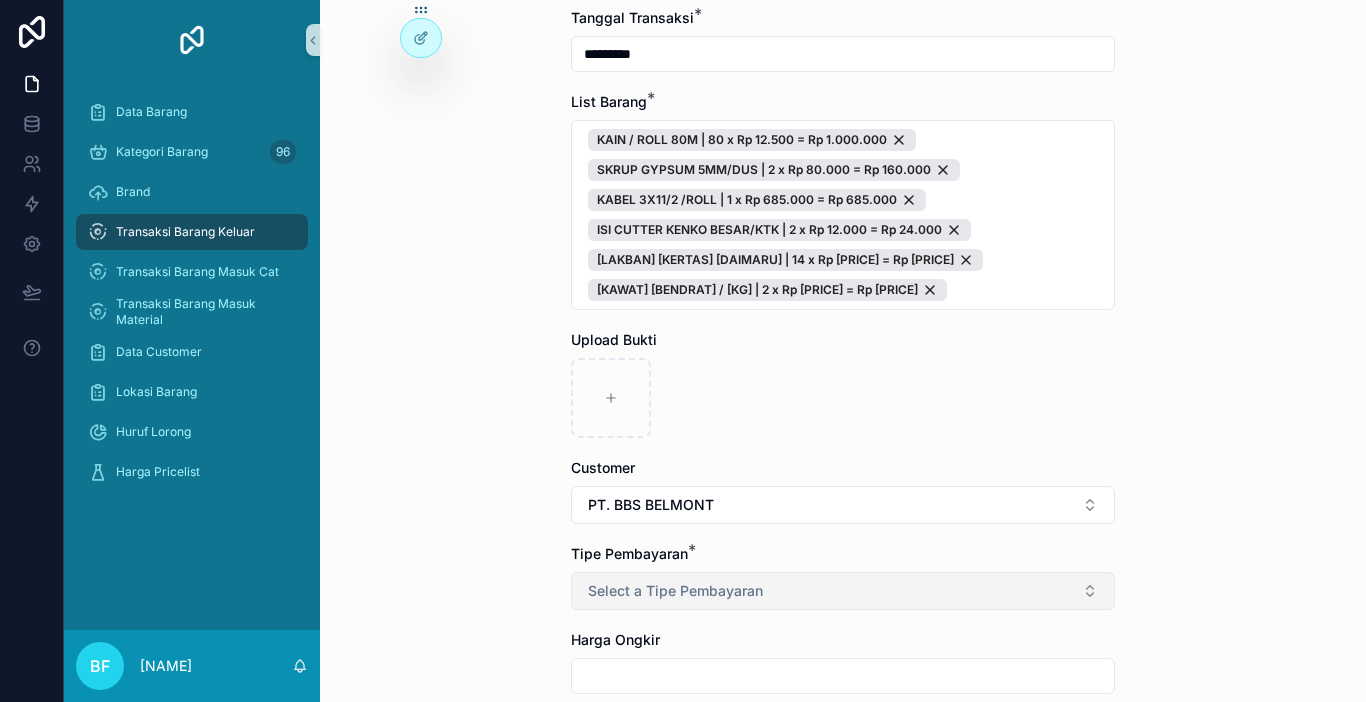 click on "Select a Tipe Pembayaran" at bounding box center (675, 591) 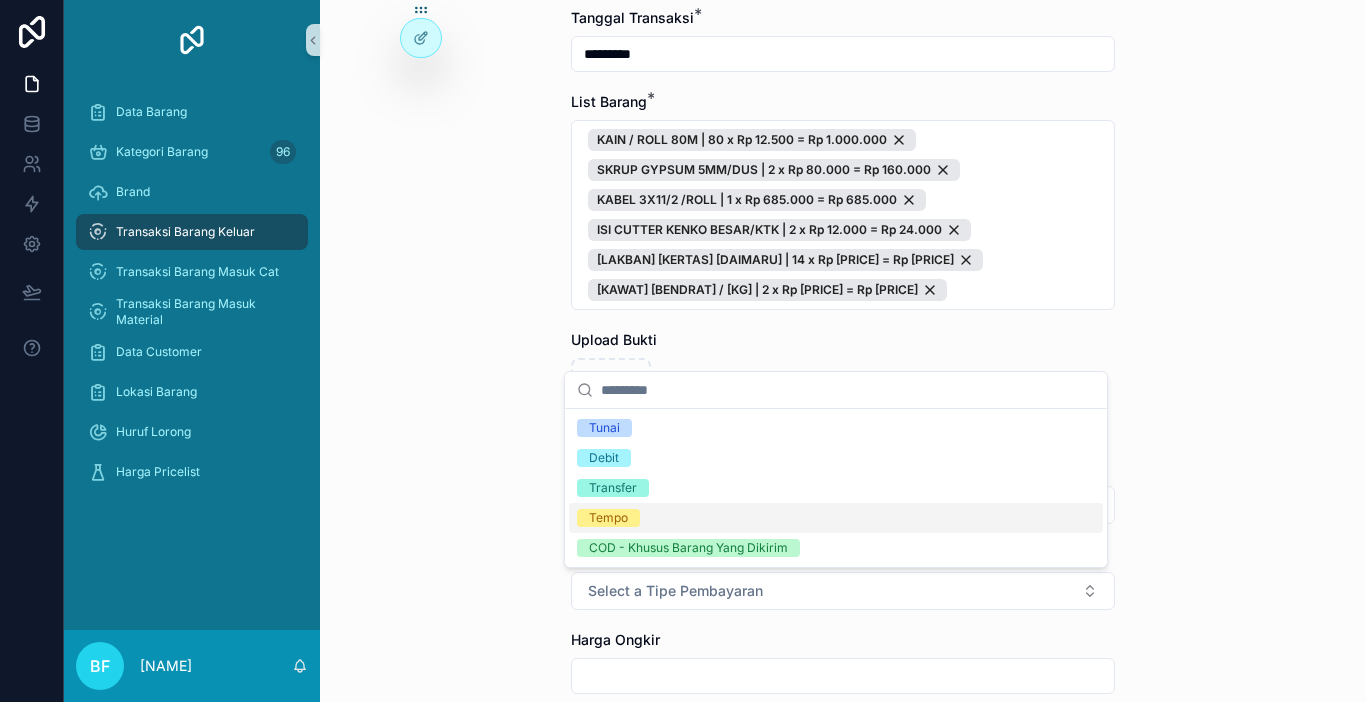click on "Tempo" at bounding box center (836, 518) 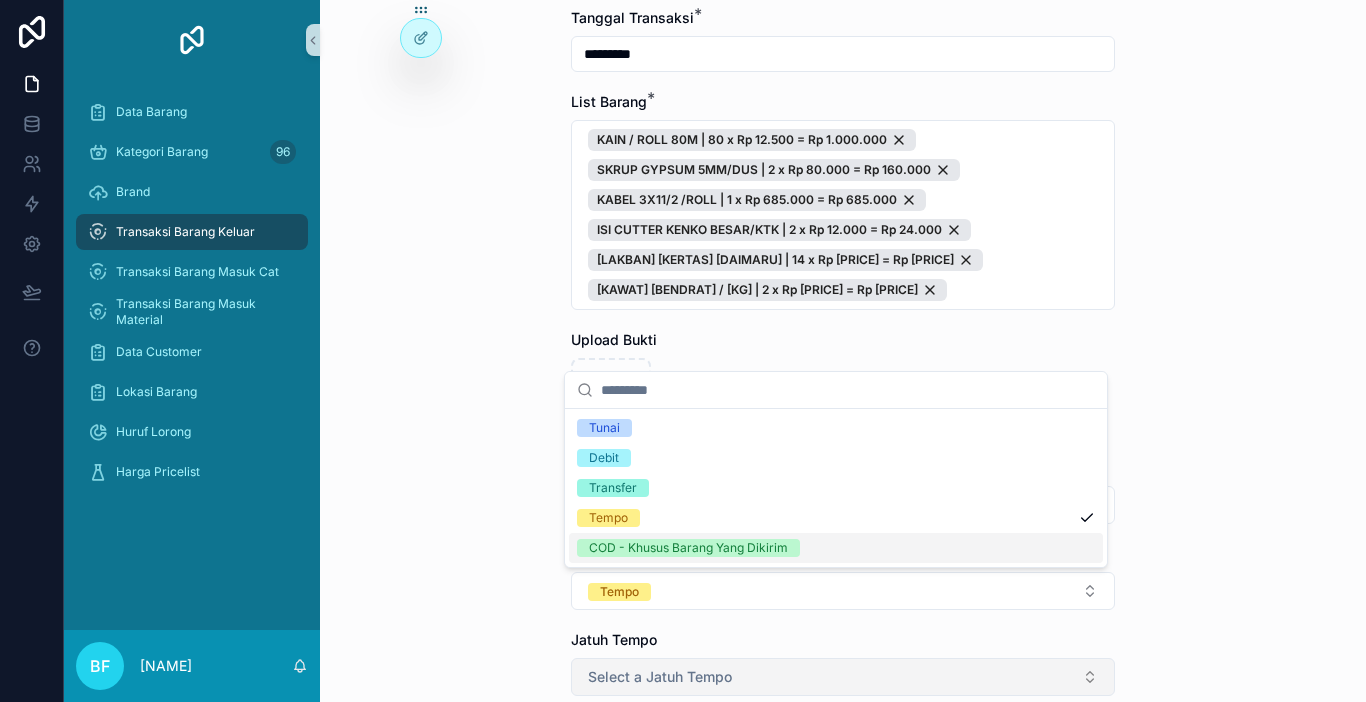 click on "Select a Jatuh Tempo" at bounding box center (660, 677) 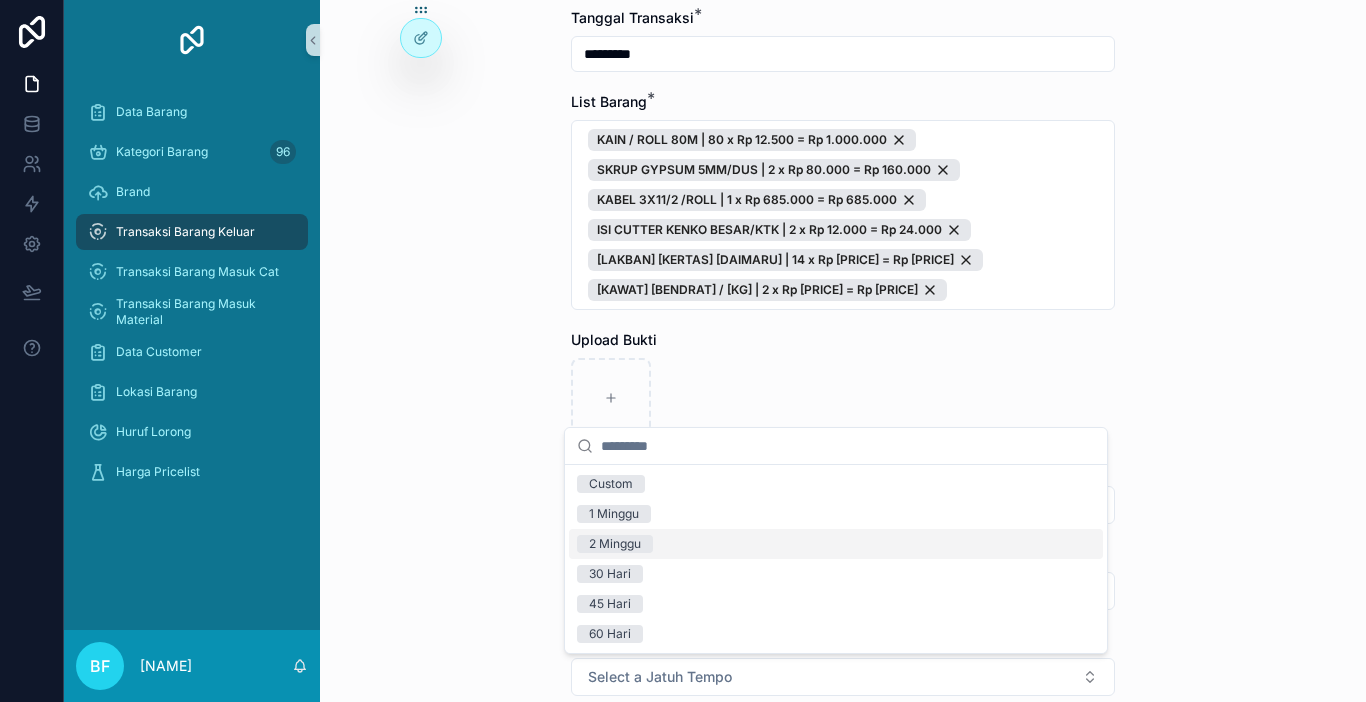 click on "2 Minggu" at bounding box center [615, 544] 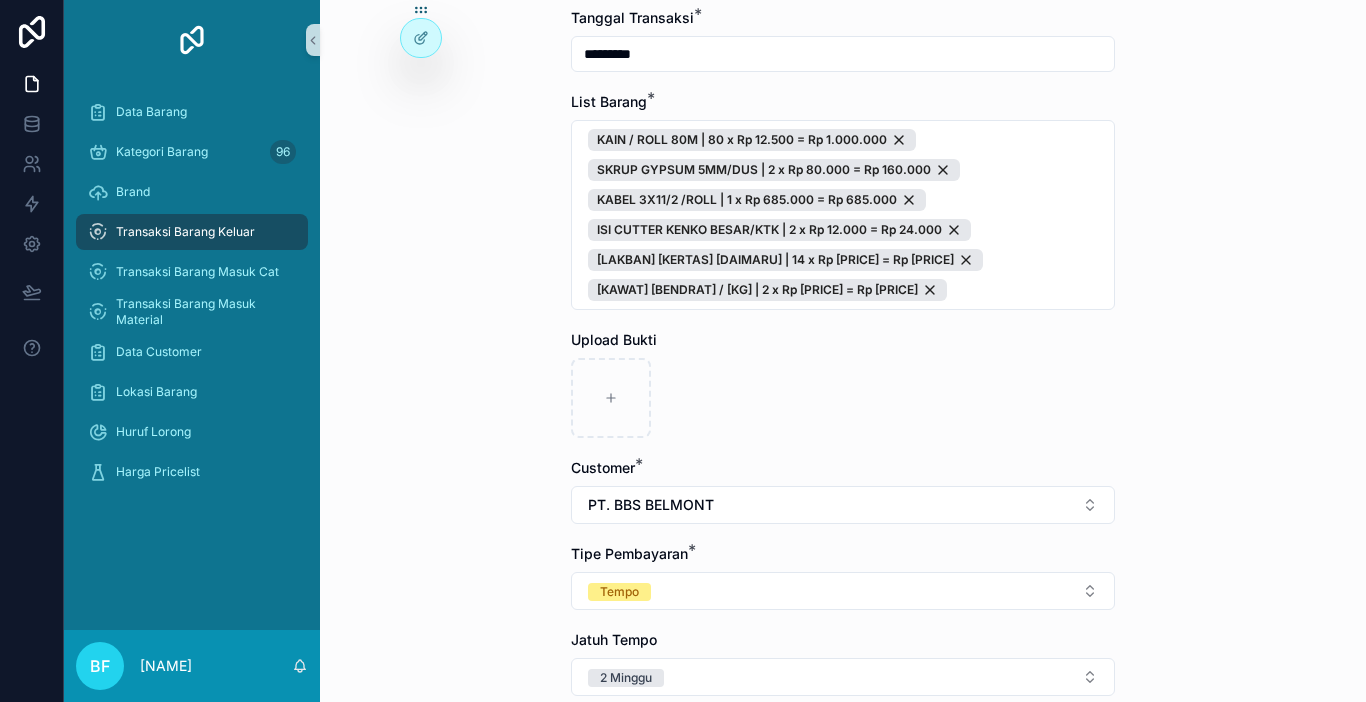 click on "Transaksi Barang Keluar Buat Order Baru Buat Order Baru Nomor PO Tanggal Transaksi * ********* List Barang * KAIN / ROLL 80M | 80 x Rp 12.500 = Rp 1.000.000 SKRUP GYPSUM 5MM/DUS | 2 x Rp 80.000 = Rp 160.000 KABEL 3X11/2 /ROLL | 1 x Rp 685.000 = Rp 685.000 ISI CUTTER KENKO BESAR/KTK | 2 x Rp 12.000 = Rp 24.000 LAKBAN KERTAS DAIMARU  | 14 x Rp 12.000 = Rp 168.000 KAWAT BENDRAT / KG | 2 x Rp 25.000 = Rp 50.000 Upload Bukti Customer * [COMPANY] Tipe Pembayaran * Tempo Jatuh Tempo 2 Minggu Harga Ongkir Totalkan Transaksi" at bounding box center [843, 351] 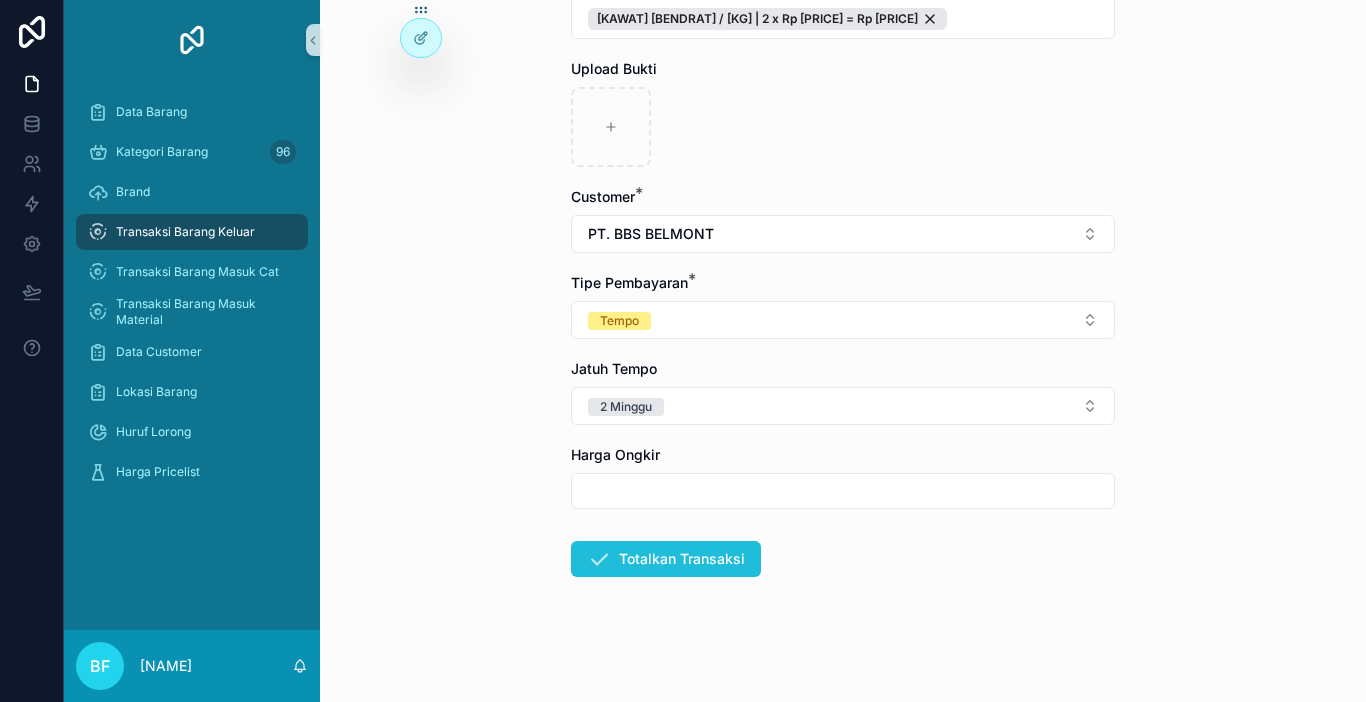 scroll, scrollTop: 474, scrollLeft: 0, axis: vertical 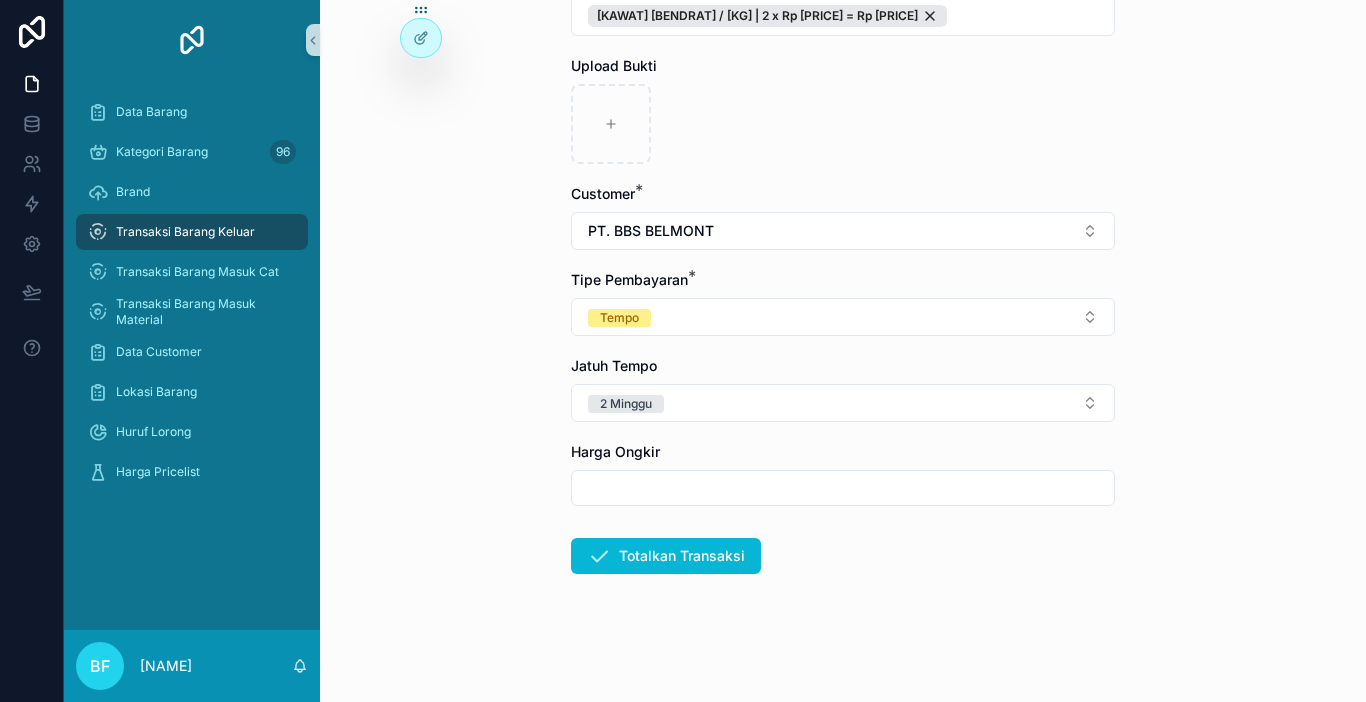 click at bounding box center (843, 488) 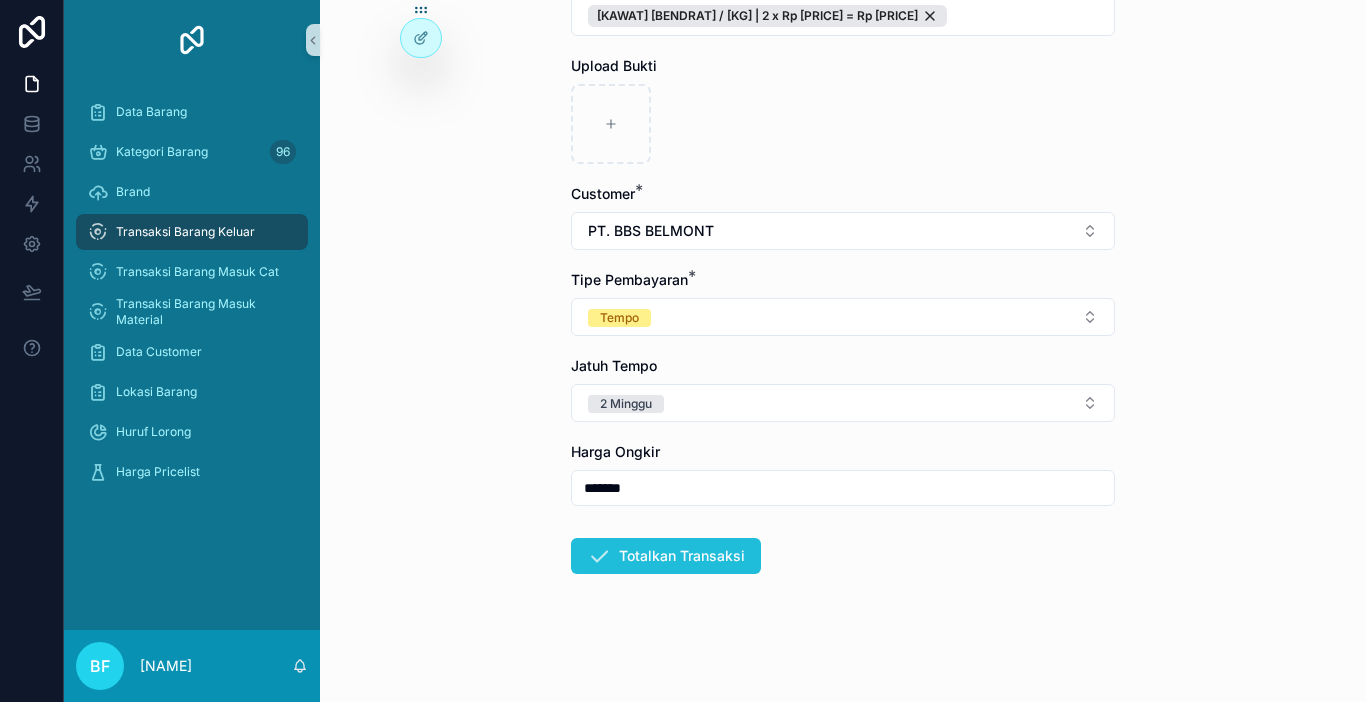 type on "*******" 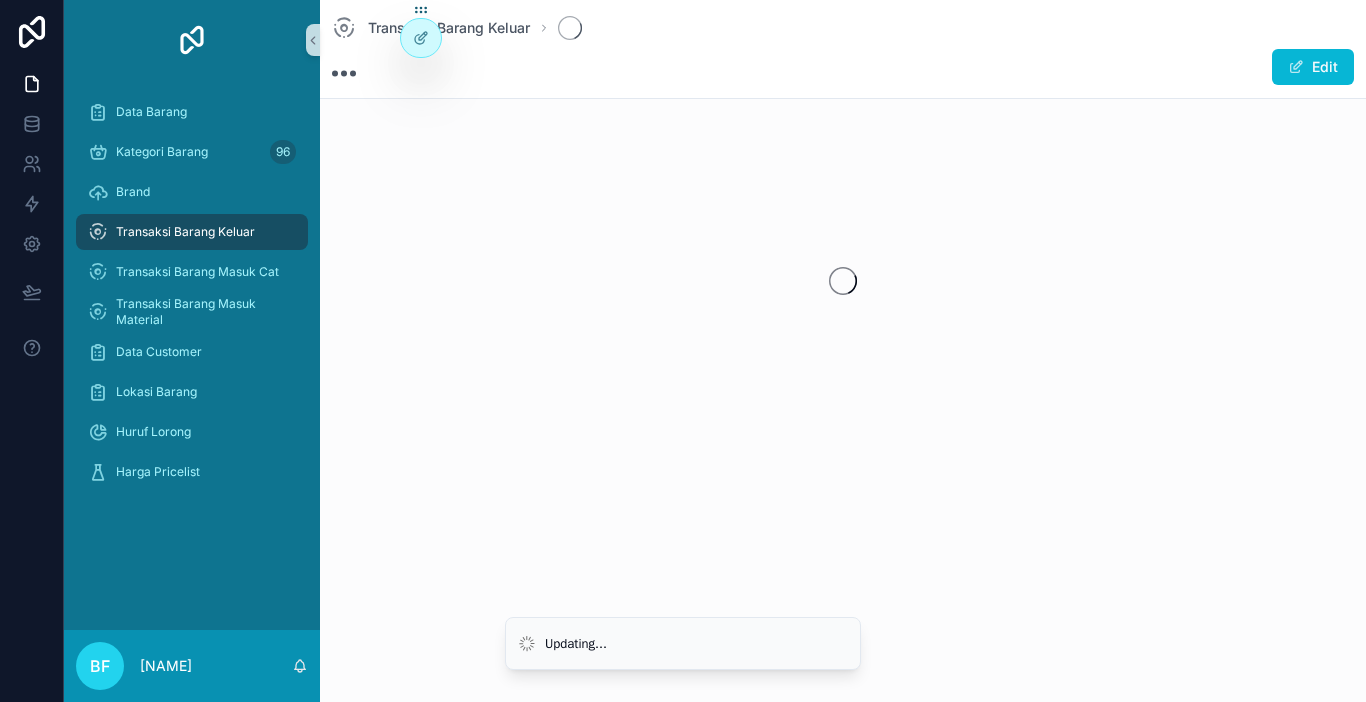 scroll, scrollTop: 0, scrollLeft: 0, axis: both 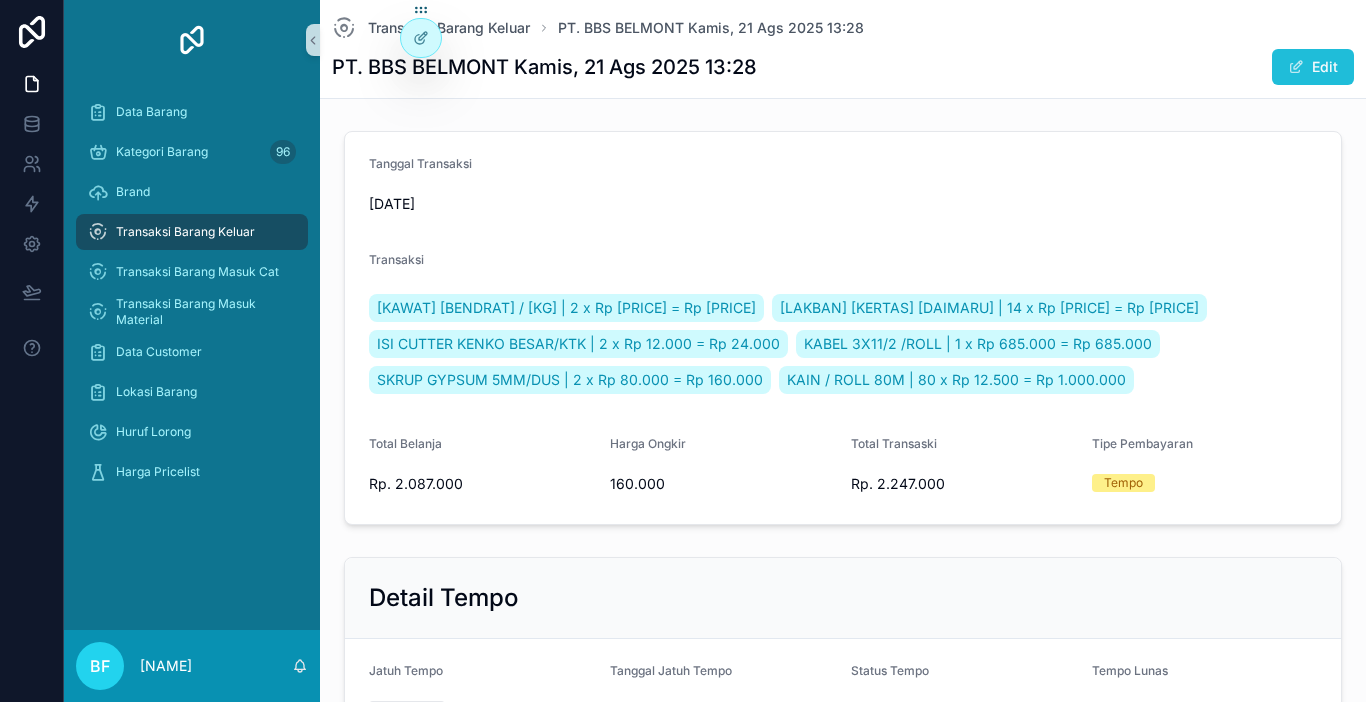 click on "Edit" at bounding box center (1313, 67) 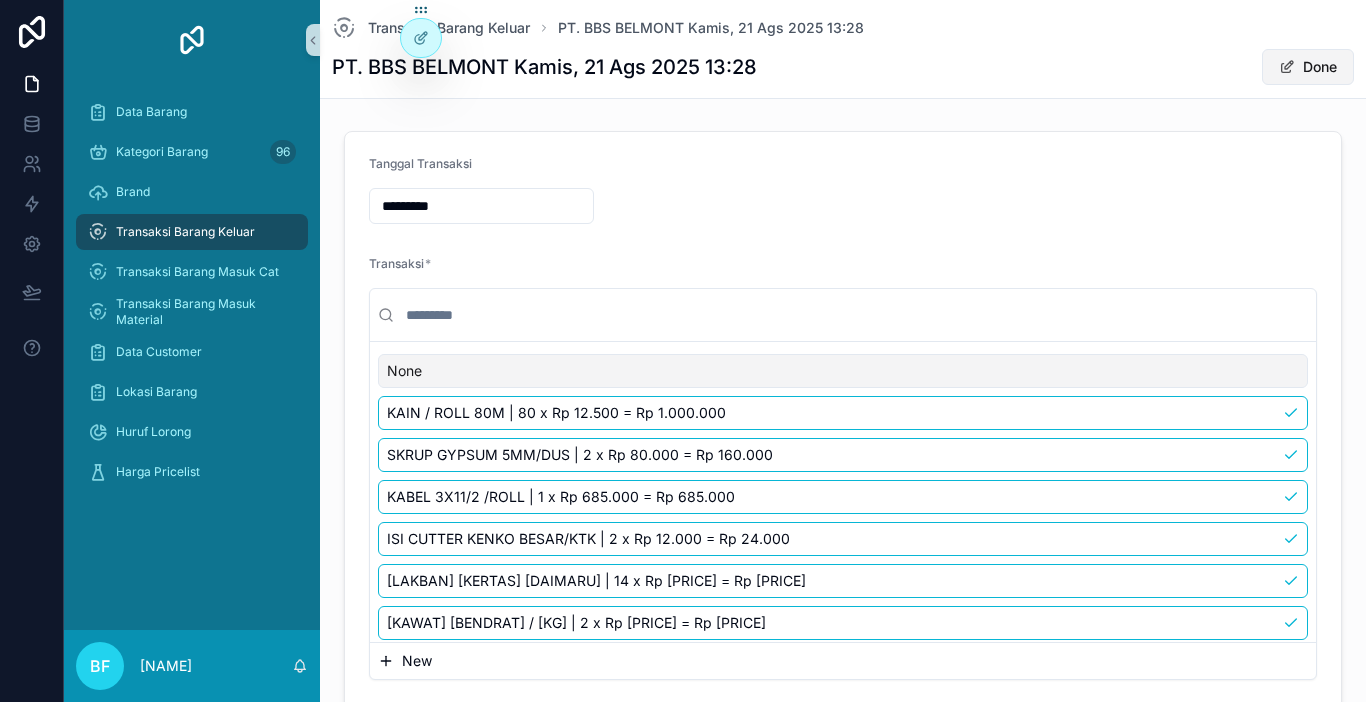 click on "Done" at bounding box center (1308, 67) 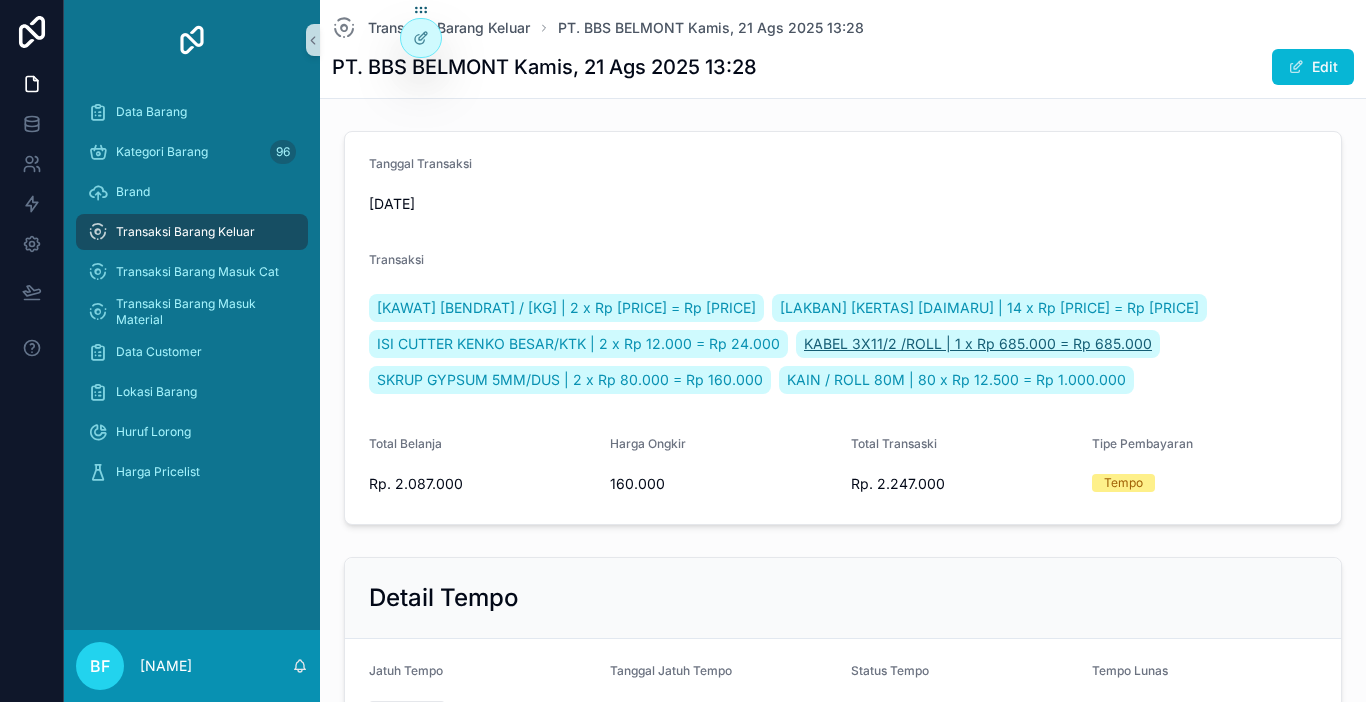 click on "KABEL 3X11/2 /ROLL | 1 x Rp 685.000 = Rp 685.000" at bounding box center (978, 344) 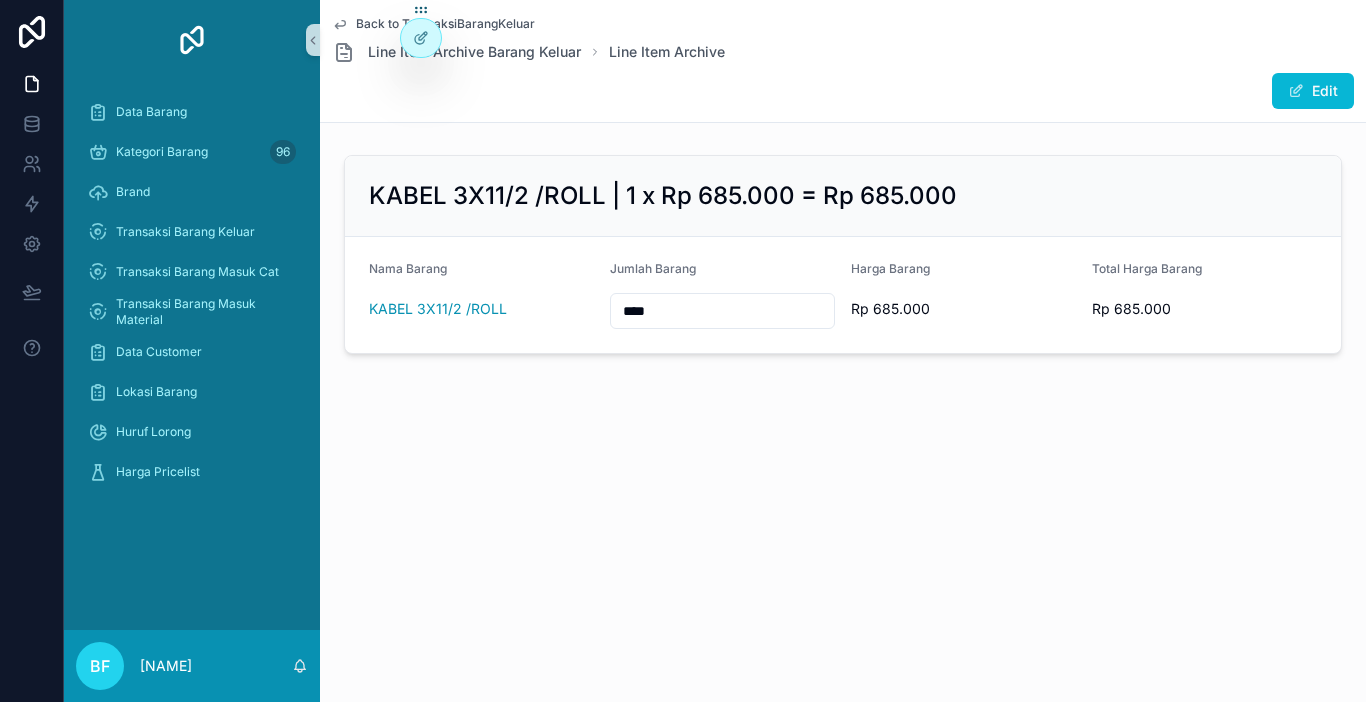 click on "****" at bounding box center [722, 311] 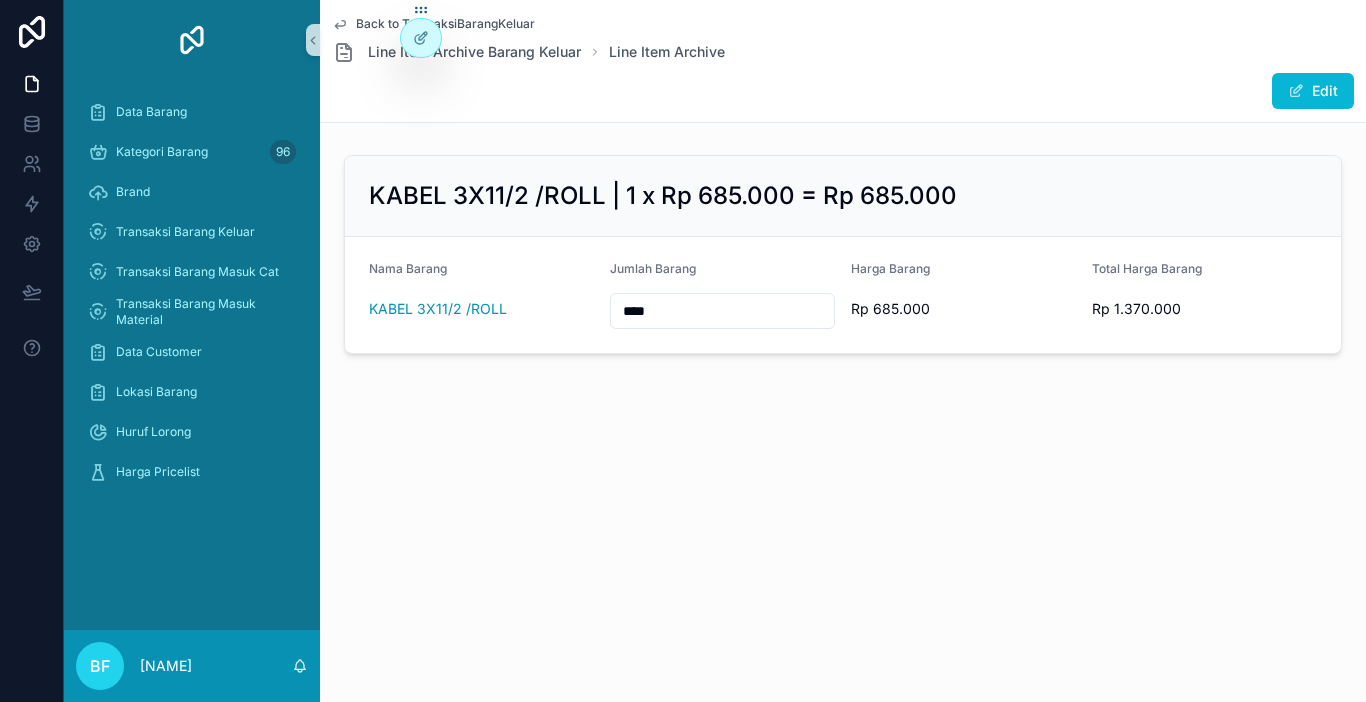 type on "****" 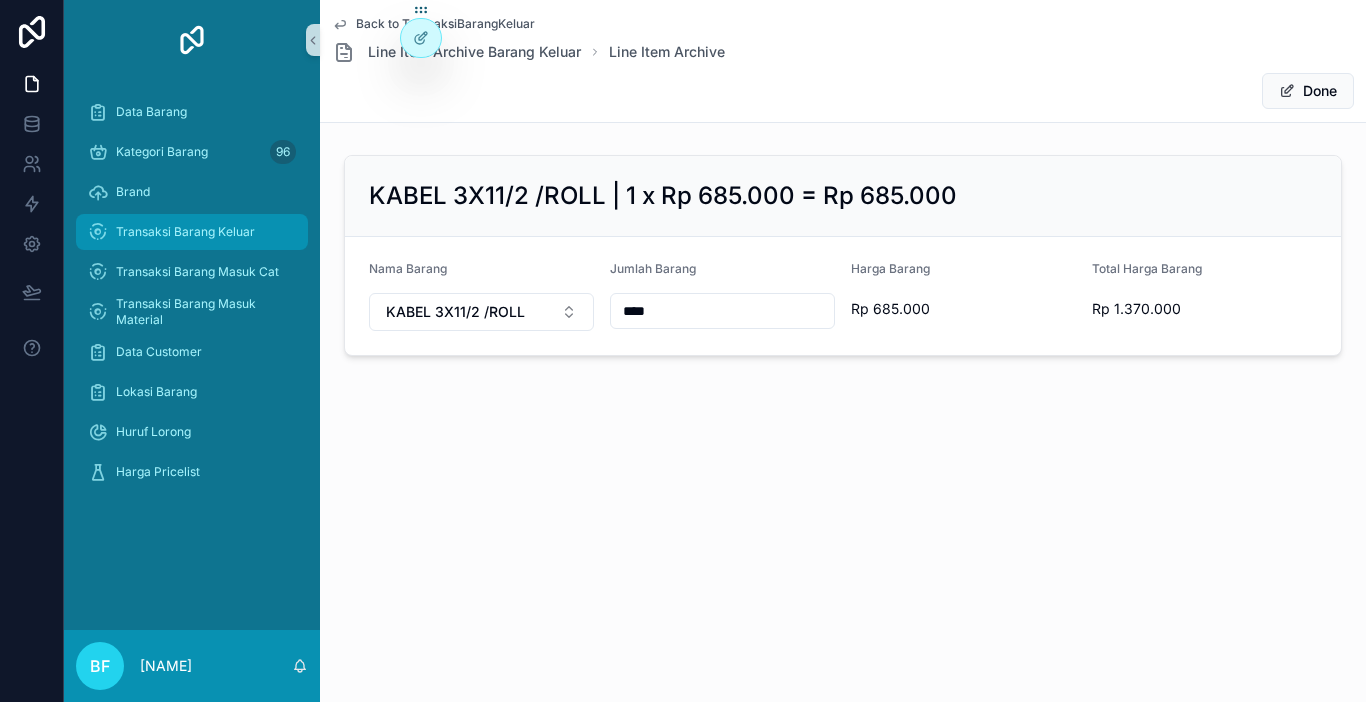 click on "Transaksi Barang Keluar" at bounding box center (192, 232) 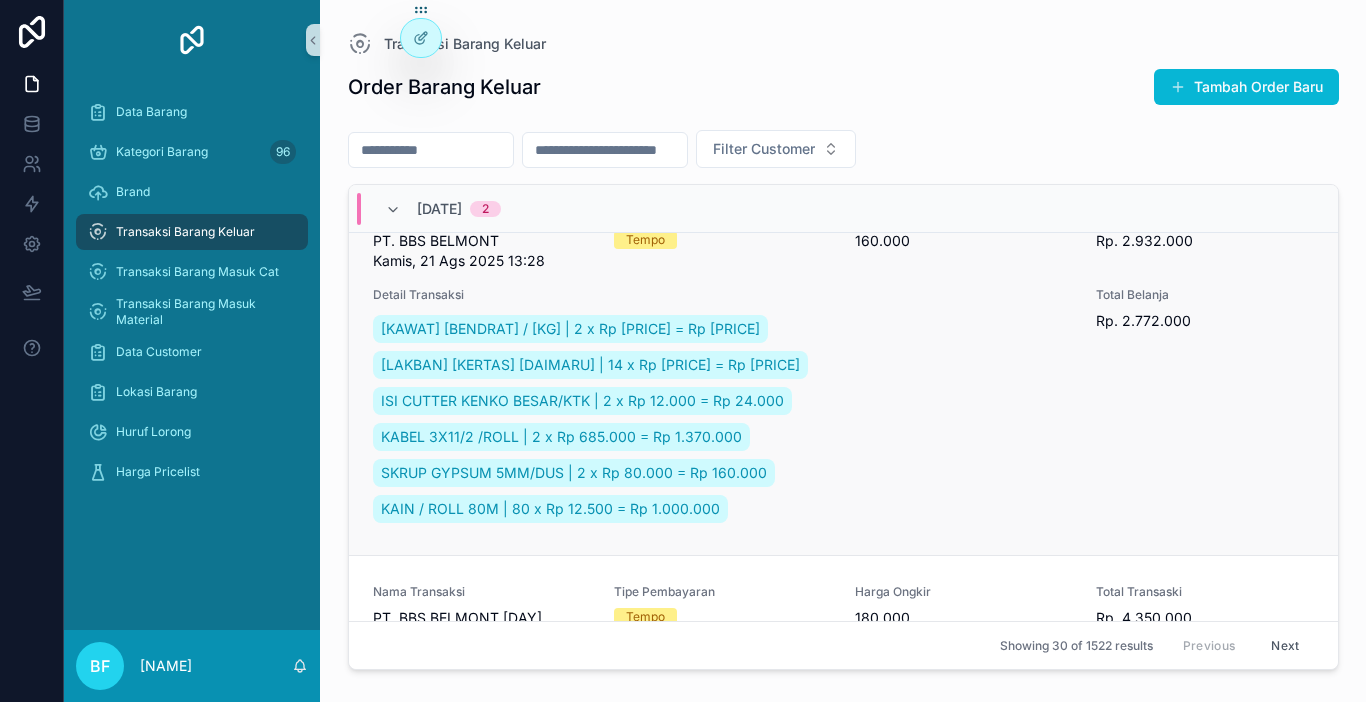 scroll, scrollTop: 0, scrollLeft: 0, axis: both 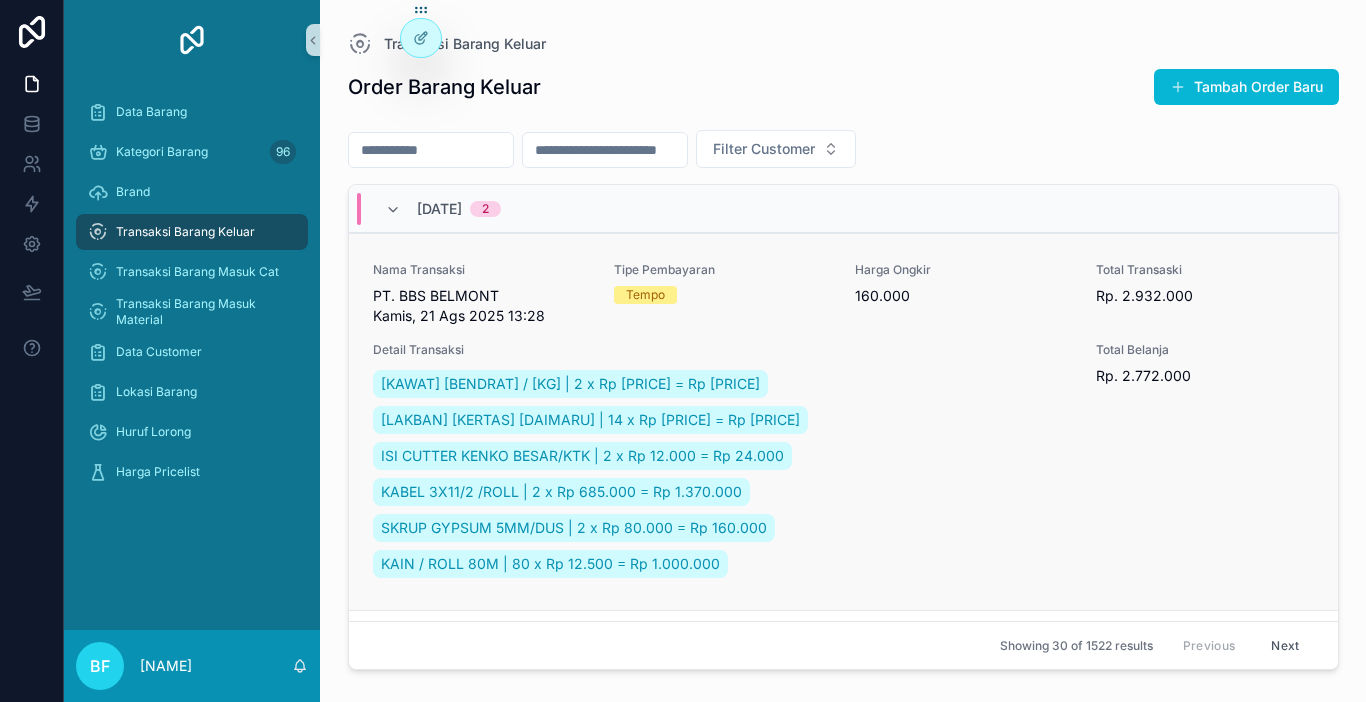 click on "PT. BBS BELMONT Kamis, 21 Ags 2025 13:28" at bounding box center [481, 306] 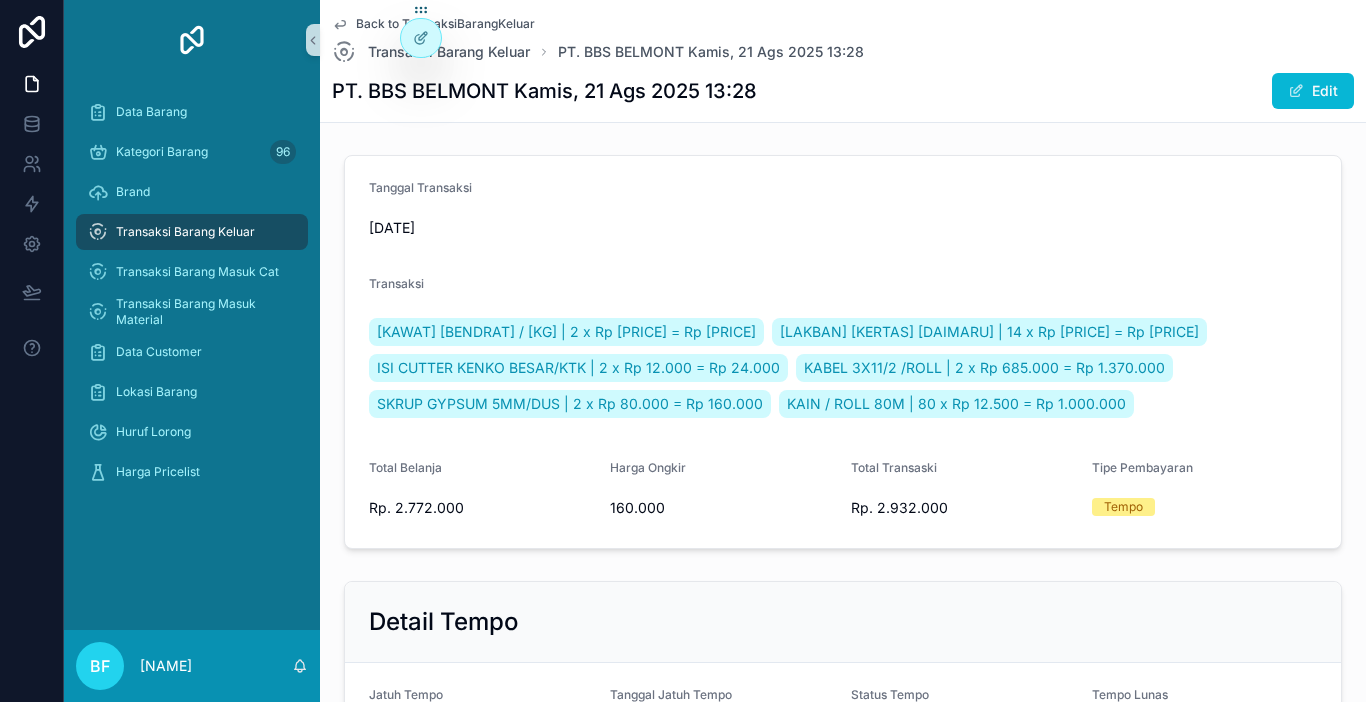 click on "Transaksi Barang Keluar" at bounding box center [192, 232] 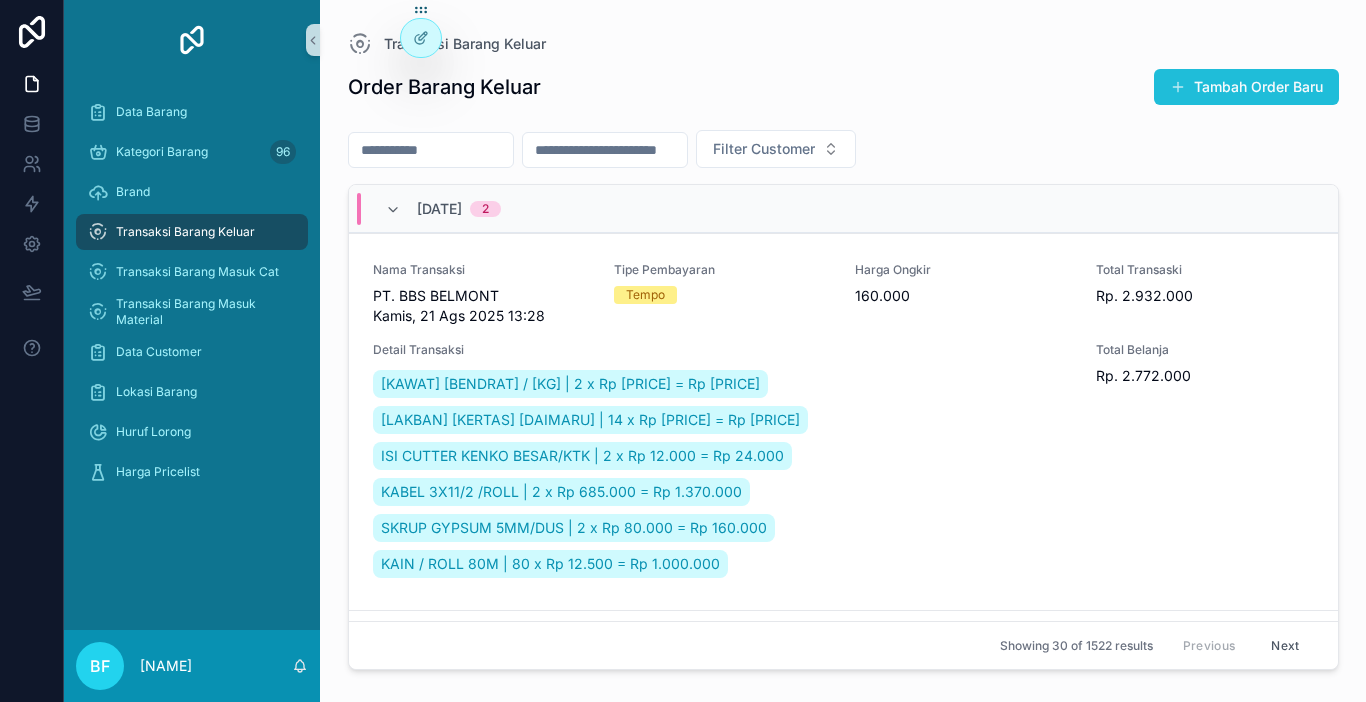 click on "Tambah Order Baru" at bounding box center [1246, 87] 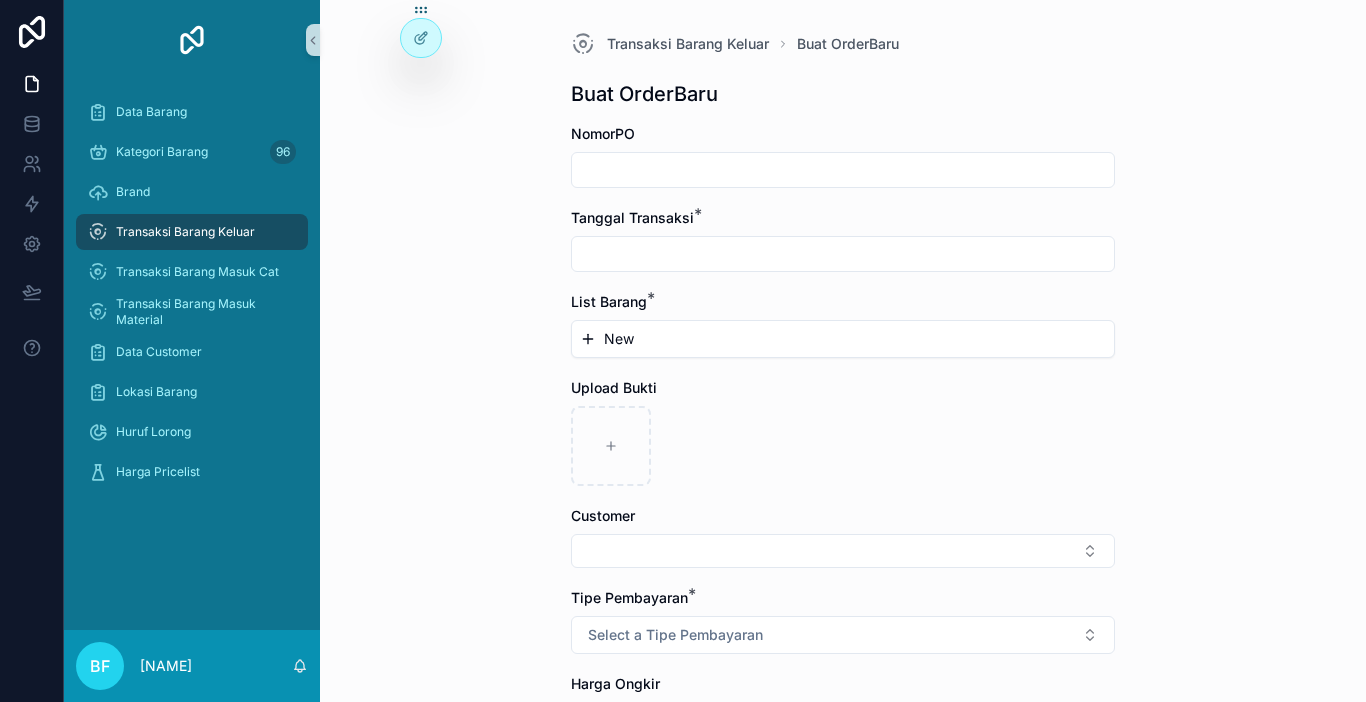 click at bounding box center [843, 254] 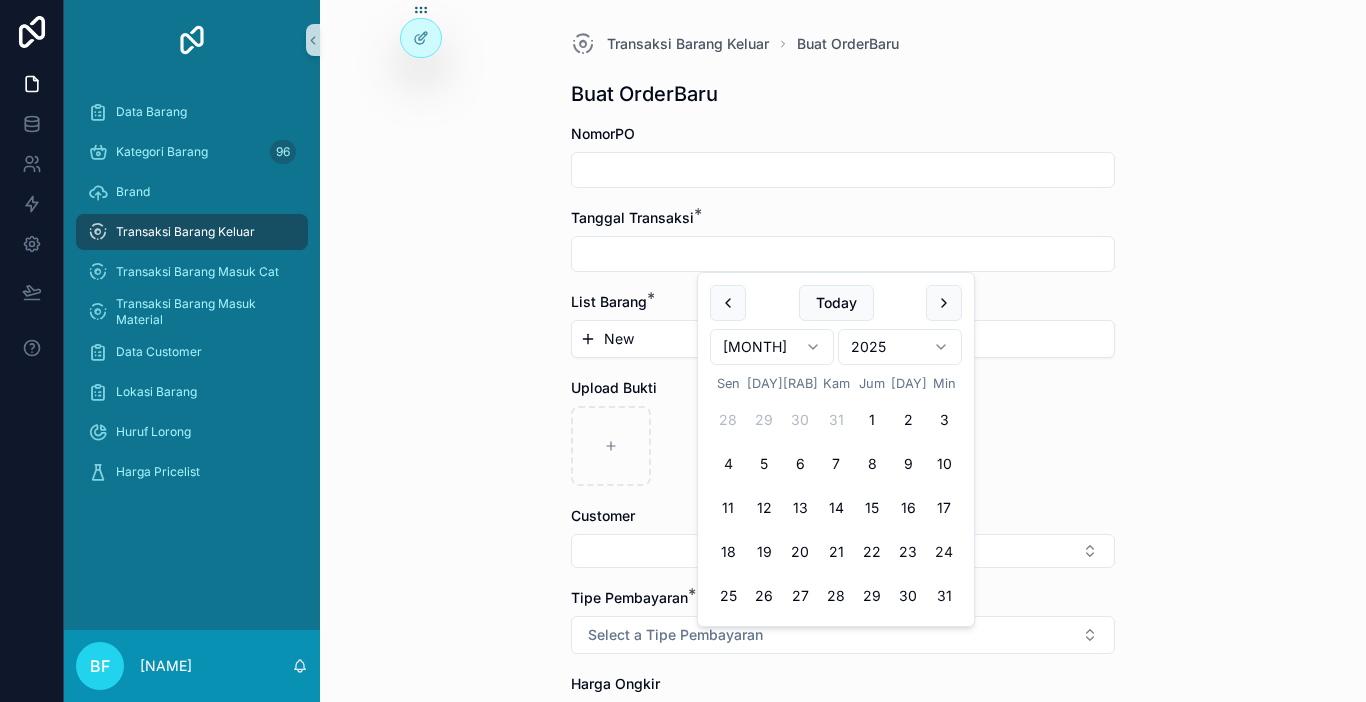click on "24" at bounding box center [944, 552] 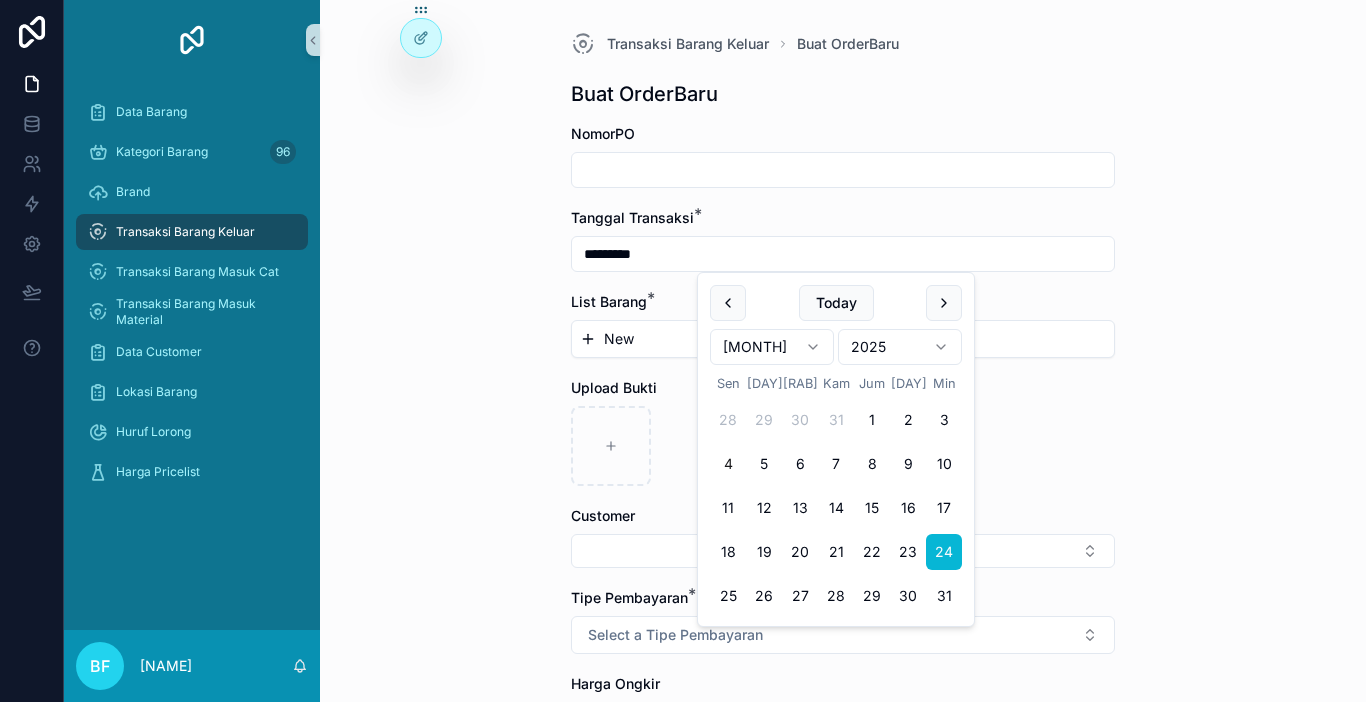 click on "New" at bounding box center [843, 339] 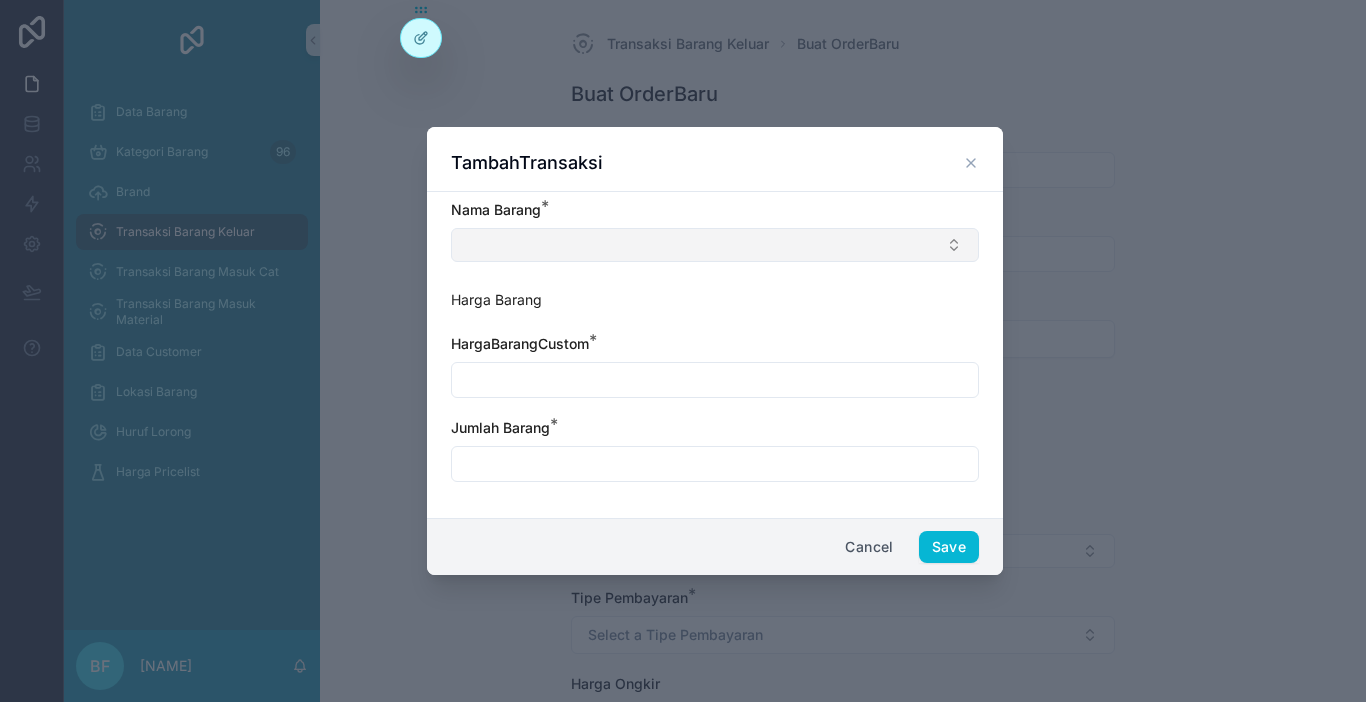 click at bounding box center [715, 245] 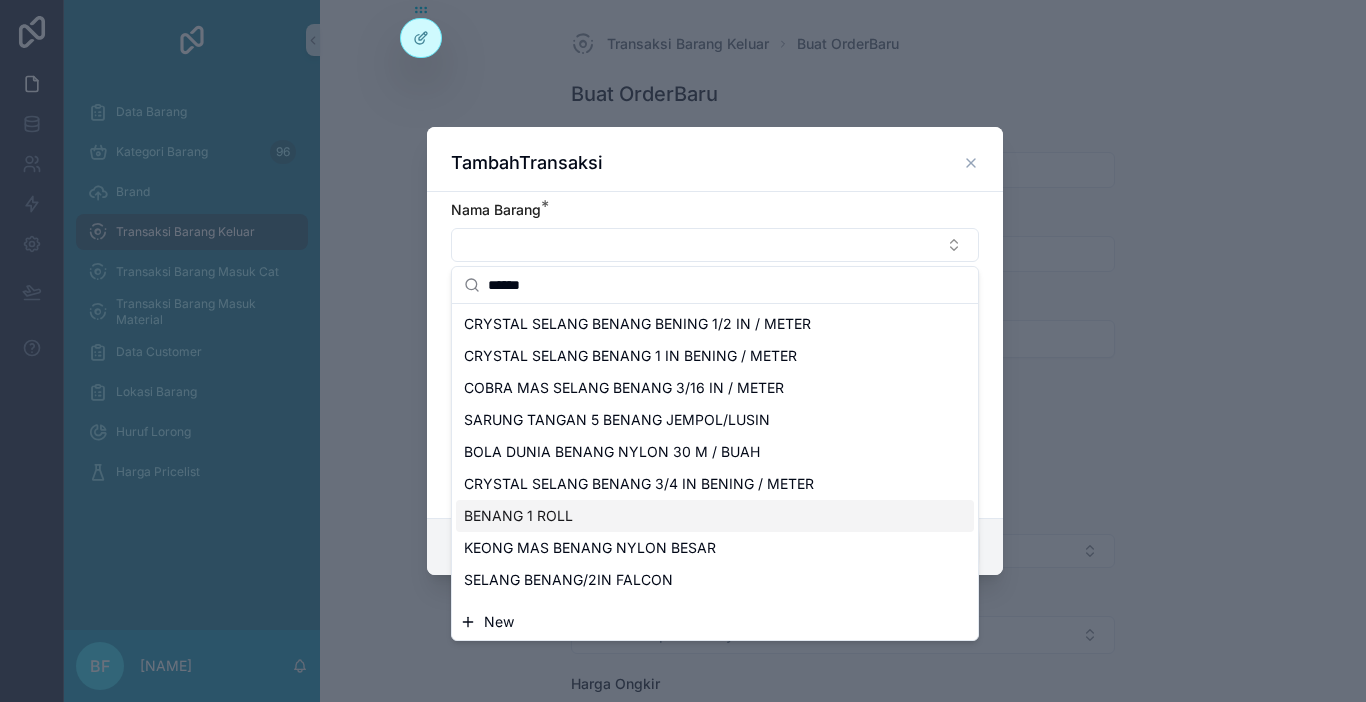 type on "******" 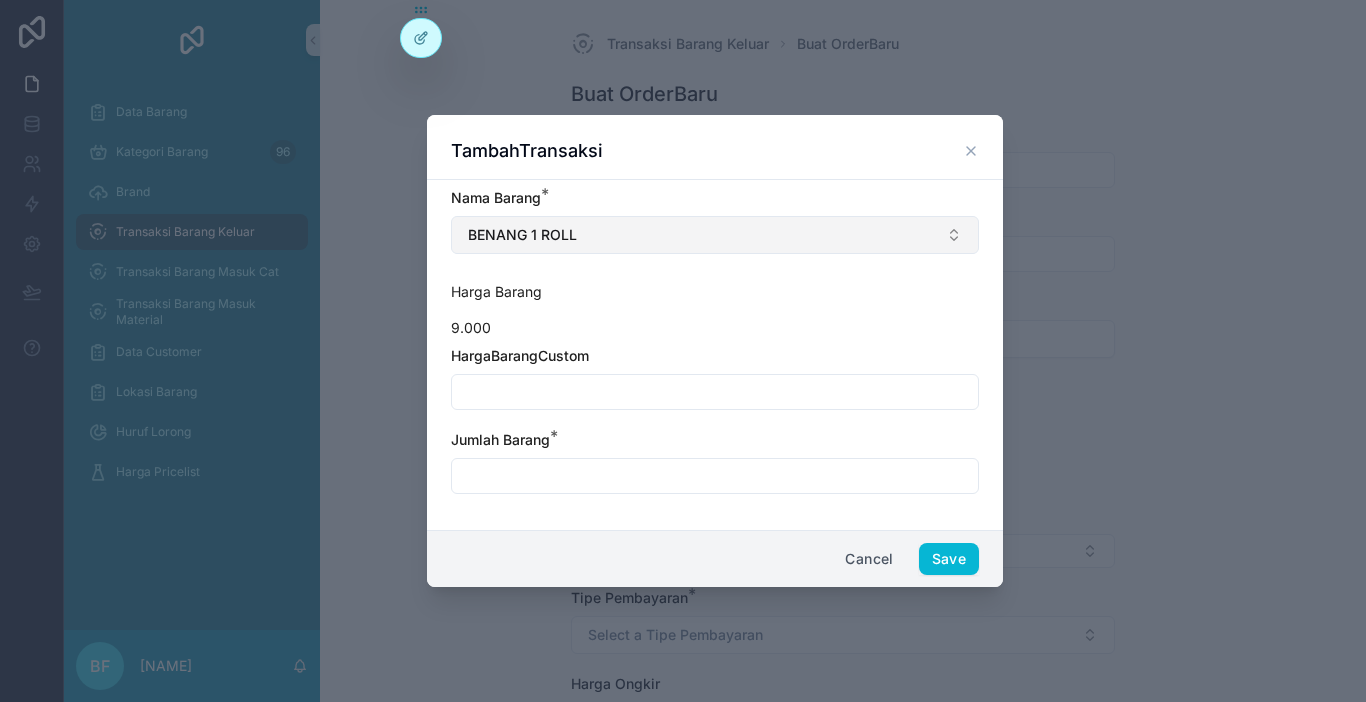 click on "BENANG 1 ROLL" at bounding box center [715, 235] 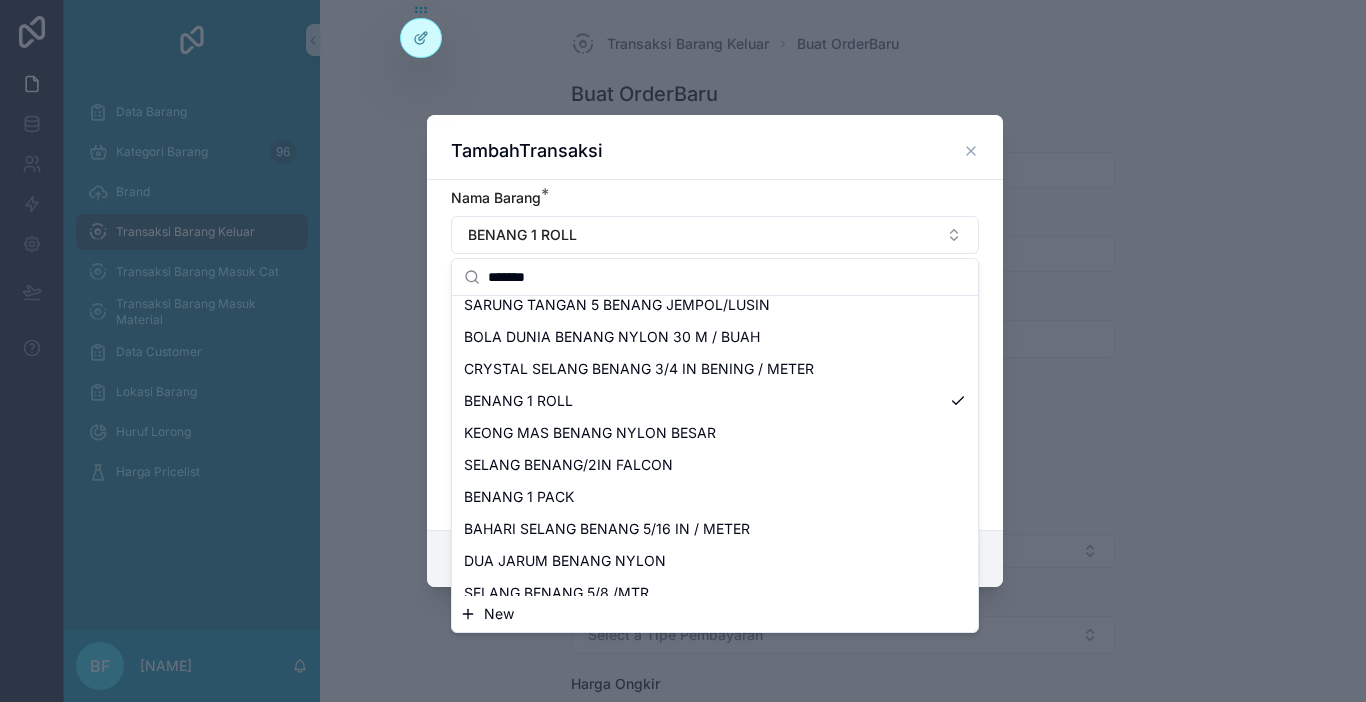 scroll, scrollTop: 200, scrollLeft: 0, axis: vertical 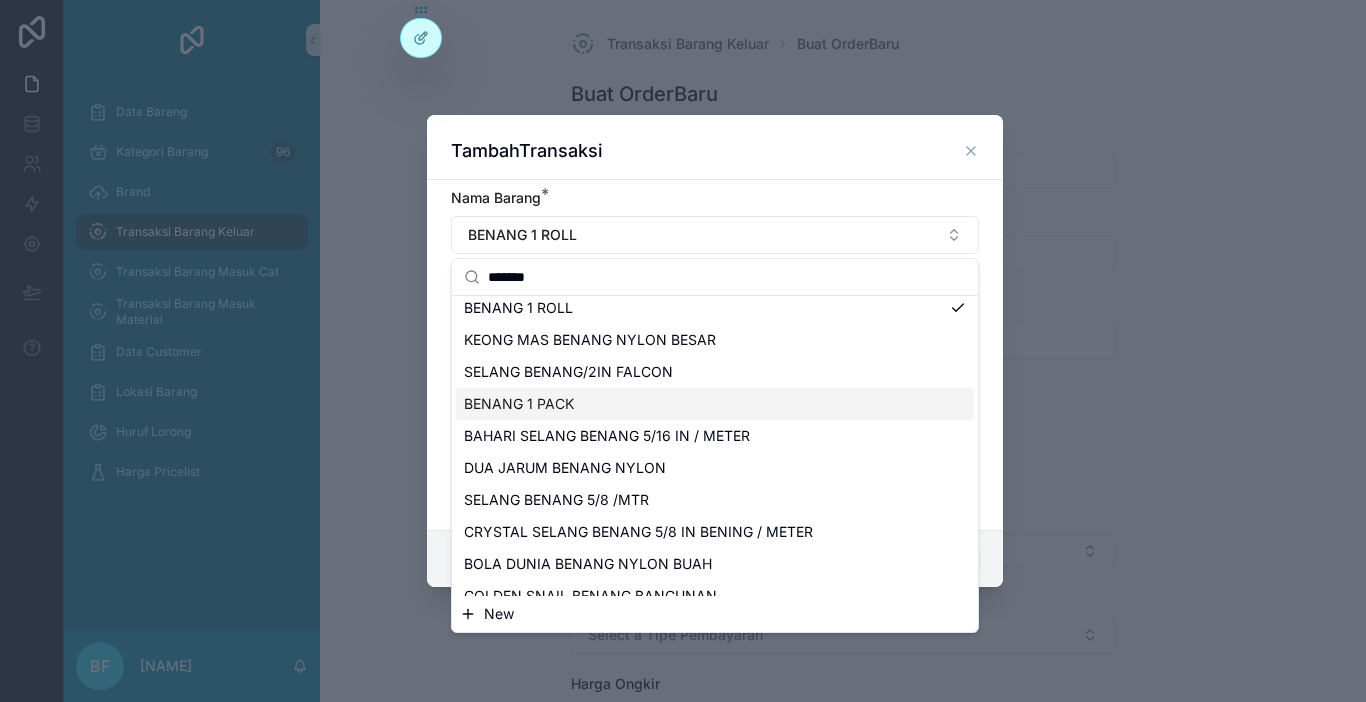 type on "******" 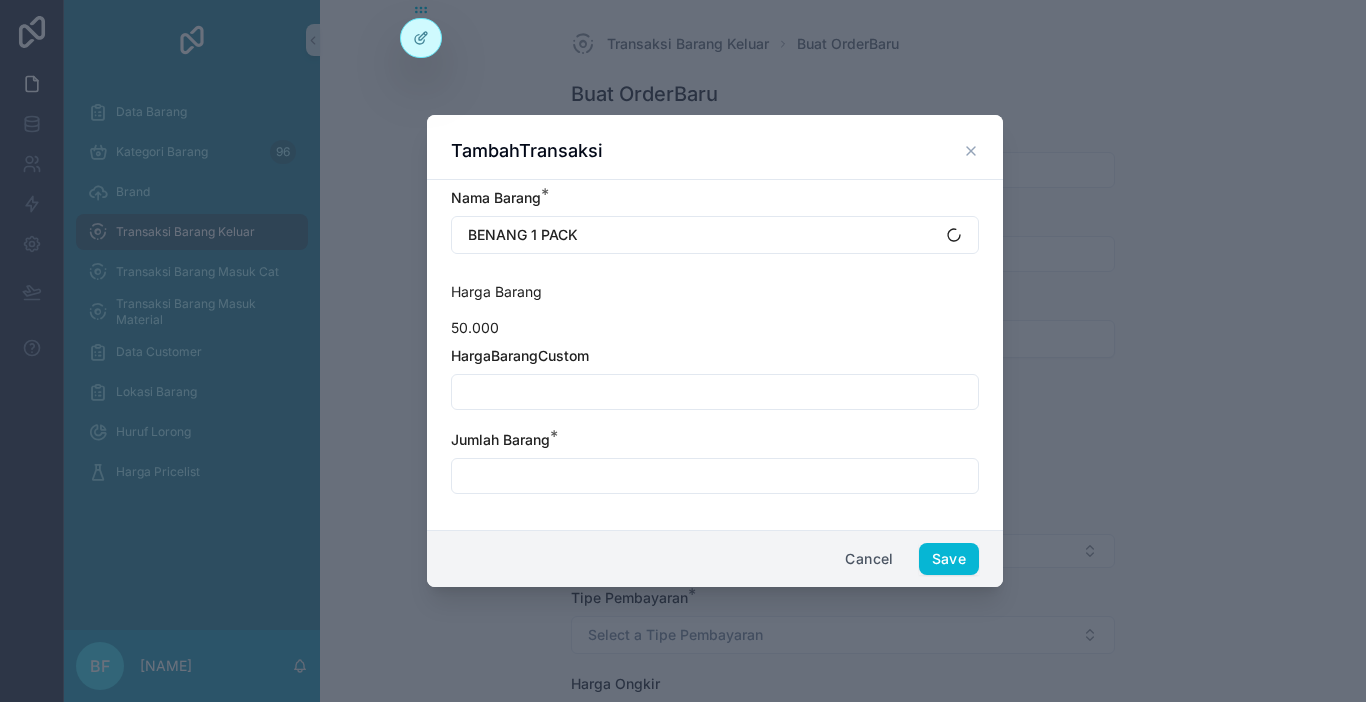 click on "Jumlah Barang *" at bounding box center (715, 462) 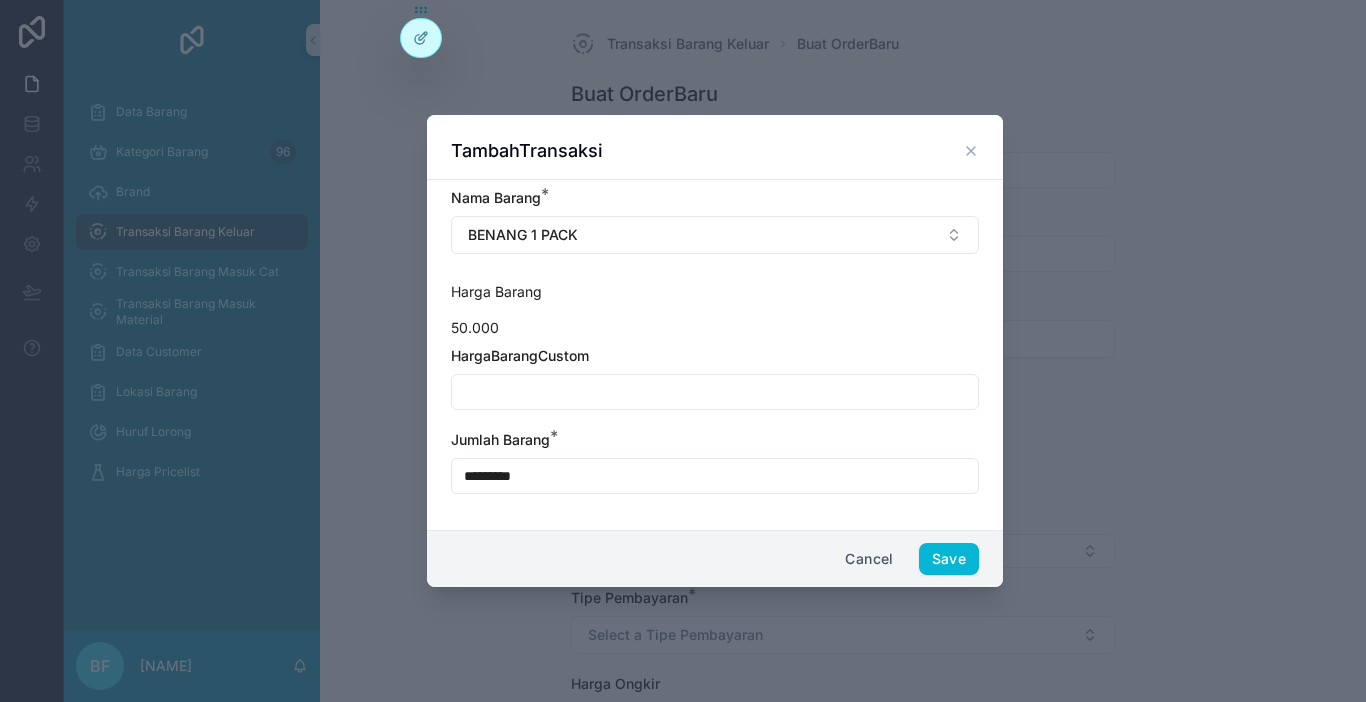 type on "*********" 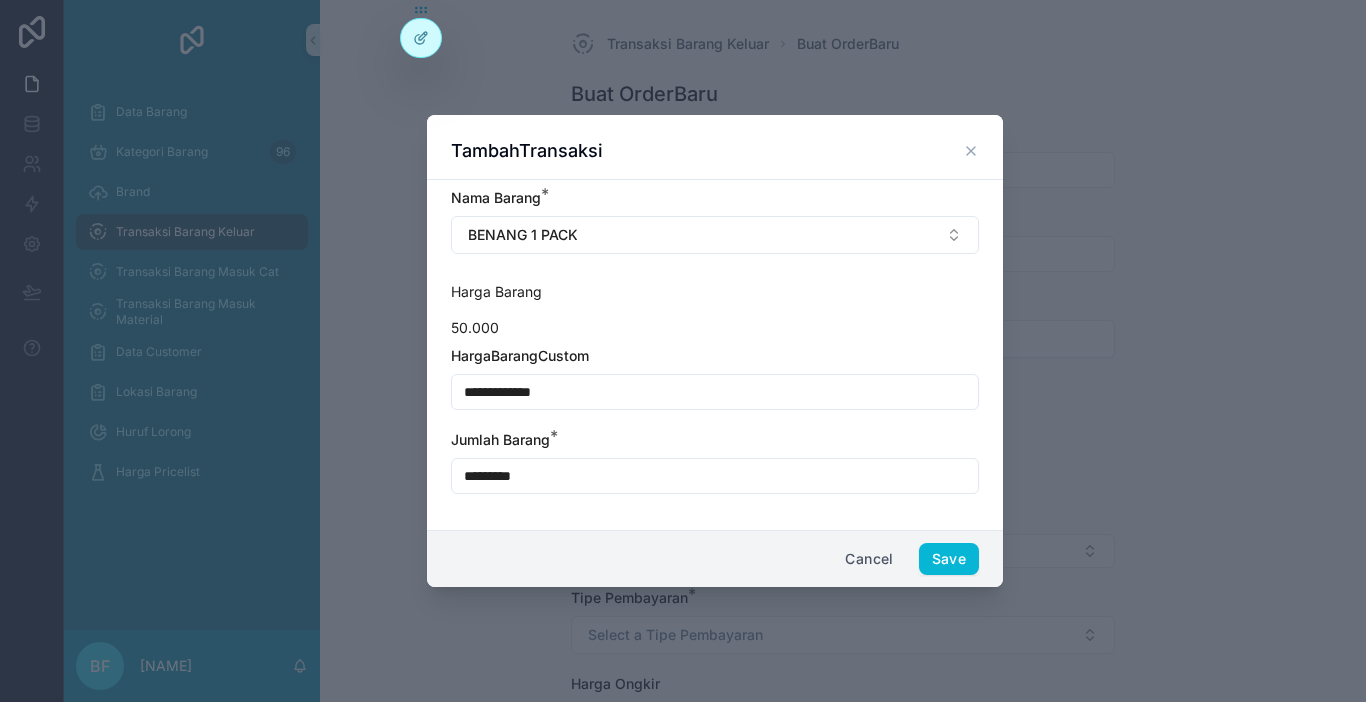 type on "**********" 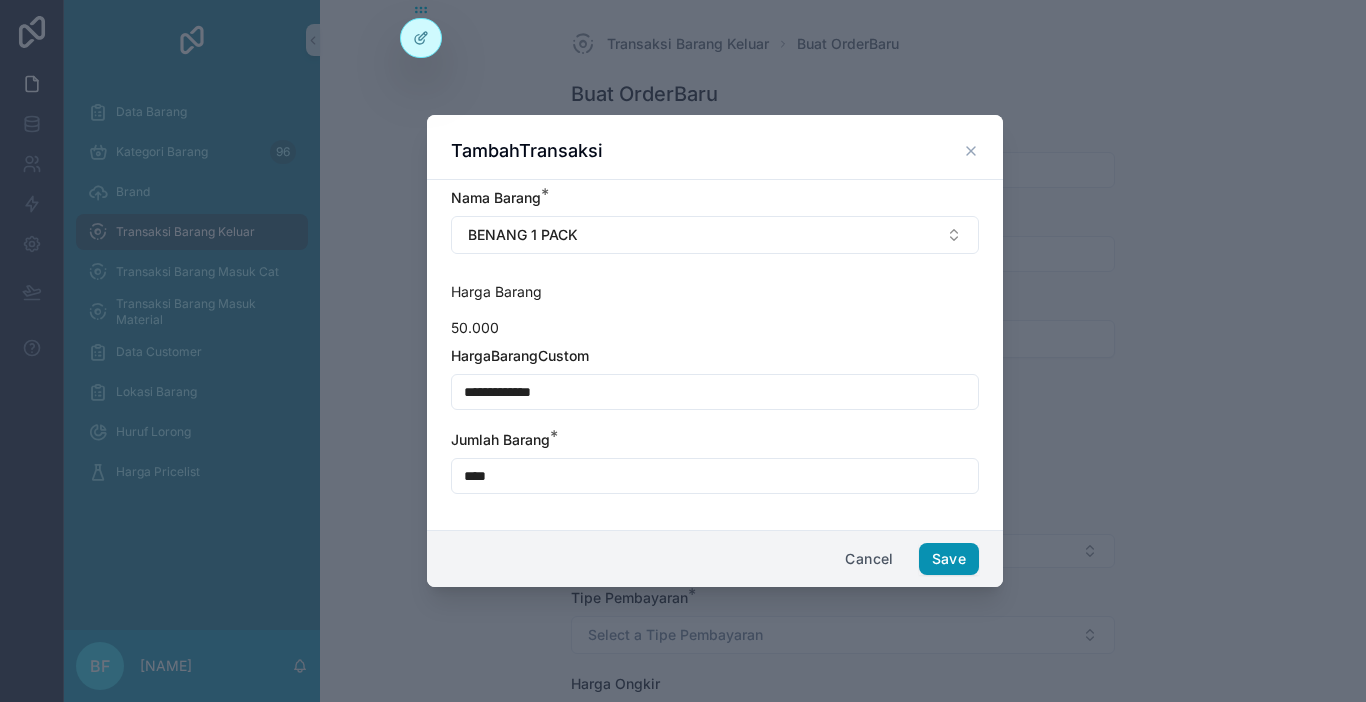 type on "****" 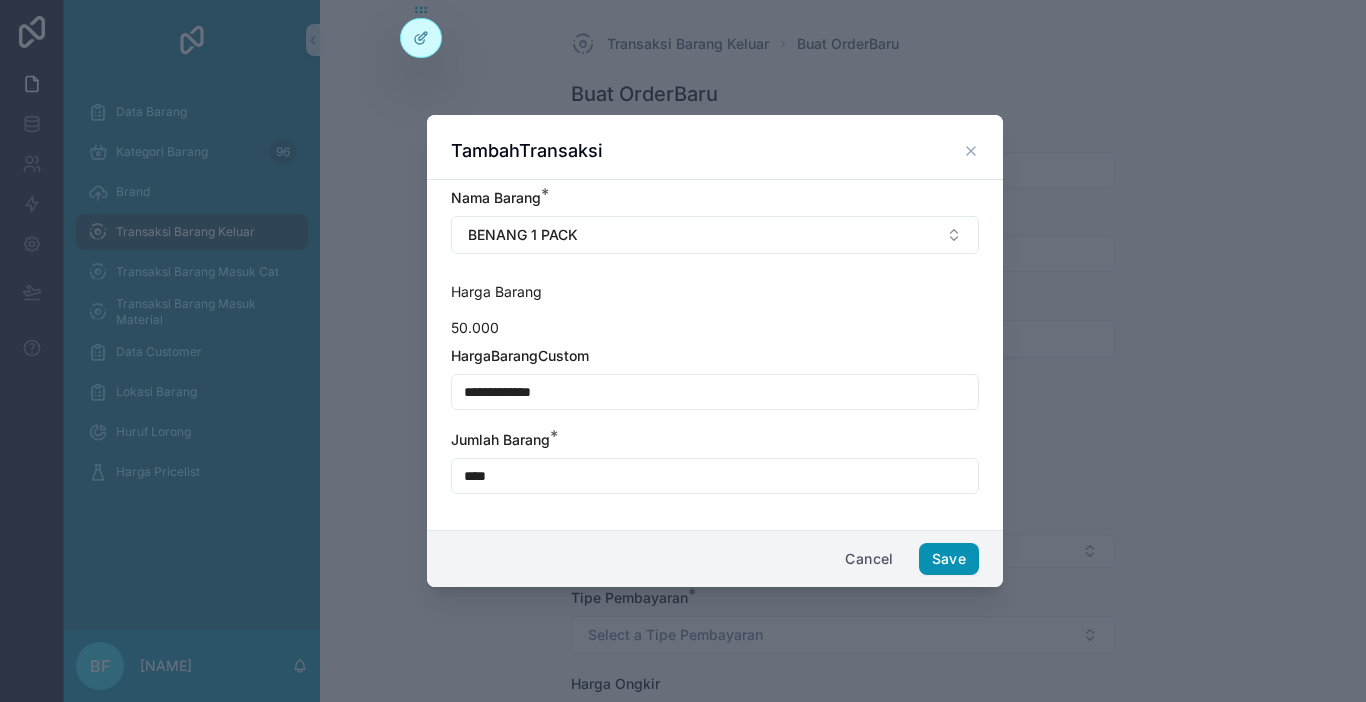 click on "Save" at bounding box center (949, 559) 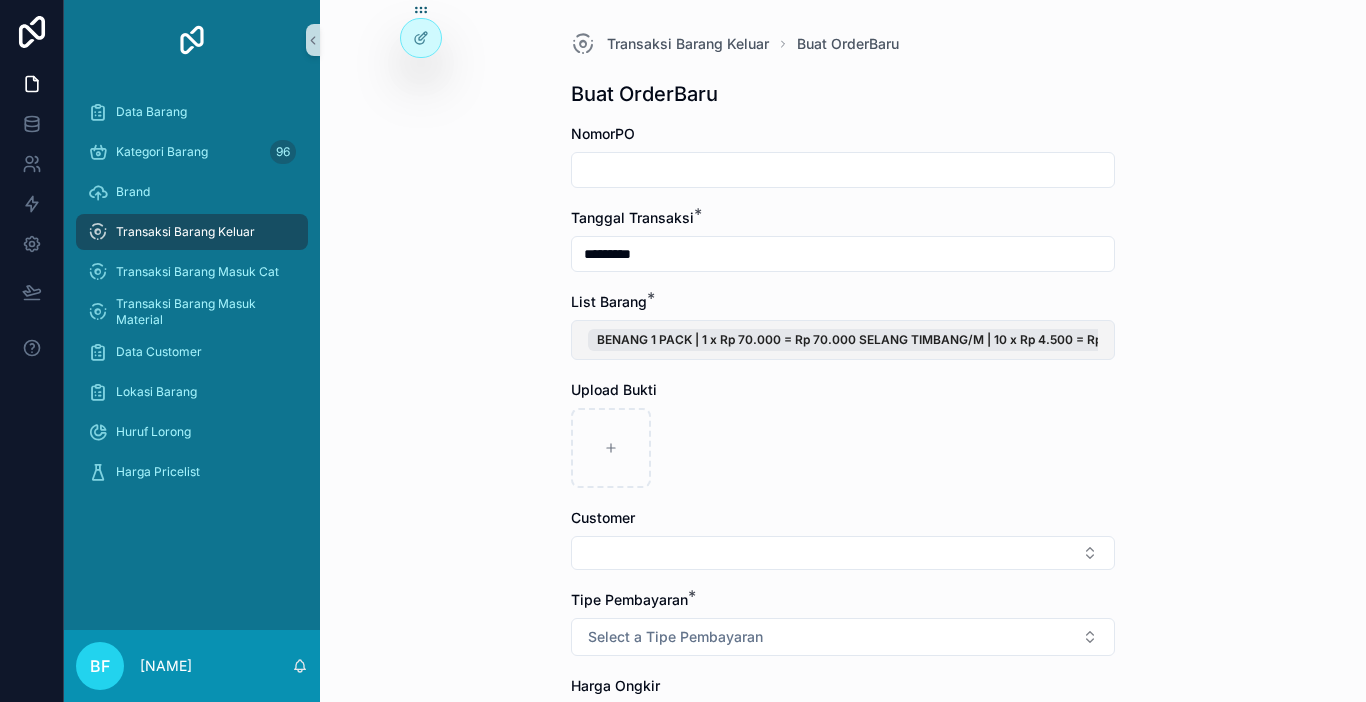 click on "BENANG 1 PACK | 1 x Rp 70.000 = Rp 70.000 SELANG TIMBANG/M | 10 x Rp 4.500 = Rp 45.000 PAKU 5CM KG  | 1 x Rp 25.000 = Rp 25.000 PAKU 7 DAN 5 /KG | 10 x Rp 25.000 = Rp 250.000 KASO 4X6X4 DUREN/IKAT | 10 x Rp 180.000 = Rp 1.800.000 PENGKI MERAH BAGUS  | 2 x Rp 20.000 = Rp 40.000 CANGKUL + GAGANG | 1 x Rp 70.000 = Rp 70.000 DRUM PLASTIK BIRU | 1 x Rp 260.000 = Rp 260.000 EMBER KECIL ORANGE BESAR  / BUAH | 10 x Rp 18.000 = Rp 180.000 KAWAT BENDRAT / KG | 20 x Rp 22.500 = Rp 450.000 New" at bounding box center [843, 340] 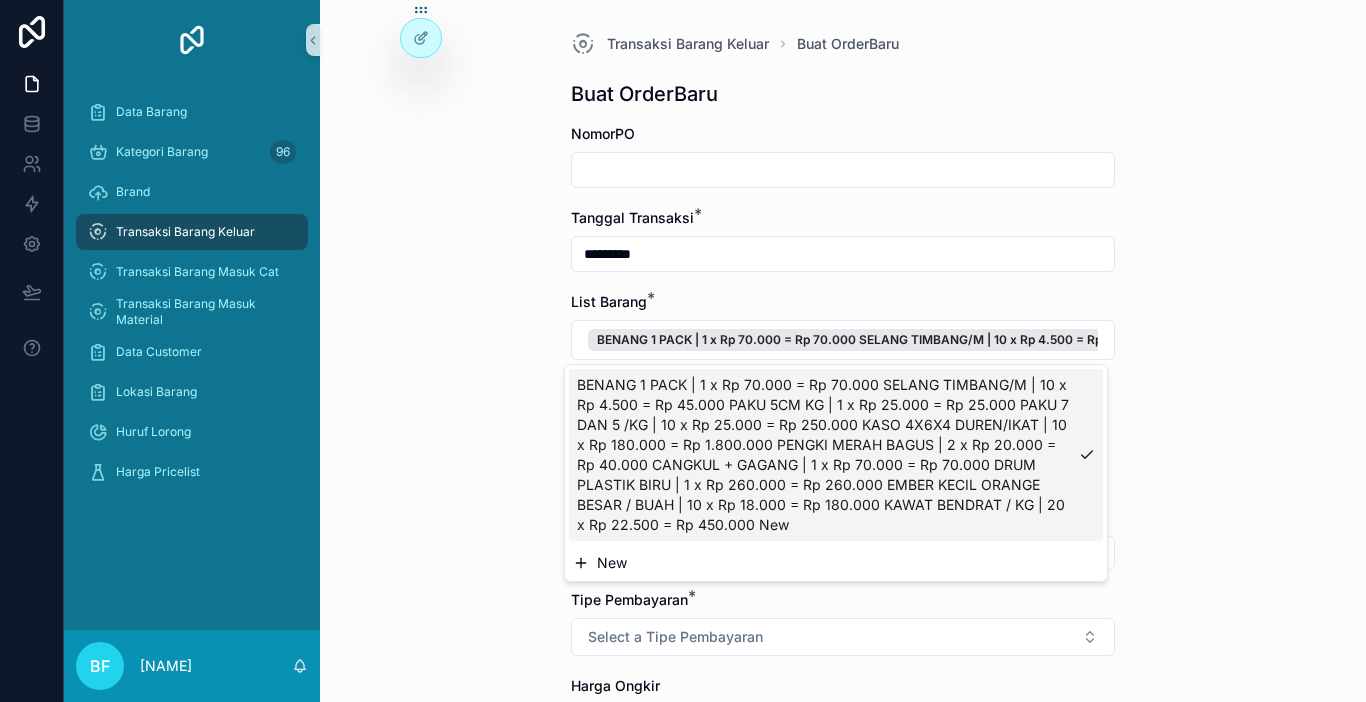 click on "New" at bounding box center (836, 563) 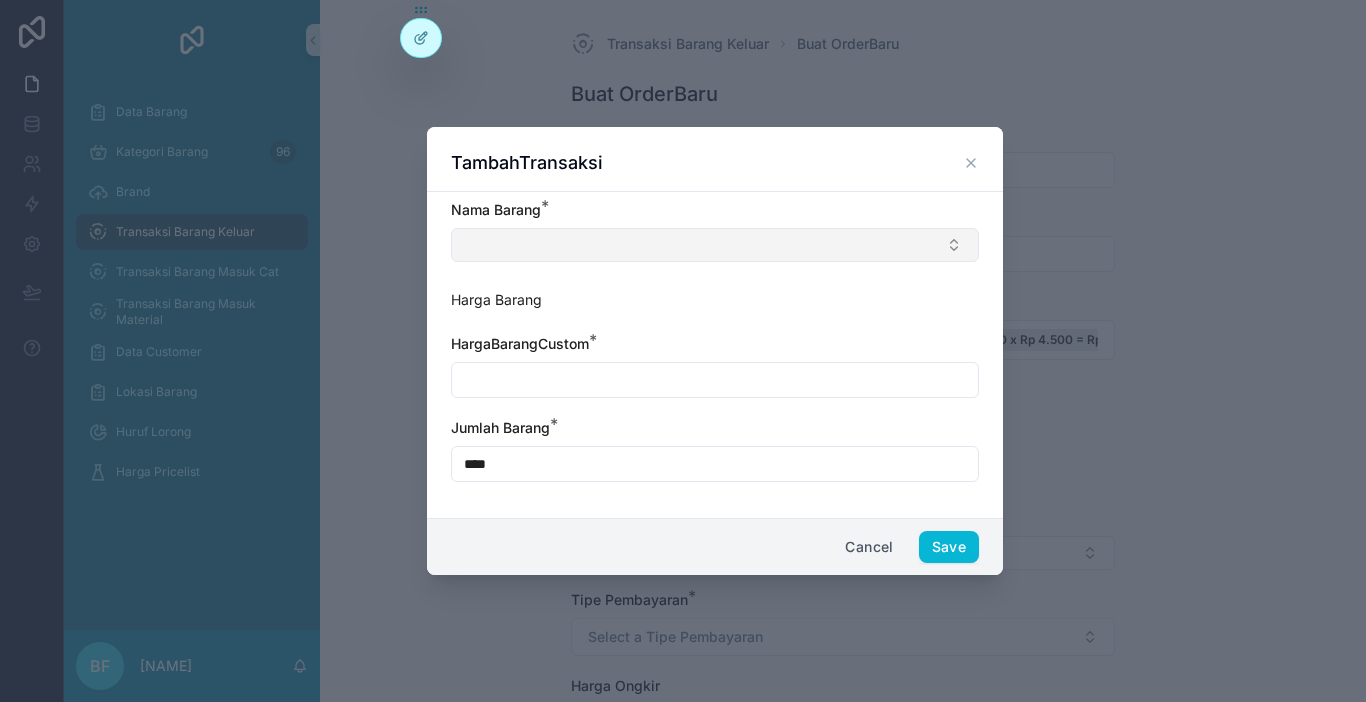 click at bounding box center (715, 245) 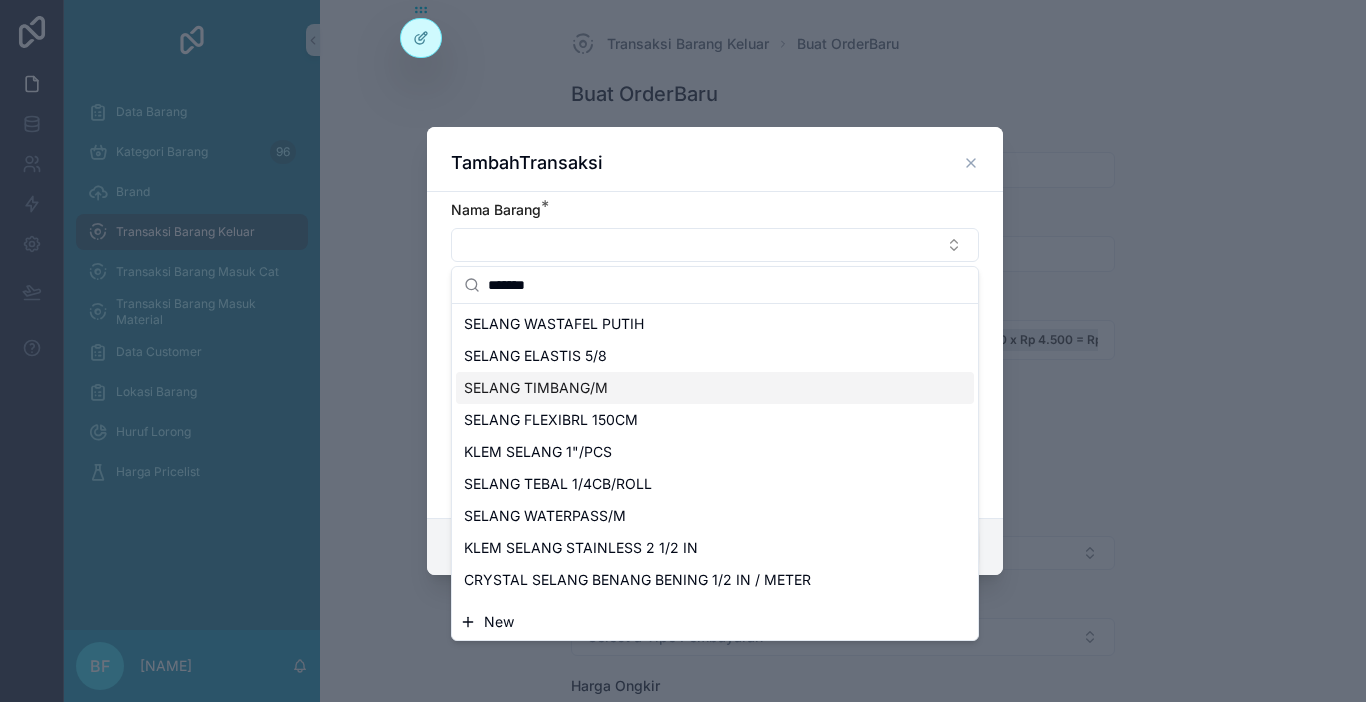 type on "******" 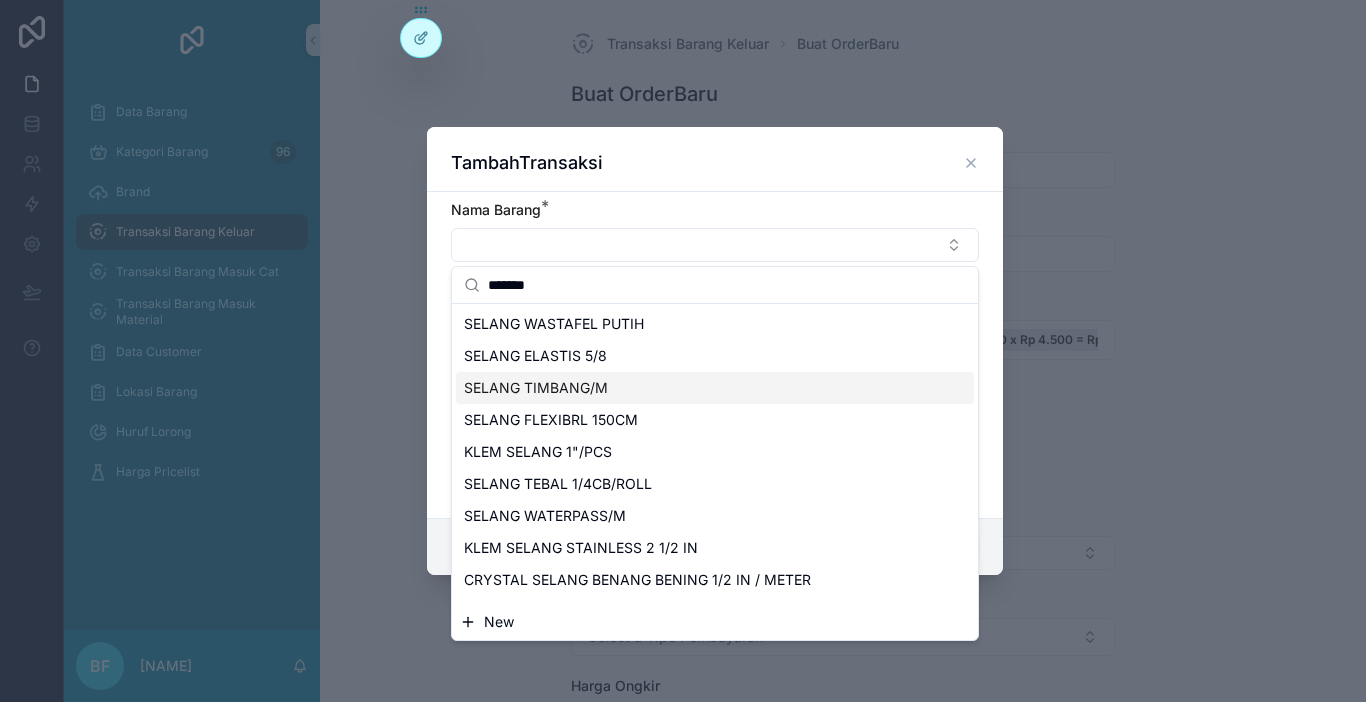 click on "SELANG TIMBANG/M" at bounding box center (715, 388) 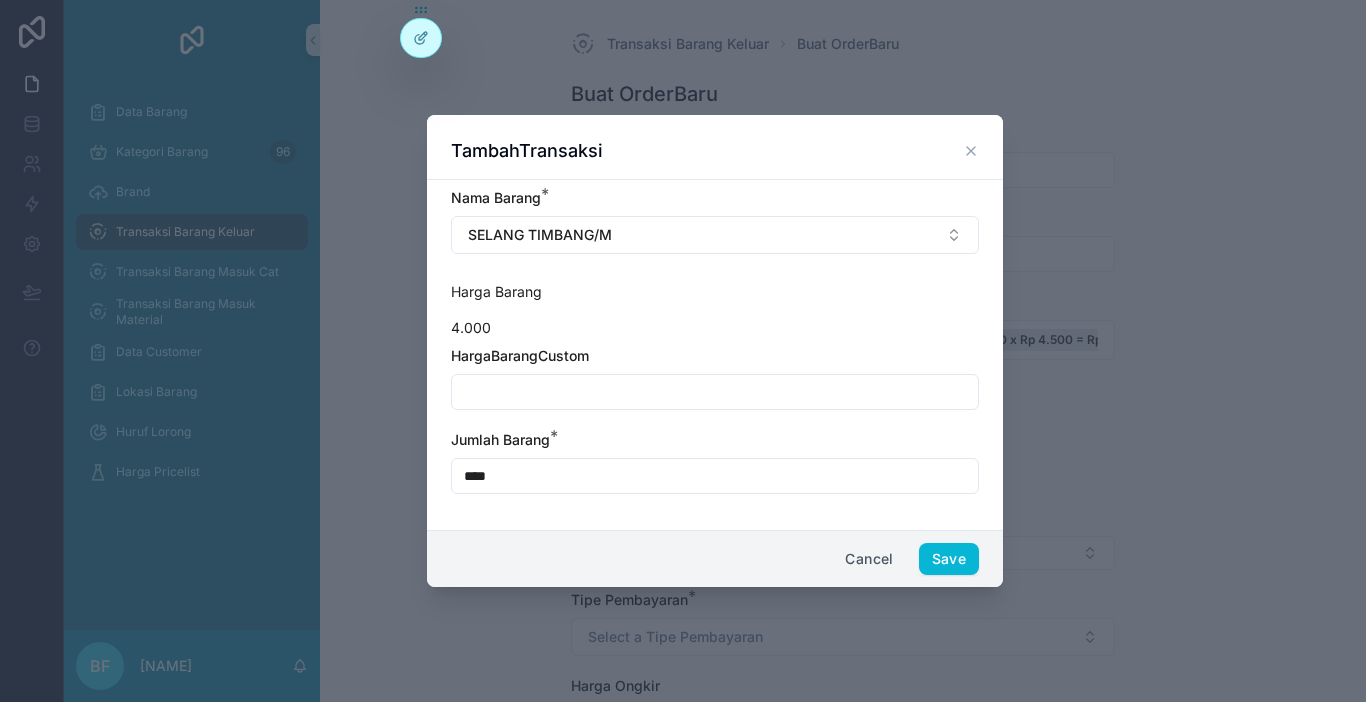 drag, startPoint x: 550, startPoint y: 387, endPoint x: 565, endPoint y: 393, distance: 16.155495 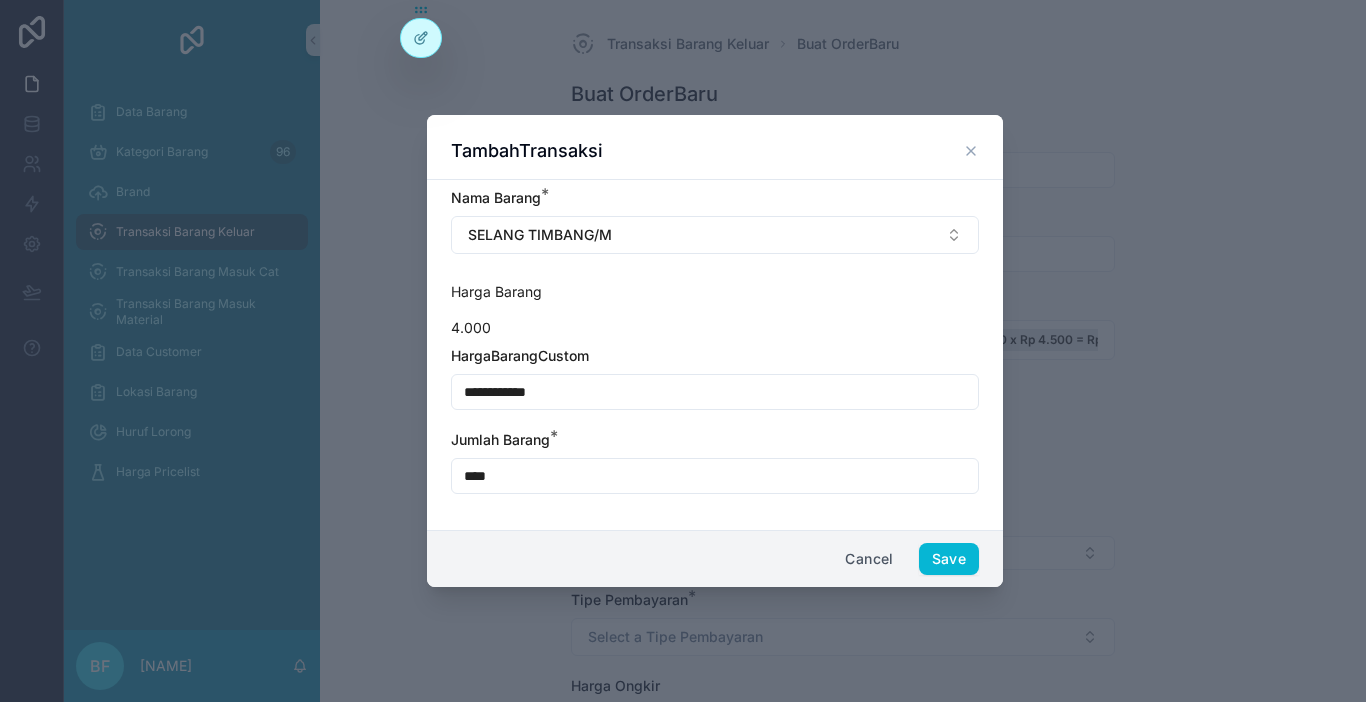 type on "**********" 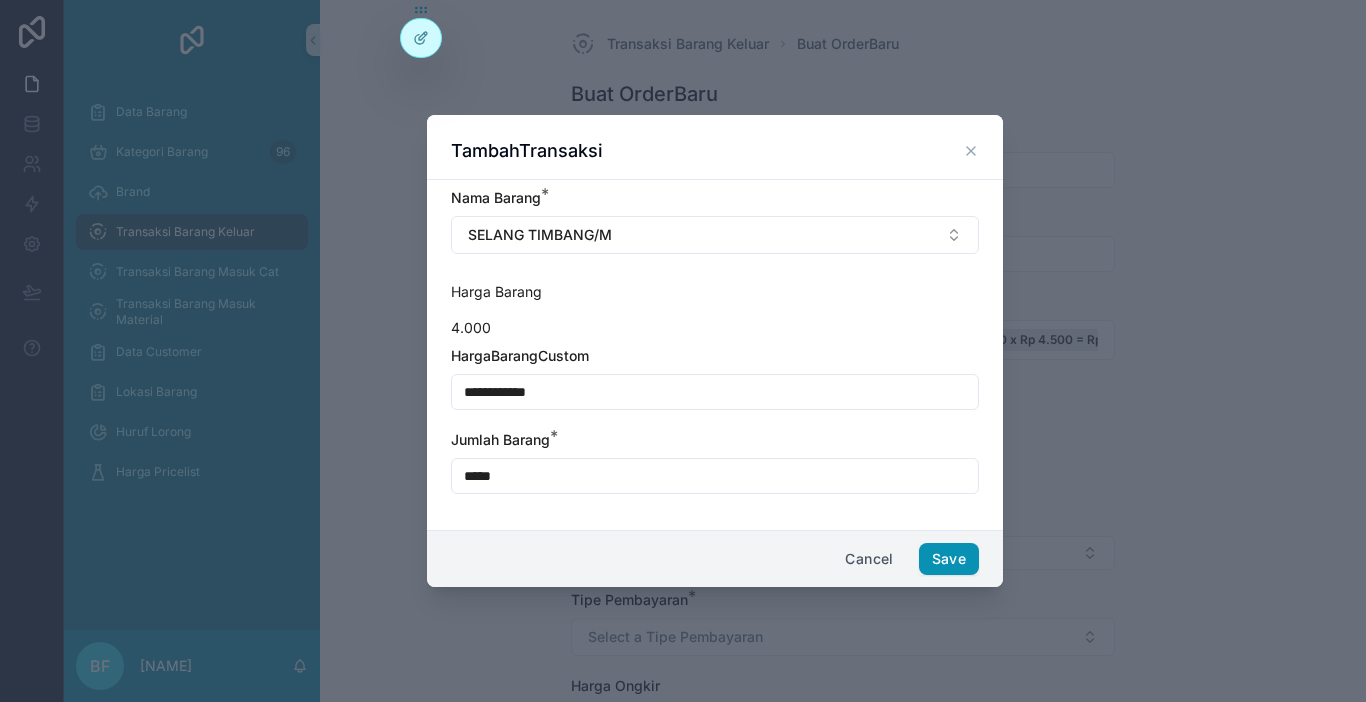 type on "*****" 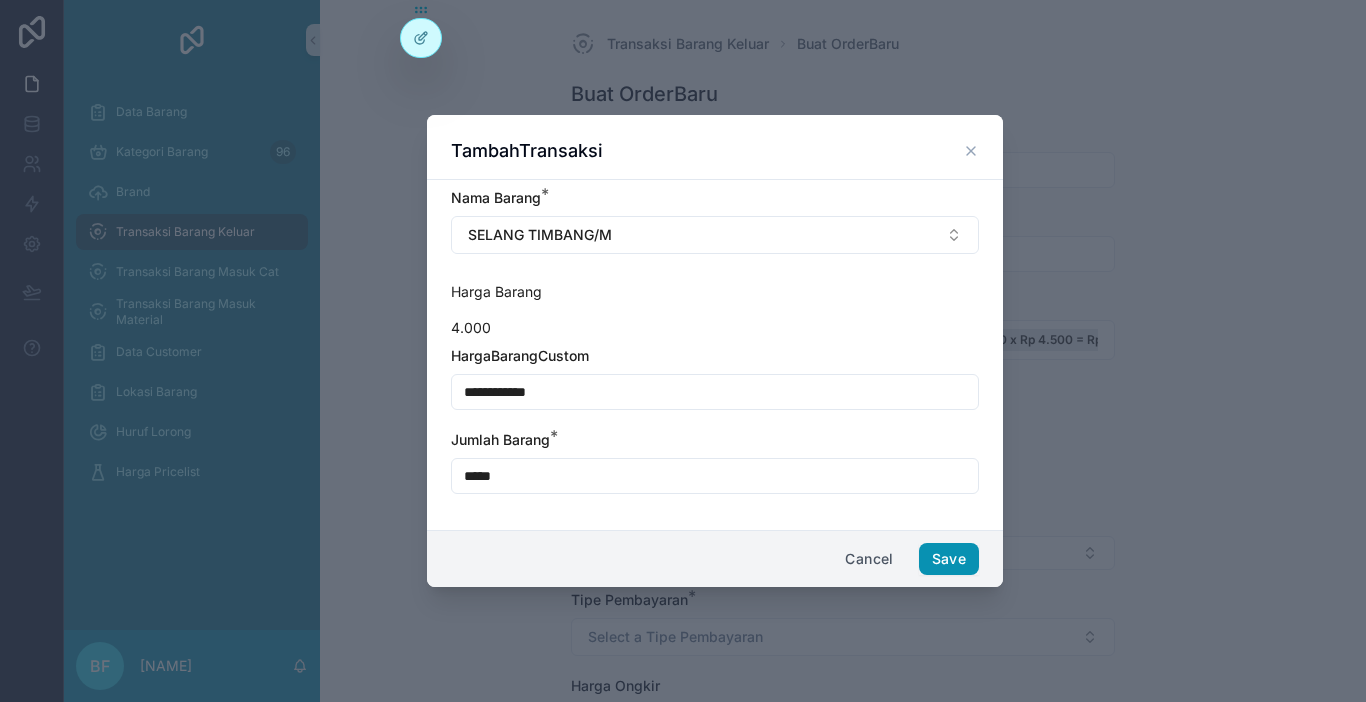 click on "Save" at bounding box center (949, 559) 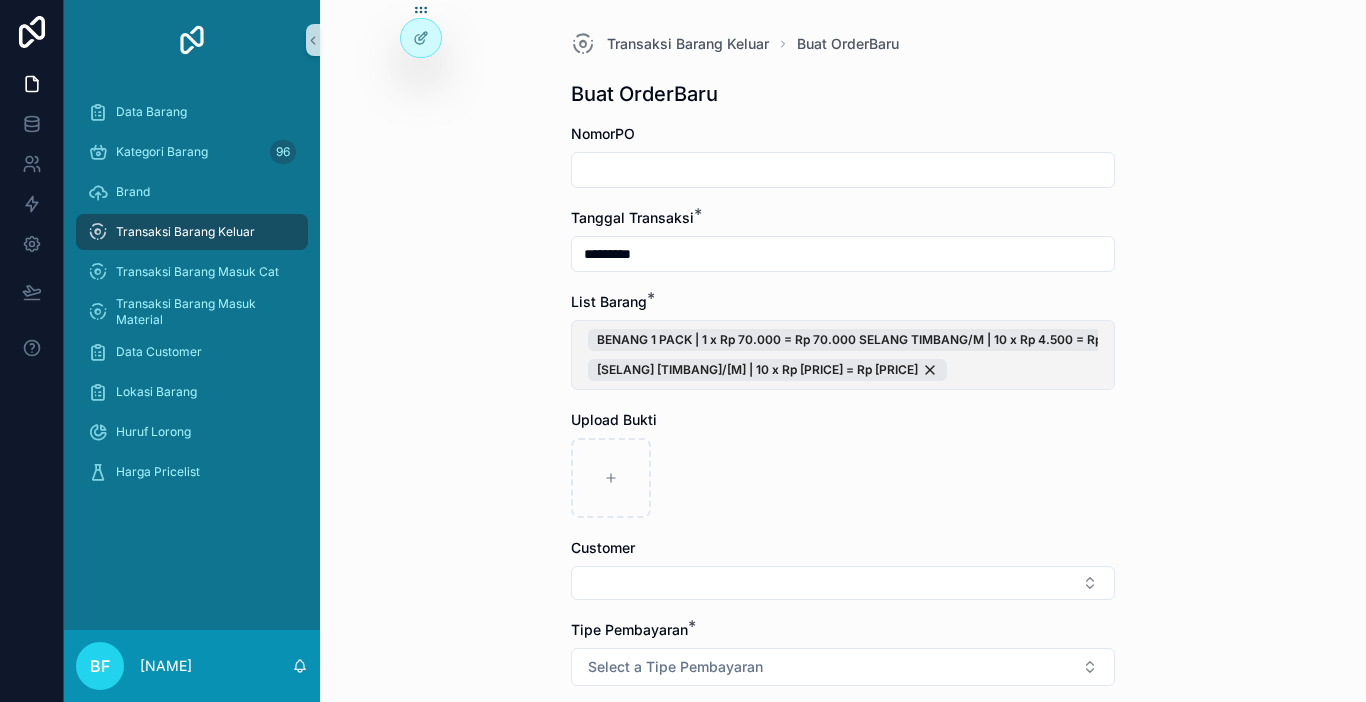 click on "[BENANG] 1 [PACK] | 1 x Rp [PRICE] = Rp [PRICE] [SELANG] [TIMBANG]/[M] | 10 x Rp [PRICE] = Rp [PRICE]" at bounding box center [843, 355] 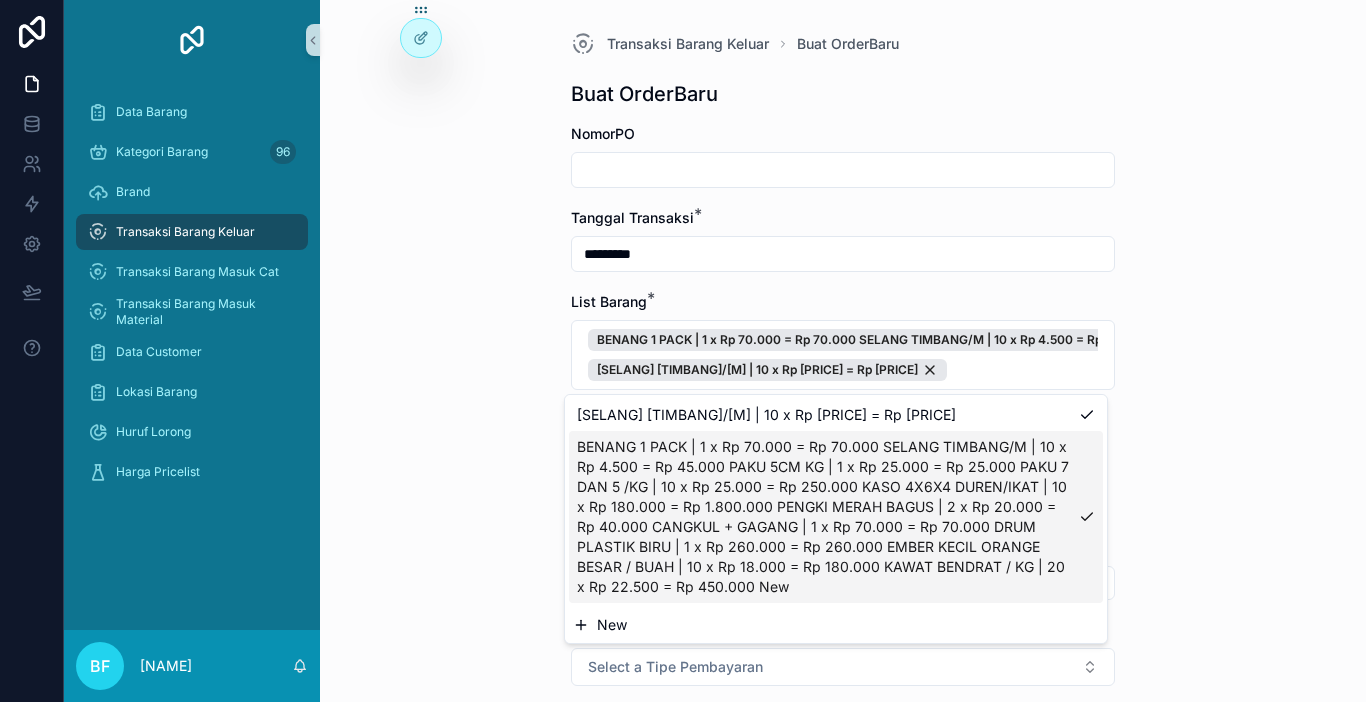 click 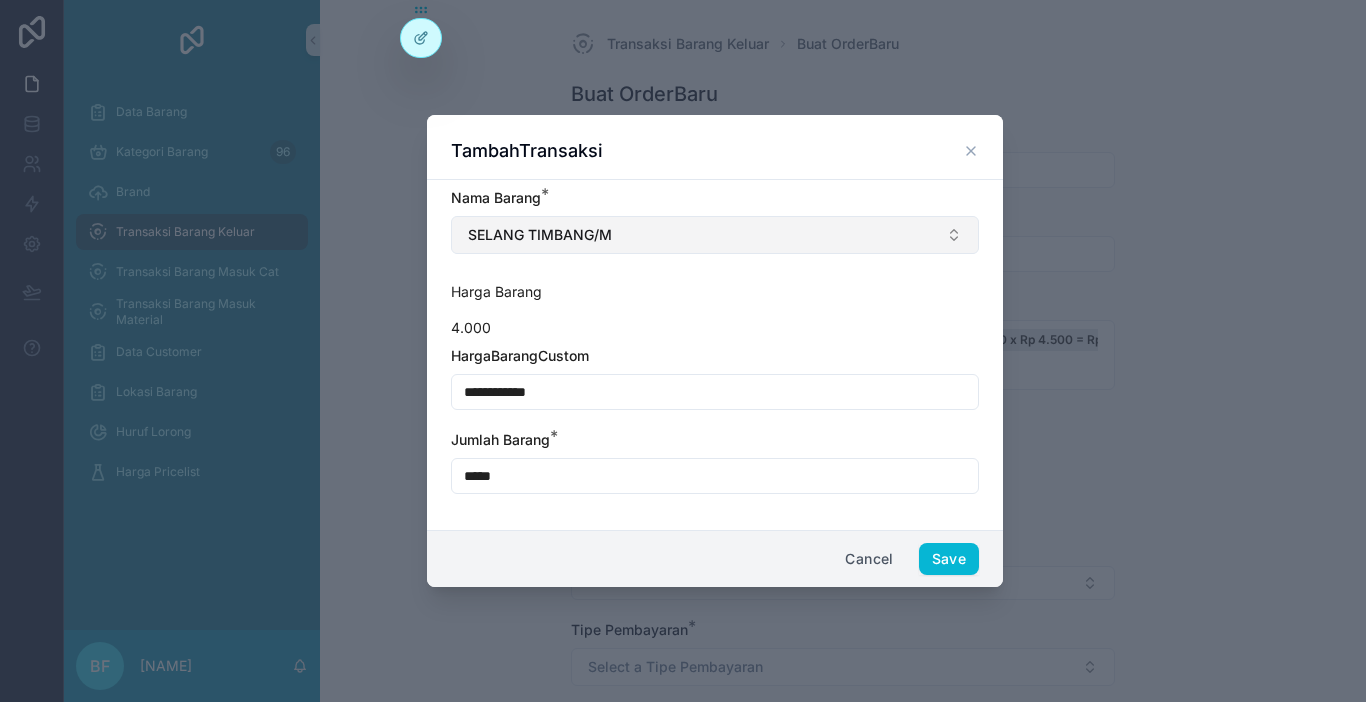 click on "SELANG TIMBANG/M" at bounding box center [715, 235] 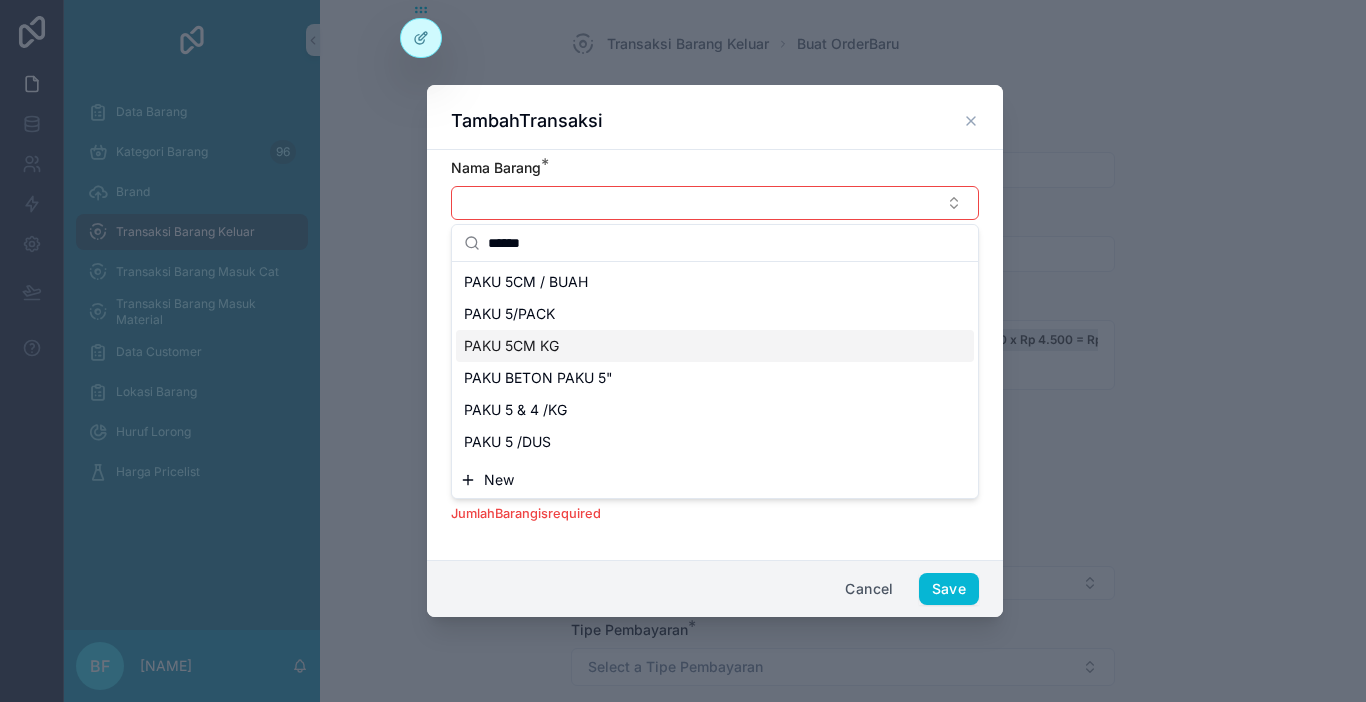 type on "******" 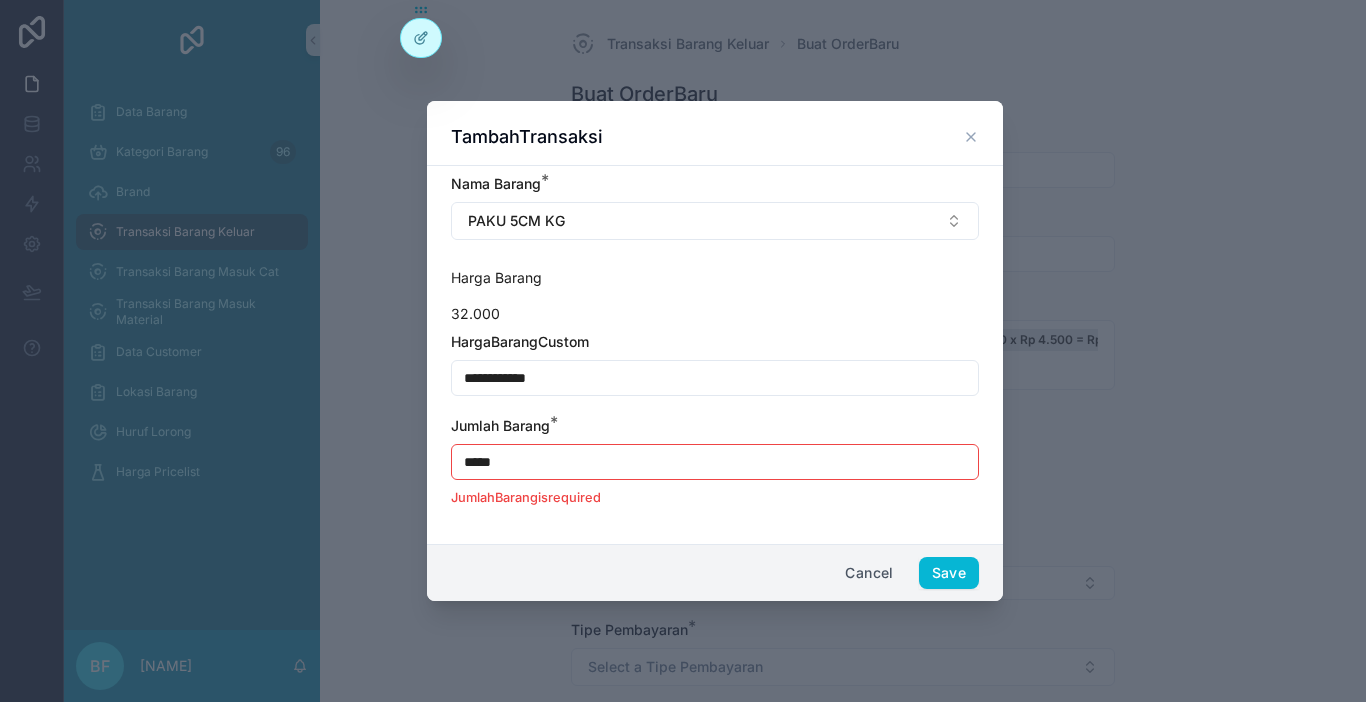 click on "**********" at bounding box center [715, 378] 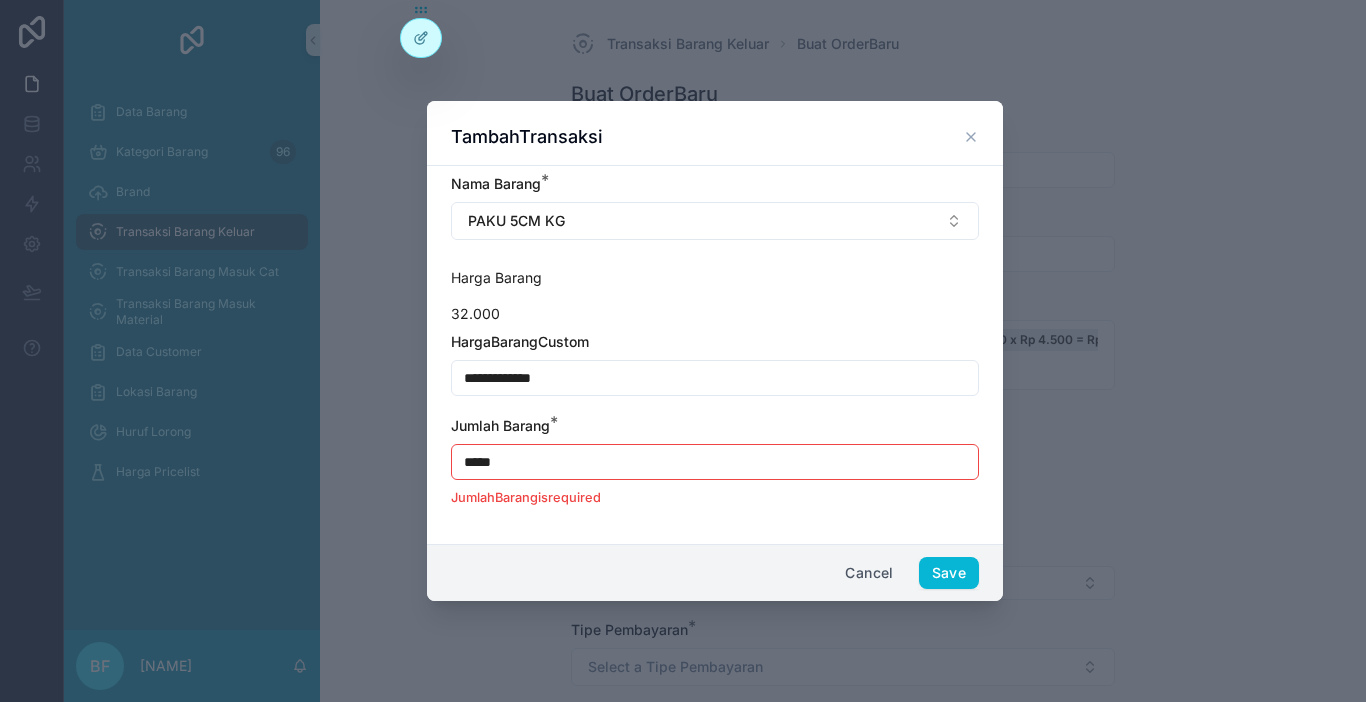 type on "**********" 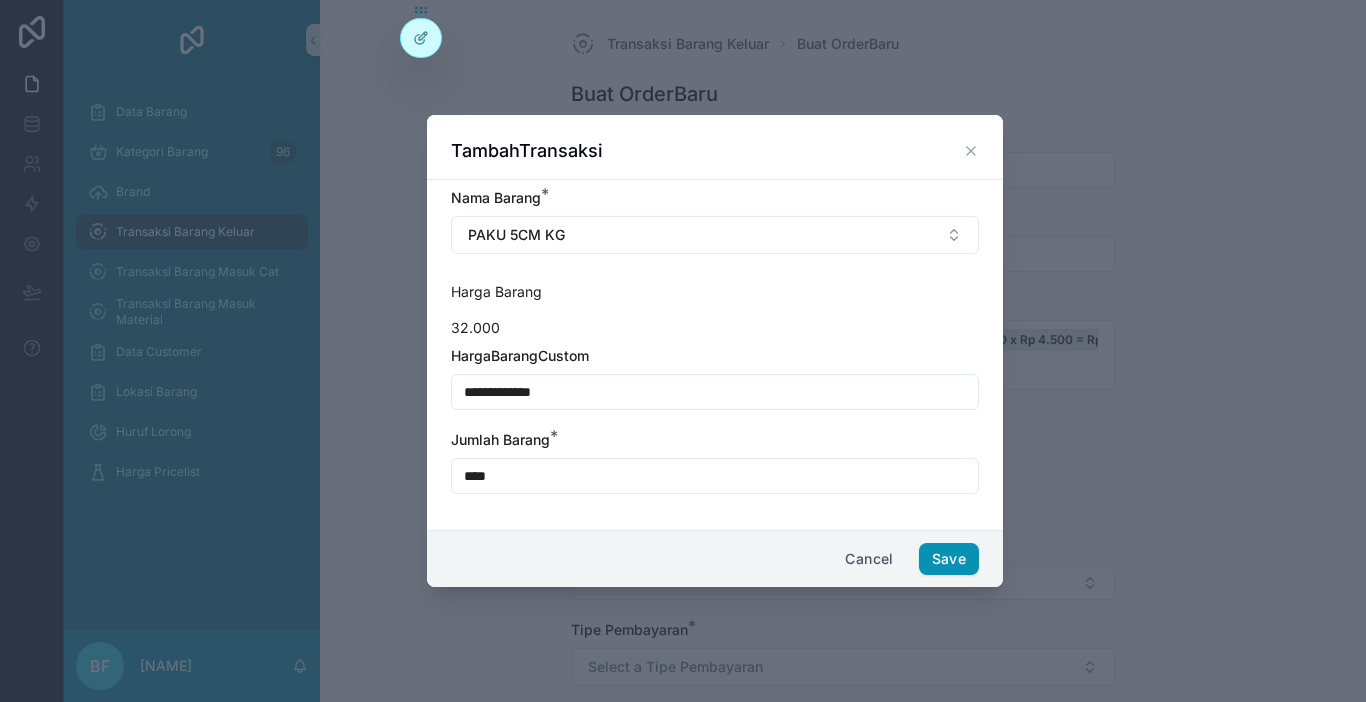 type on "****" 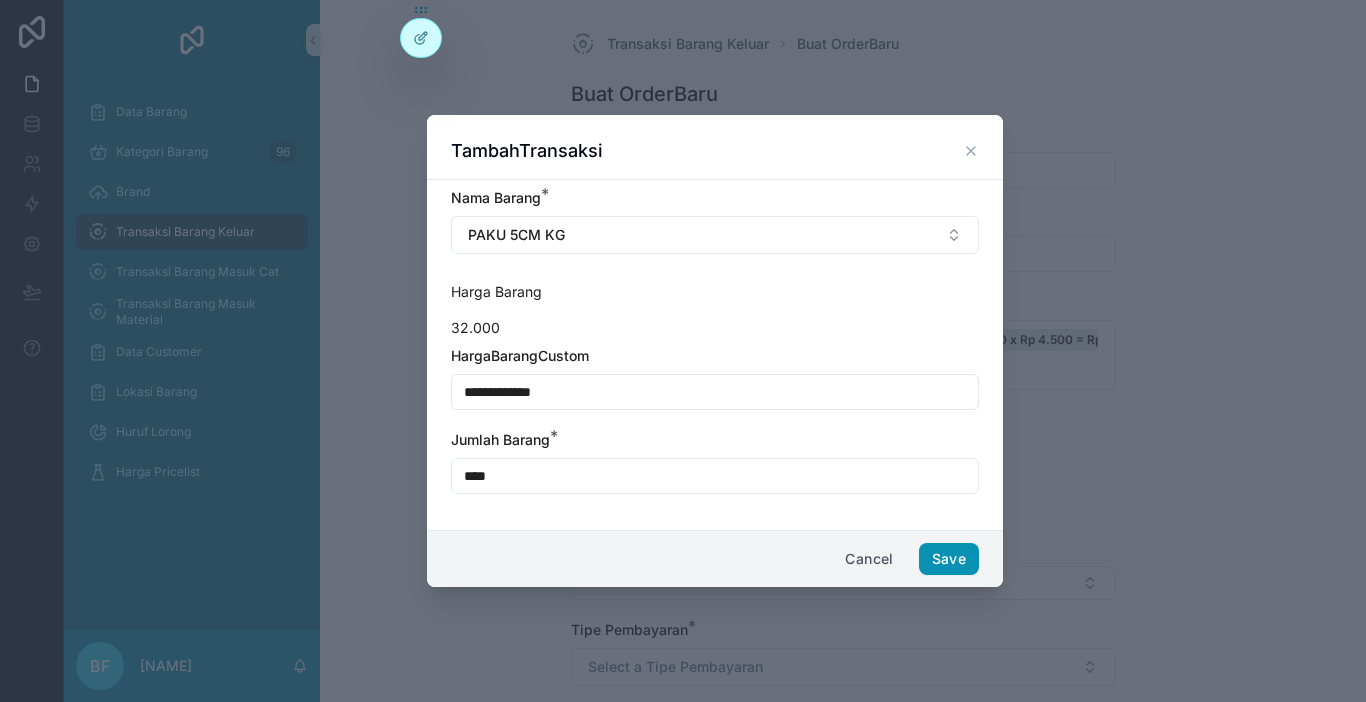 click on "Save" at bounding box center [949, 559] 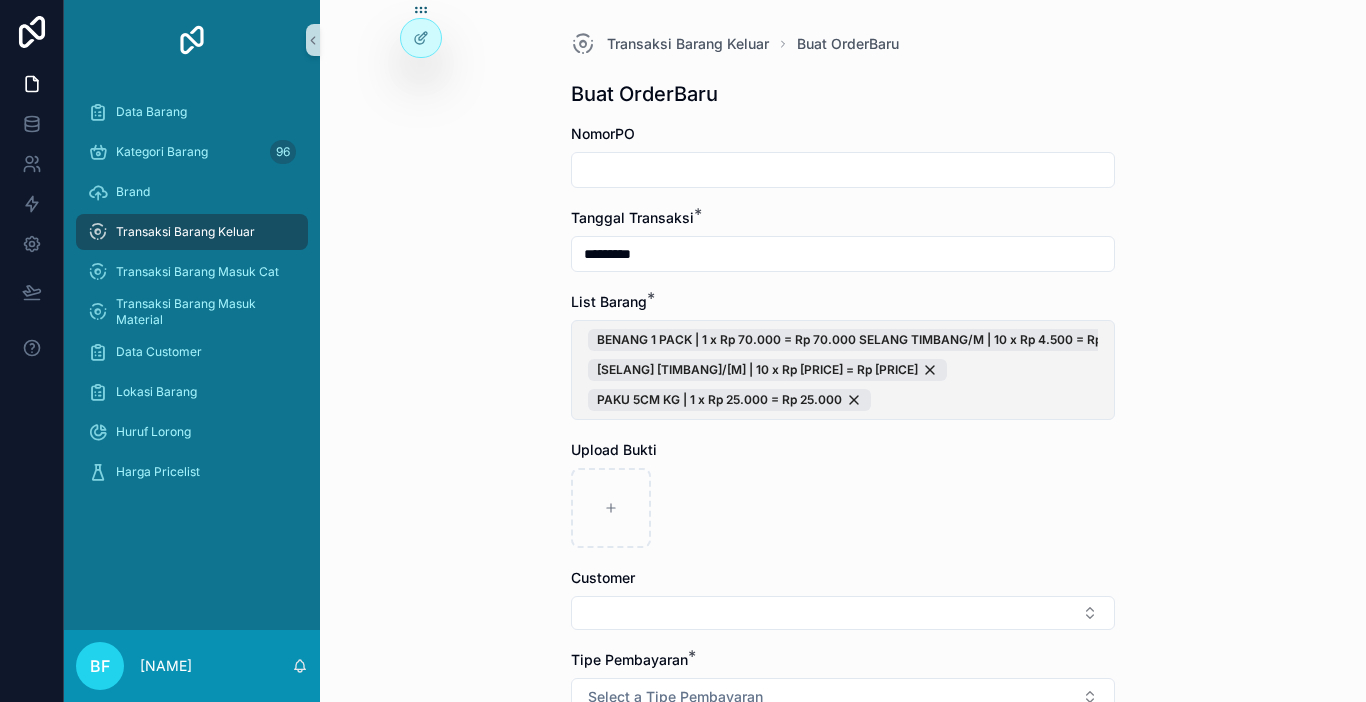 click on "BENANG 1 PACK | 1 x Rp 70.000 = Rp 70.000 SELANG TIMBANG/M | 10 x Rp 4.500 = Rp 45.000 PAKU 5CM KG  | 1 x Rp 25.000 = Rp 25.000" at bounding box center (843, 370) 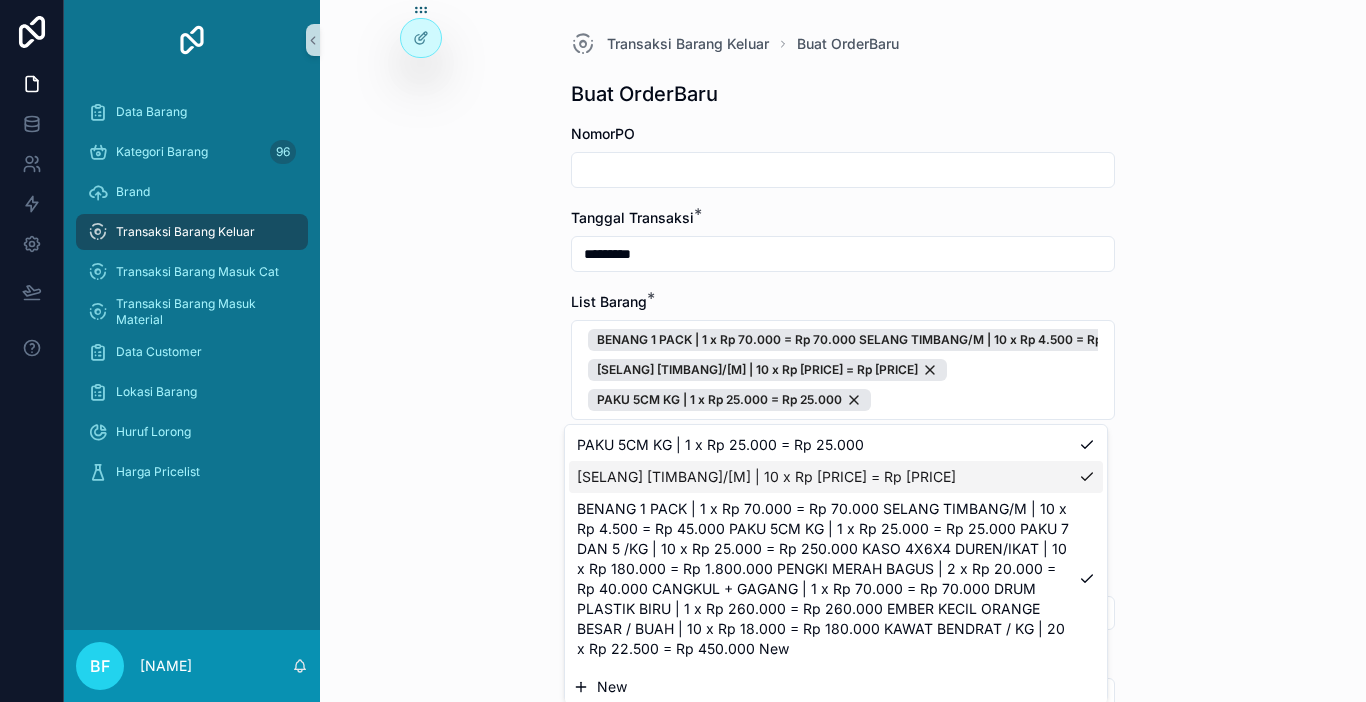 click on "New" at bounding box center (836, 687) 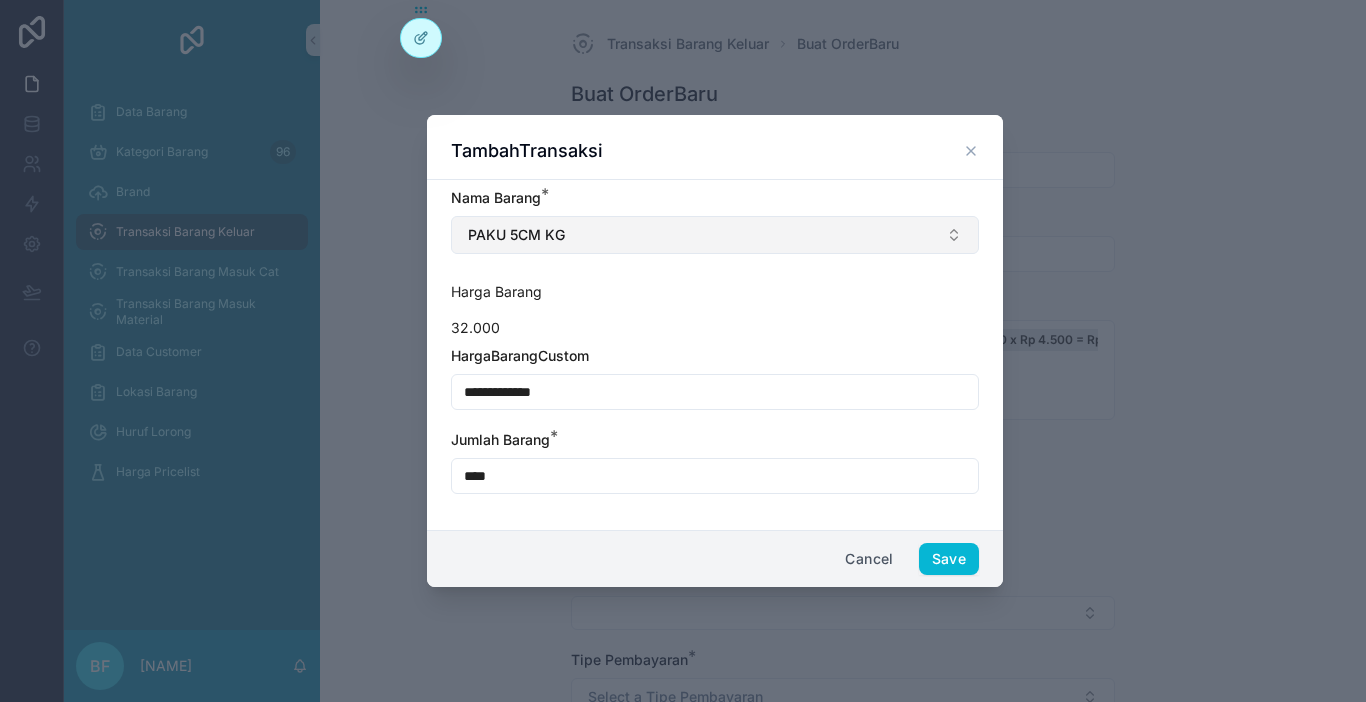 click on "PAKU 5CM KG" at bounding box center [715, 235] 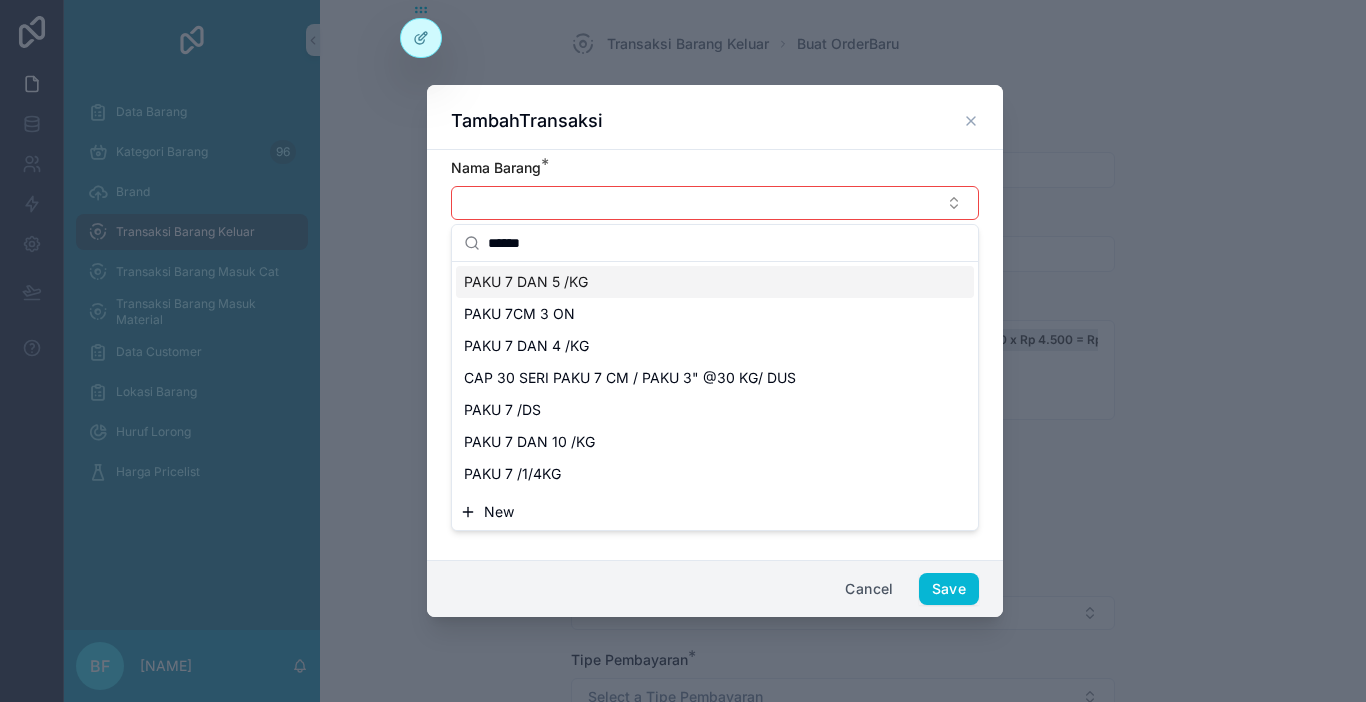 type on "******" 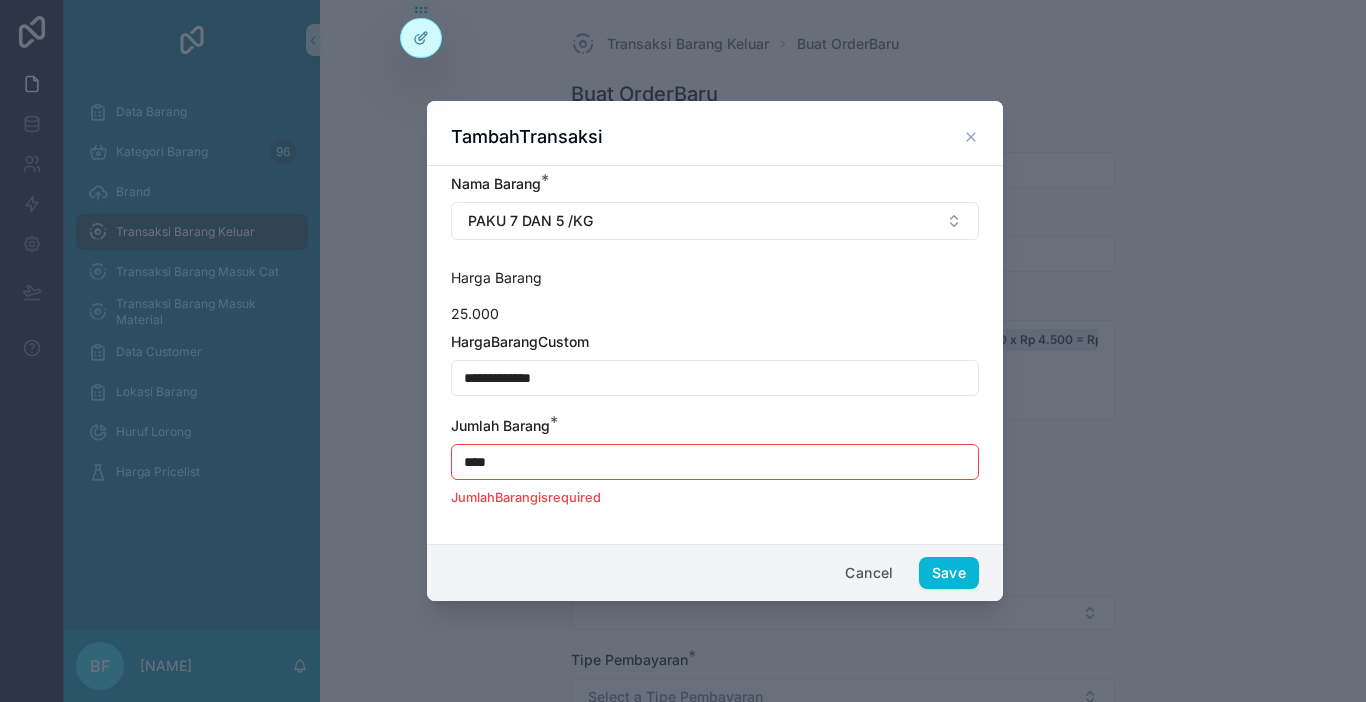 click on "****" at bounding box center (715, 462) 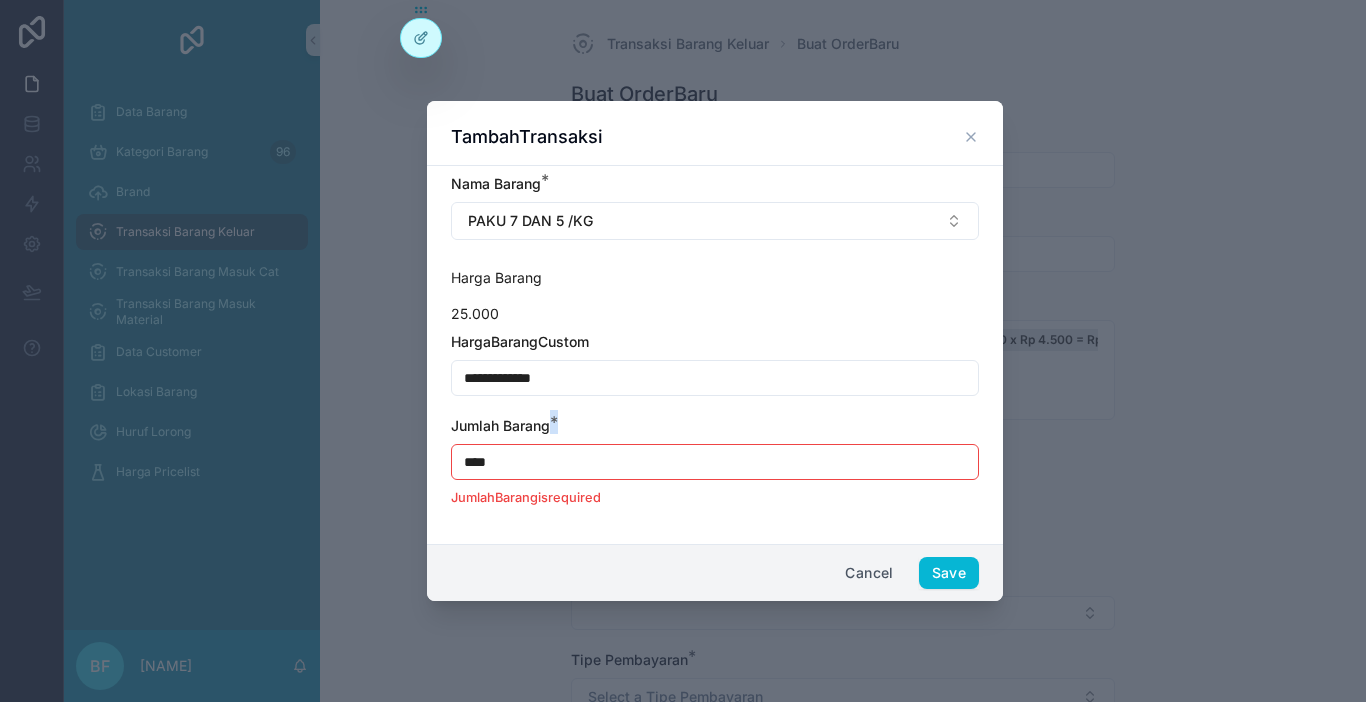 drag, startPoint x: 702, startPoint y: 445, endPoint x: 699, endPoint y: 461, distance: 16.27882 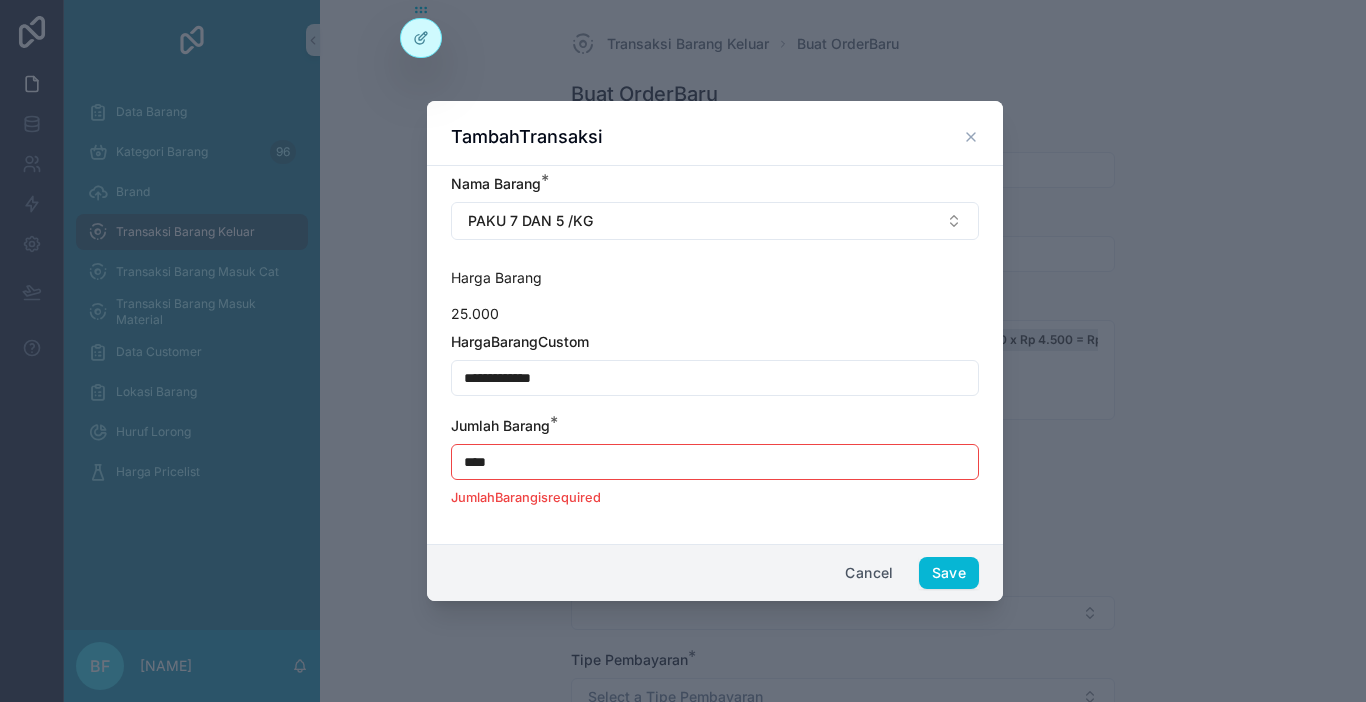 click on "****" at bounding box center [715, 462] 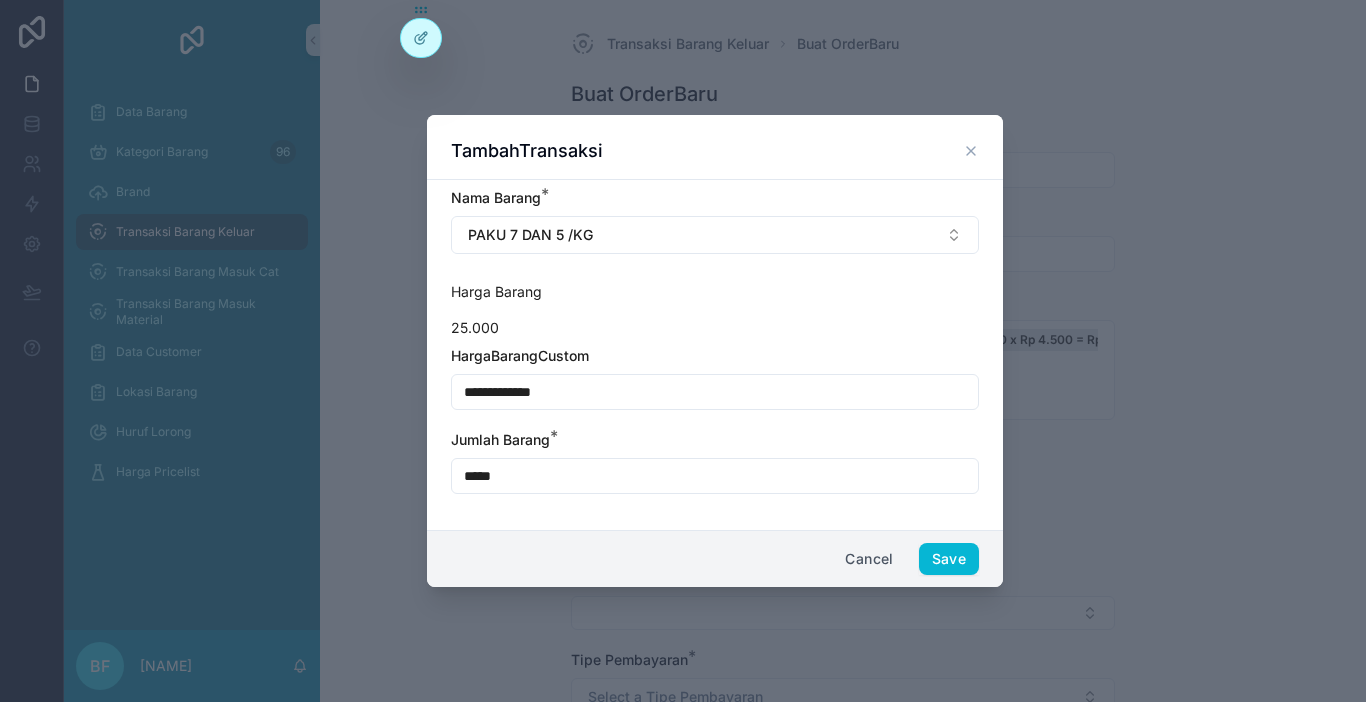 type on "****" 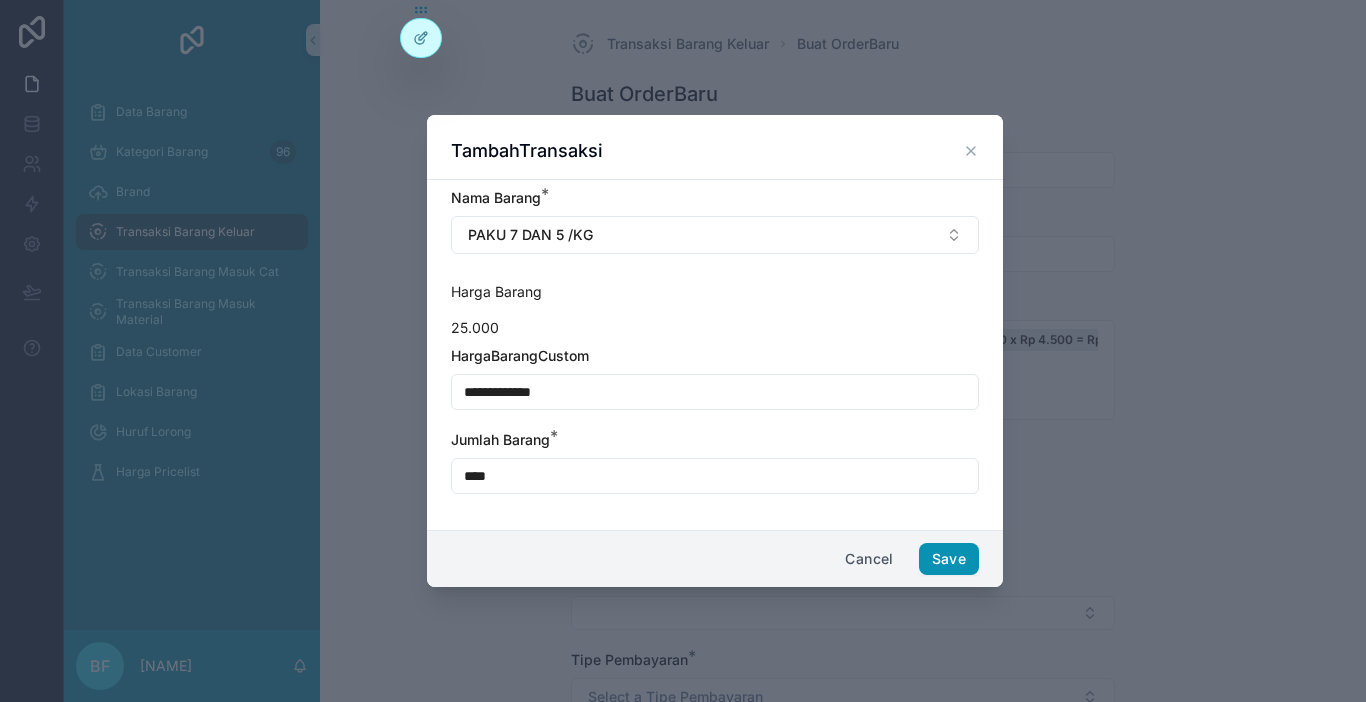click on "Save" at bounding box center (949, 559) 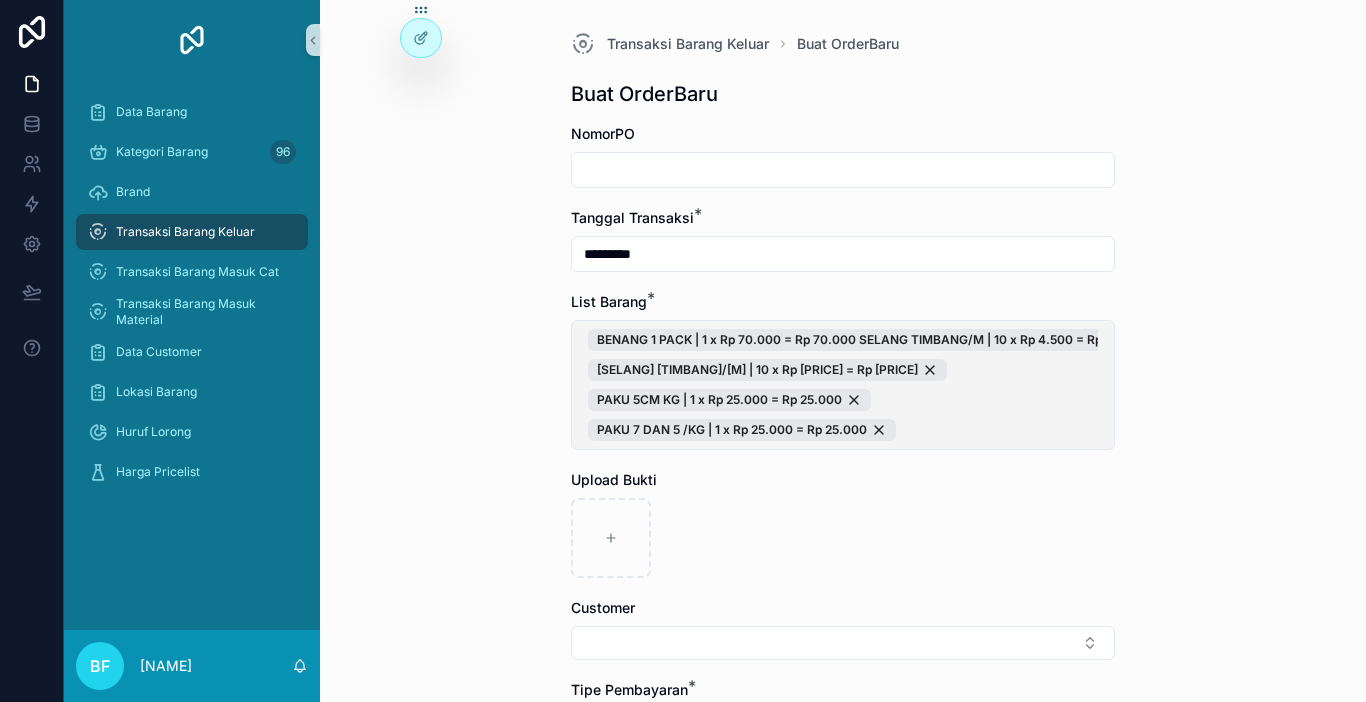 click on "BENANG 1 PACK | 1 x Rp 70.000 = Rp 70.000 SELANG TIMBANG/M | 10 x Rp 4.500 = Rp 45.000 PAKU 5CM KG  | 1 x Rp 25.000 = Rp 25.000 PAKU 7 DAN 5 /KG | 1 x Rp 25.000 = Rp 25.000" at bounding box center (843, 385) 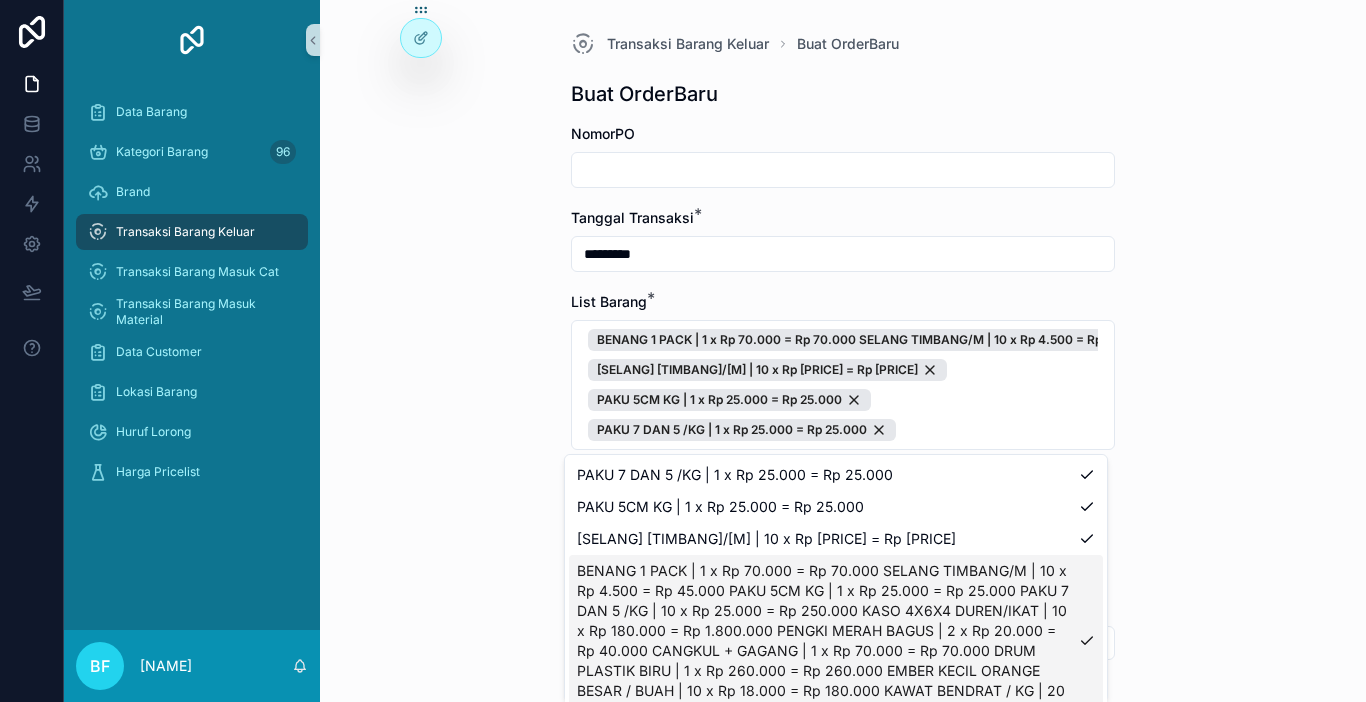 click on "New" at bounding box center (836, 749) 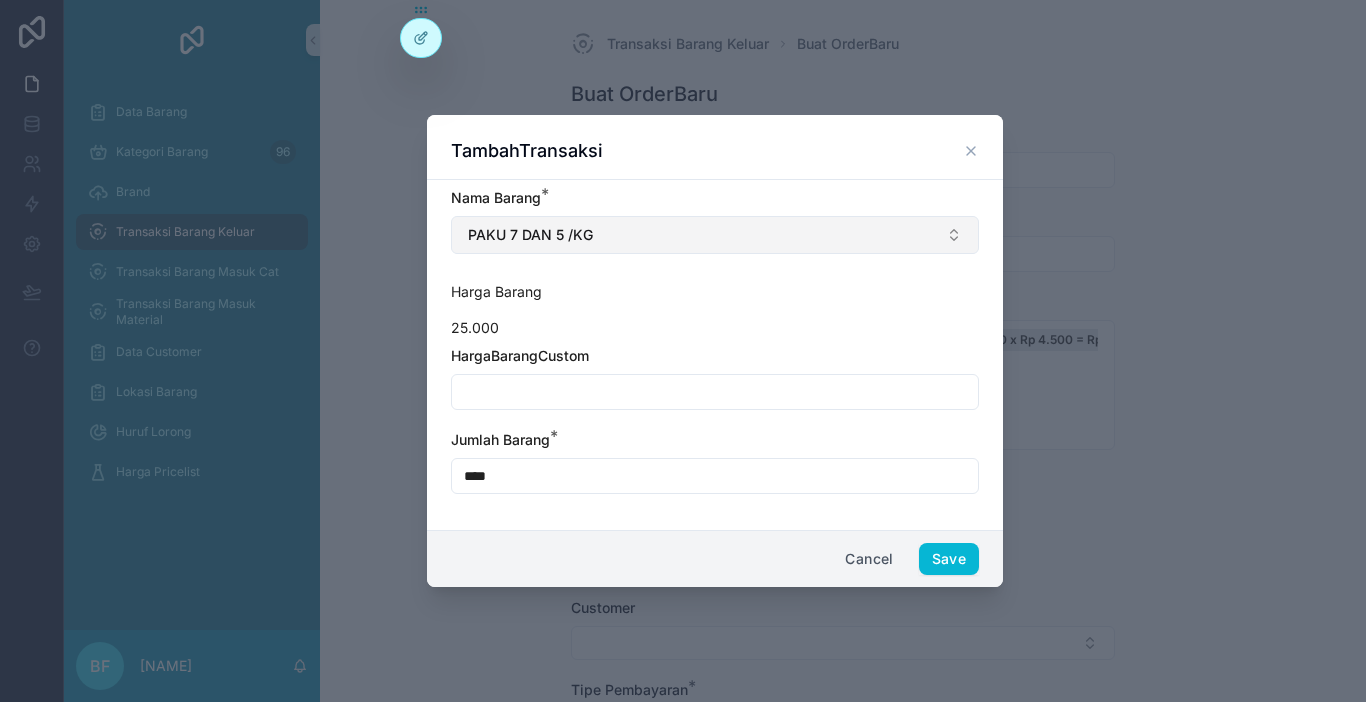 click on "PAKU 7 DAN 5 /KG" at bounding box center [715, 235] 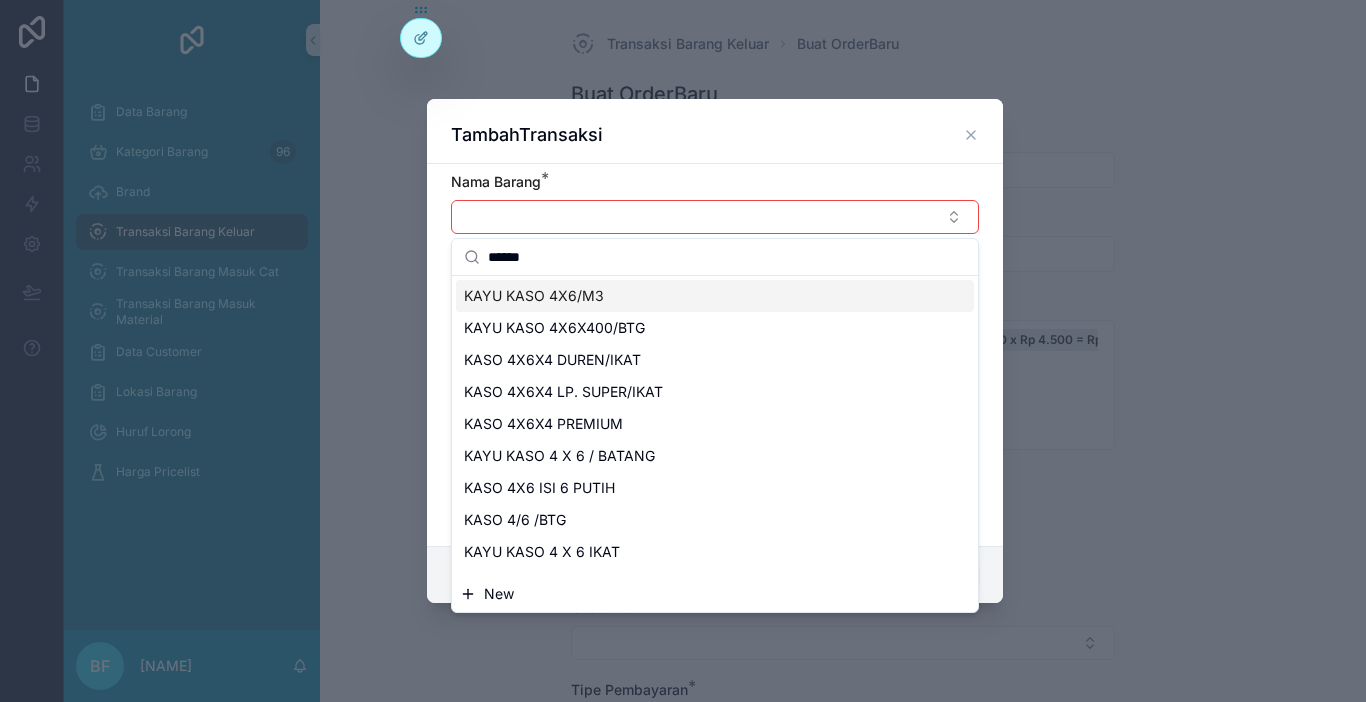 type on "******" 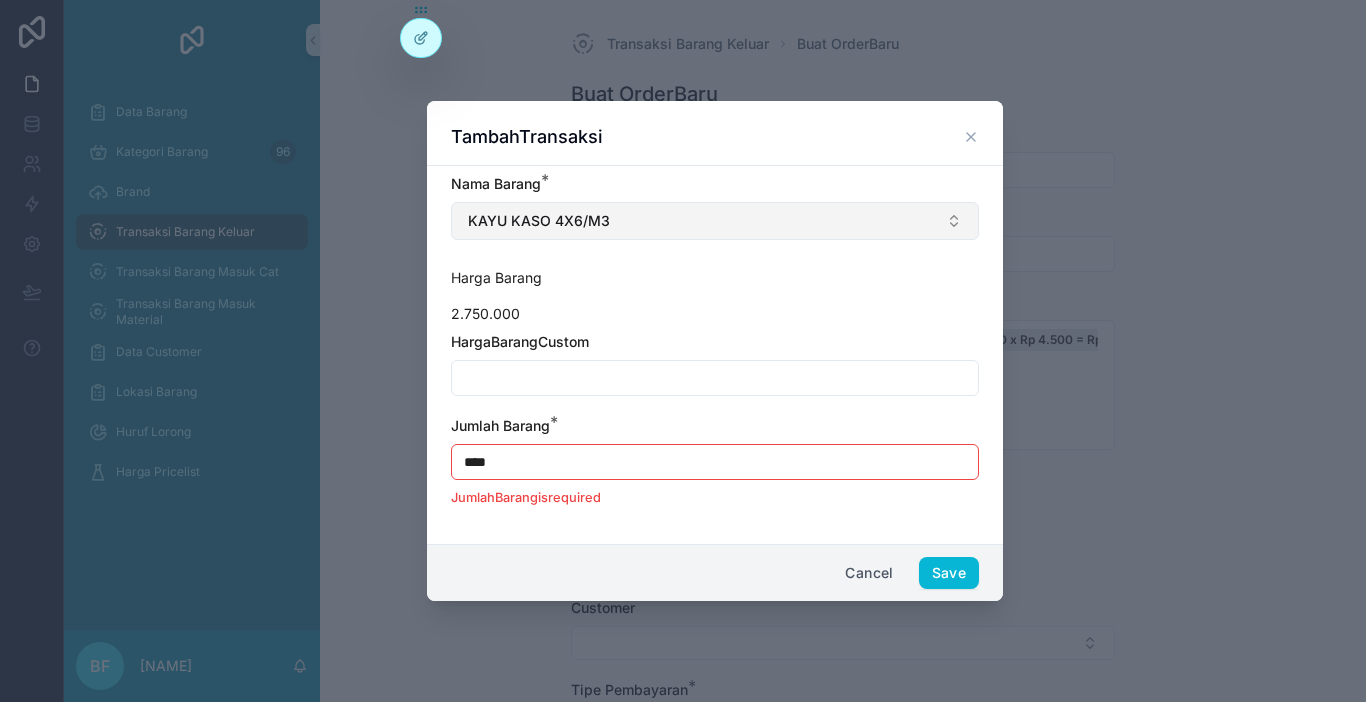 click on "KAYU KASO 4X6/M3" at bounding box center [715, 221] 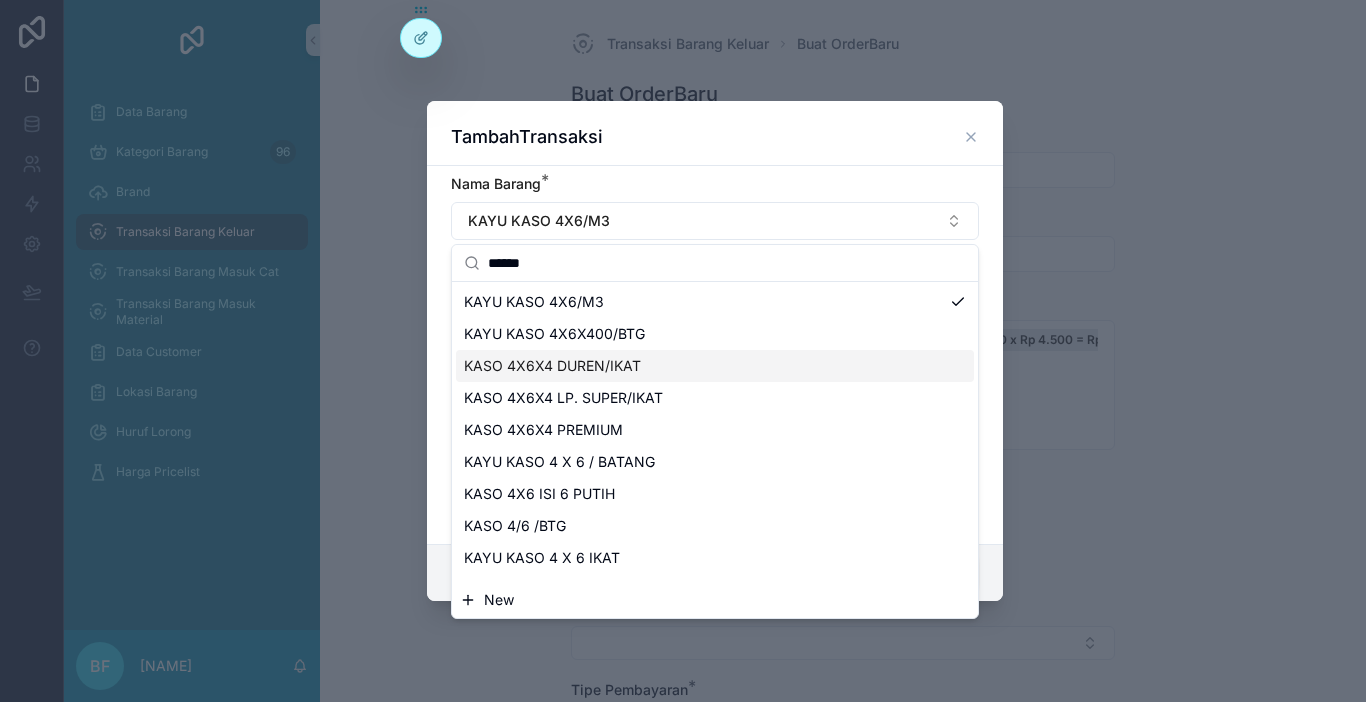 type on "******" 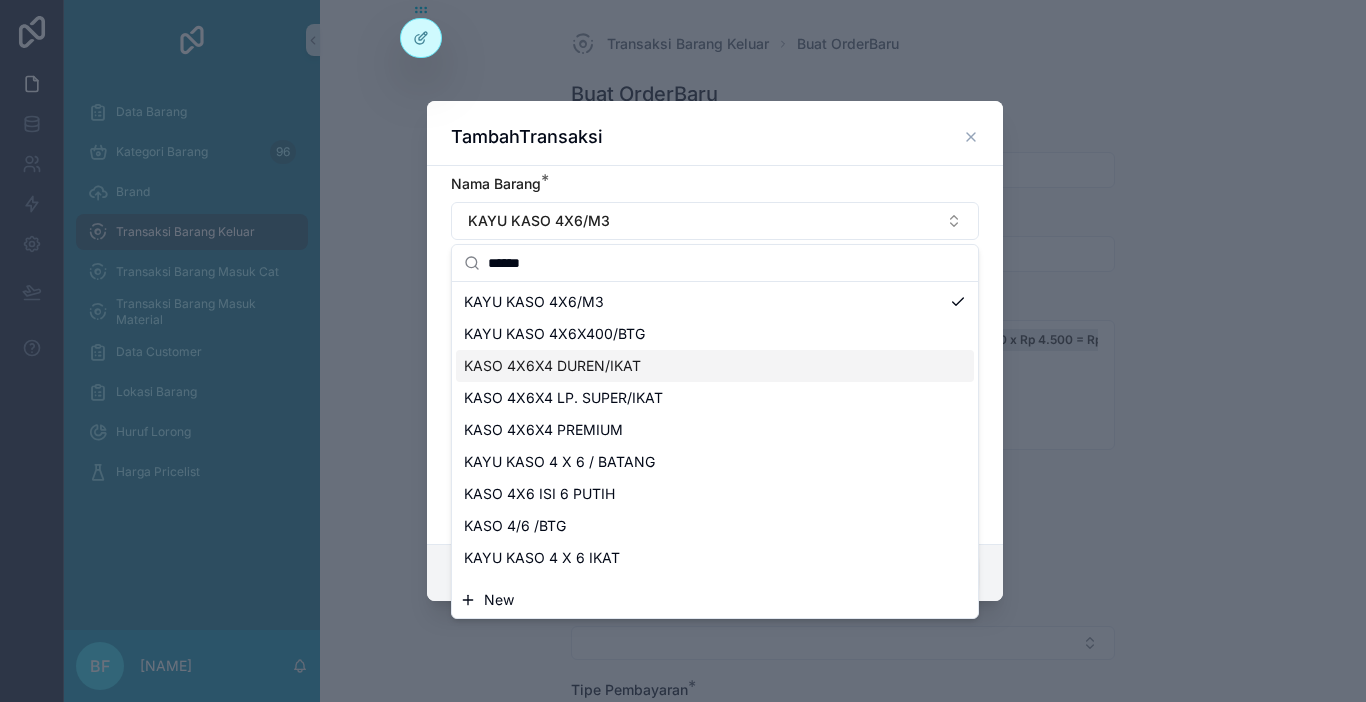 click on "KASO 4X6X4 DUREN/IKAT" at bounding box center (715, 366) 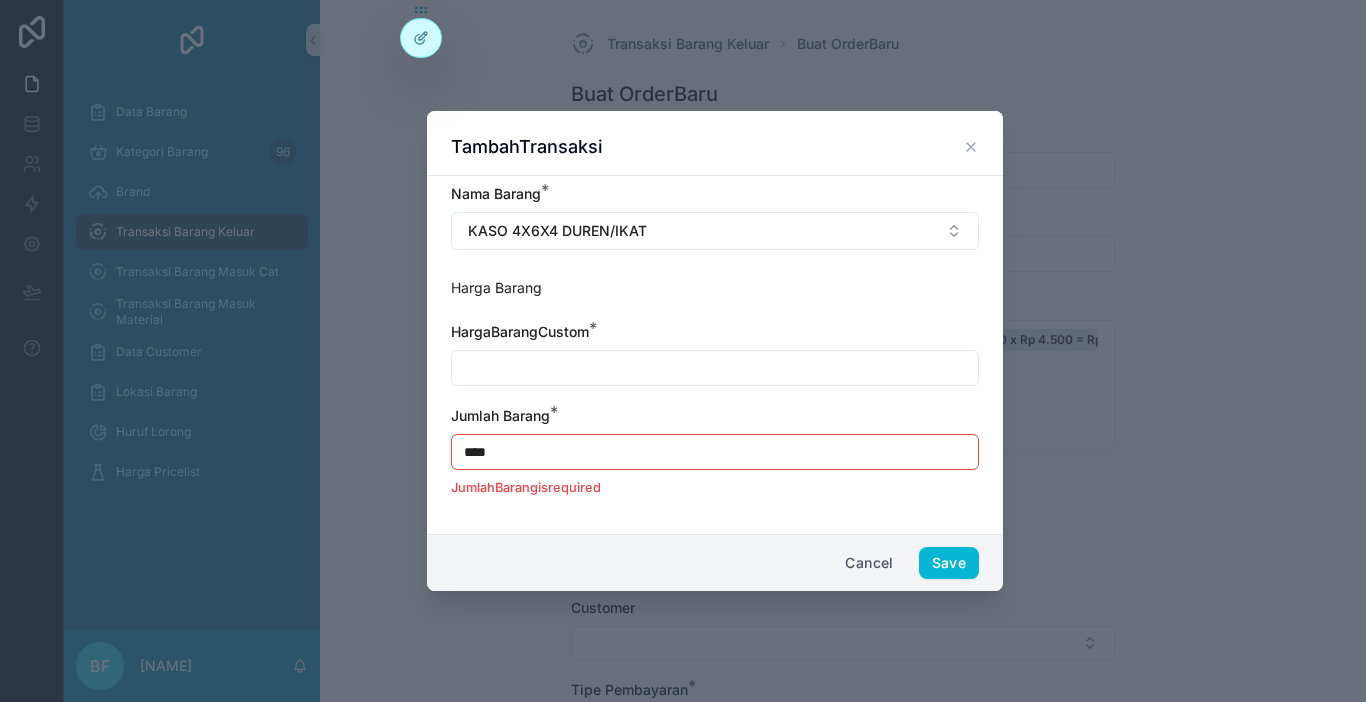 click at bounding box center (715, 368) 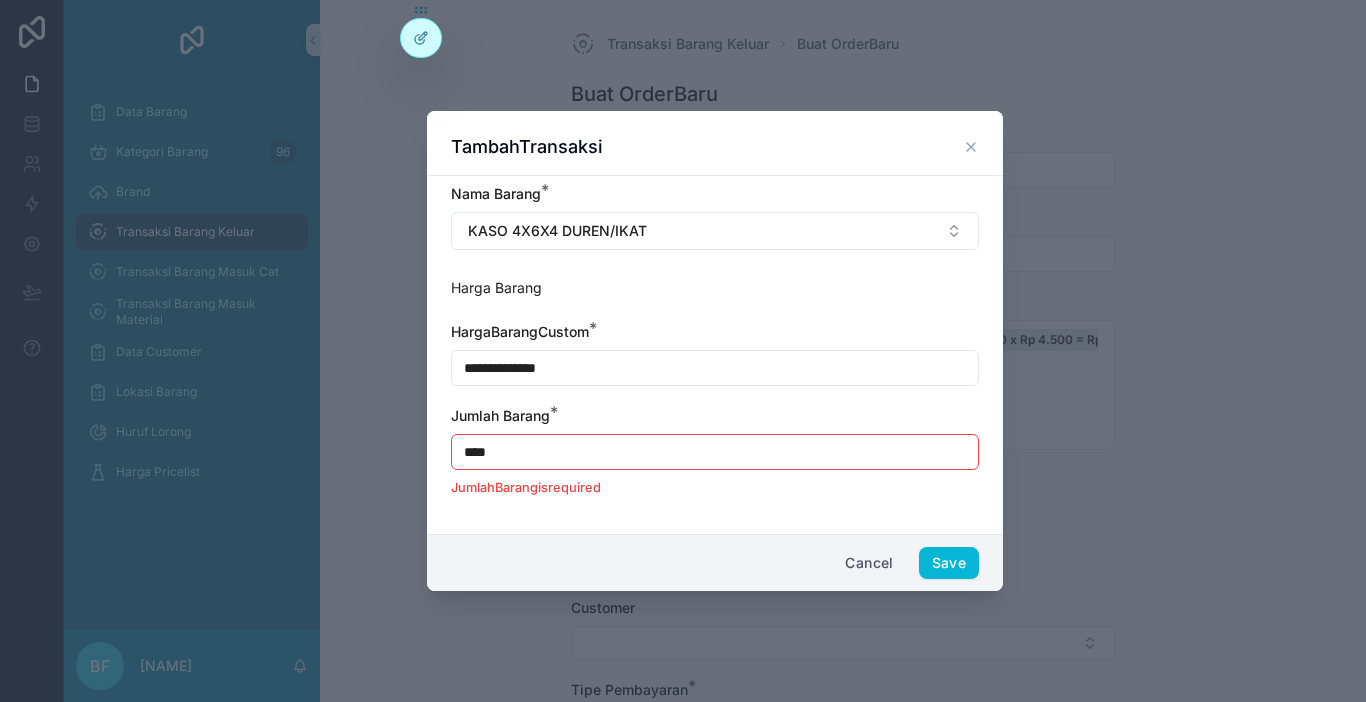 type on "**********" 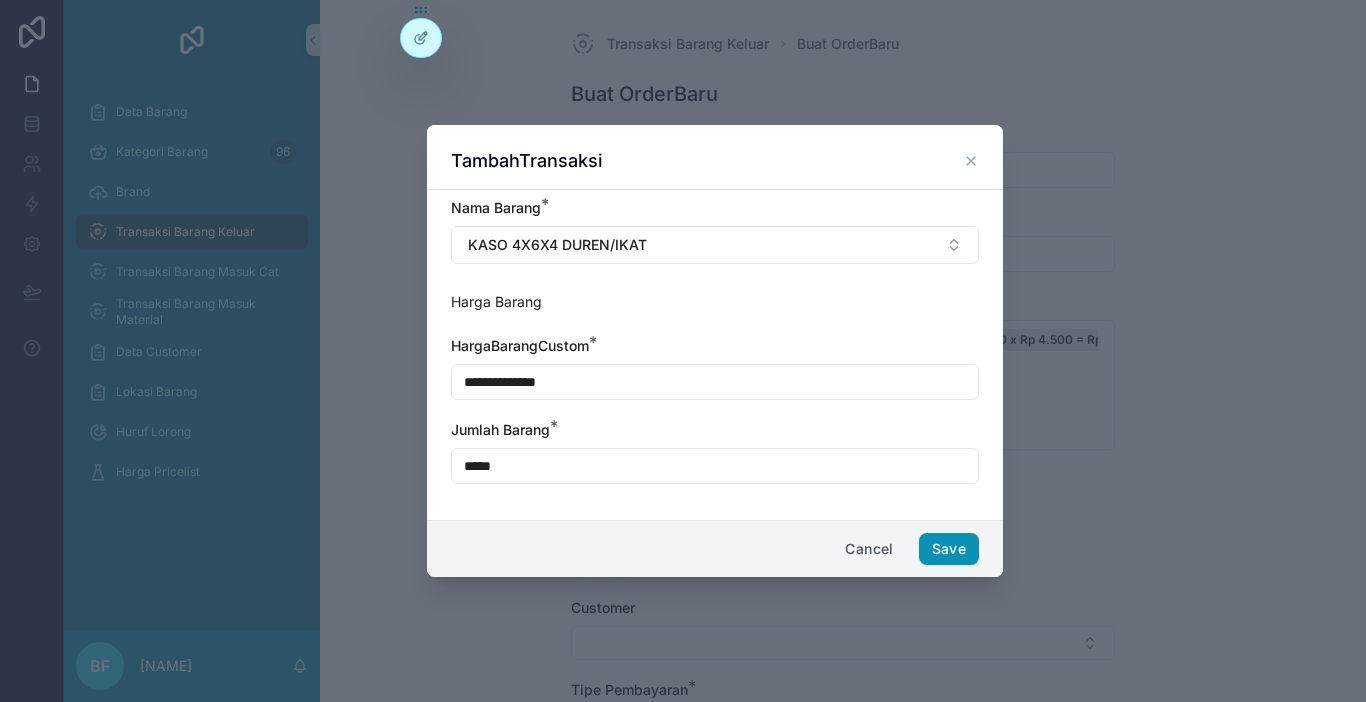 type on "*****" 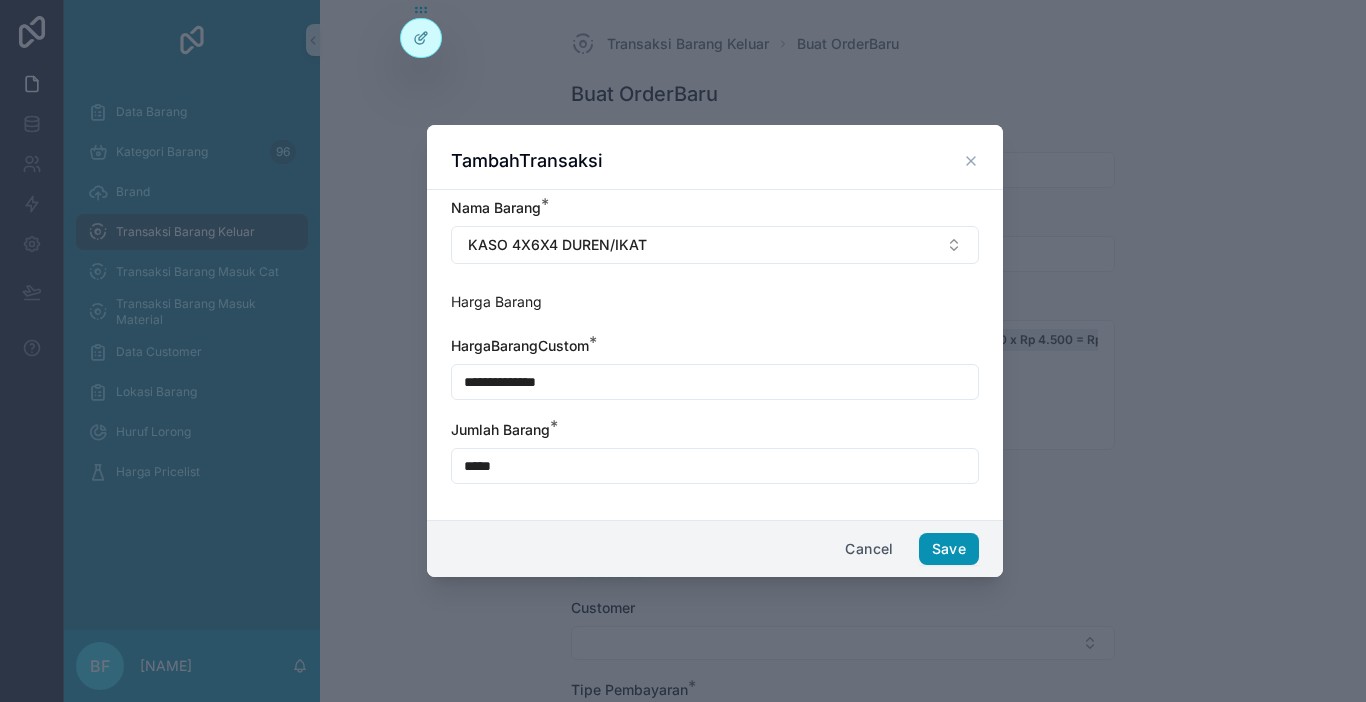 click on "Save" at bounding box center (949, 549) 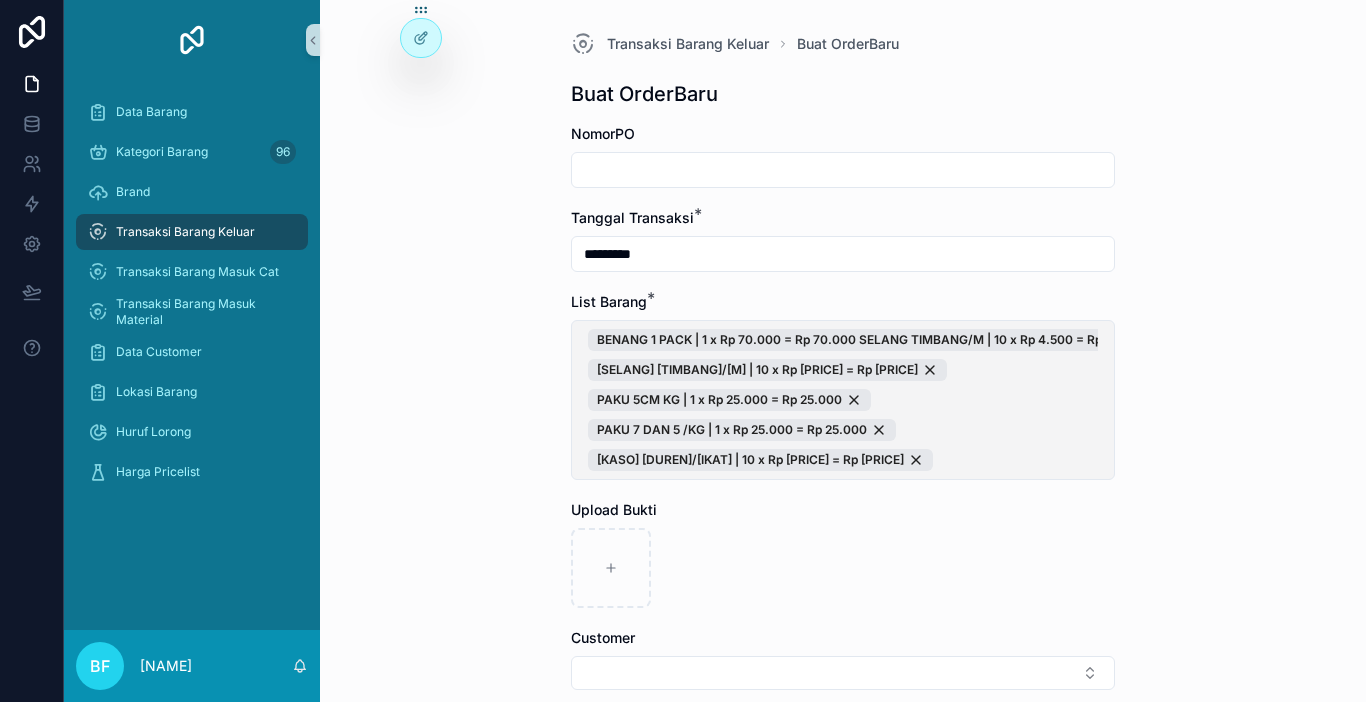 click on "BENANG 1 PACK | 1 x Rp 70.000 = Rp 70.000 SELANG TIMBANG/M | 10 x Rp 4.500 = Rp 45.000 PAKU 5CM KG  | 1 x Rp 25.000 = Rp 25.000 PAKU 7 DAN 5 /KG | 1 x Rp 25.000 = Rp 25.000 KASO 4X6X4 DUREN/IKAT | 10 x Rp 180.000 = Rp 1.800.000" at bounding box center (843, 400) 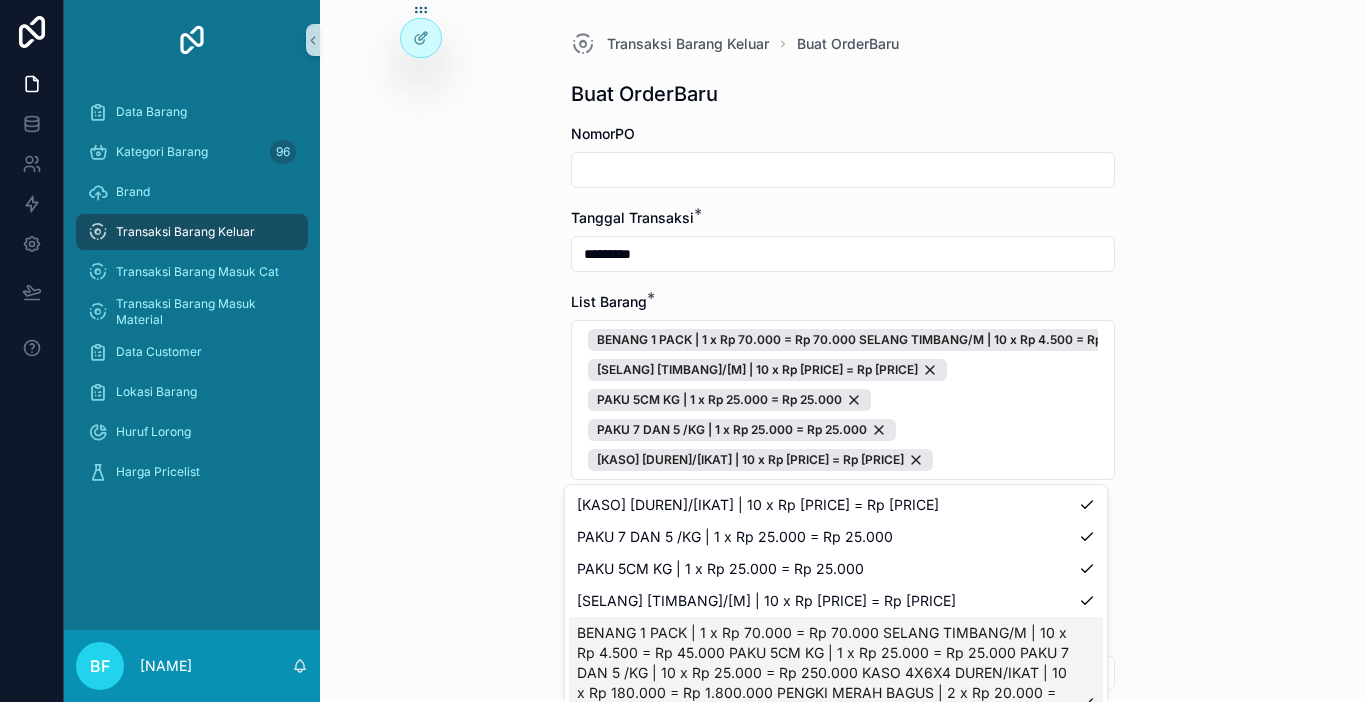 click on "New" at bounding box center (612, 803) 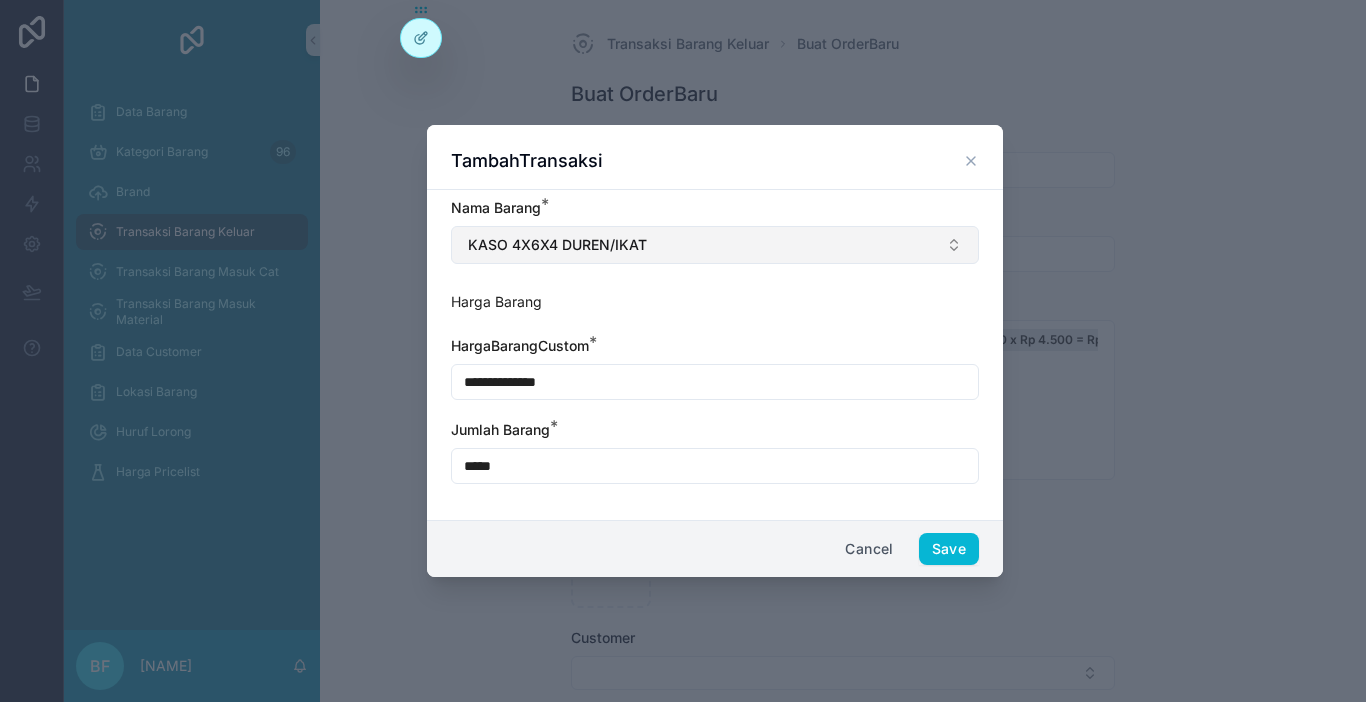 click on "KASO 4X6X4 DUREN/IKAT" at bounding box center [715, 245] 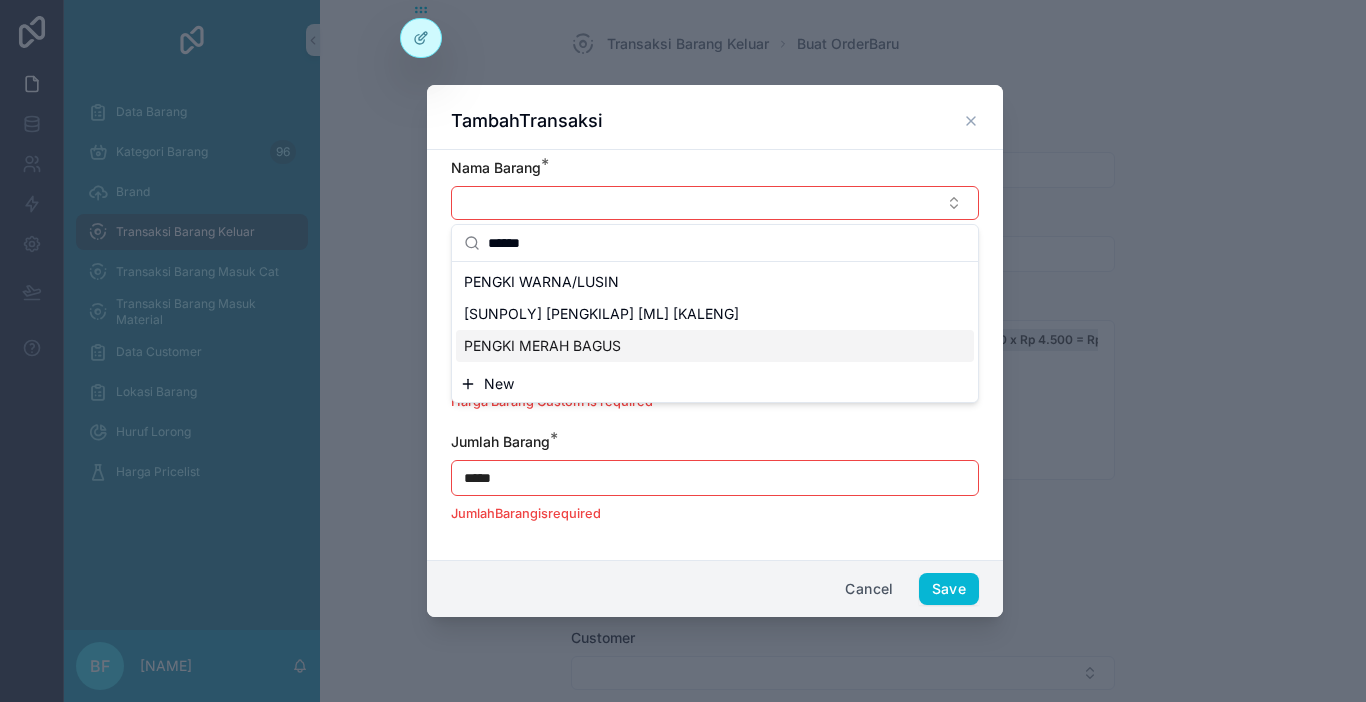 type on "******" 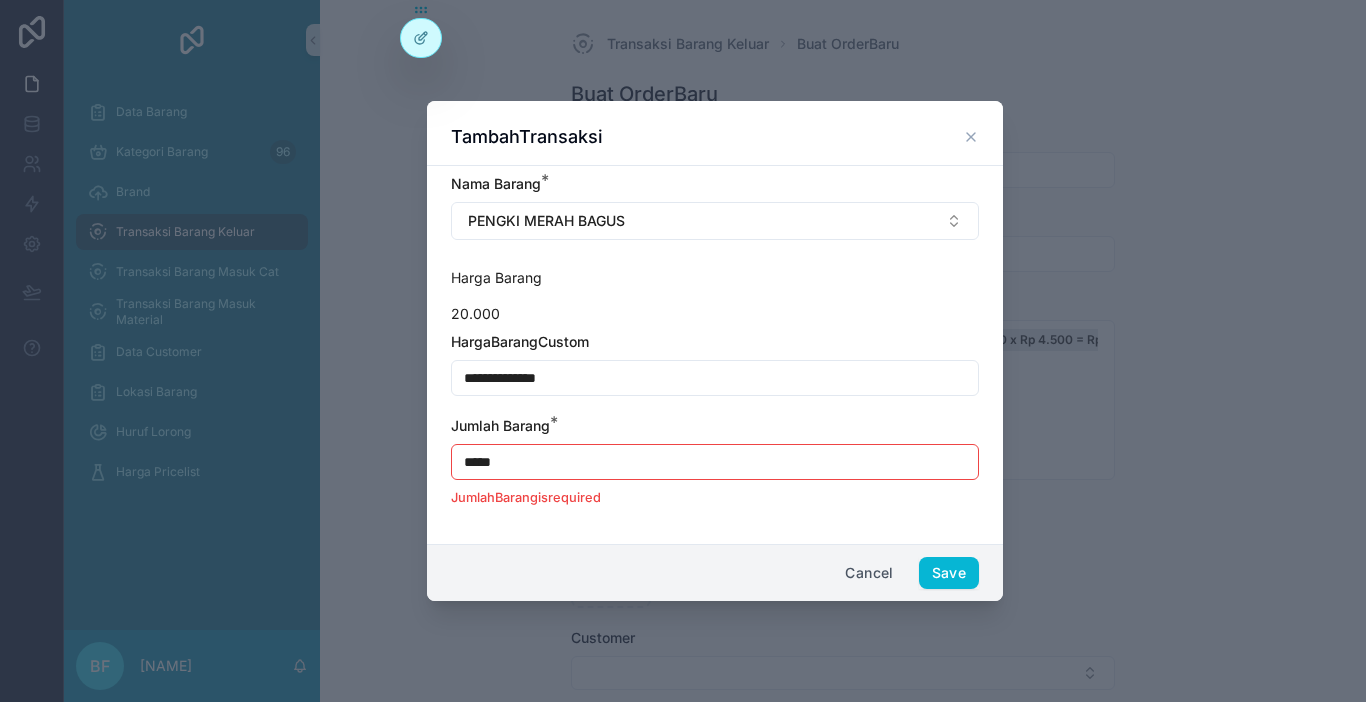 click on "*****" at bounding box center [715, 462] 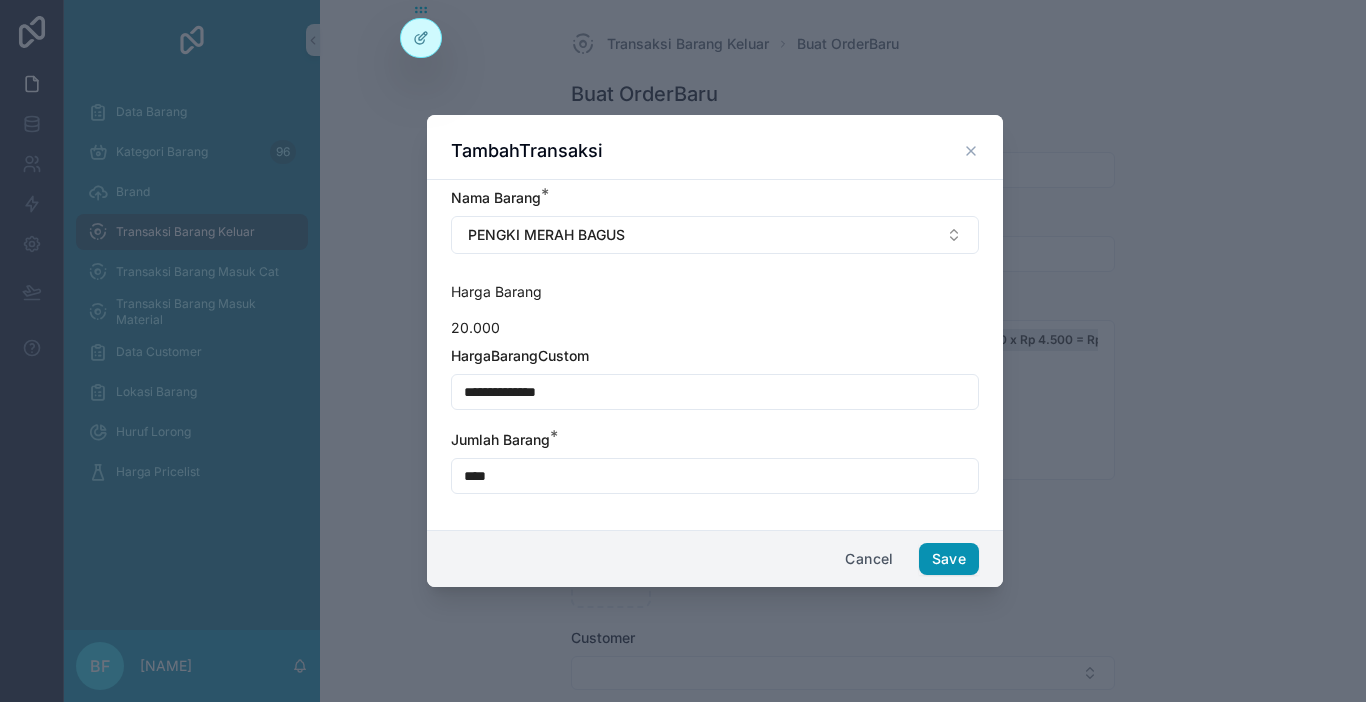 type on "****" 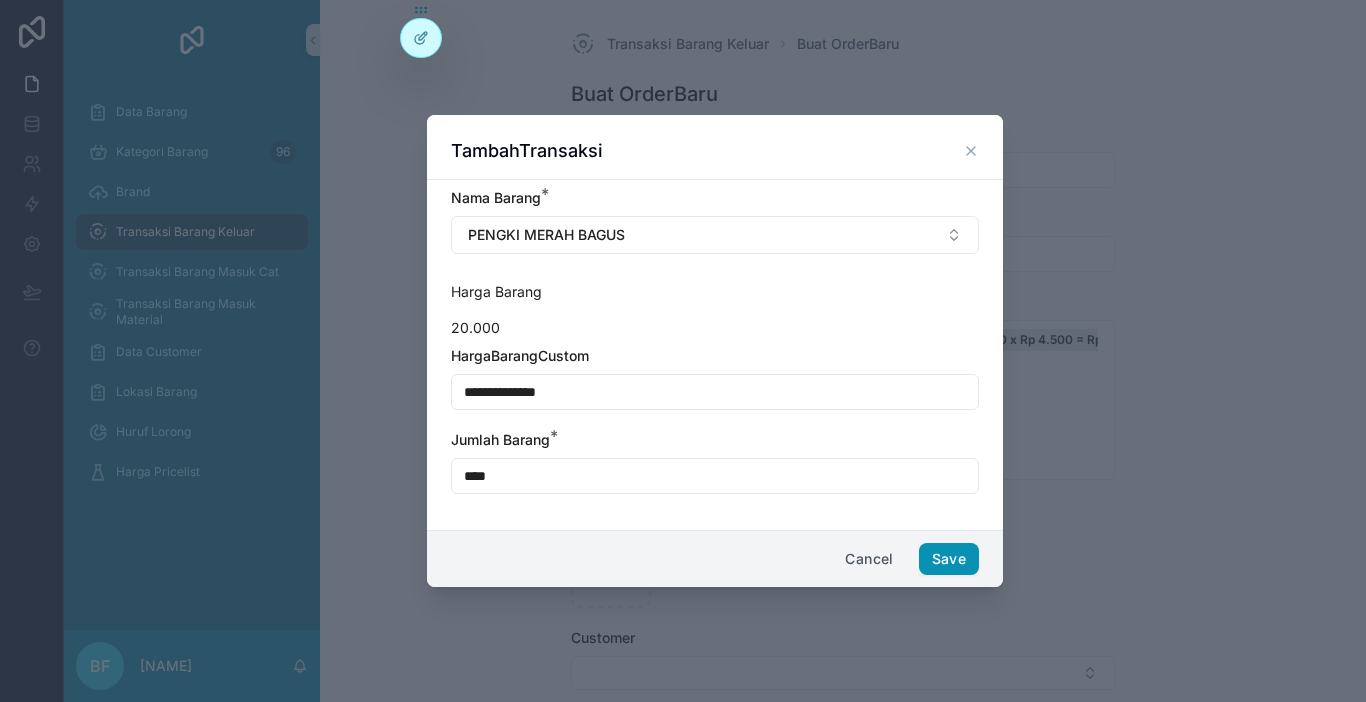 click on "Save" at bounding box center (949, 559) 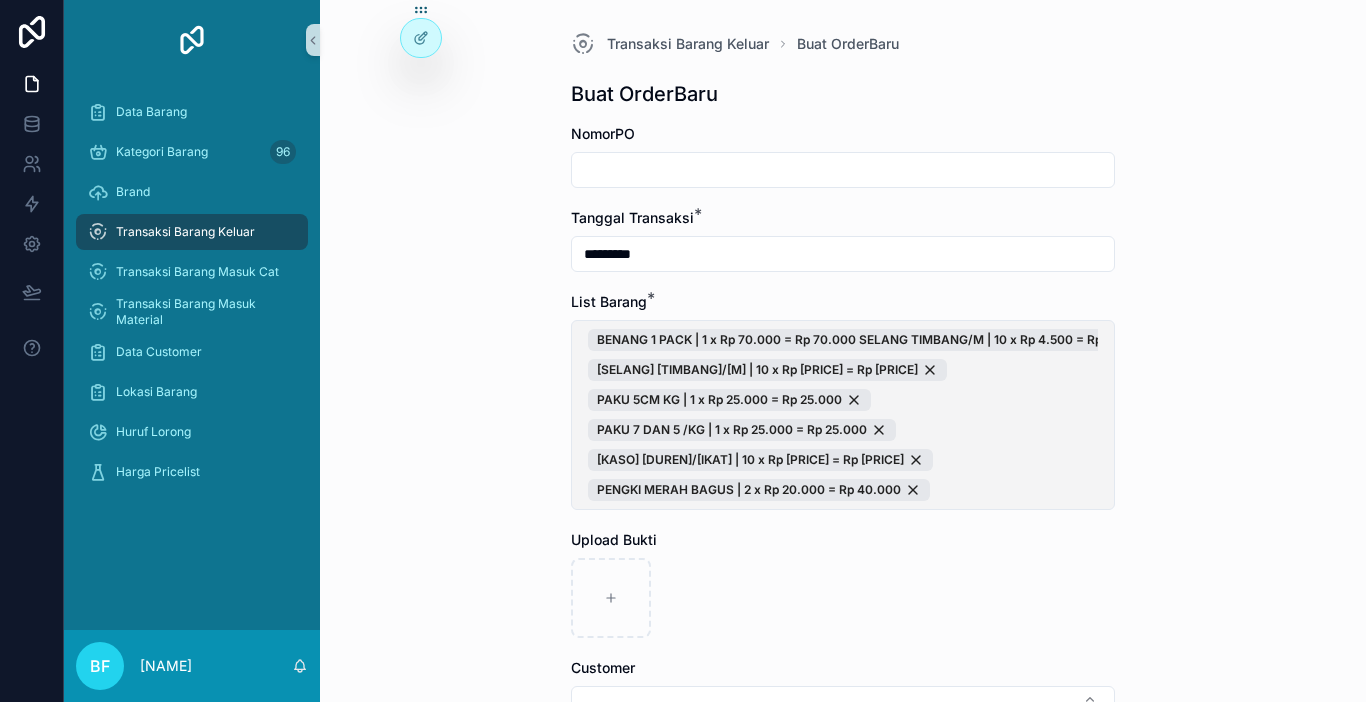 click on "BENANG 1 PACK | 1 x Rp 70.000 = Rp 70.000 SELANG TIMBANG/M | 10 x Rp 4.500 = Rp 45.000 PAKU 5CM KG  | 1 x Rp 25.000 = Rp 25.000 PAKU 7 DAN 5 /KG | 1 x Rp 25.000 = Rp 25.000 KASO 4X6X4 DUREN/IKAT | 10 x Rp 180.000 = Rp 1.800.000 PENGKI MERAH BAGUS  | 2 x Rp 20.000 = Rp 40.000" at bounding box center (843, 415) 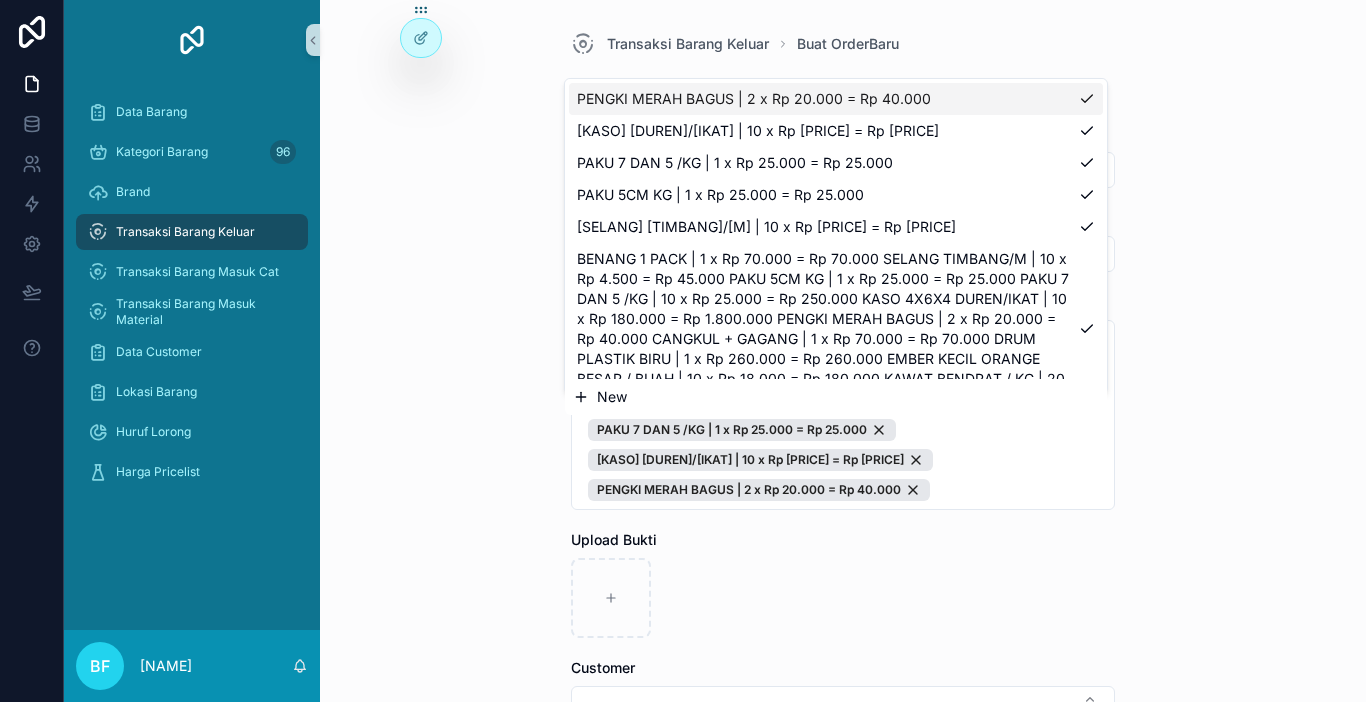 click on "New" at bounding box center [836, 397] 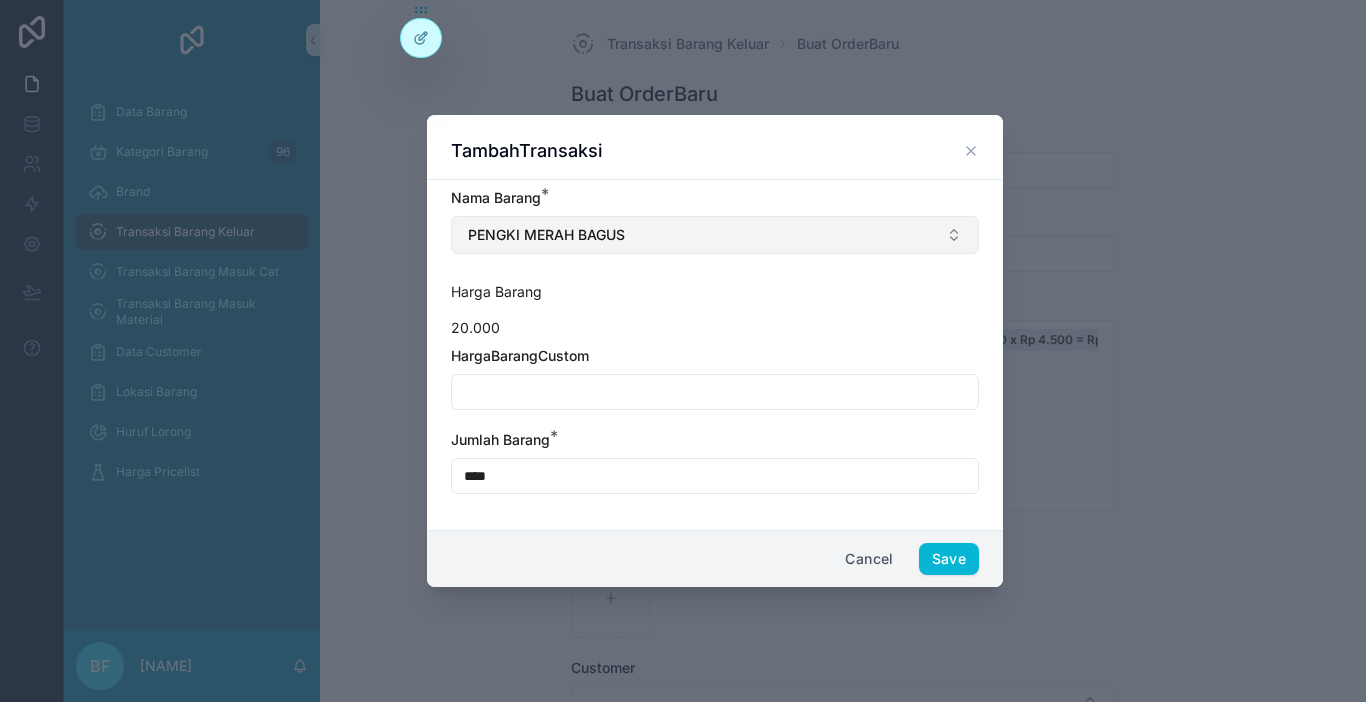 click on "PENGKI MERAH BAGUS" at bounding box center (715, 235) 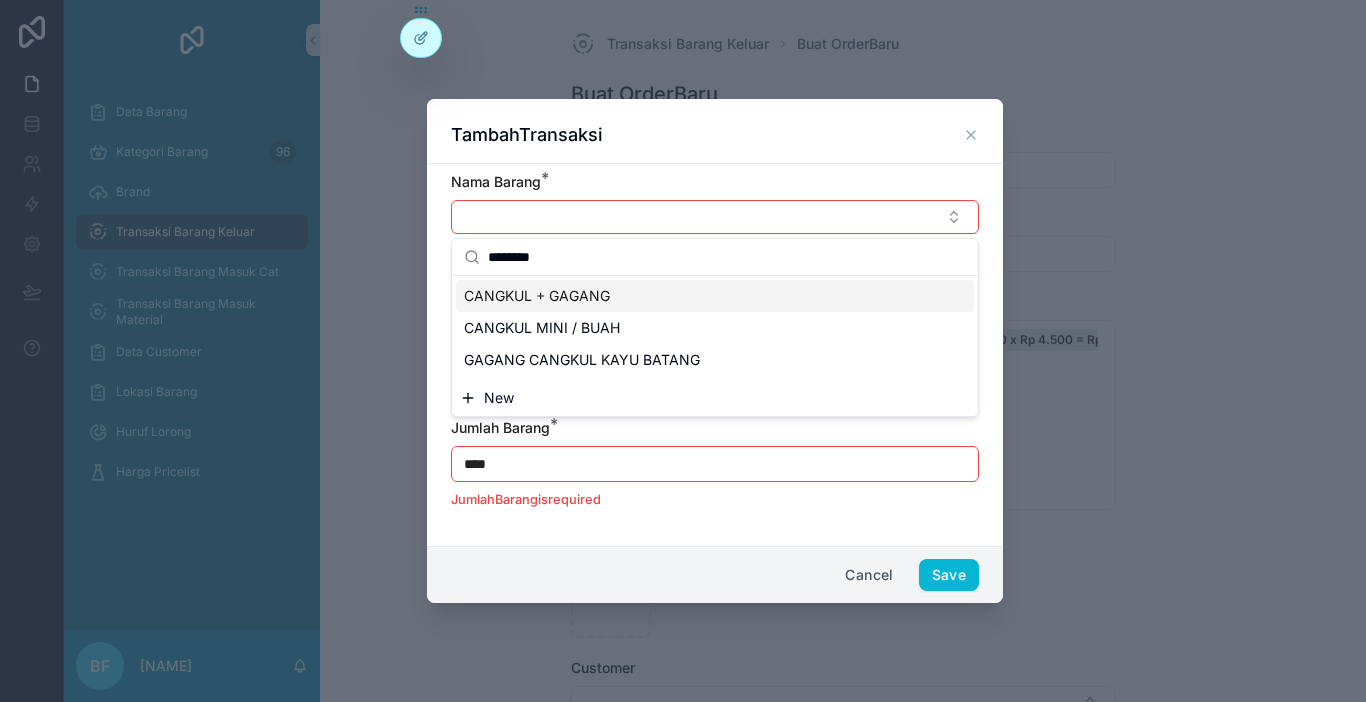 type on "*******" 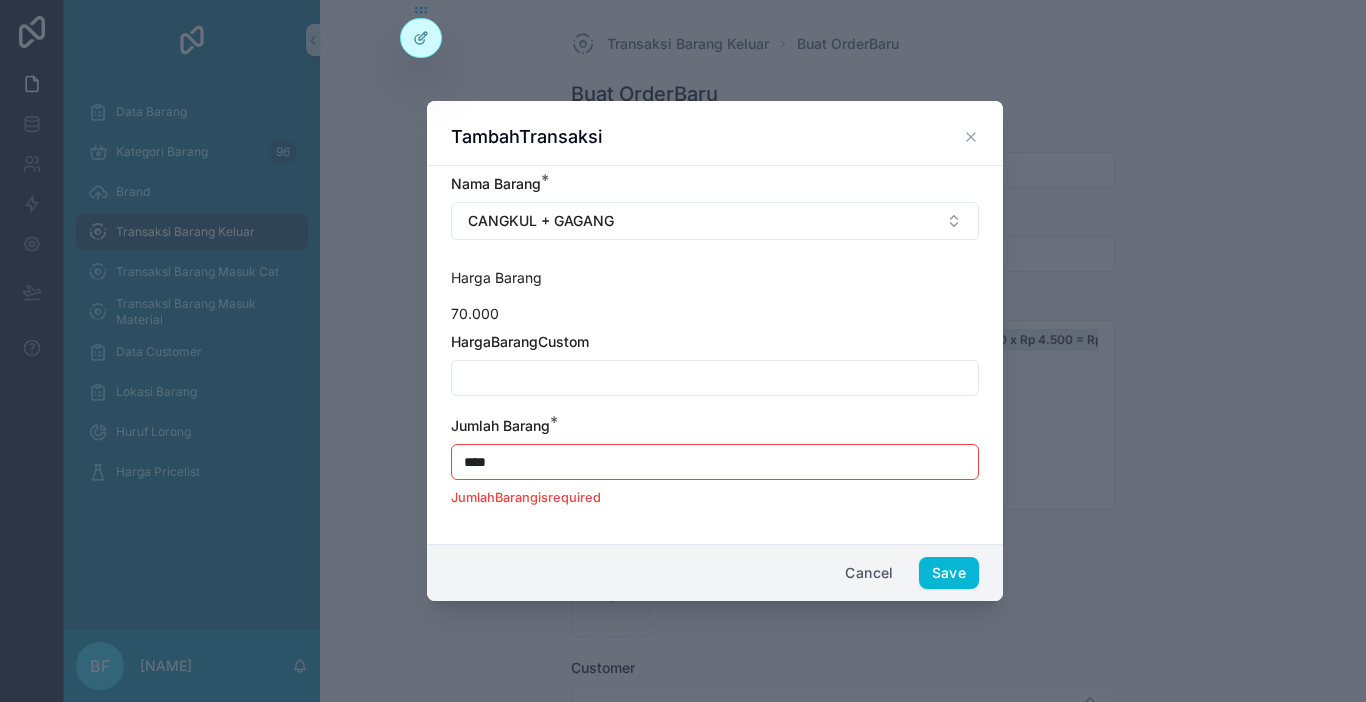 click on "****" at bounding box center (715, 462) 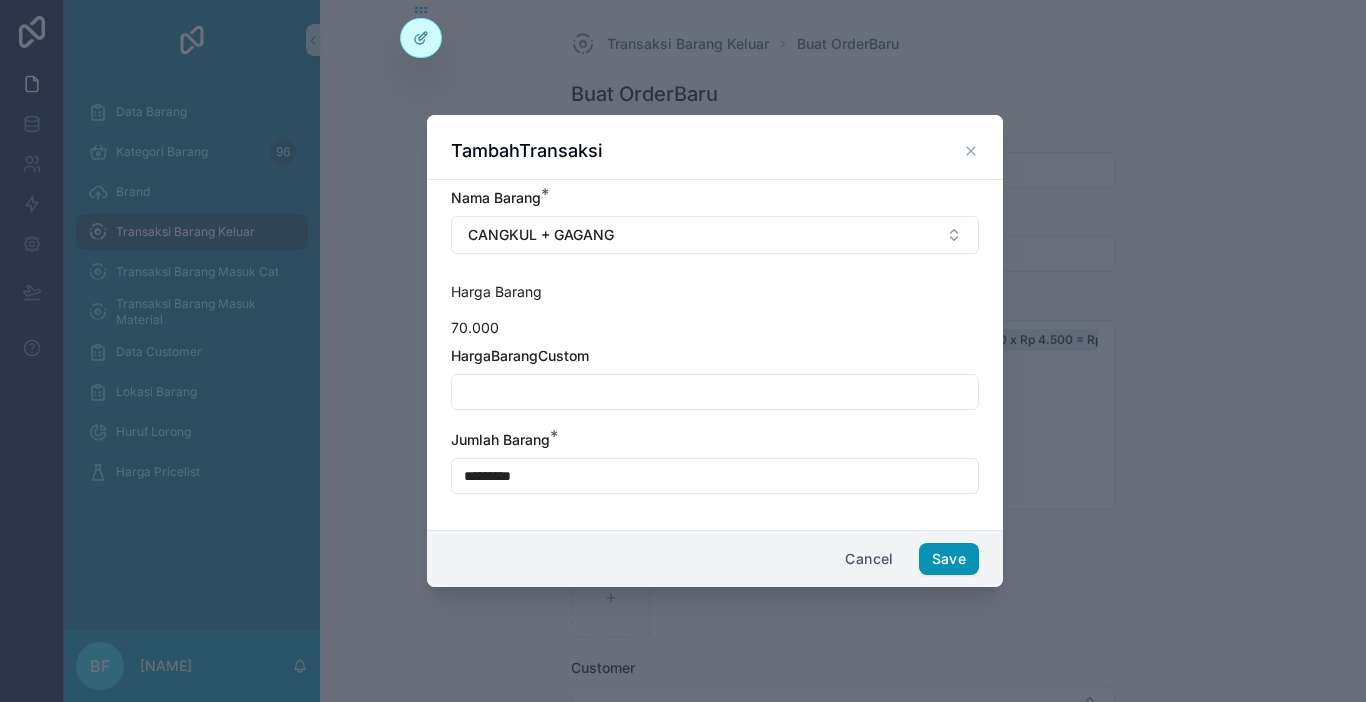 type on "*********" 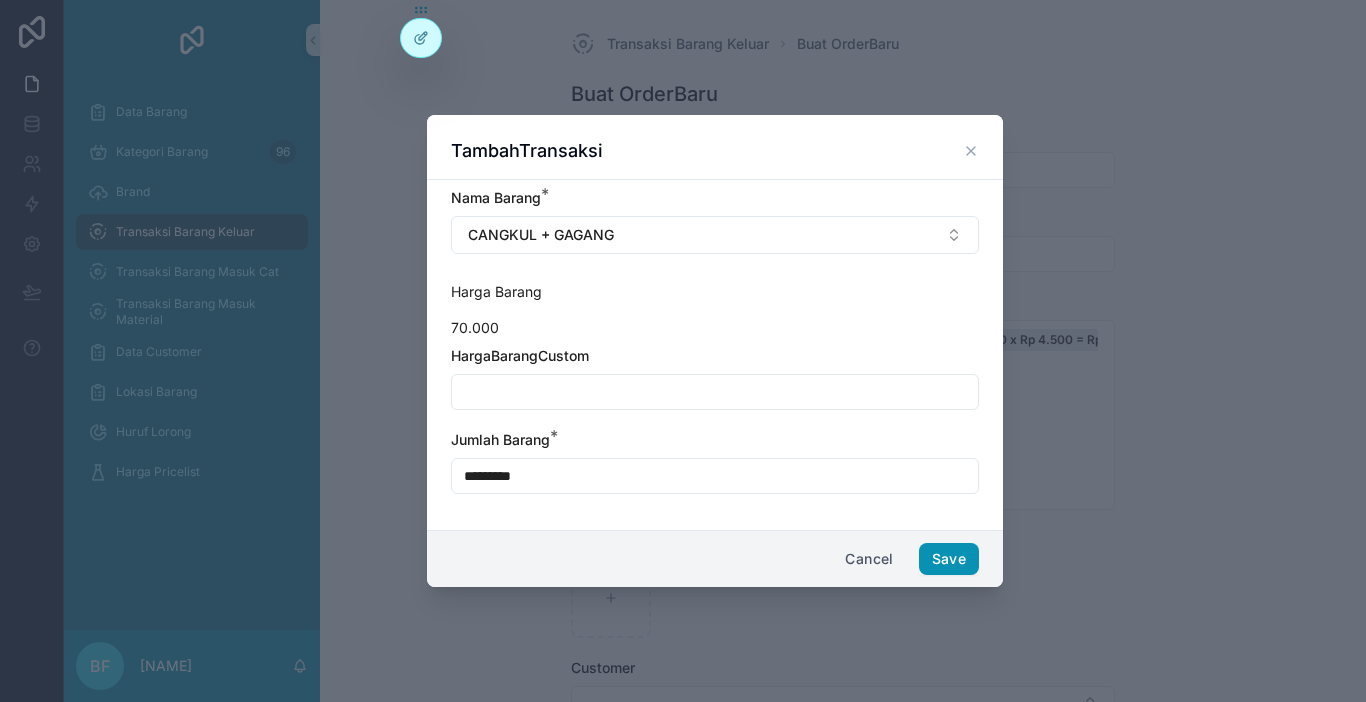 click on "Save" at bounding box center [949, 559] 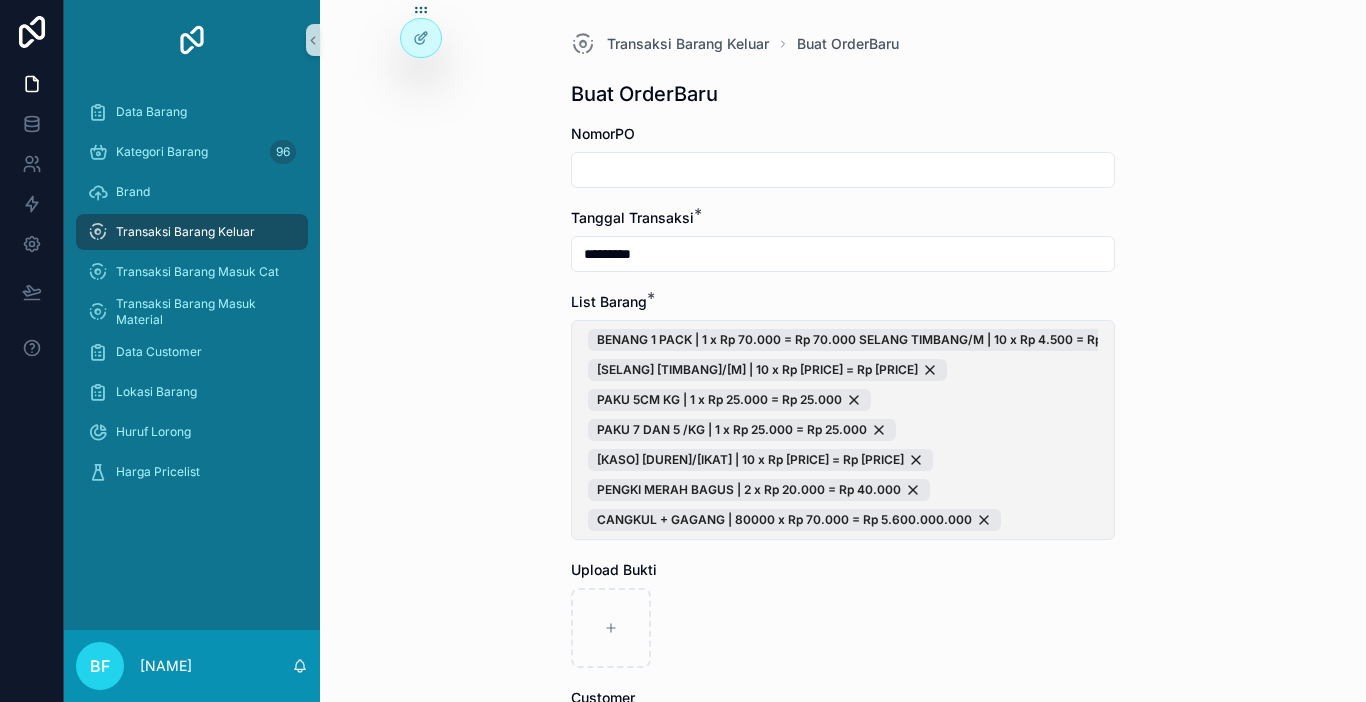 click on "BENANG 1 PACK | 1 x Rp 70.000 = Rp 70.000 SELANG TIMBANG/M | 10 x Rp 4.500 = Rp 45.000 PAKU 5CM KG  | 1 x Rp 25.000 = Rp 25.000 PAKU 7 DAN 5 /KG | 1 x Rp 25.000 = Rp 25.000 KASO 4X6X4 DUREN/IKAT | 10 x Rp 180.000 = Rp 1.800.000 PENGKI MERAH BAGUS  | 2 x Rp 20.000 = Rp 40.000 CANGKUL + GAGANG | 80000 x Rp 70.000 = Rp 5.600.000.000" at bounding box center [843, 430] 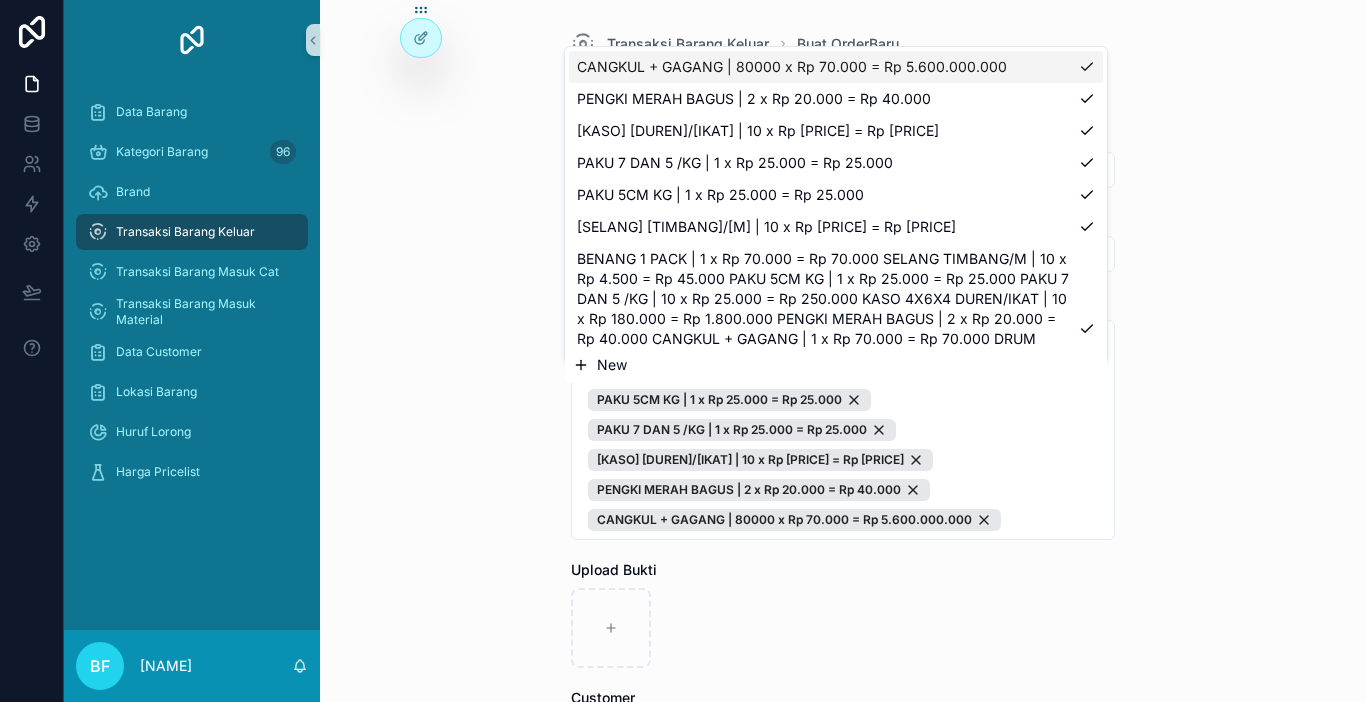 click on "New" at bounding box center (612, 365) 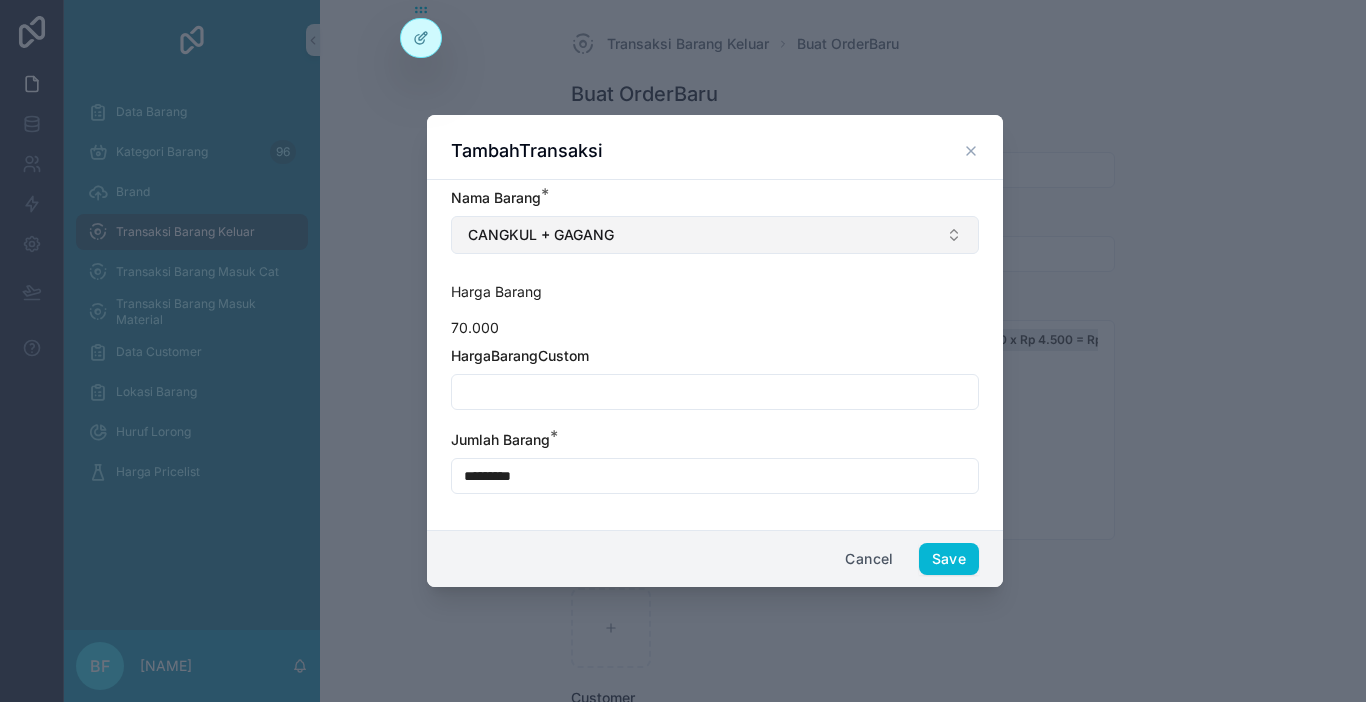 click on "CANGKUL + GAGANG" at bounding box center [715, 235] 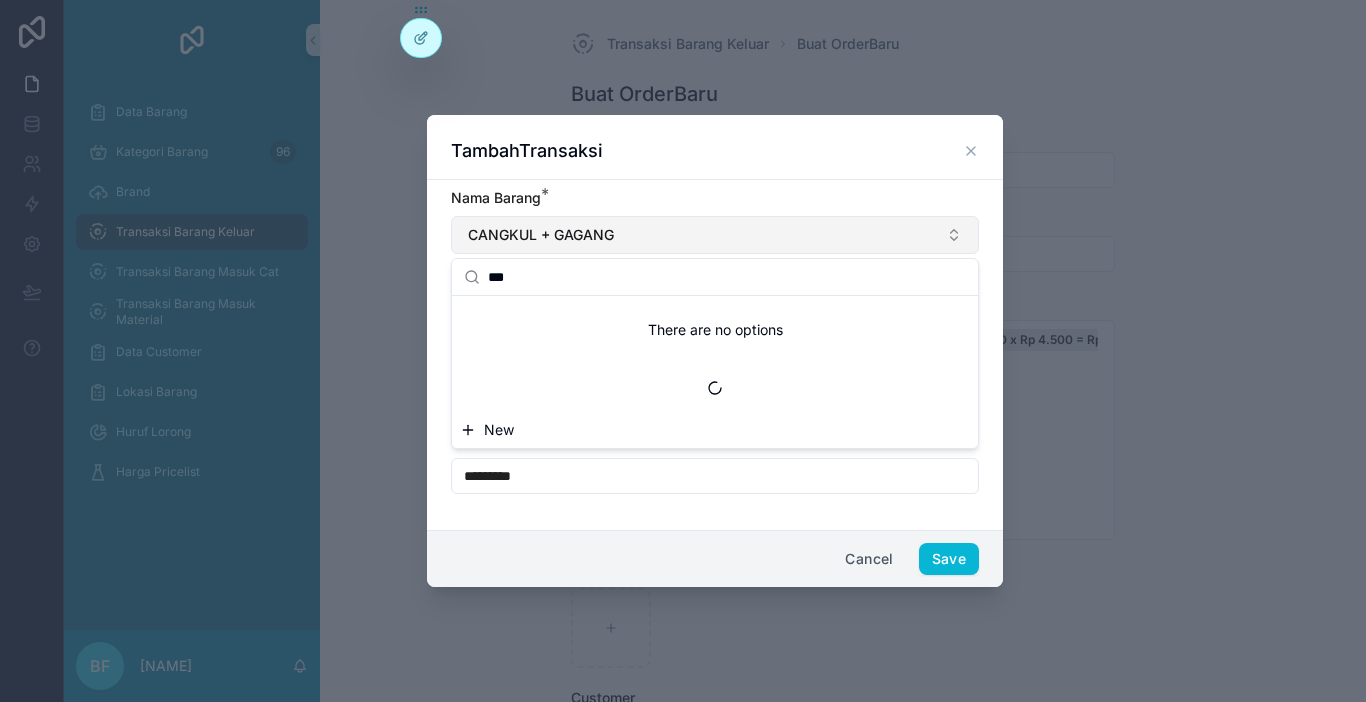type on "****" 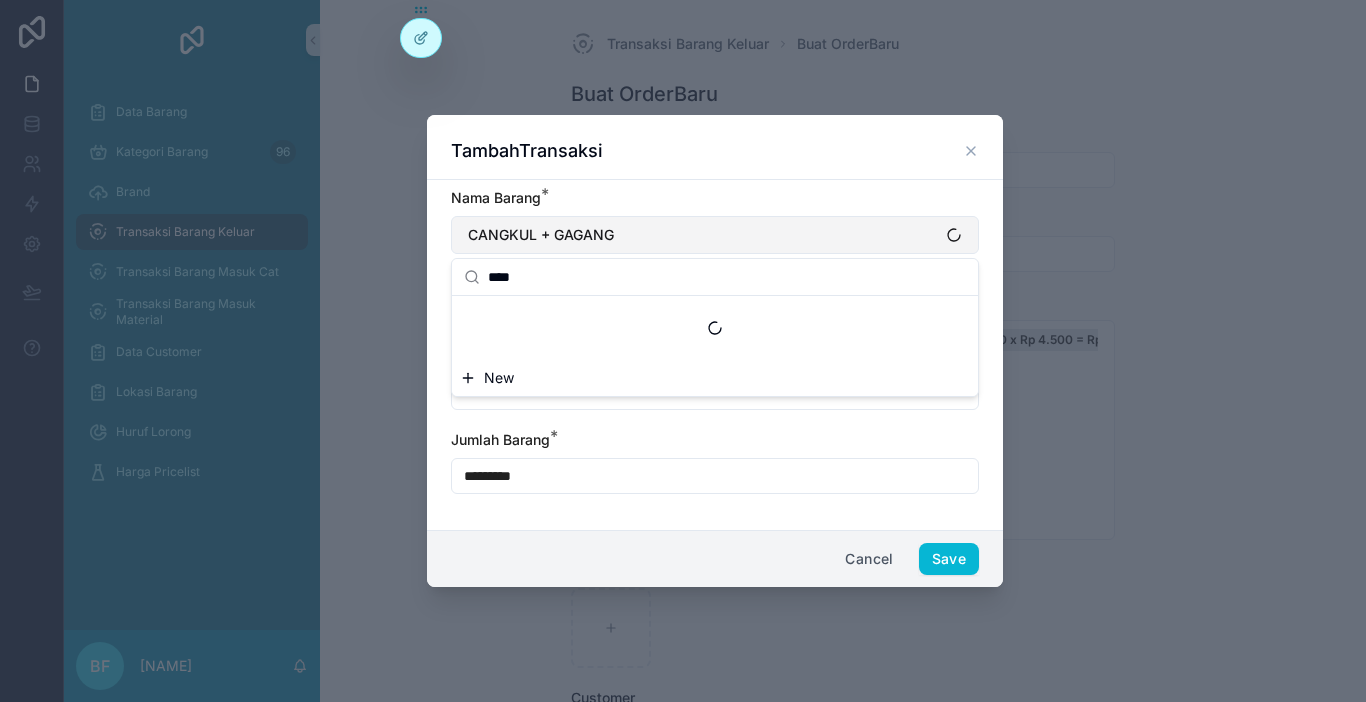 type on "********" 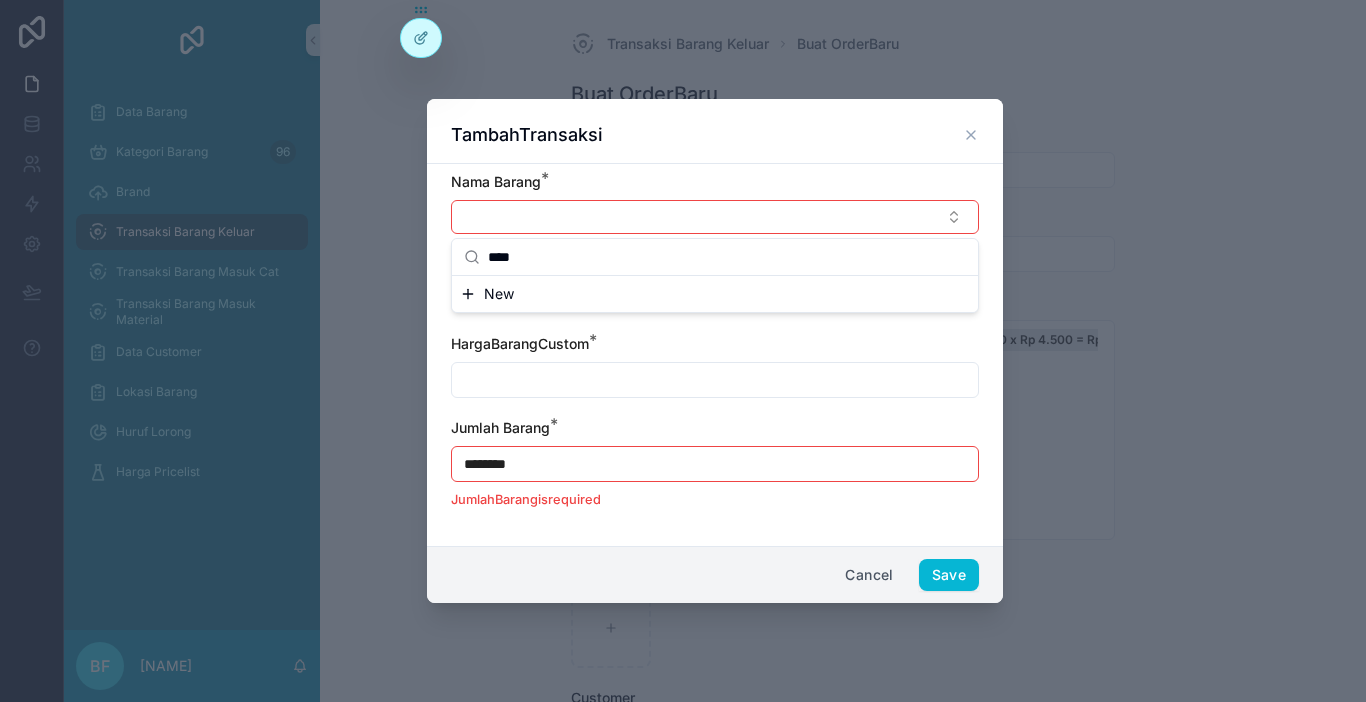 type on "****" 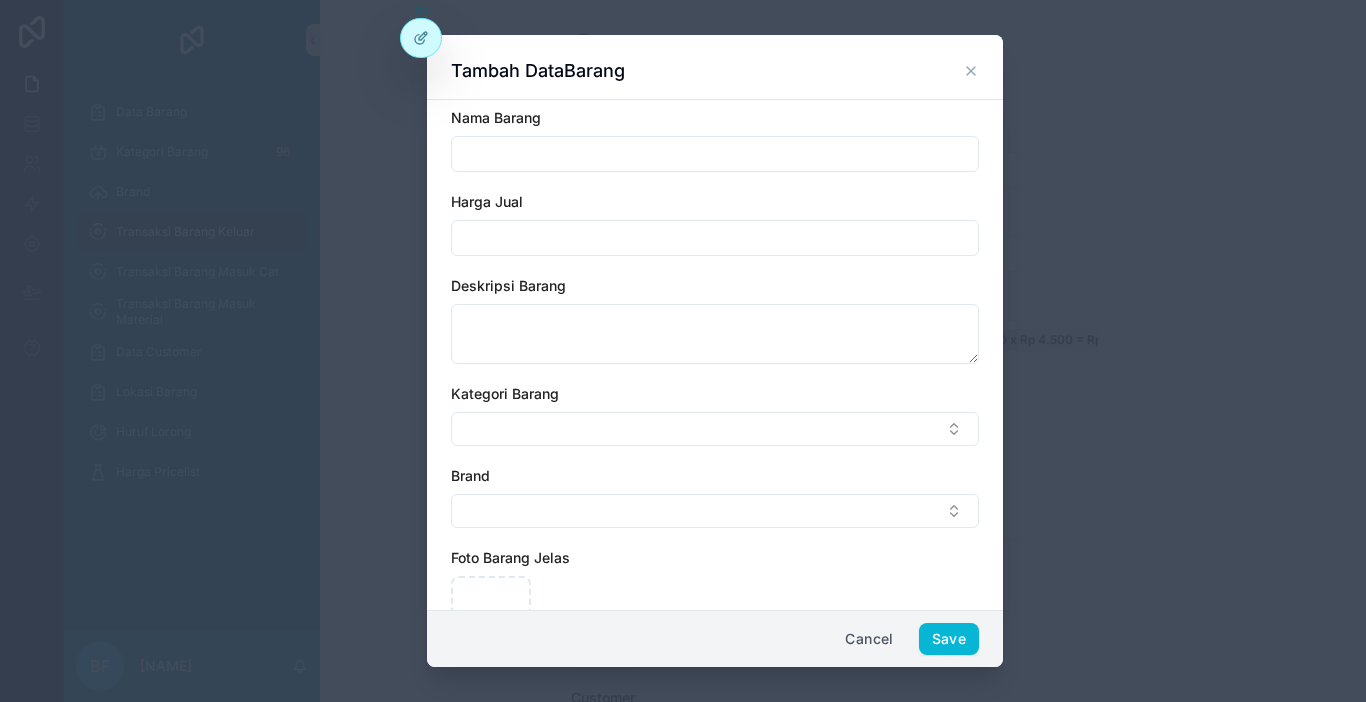click at bounding box center (715, 154) 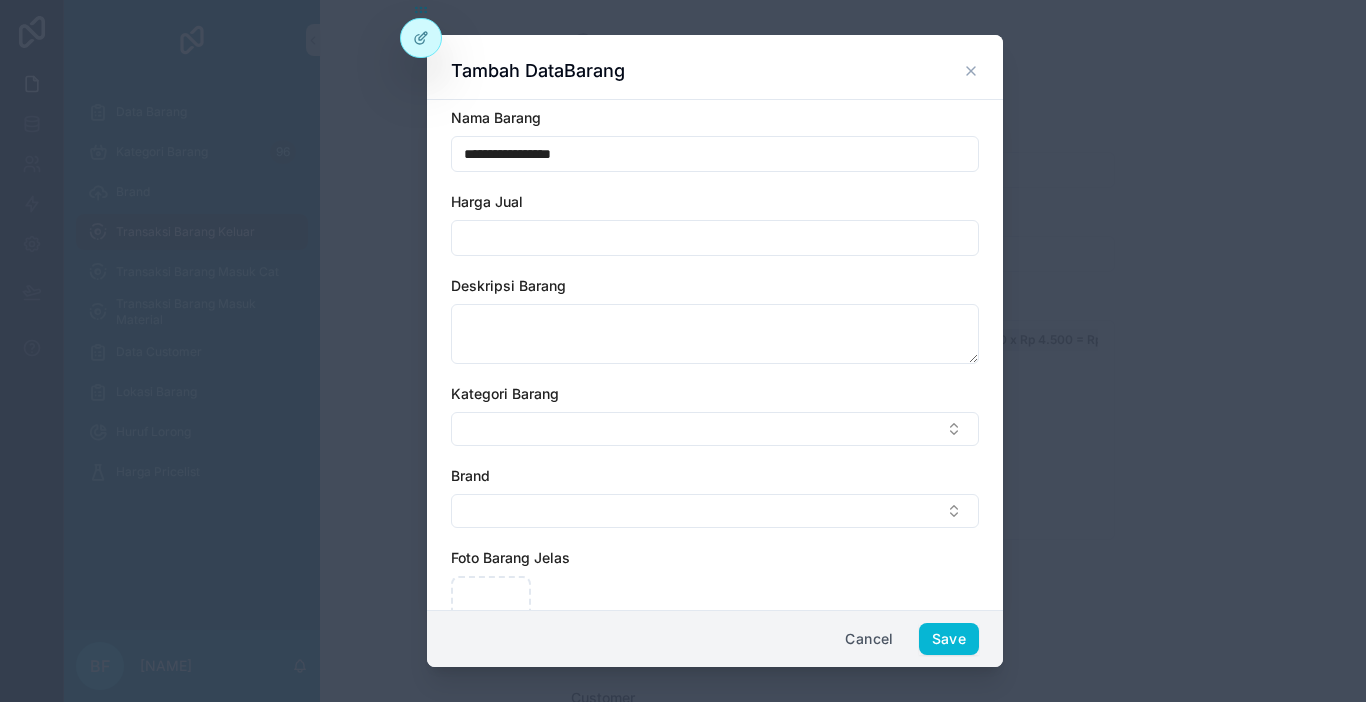 type on "**********" 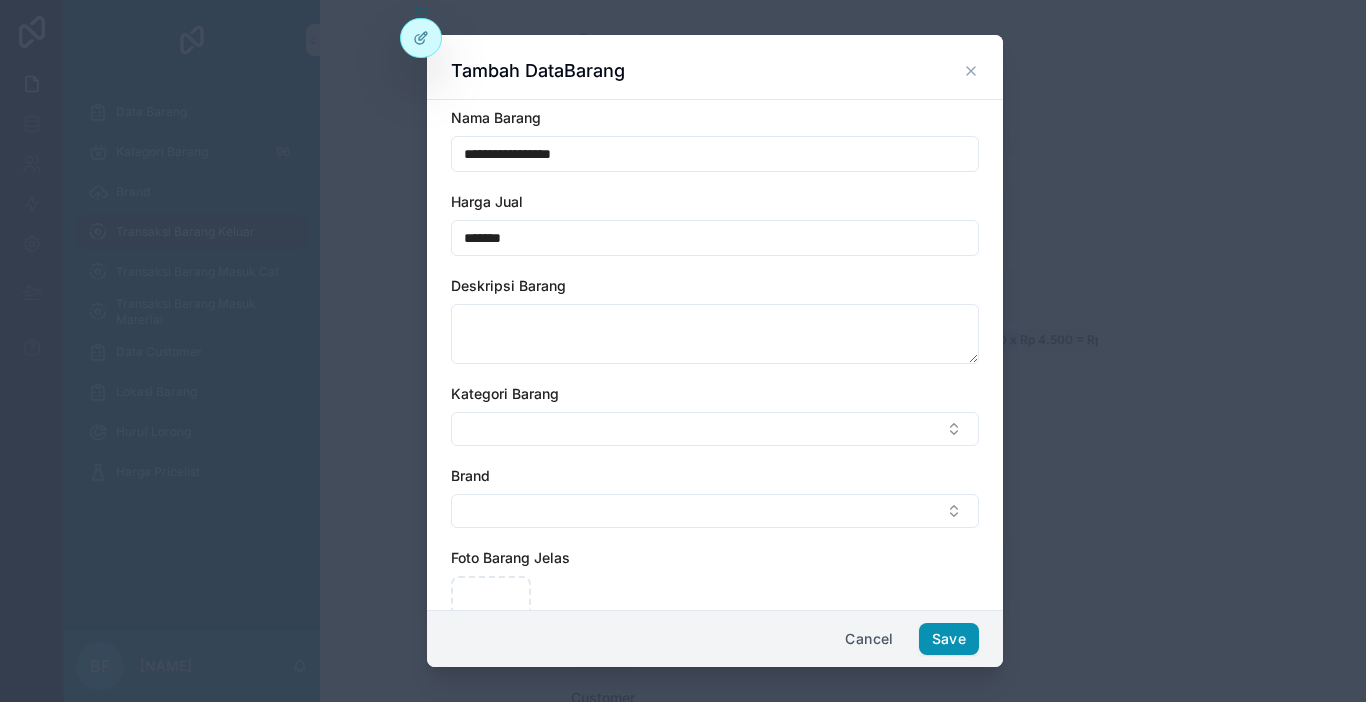 type on "*******" 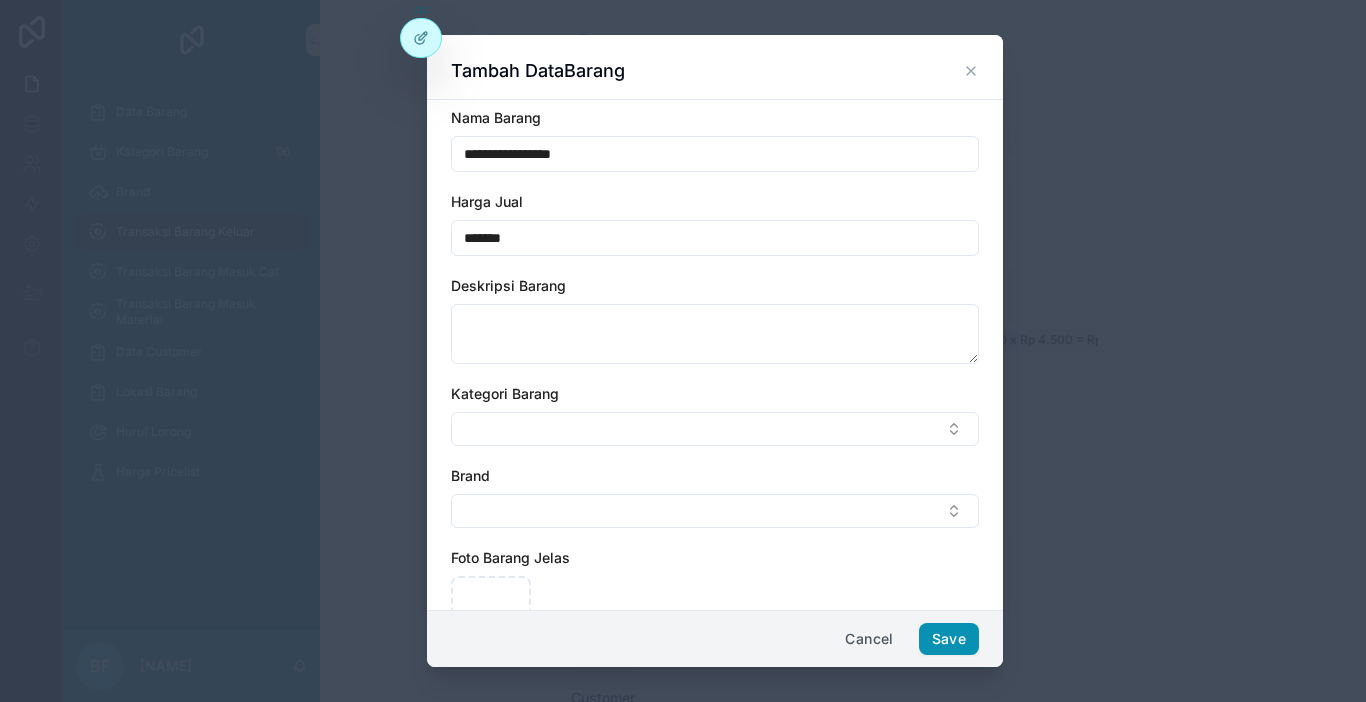 click on "Save" at bounding box center (949, 639) 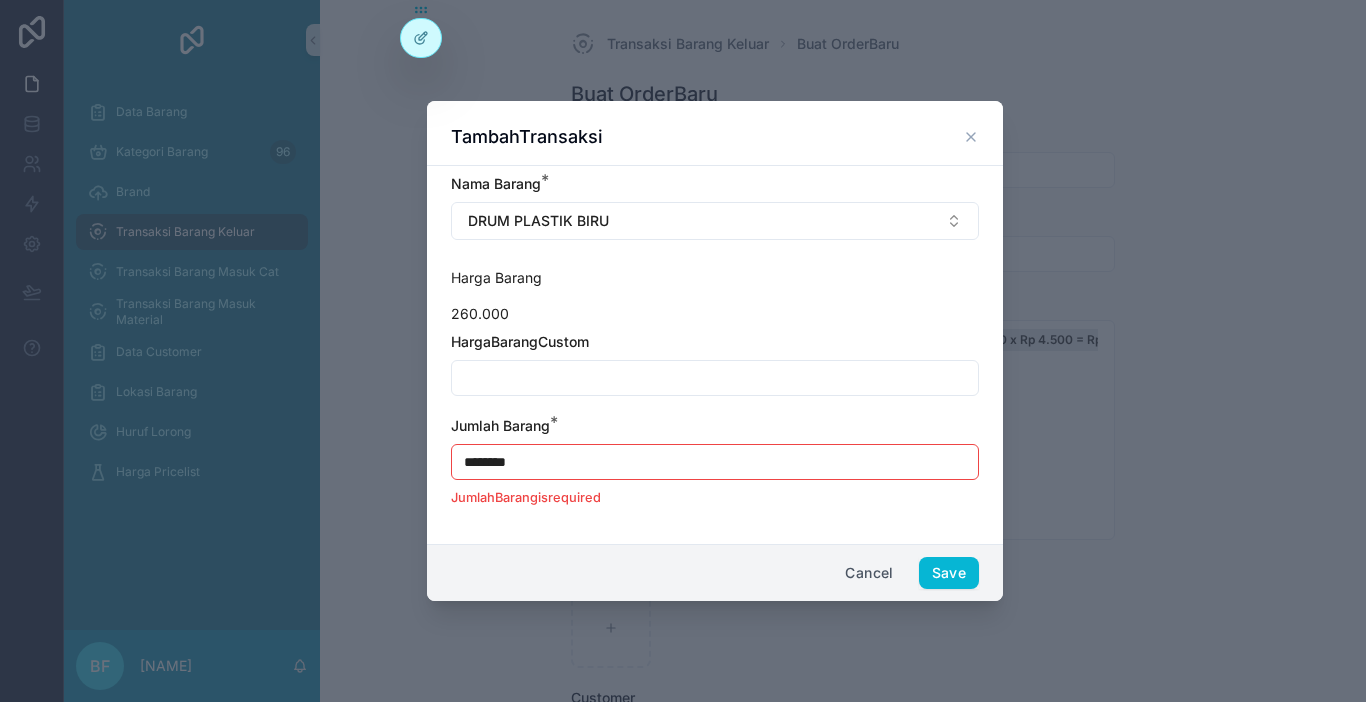 click on "********" at bounding box center [715, 462] 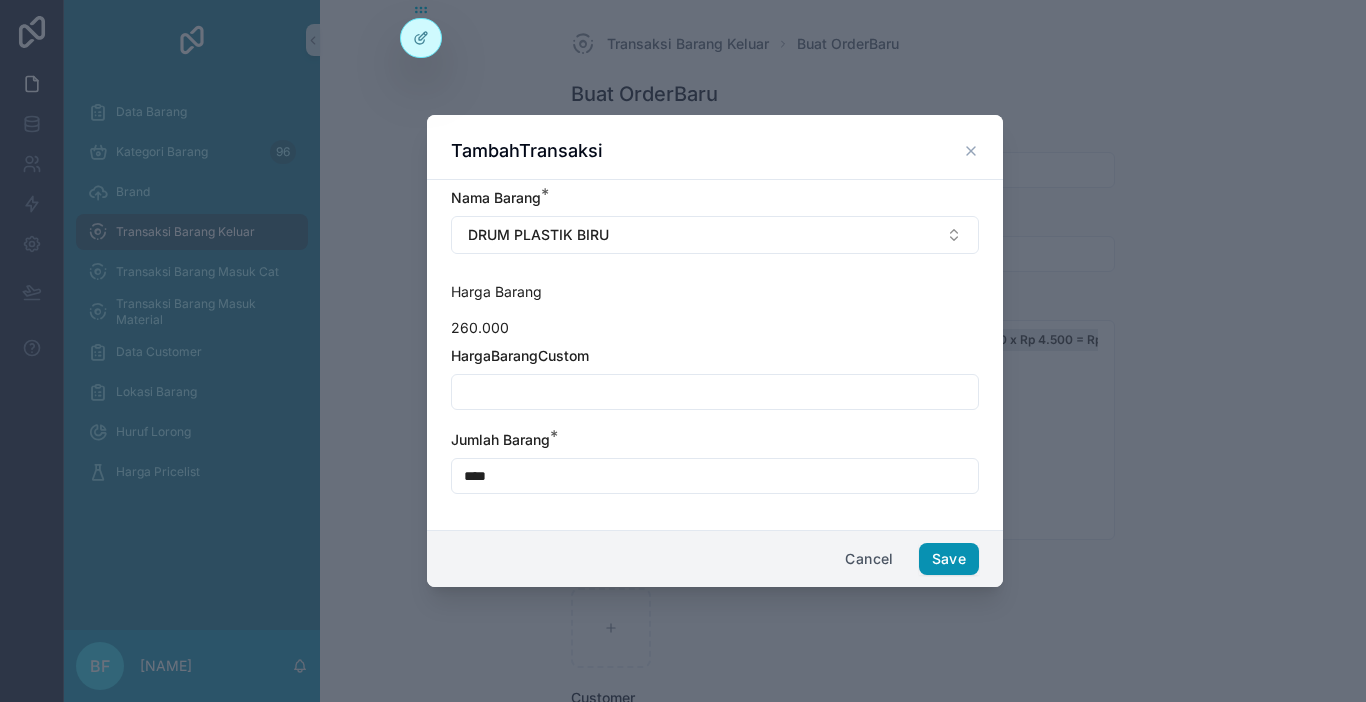 type on "****" 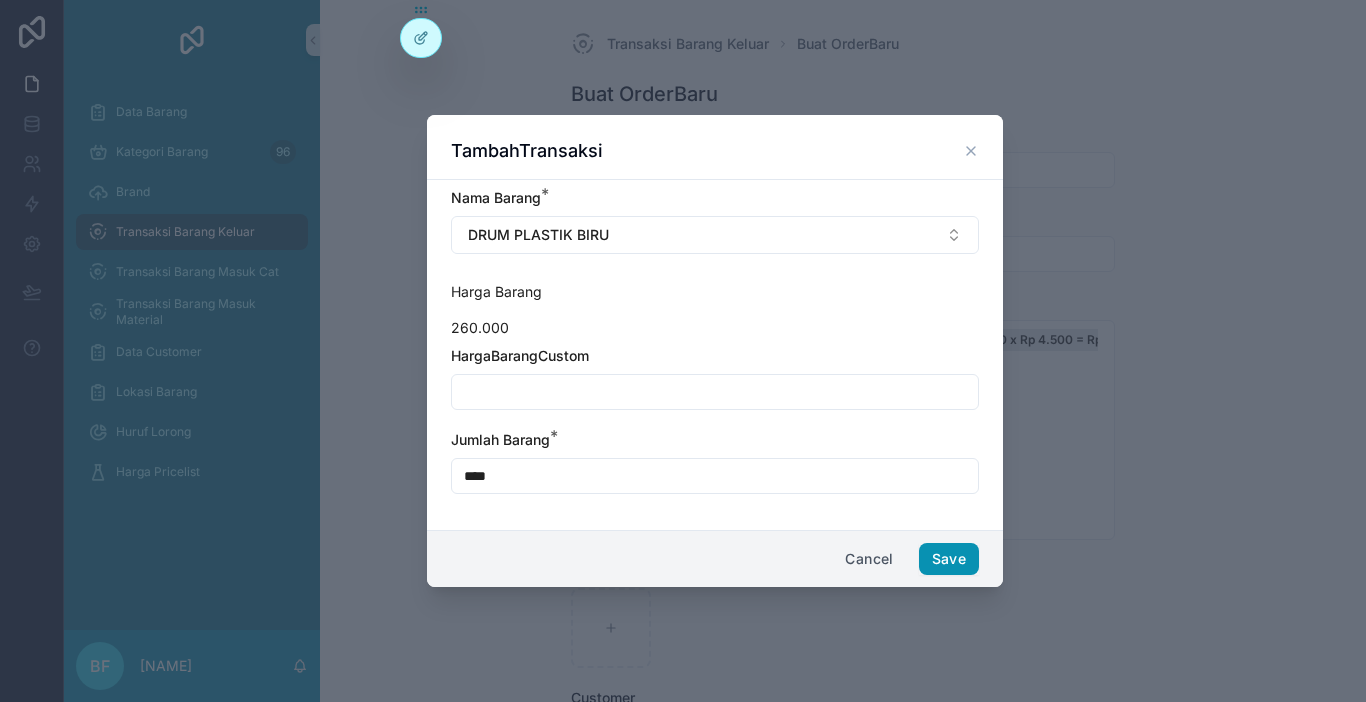 click on "Save" at bounding box center (949, 559) 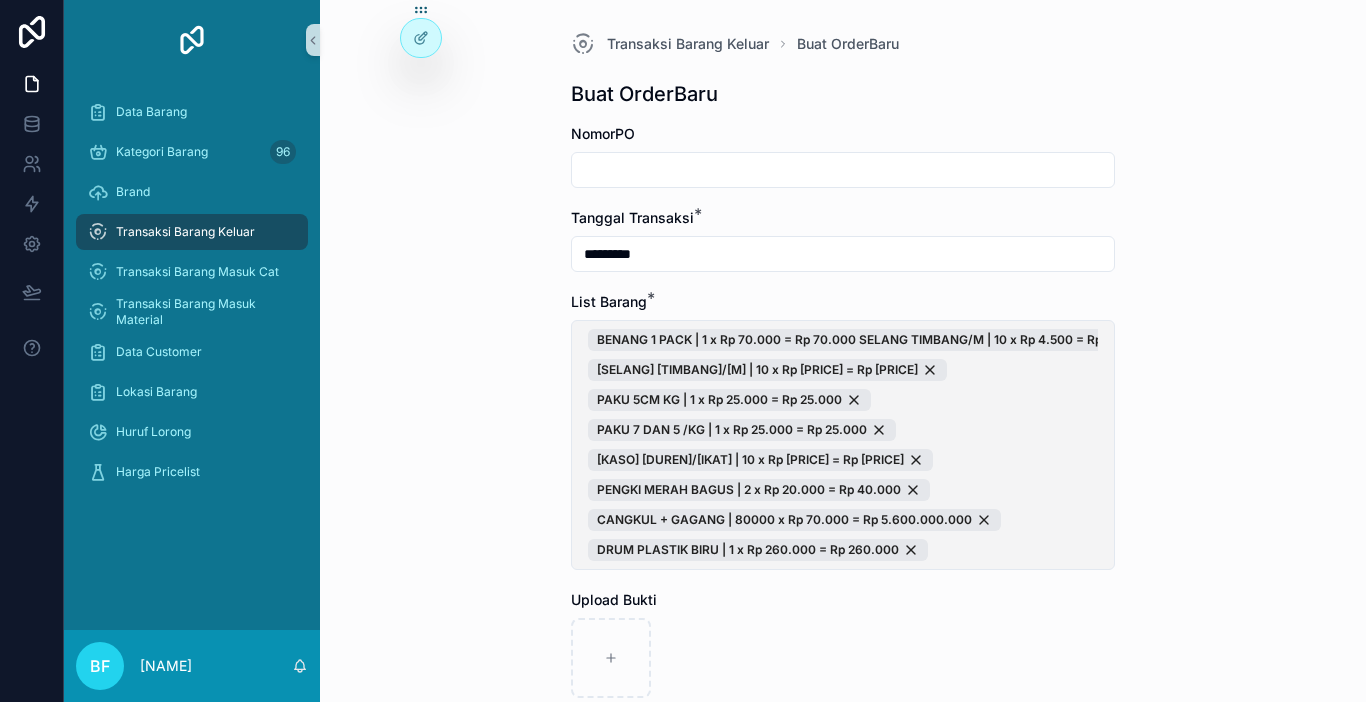 click on "[BENANG] 1 [PACK] | 1 x Rp [PRICE] = Rp [PRICE] [SELANG] | 10 x Rp [PRICE] = Rp [PRICE] [PAKU] [KG]  | 1 x Rp [PRICE] = Rp [PRICE] [PAKU] [DAN] [KG] | 10 x Rp [PRICE] = Rp [PRICE] [KASO] [DUREN]/[IKAT] | 10 x Rp [PRICE] = Rp [PRICE] [PENGKI] [MERAH] [BAGUS]  | 2 x Rp [PRICE] = Rp [PRICE] [CANGKUL] + [GAGANG] | 80000 x Rp [PRICE] = Rp [PRICE] [DRUM] [PLASTIK] [BIRU] | 1 x Rp [PRICE] = Rp [PRICE]" at bounding box center [843, 445] 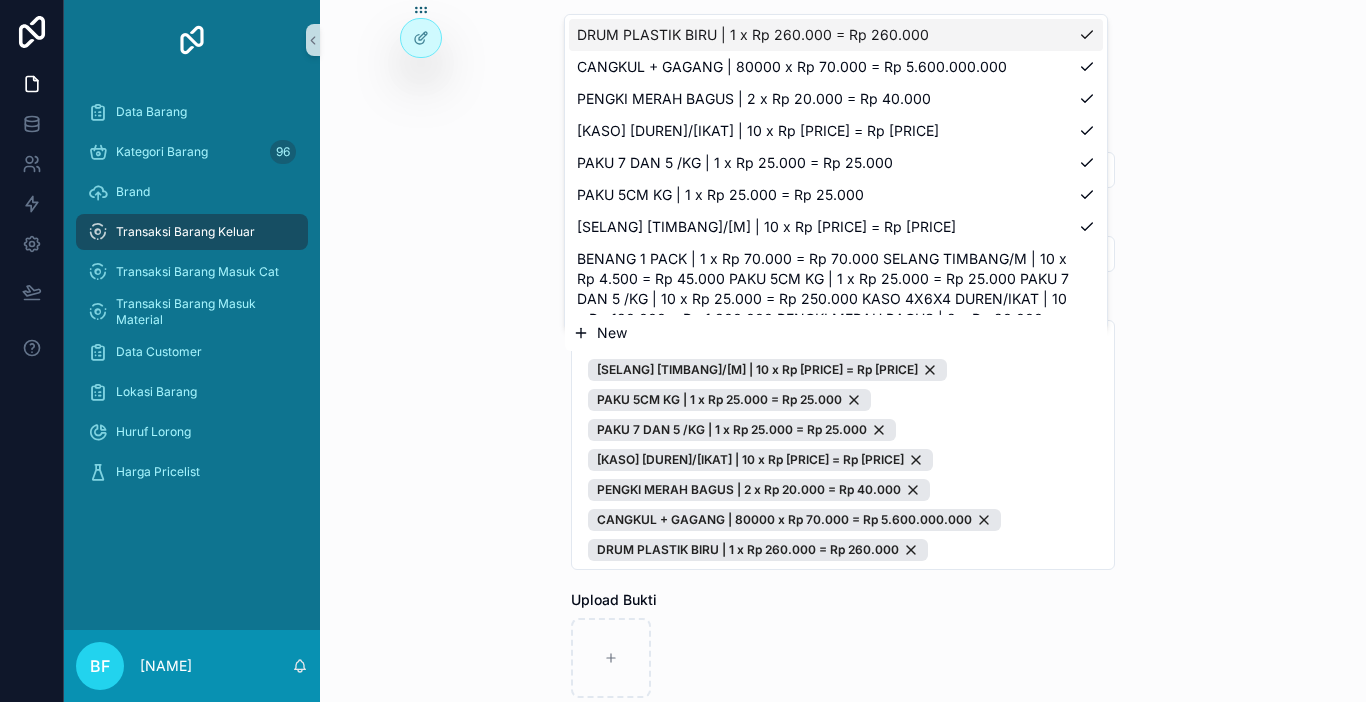 click on "New" at bounding box center (836, 333) 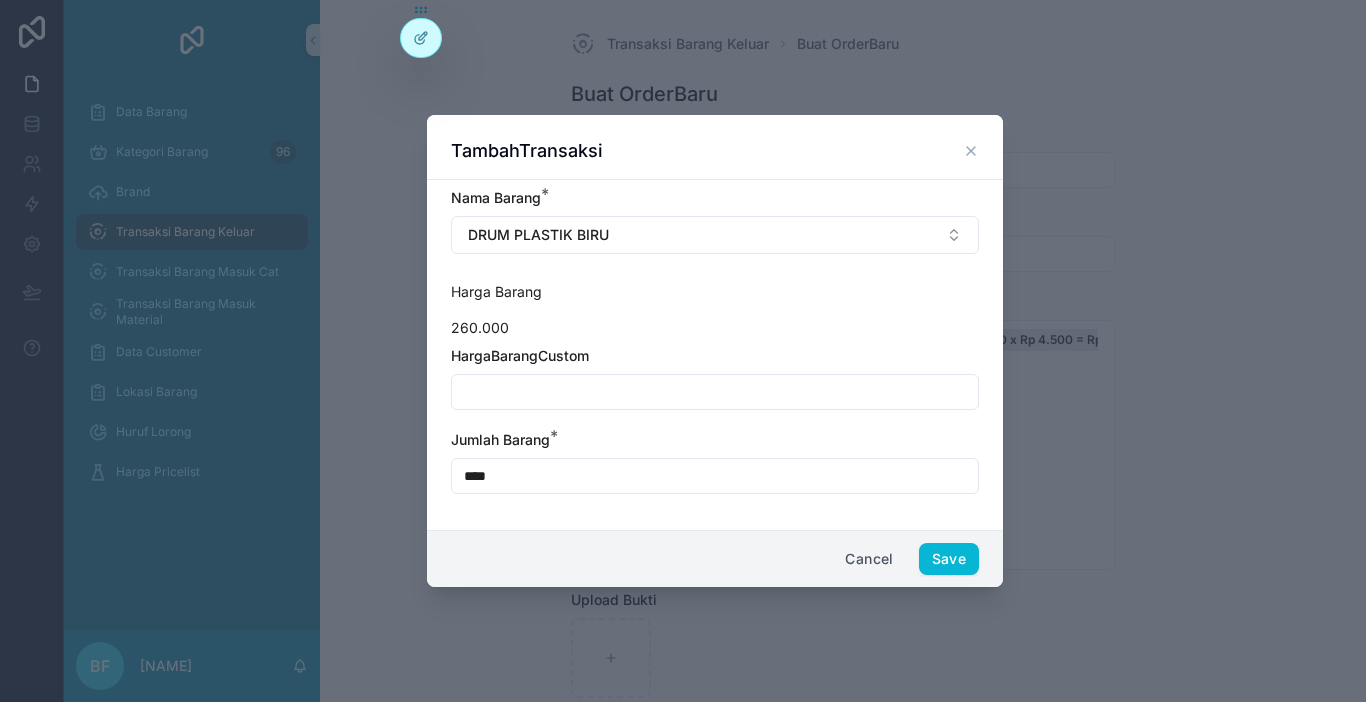 type 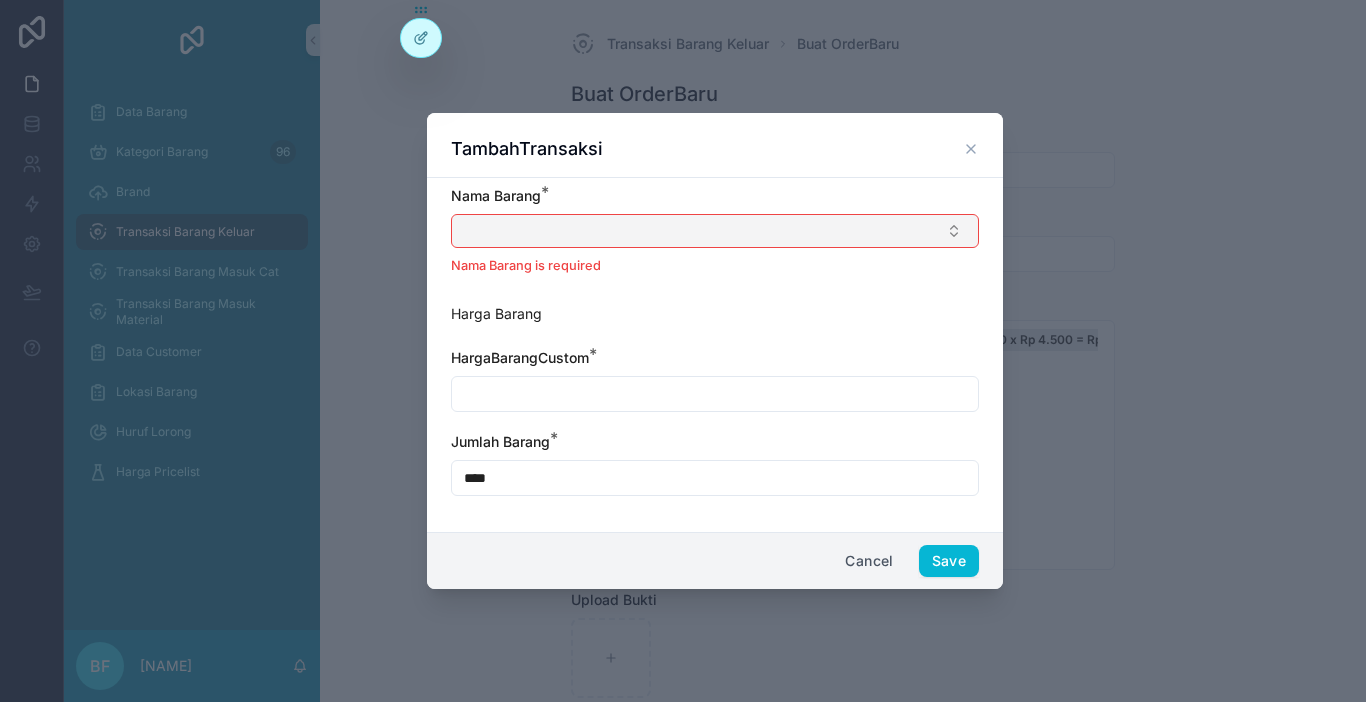click at bounding box center [715, 231] 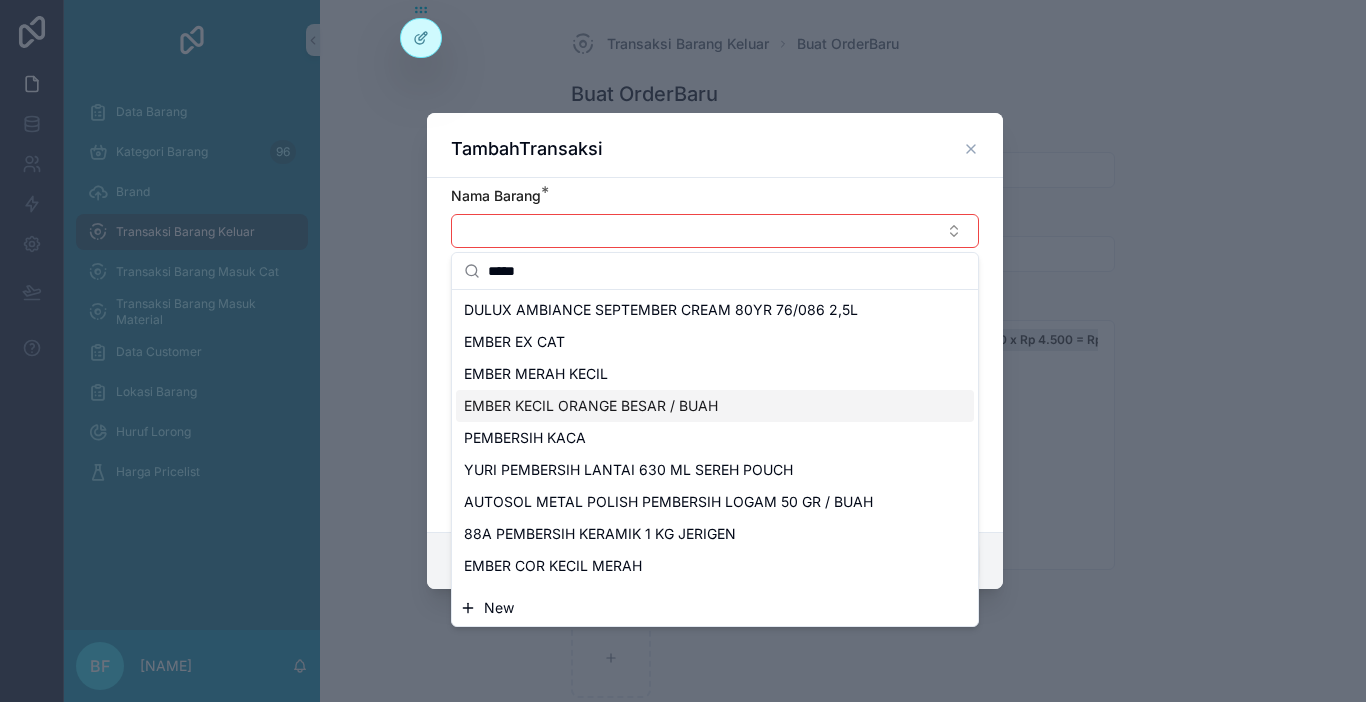 type on "*****" 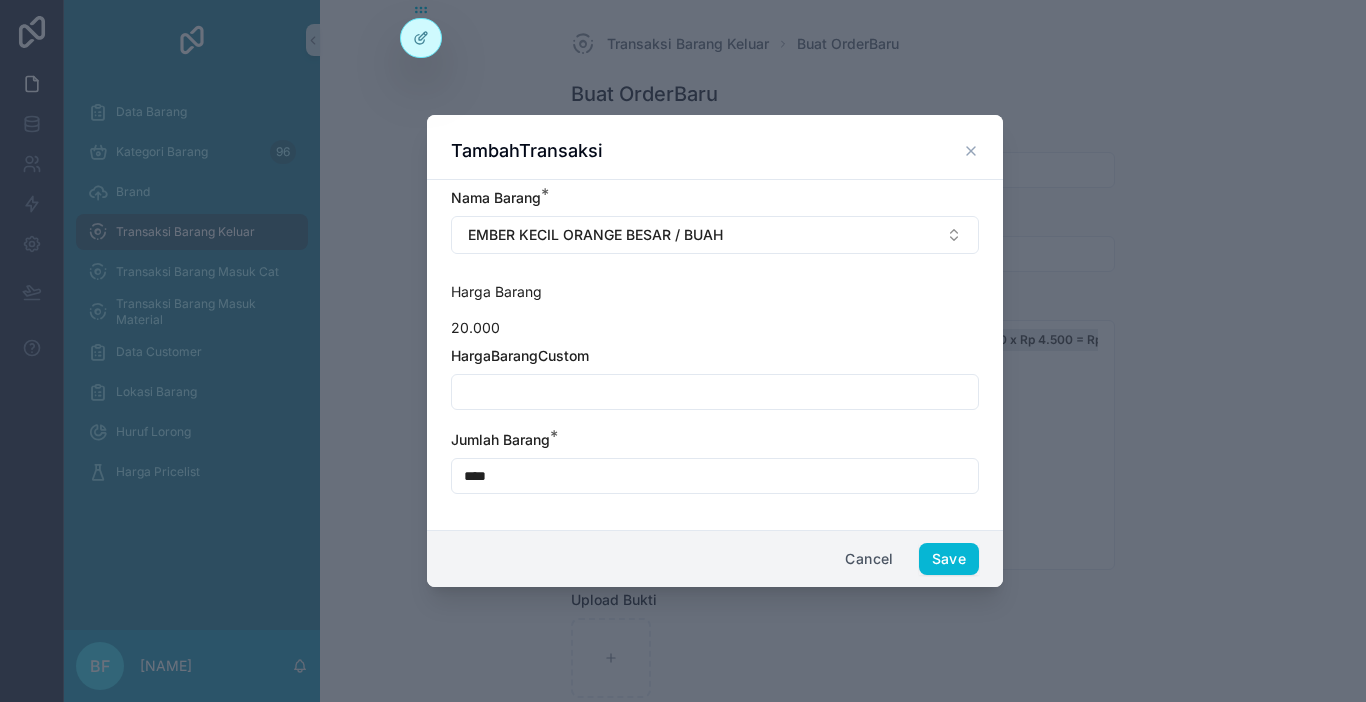 click at bounding box center (715, 392) 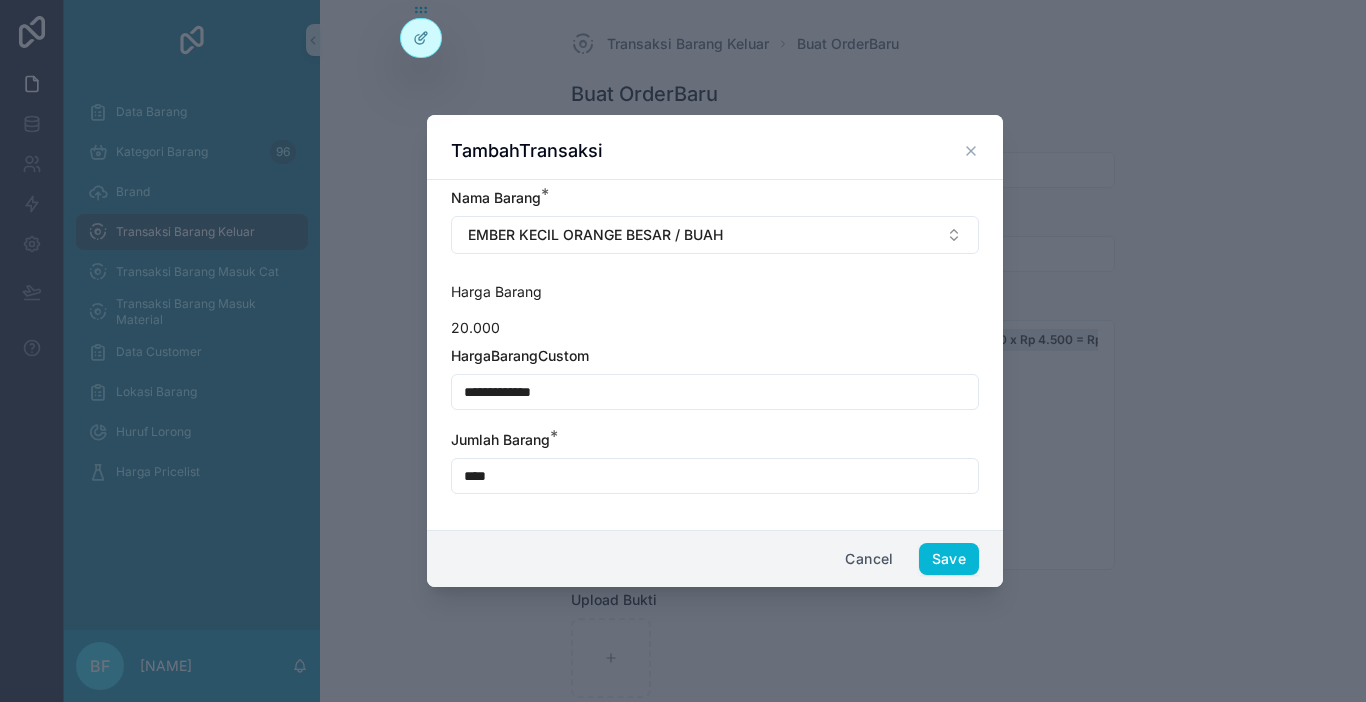 type on "**********" 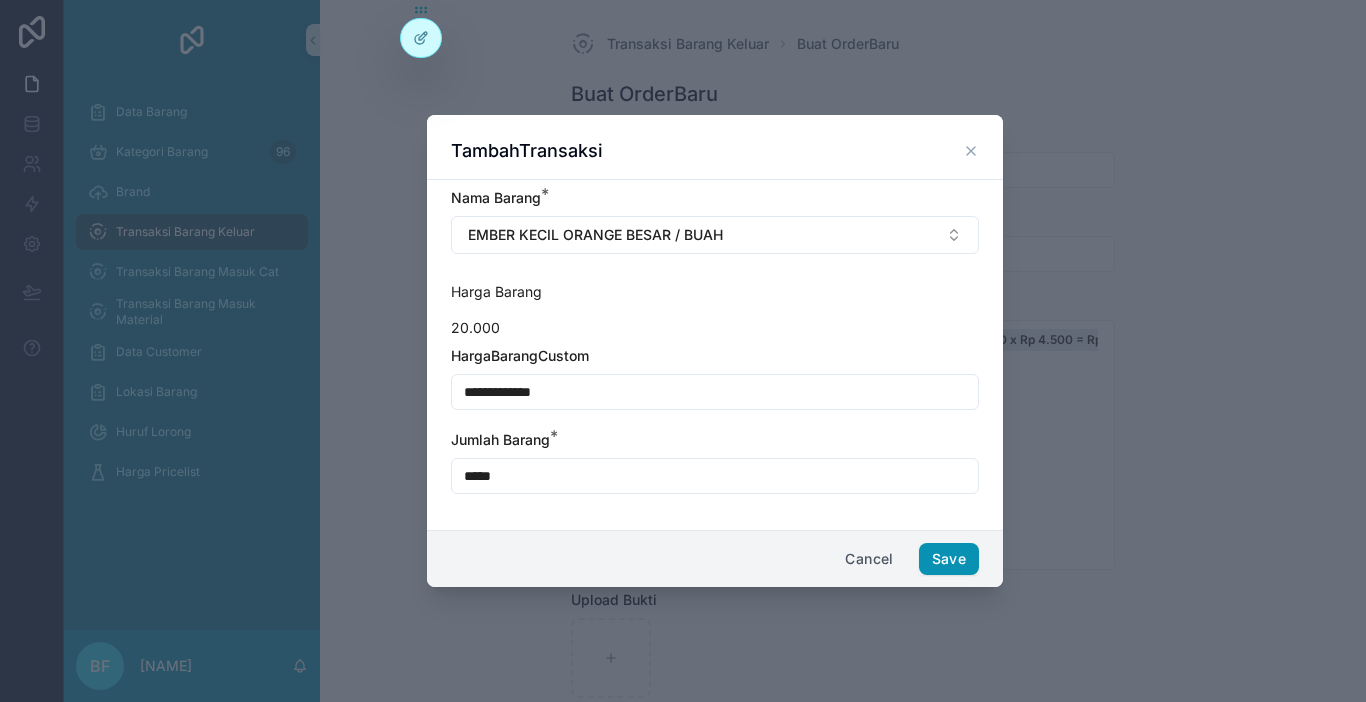 type on "*****" 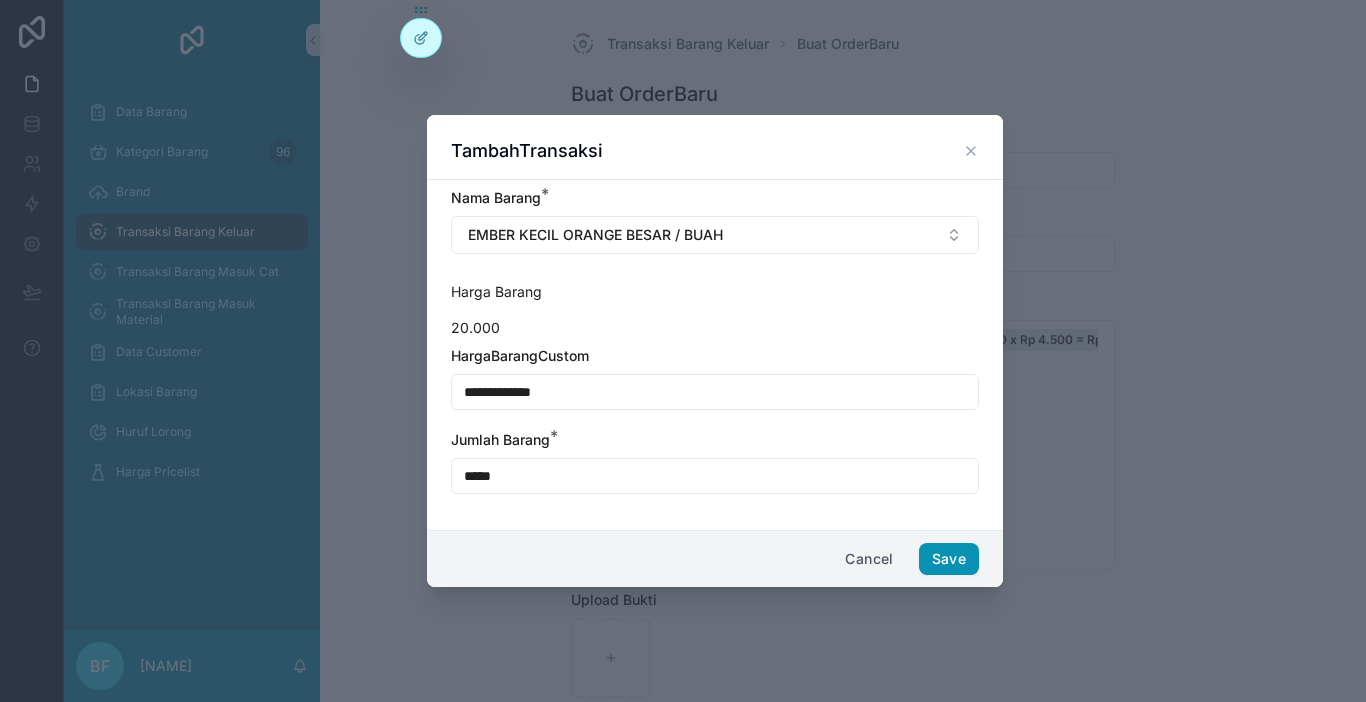 click on "Save" at bounding box center (949, 559) 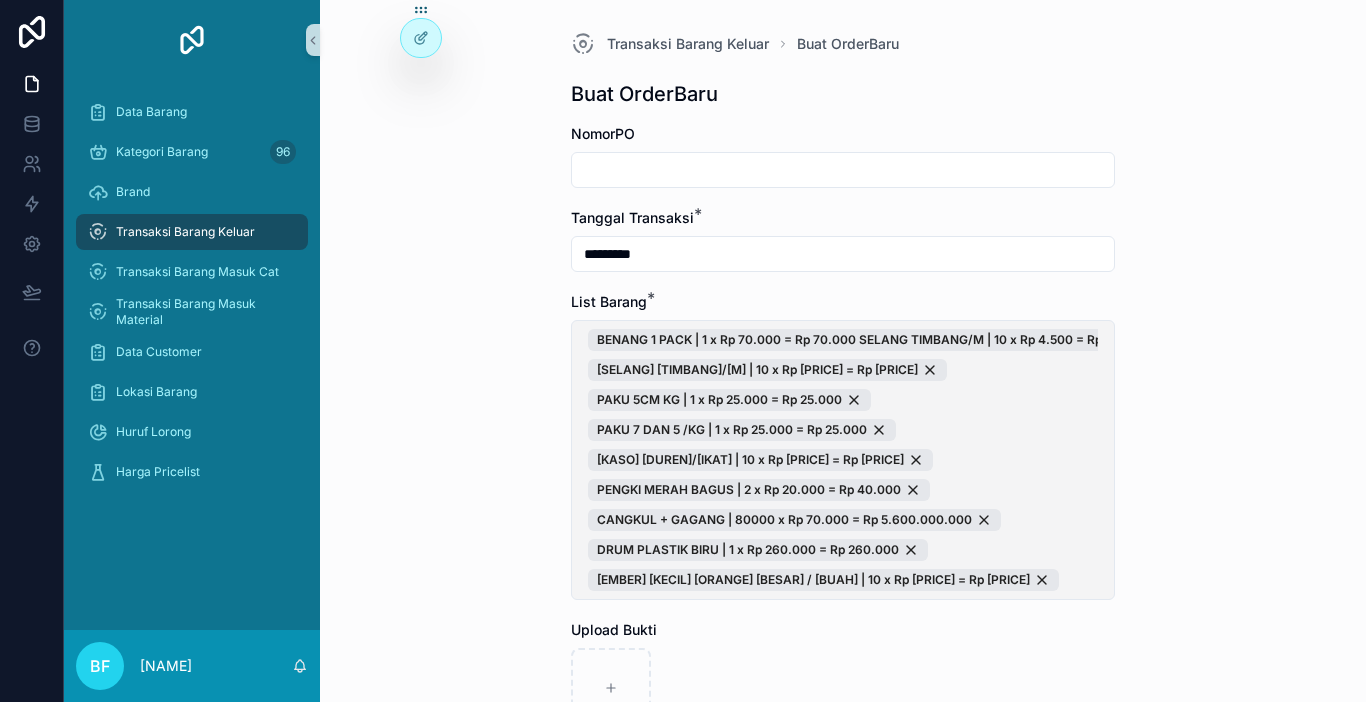 click on "BENANG 1 PACK | 1 x Rp 70.000 = Rp 70.000 SELANG TIMBANG/M | 10 x Rp 4.500 = Rp 45.000 PAKU 5CM KG  | 1 x Rp 25.000 = Rp 25.000 PAKU 7 DAN 5 /KG | 1 x Rp 25.000 = Rp 25.000 KASO 4X6X4 DUREN/IKAT | 10 x Rp 180.000 = Rp 1.800.000 PENGKI MERAH BAGUS  | 2 x Rp 20.000 = Rp 40.000 CANGKUL + GAGANG | 80000 x Rp 70.000 = Rp 5.600.000.000 DRUM PLASTIK BIRU | 1 x Rp 260.000 = Rp 260.000 EMBER KECIL ORANGE BESAR  / BUAH | 10 x Rp 18.000 = Rp 180.000" at bounding box center [843, 460] 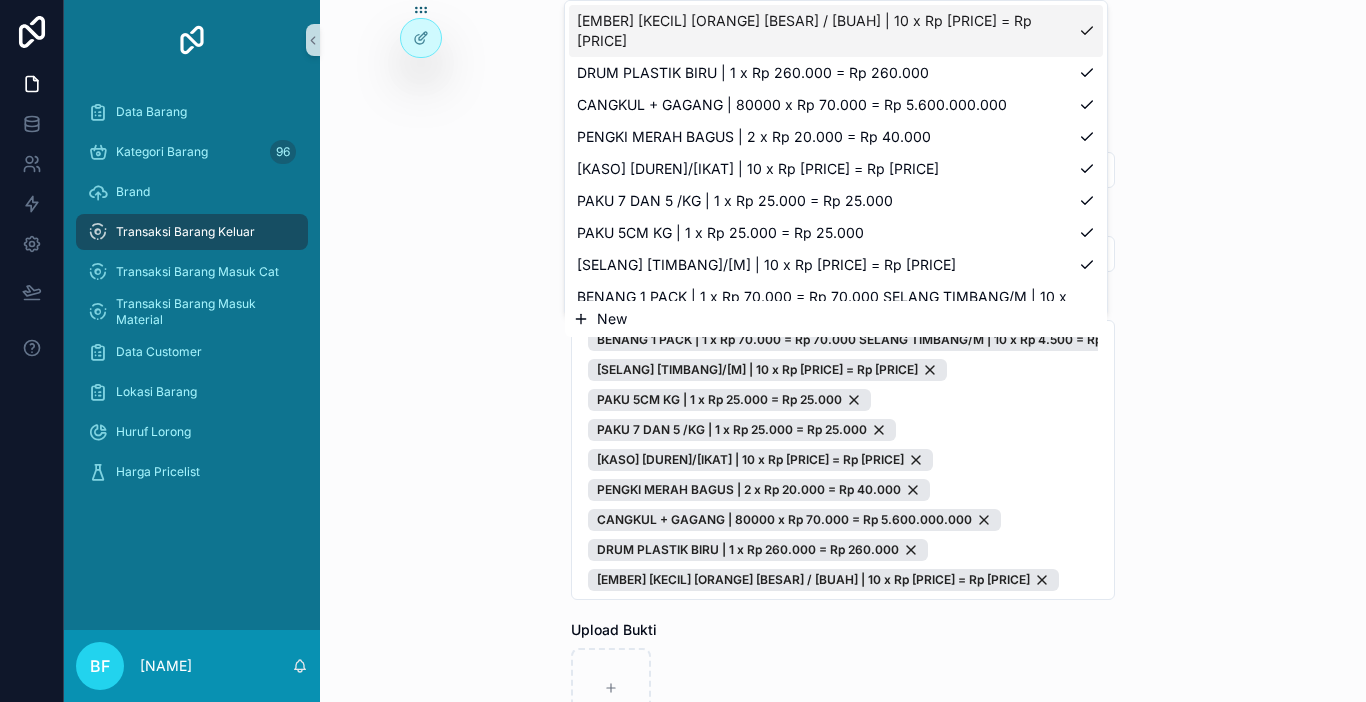 click on "New" at bounding box center (836, 319) 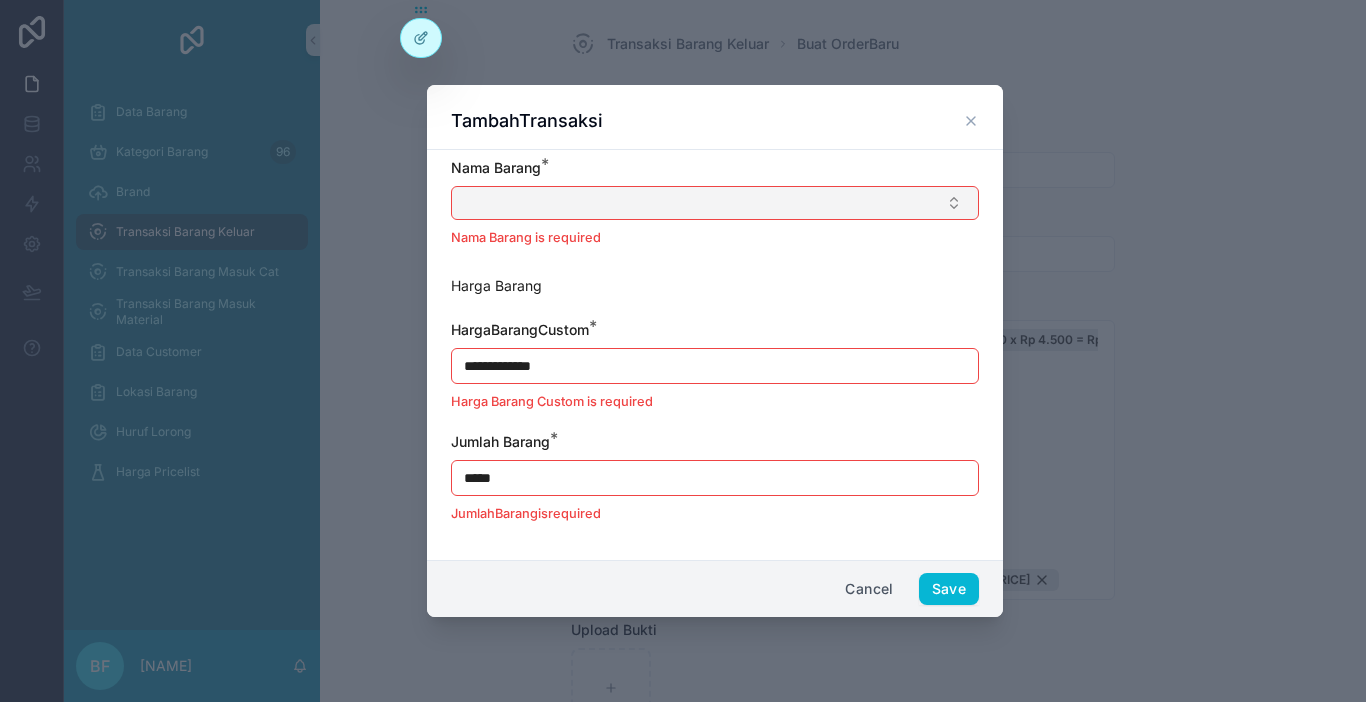 click at bounding box center [715, 203] 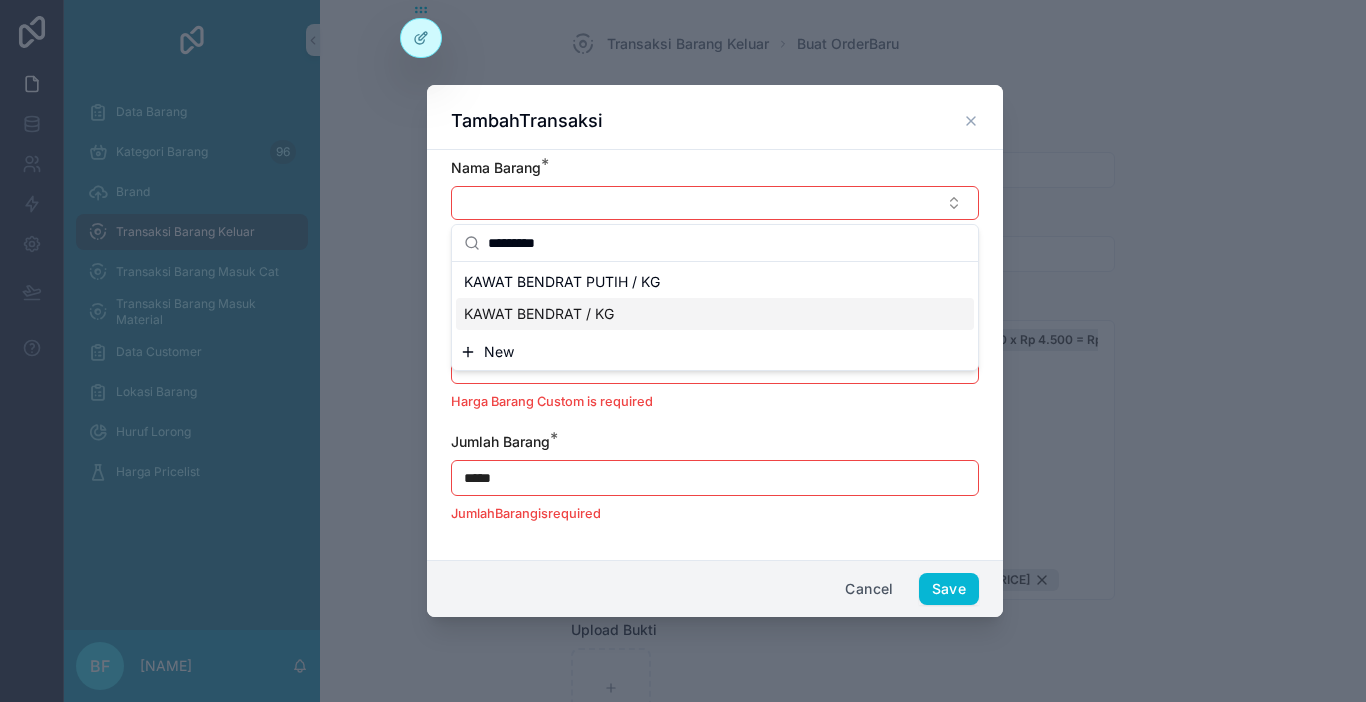 type on "*********" 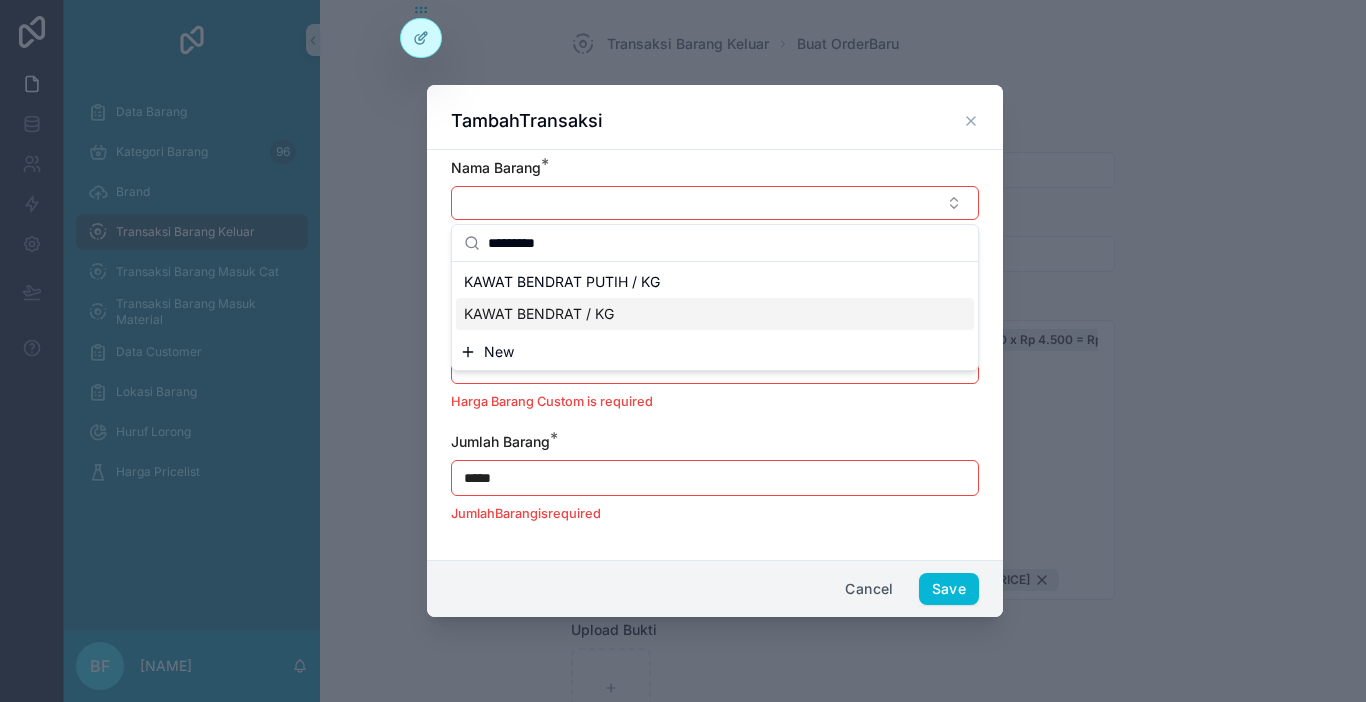 click on "KAWAT BENDRAT / KG" at bounding box center [539, 314] 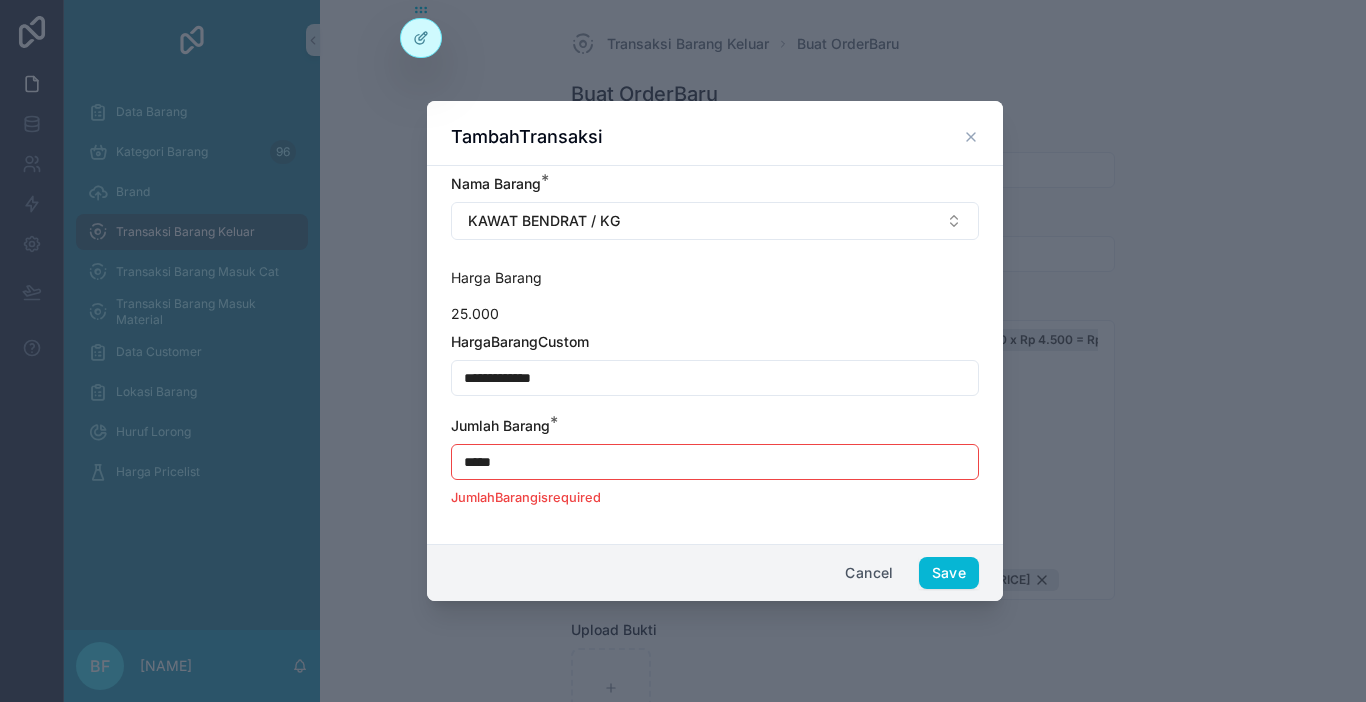 click on "25.000" at bounding box center (715, 314) 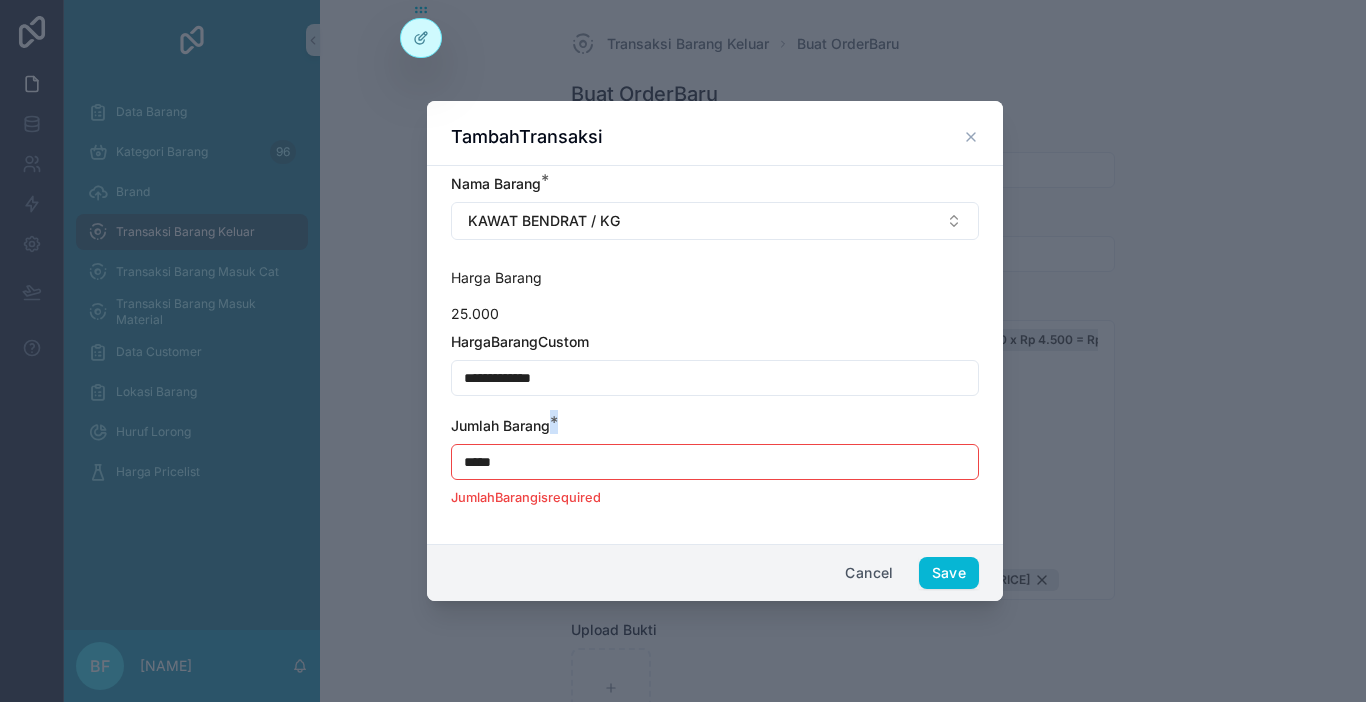 click on "*****" at bounding box center (715, 462) 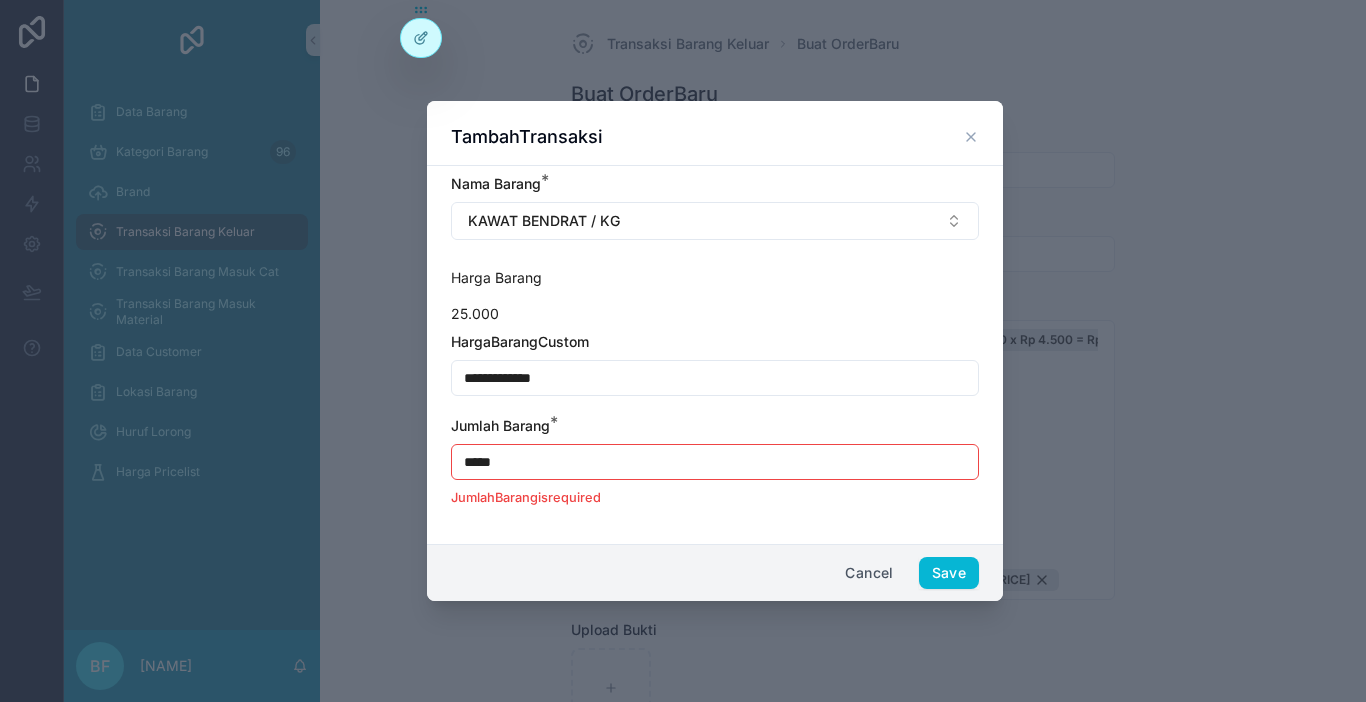 click on "*****" at bounding box center (715, 462) 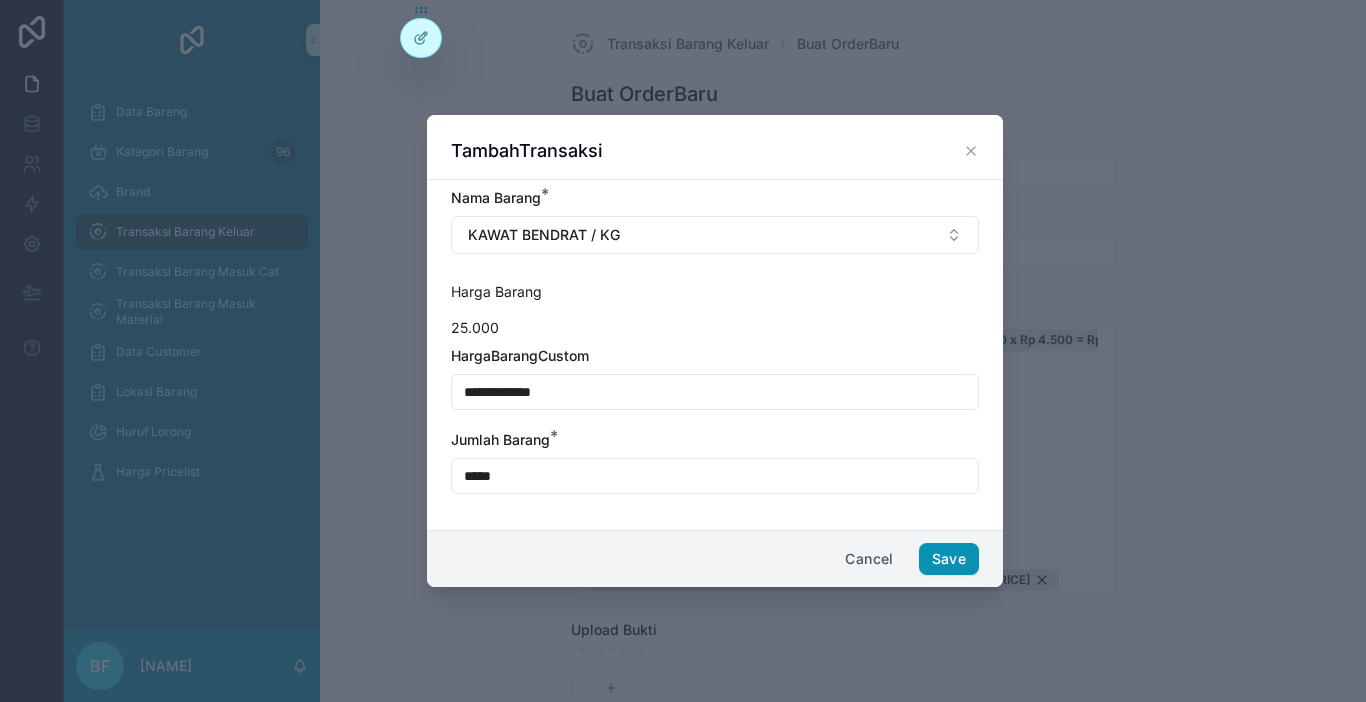 type on "*****" 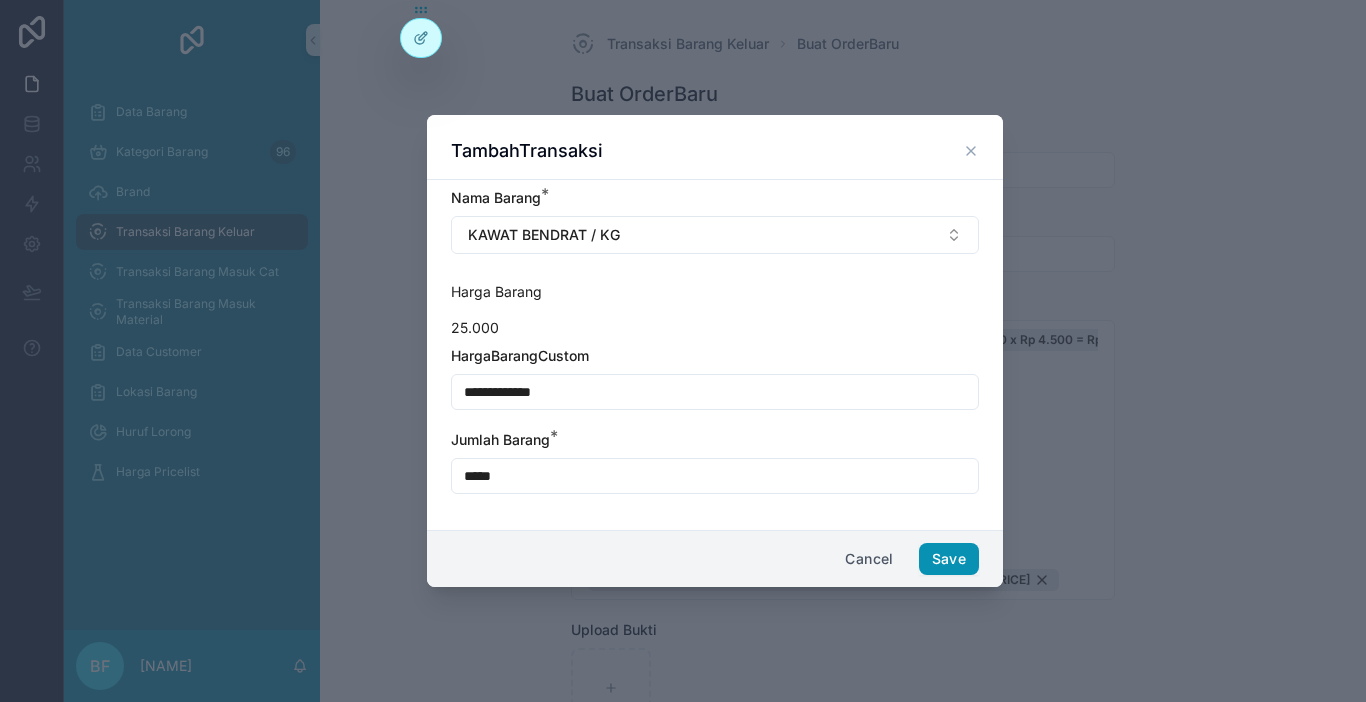 click on "Save" at bounding box center (949, 559) 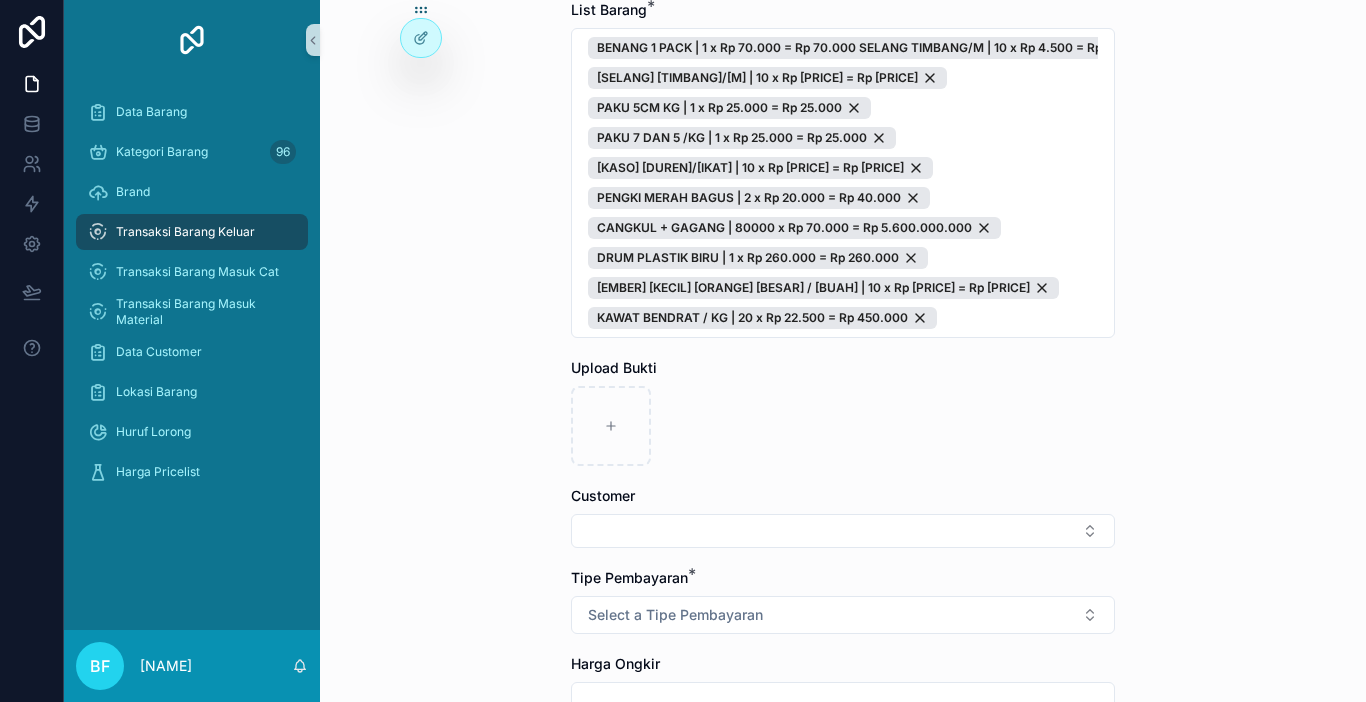 scroll, scrollTop: 300, scrollLeft: 0, axis: vertical 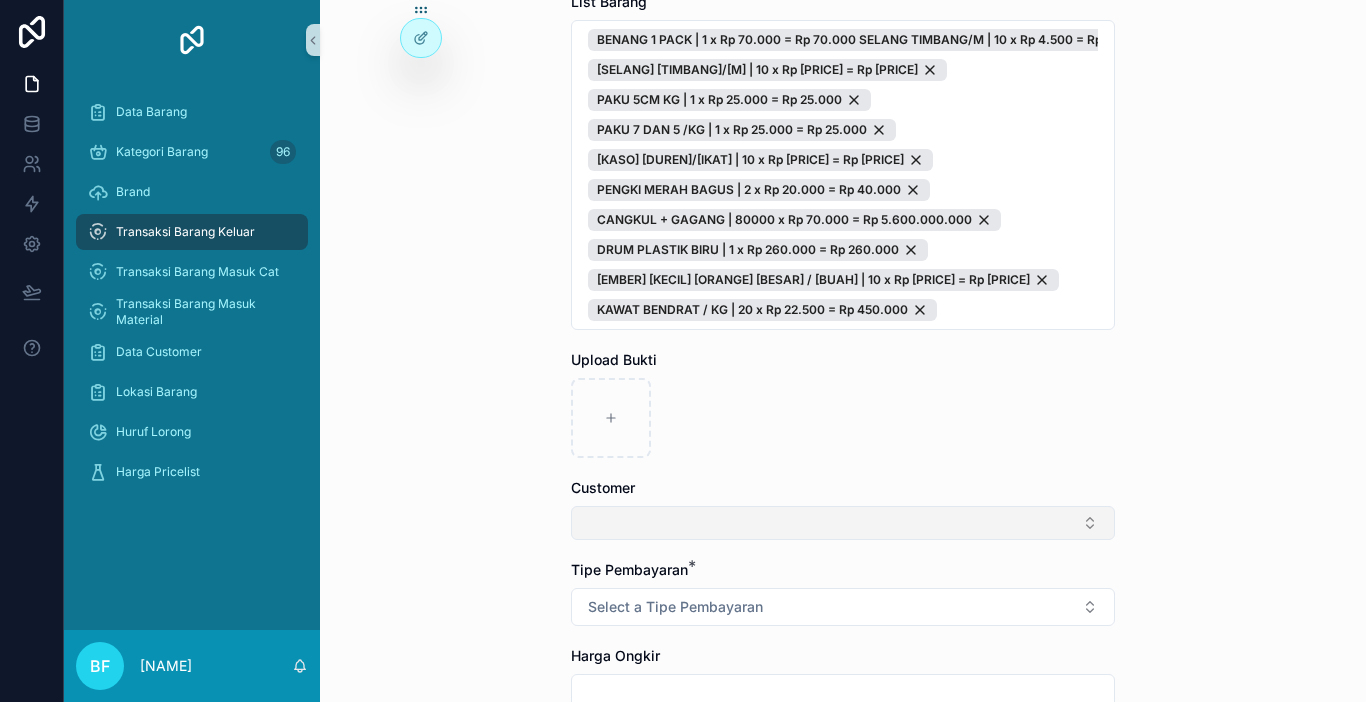 click at bounding box center (843, 523) 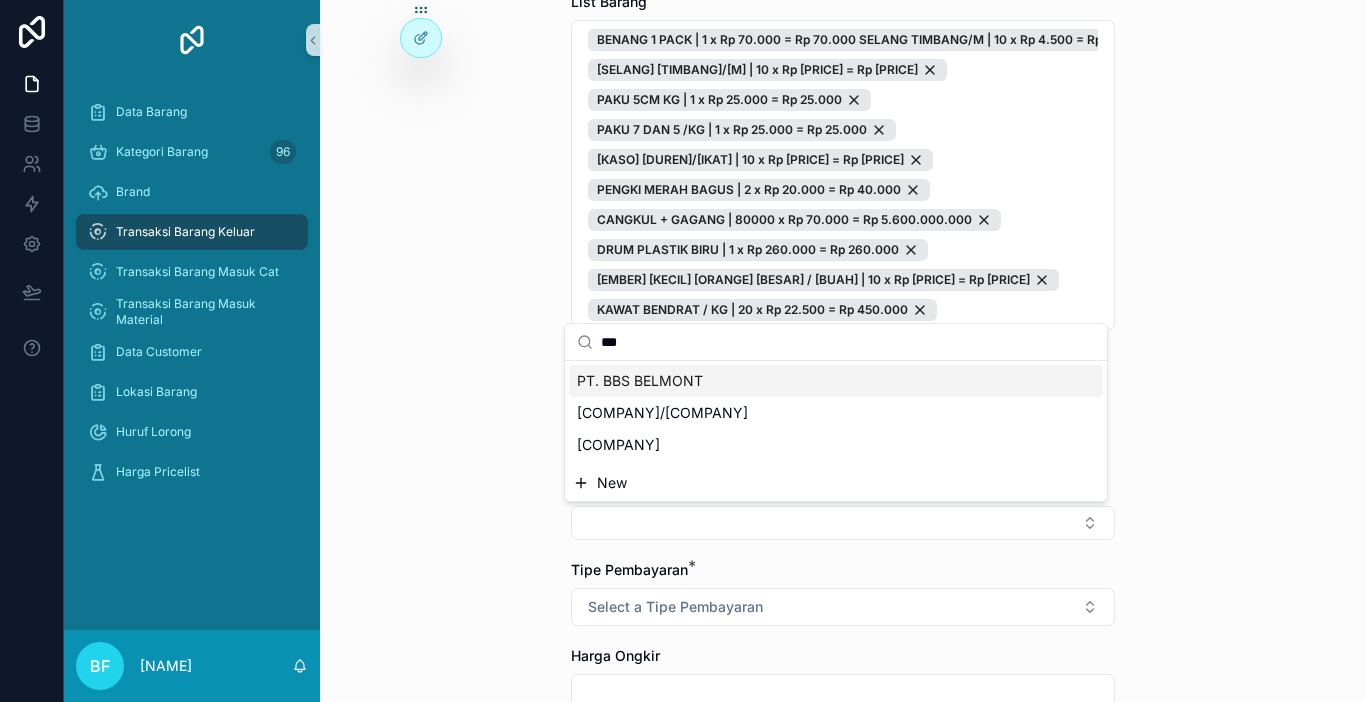 type on "***" 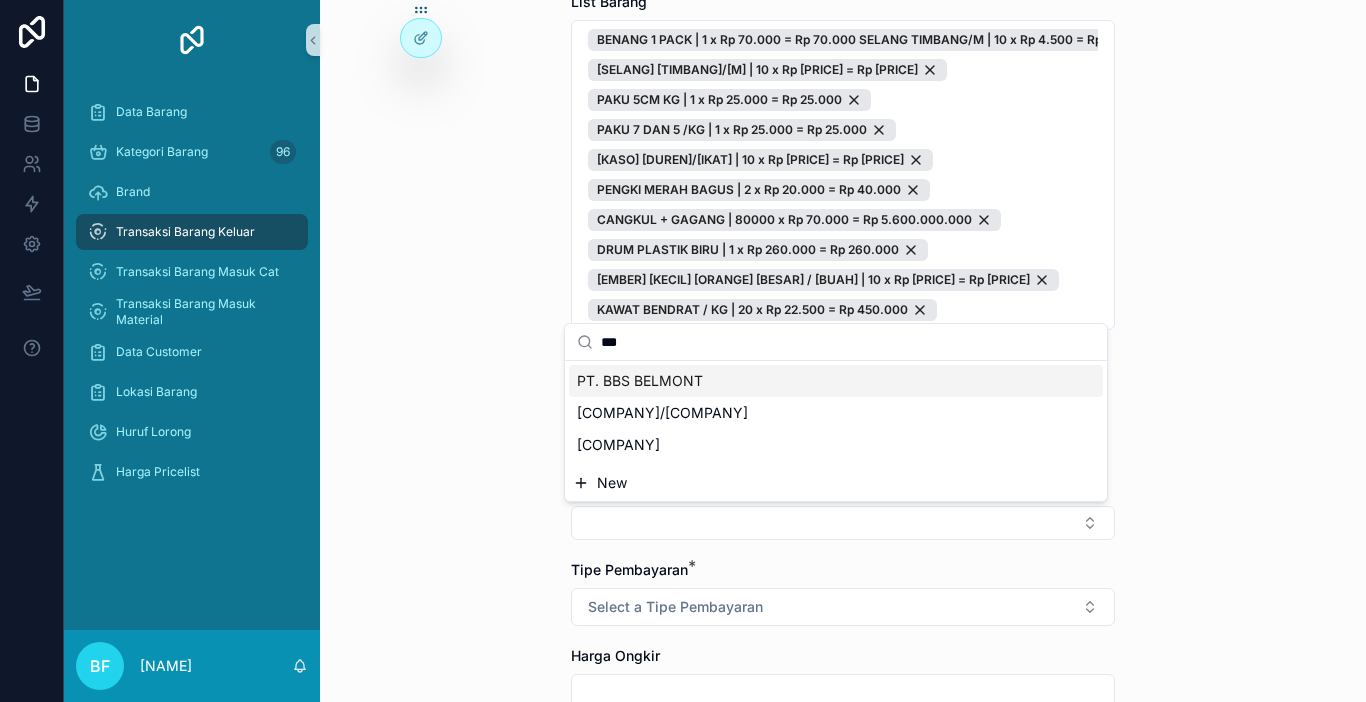 click on "PT. BBS BELMONT" at bounding box center [640, 381] 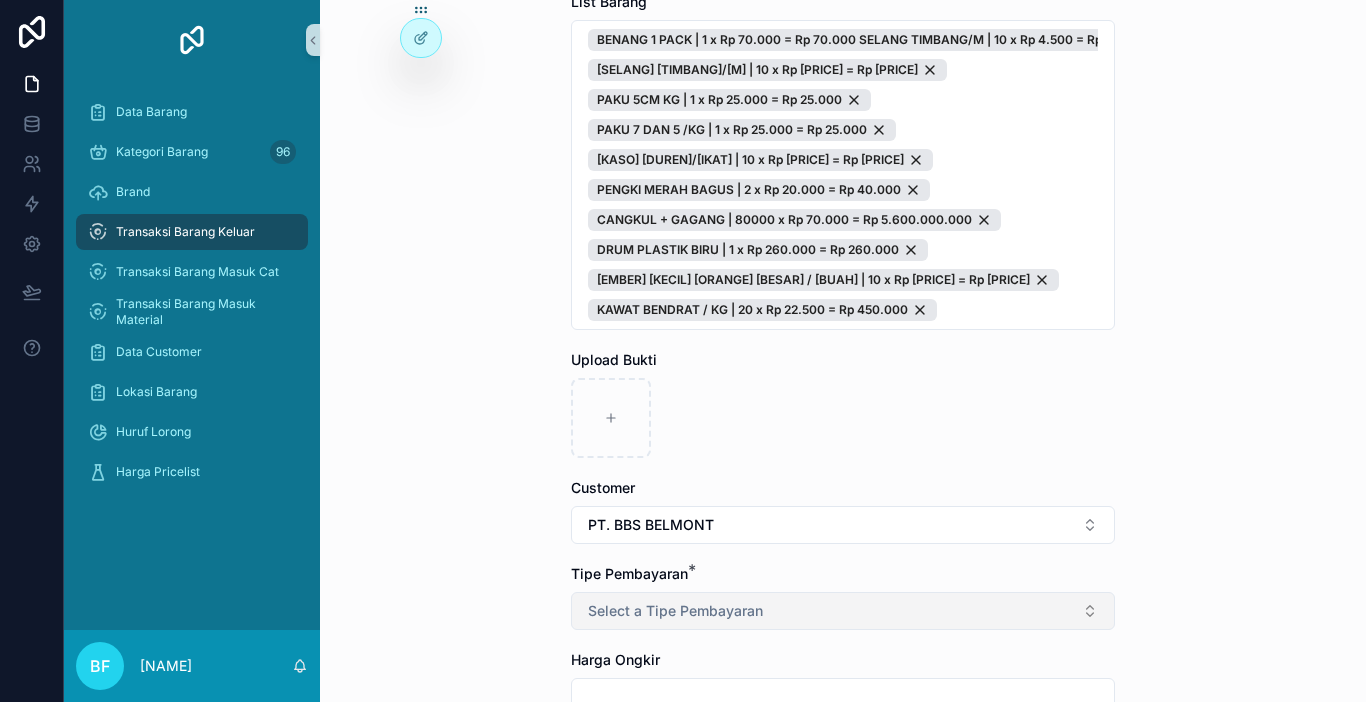 click on "Select a Tipe Pembayaran" at bounding box center (843, 611) 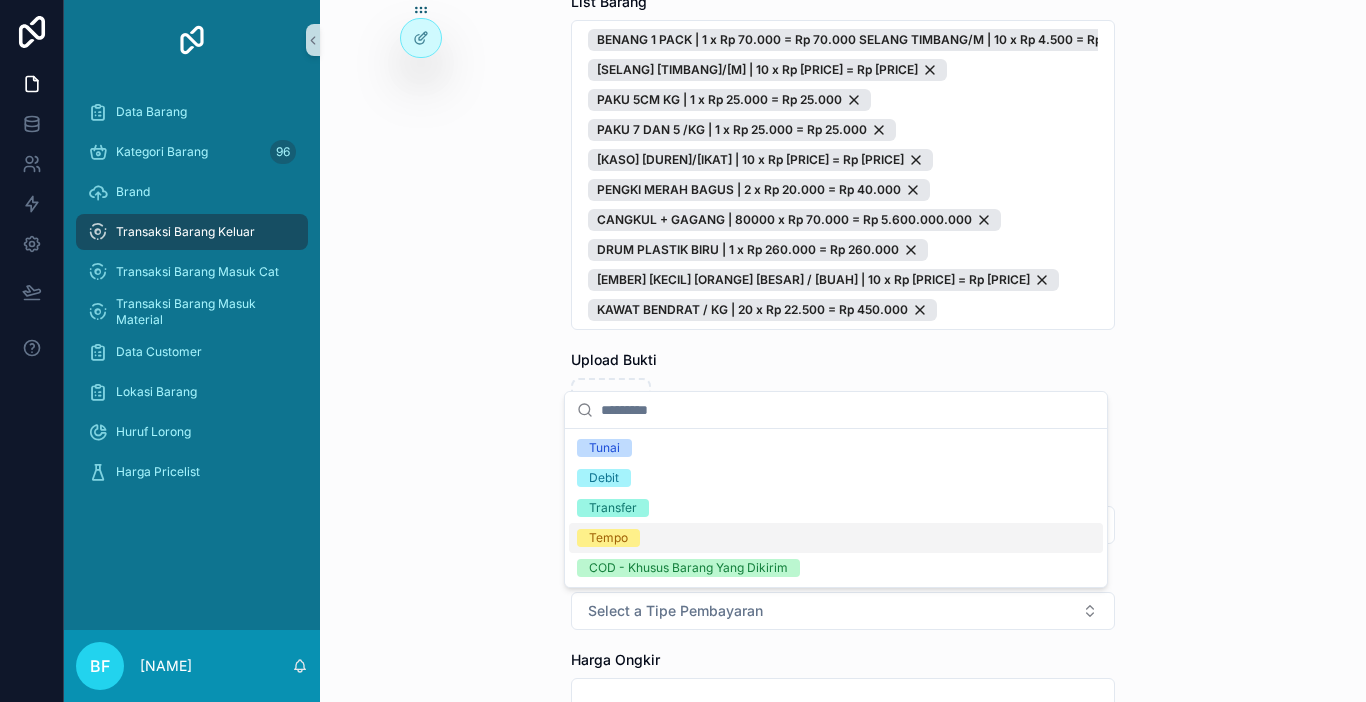 click on "Tempo" at bounding box center [608, 538] 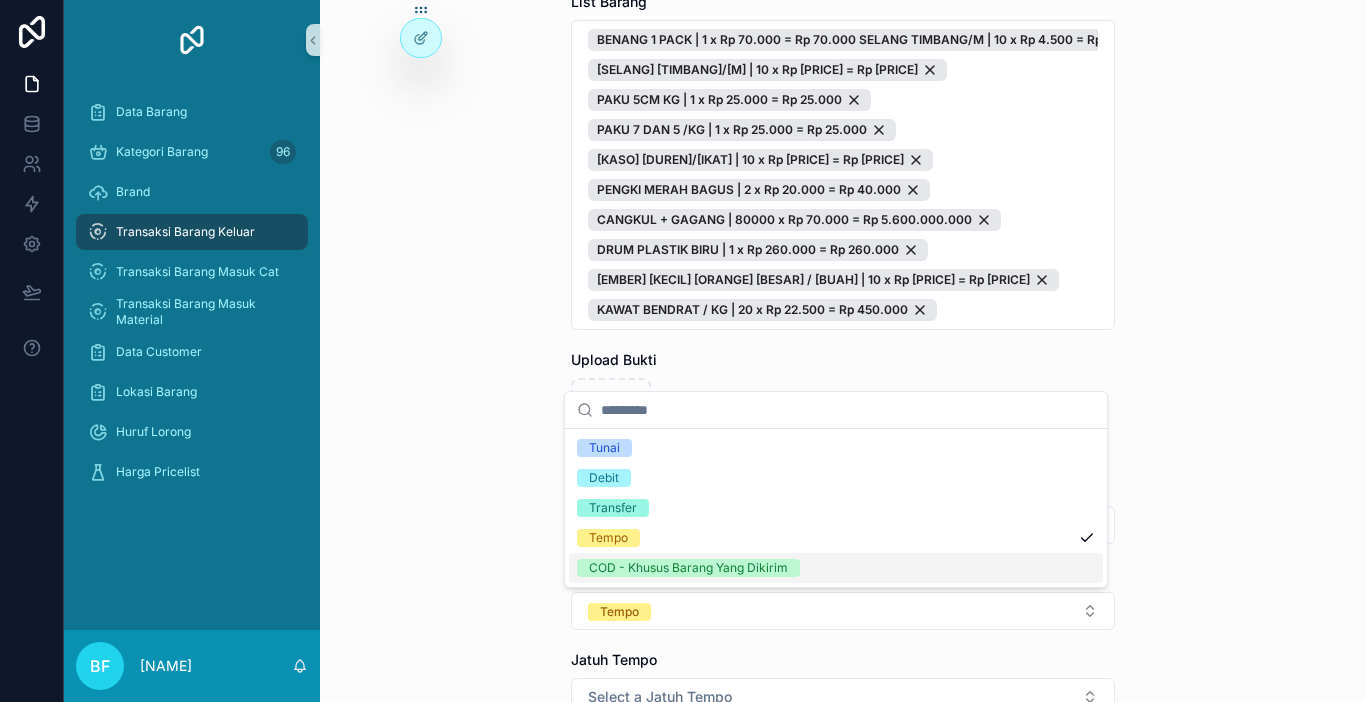 click on "Transaksi Barang Keluar Buat Order Baru Buat Order Baru Nomor PO Tanggal Transaksi * ********* List Barang * BENANG 1 PACK | 1 x Rp 70.000 = Rp 70.000 SELANG TIMBANG/M | 10 x Rp 4.500 = Rp 45.000 PAKU 5CM KG  | 1 x Rp 25.000 = Rp 25.000 PAKU 7 DAN 5 /KG | 1 x Rp 25.000 = Rp 25.000 KASO 4X6X4 DUREN/IKAT | 10 x Rp 180.000 = Rp 1.800.000 PENGKI MERAH BAGUS  | 2 x Rp 20.000 = Rp 40.000 CANGKUL + GAGANG | 80000 x Rp 70.000 = Rp 5.600.000.000 DRUM PLASTIK BIRU | 1 x Rp 260.000 = Rp 260.000 EMBER KECIL ORANGE BESAR  / BUAH | 10 x Rp 18.000 = Rp 180.000 KAWAT BENDRAT / KG | 20 x Rp 22.500 = Rp 450.000 Upload Bukti Customer * PT. BBS BELMONT Tipe Pembayaran * Tempo Jatuh Tempo Select a Jatuh Tempo Harga Ongkir Totalkan Transaksi" at bounding box center (843, 348) 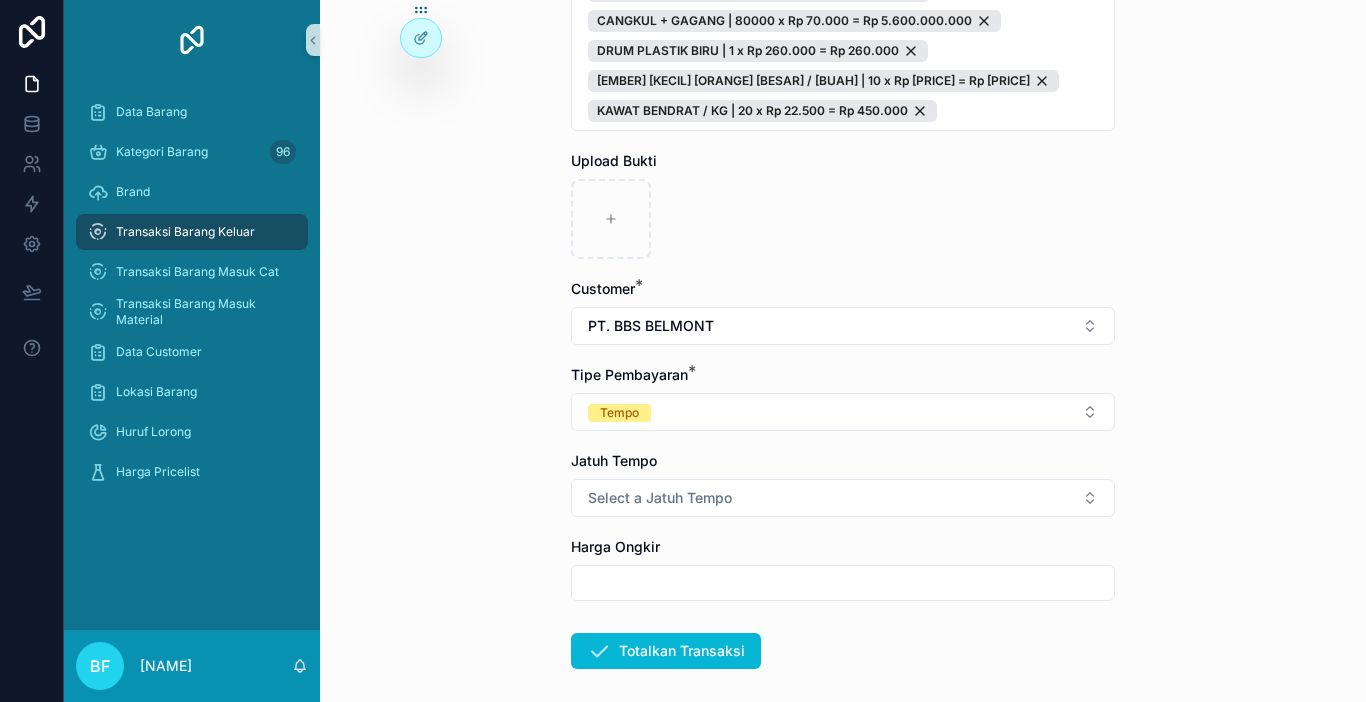 scroll, scrollTop: 500, scrollLeft: 0, axis: vertical 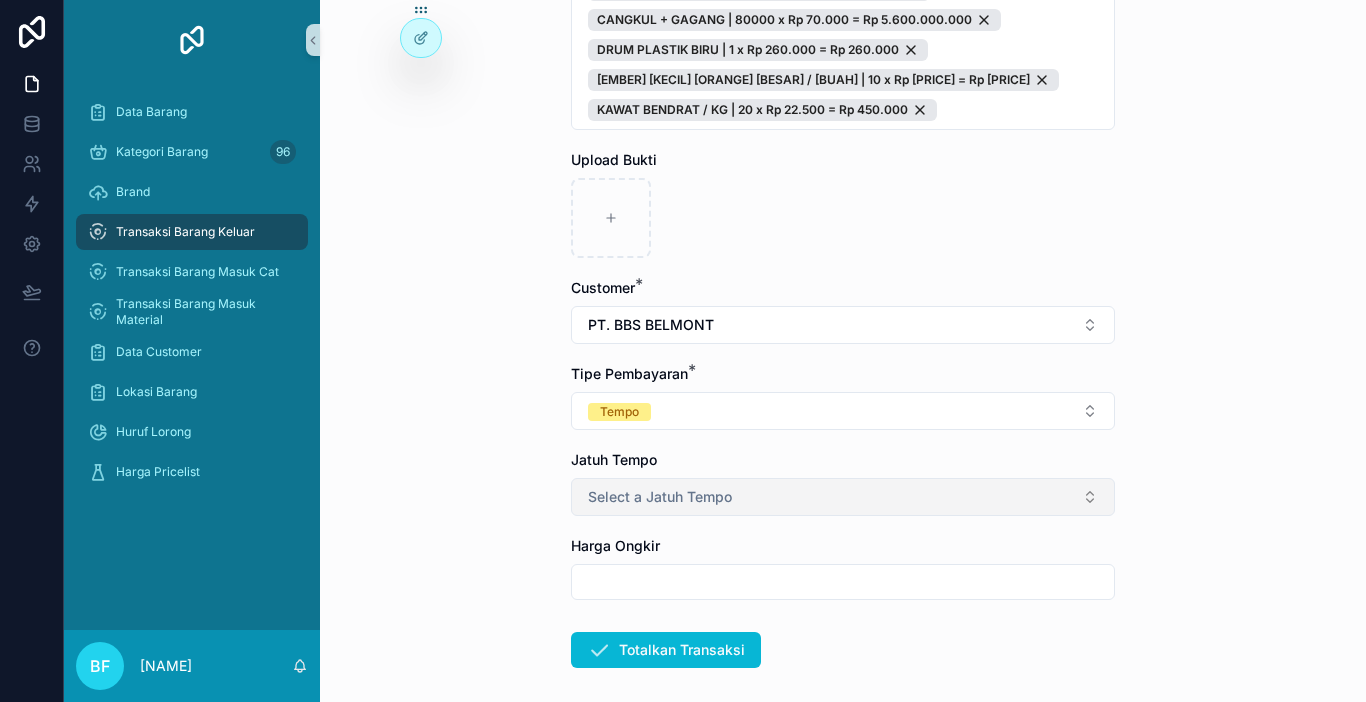 click on "Select a Jatuh Tempo" at bounding box center (660, 497) 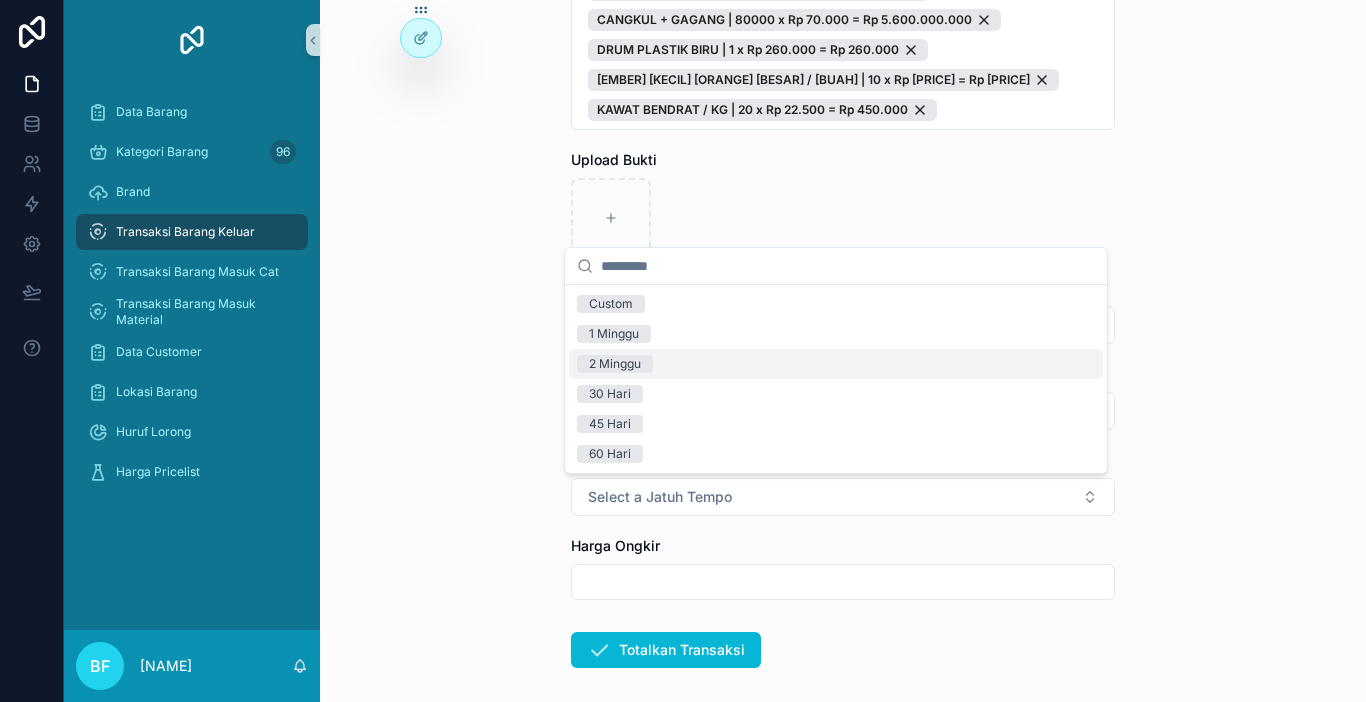 click on "2 Minggu" at bounding box center (615, 364) 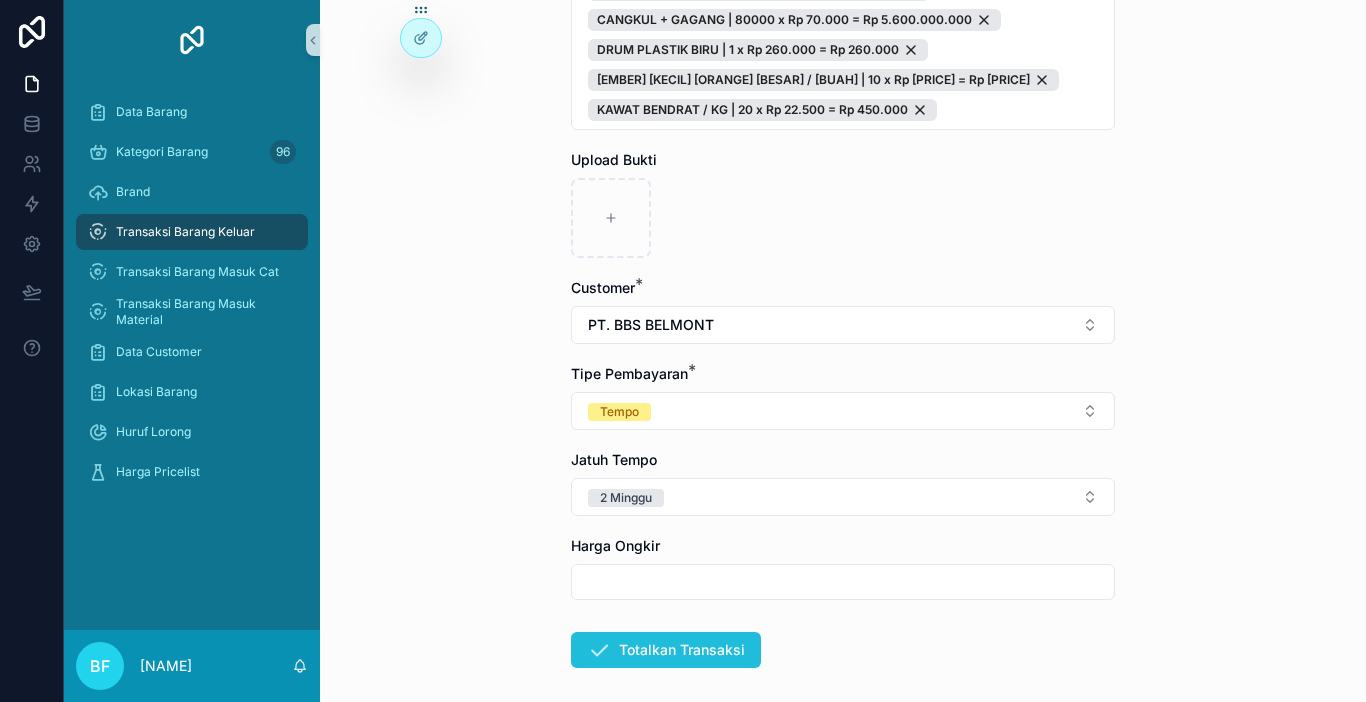 click on "Totalkan Transaksi" at bounding box center (666, 650) 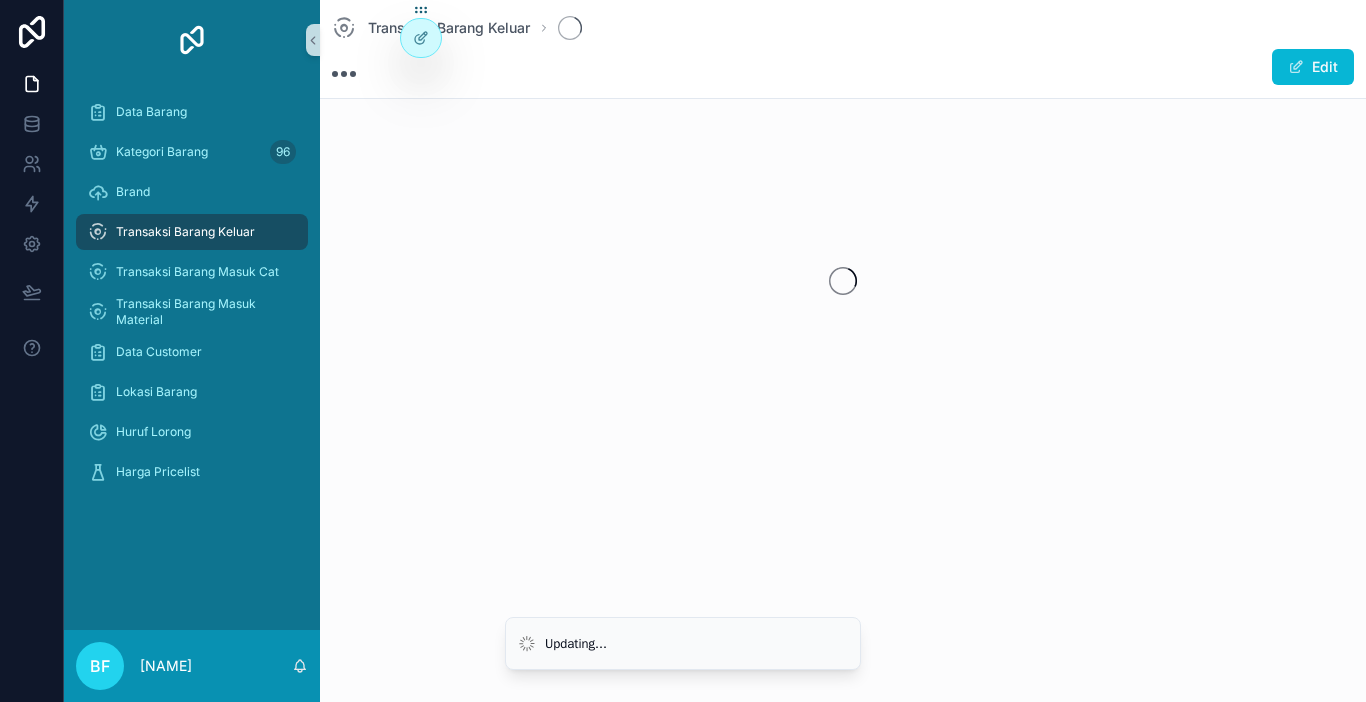 scroll, scrollTop: 0, scrollLeft: 0, axis: both 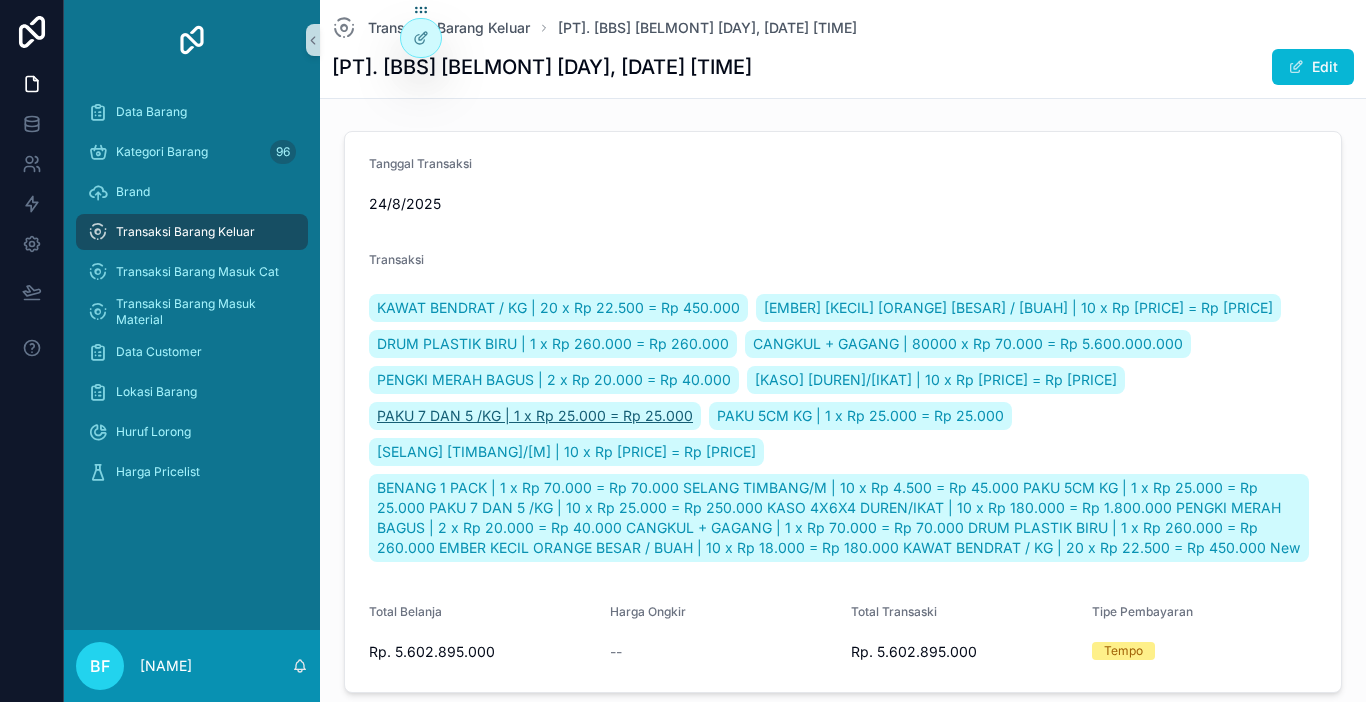 click on "PAKU 7 DAN 5 /KG | 1 x Rp 25.000 = Rp 25.000" at bounding box center [535, 416] 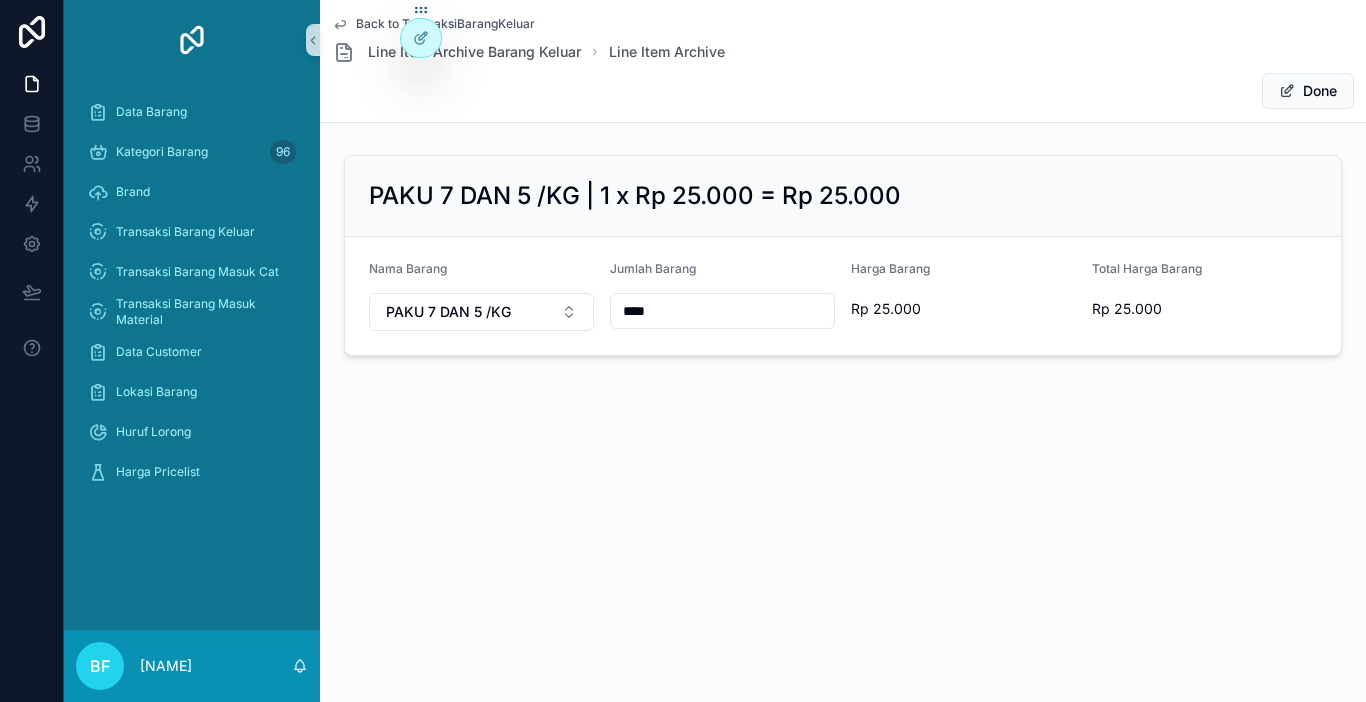click on "****" at bounding box center (722, 311) 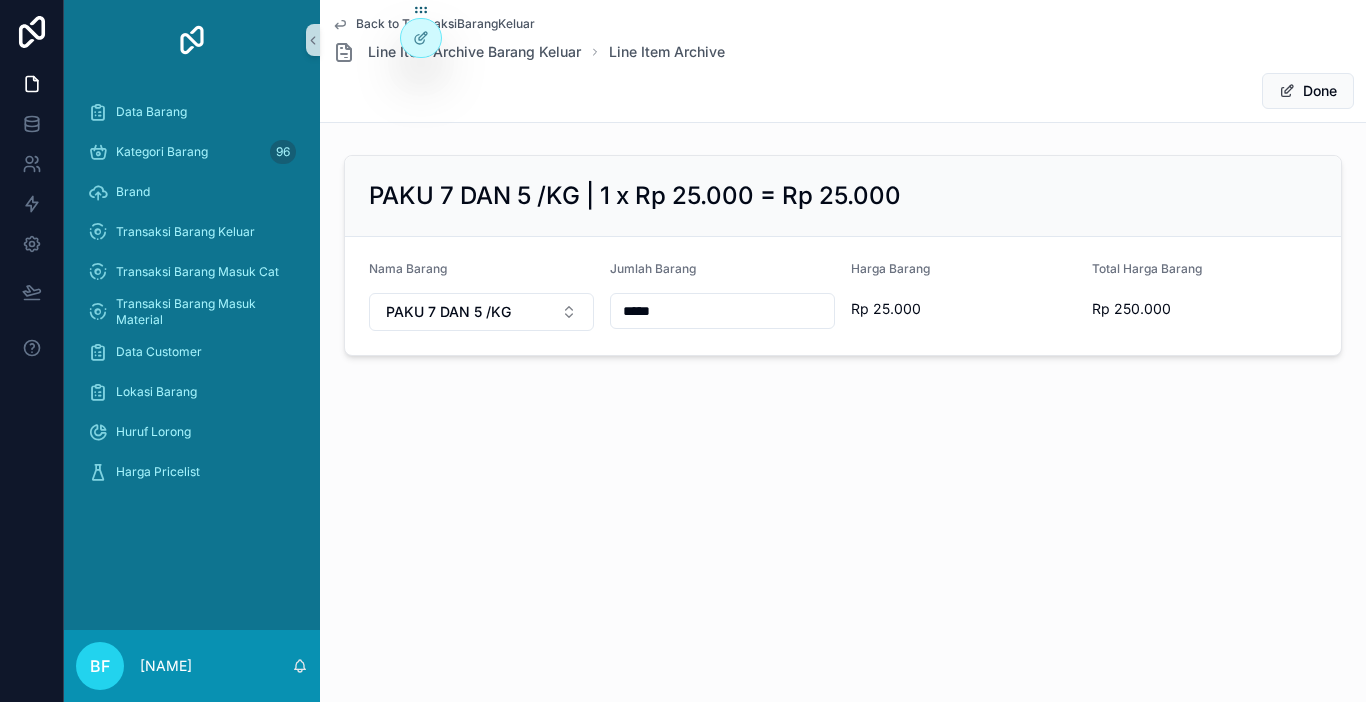 type on "*****" 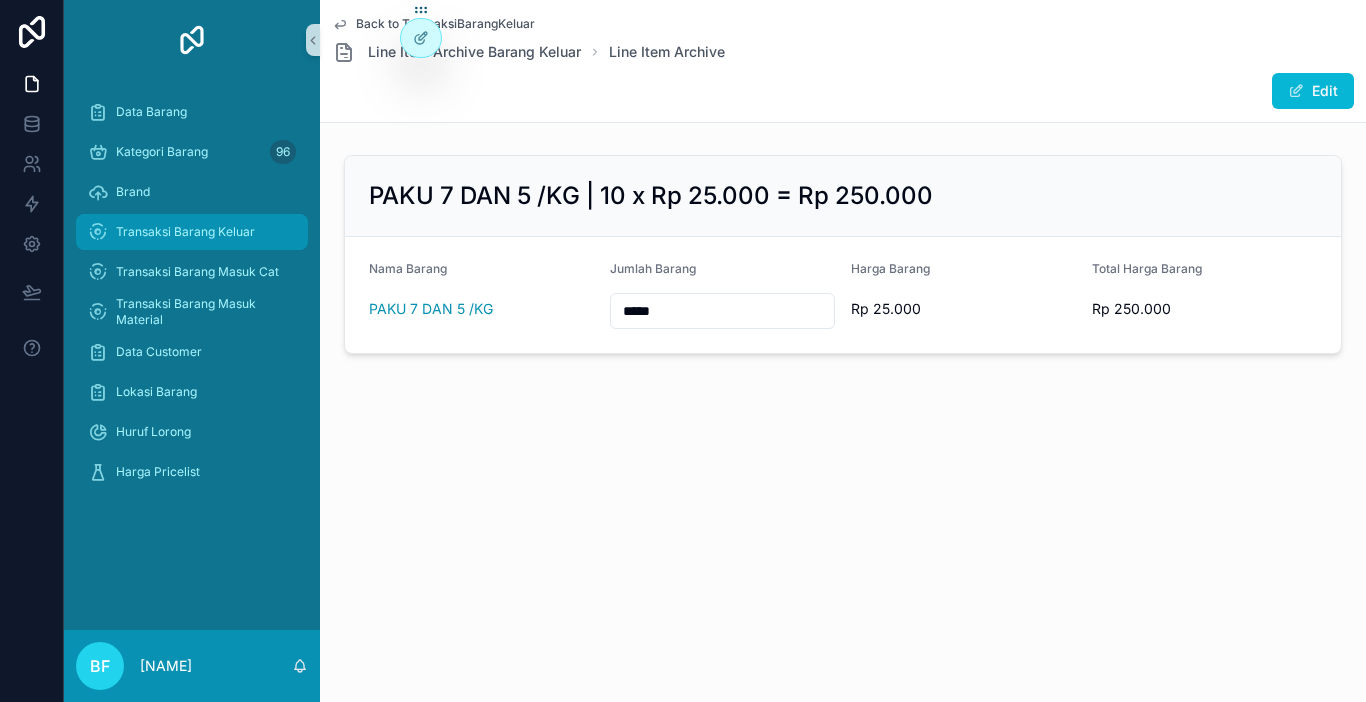 click on "Transaksi Barang Keluar" at bounding box center [192, 232] 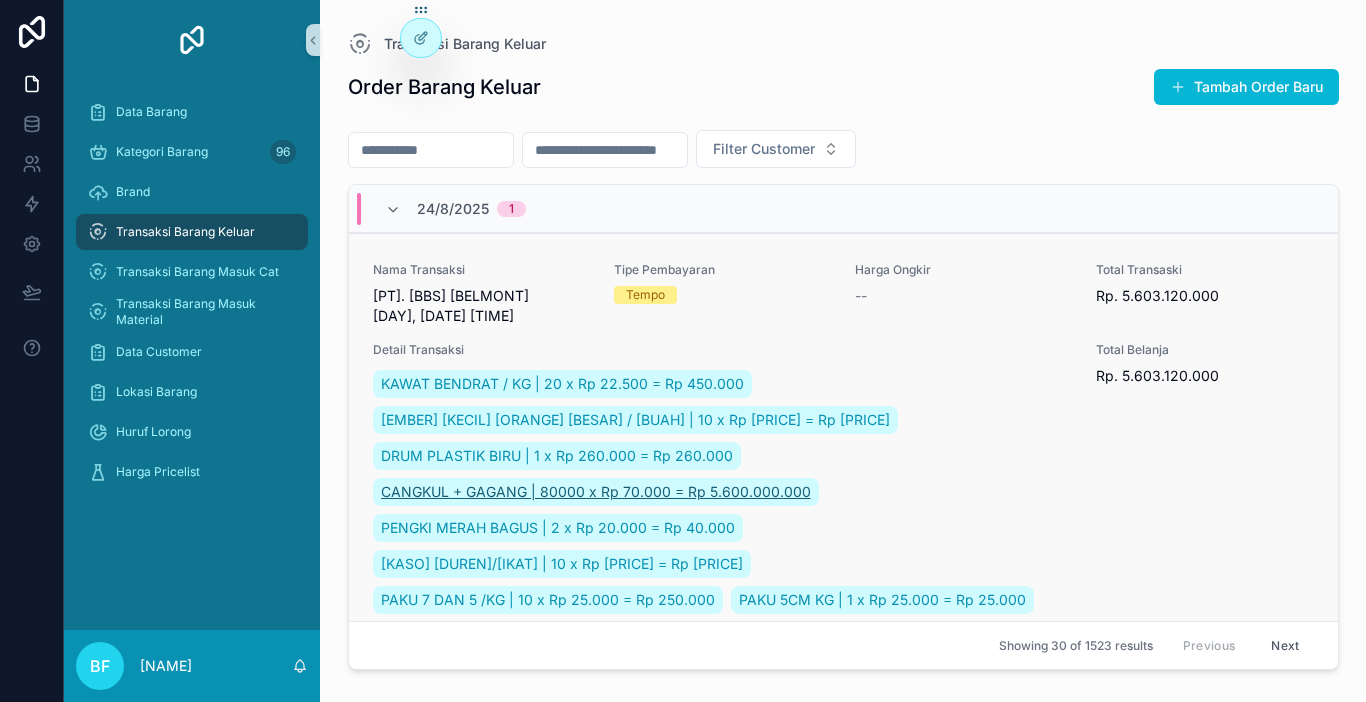 click on "CANGKUL + GAGANG | 80000 x Rp 70.000 = Rp 5.600.000.000" at bounding box center [596, 492] 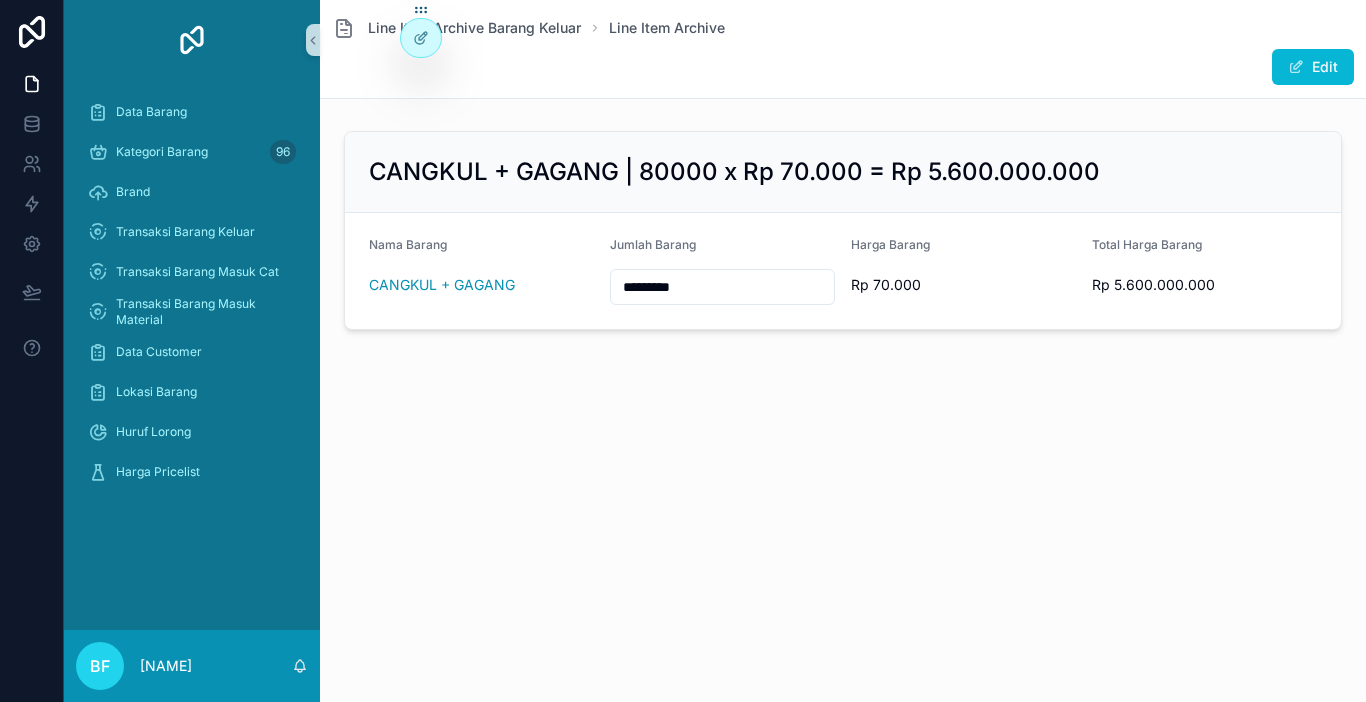 click on "*********" at bounding box center (722, 287) 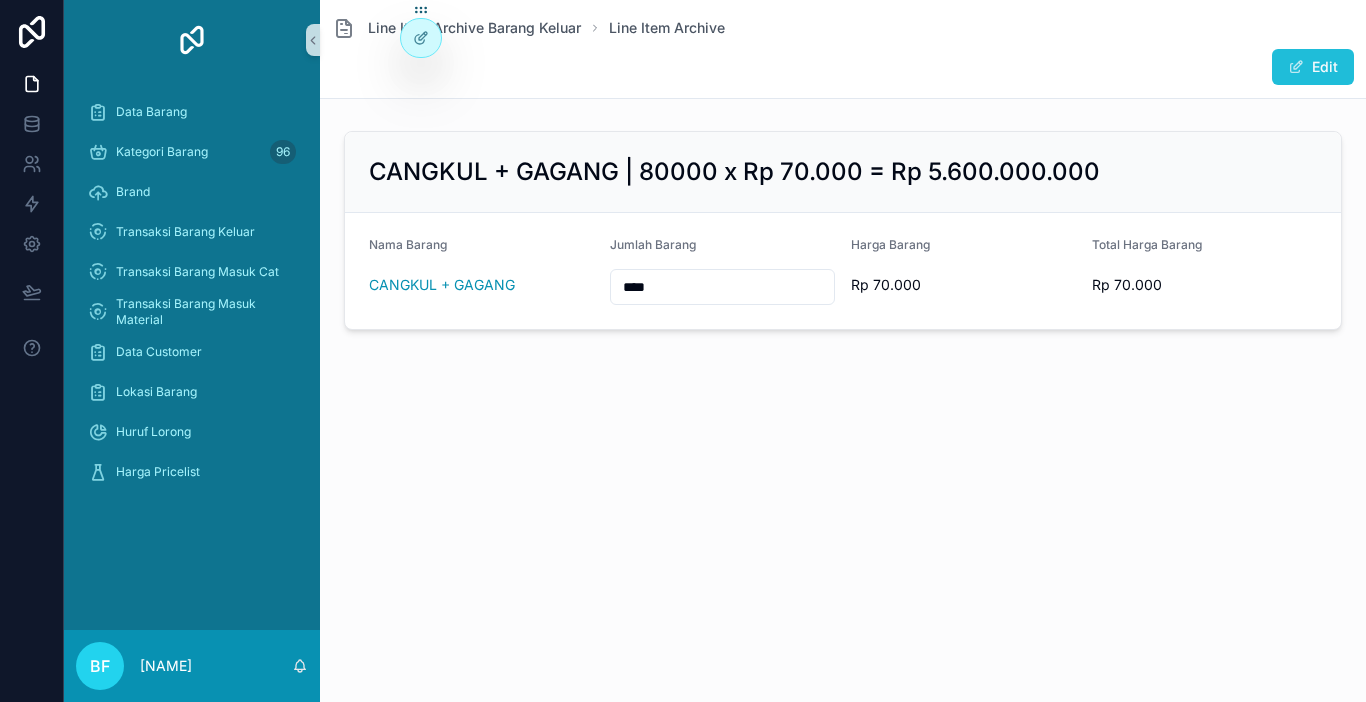 type on "****" 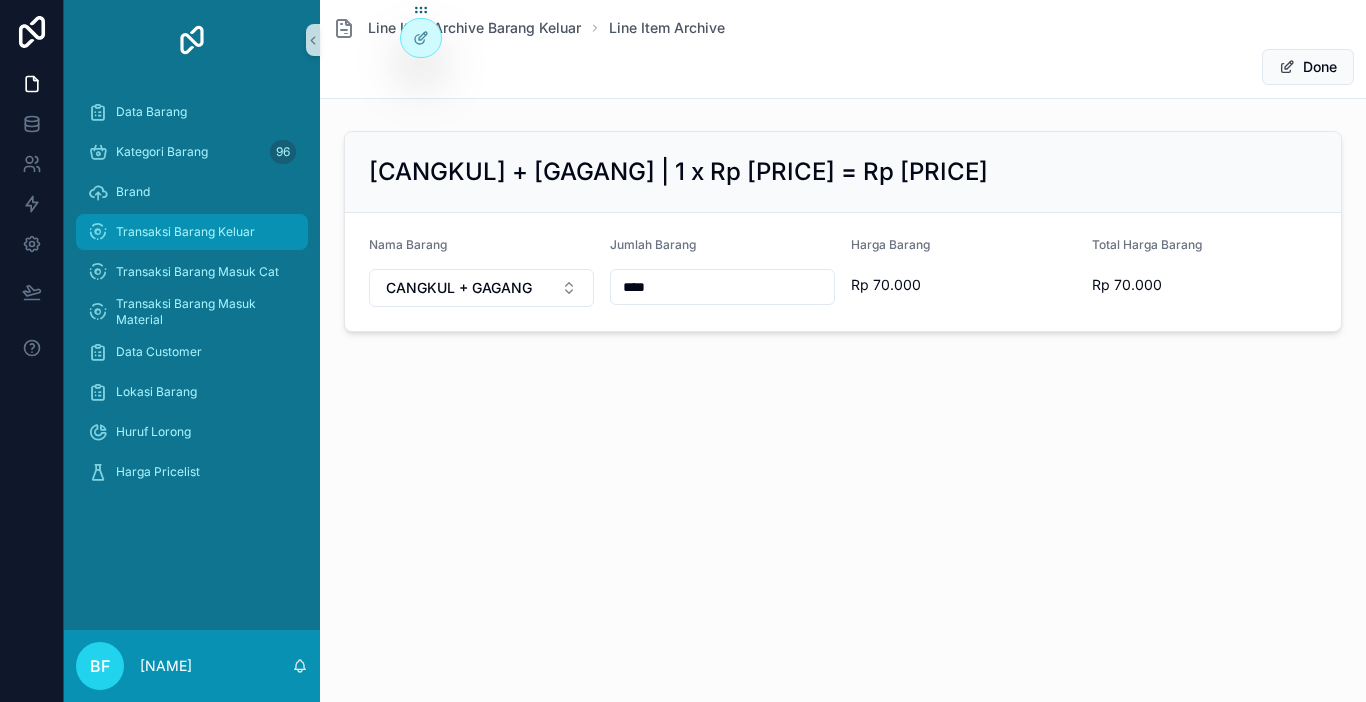 click on "Transaksi Barang Keluar" at bounding box center (185, 232) 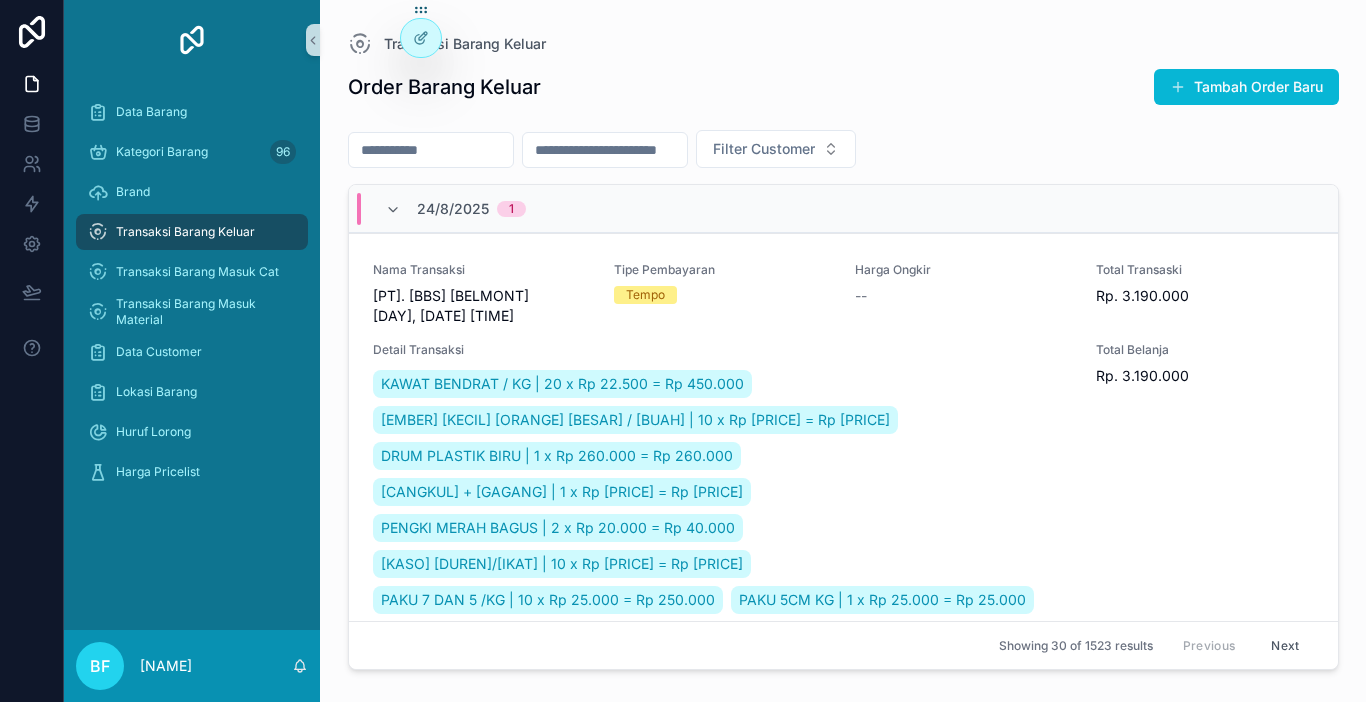 click on "[PT]. [BBS] [BELMONT] [DAY], [DATE] [TIME]" at bounding box center (481, 306) 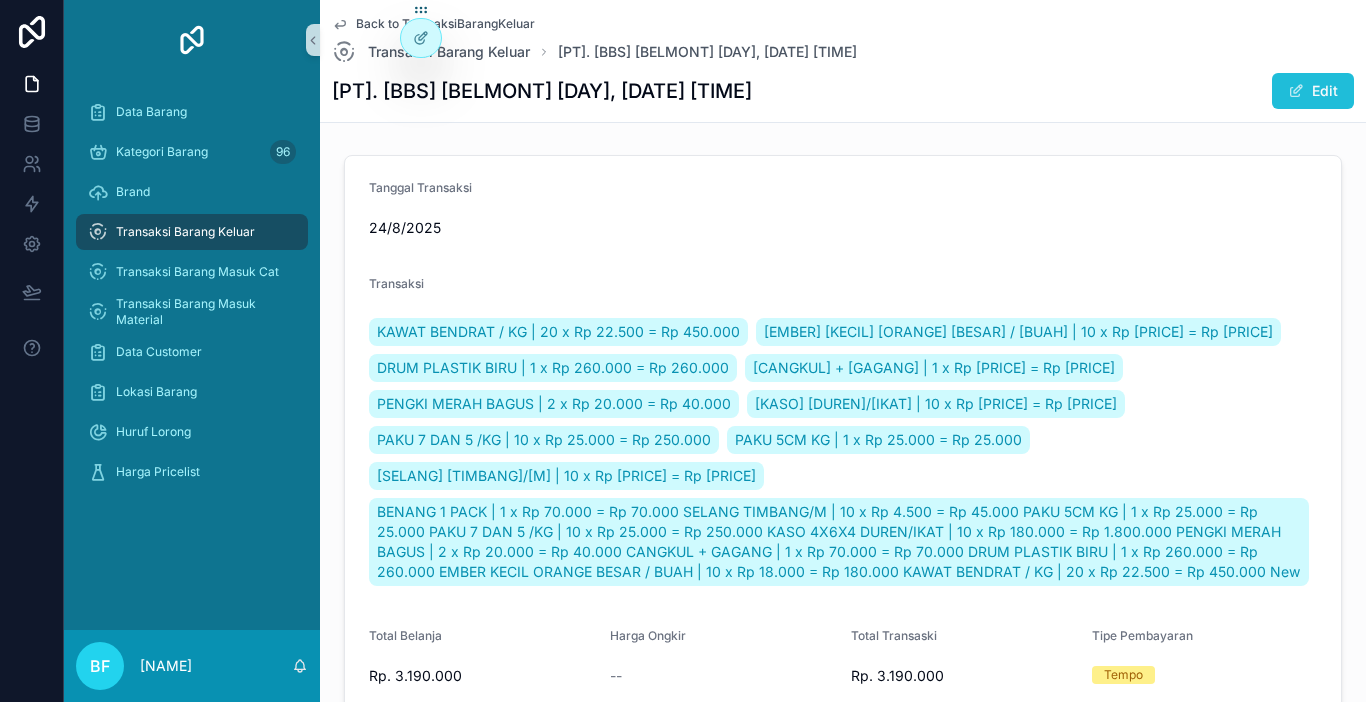 click on "Edit" at bounding box center [1313, 91] 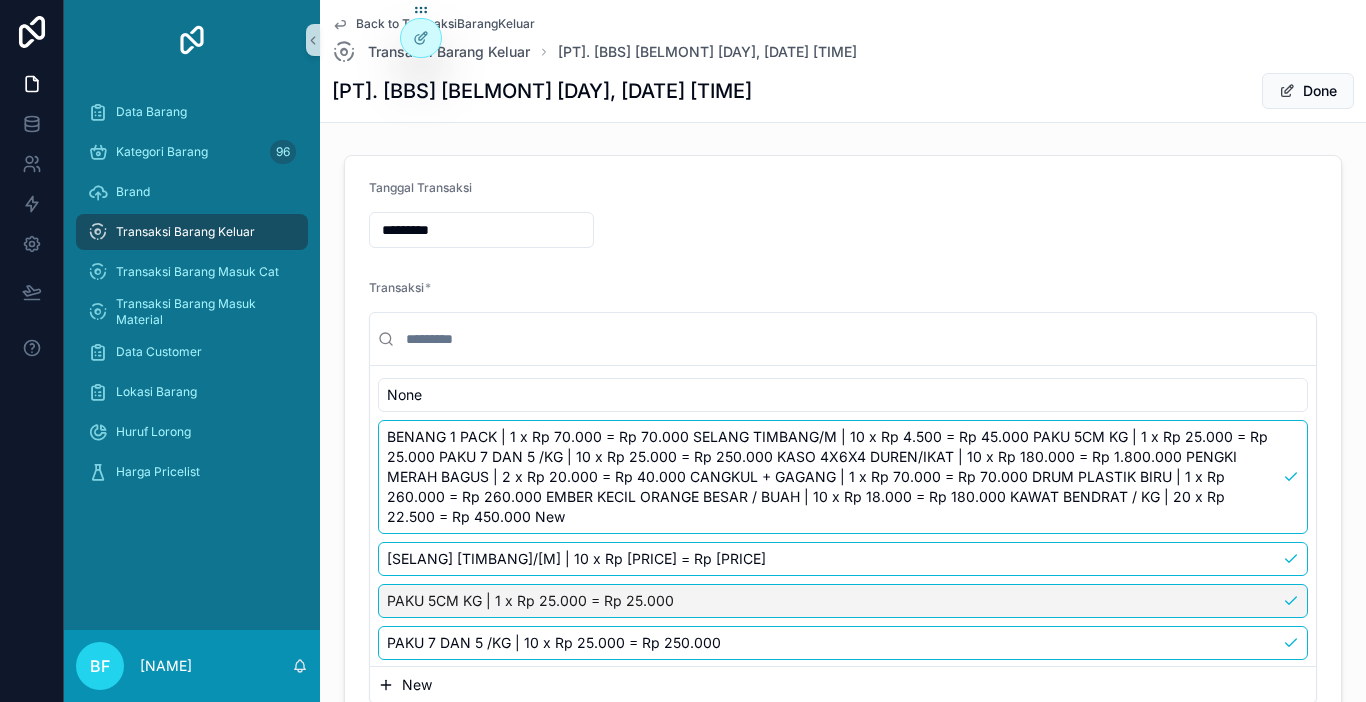 click on "PAKU 5CM KG  | 1 x Rp 25.000 = Rp 25.000" at bounding box center (843, 601) 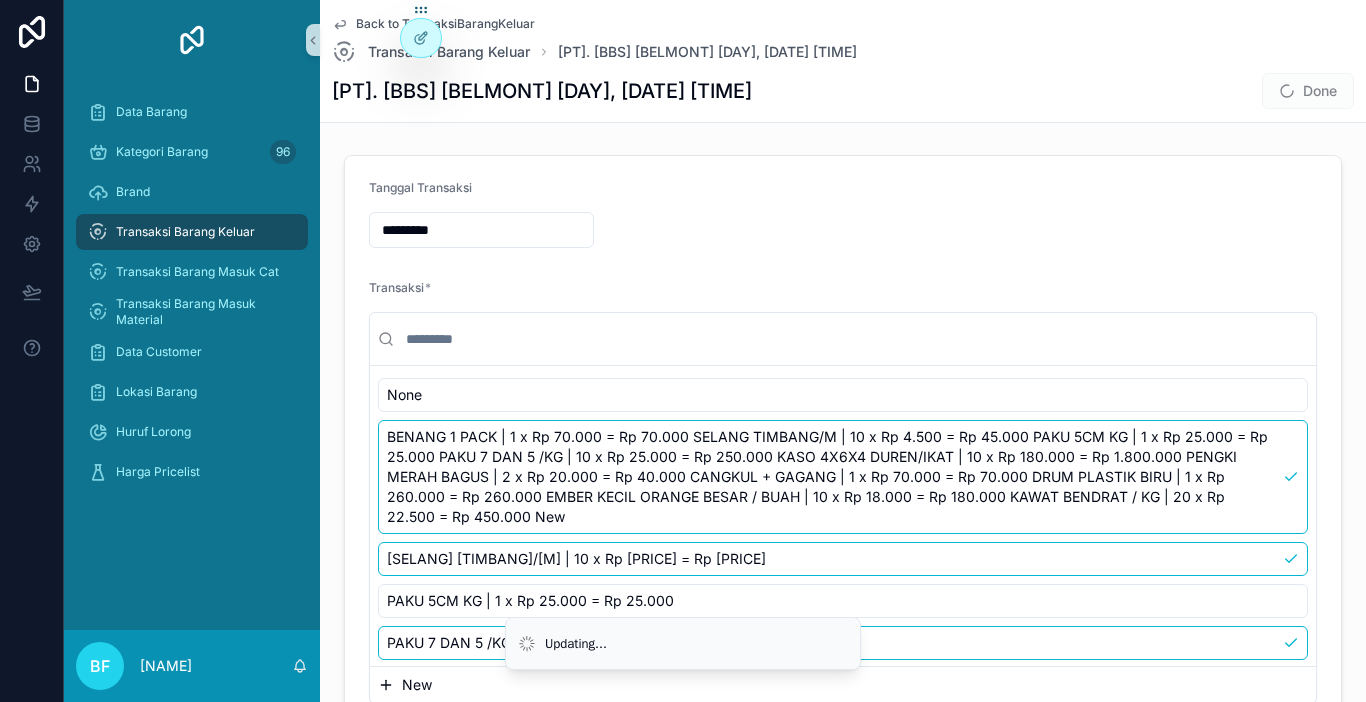 scroll, scrollTop: 100, scrollLeft: 0, axis: vertical 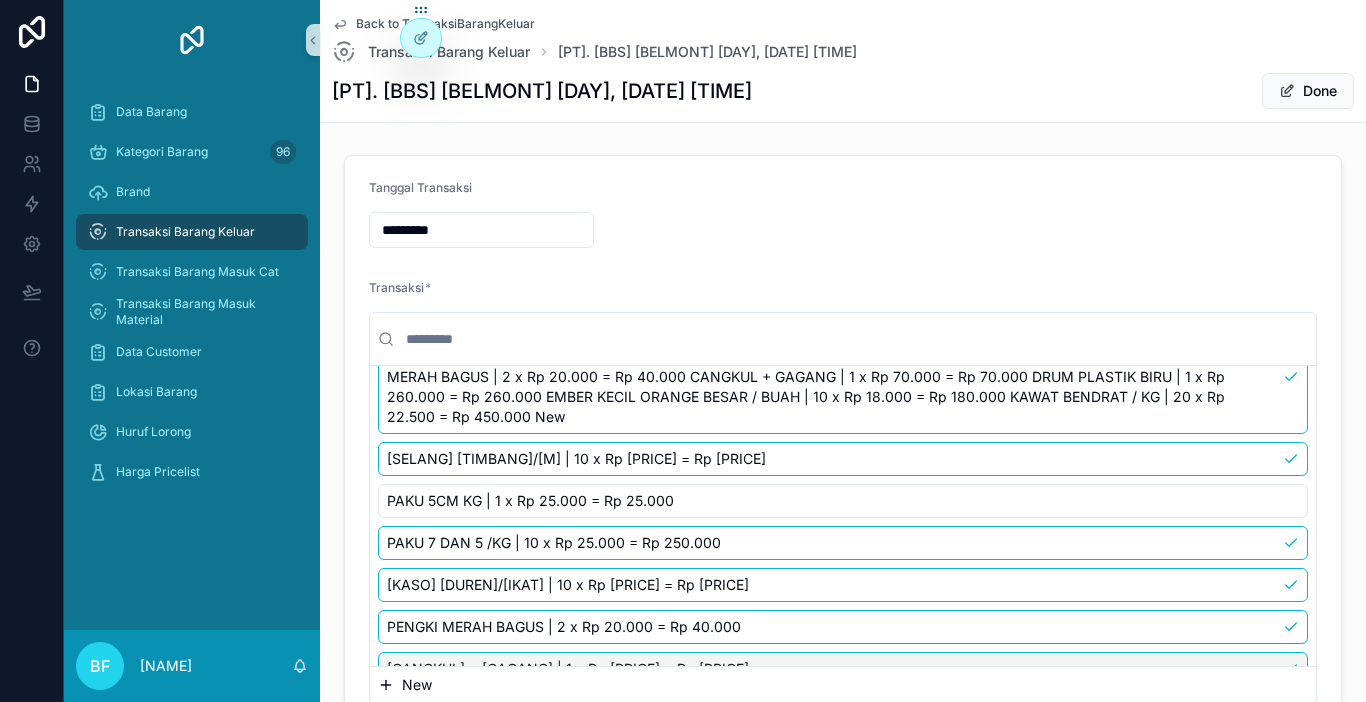 click on "[CANGKUL] + [GAGANG] | 1 x Rp [PRICE] = Rp [PRICE]" at bounding box center (843, 669) 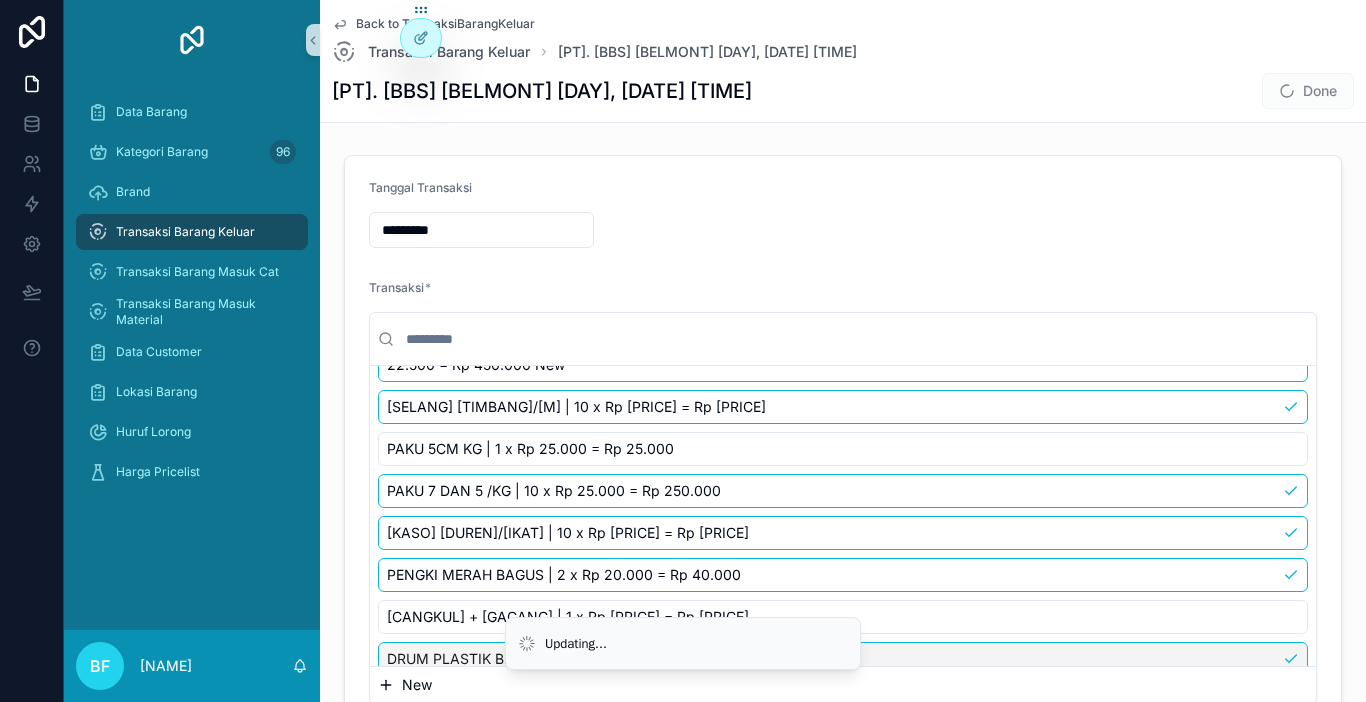 scroll, scrollTop: 178, scrollLeft: 0, axis: vertical 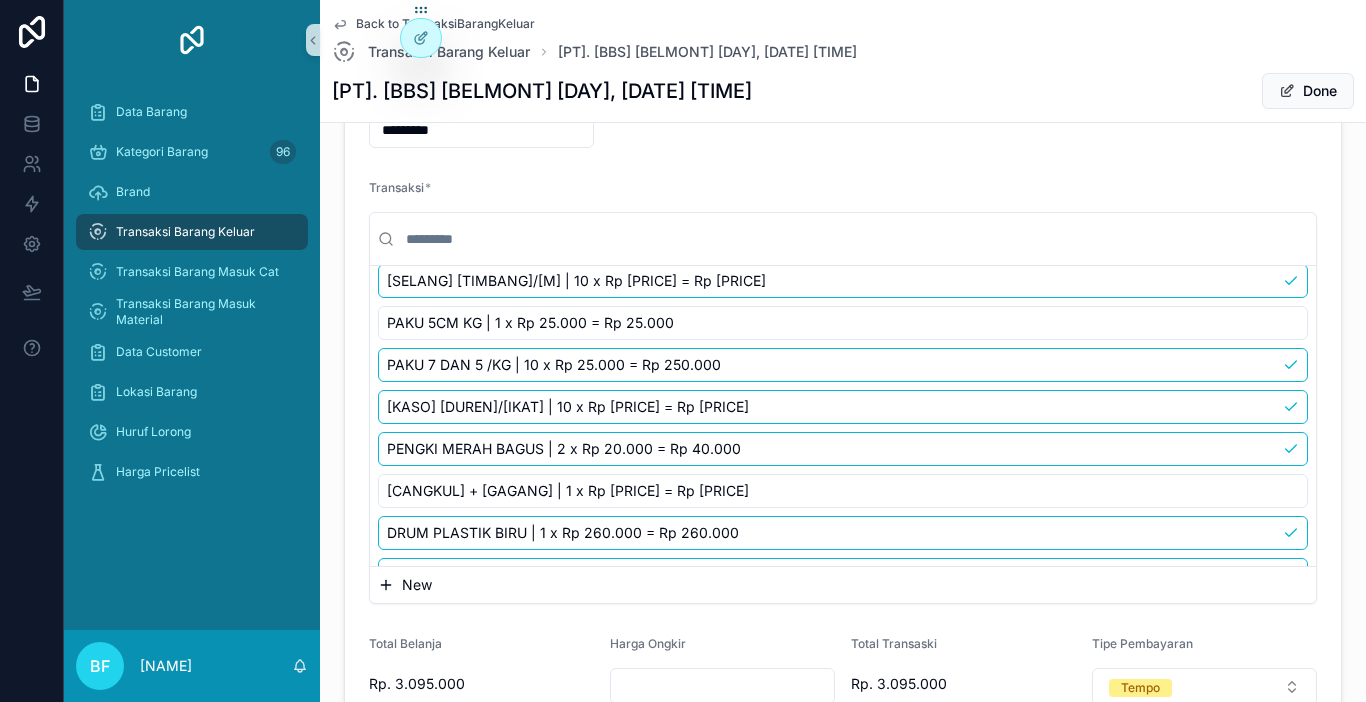 click on "New" at bounding box center [843, 585] 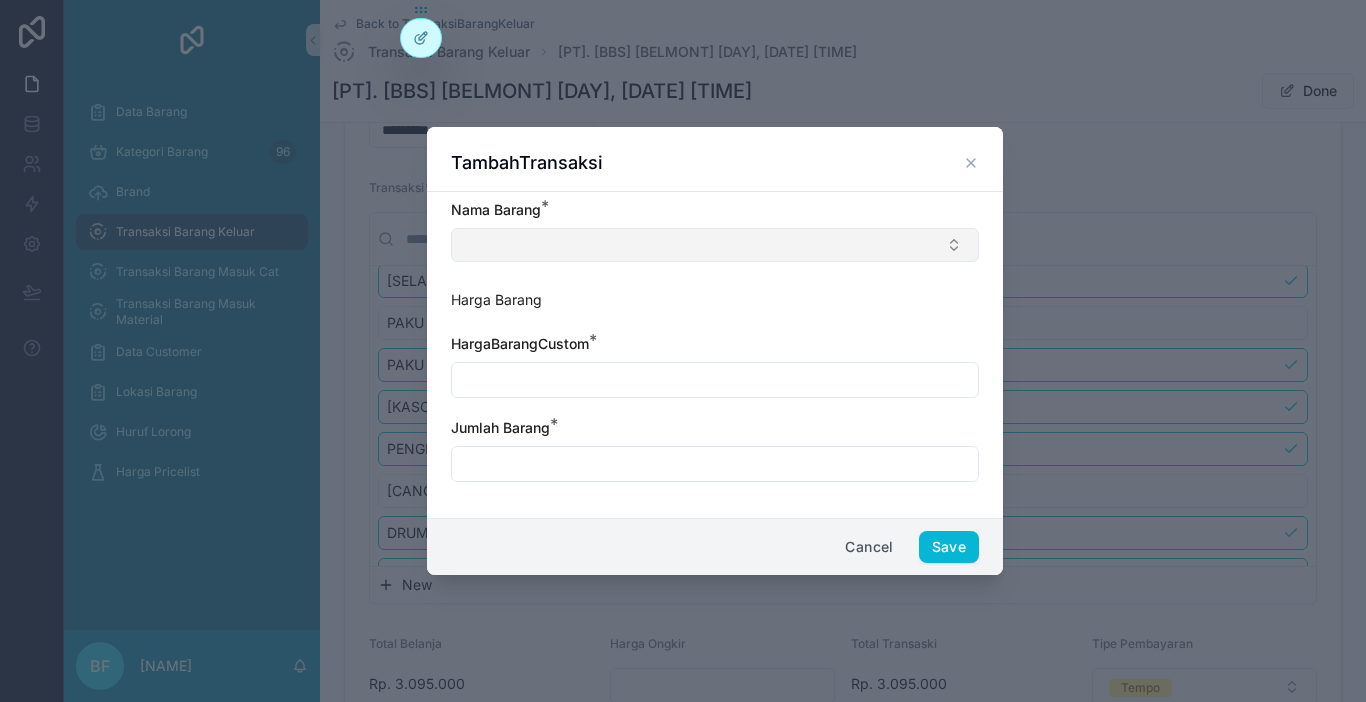 click at bounding box center (715, 245) 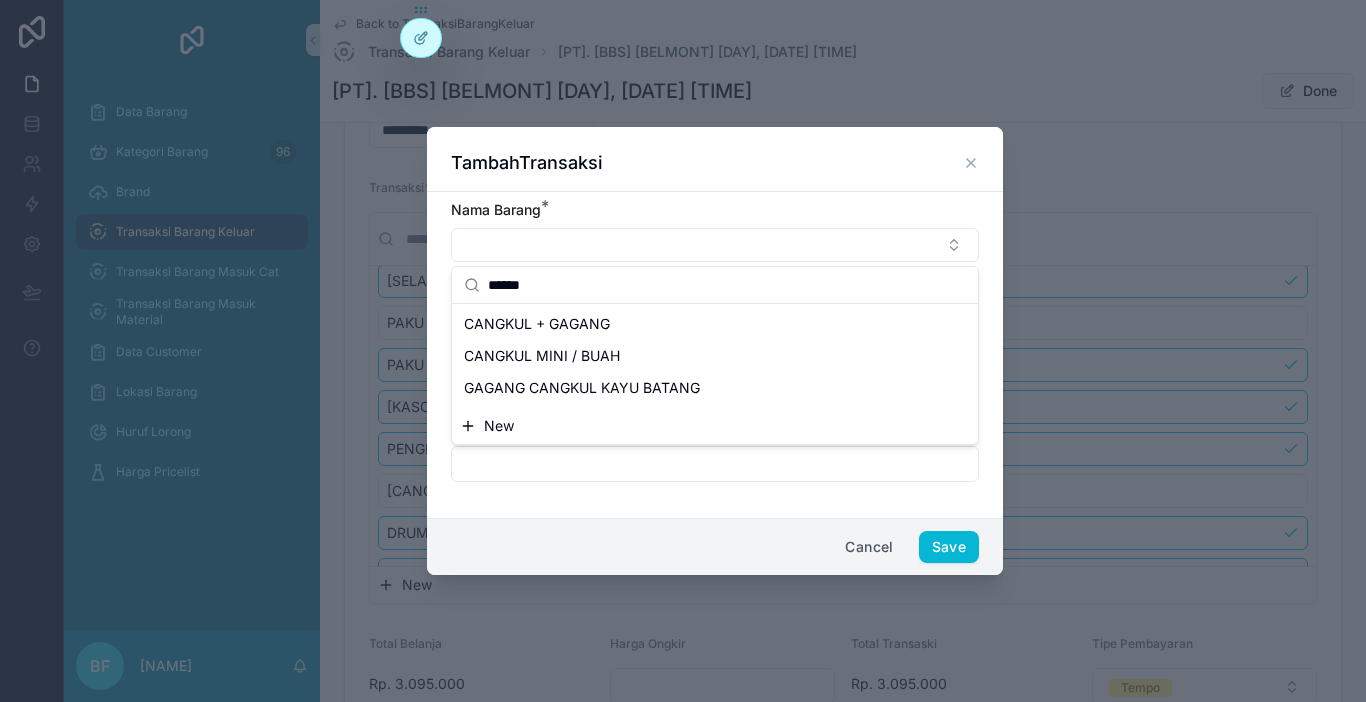 type on "******" 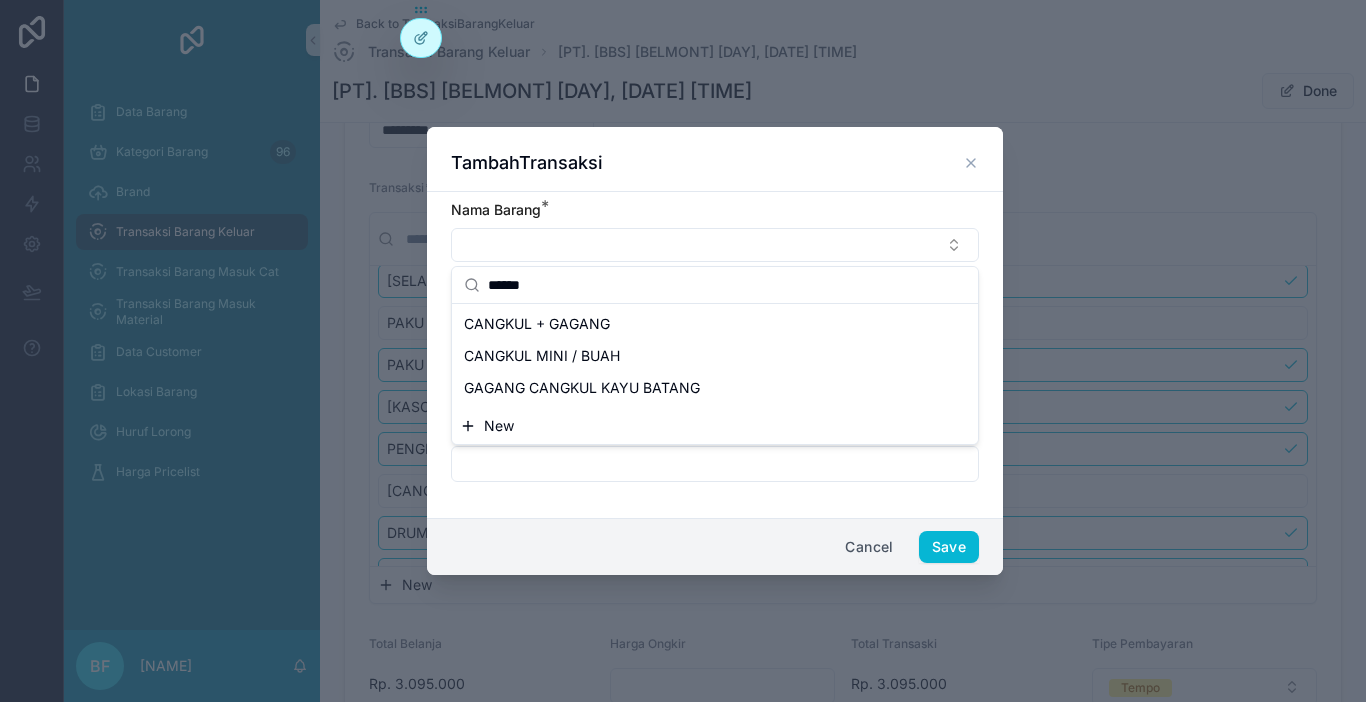 click on "CANGKUL + GAGANG" at bounding box center [537, 324] 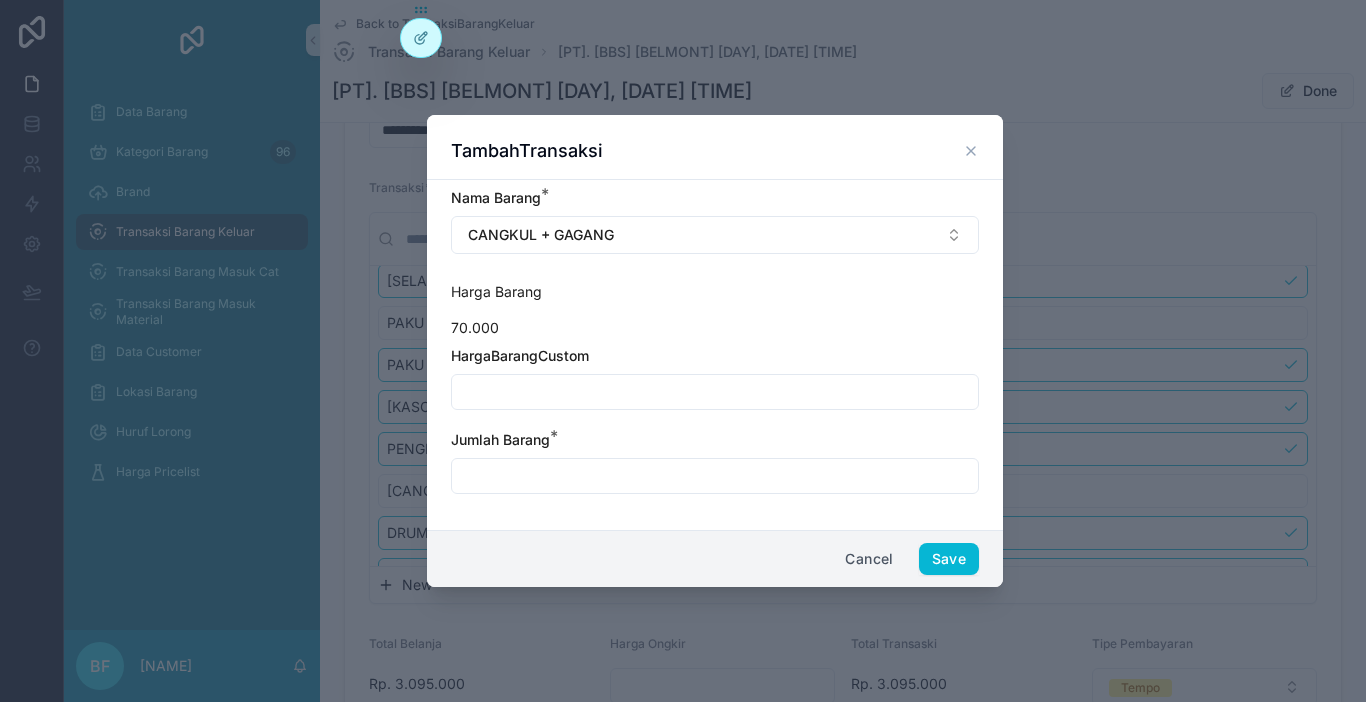 click at bounding box center (715, 392) 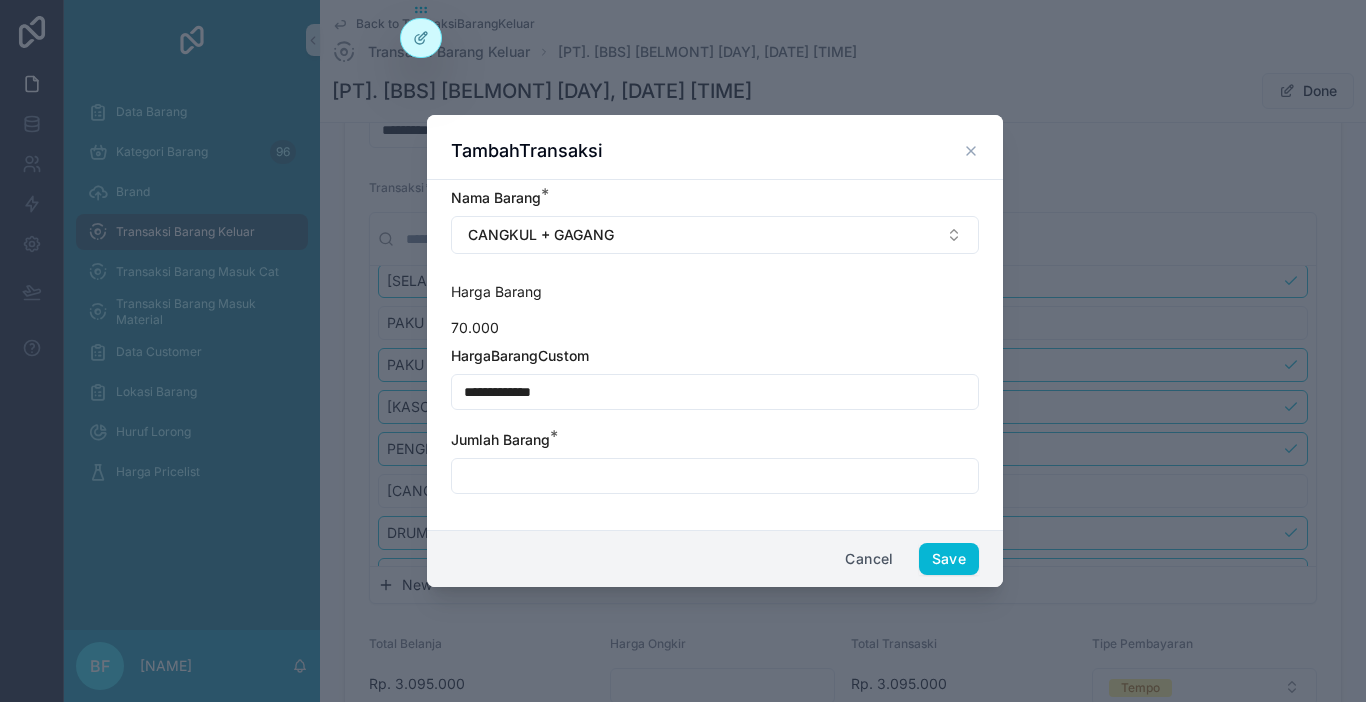 type on "**********" 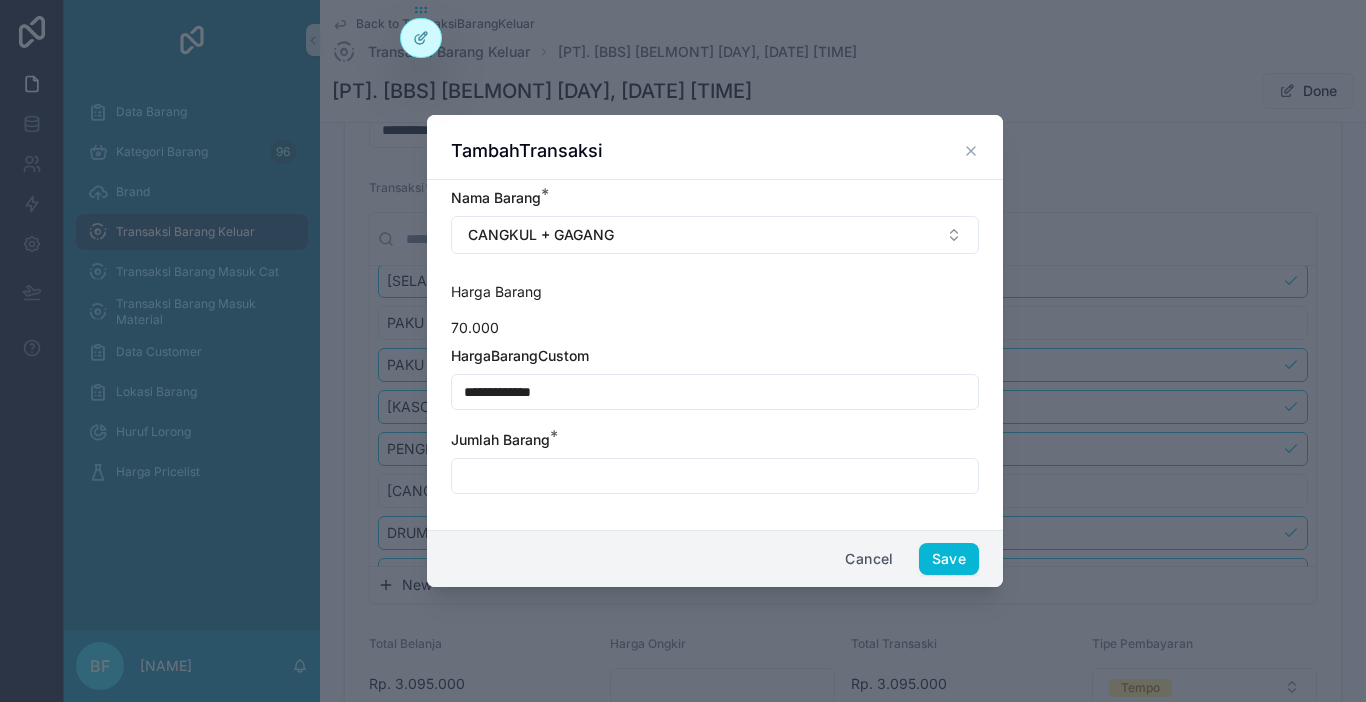 click at bounding box center (715, 476) 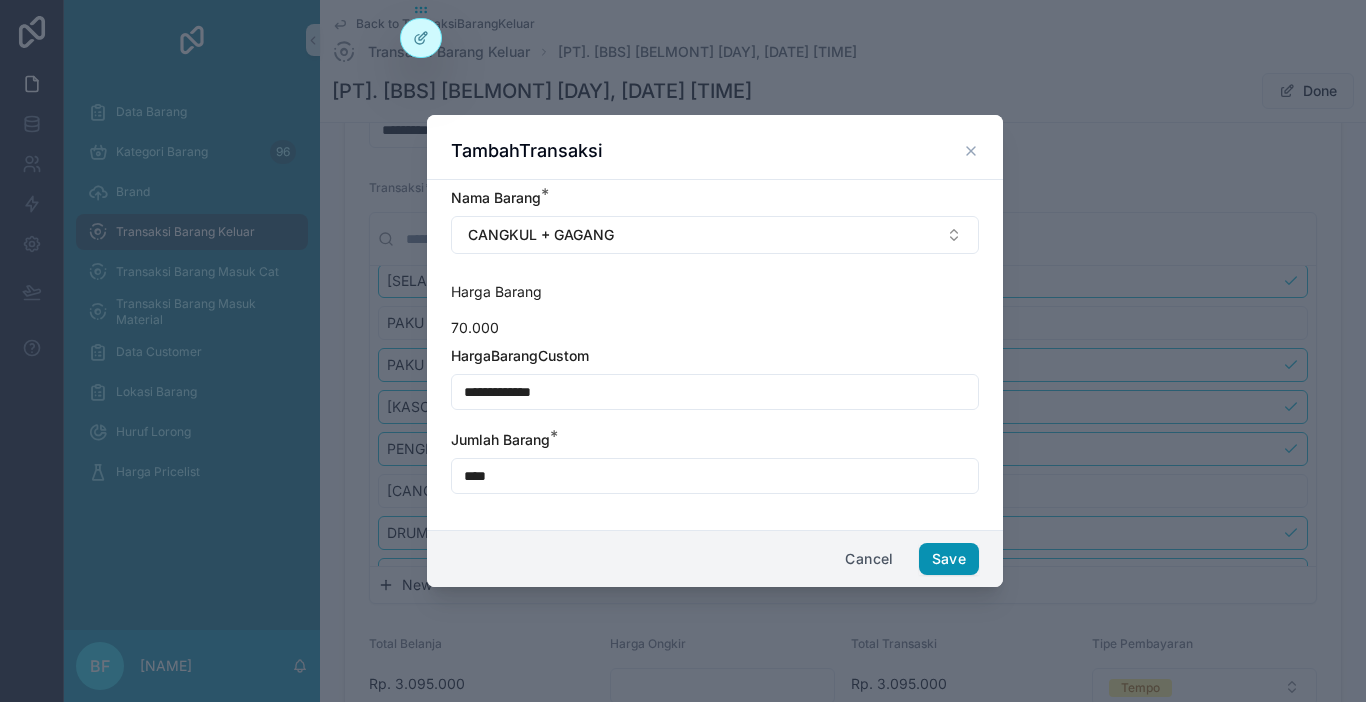 type on "****" 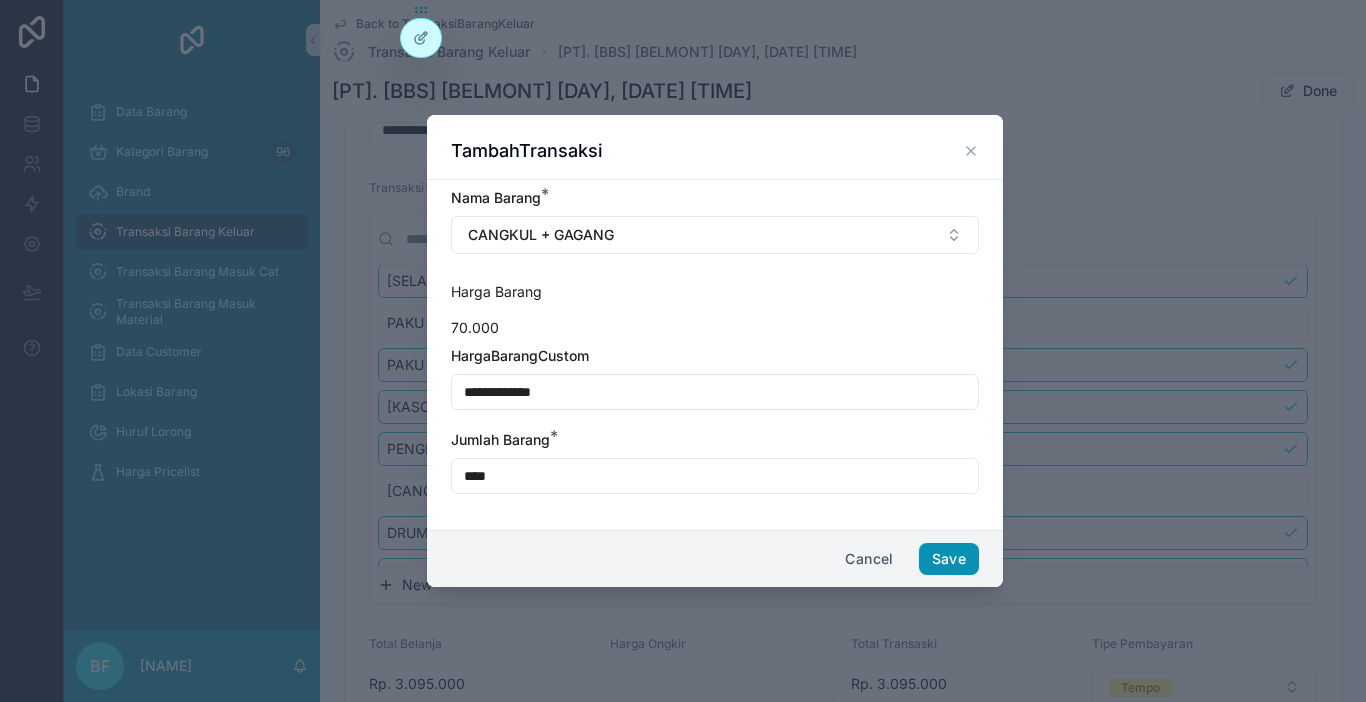 click on "Save" at bounding box center [949, 559] 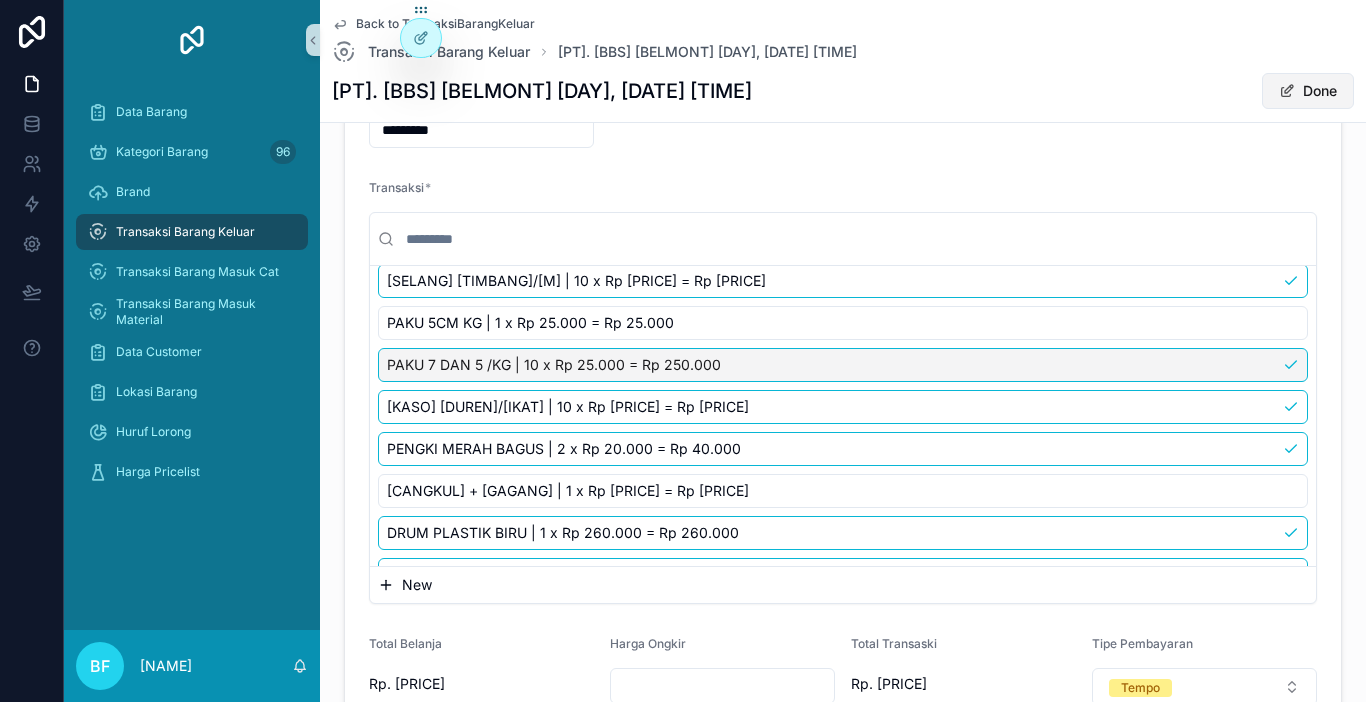 click on "Done" at bounding box center (1308, 91) 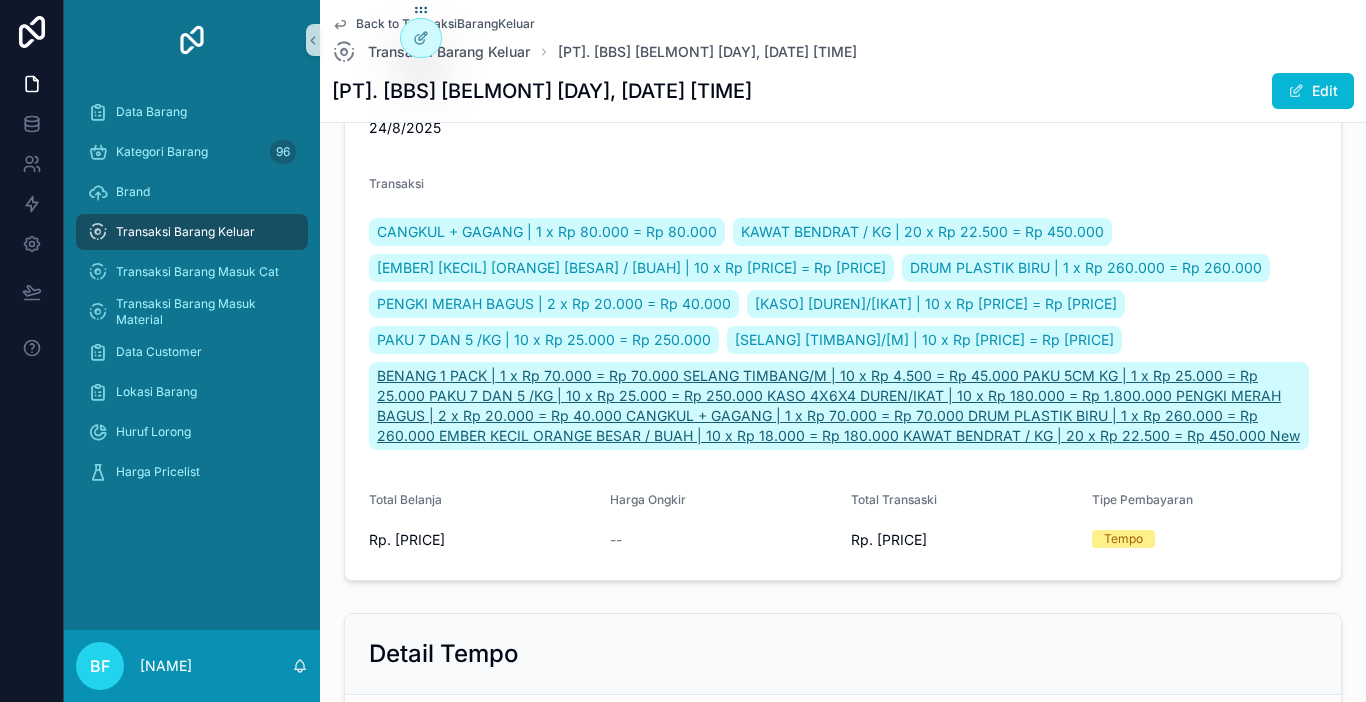 click on "BENANG 1 PACK | 1 x Rp 70.000 = Rp 70.000 SELANG TIMBANG/M | 10 x Rp 4.500 = Rp 45.000 PAKU 5CM KG  | 1 x Rp 25.000 = Rp 25.000 PAKU 7 DAN 5 /KG | 10 x Rp 25.000 = Rp 250.000 KASO 4X6X4 DUREN/IKAT | 10 x Rp 180.000 = Rp 1.800.000 PENGKI MERAH BAGUS  | 2 x Rp 20.000 = Rp 40.000 CANGKUL + GAGANG | 1 x Rp 70.000 = Rp 70.000 DRUM PLASTIK BIRU | 1 x Rp 260.000 = Rp 260.000 EMBER KECIL ORANGE BESAR  / BUAH | 10 x Rp 18.000 = Rp 180.000 KAWAT BENDRAT / KG | 20 x Rp 22.500 = Rp 450.000 New" at bounding box center [839, 406] 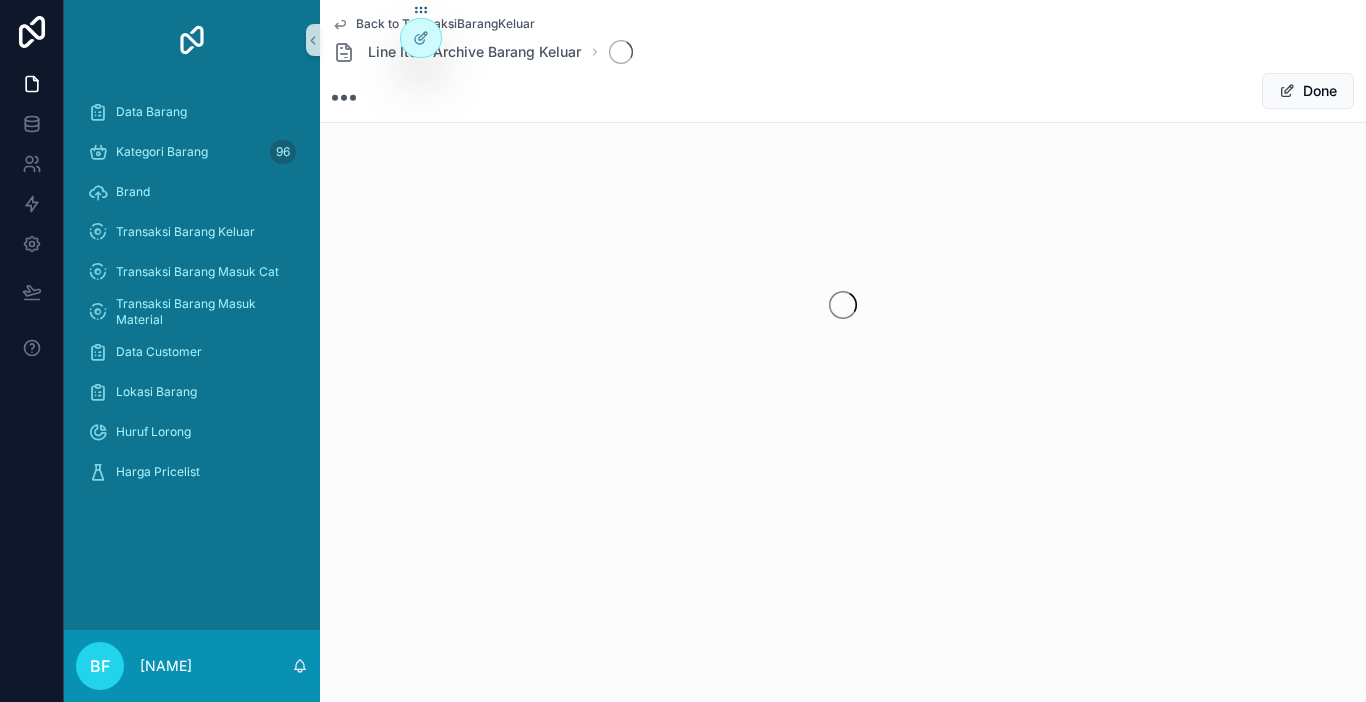 scroll, scrollTop: 0, scrollLeft: 0, axis: both 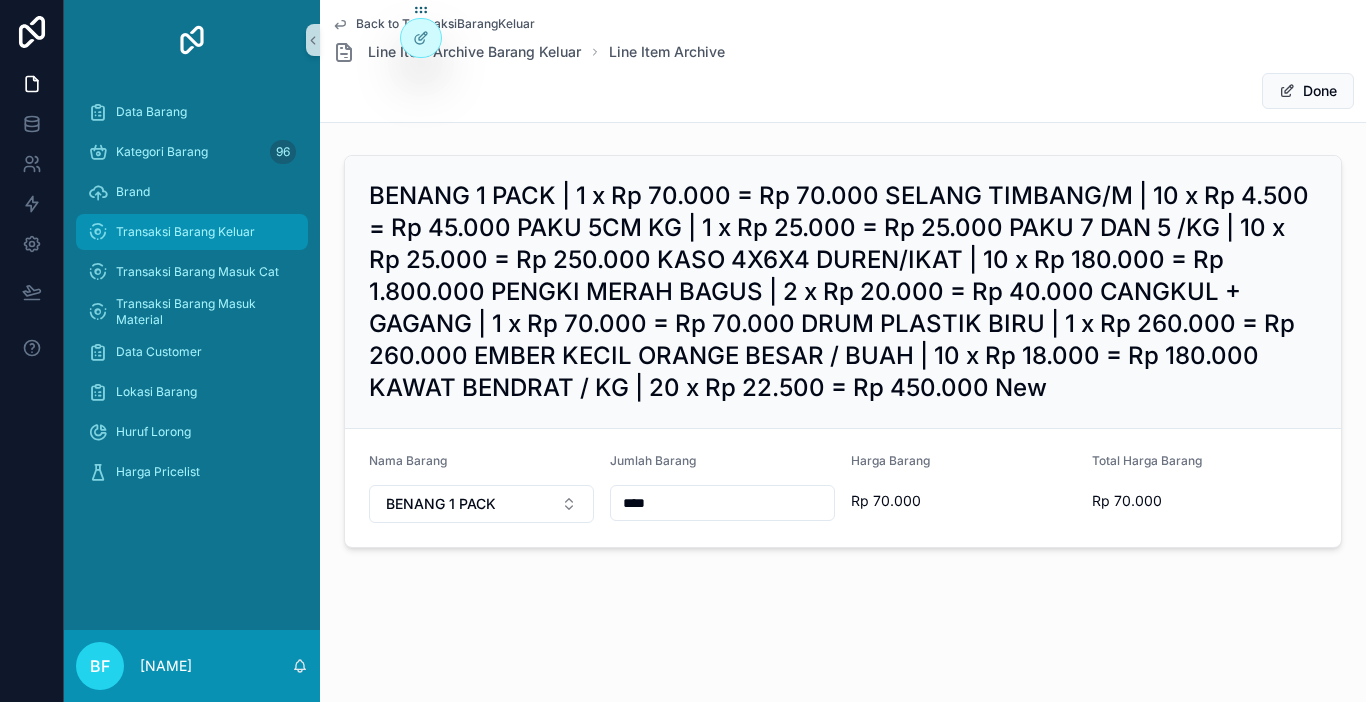 click on "Transaksi Barang Keluar" at bounding box center [185, 232] 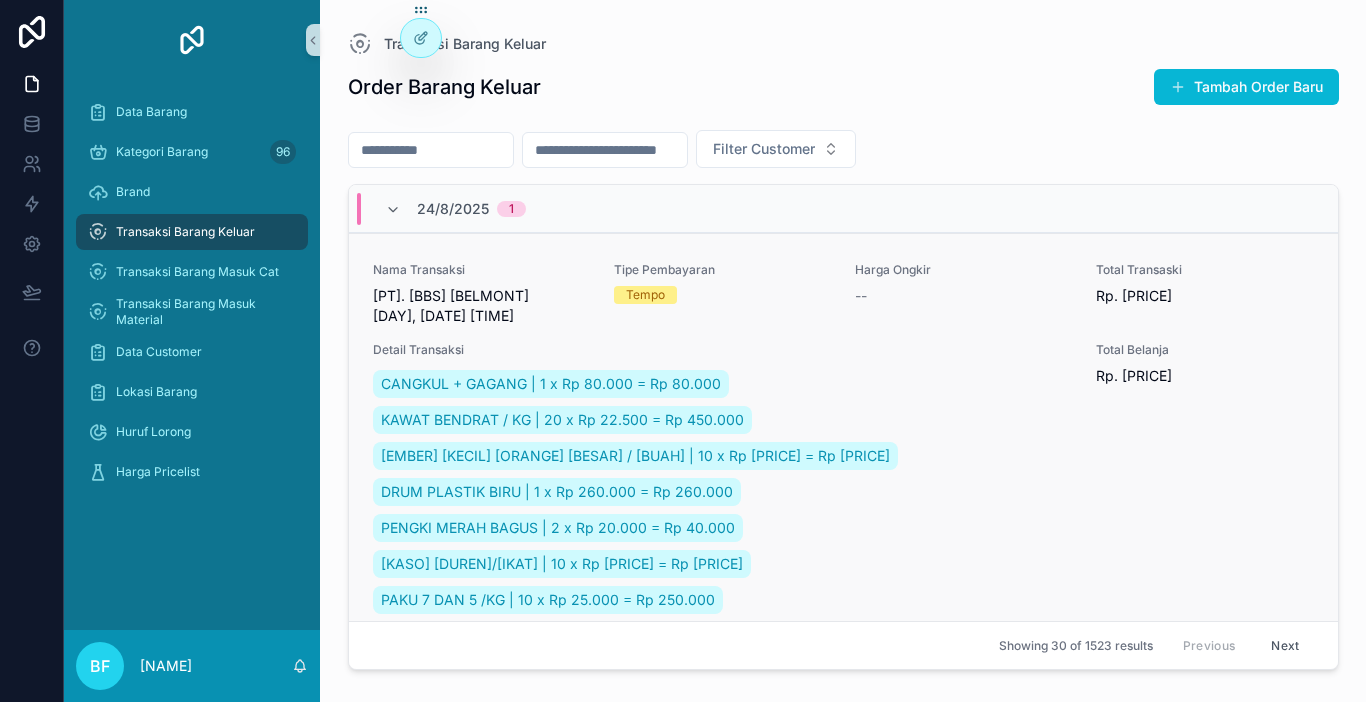 click on "[PT]. [BBS] [BELMONT] [DAY], [DATE] [TIME]" at bounding box center [481, 306] 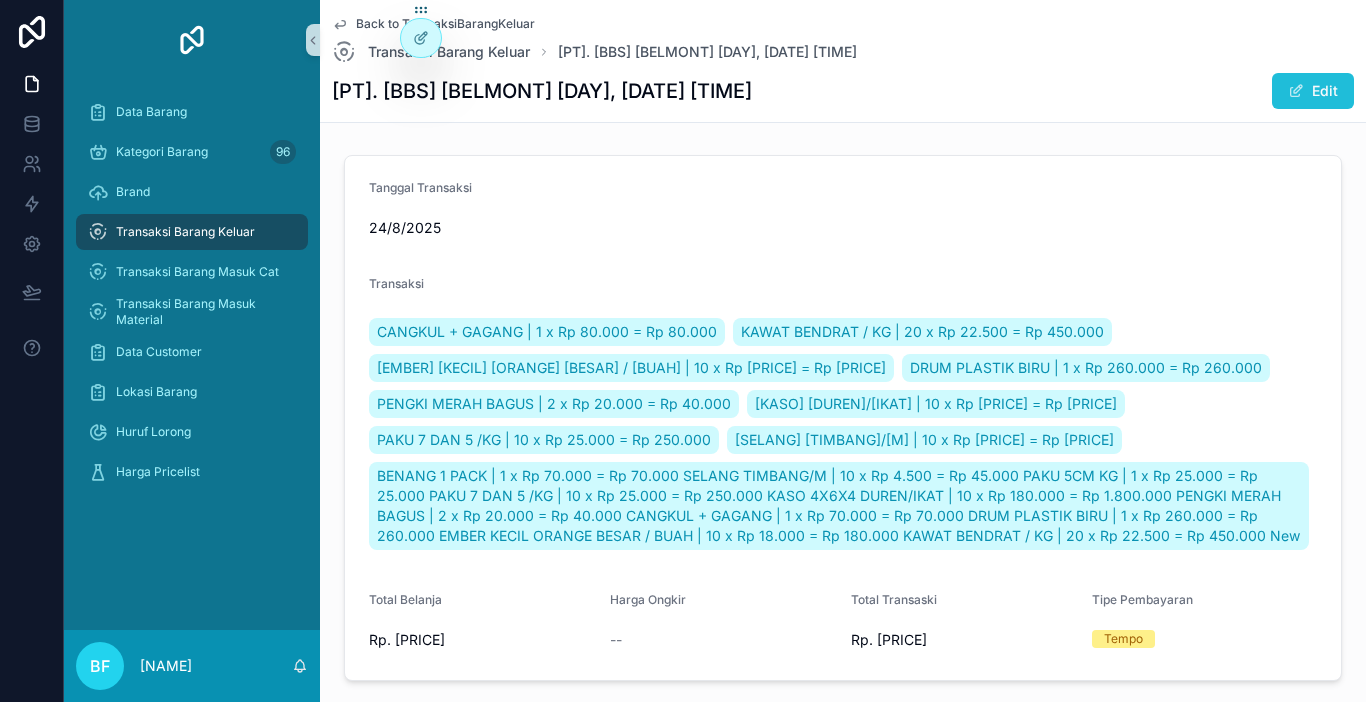 click on "Edit" at bounding box center [1313, 91] 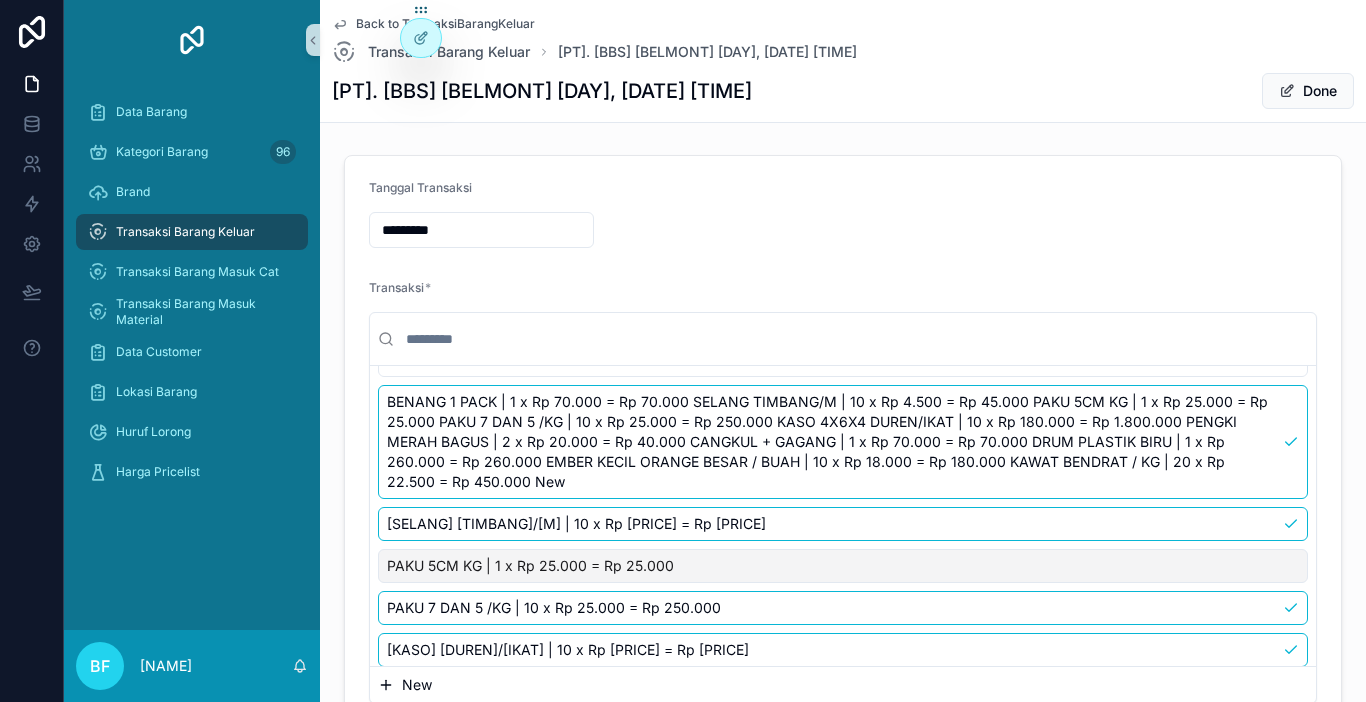 scroll, scrollTop: 0, scrollLeft: 0, axis: both 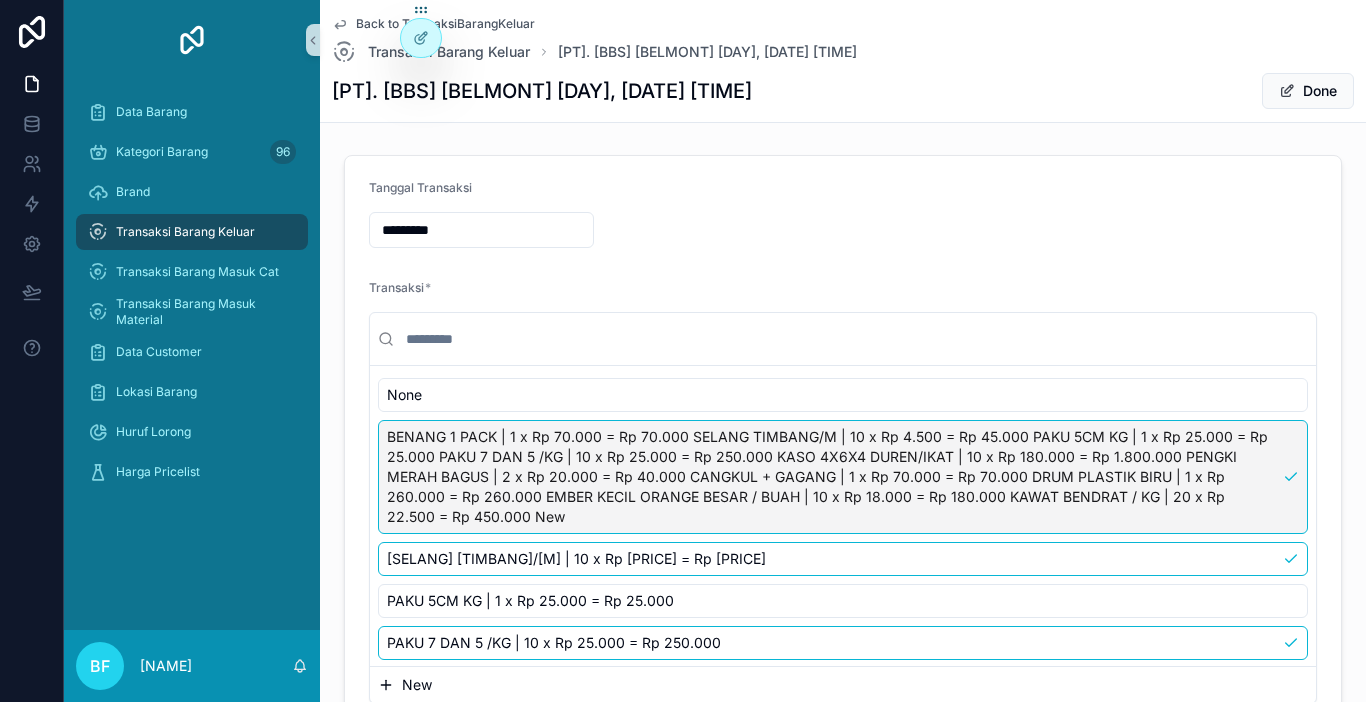 click on "BENANG 1 PACK | 1 x Rp 70.000 = Rp 70.000 SELANG TIMBANG/M | 10 x Rp 4.500 = Rp 45.000 PAKU 5CM KG  | 1 x Rp 25.000 = Rp 25.000 PAKU 7 DAN 5 /KG | 10 x Rp 25.000 = Rp 250.000 KASO 4X6X4 DUREN/IKAT | 10 x Rp 180.000 = Rp 1.800.000 PENGKI MERAH BAGUS  | 2 x Rp 20.000 = Rp 40.000 CANGKUL + GAGANG | 1 x Rp 70.000 = Rp 70.000 DRUM PLASTIK BIRU | 1 x Rp 260.000 = Rp 260.000 EMBER KECIL ORANGE BESAR  / BUAH | 10 x Rp 18.000 = Rp 180.000 KAWAT BENDRAT / KG | 20 x Rp 22.500 = Rp 450.000 New" at bounding box center [831, 477] 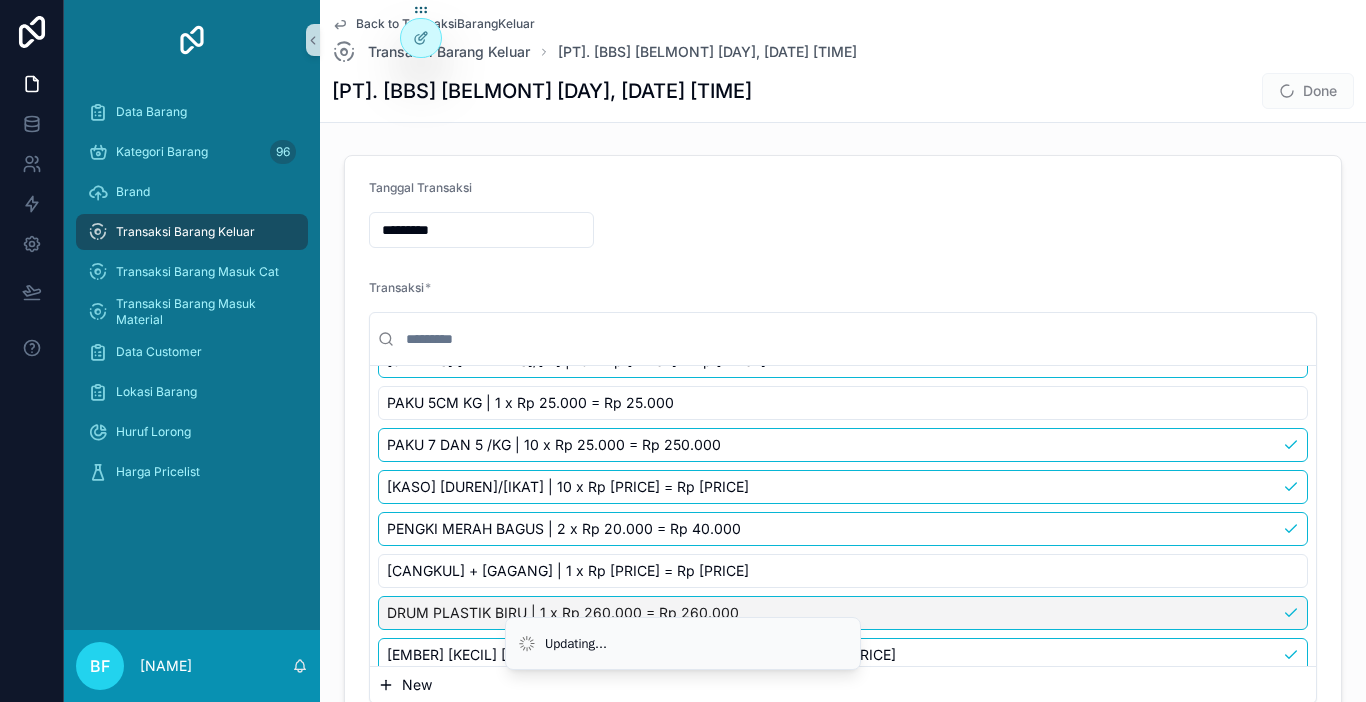 scroll, scrollTop: 220, scrollLeft: 0, axis: vertical 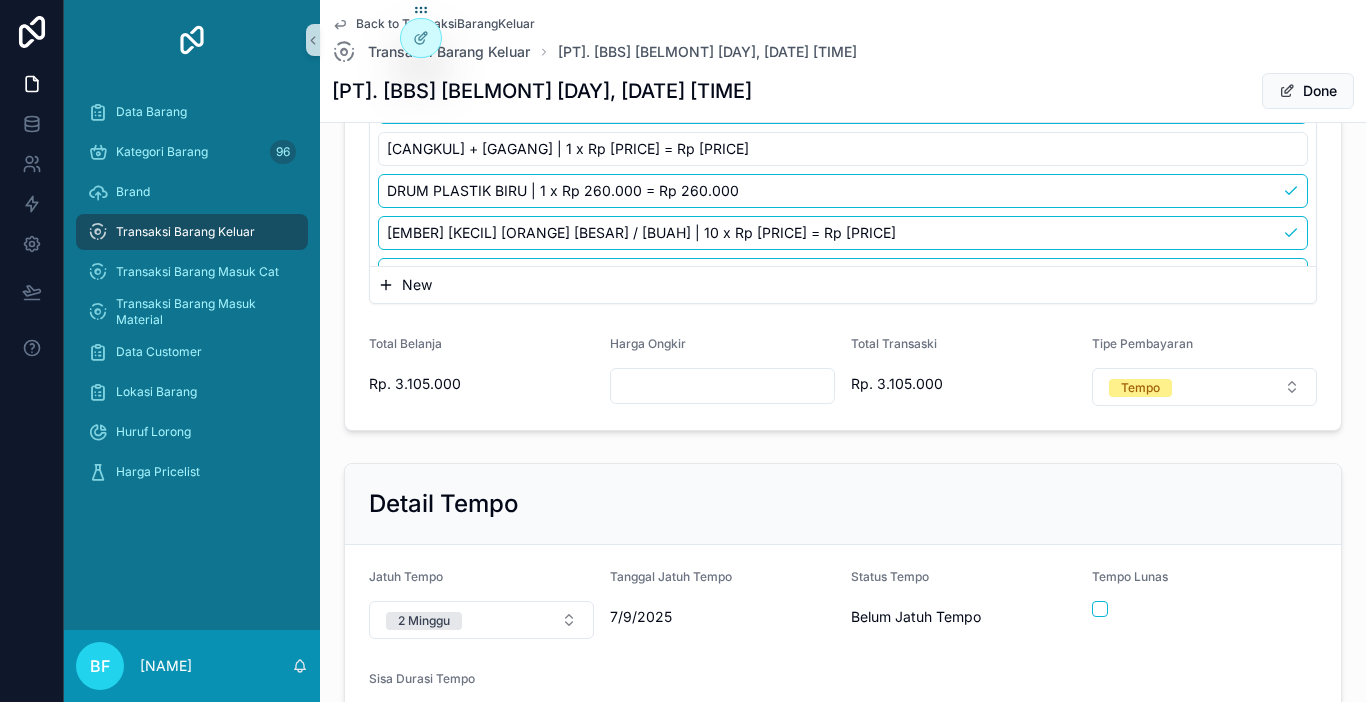 click on "New" at bounding box center (843, 285) 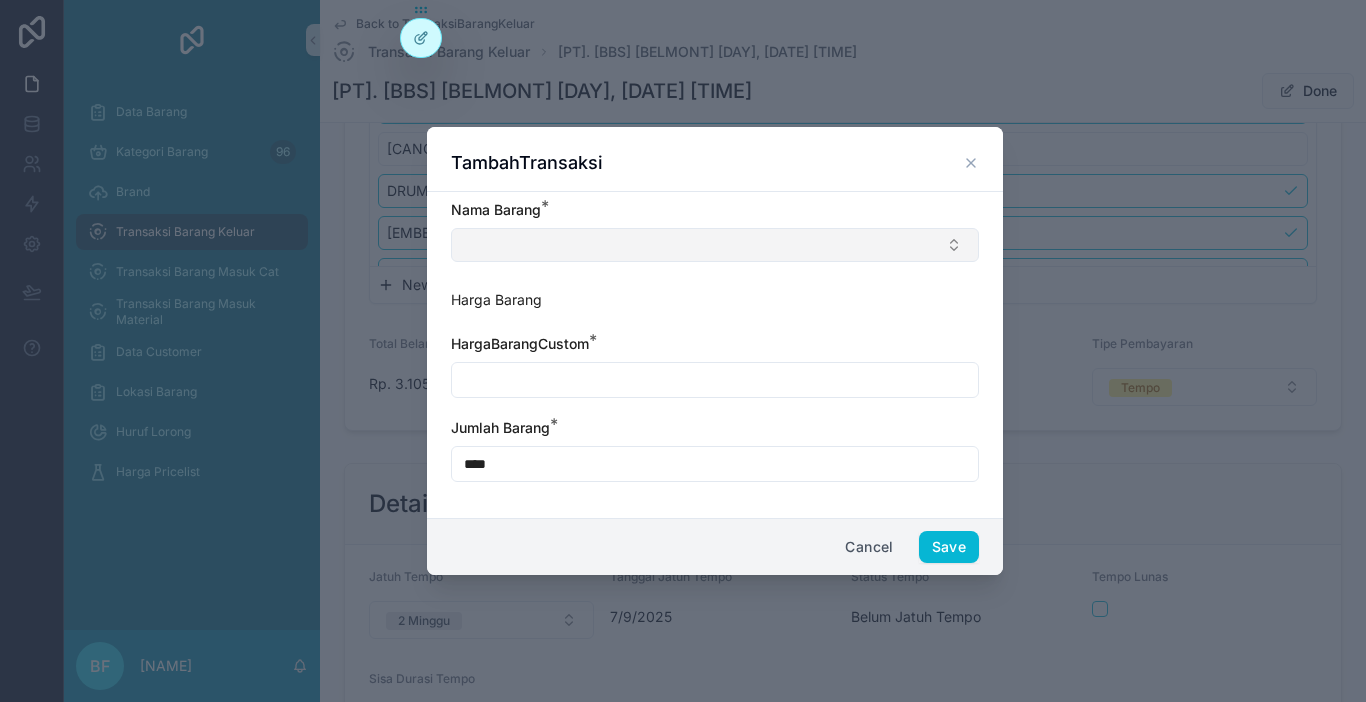 click at bounding box center [715, 245] 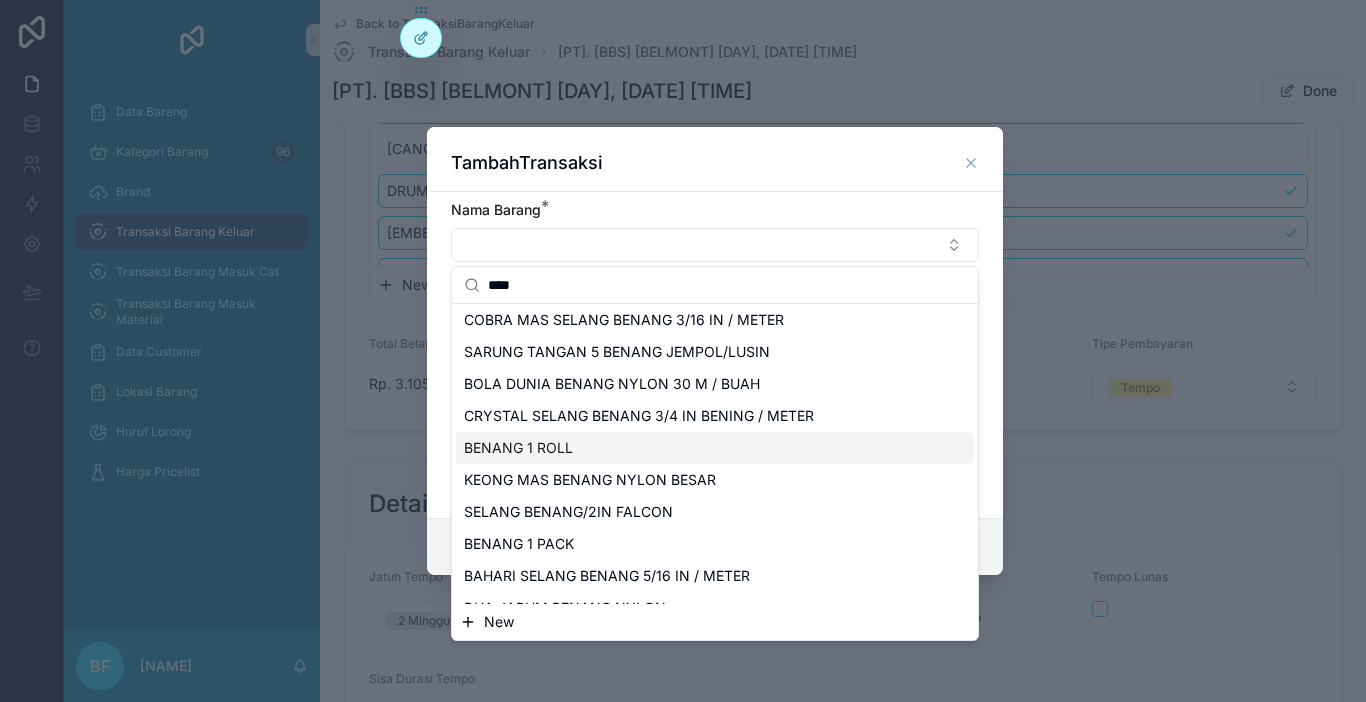 scroll, scrollTop: 100, scrollLeft: 0, axis: vertical 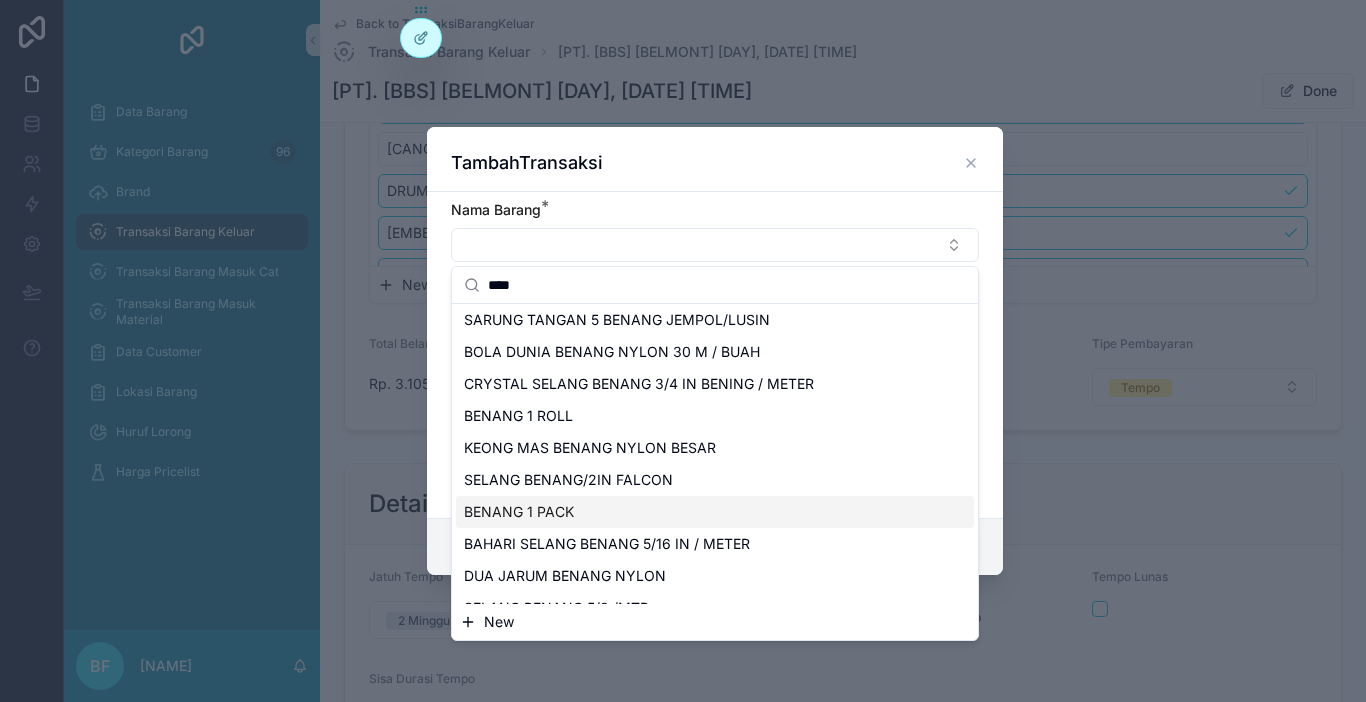 type on "****" 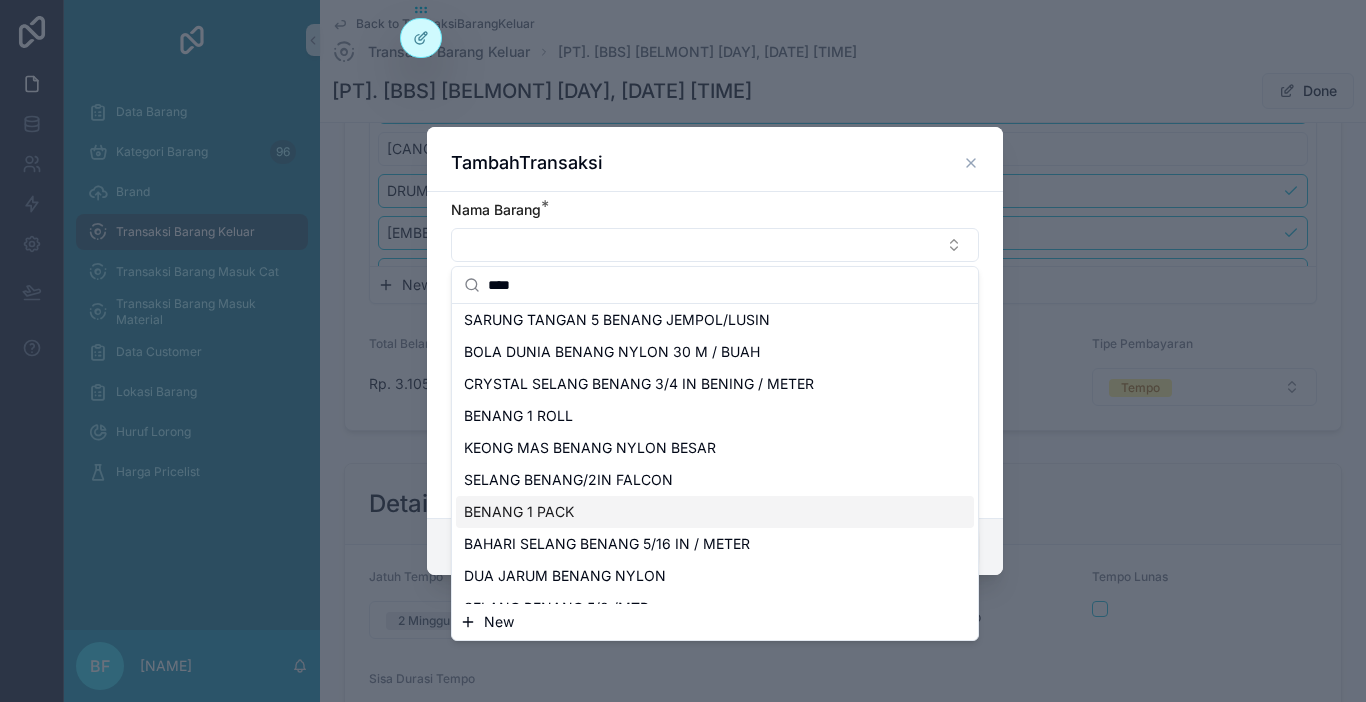 click on "BENANG 1 PACK" at bounding box center (715, 512) 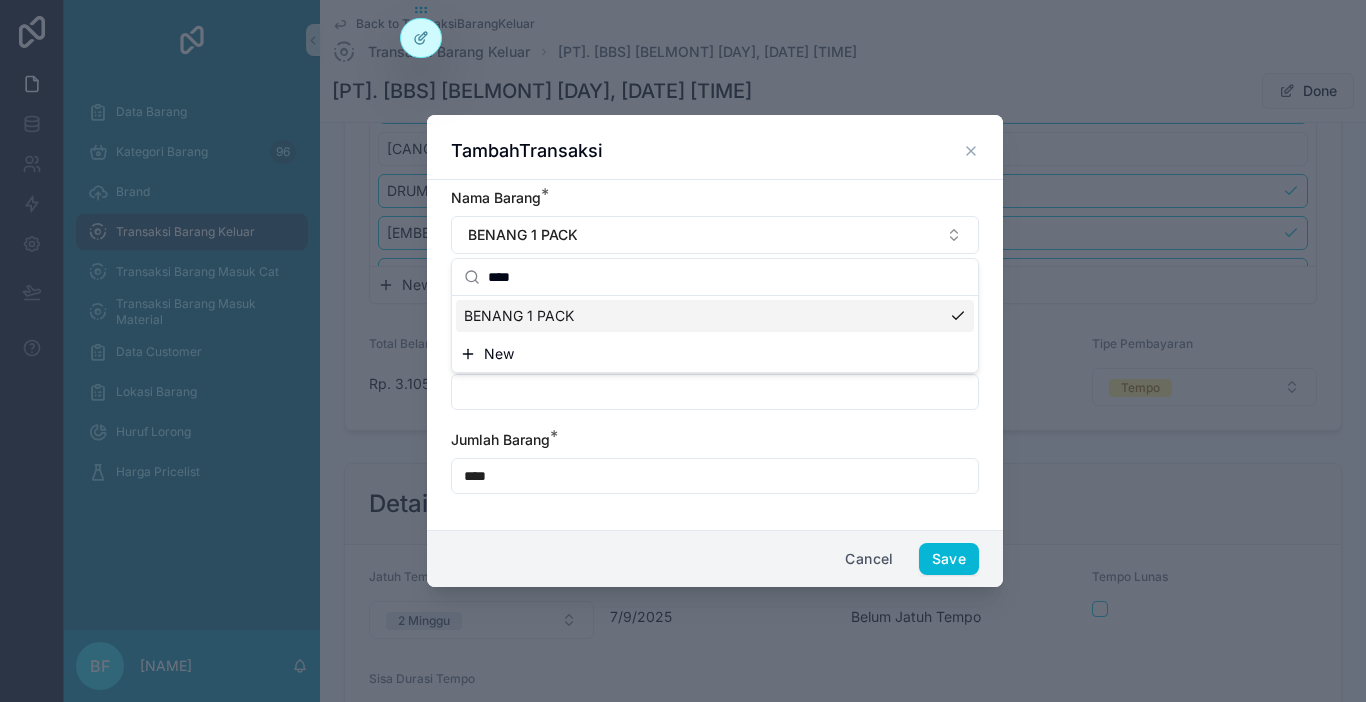scroll, scrollTop: 0, scrollLeft: 0, axis: both 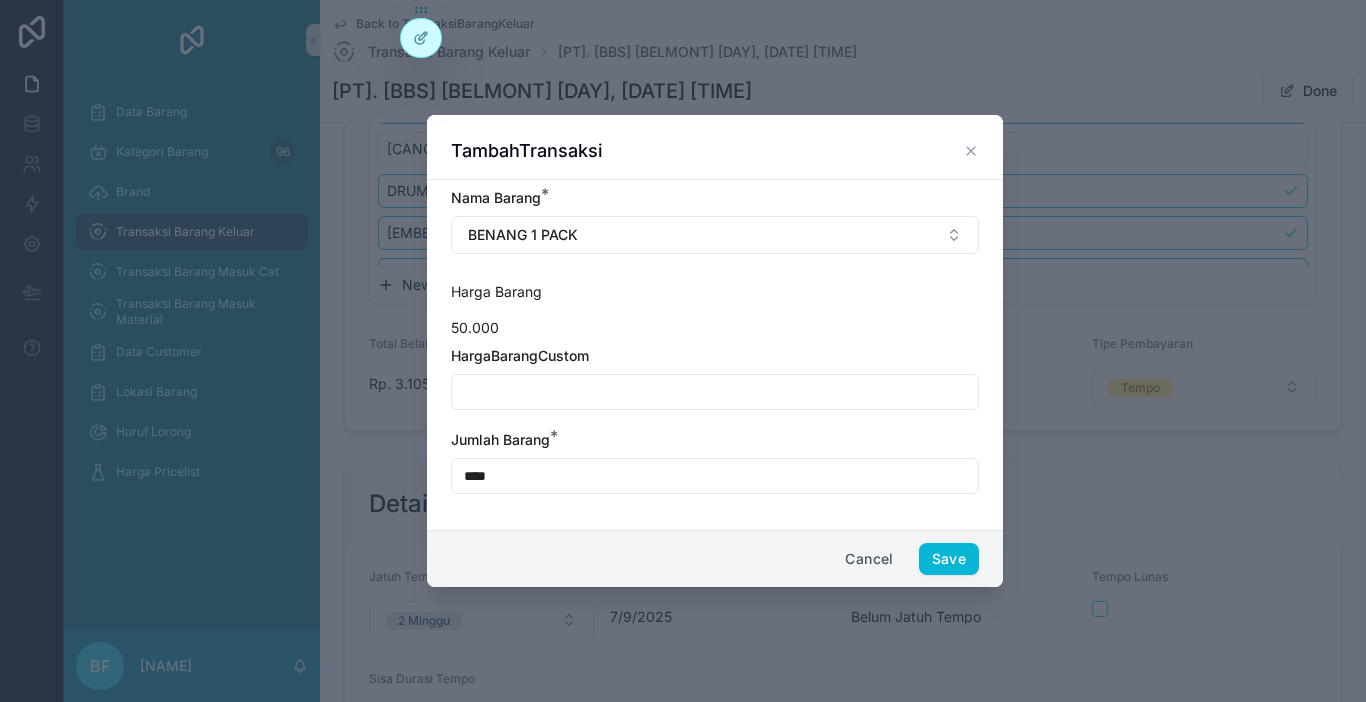 click at bounding box center [715, 392] 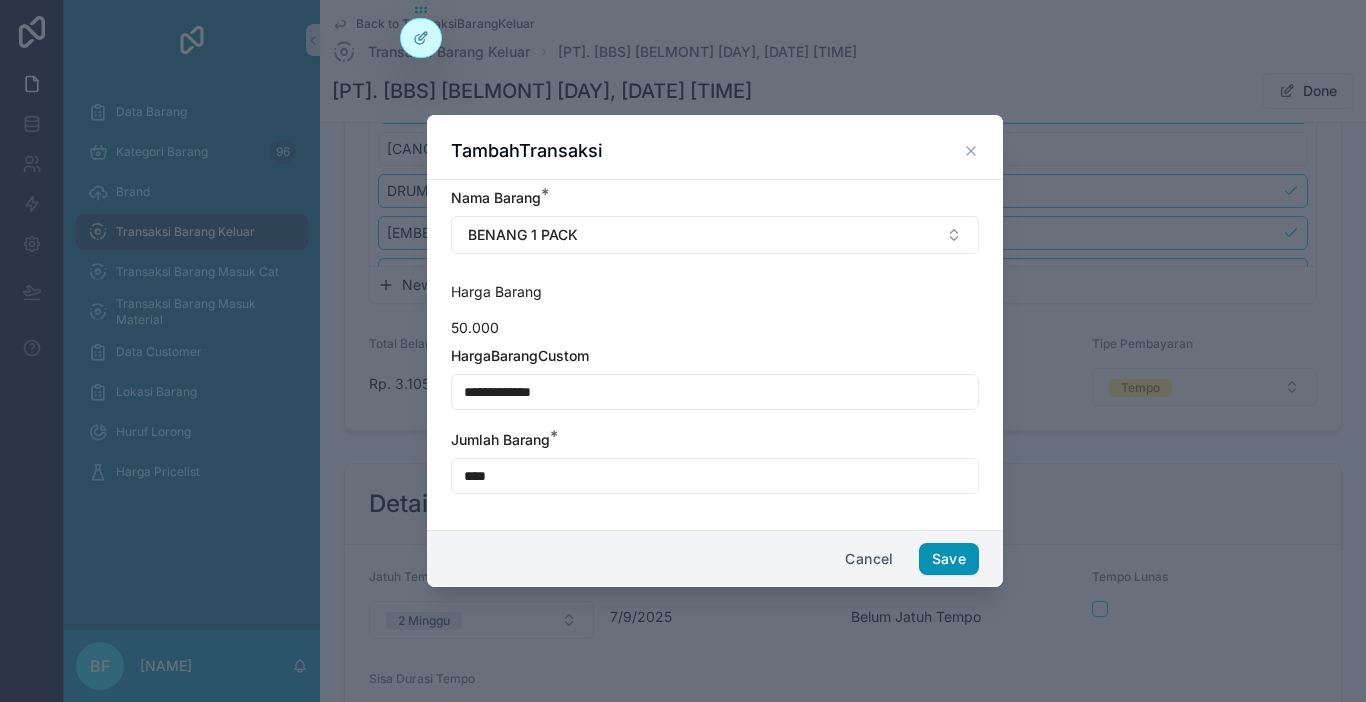 type on "**********" 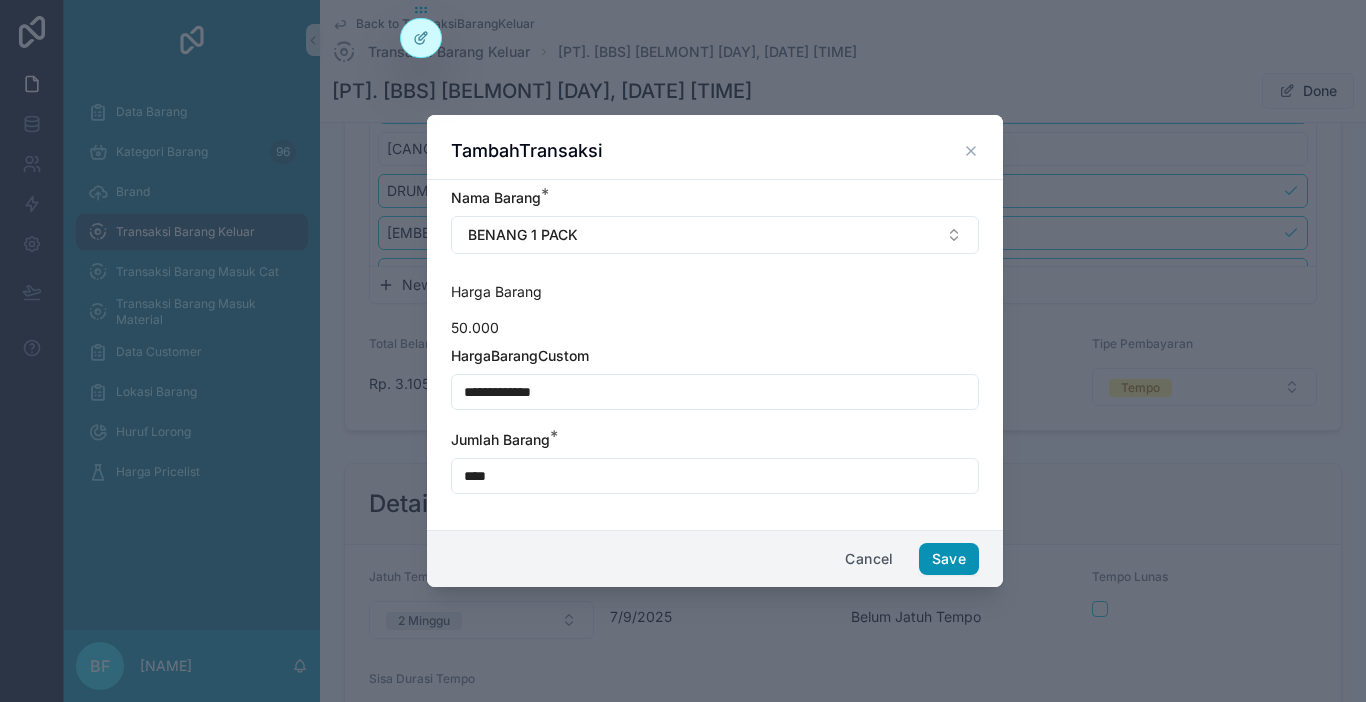 click on "Save" at bounding box center [949, 559] 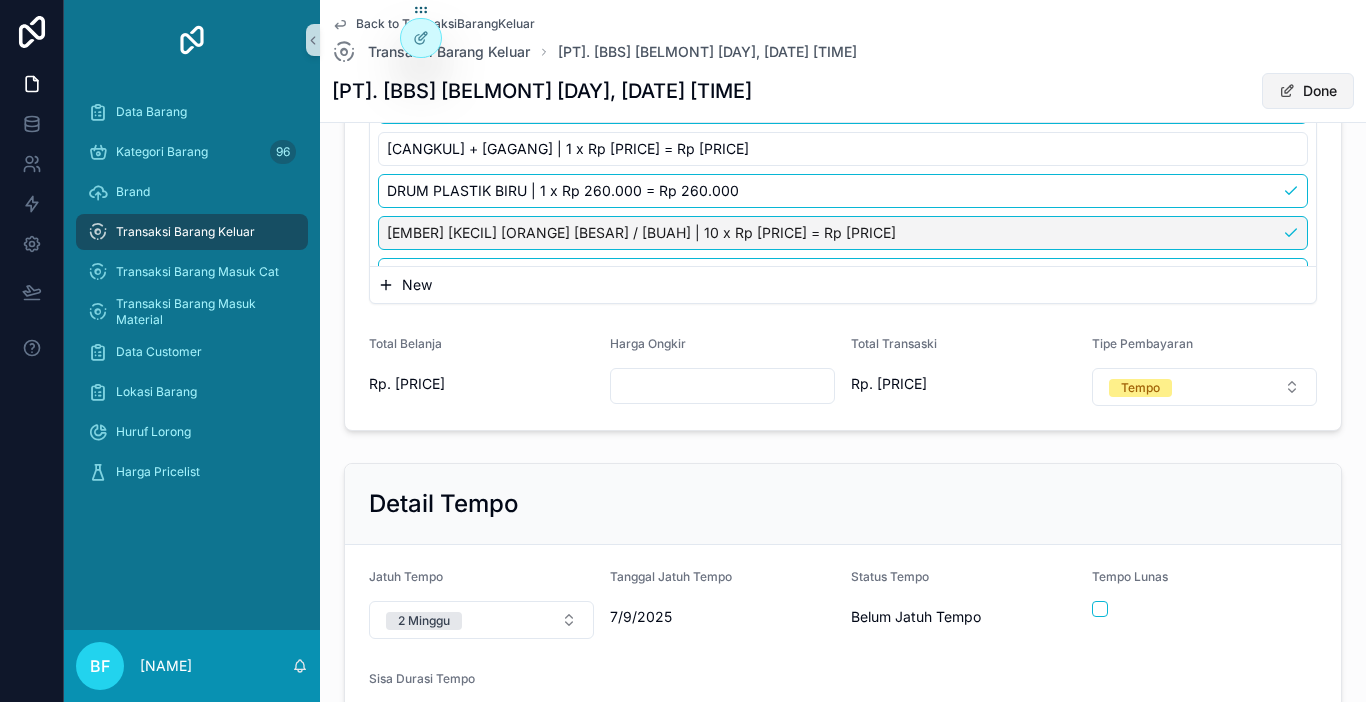 click on "Done" at bounding box center (1308, 91) 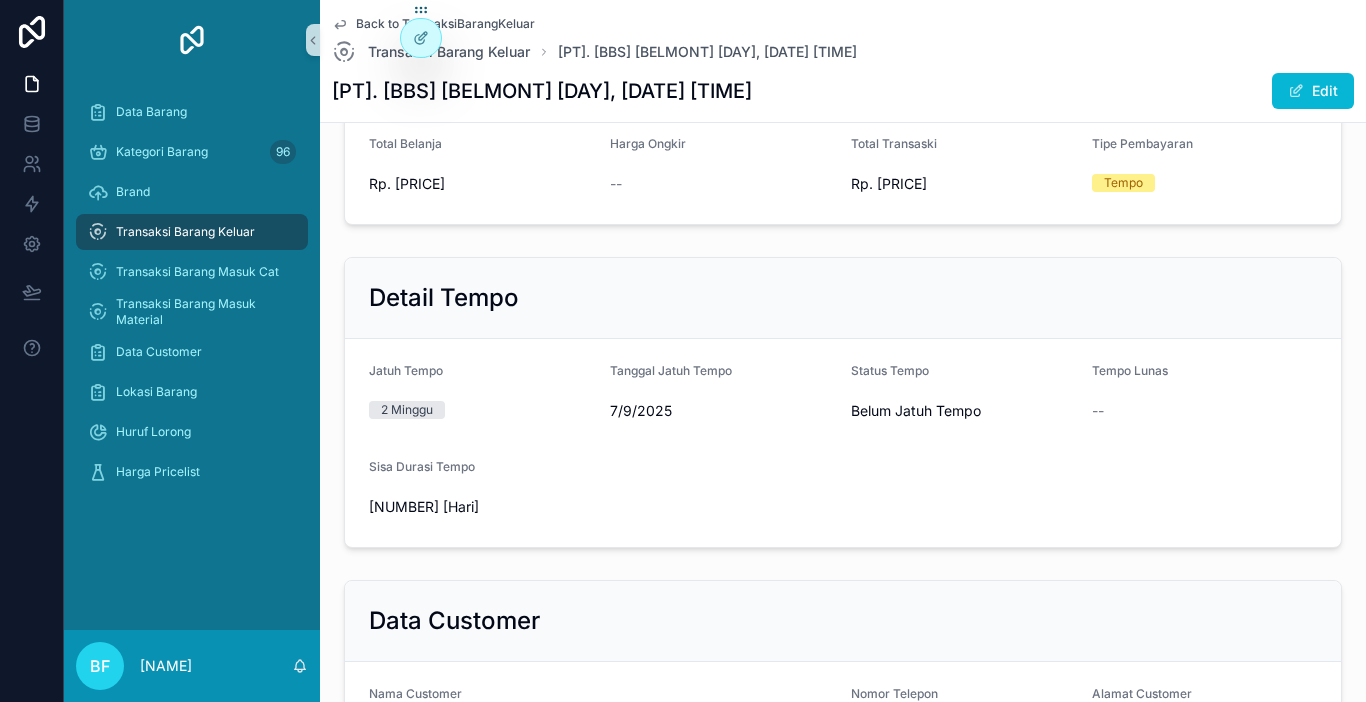 click on "Transaksi Barang Keluar" at bounding box center (192, 232) 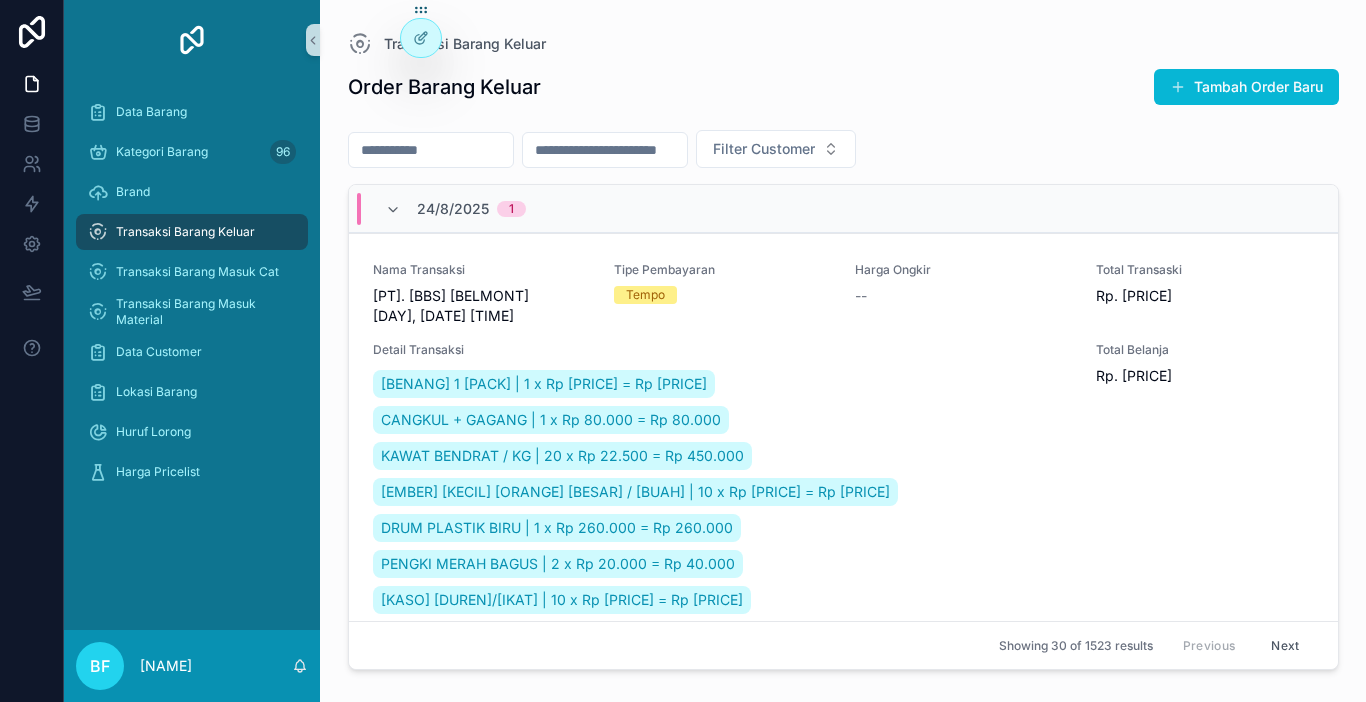 scroll, scrollTop: 0, scrollLeft: 0, axis: both 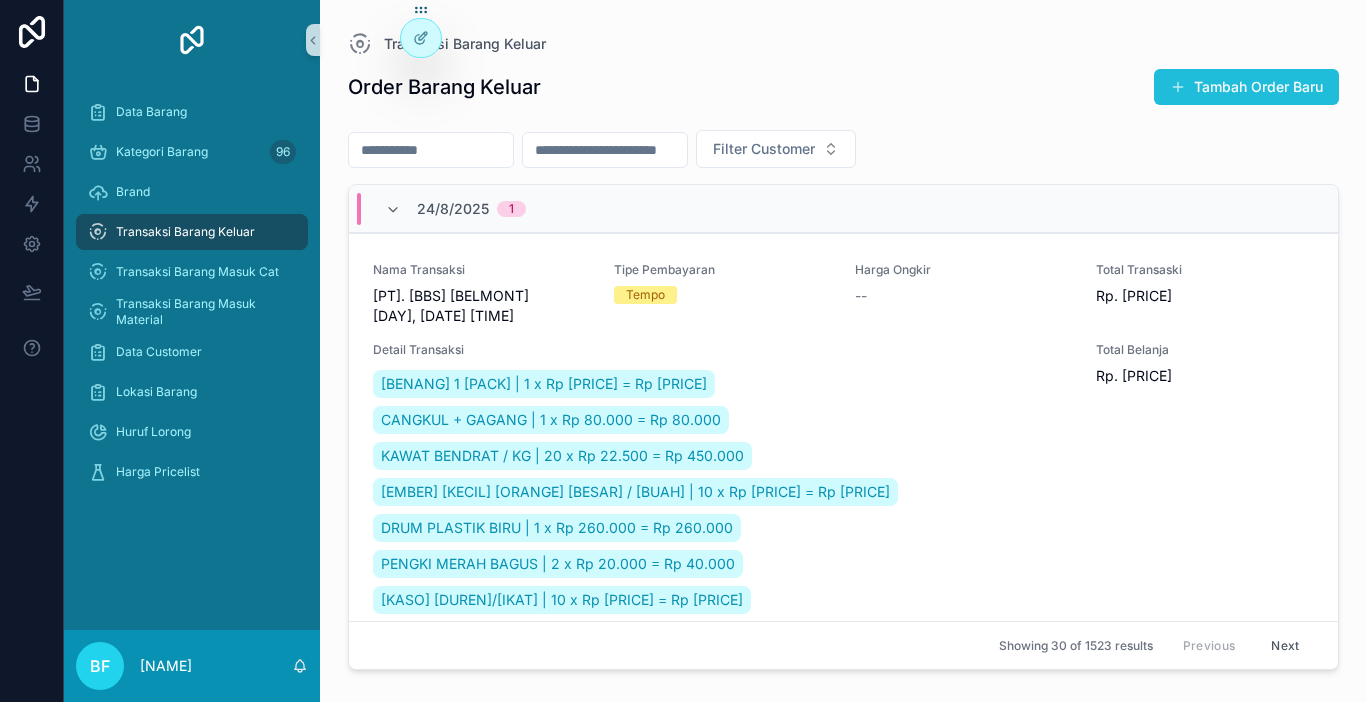 click on "Tambah Order Baru" at bounding box center (1246, 87) 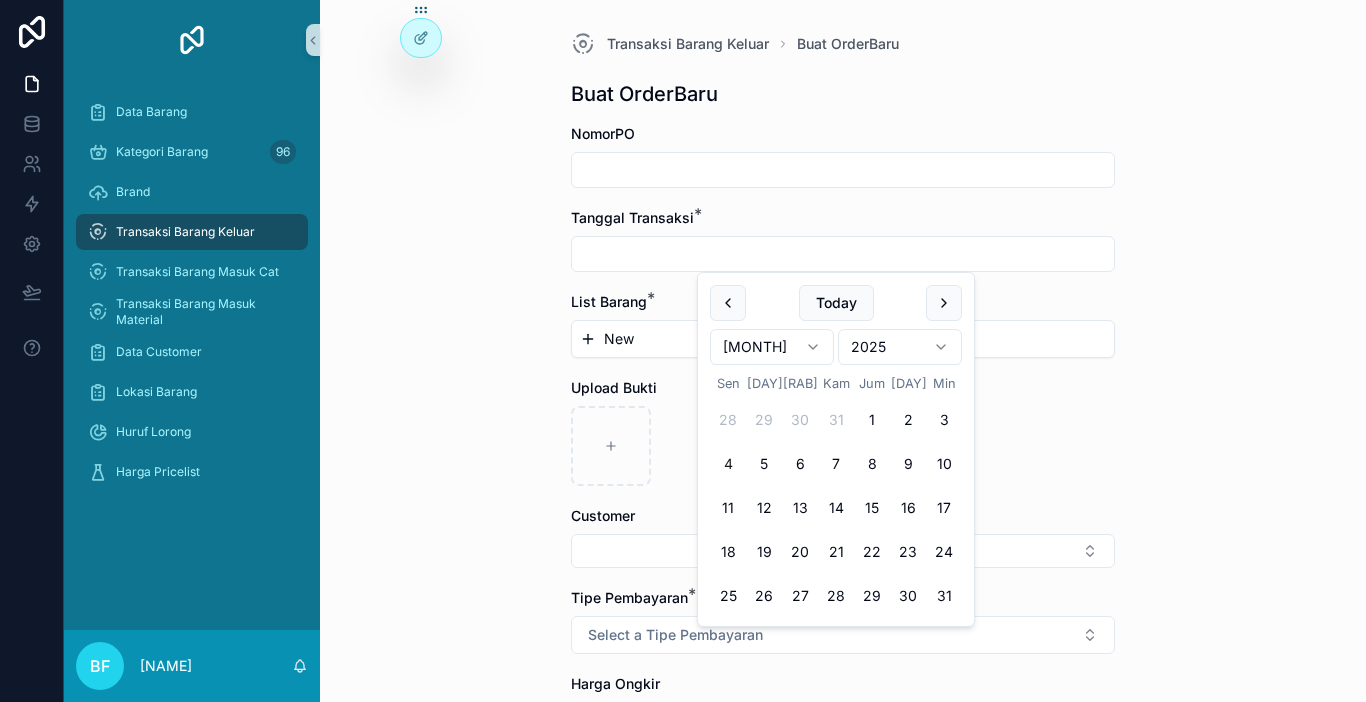 click at bounding box center [843, 254] 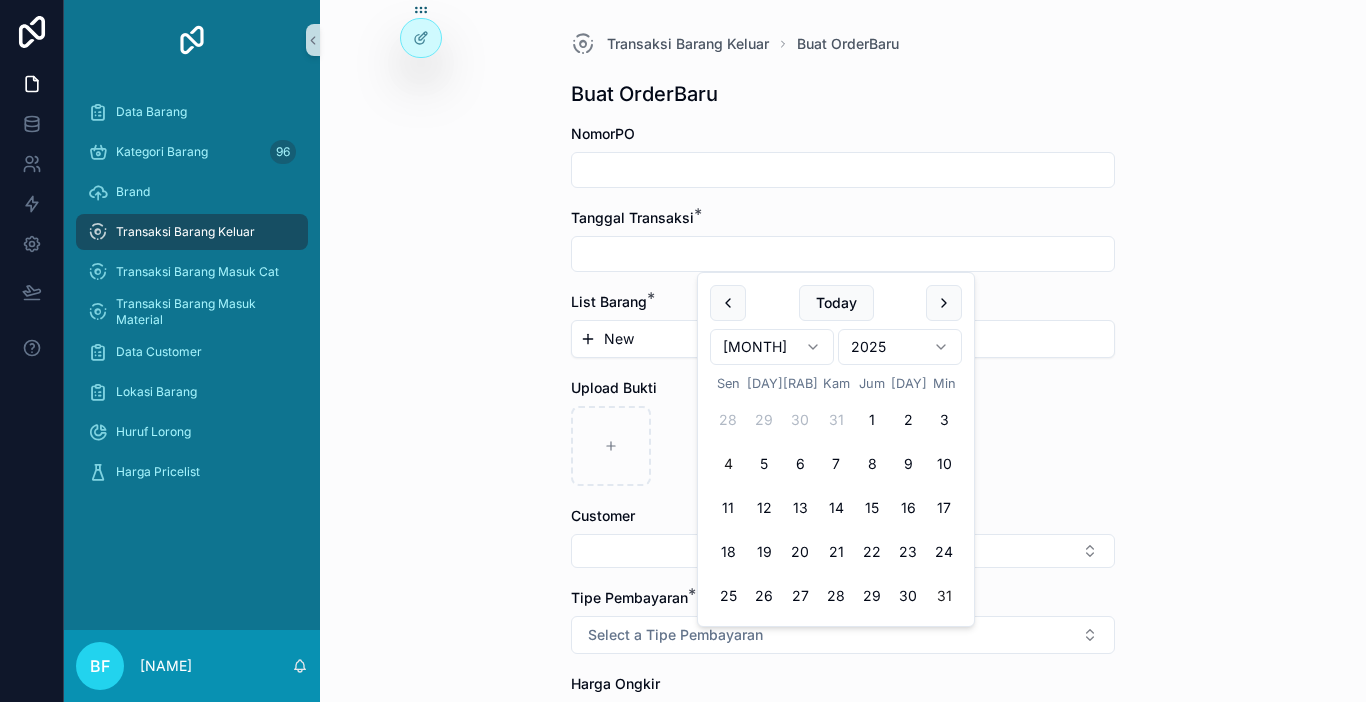 click on "31" at bounding box center (944, 596) 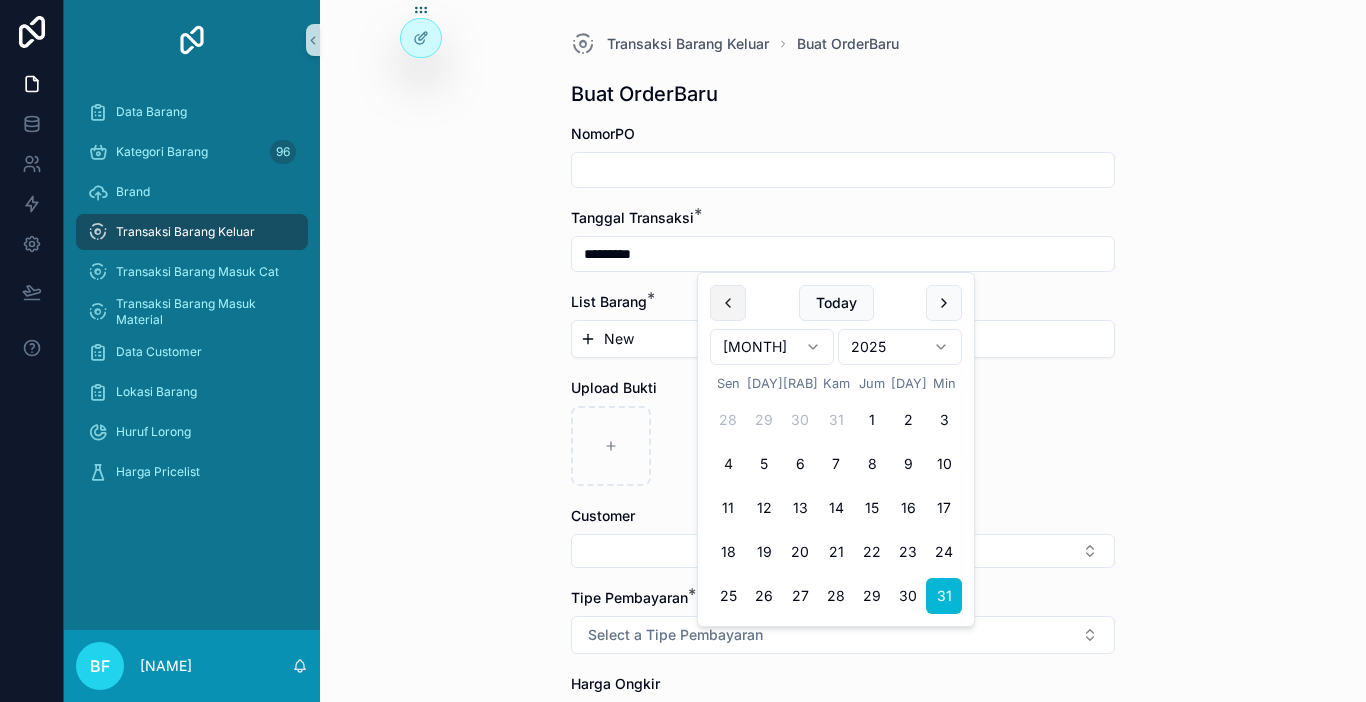 click at bounding box center (728, 303) 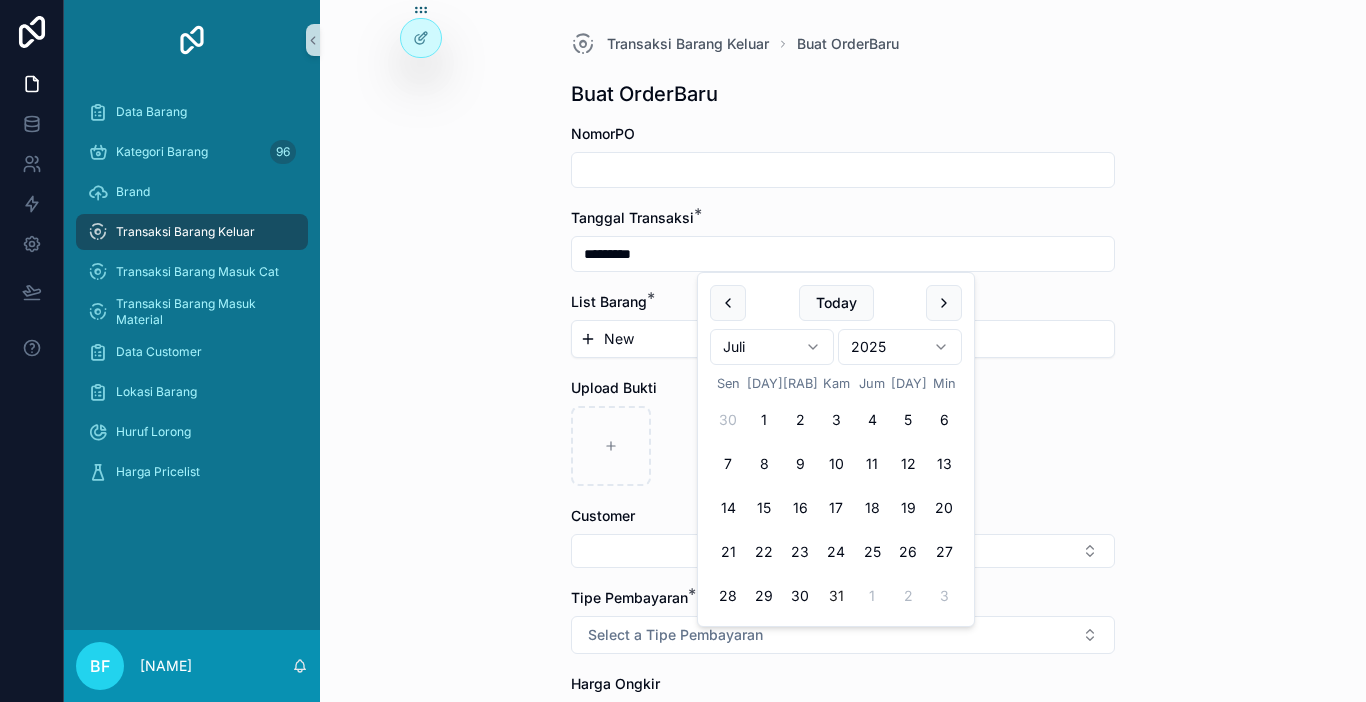 click on "31" at bounding box center [836, 596] 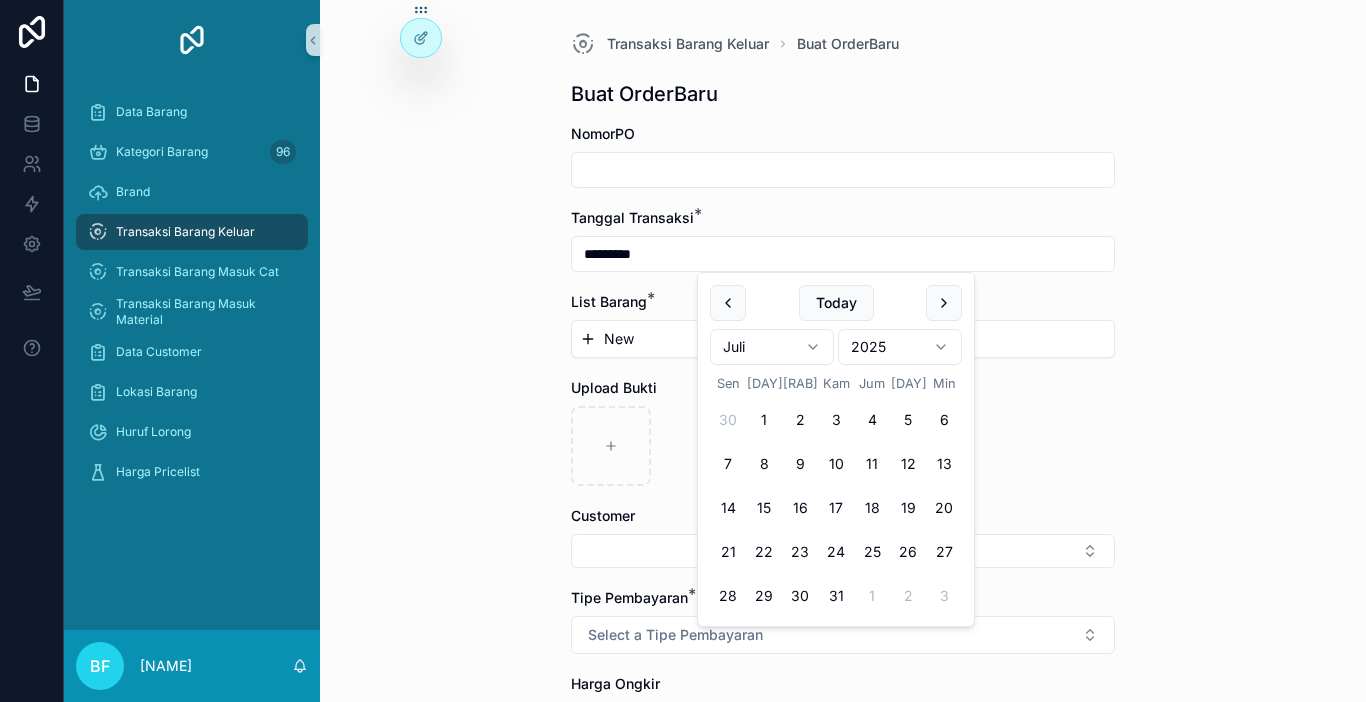 type on "*********" 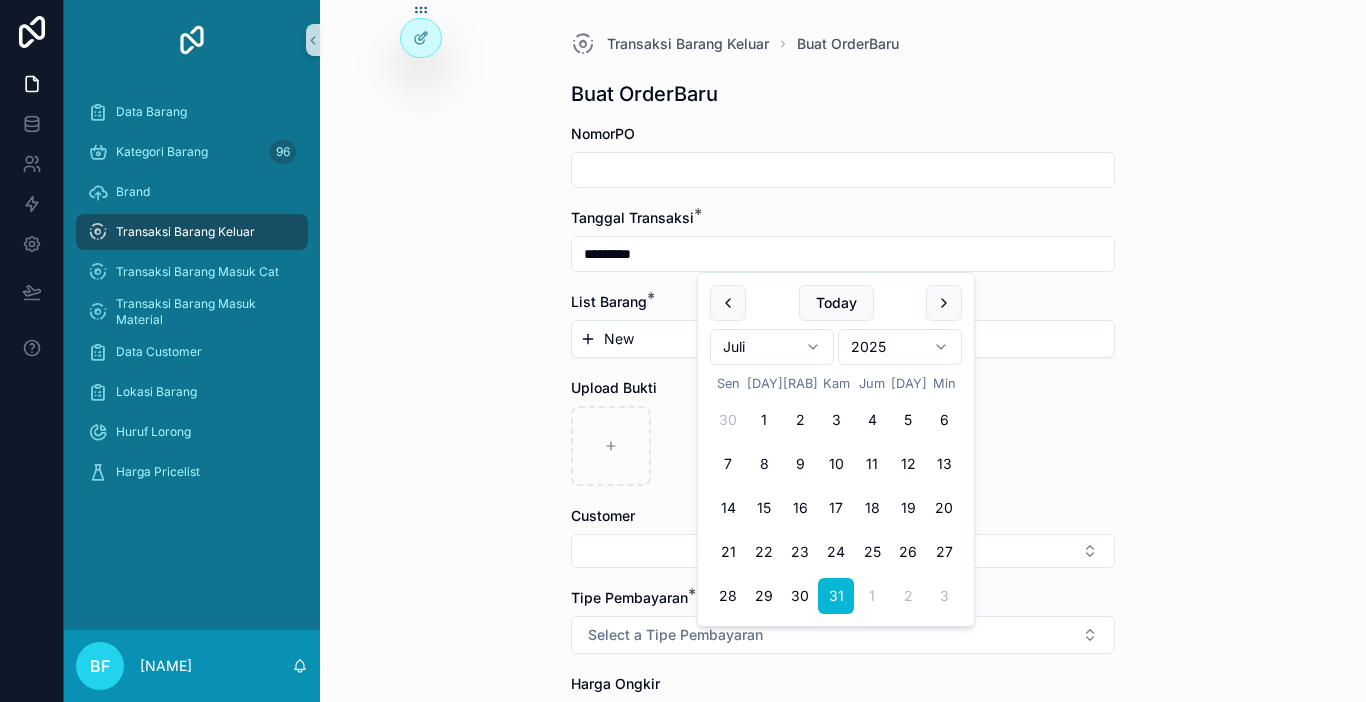 click on "New" at bounding box center (619, 339) 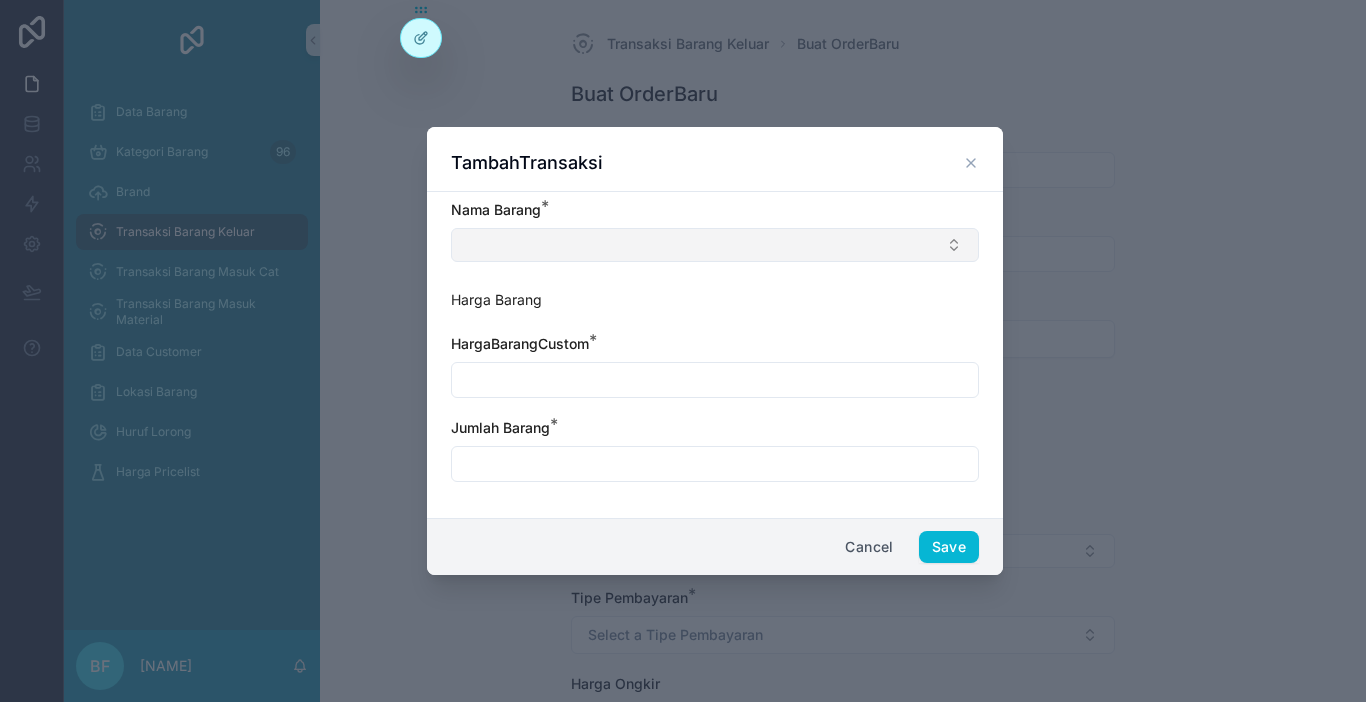 click at bounding box center [715, 245] 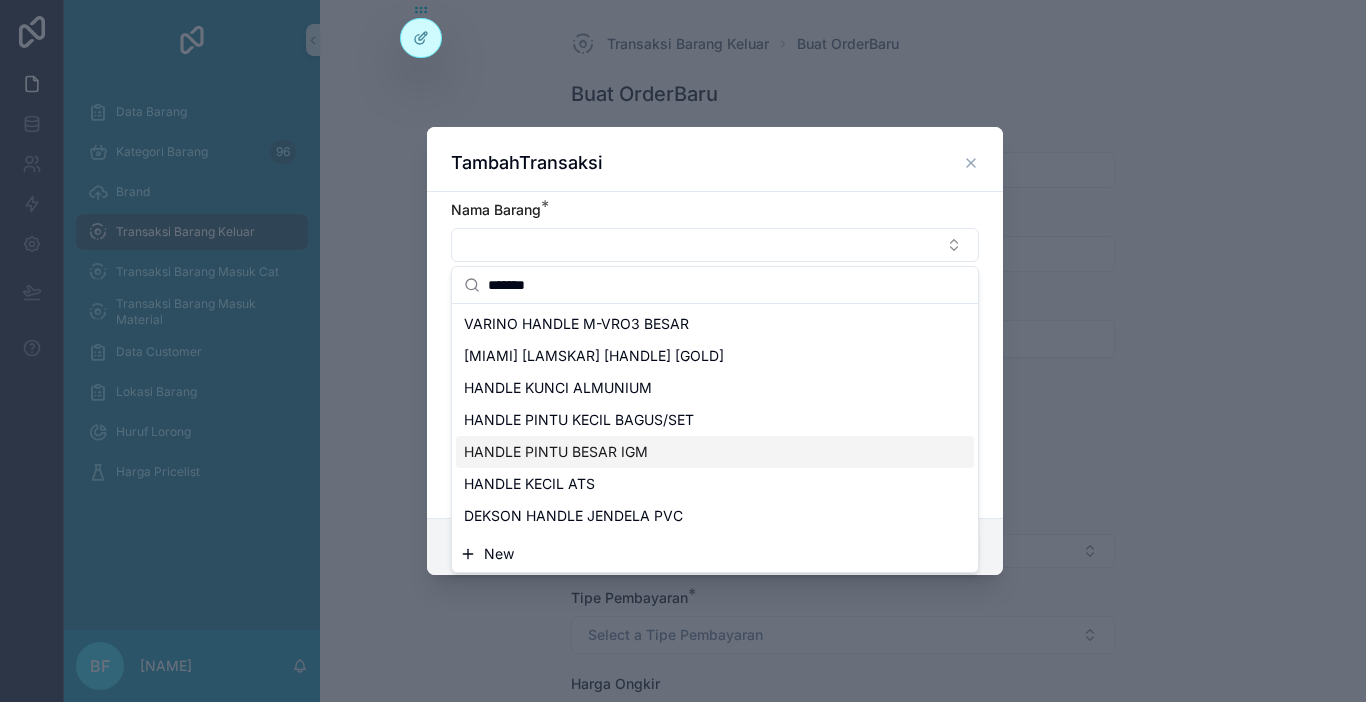 type on "******" 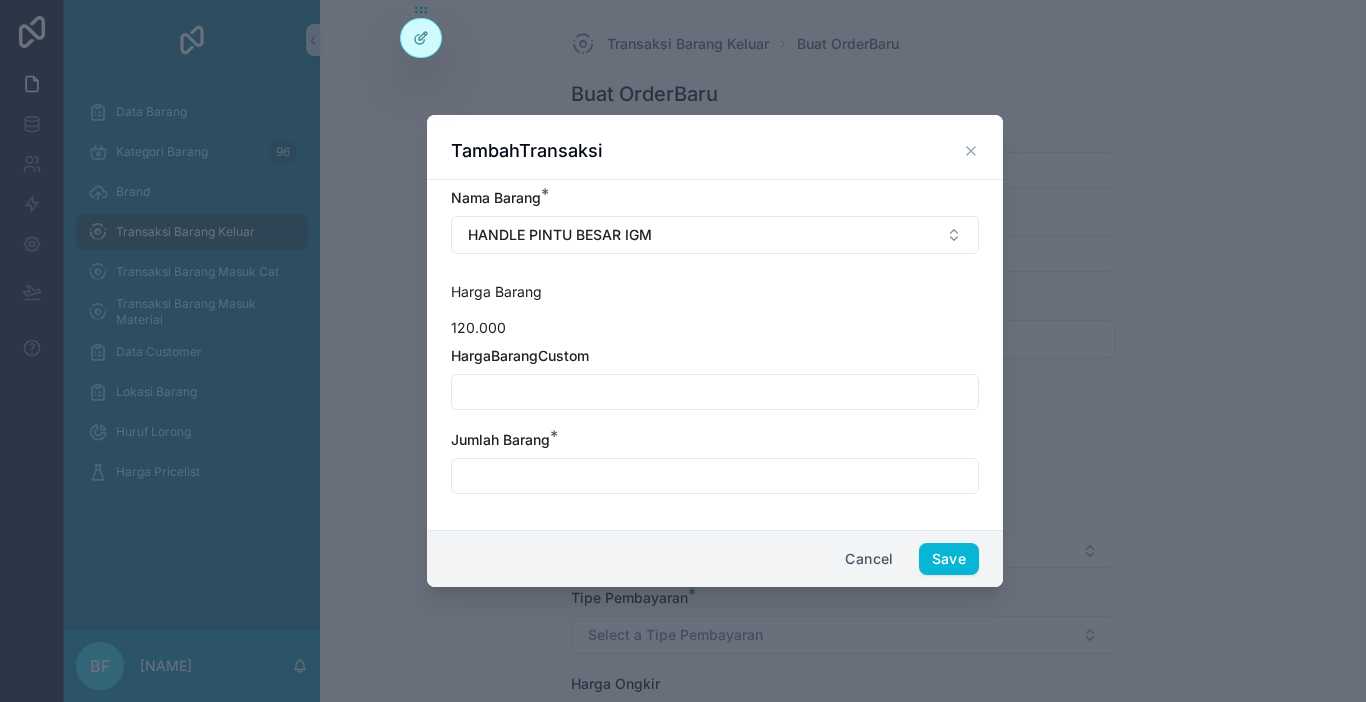 click at bounding box center [715, 392] 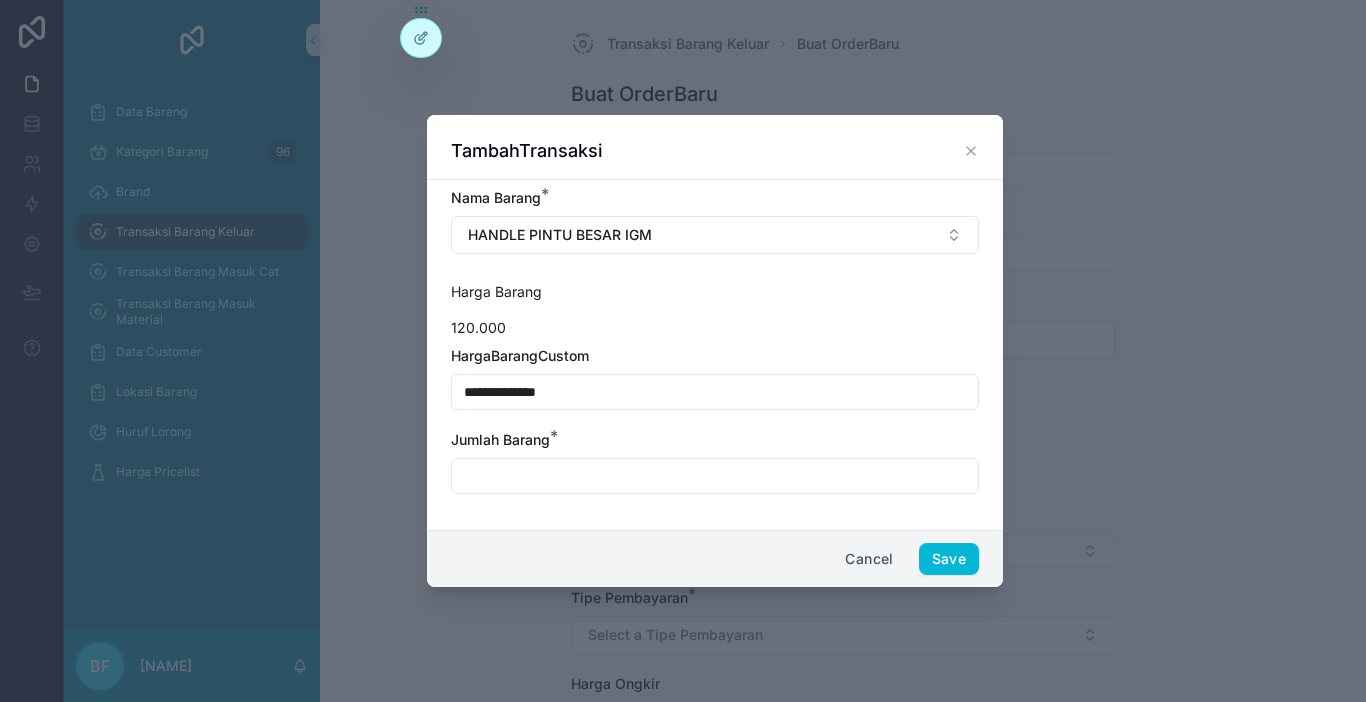 type on "**********" 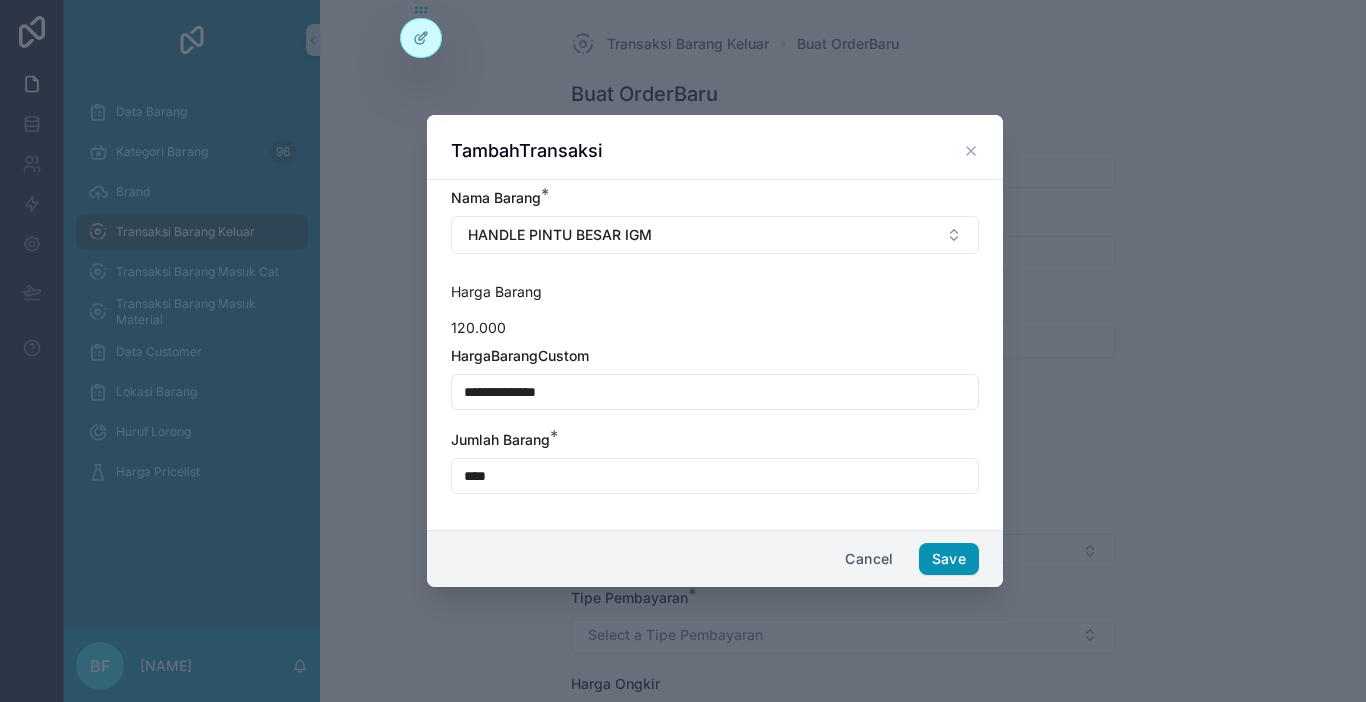 type on "****" 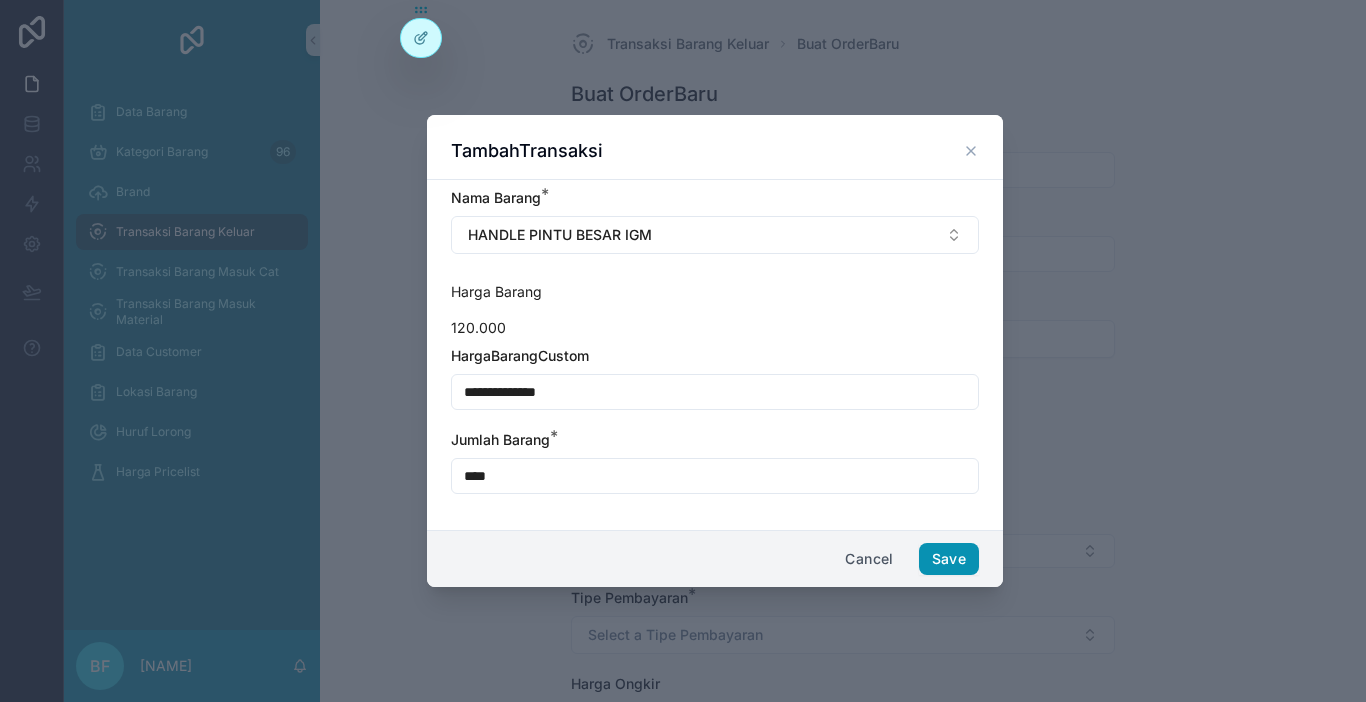 click on "Save" at bounding box center (949, 559) 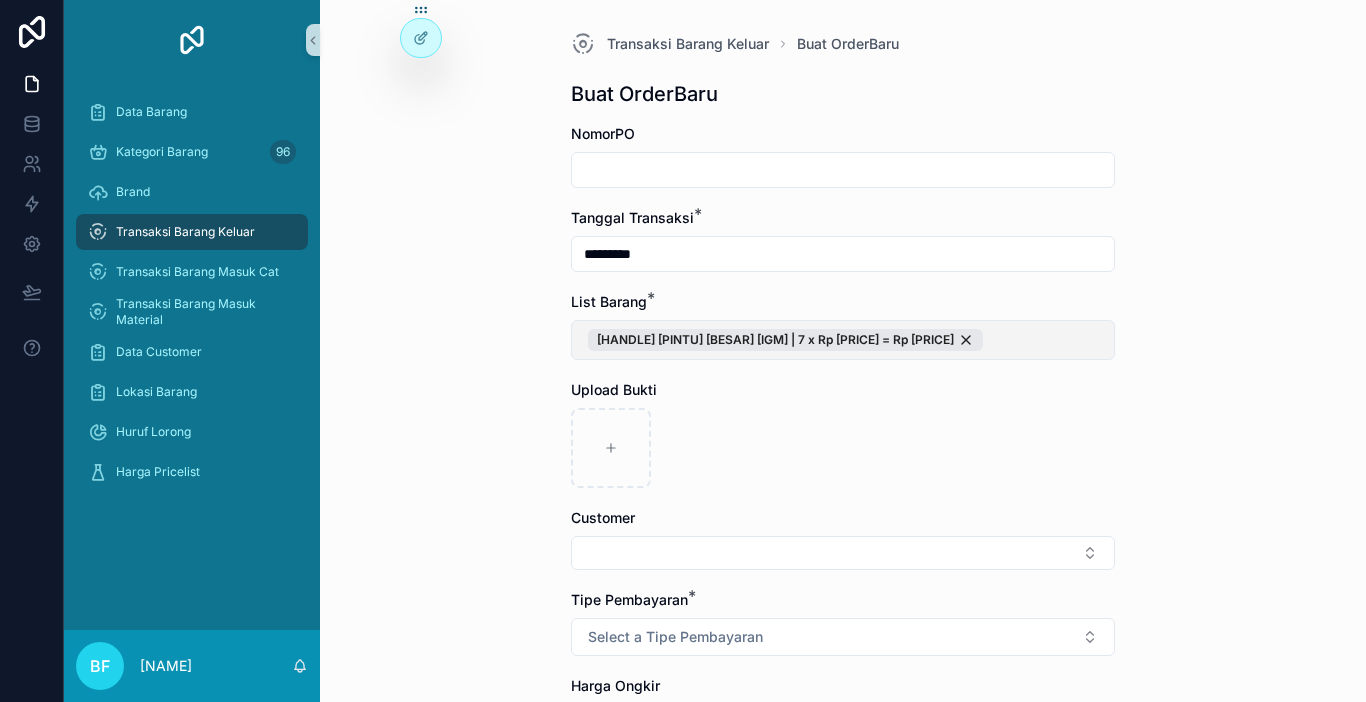 click on "[HANDLE] [PINTU] [BESAR] [IGM] | 7 x Rp [PRICE] = Rp [PRICE]" at bounding box center (843, 340) 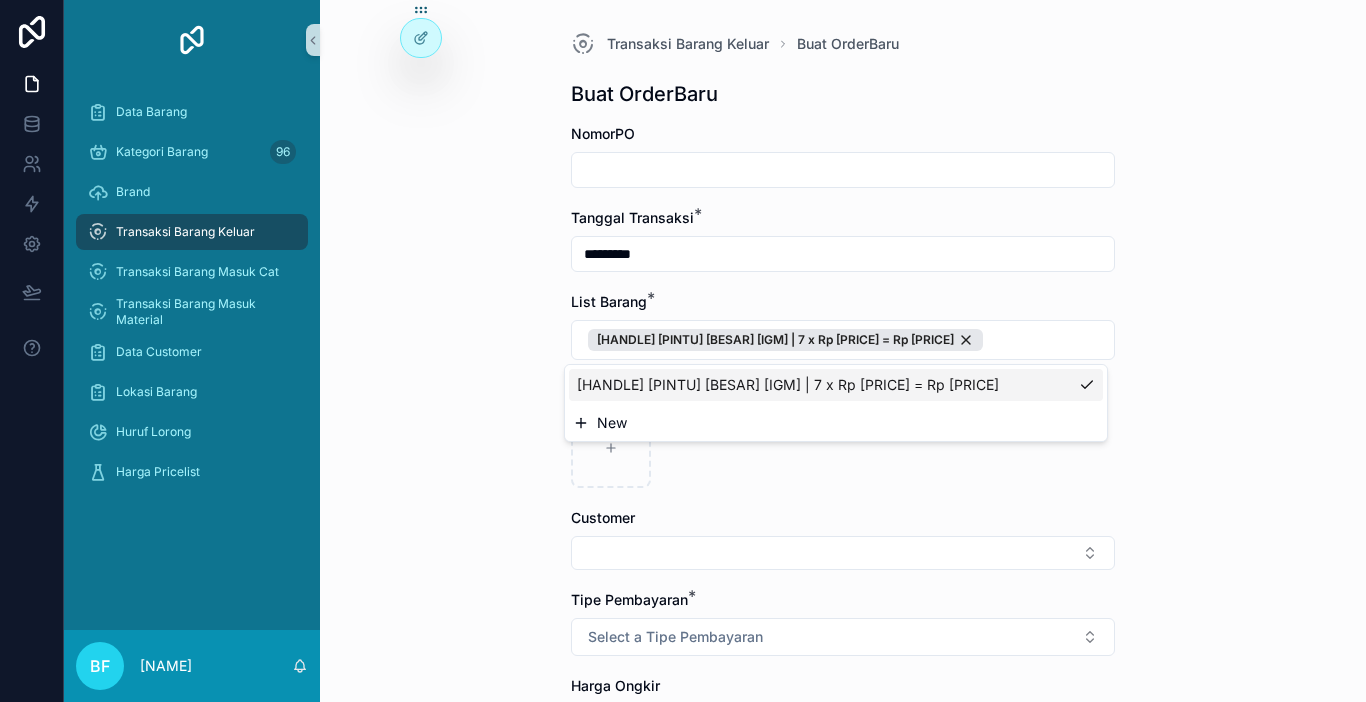 click on "New" at bounding box center (836, 423) 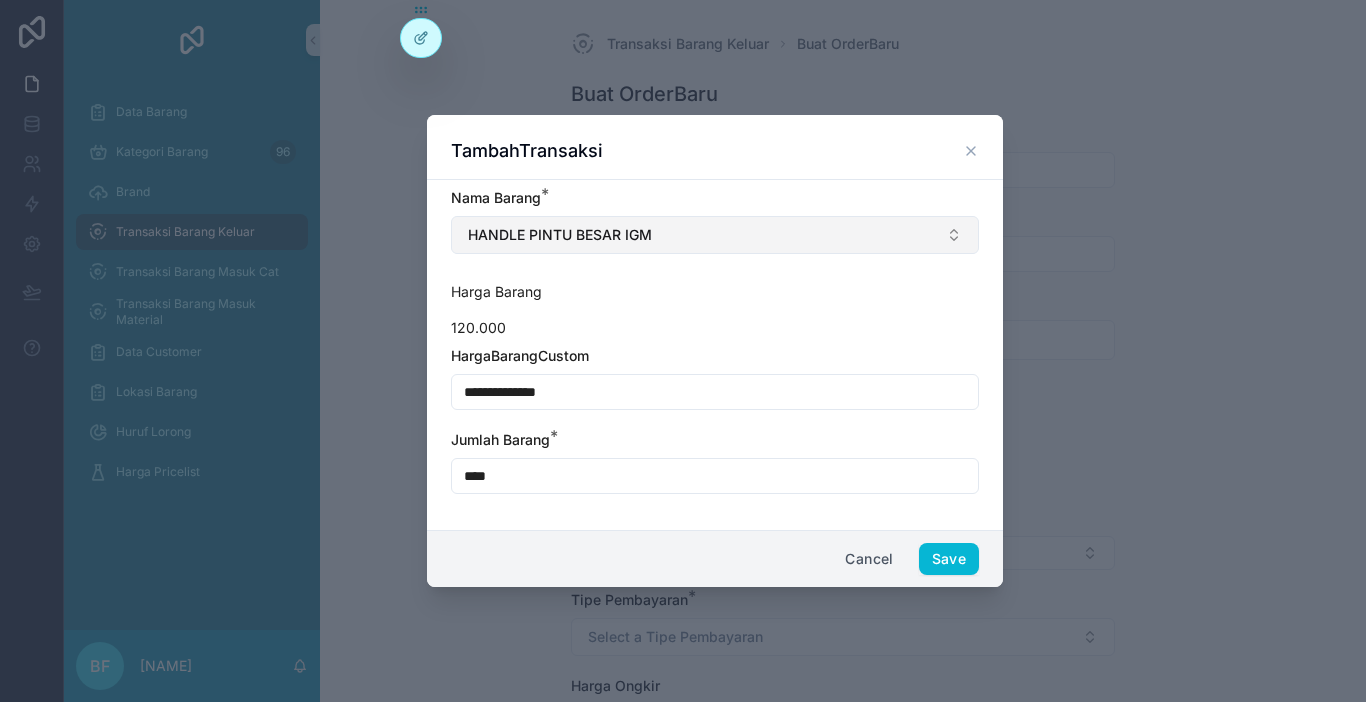 click on "HANDLE PINTU BESAR IGM" at bounding box center (715, 235) 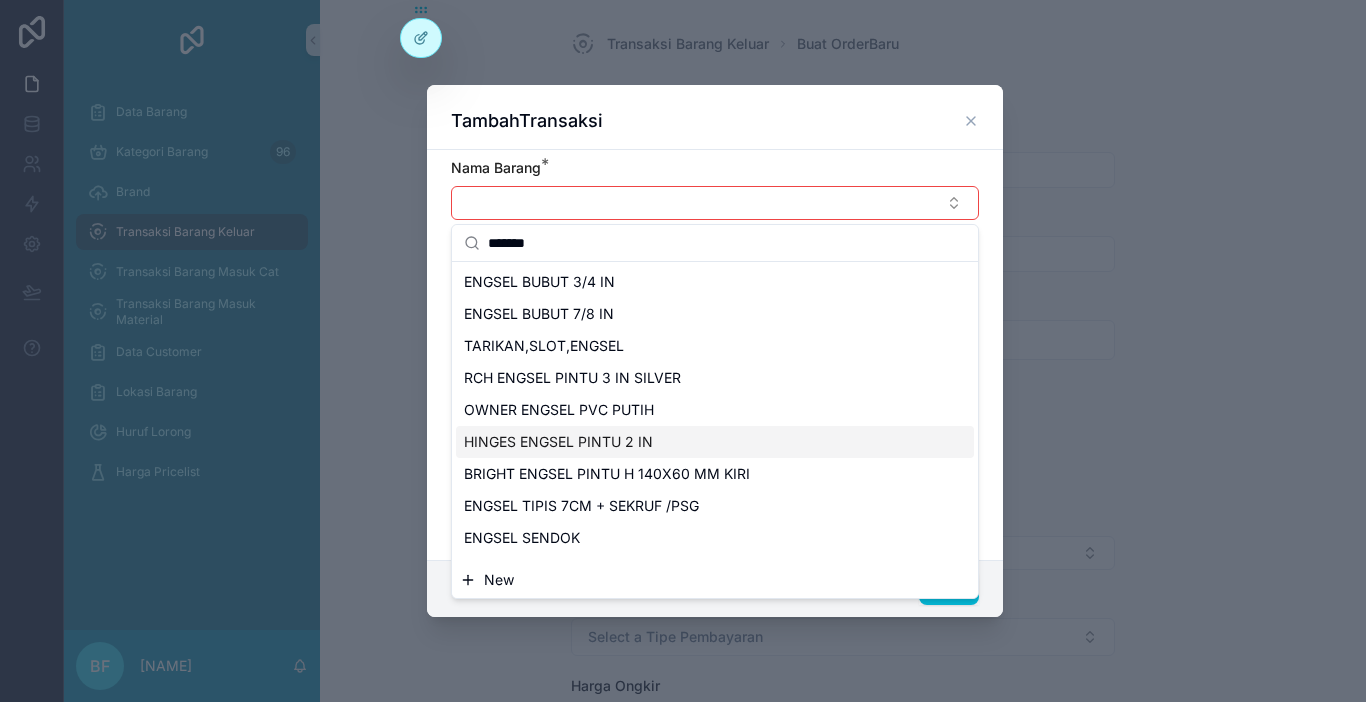 type on "******" 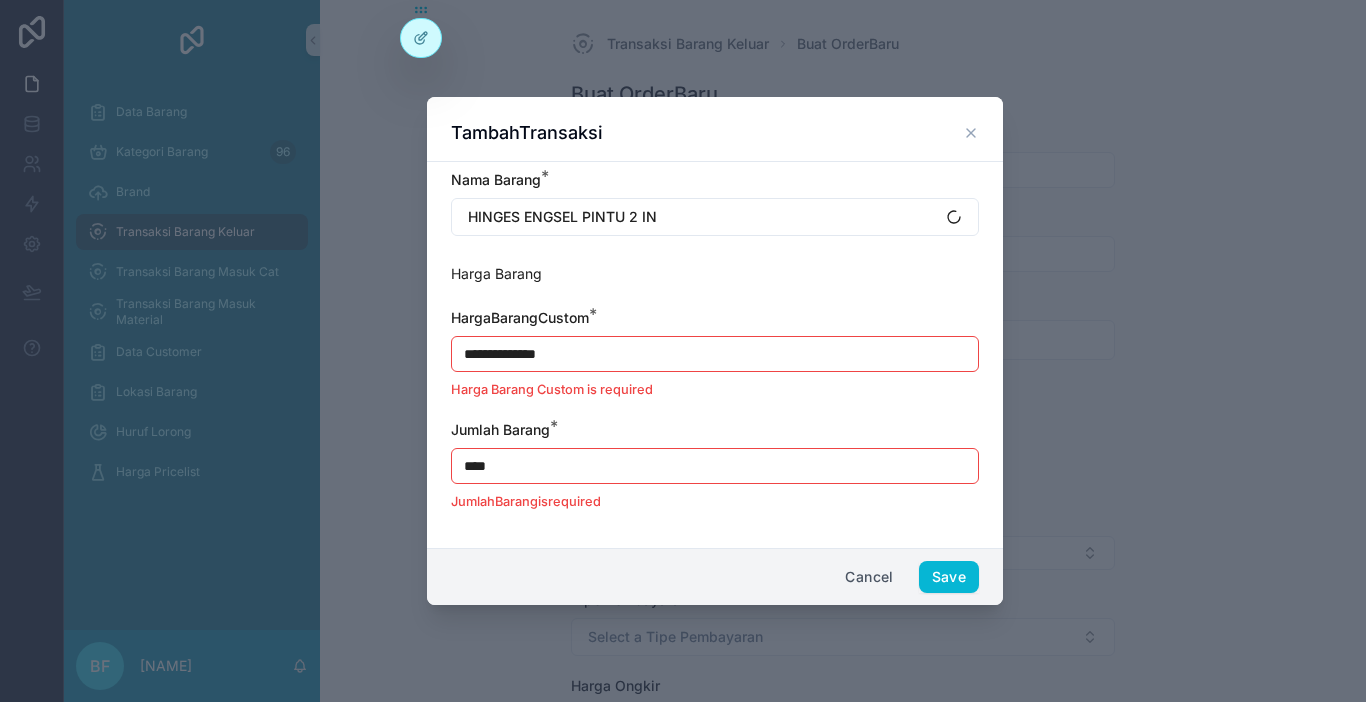 click on "**********" at bounding box center (715, 354) 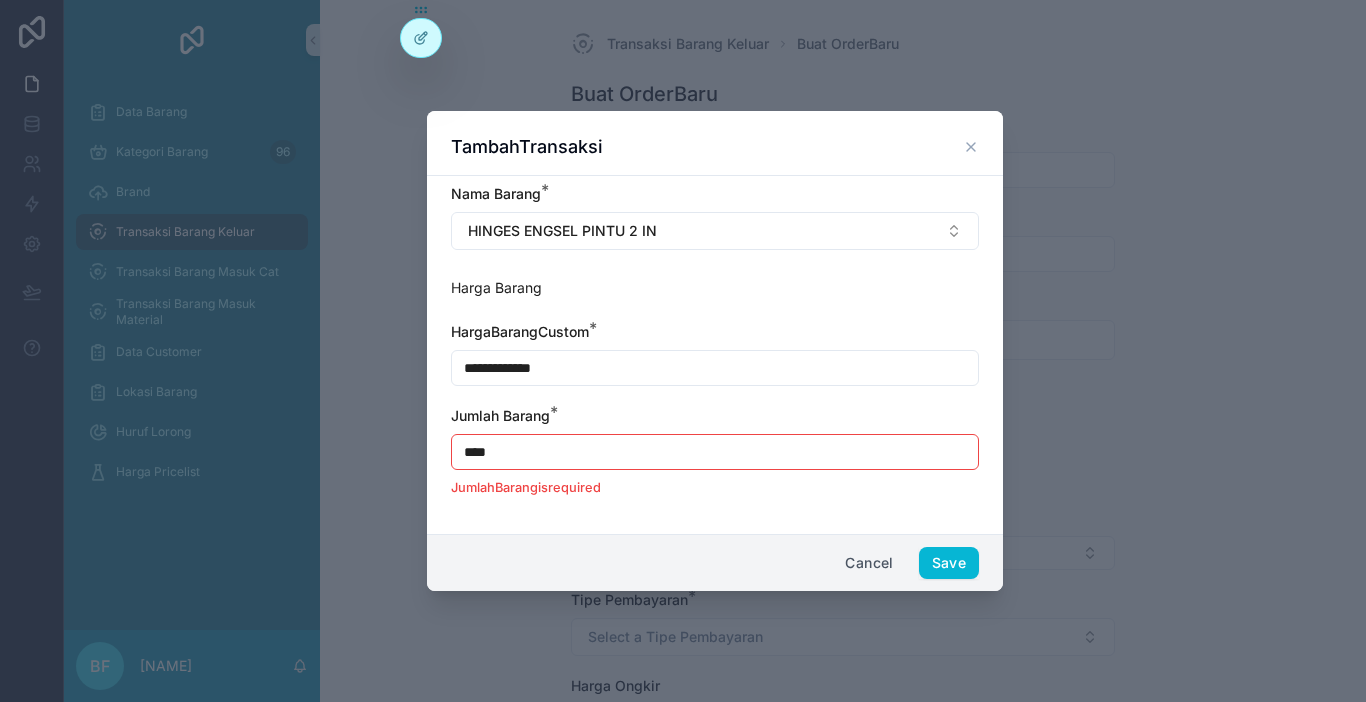 type on "**********" 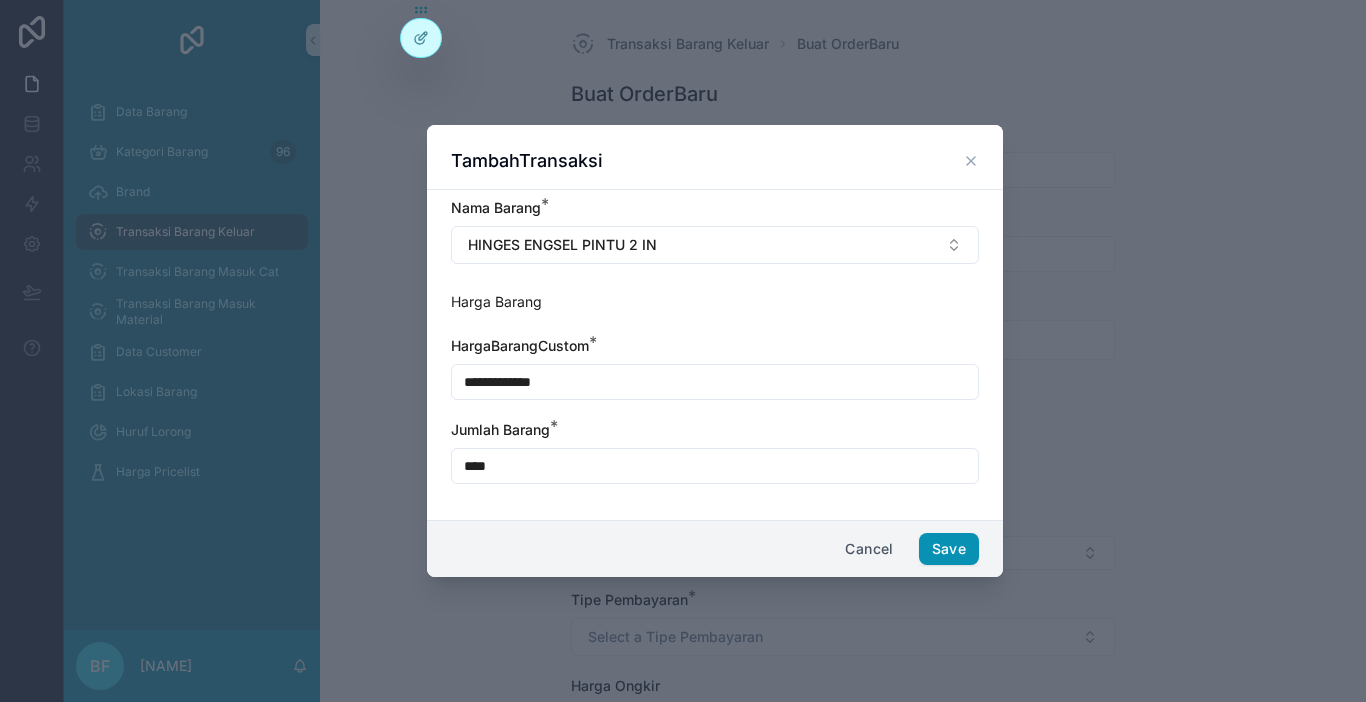 type on "****" 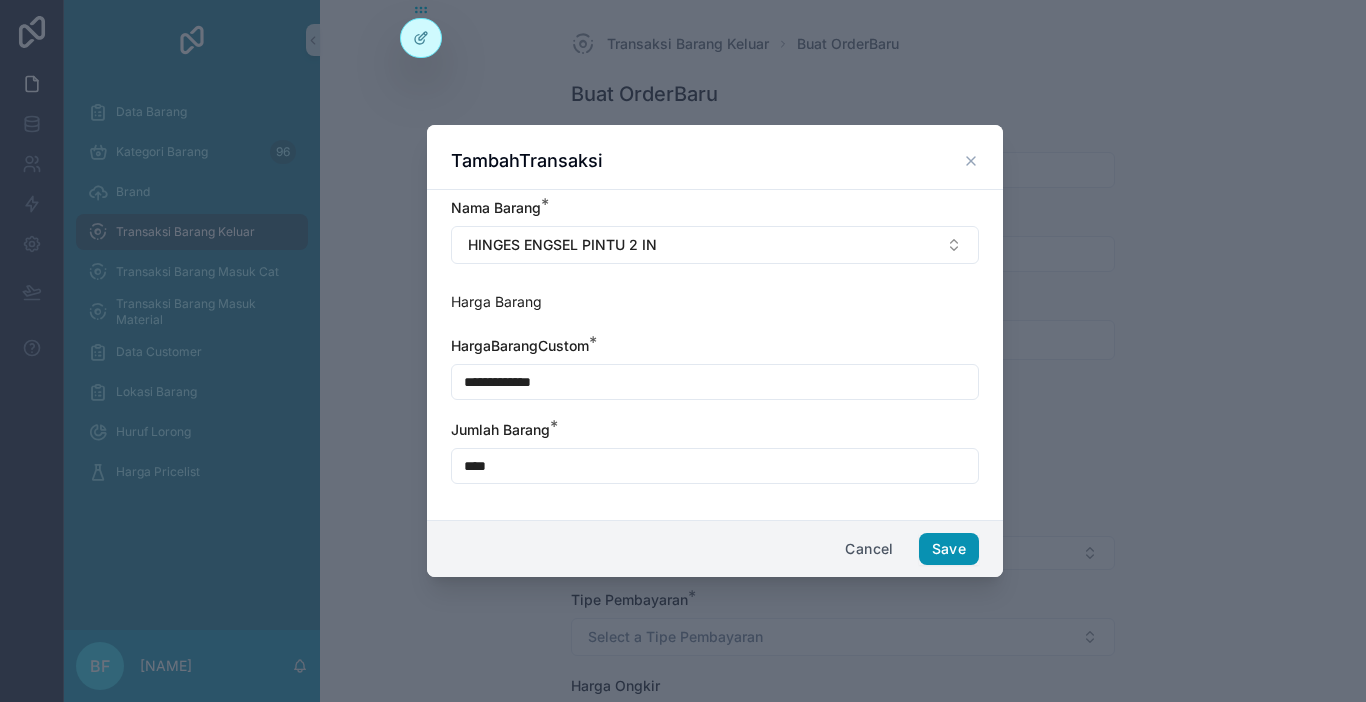 click on "Save" at bounding box center [949, 549] 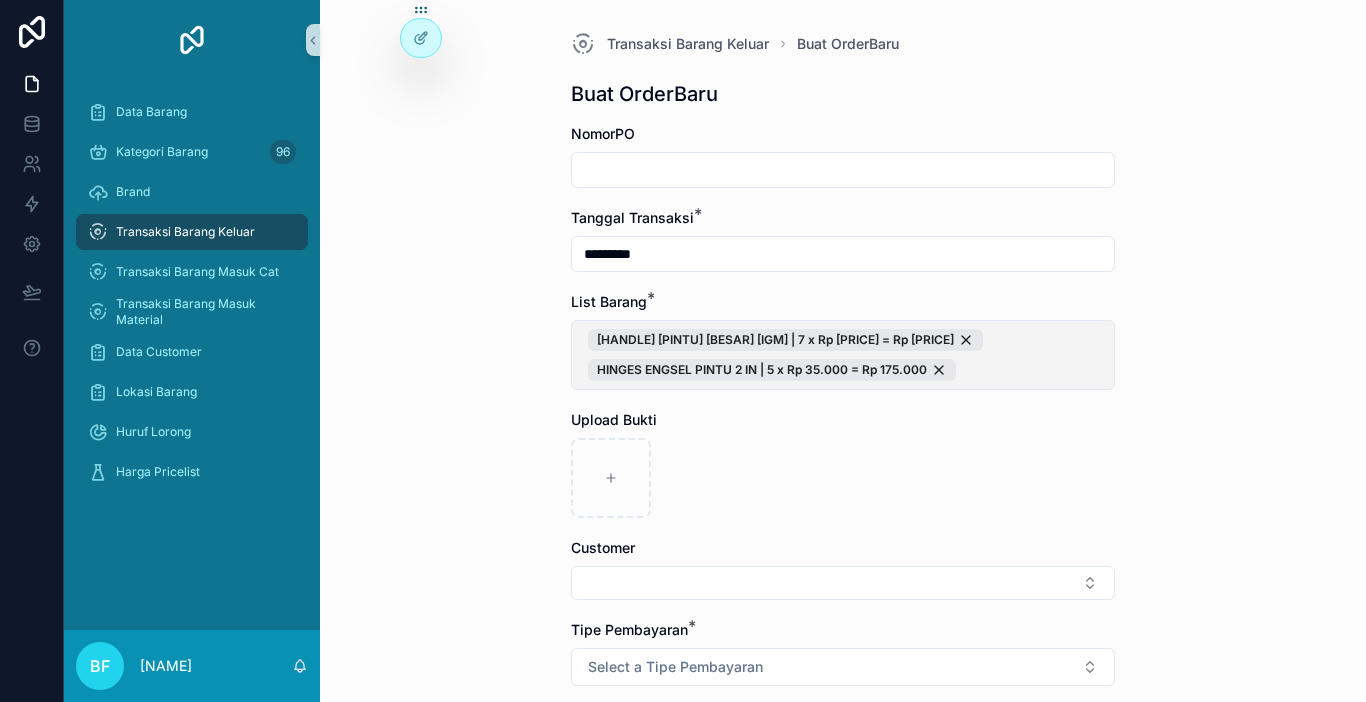 click on "HANDLE PINTU BESAR IGM | 7 x Rp 135.000 = Rp 945.000 HINGES ENGSEL PINTU 2 IN  | 5 x Rp 35.000 = Rp 175.000" at bounding box center [843, 355] 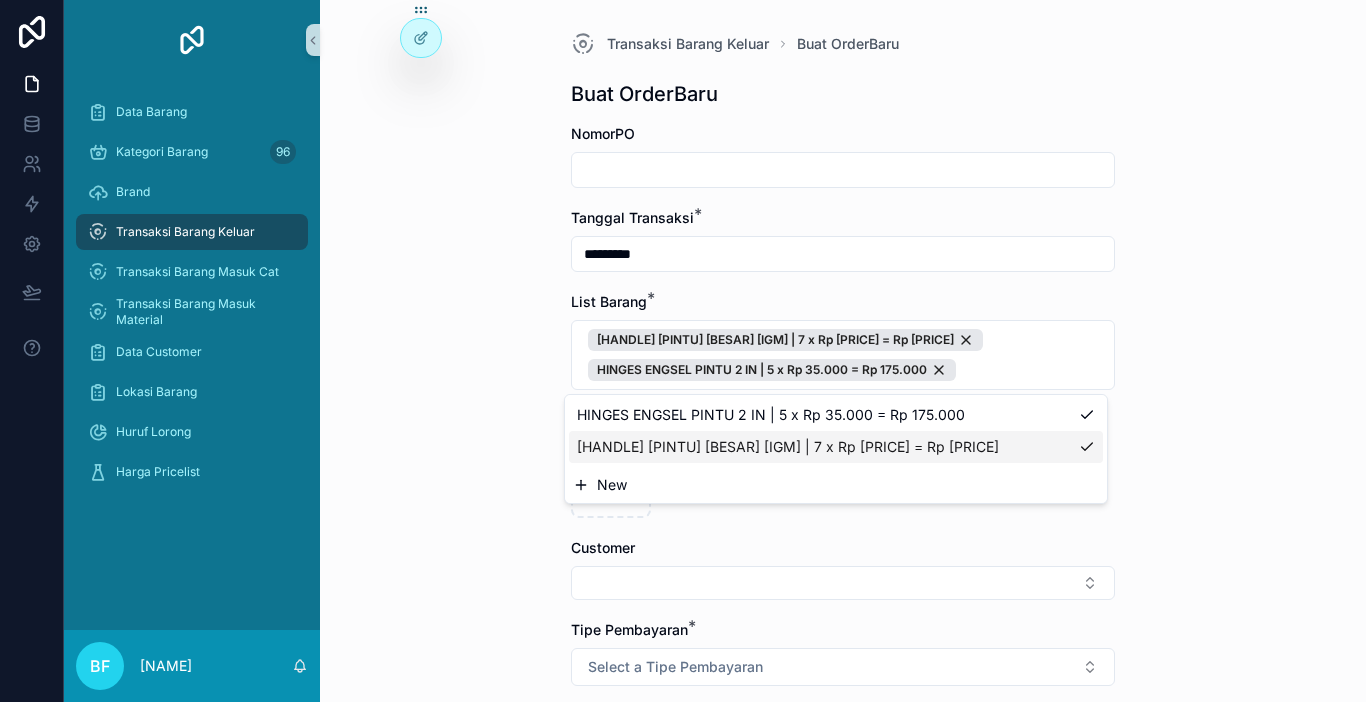 click on "New" at bounding box center [836, 485] 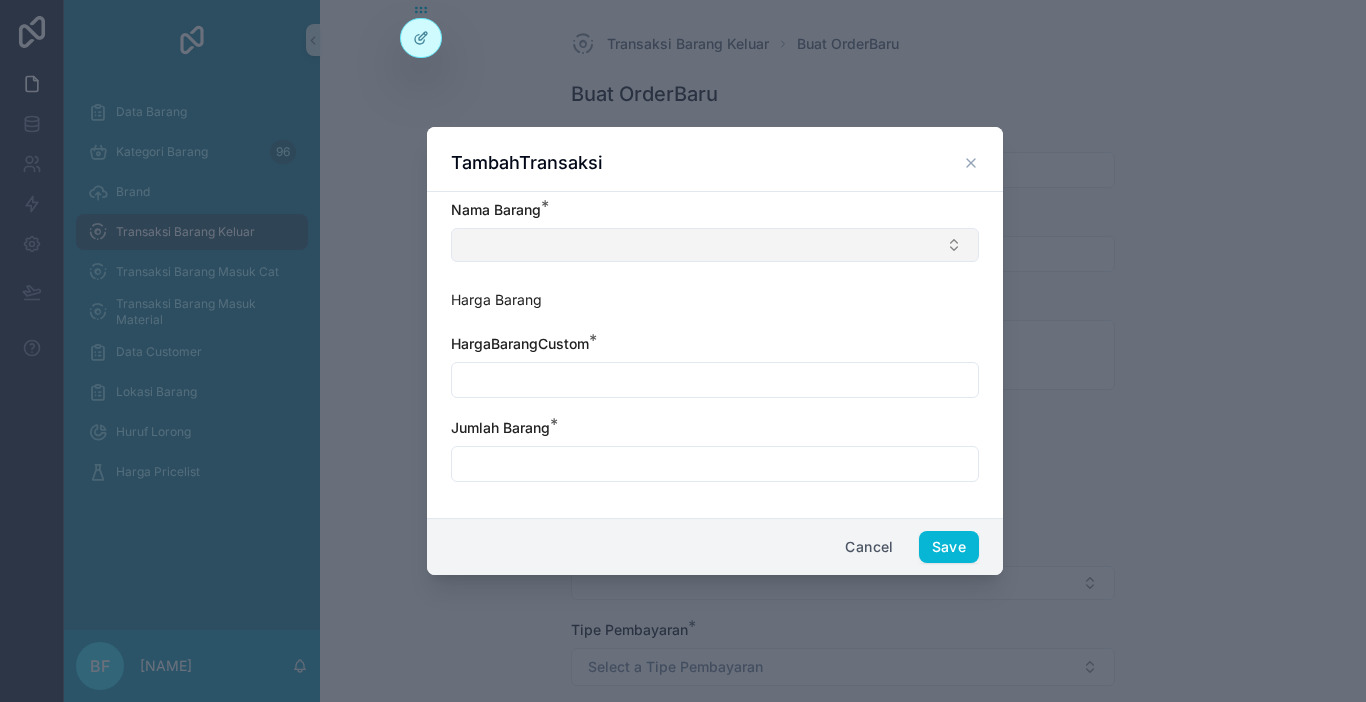 click at bounding box center [715, 245] 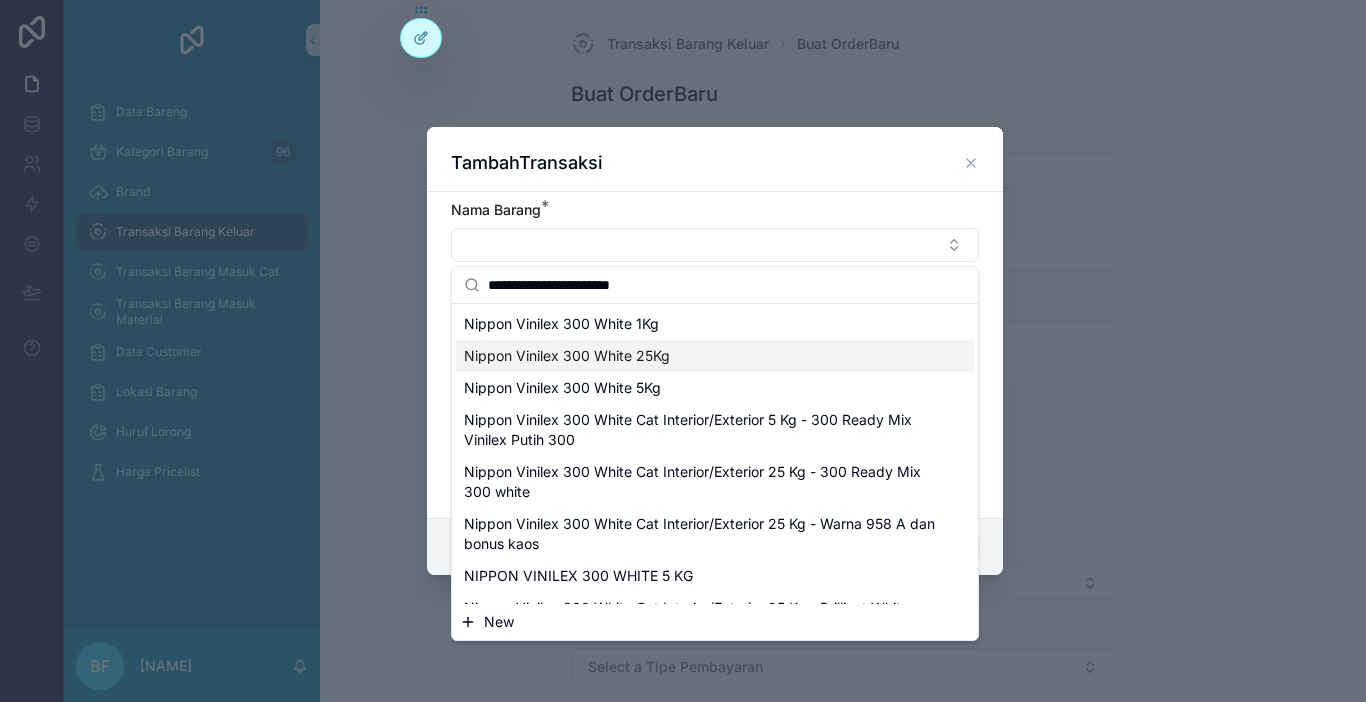 type on "**********" 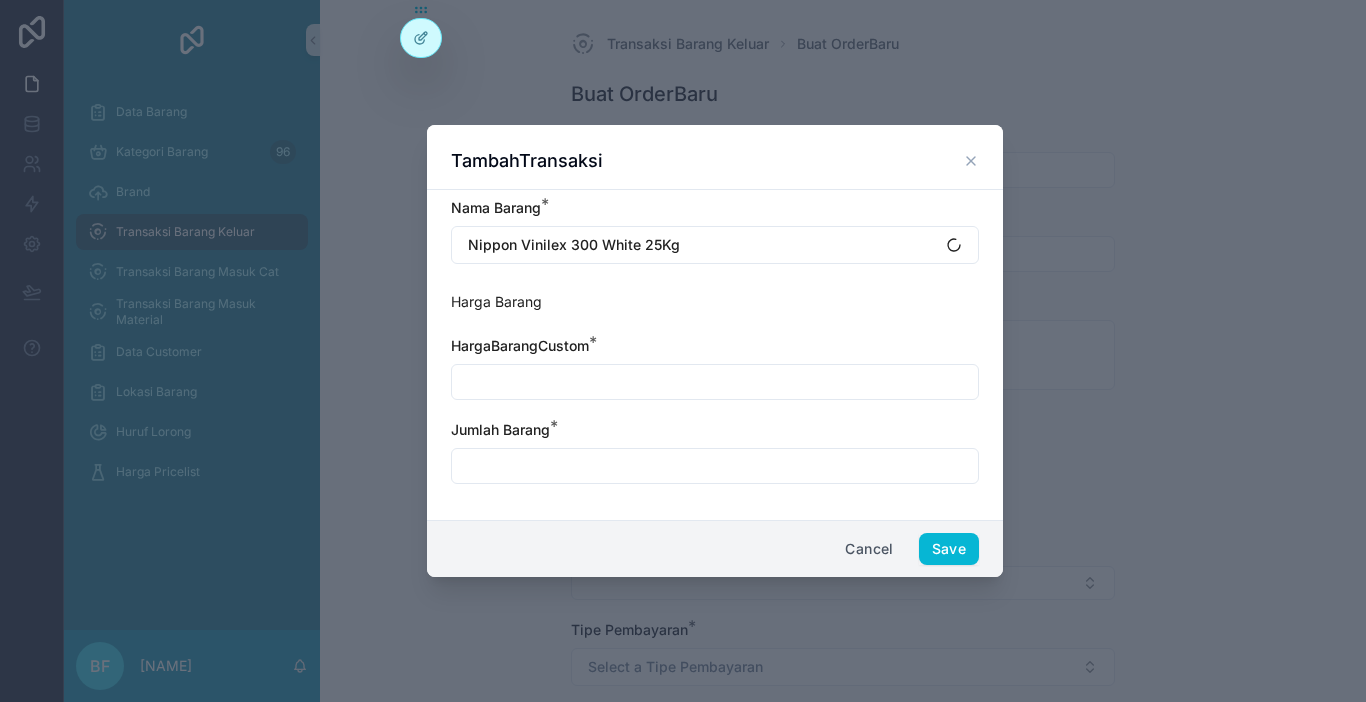 click at bounding box center (715, 382) 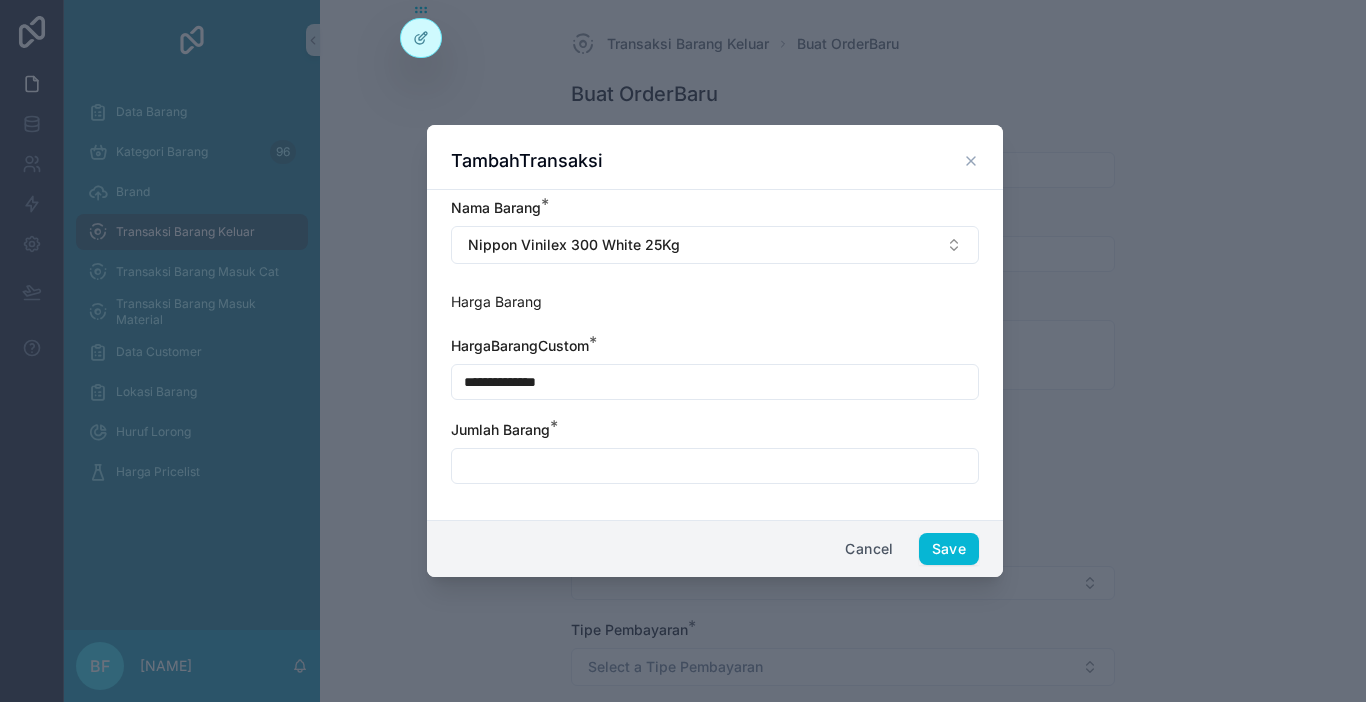 type on "**********" 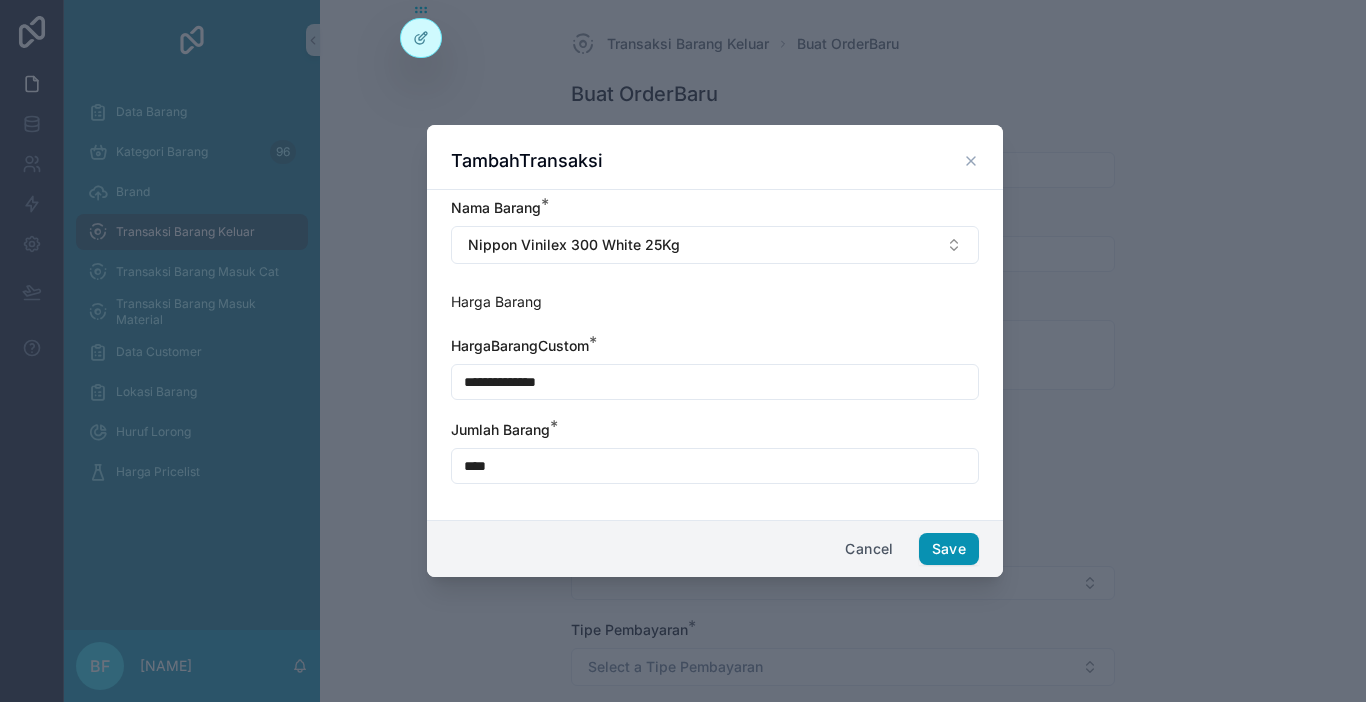 type on "****" 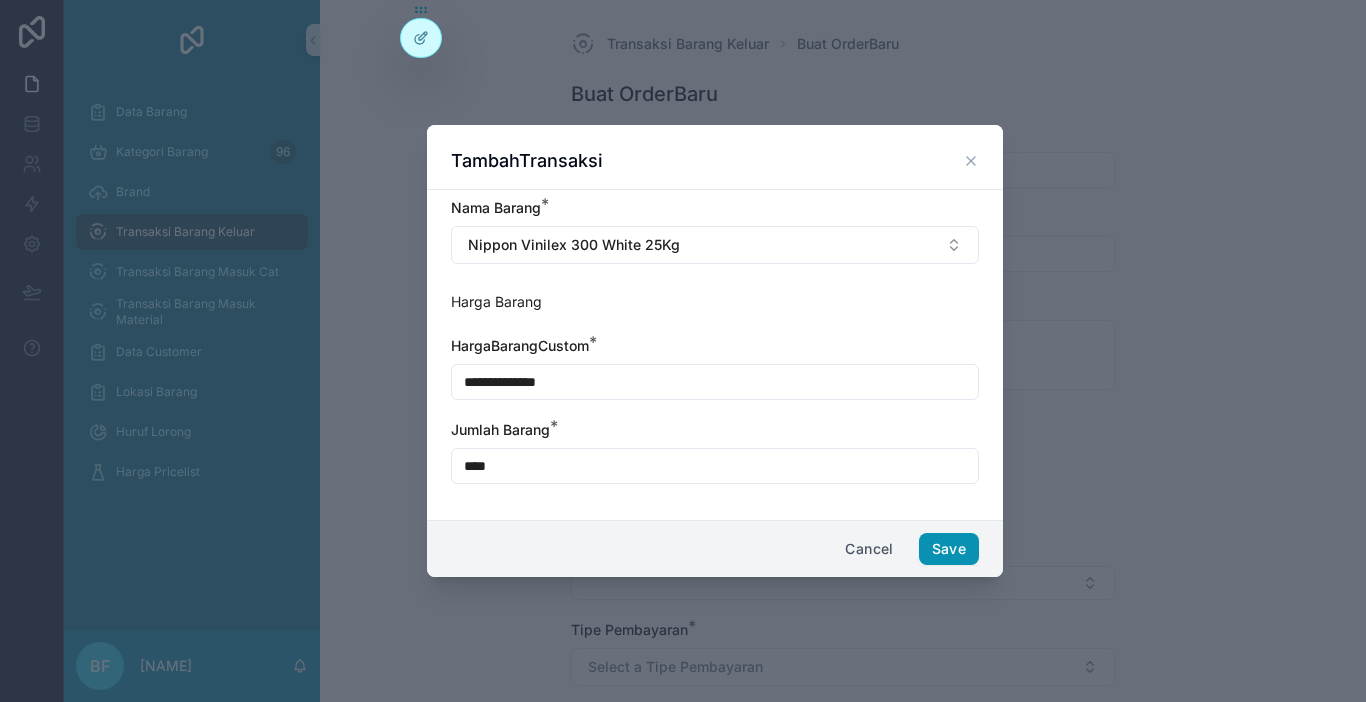 drag, startPoint x: 962, startPoint y: 550, endPoint x: 949, endPoint y: 550, distance: 13 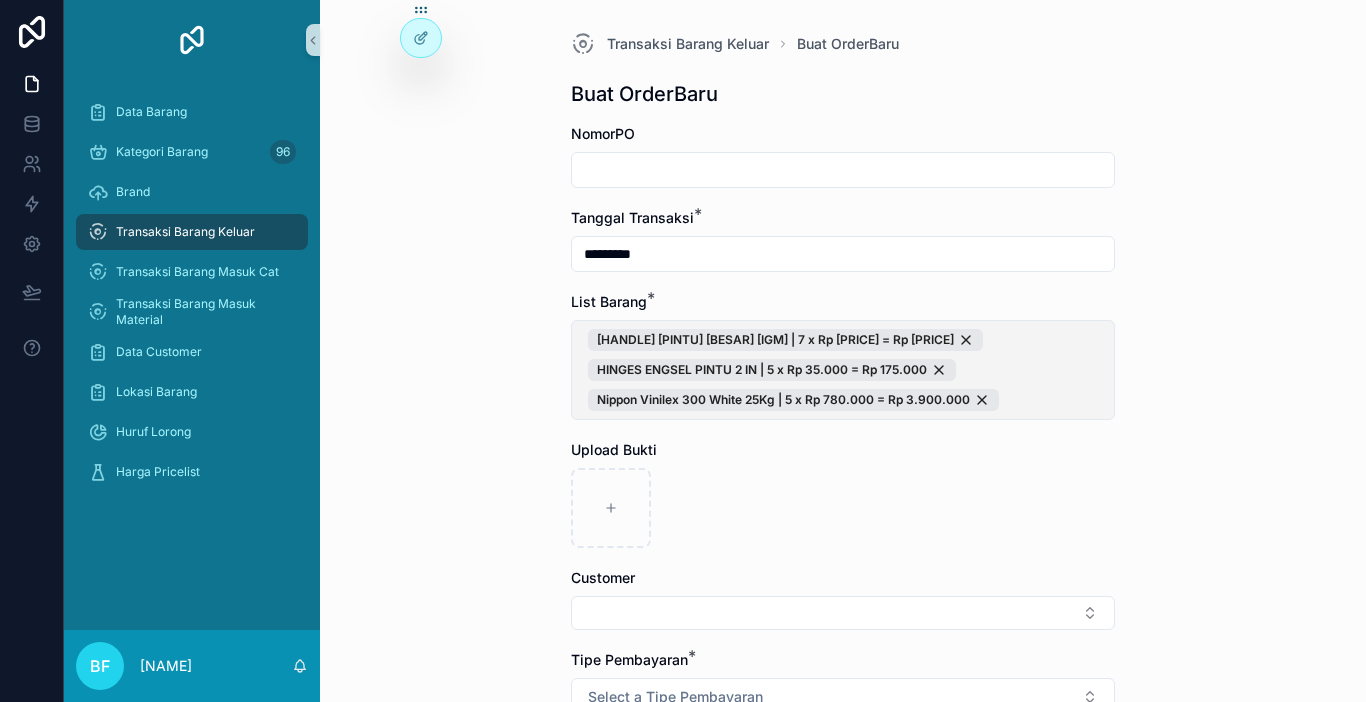 click on "HANDLE PINTU BESAR IGM | 7 x Rp 135.000 = Rp 945.000 HINGES ENGSEL PINTU 2 IN  | 5 x Rp 35.000 = Rp 175.000 Nippon Vinilex 300 White 25Kg | 5 x Rp 780.000 = Rp 3.900.000" at bounding box center [843, 370] 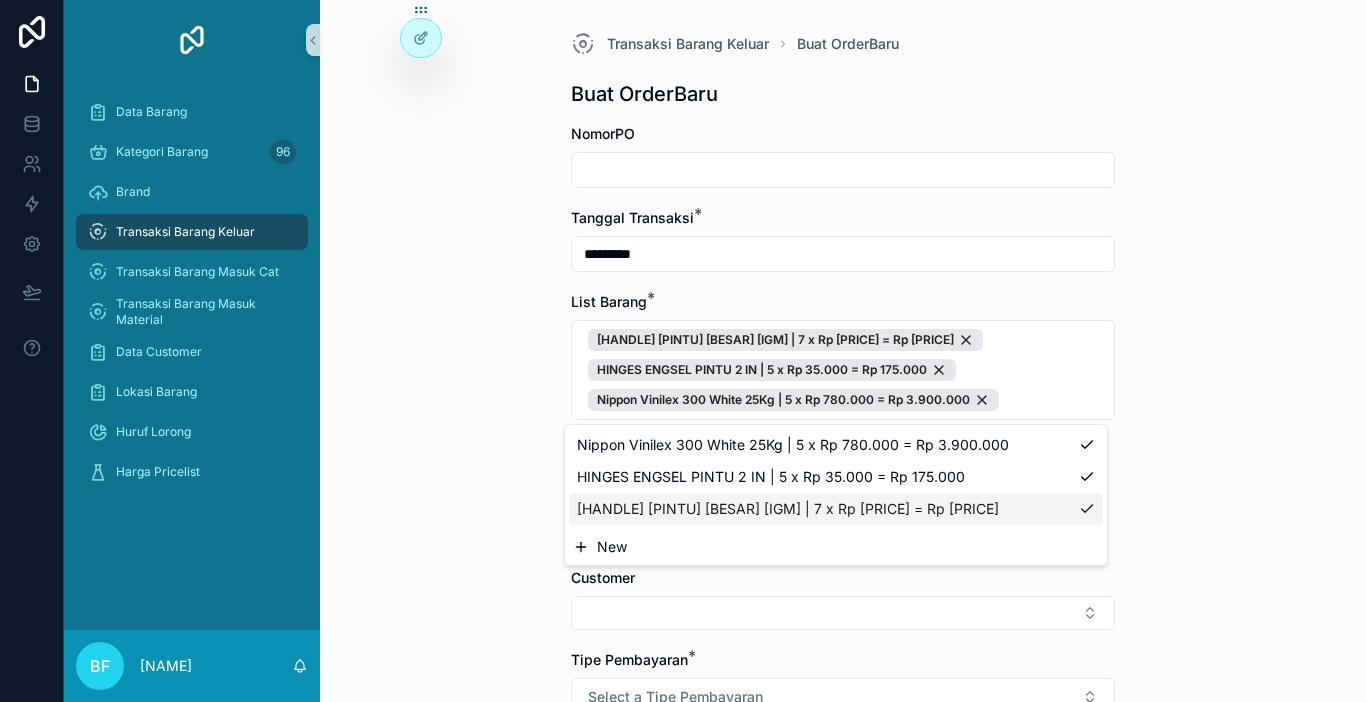 click on "New" at bounding box center (836, 547) 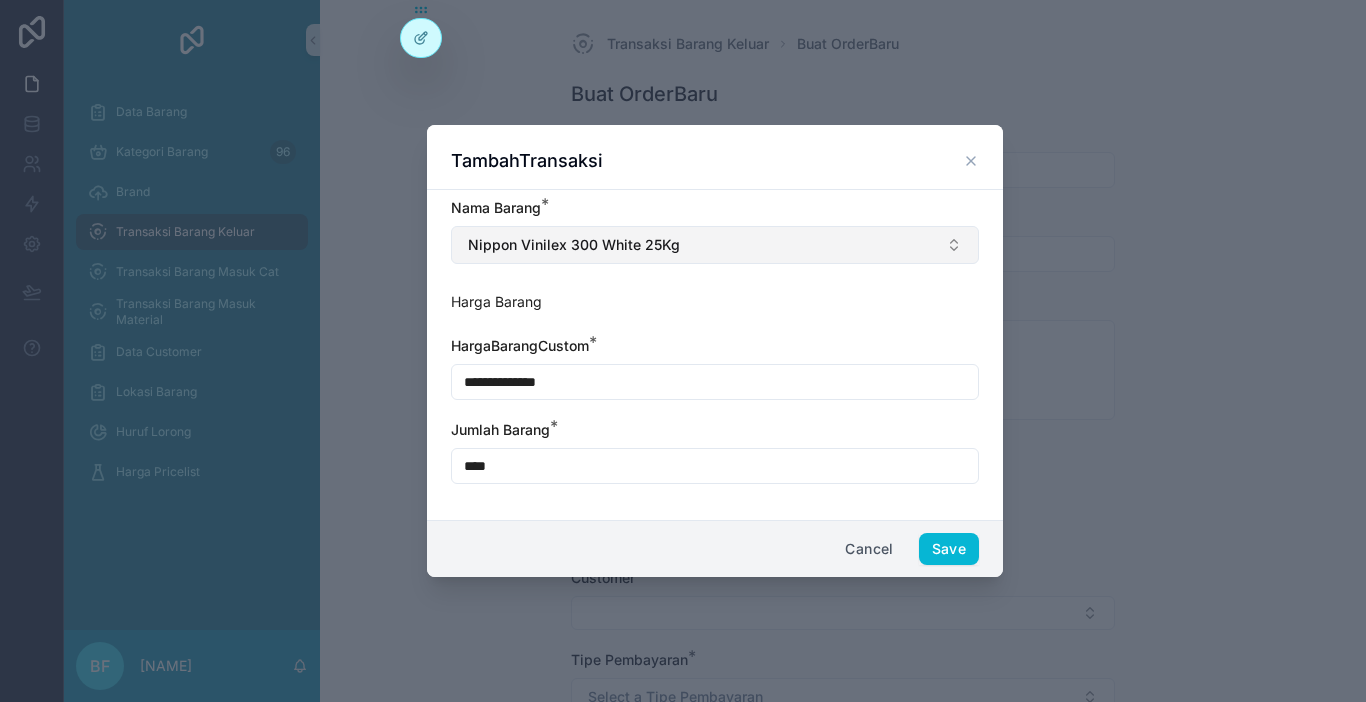 click on "Nippon Vinilex 300 White 25Kg" at bounding box center (715, 245) 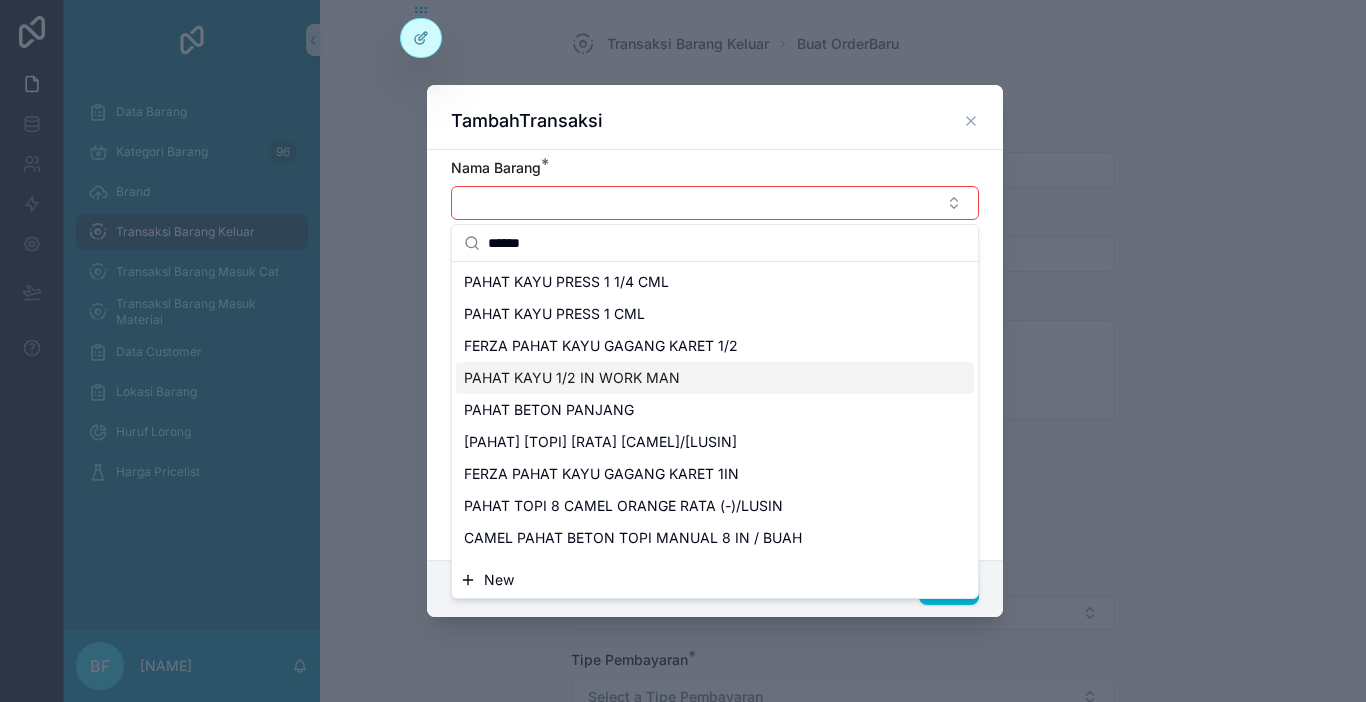 type on "*****" 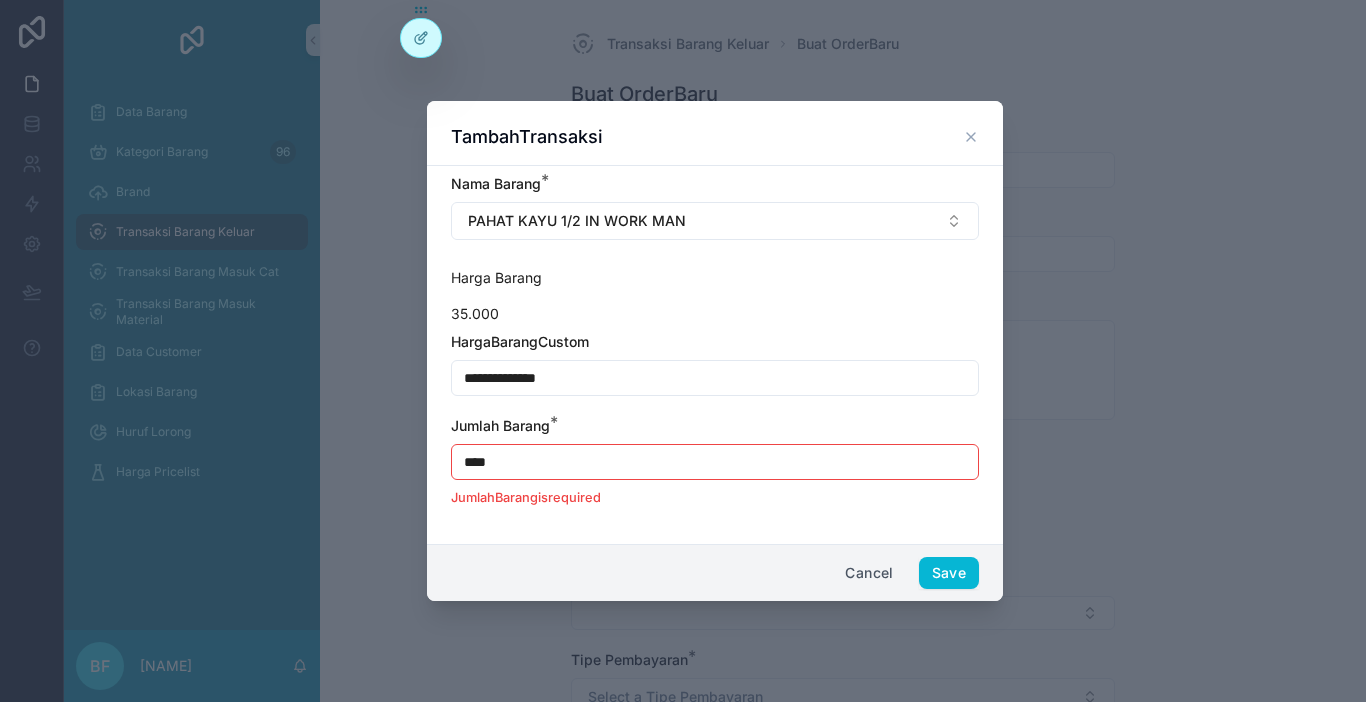 click on "****" at bounding box center [715, 462] 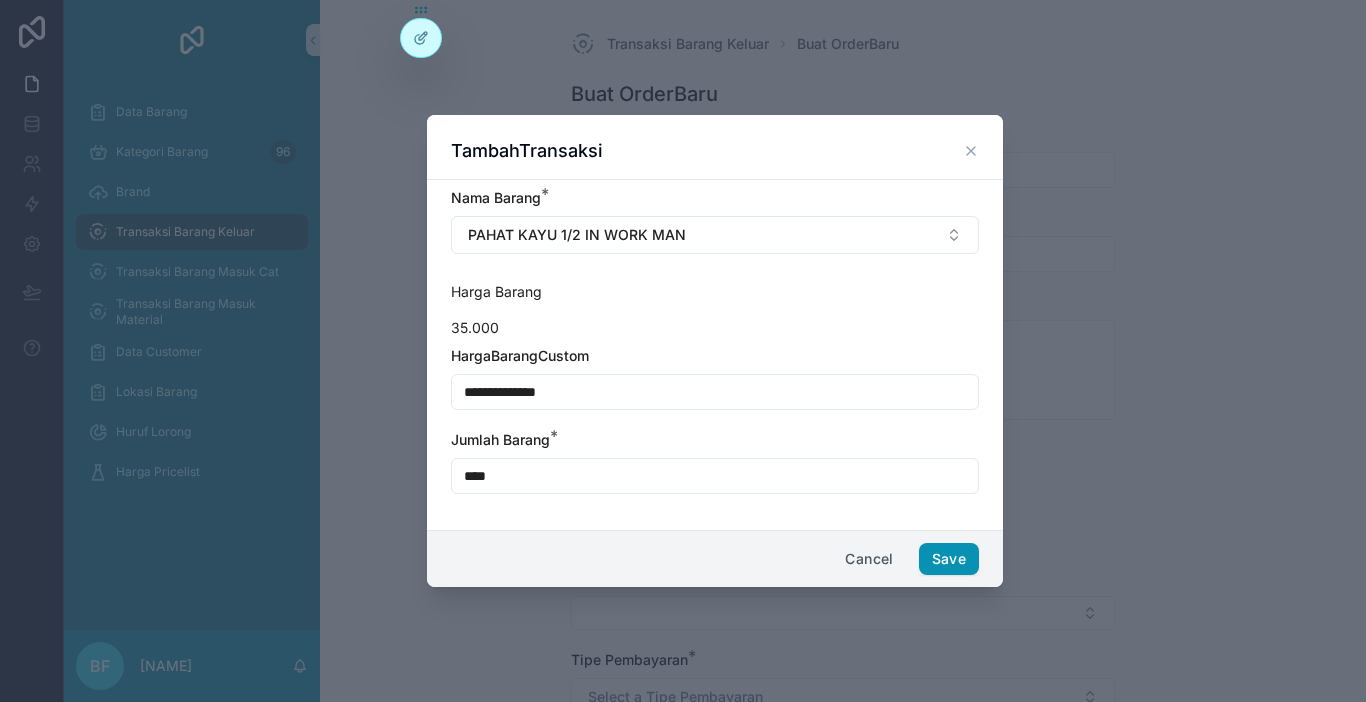 type on "****" 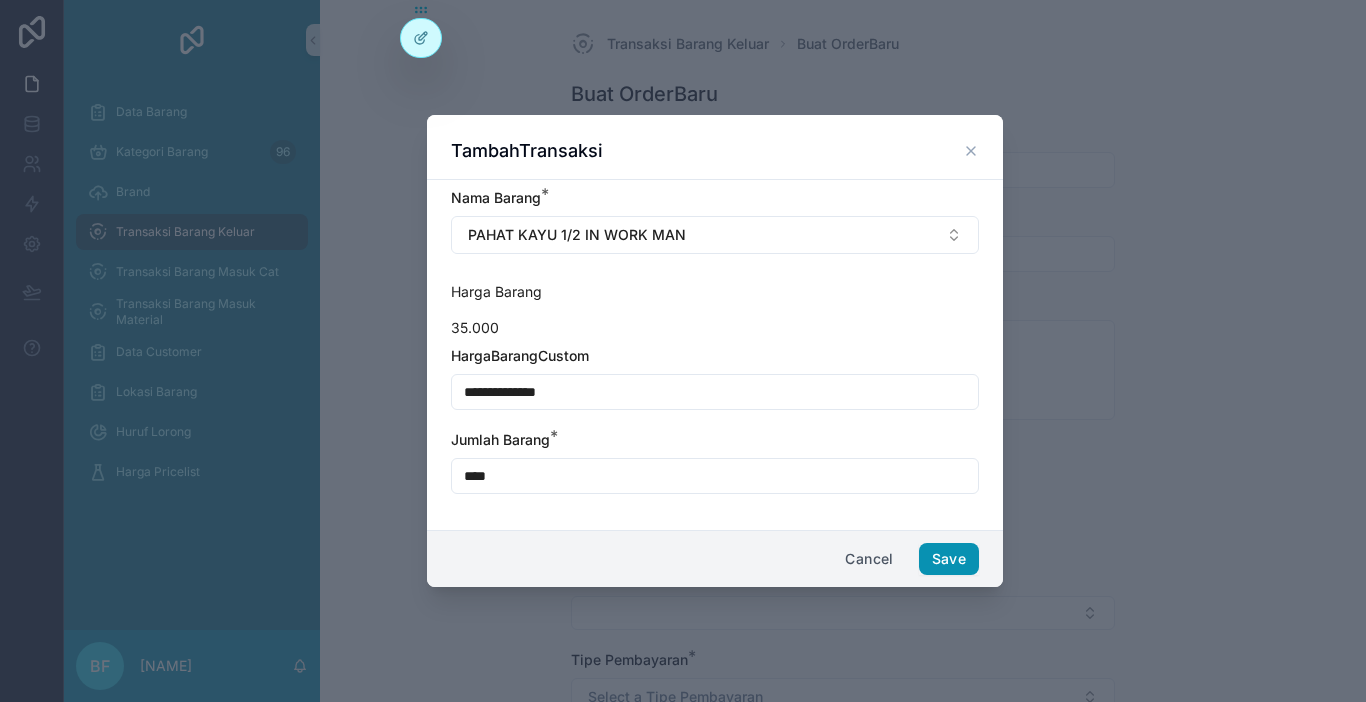 click on "Save" at bounding box center [949, 559] 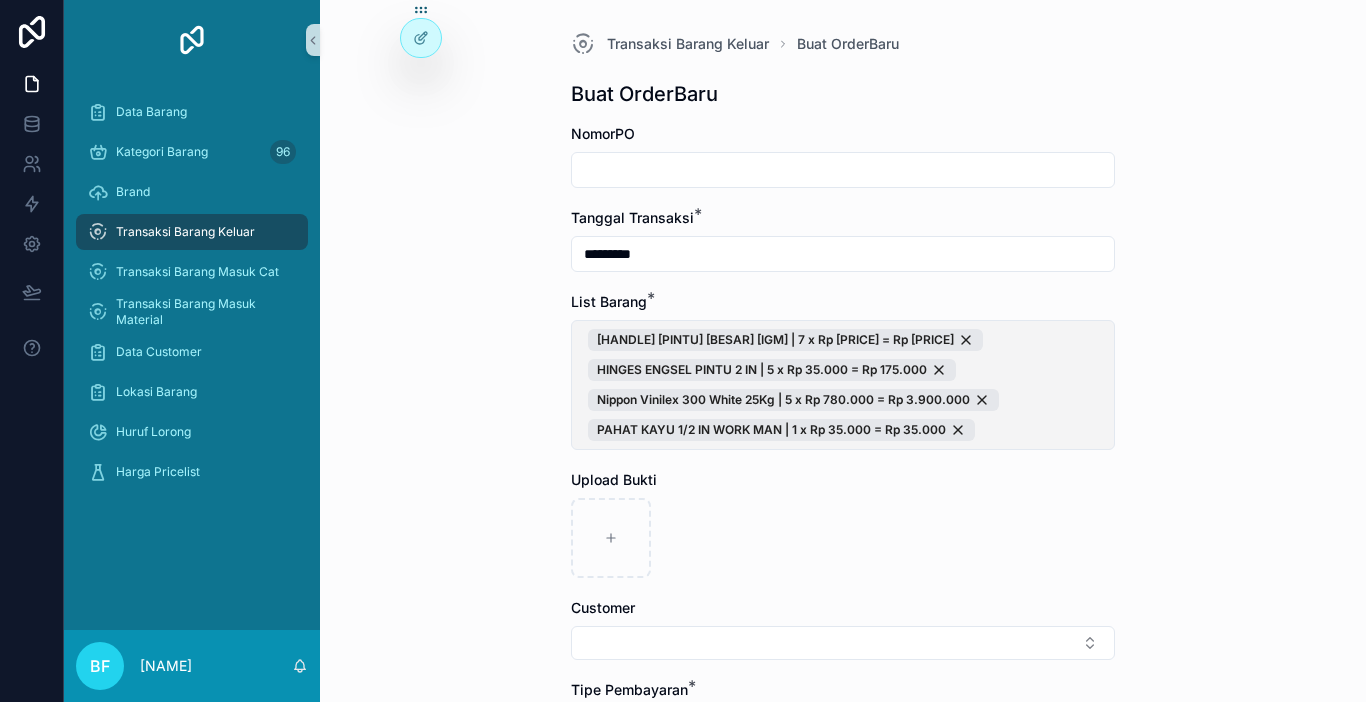 click on "HANDLE PINTU BESAR IGM | 7 x Rp 135.000 = Rp 945.000 HINGES ENGSEL PINTU 2 IN  | 5 x Rp 35.000 = Rp 175.000 Nippon Vinilex 300 White 25Kg | 5 x Rp 780.000 = Rp 3.900.000 PAHAT KAYU 1/2 IN WORK MAN | 1 x Rp 35.000 = Rp 35.000" at bounding box center (843, 385) 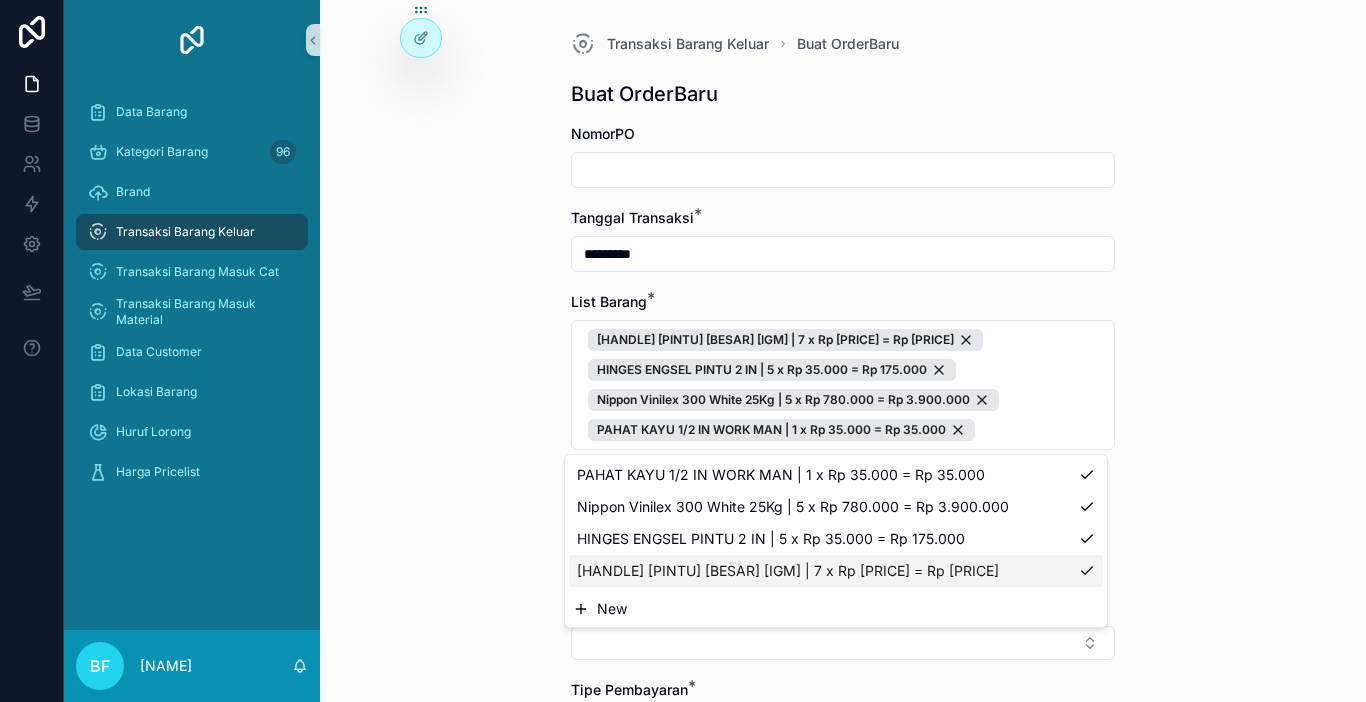 click on "New" at bounding box center (836, 609) 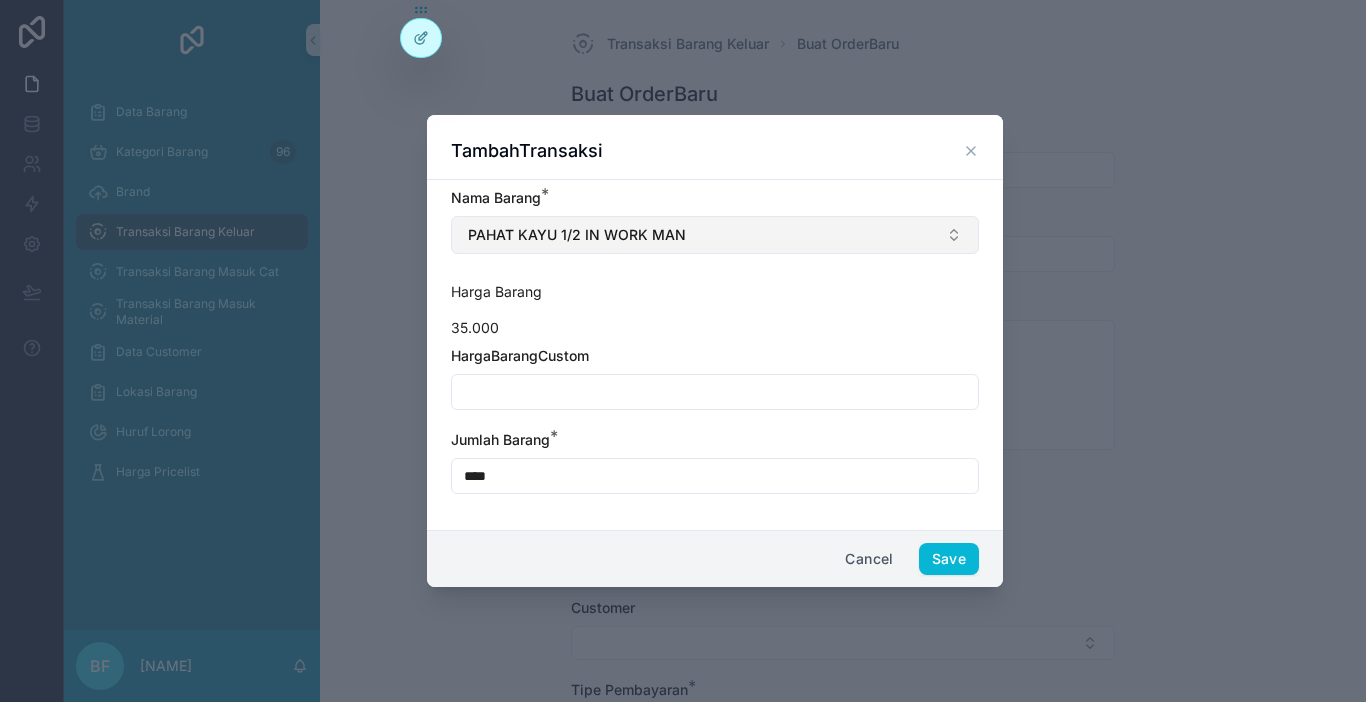 click on "PAHAT KAYU 1/2 IN WORK MAN" at bounding box center (715, 235) 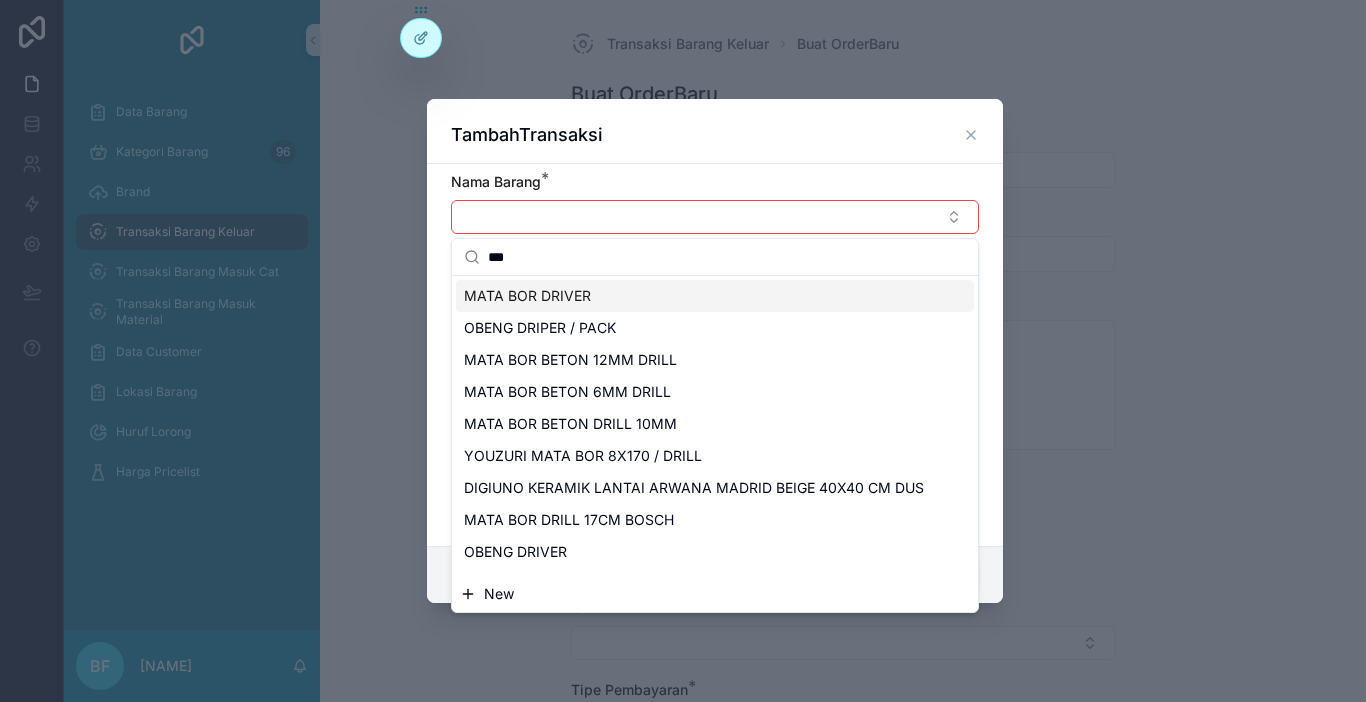 type on "***" 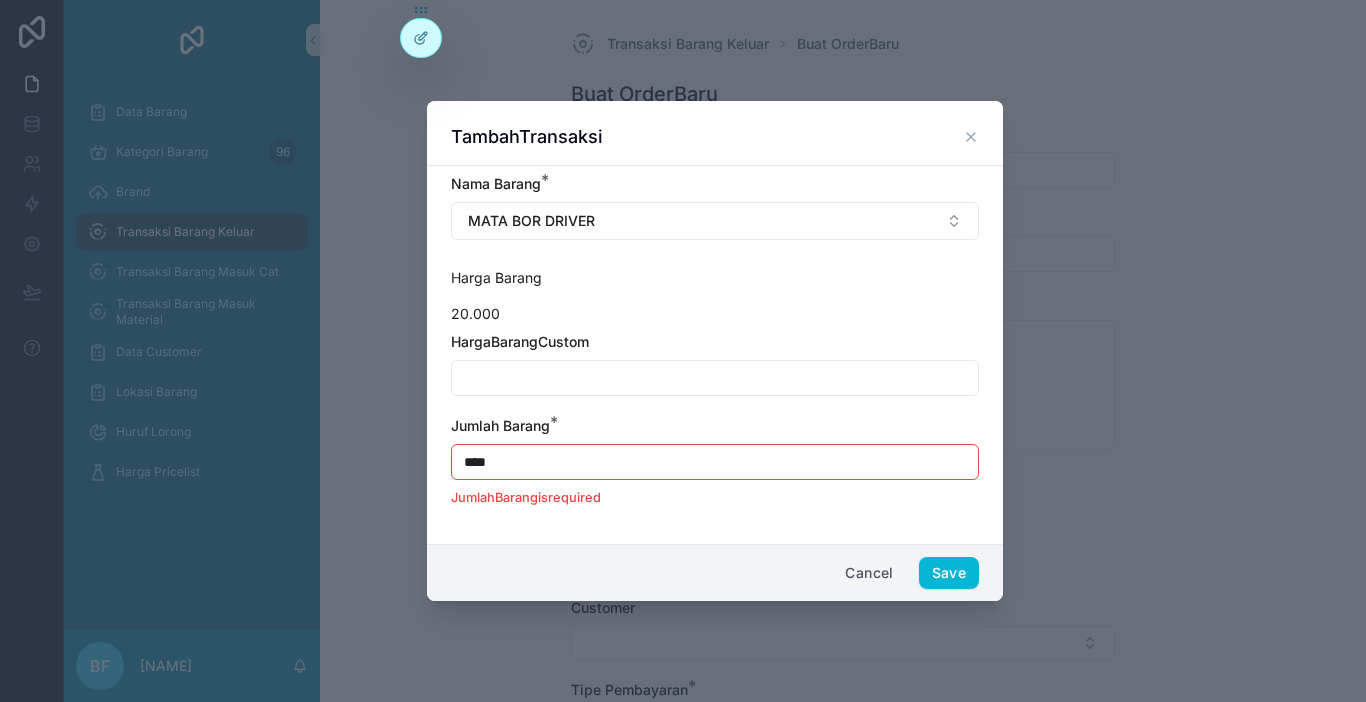 click on "****" at bounding box center (715, 462) 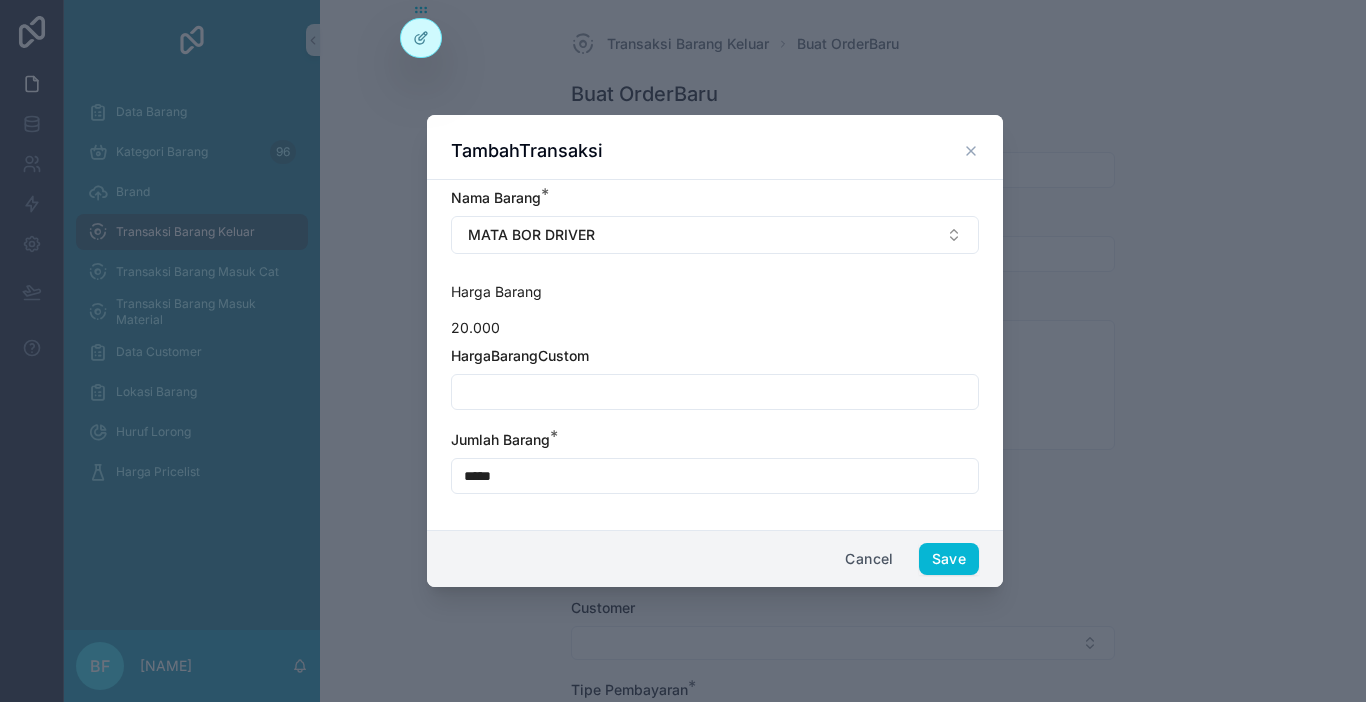 type on "****" 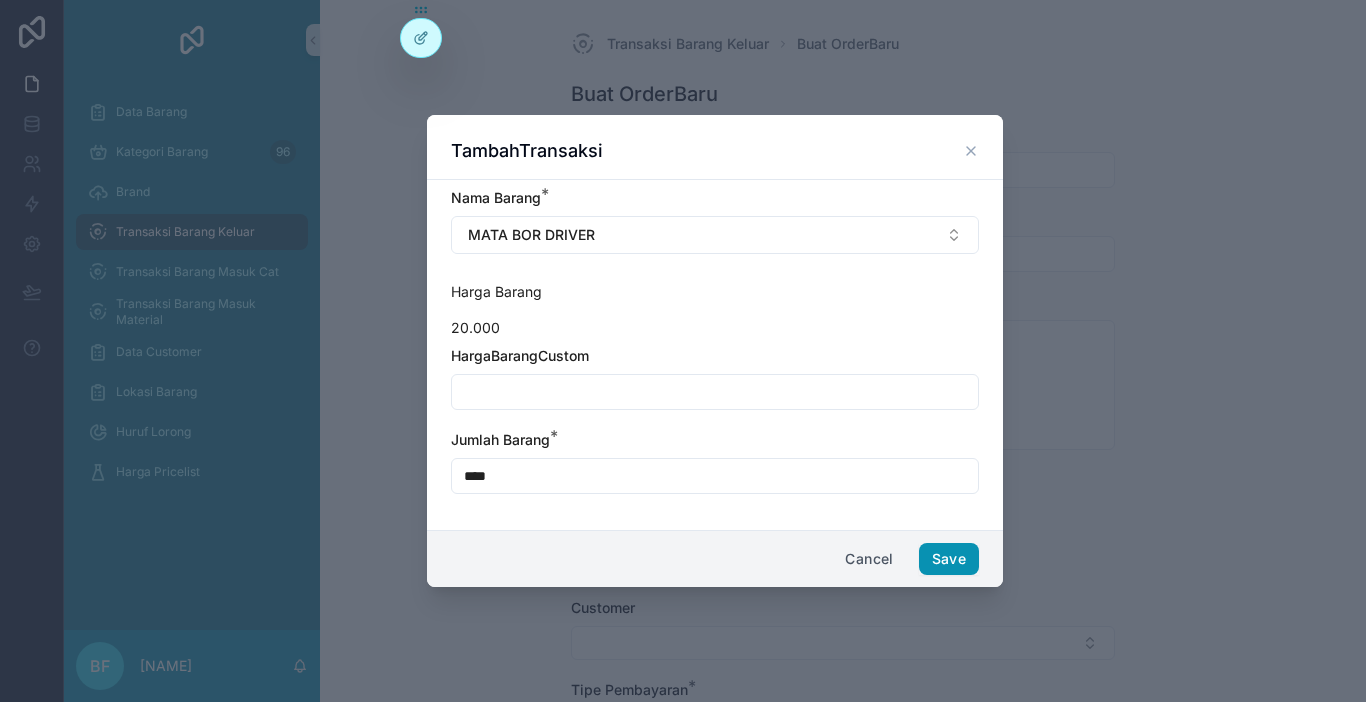 click on "Save" at bounding box center [949, 559] 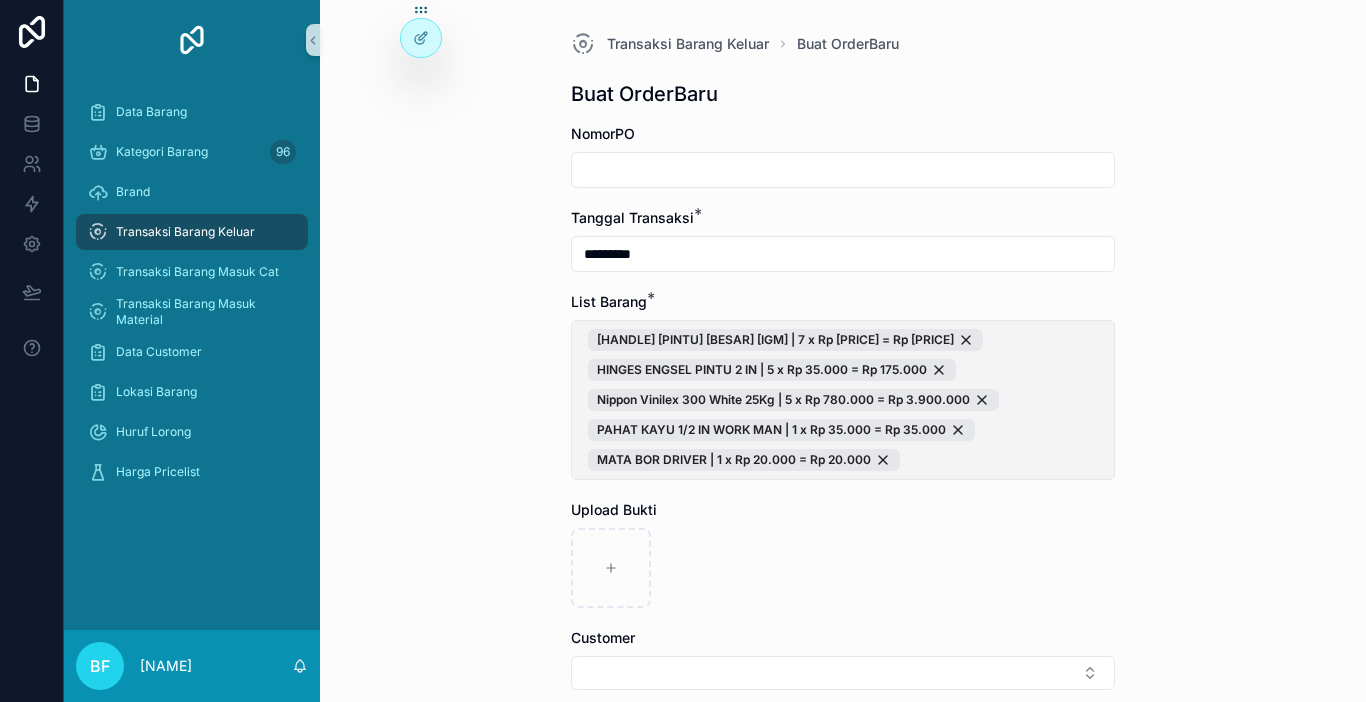 click on "HANDLE PINTU BESAR IGM | 7 x Rp 135.000 = Rp 945.000 HINGES ENGSEL PINTU 2 IN  | 5 x Rp 35.000 = Rp 175.000 Nippon Vinilex 300 White 25Kg | 5 x Rp 780.000 = Rp 3.900.000 PAHAT KAYU 1/2 IN WORK MAN | 1 x Rp 35.000 = Rp 35.000 MATA BOR DRIVER | 1 x Rp 20.000 = Rp 20.000" at bounding box center (843, 400) 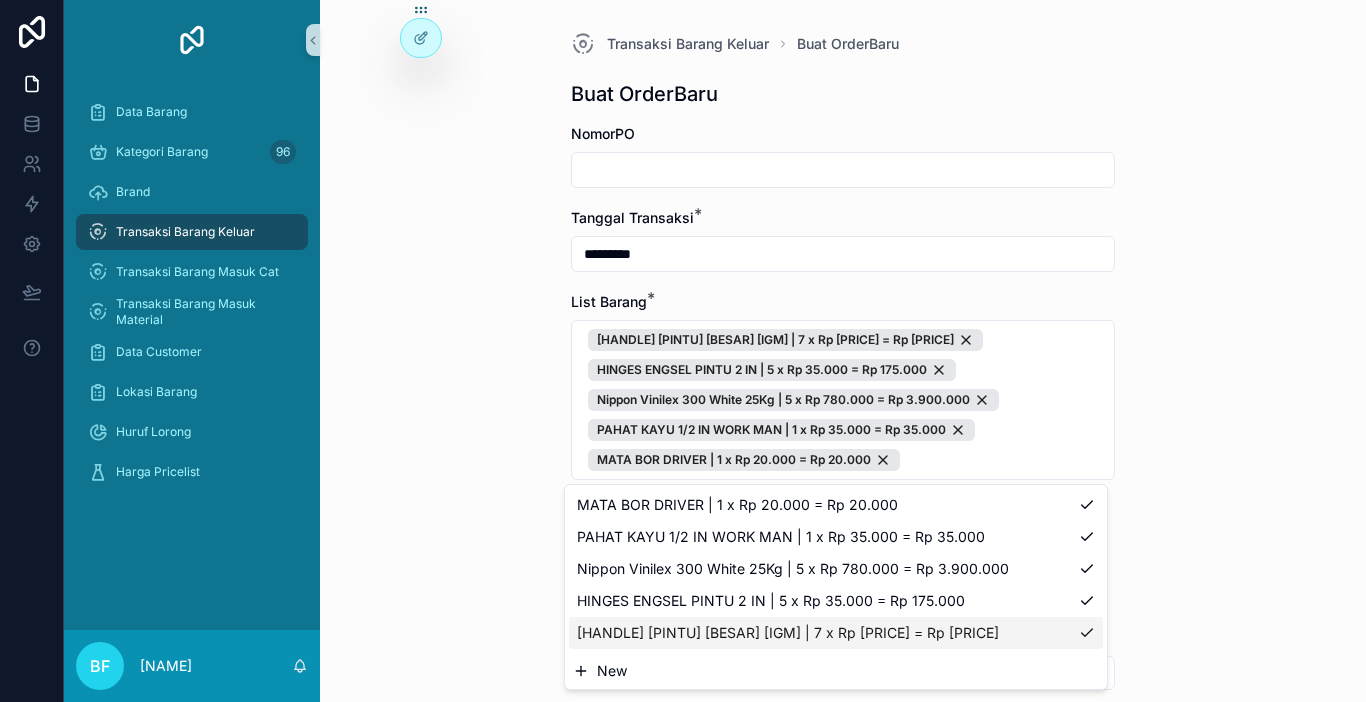 click on "New" at bounding box center (836, 671) 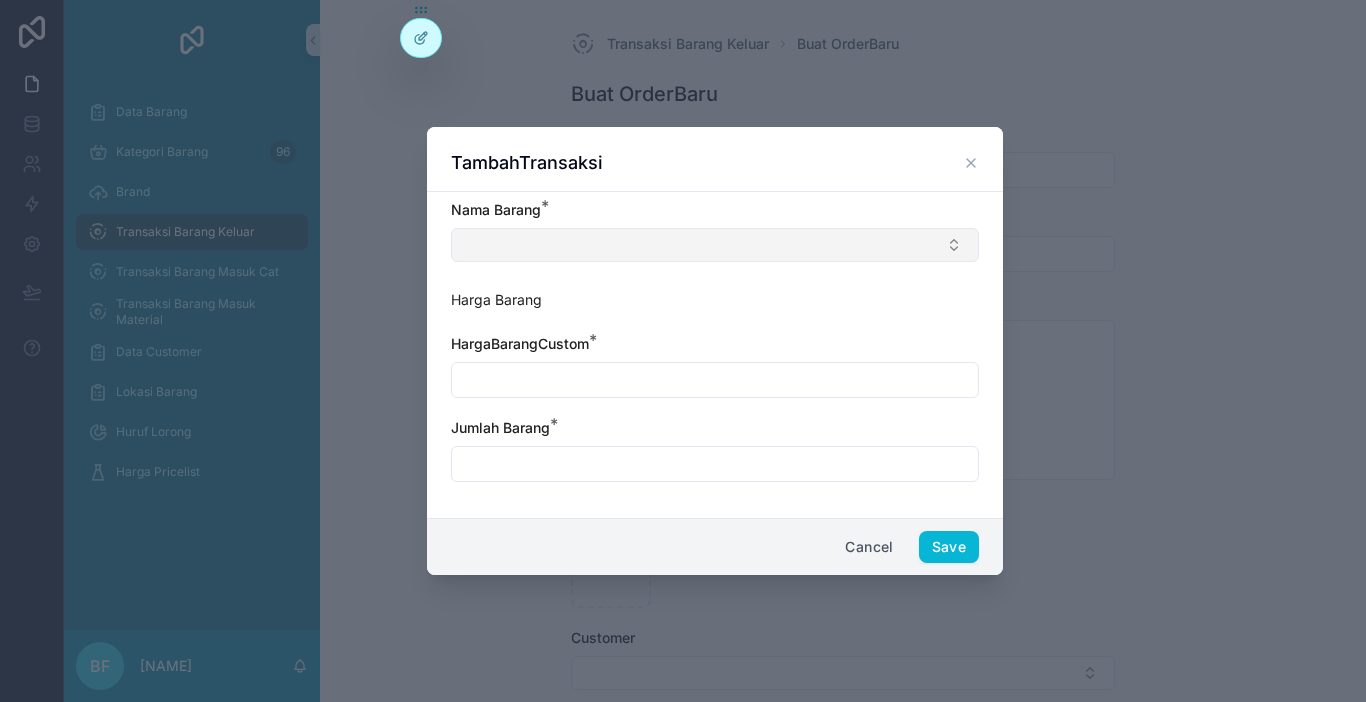 click at bounding box center (715, 245) 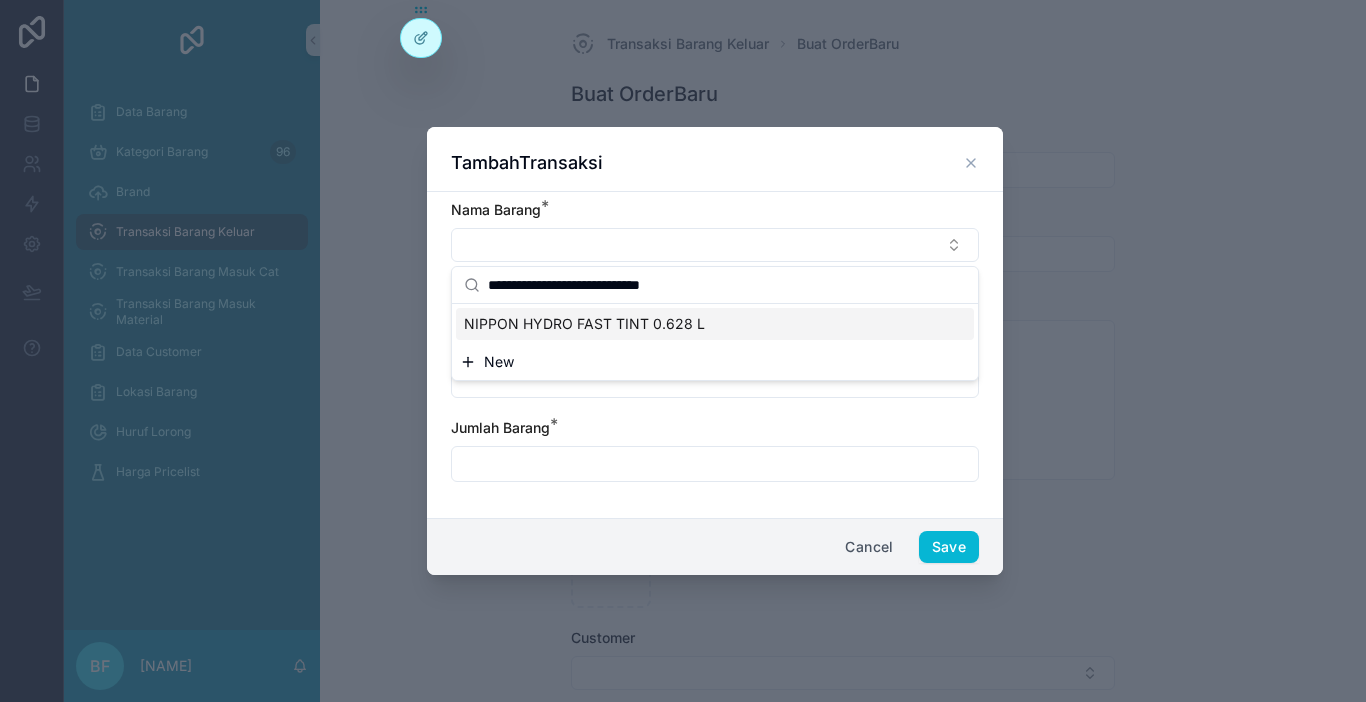 type on "**********" 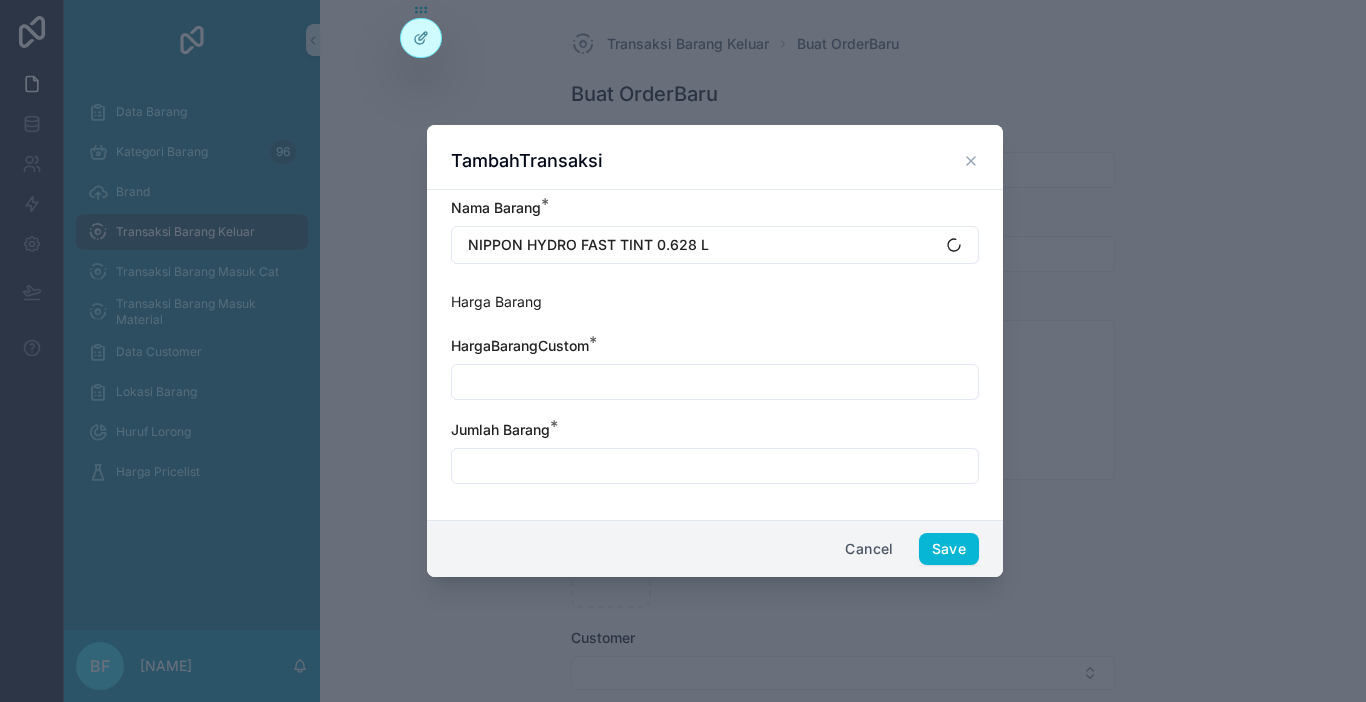 click at bounding box center (715, 382) 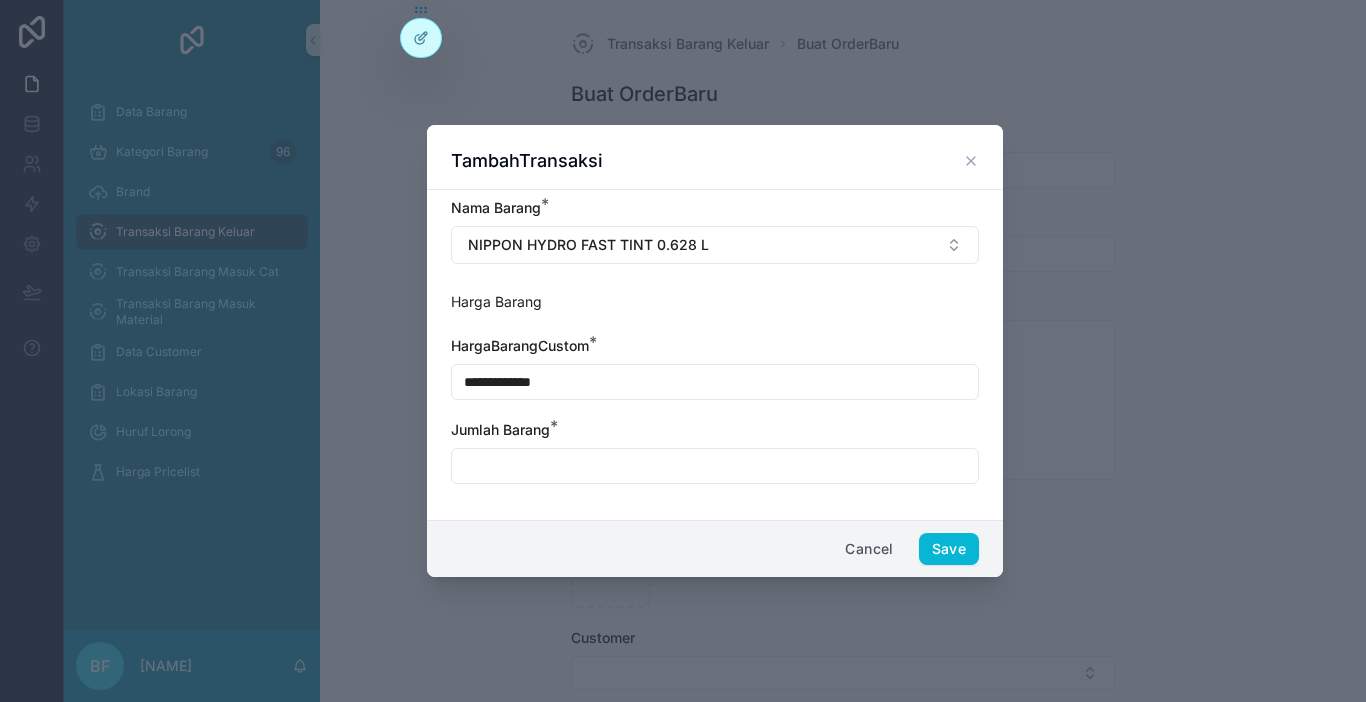 type on "**********" 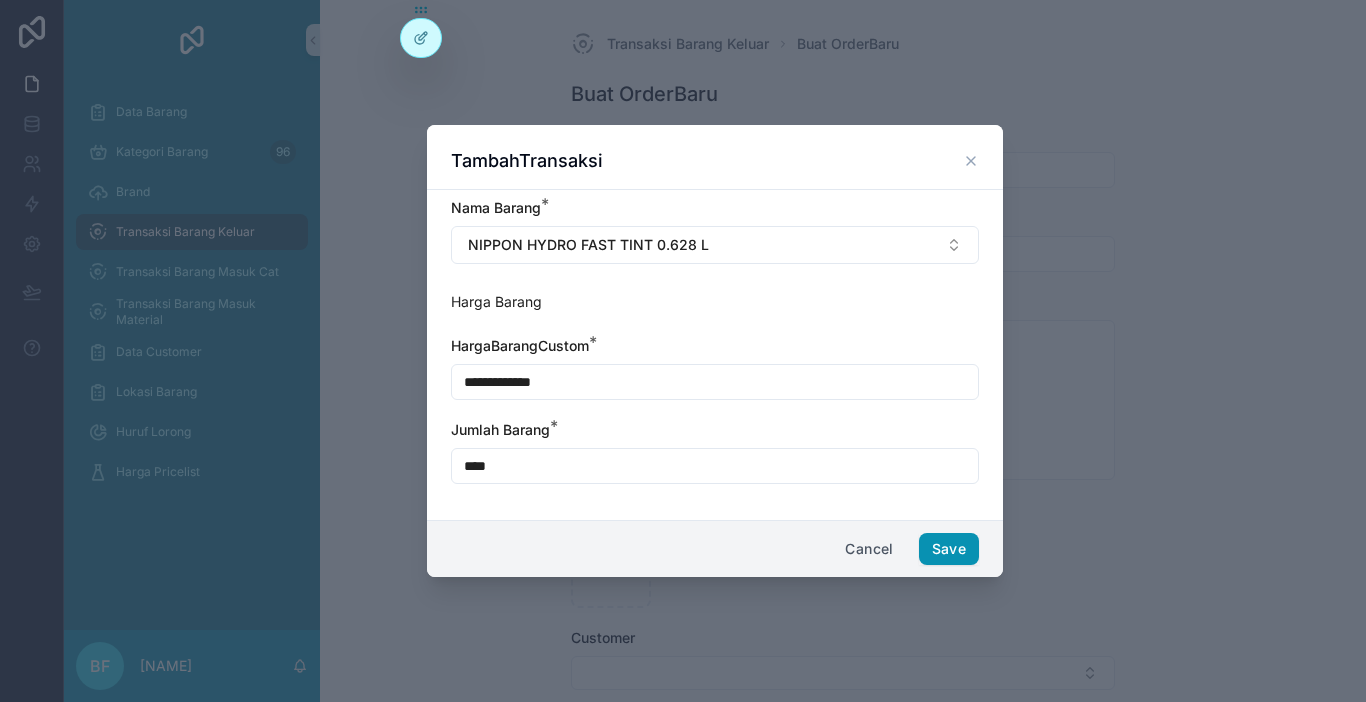 type on "****" 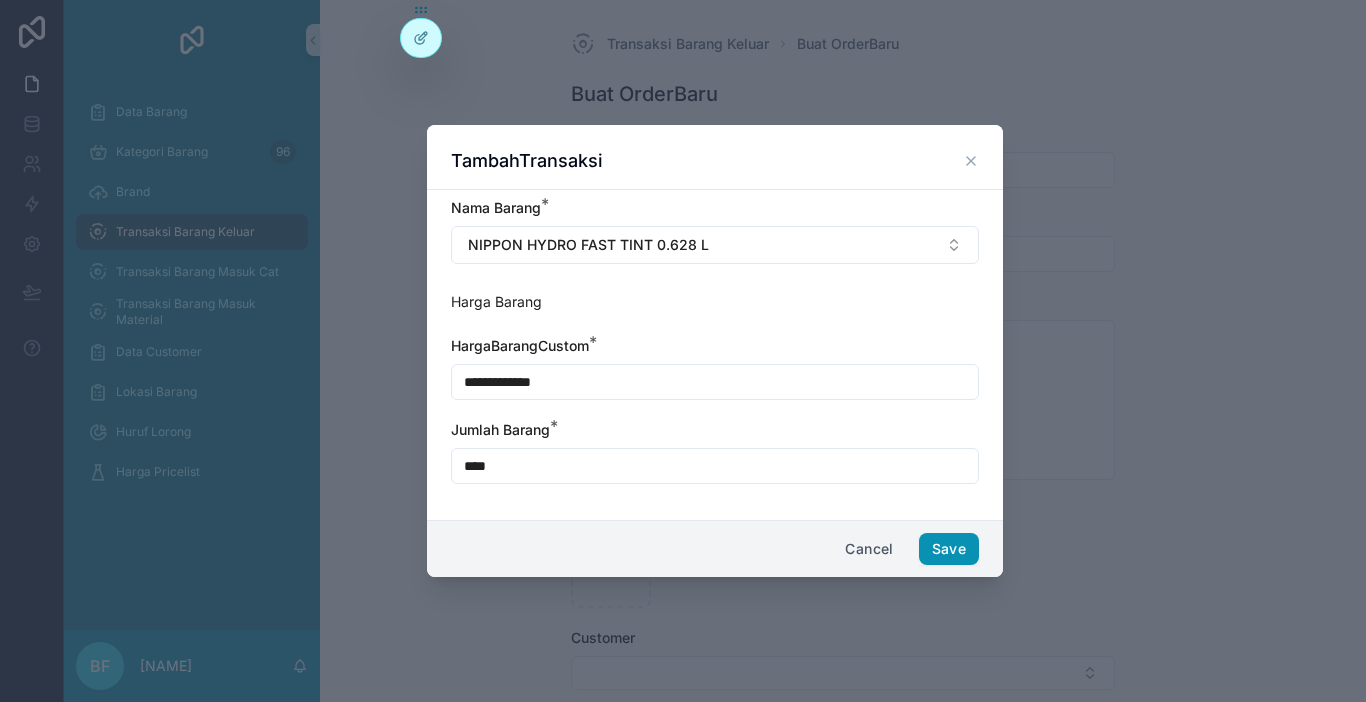 click on "Save" at bounding box center (949, 549) 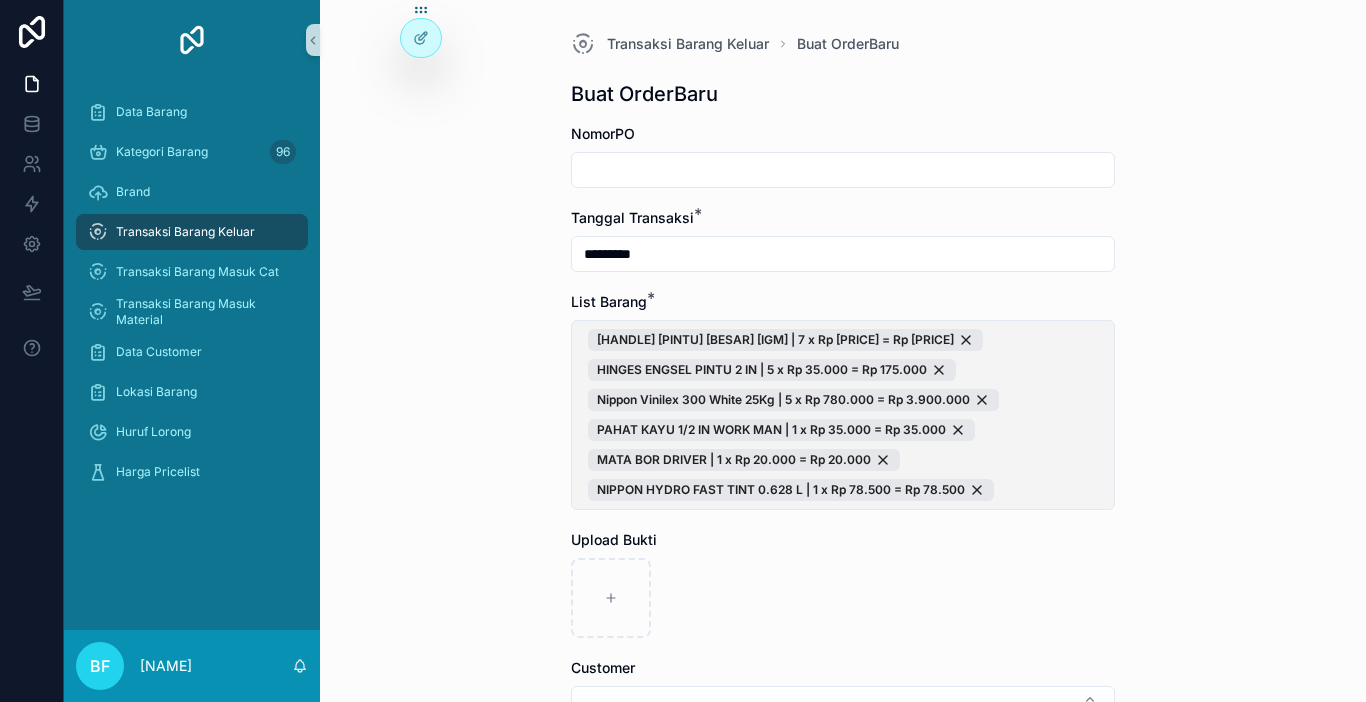 click on "HANDLE PINTU BESAR IGM | 7 x Rp 135.000 = Rp 945.000 HINGES ENGSEL PINTU 2 IN  | 5 x Rp 35.000 = Rp 175.000 Nippon Vinilex 300 White 25Kg | 5 x Rp 780.000 = Rp 3.900.000 PAHAT KAYU 1/2 IN WORK MAN | 1 x Rp 35.000 = Rp 35.000 MATA BOR DRIVER | 1 x Rp 20.000 = Rp 20.000 NIPPON HYDRO FAST TINT 0.628 L | 1 x Rp 78.500 = Rp 78.500" at bounding box center (843, 415) 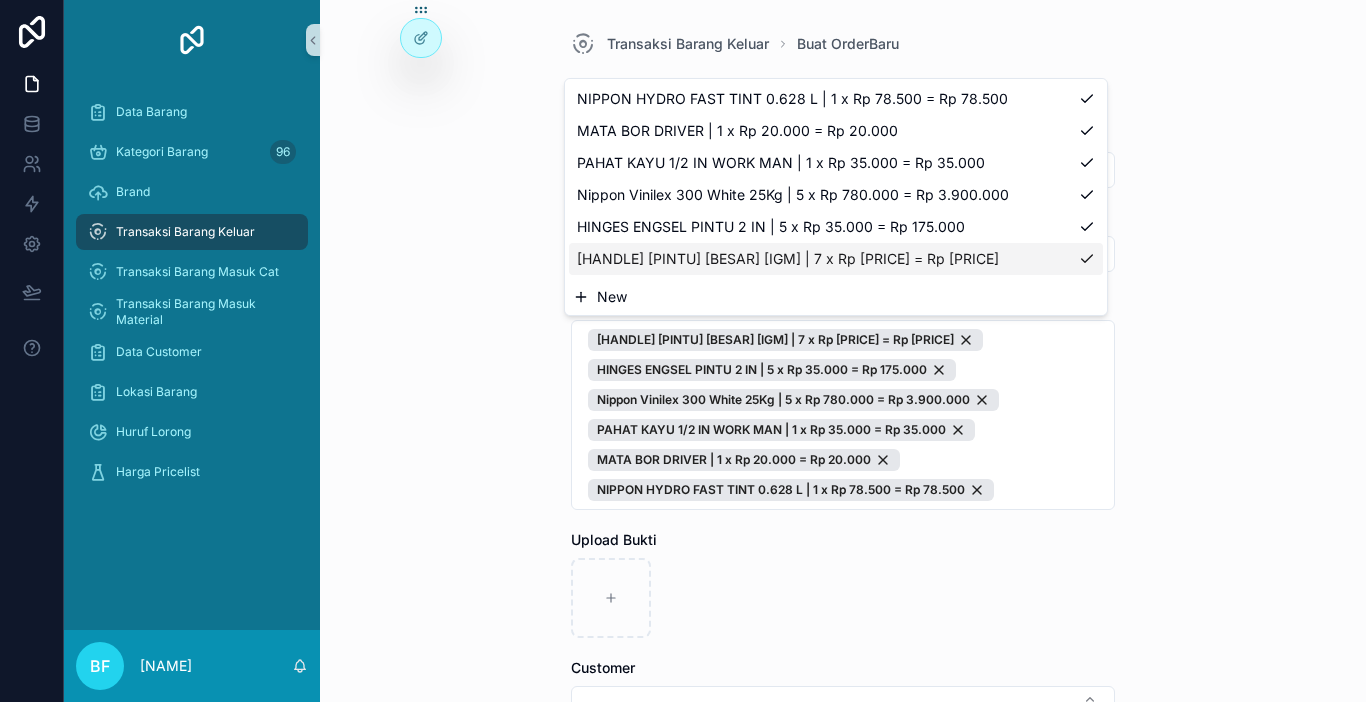 click on "New" at bounding box center (836, 297) 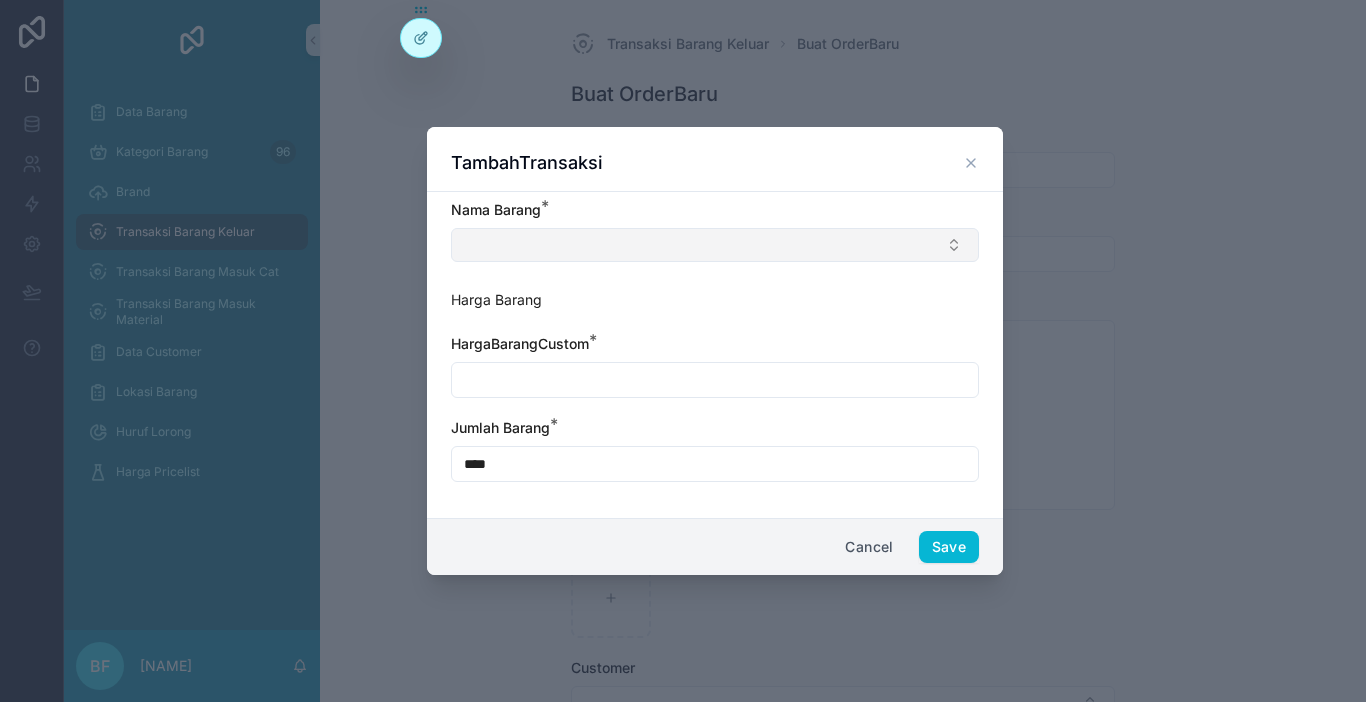click at bounding box center (715, 245) 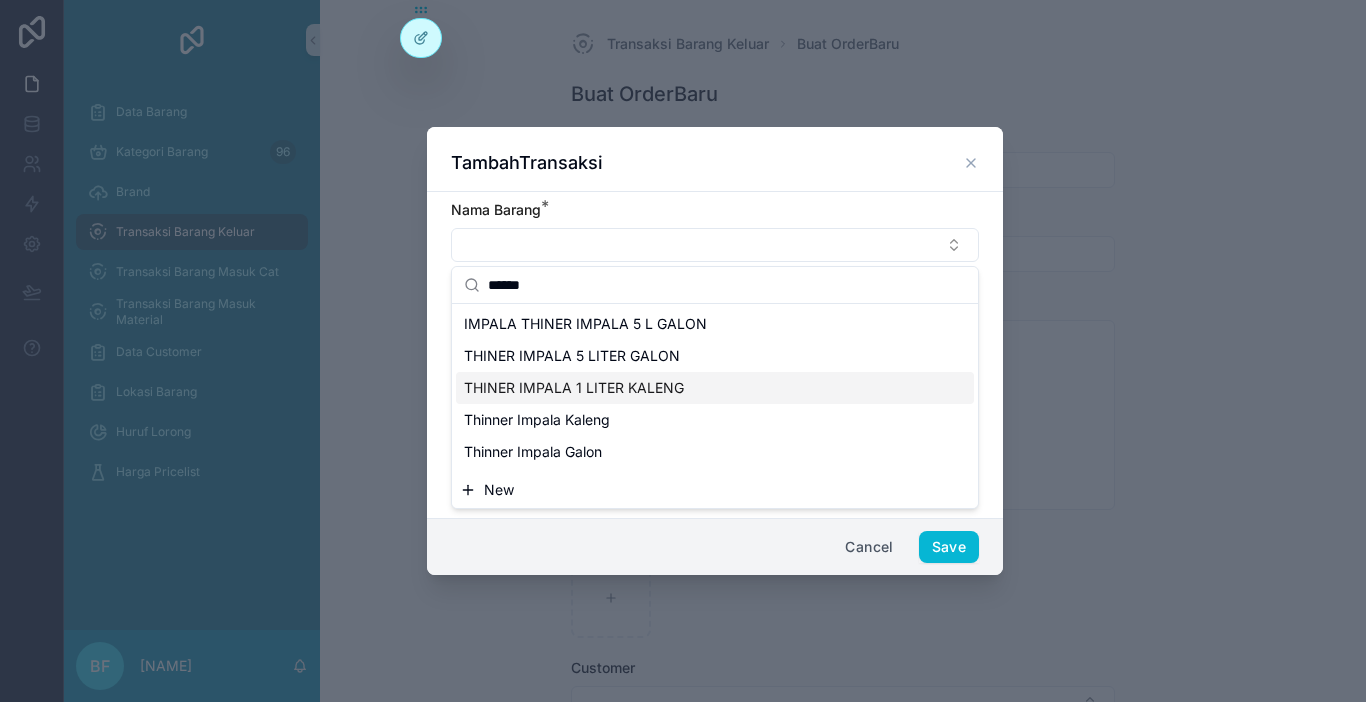 type on "******" 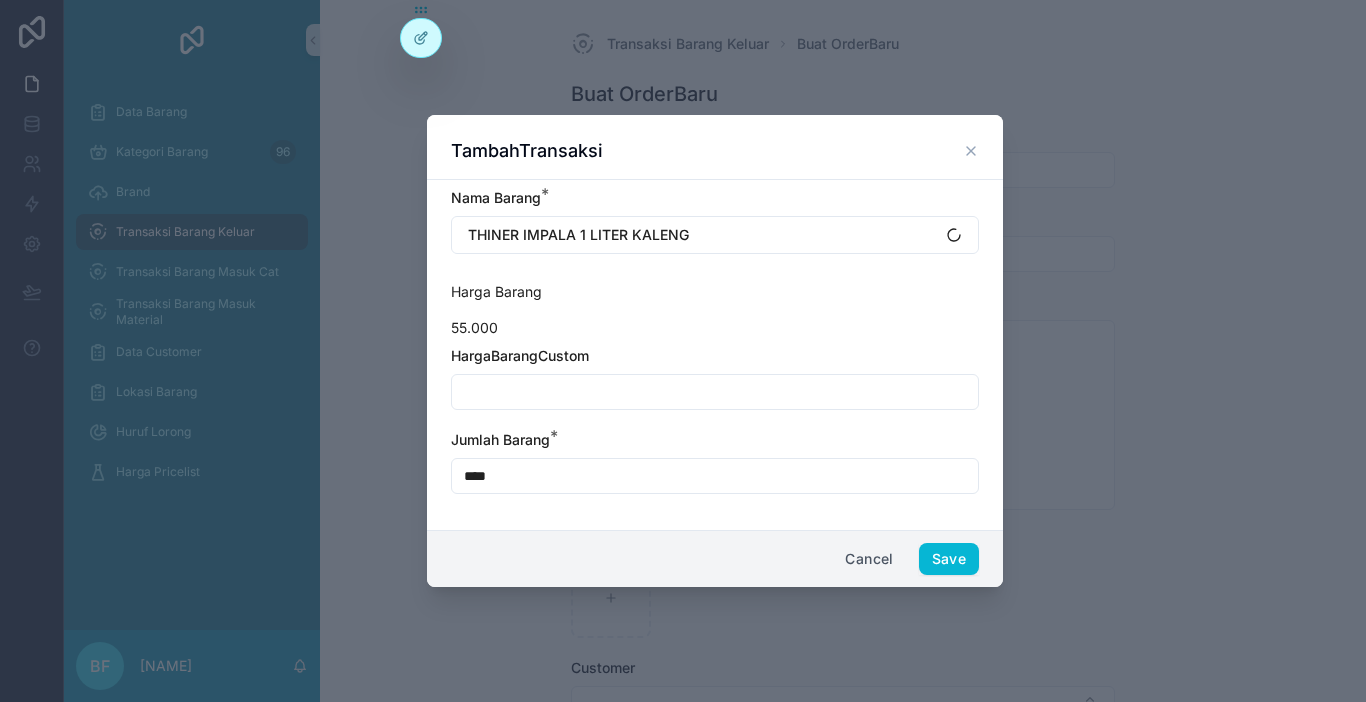 click at bounding box center [715, 392] 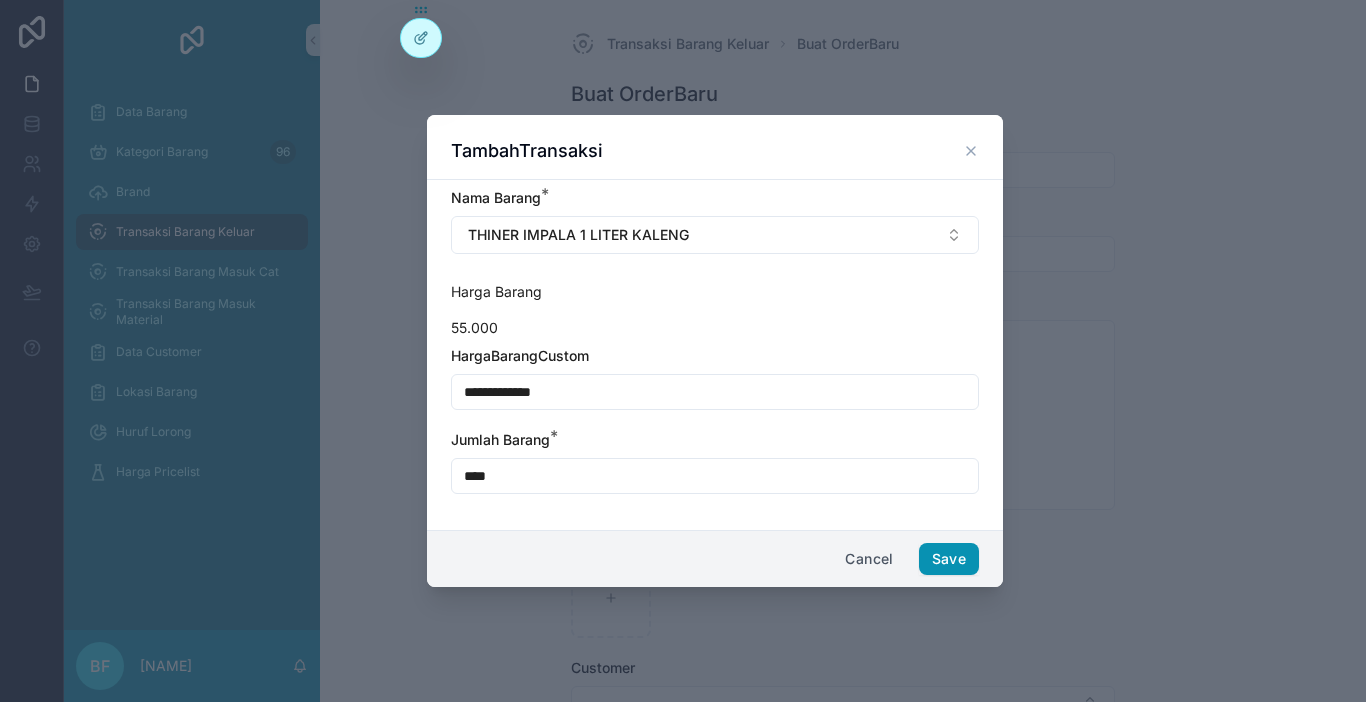 type on "**********" 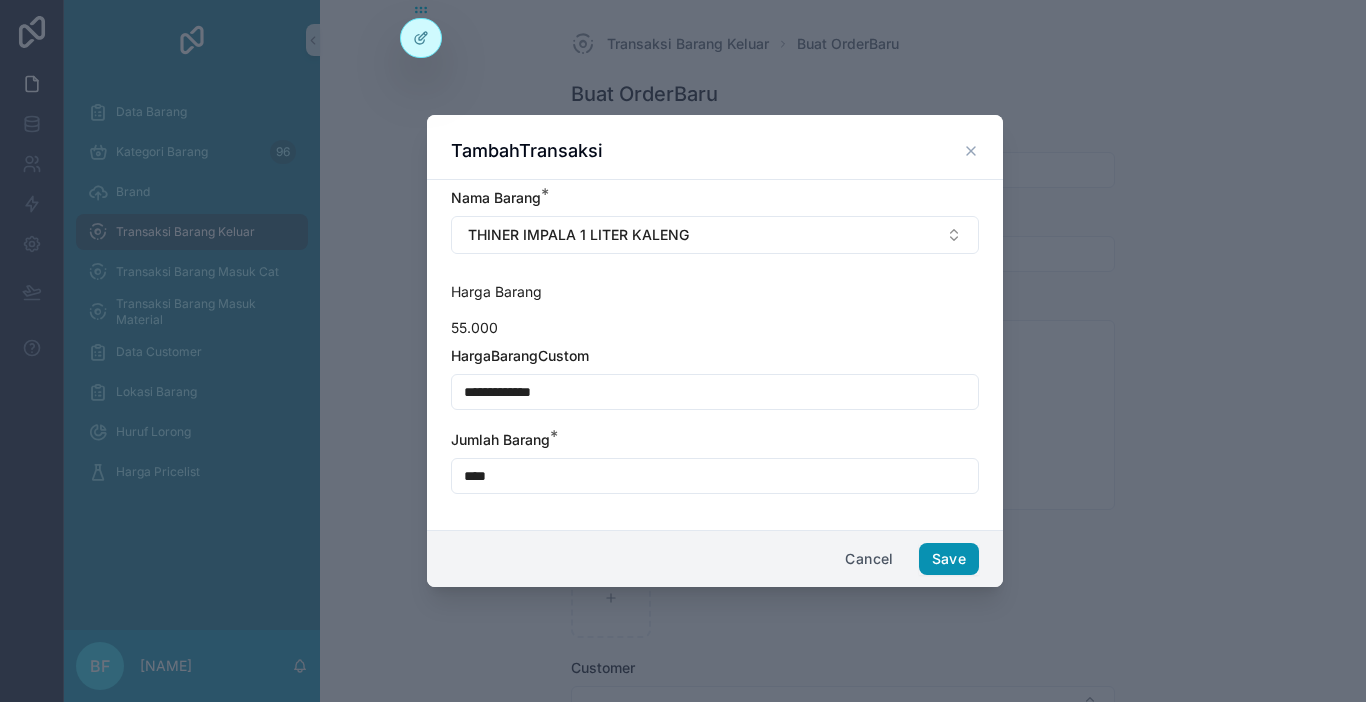 click on "Save" at bounding box center (949, 559) 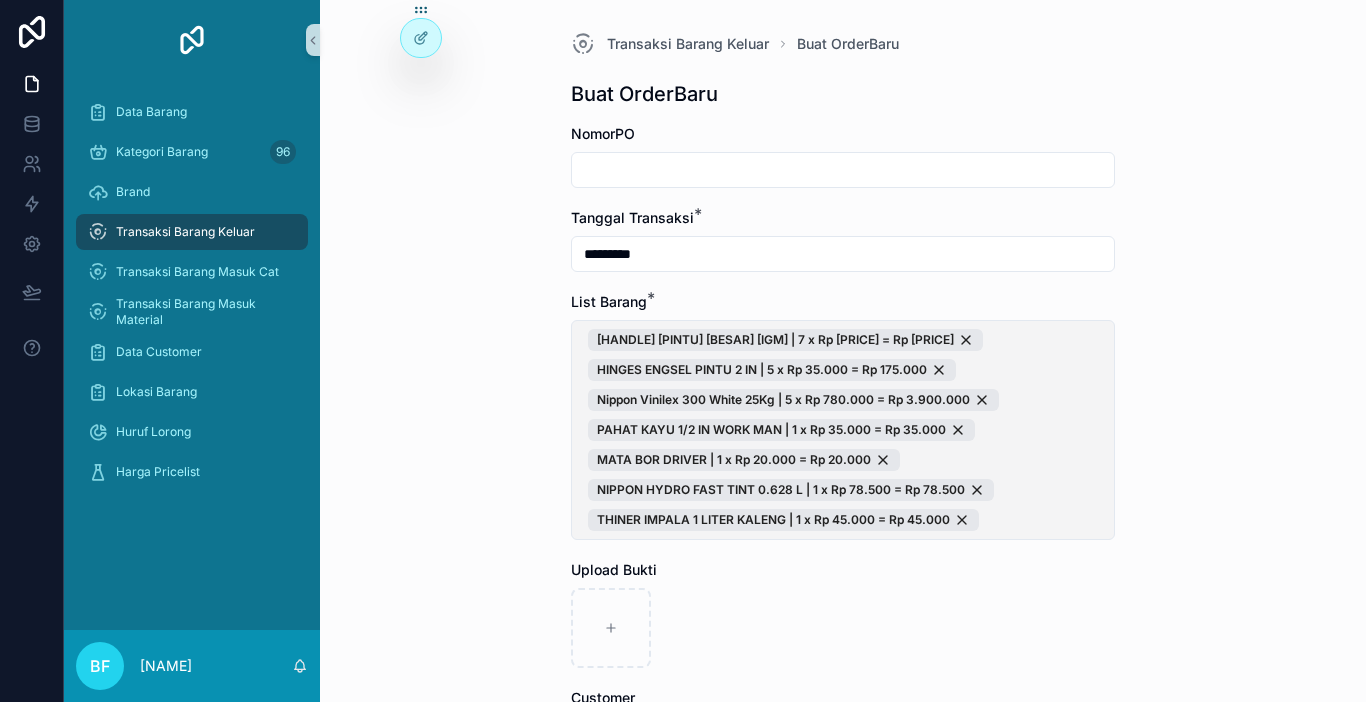 click on "HANDLE PINTU BESAR IGM | 7 x Rp 135.000 = Rp 945.000 HINGES ENGSEL PINTU 2 IN  | 5 x Rp 35.000 = Rp 175.000 Nippon Vinilex 300 White 25Kg | 5 x Rp 780.000 = Rp 3.900.000 PAHAT KAYU 1/2 IN WORK MAN | 1 x Rp 35.000 = Rp 35.000 MATA BOR DRIVER | 1 x Rp 20.000 = Rp 20.000 NIPPON HYDRO FAST TINT 0.628 L | 1 x Rp 78.500 = Rp 78.500 THINER IMPALA 1 LITER  KALENG | 1 x Rp 45.000 = Rp 45.000" at bounding box center [843, 430] 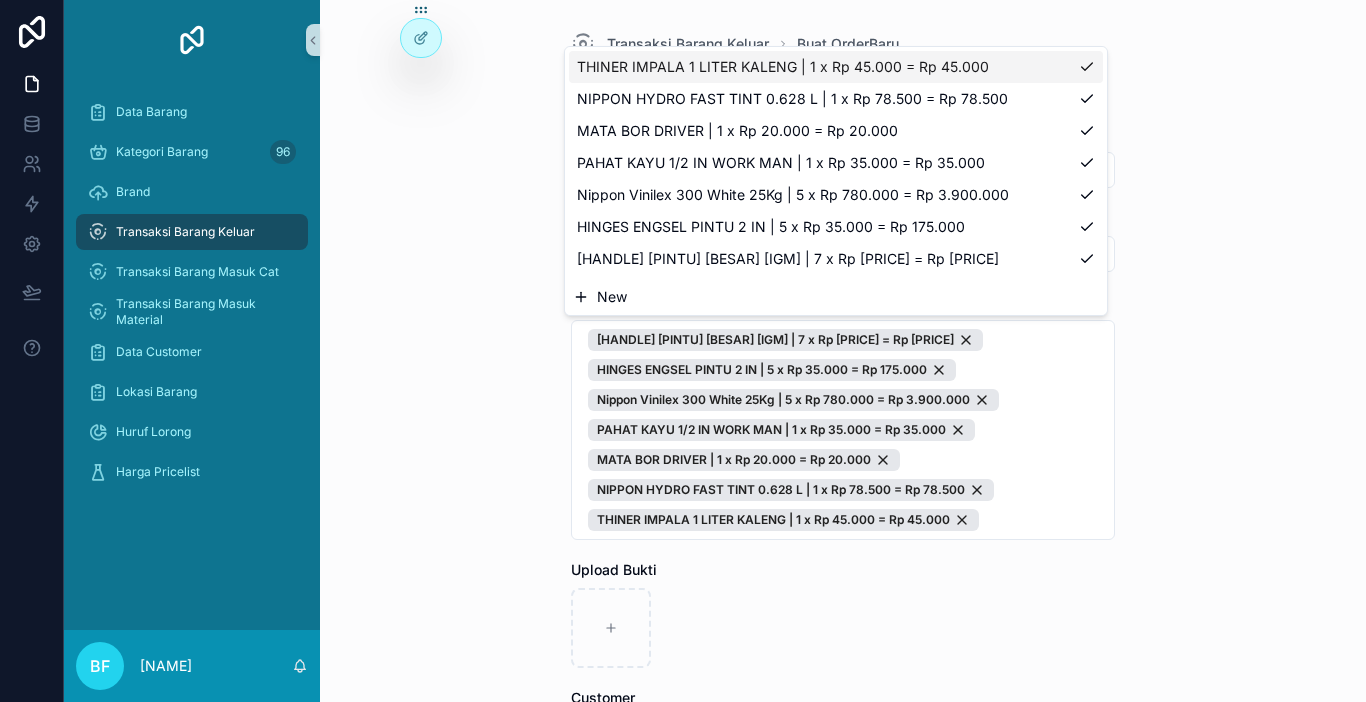 click on "New" at bounding box center (836, 297) 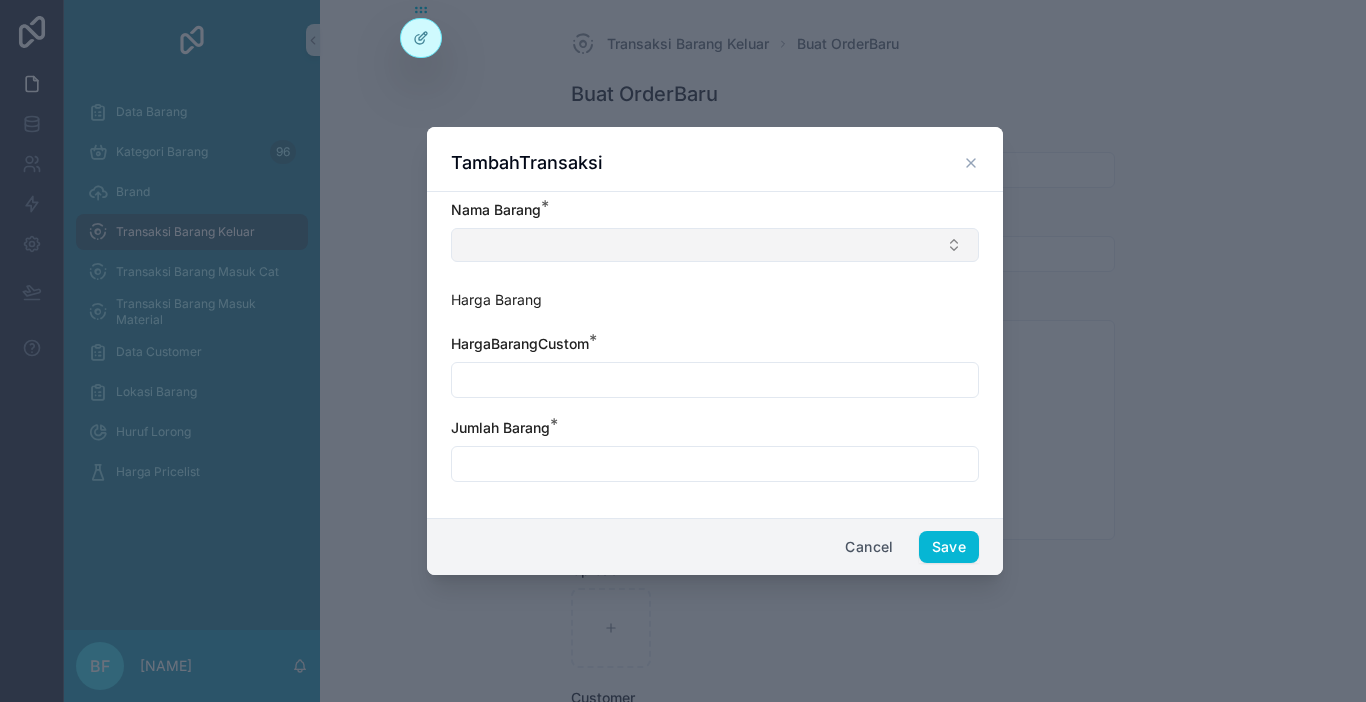 click at bounding box center [715, 245] 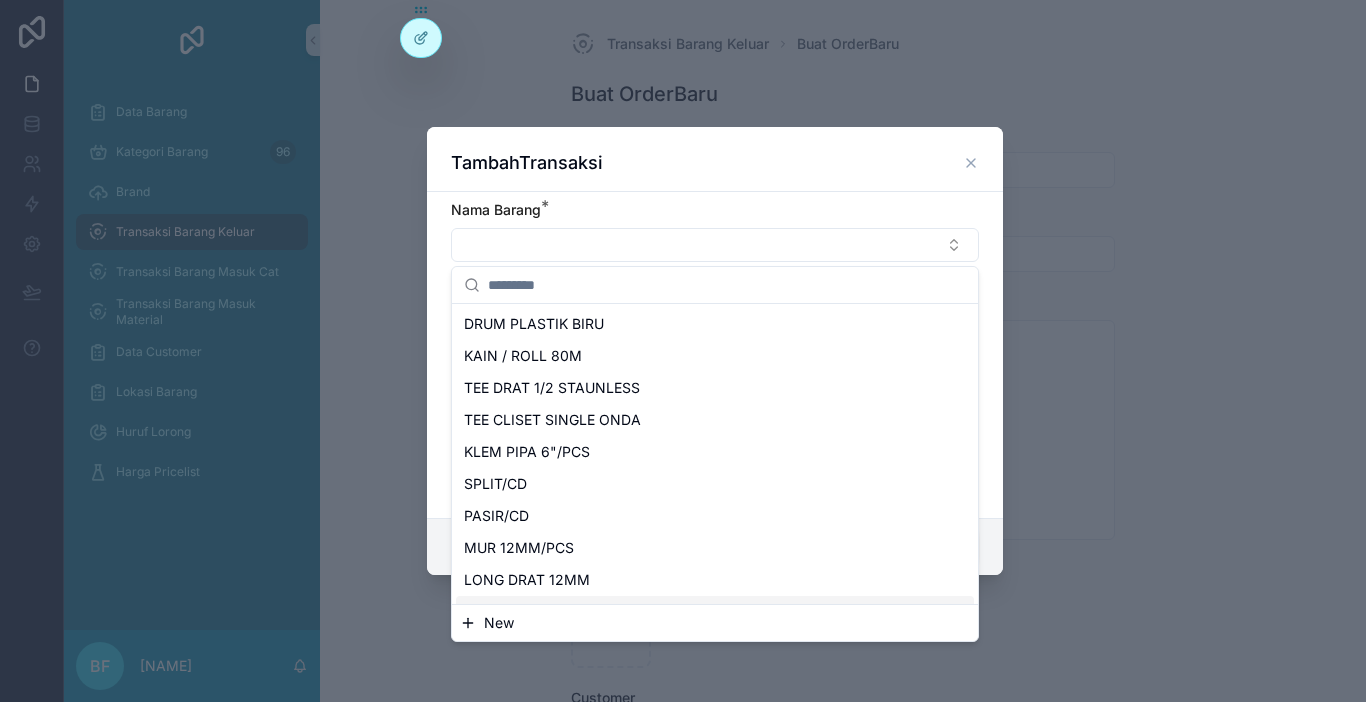 click on "New" at bounding box center (499, 623) 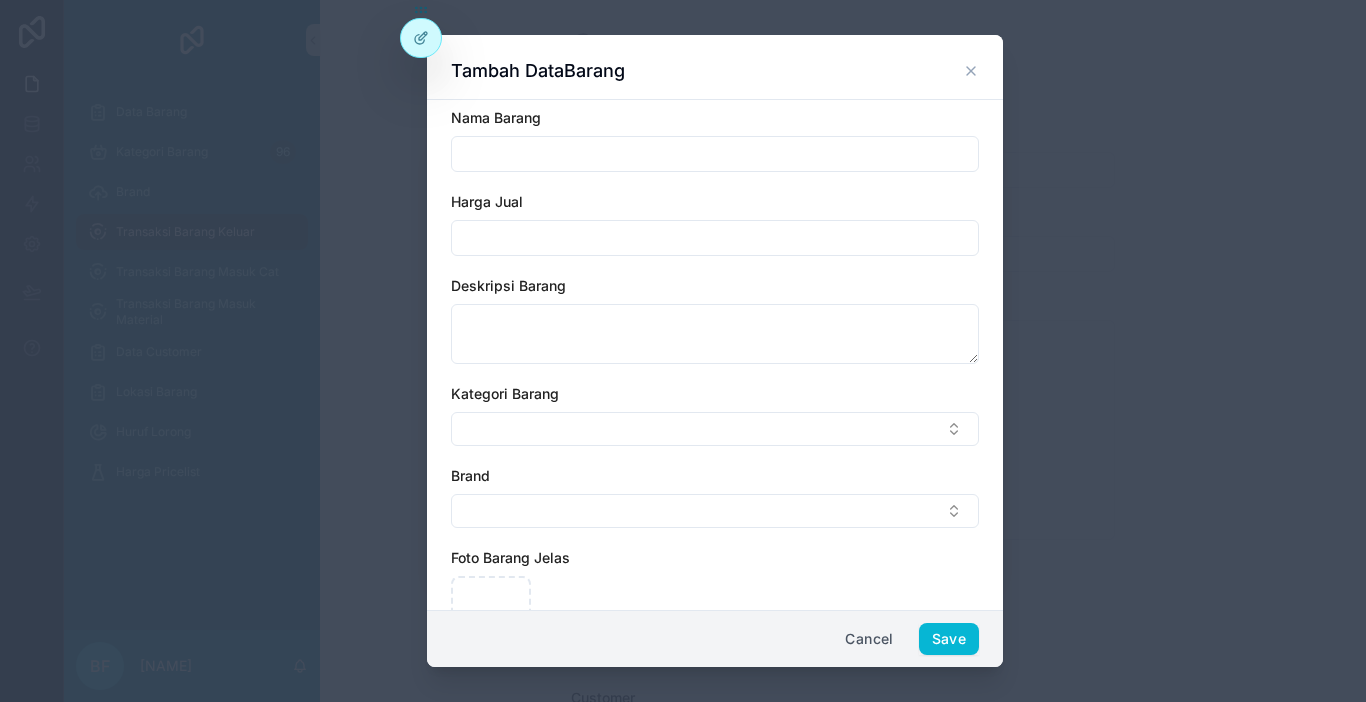 click at bounding box center [715, 154] 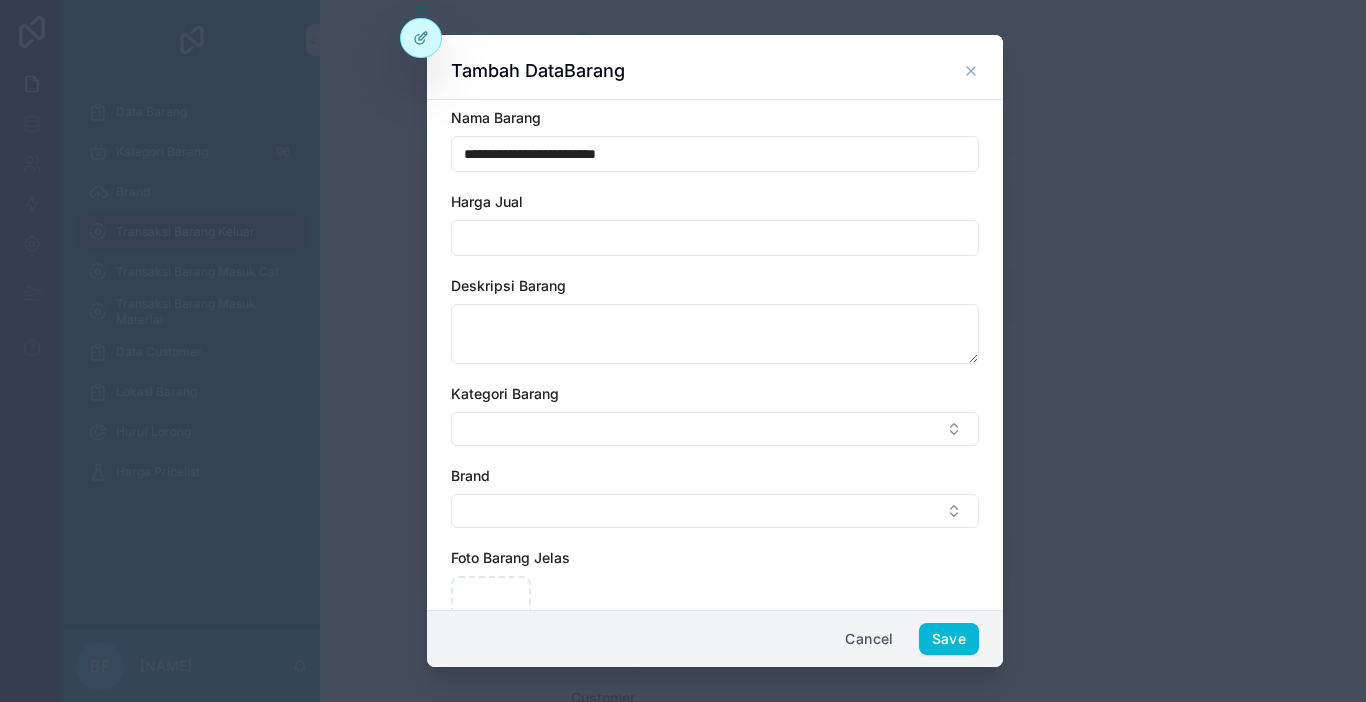 type on "**********" 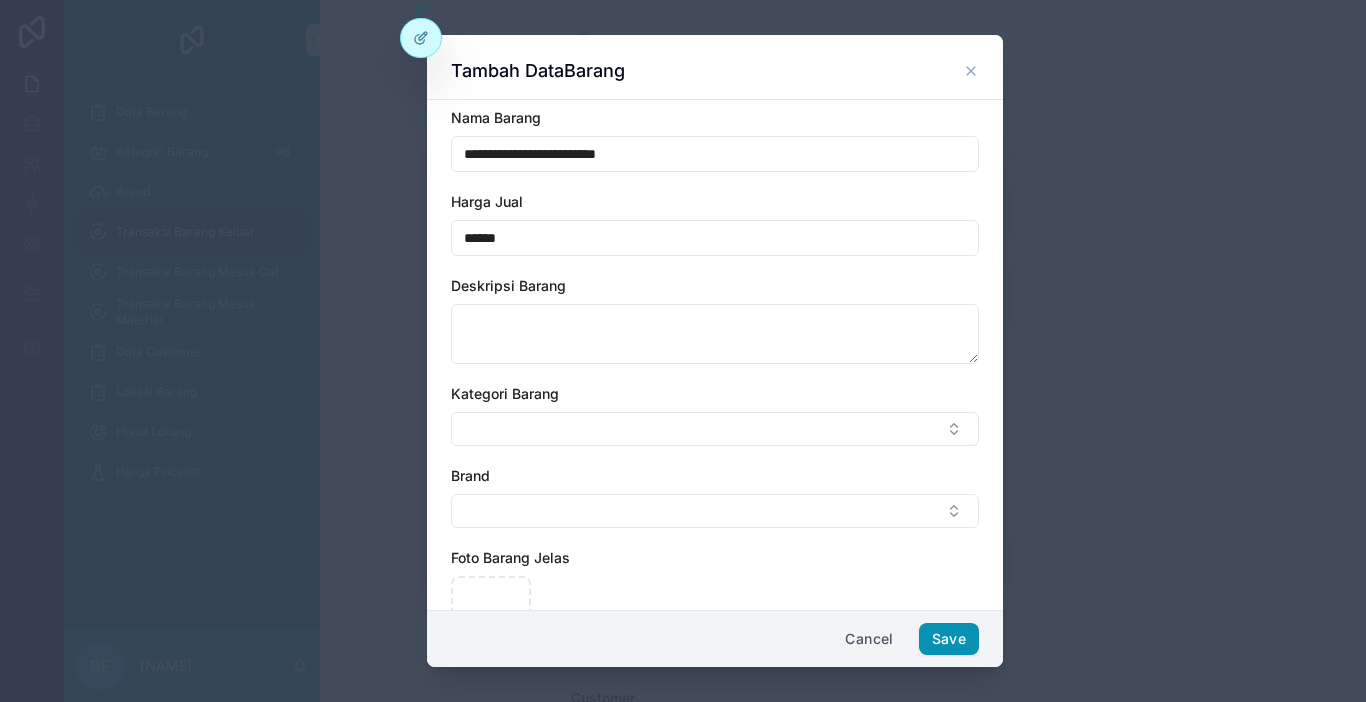 type on "******" 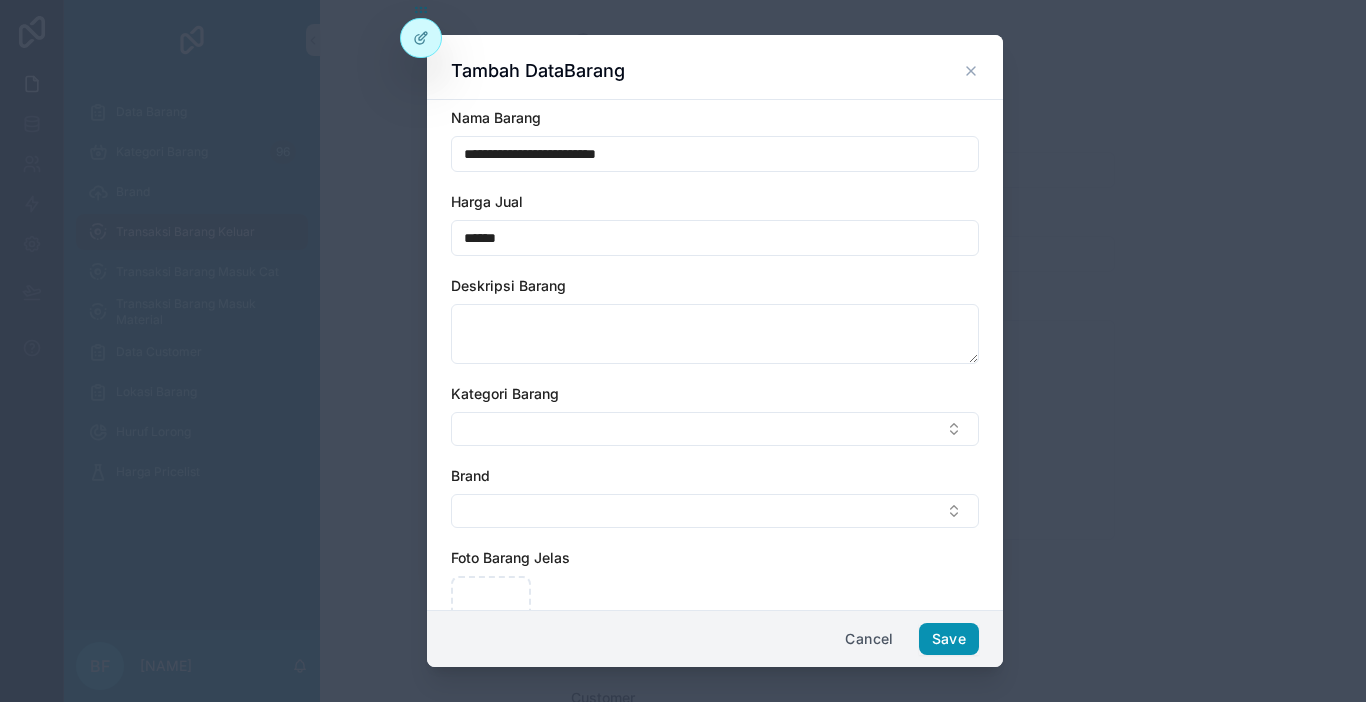 click on "Save" at bounding box center (949, 639) 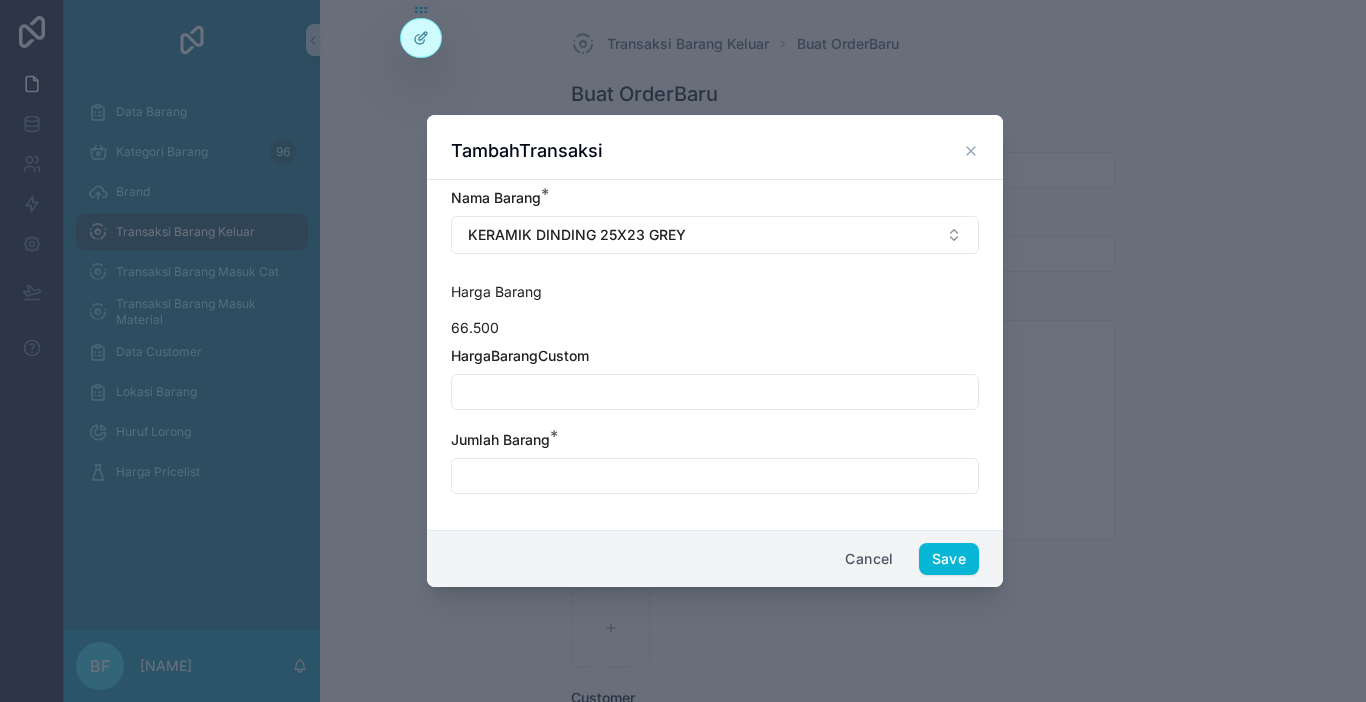 click at bounding box center (715, 476) 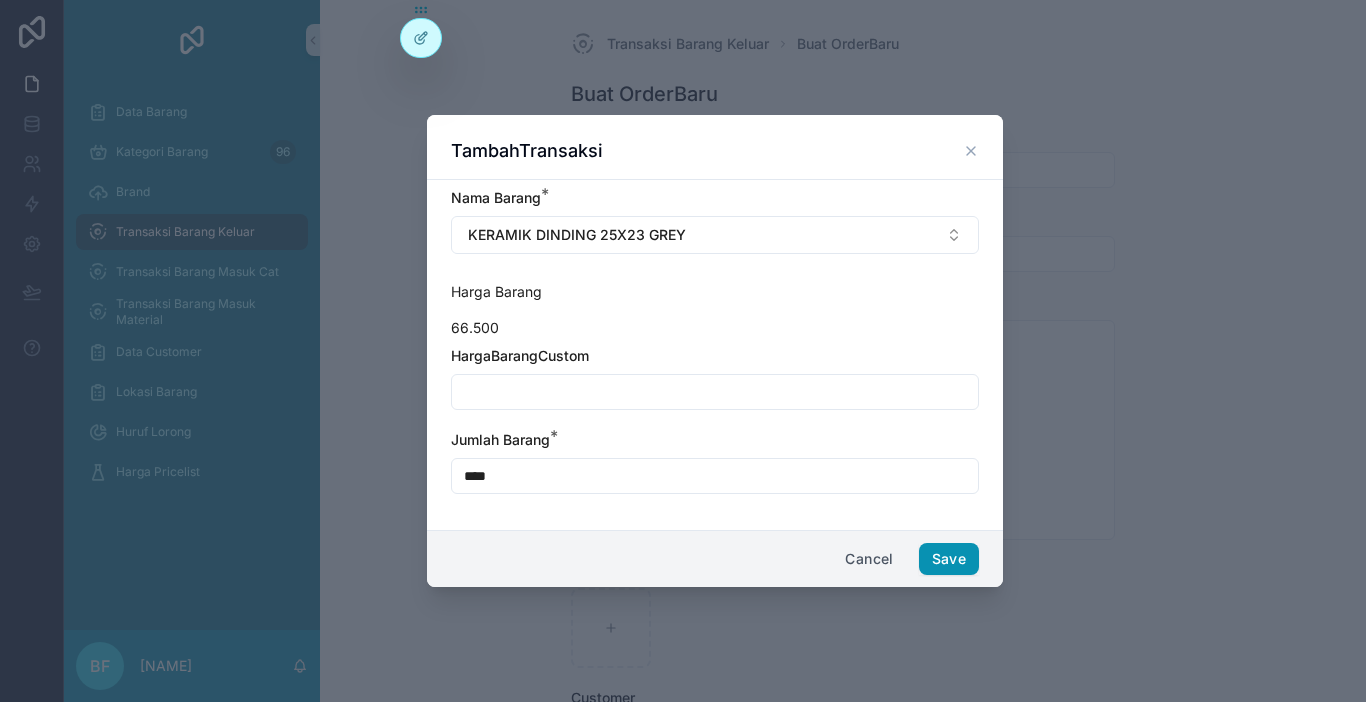 type on "****" 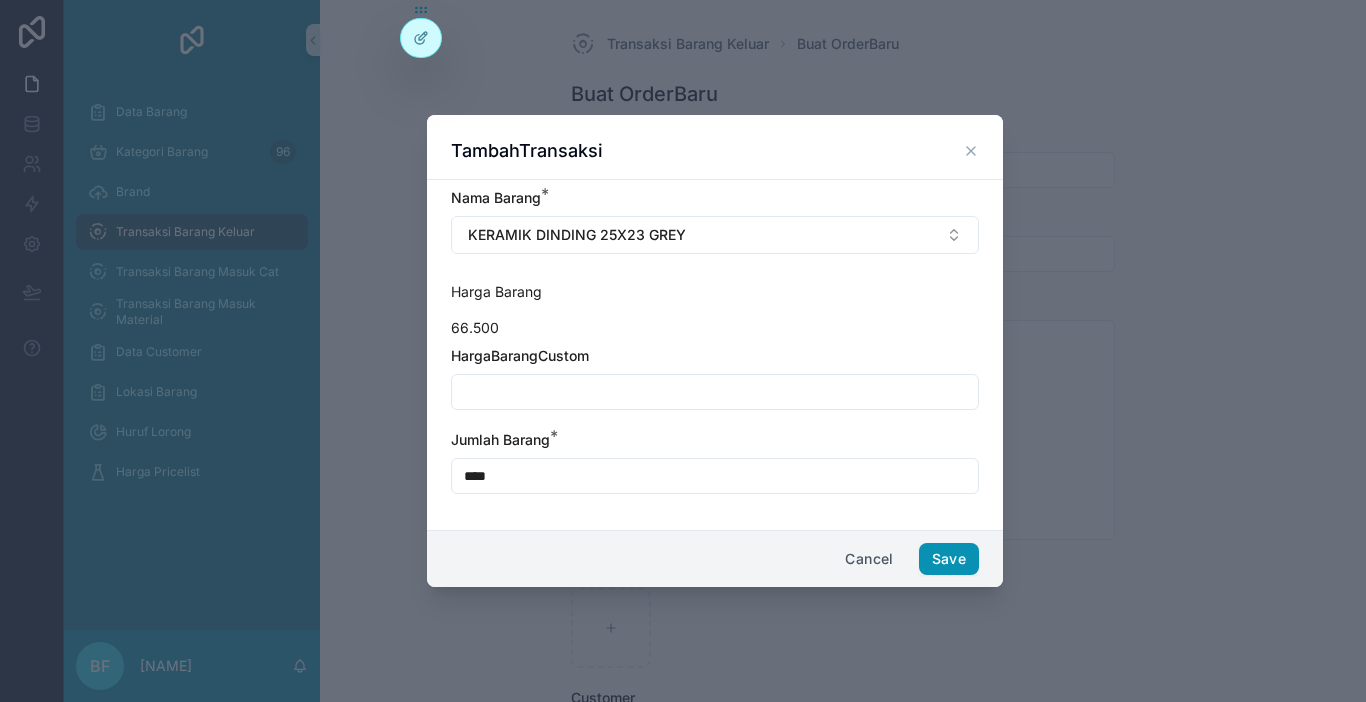 click on "Save" at bounding box center (949, 559) 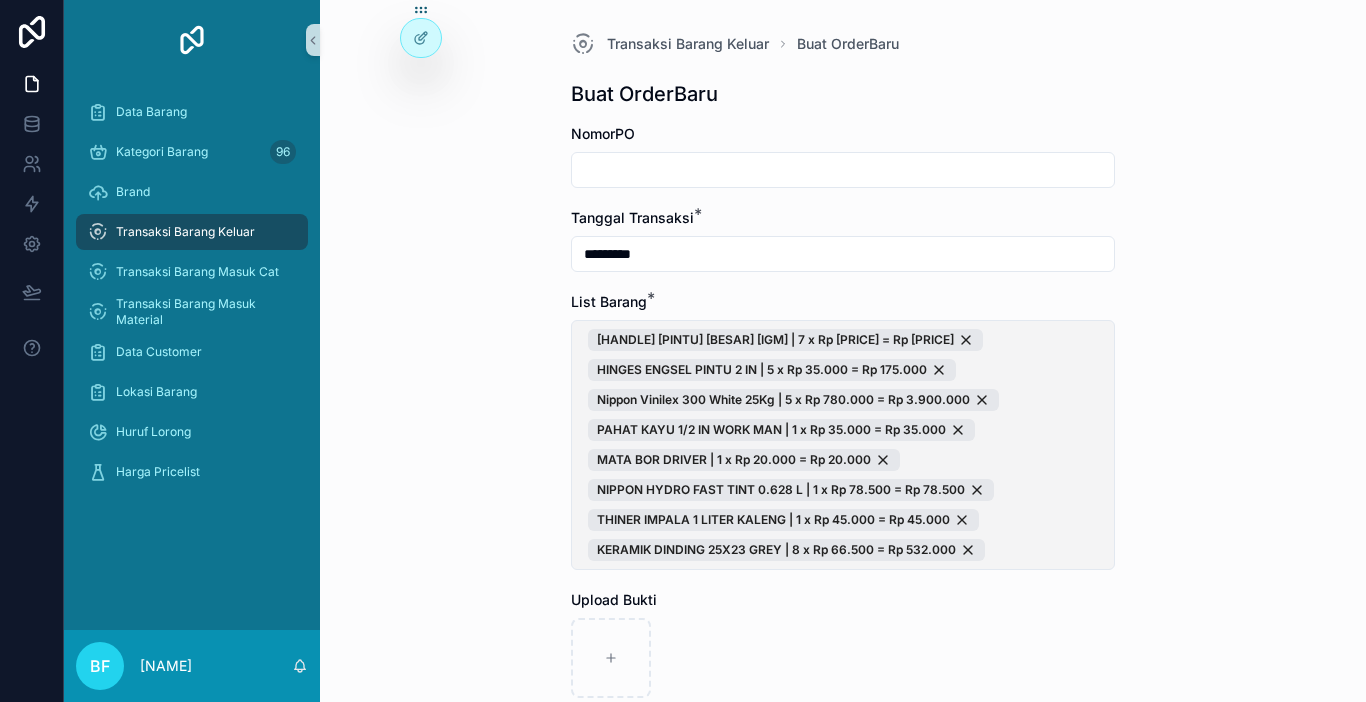 click on "HANDLE PINTU BESAR IGM | 7 x Rp 135.000 = Rp 945.000 HINGES ENGSEL PINTU 2 IN  | 5 x Rp 35.000 = Rp 175.000 Nippon Vinilex 300 White 25Kg | 5 x Rp 780.000 = Rp 3.900.000 PAHAT KAYU 1/2 IN WORK MAN | 1 x Rp 35.000 = Rp 35.000 MATA BOR DRIVER | 1 x Rp 20.000 = Rp 20.000 NIPPON HYDRO FAST TINT 0.628 L | 1 x Rp 78.500 = Rp 78.500 THINER IMPALA 1 LITER  KALENG | 1 x Rp 45.000 = Rp 45.000 KERAMIK DINDING 25X23 GREY | 8 x Rp 66.500 = Rp 532.000" at bounding box center [843, 445] 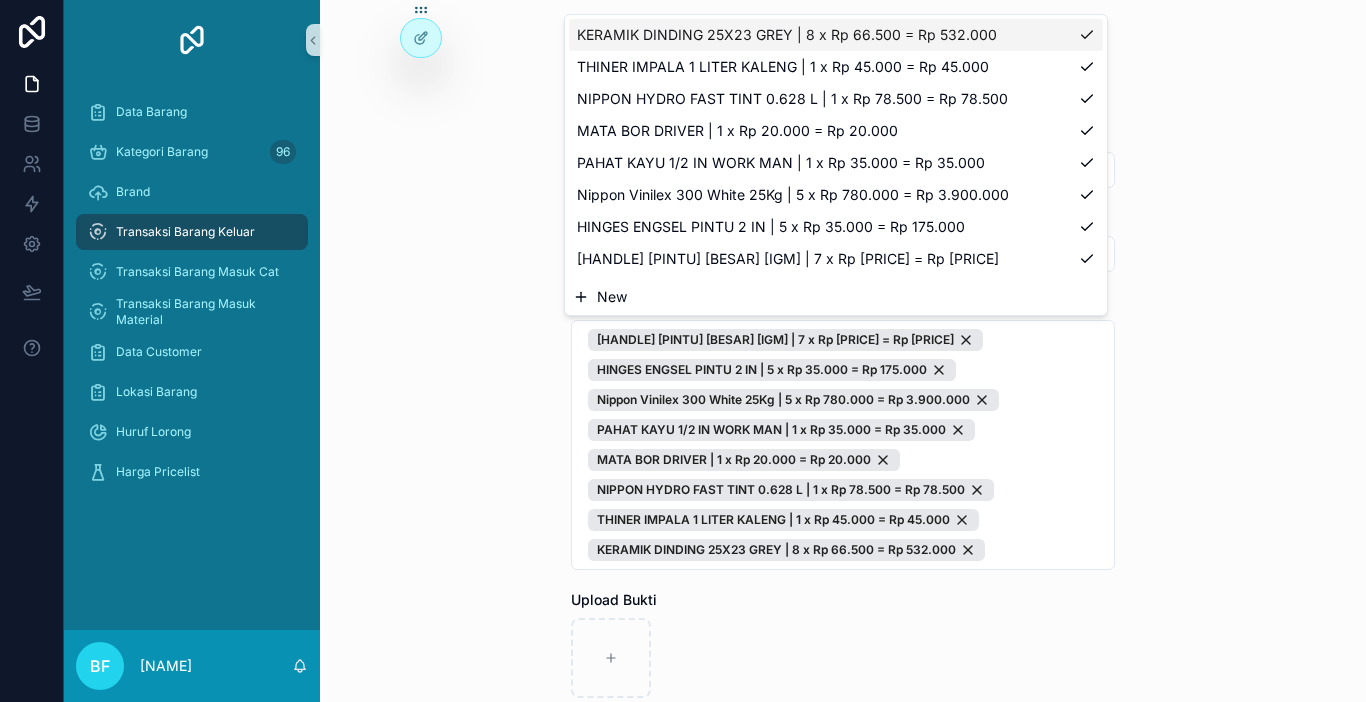 click on "New" at bounding box center (836, 297) 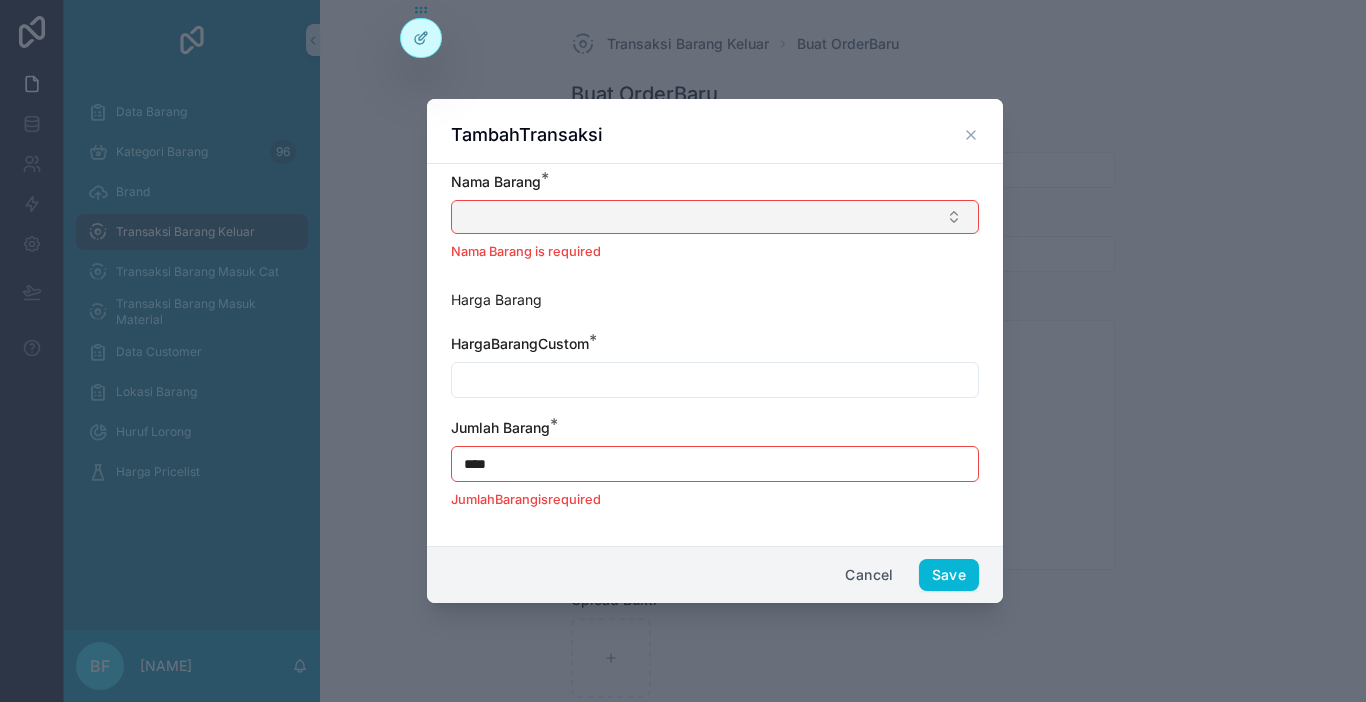 click at bounding box center (715, 217) 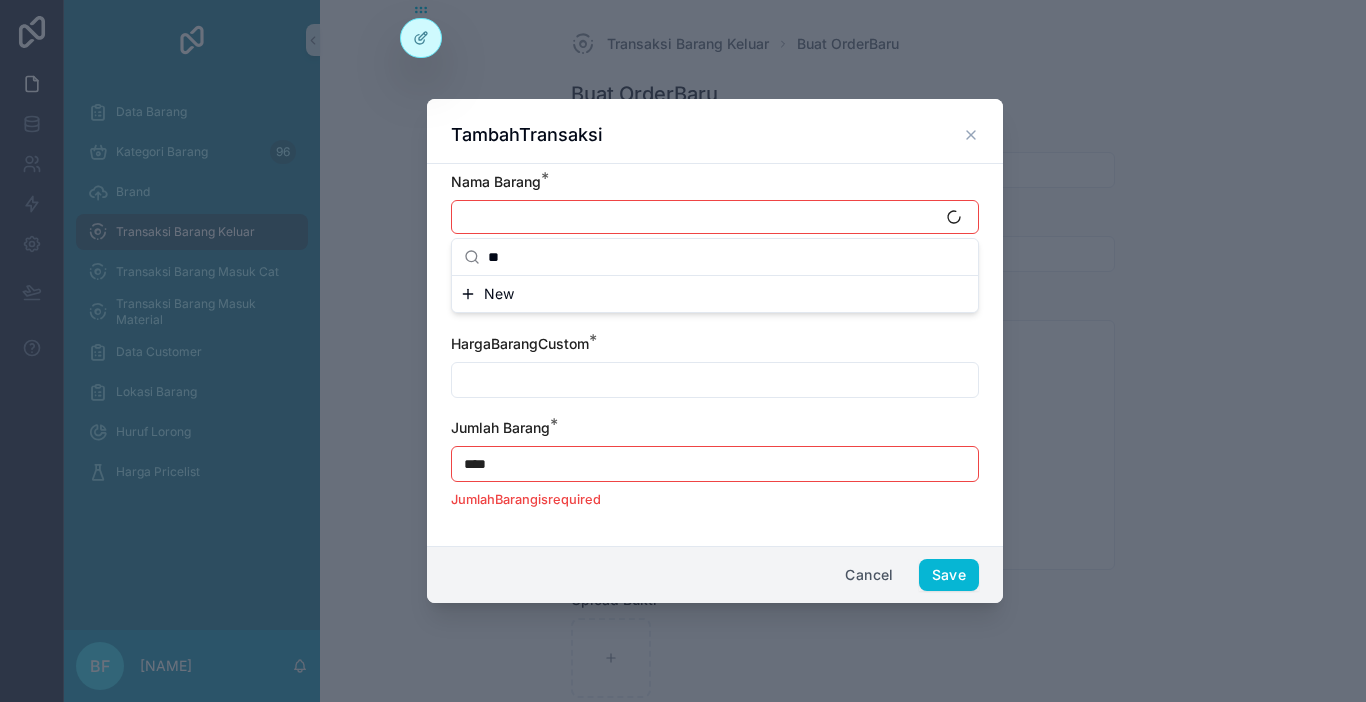 type on "**" 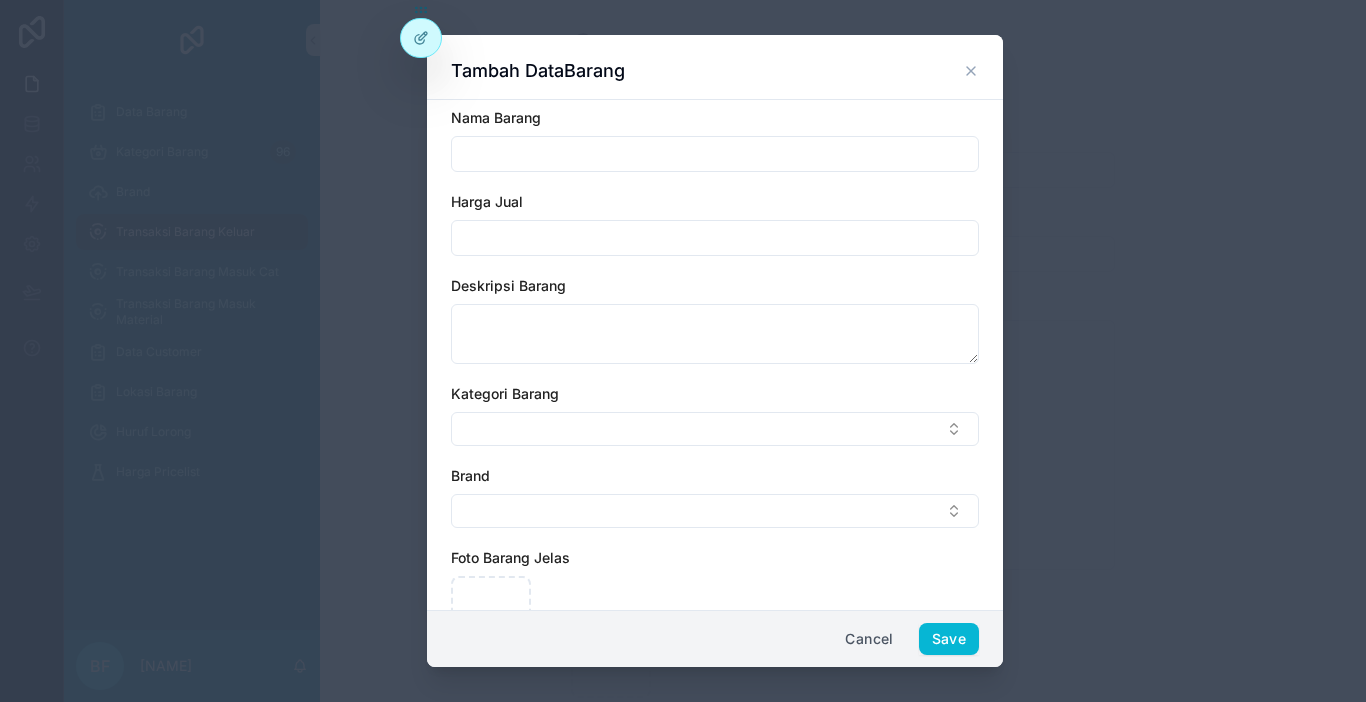 click at bounding box center [715, 154] 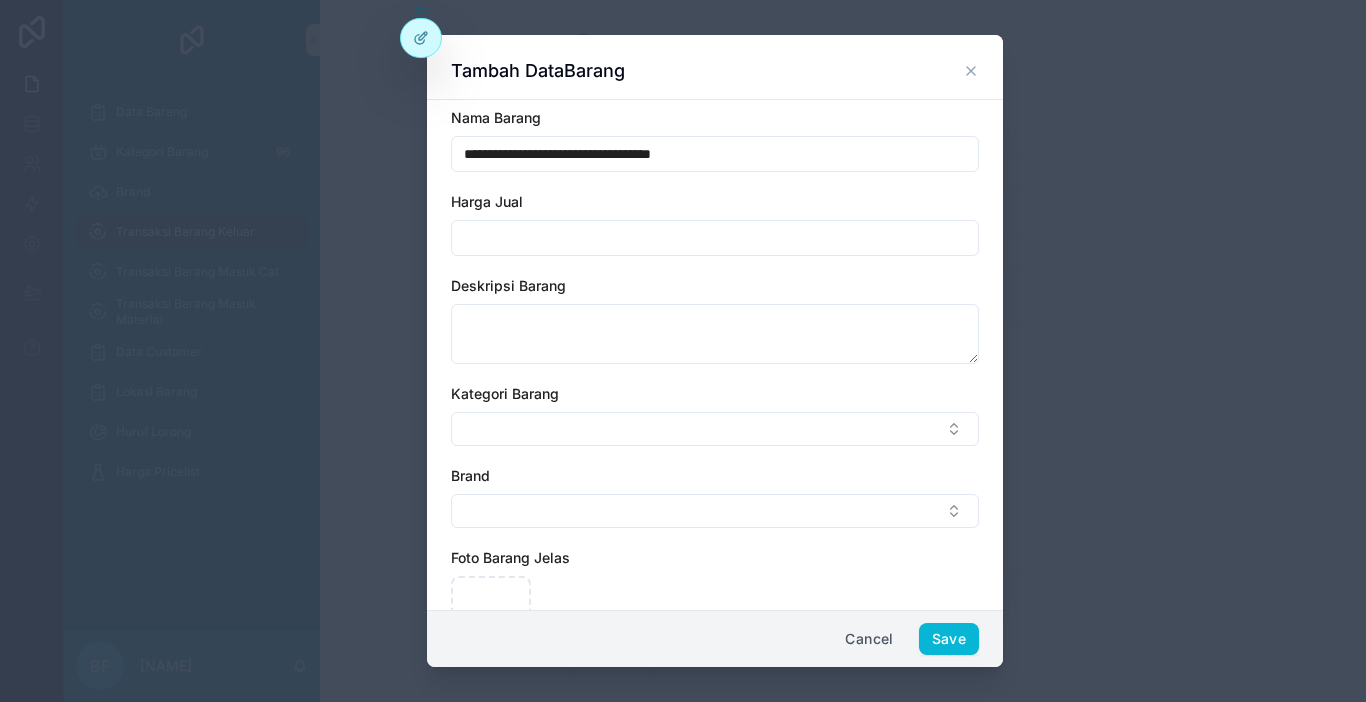 type on "**********" 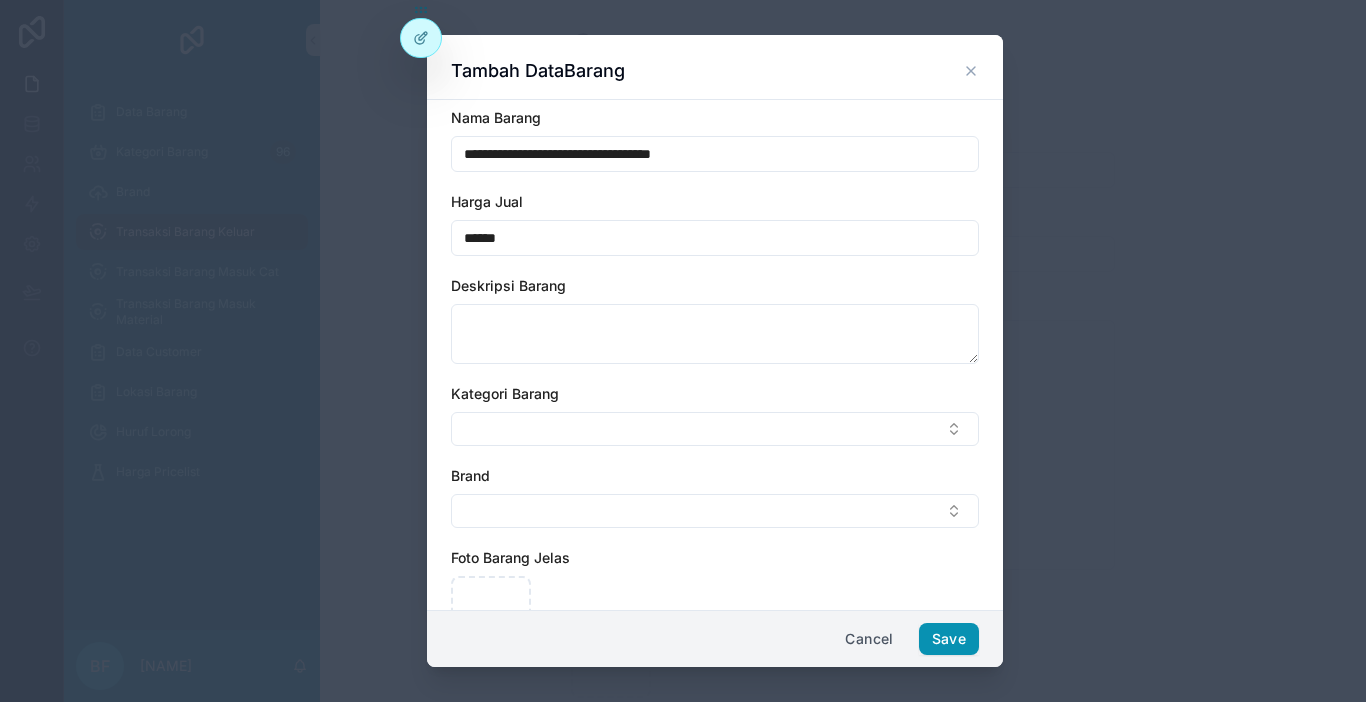 type on "******" 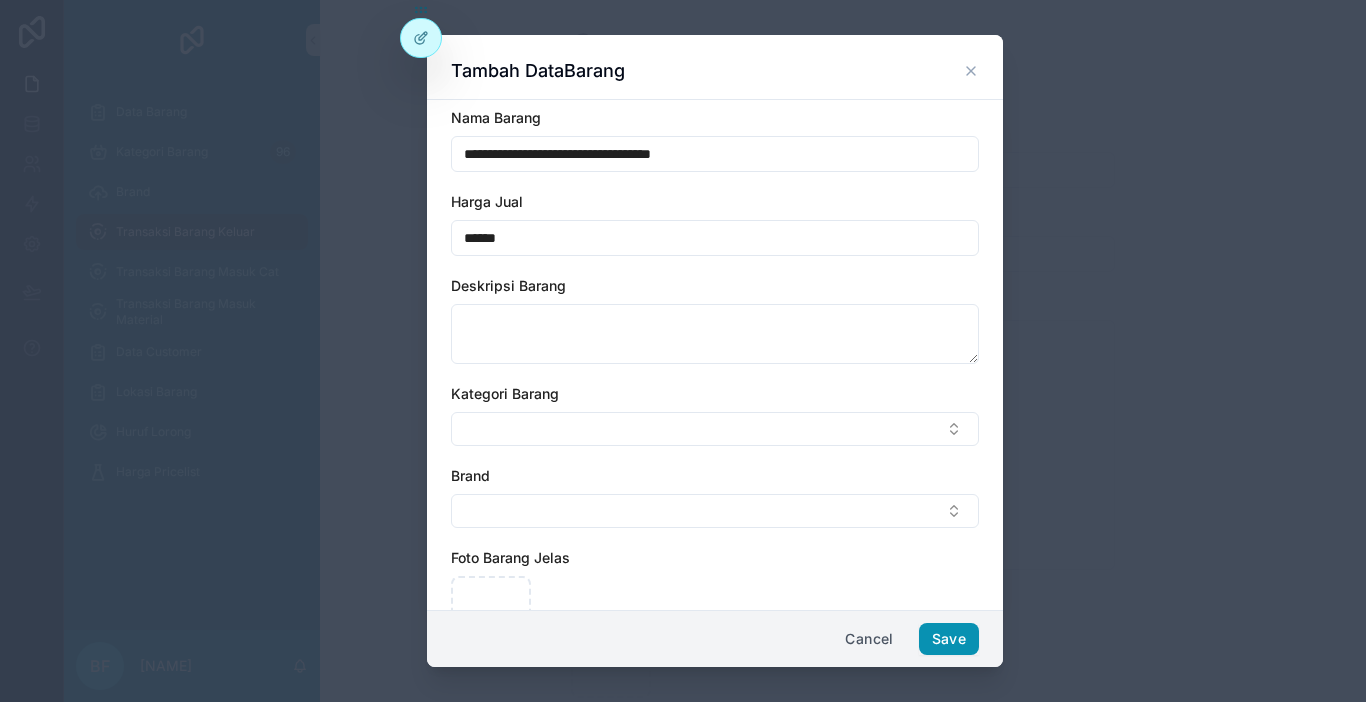 click on "Save" at bounding box center (949, 639) 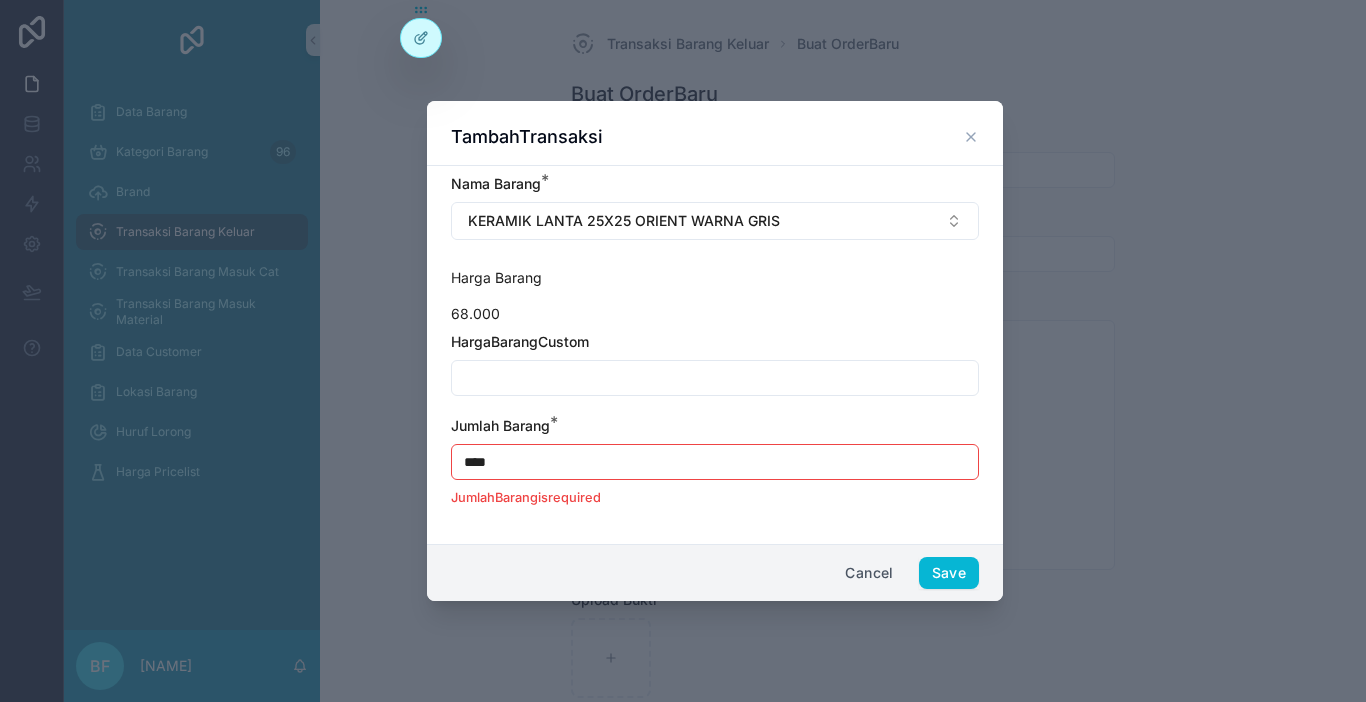 click on "****" at bounding box center (715, 462) 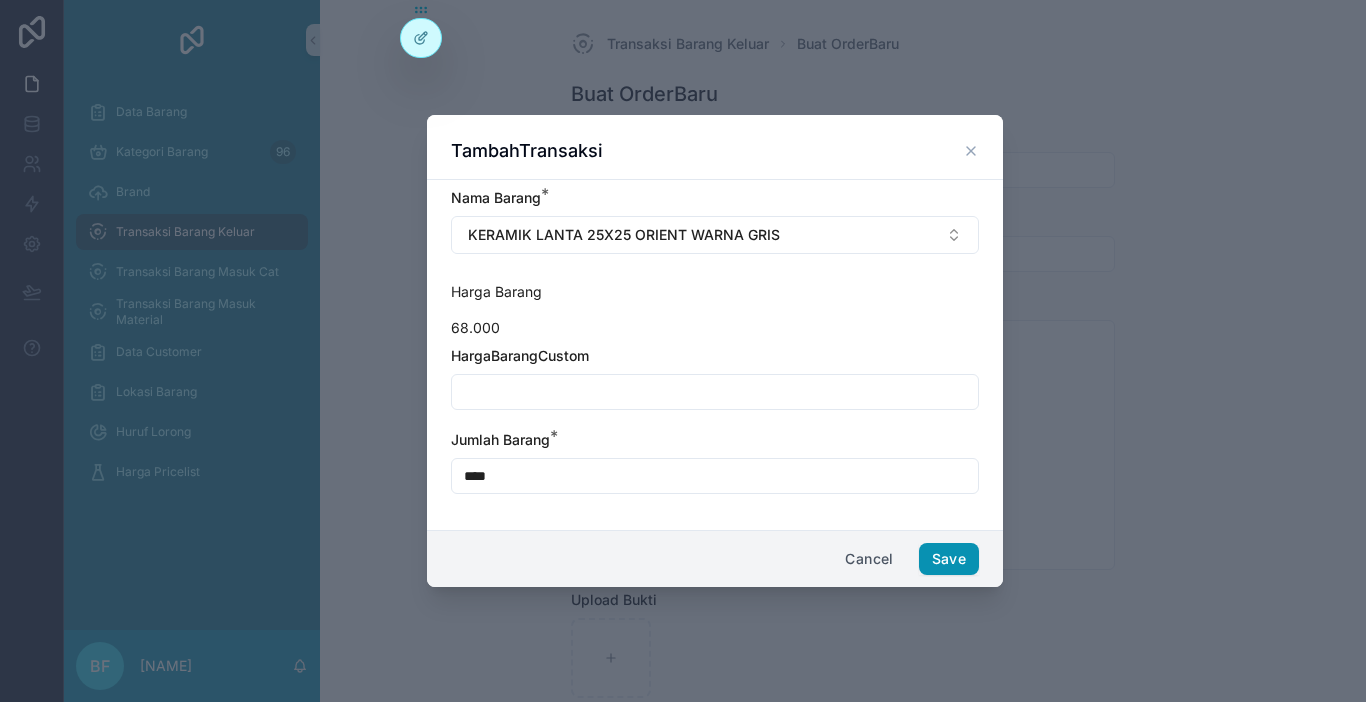 type on "****" 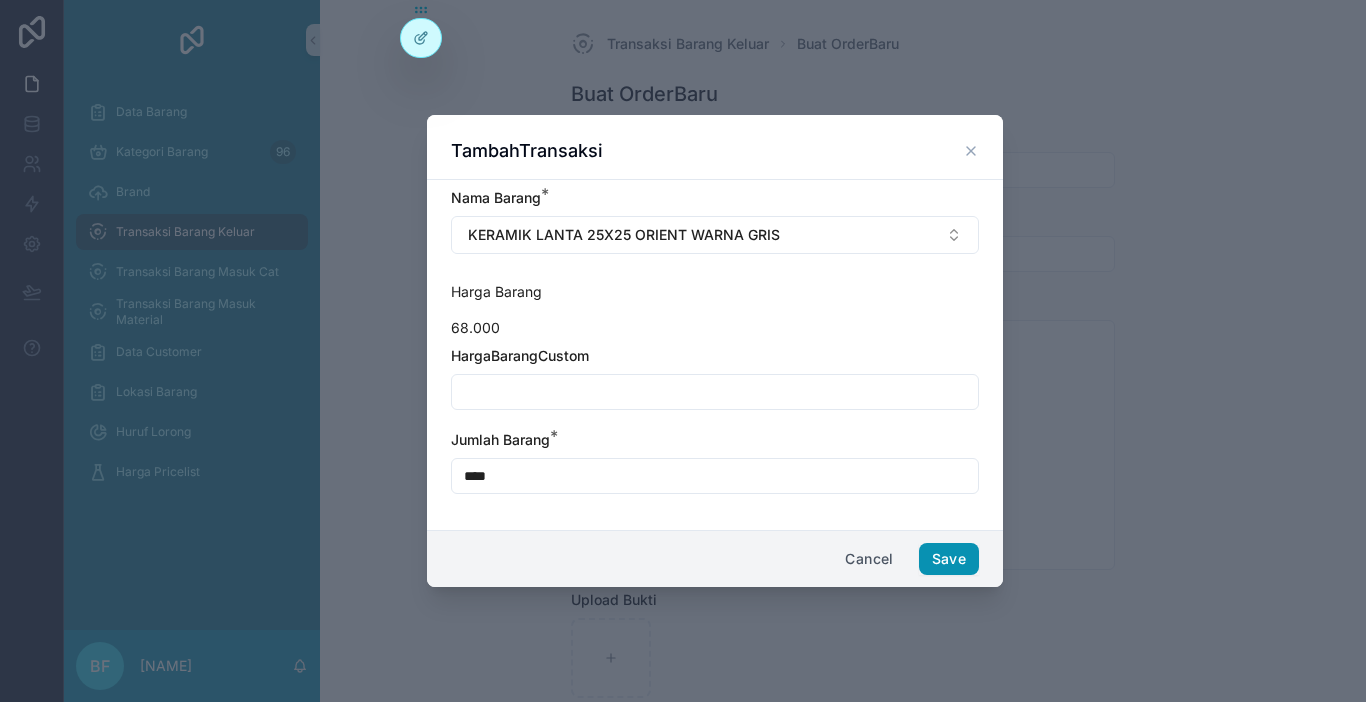 click on "Save" at bounding box center [949, 559] 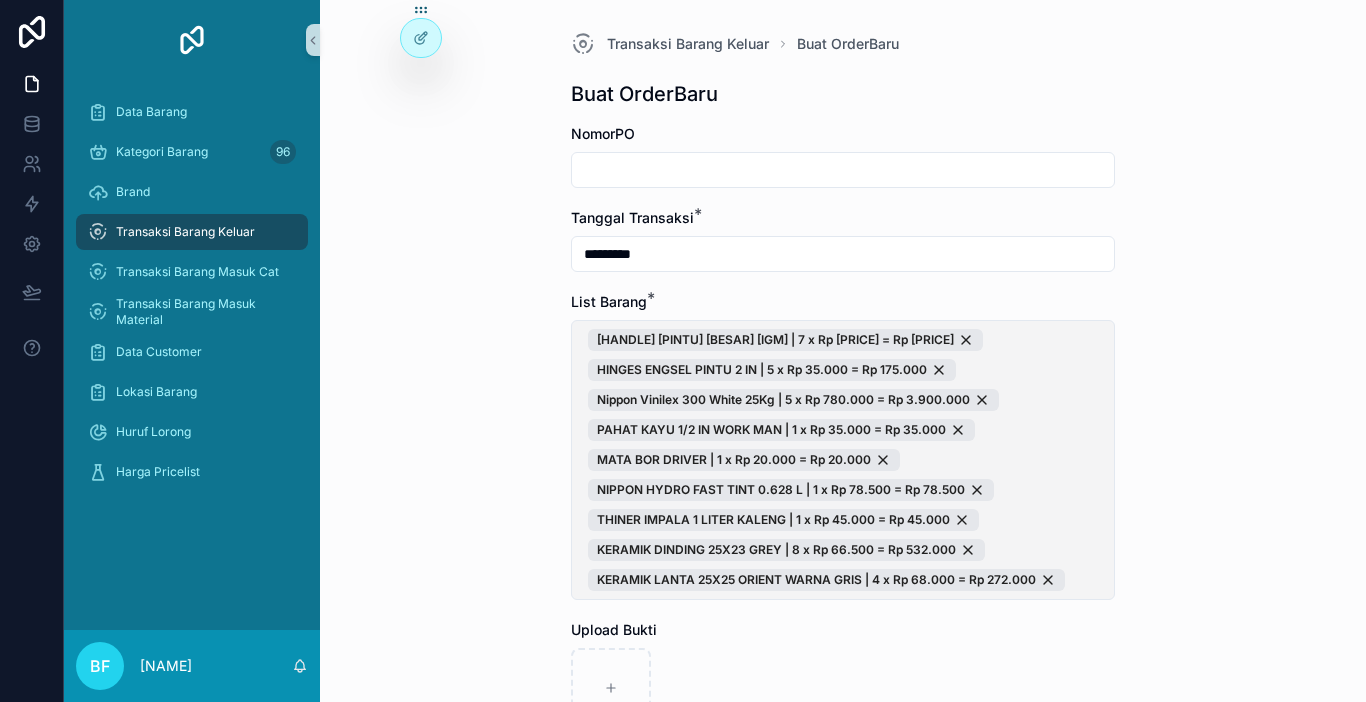 click on "HANDLE PINTU BESAR IGM | 7 x Rp 135.000 = Rp 945.000 HINGES ENGSEL PINTU 2 IN  | 5 x Rp 35.000 = Rp 175.000 Nippon Vinilex 300 White 25Kg | 5 x Rp 780.000 = Rp 3.900.000 PAHAT KAYU 1/2 IN WORK MAN | 1 x Rp 35.000 = Rp 35.000 MATA BOR DRIVER | 1 x Rp 20.000 = Rp 20.000 NIPPON HYDRO FAST TINT 0.628 L | 1 x Rp 78.500 = Rp 78.500 THINER IMPALA 1 LITER  KALENG | 1 x Rp 45.000 = Rp 45.000 KERAMIK DINDING 25X23 GREY | 8 x Rp 66.500 = Rp 532.000 KERAMIK LANTA 25X25 ORIENT WARNA GRIS | 4 x Rp 68.000 = Rp 272.000" at bounding box center [843, 460] 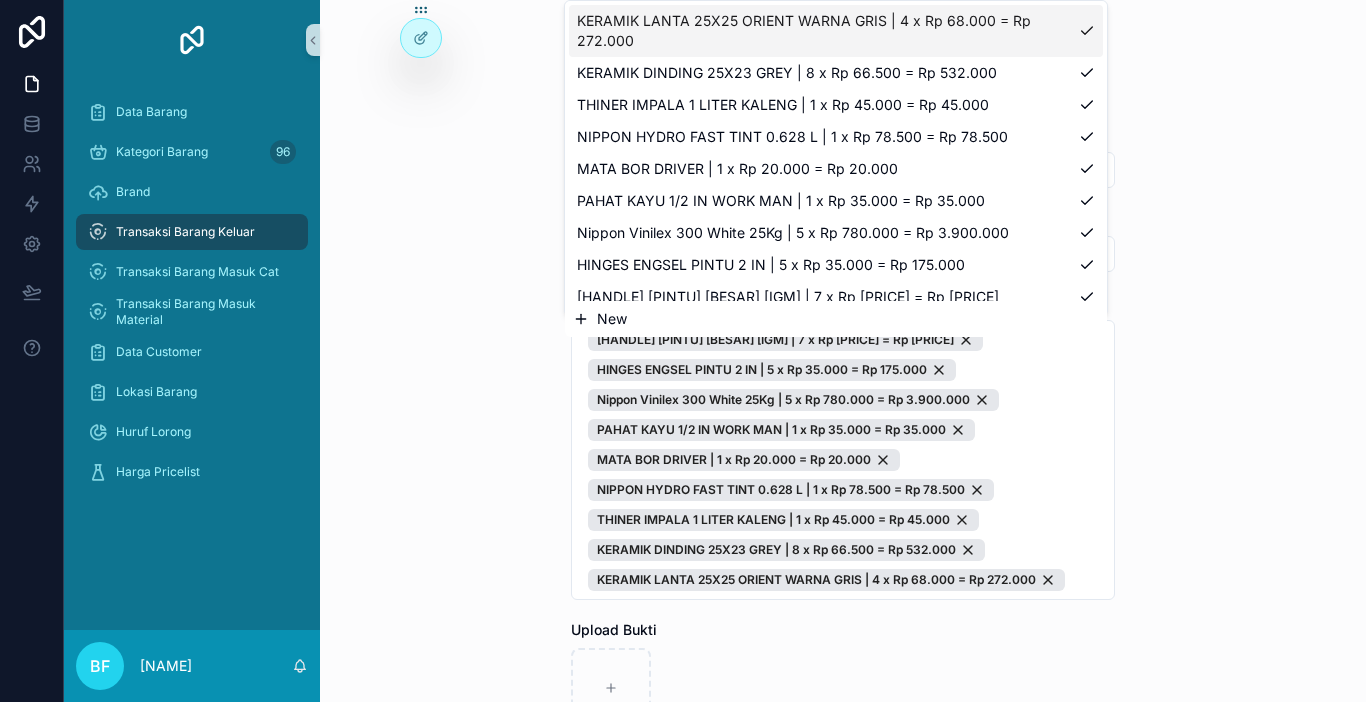 click on "New" at bounding box center (836, 319) 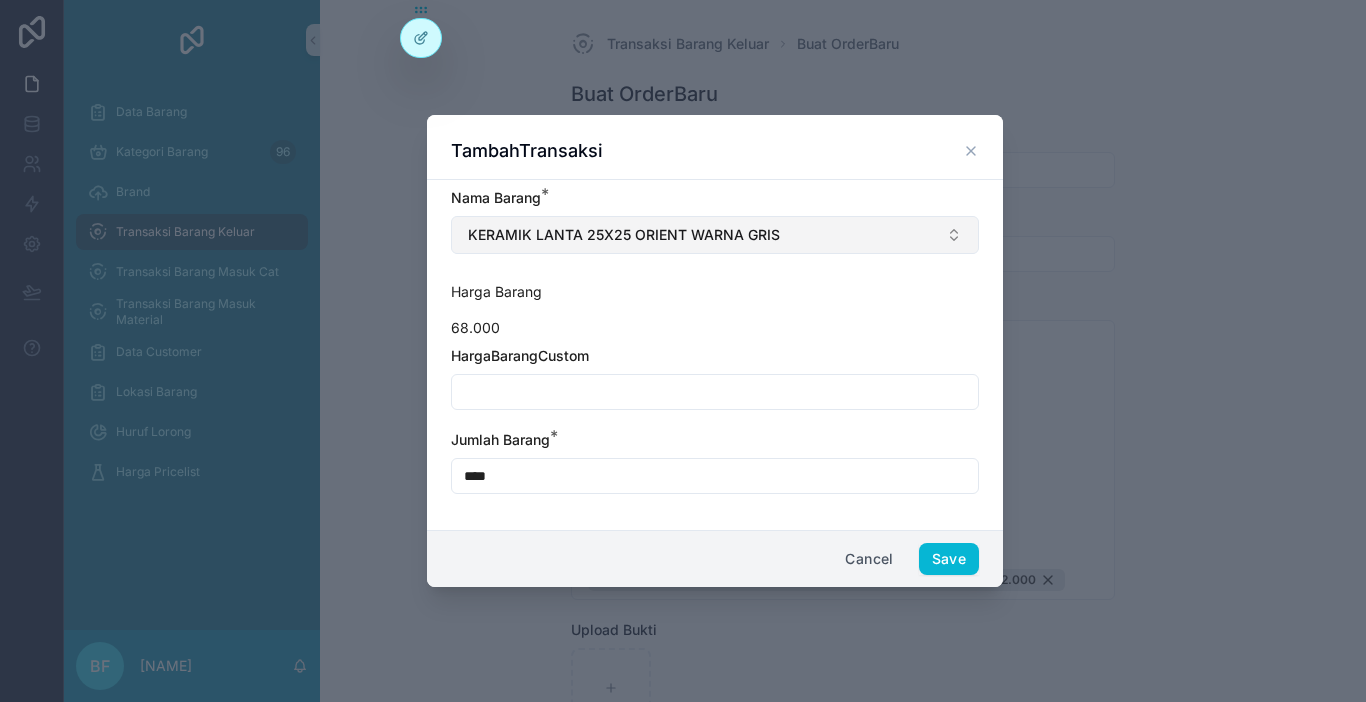 click on "KERAMIK LANTA 25X25 ORIENT WARNA GRIS" at bounding box center [715, 235] 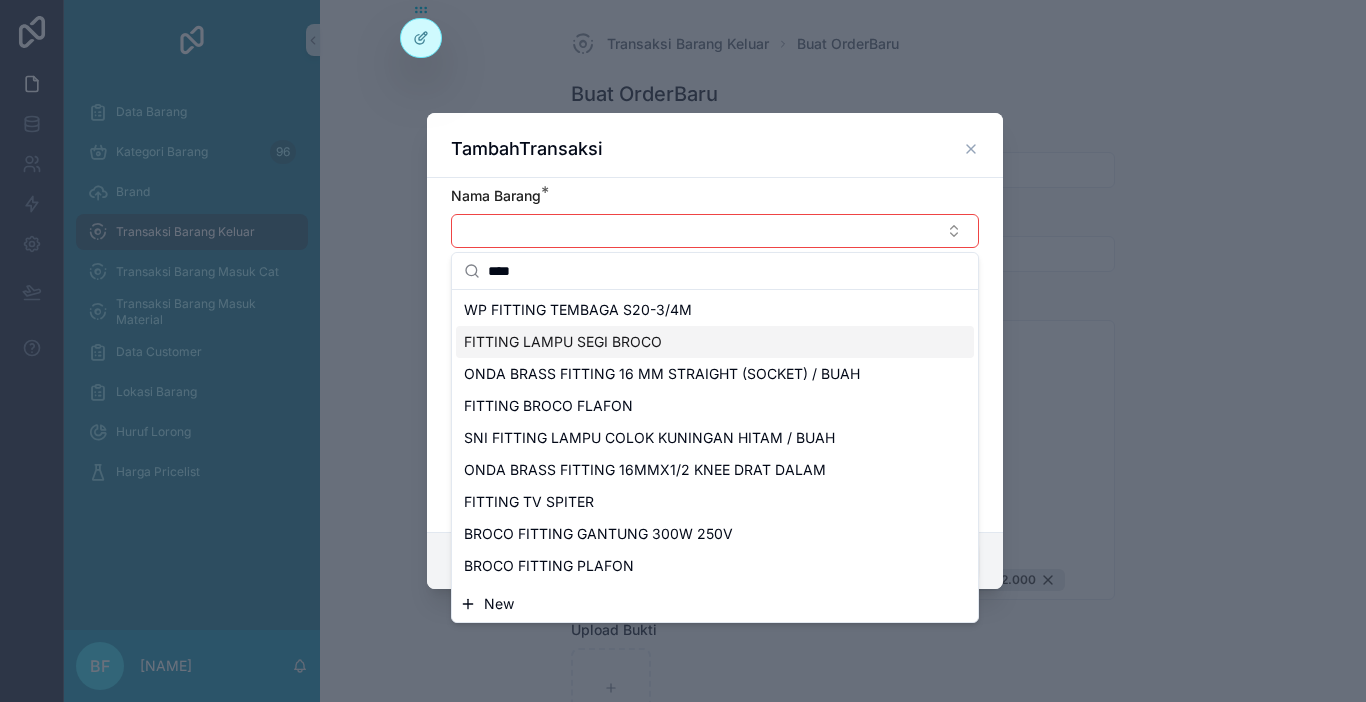 type on "****" 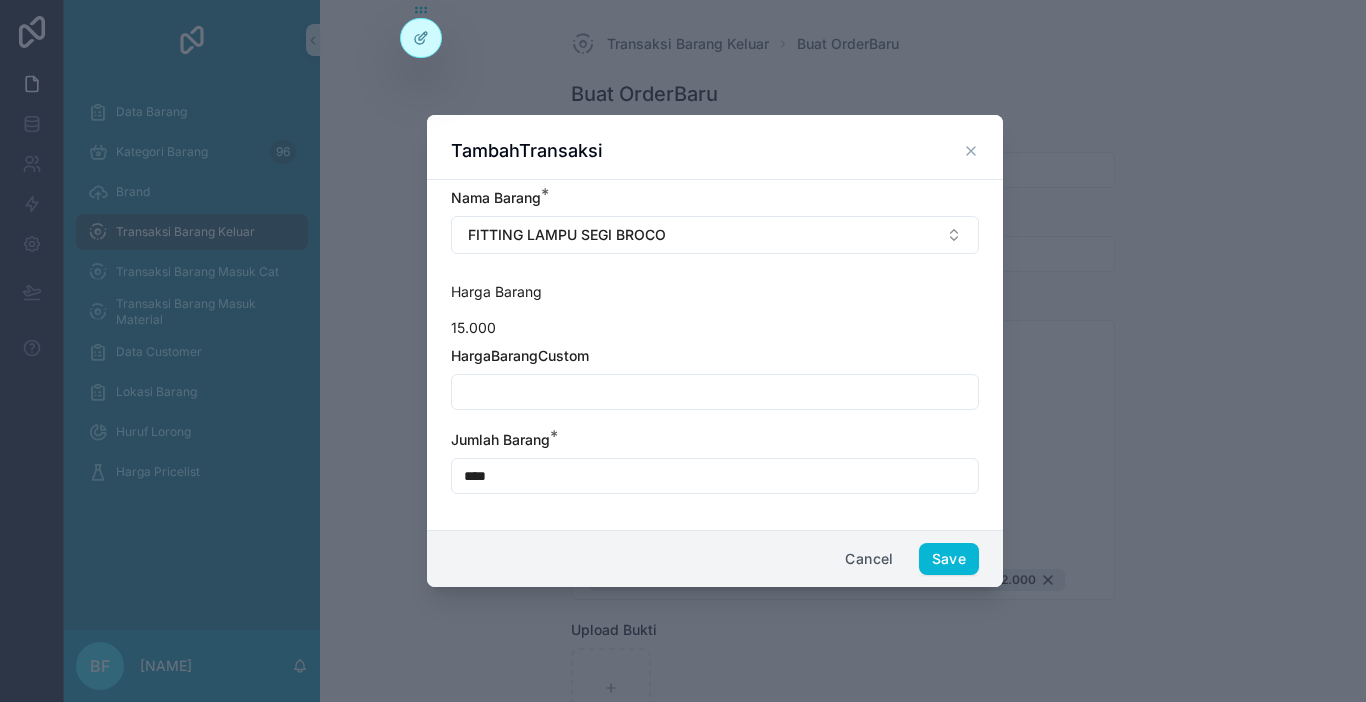 click at bounding box center [715, 392] 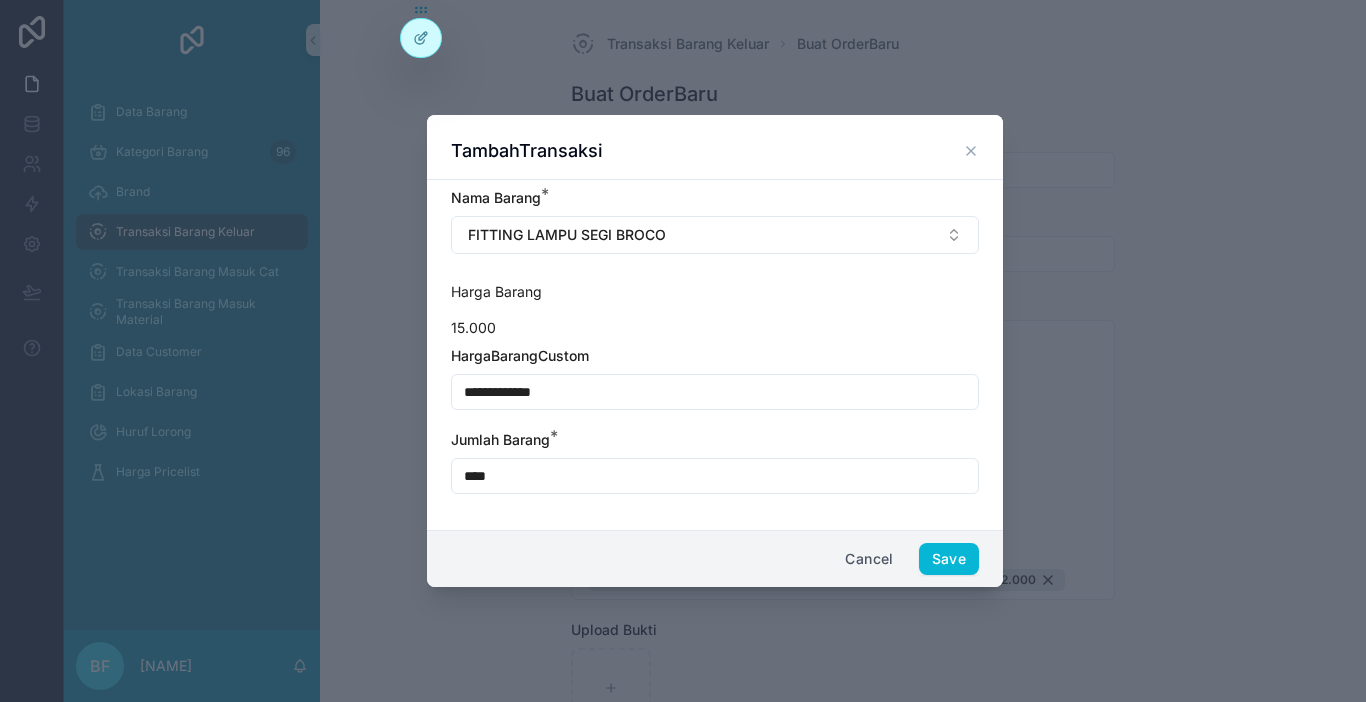 type on "**********" 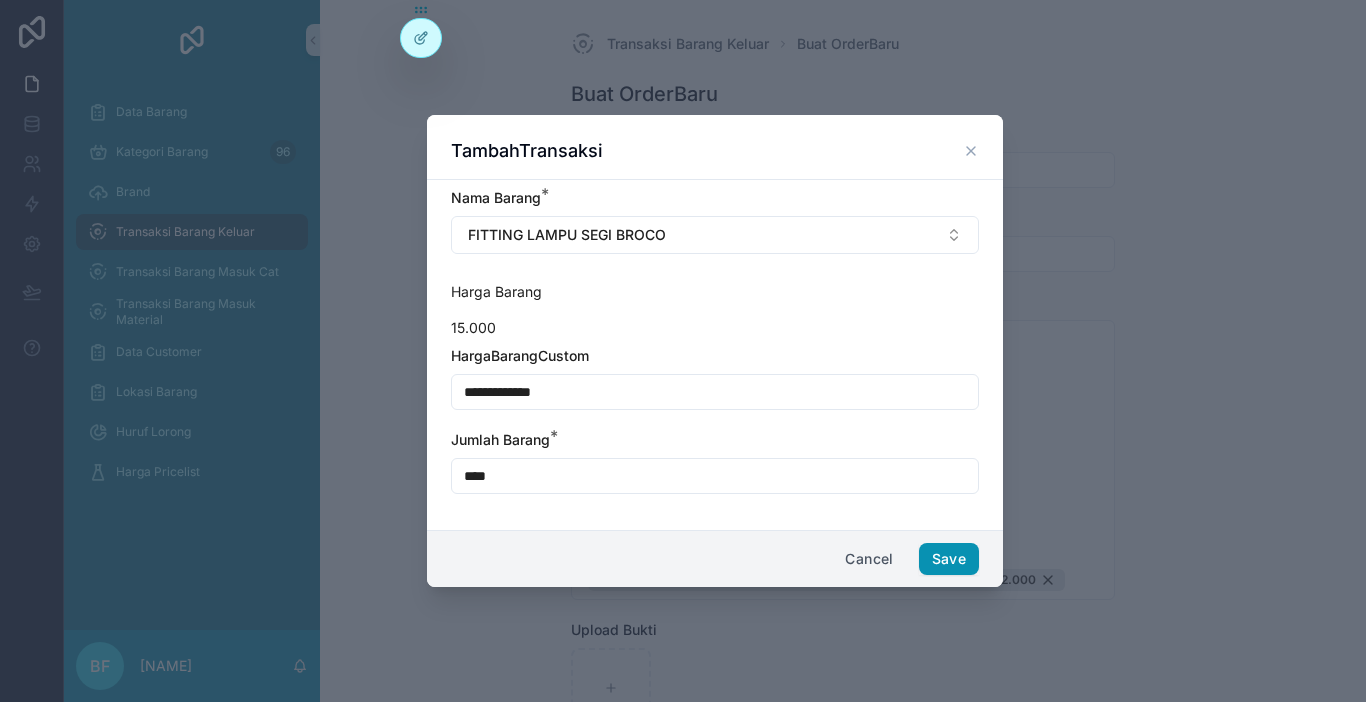 type on "****" 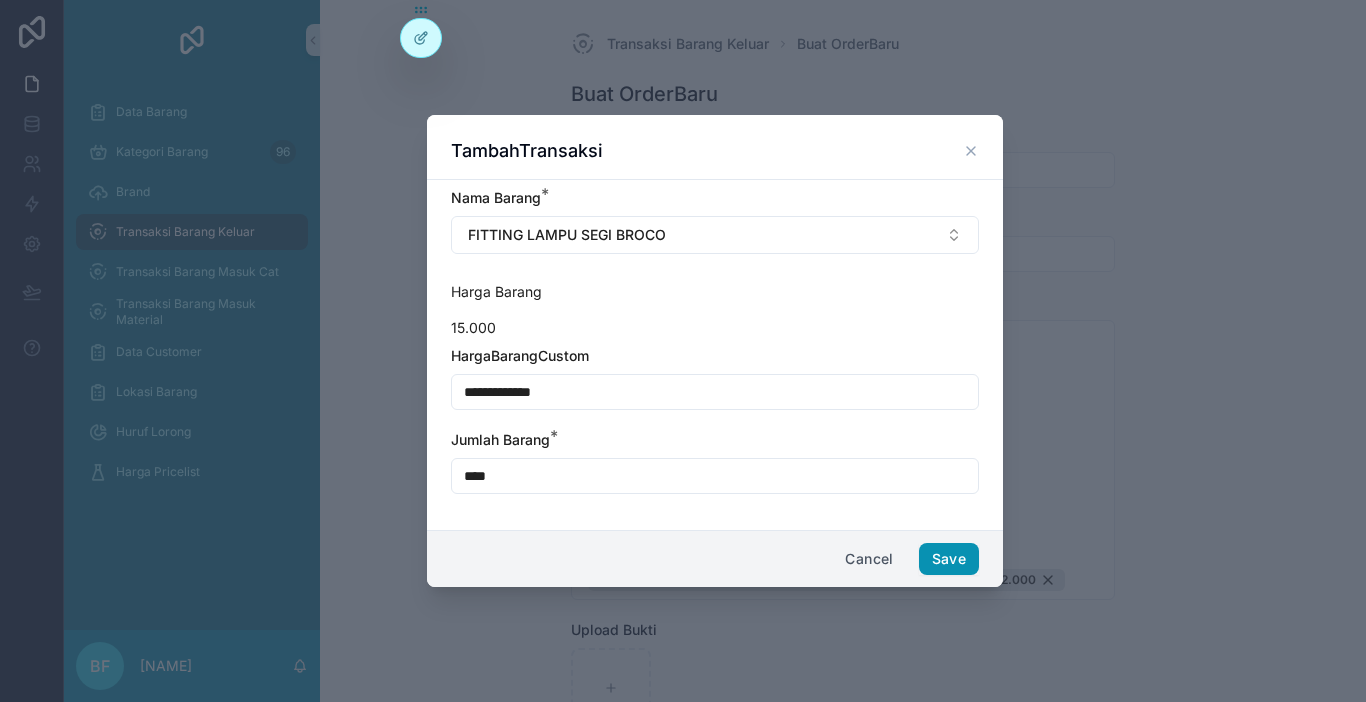 click on "Save" at bounding box center [949, 559] 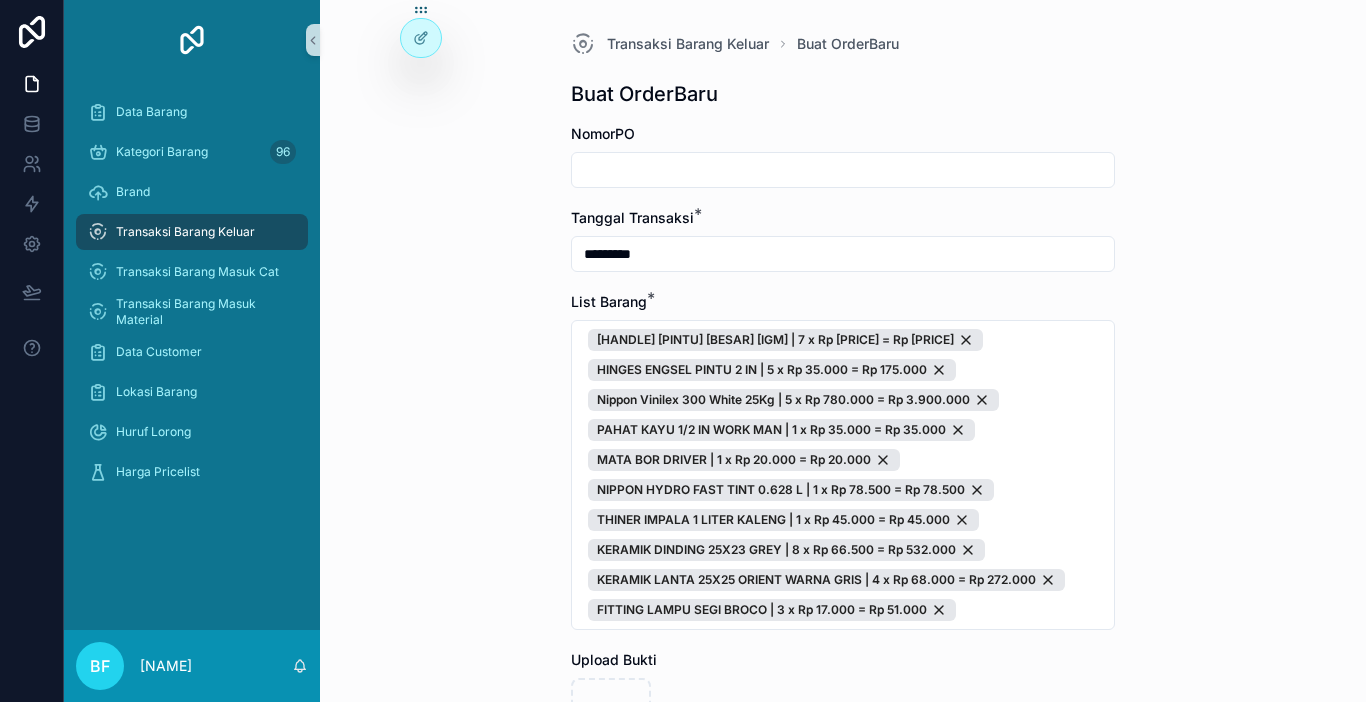 scroll, scrollTop: 200, scrollLeft: 0, axis: vertical 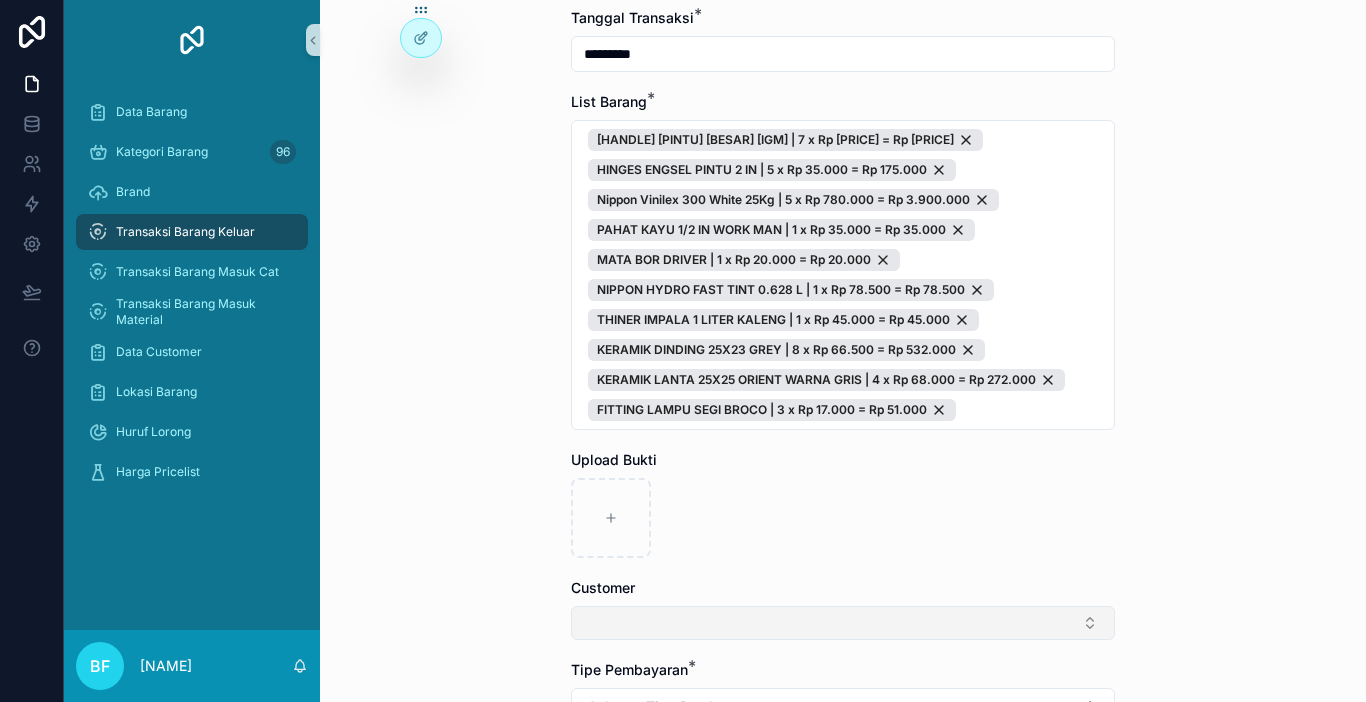 click at bounding box center [843, 623] 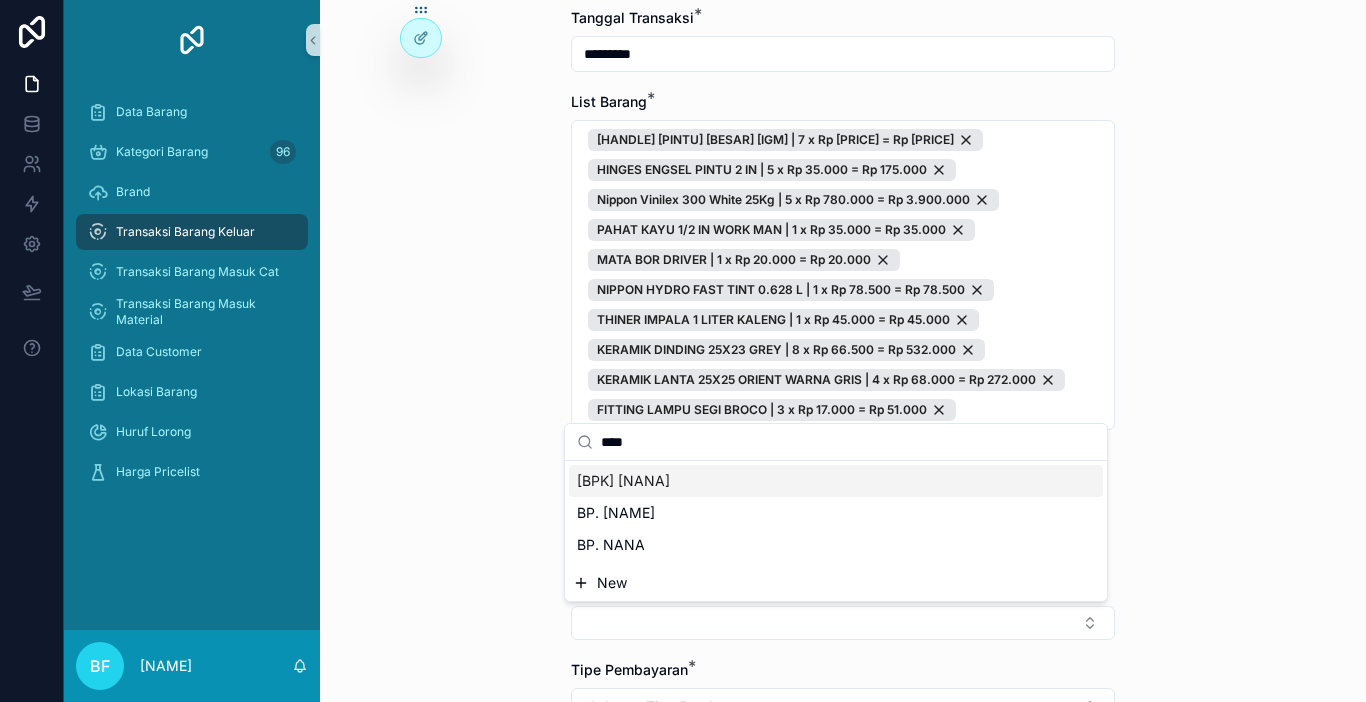 type on "****" 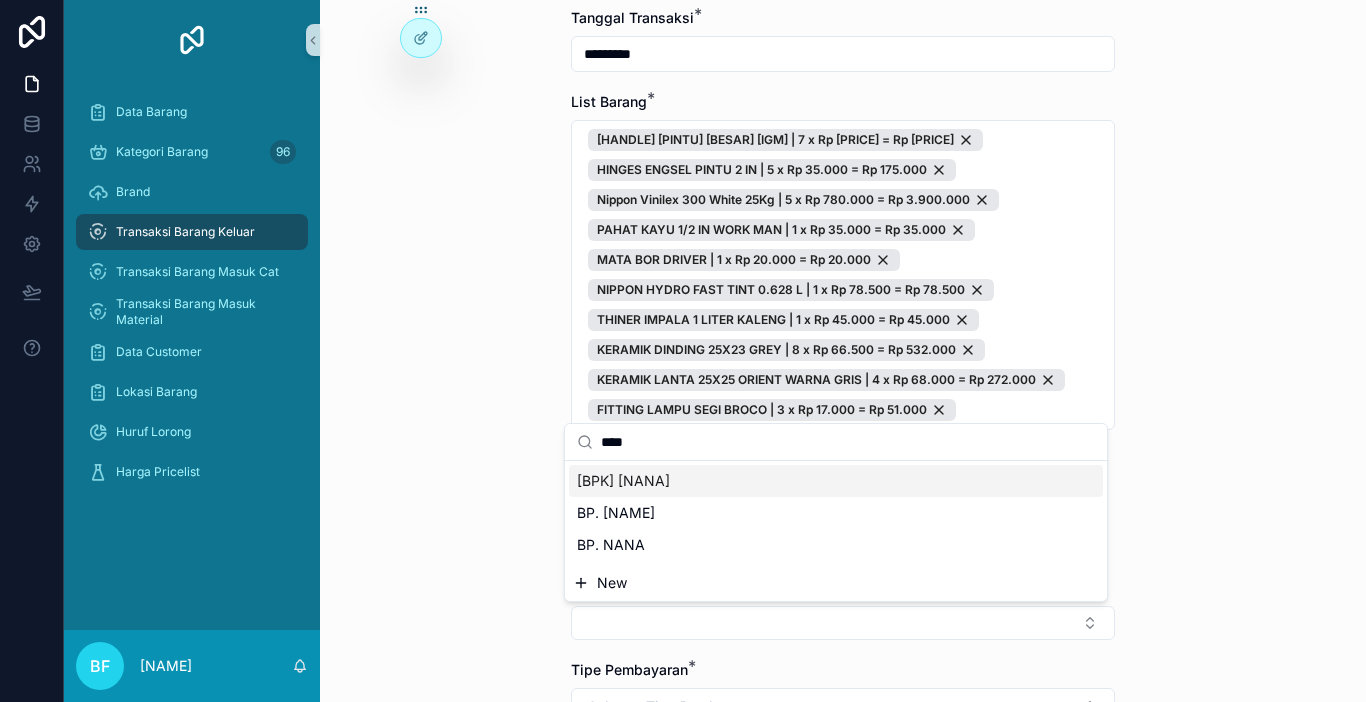 drag, startPoint x: 715, startPoint y: 477, endPoint x: 712, endPoint y: 489, distance: 12.369317 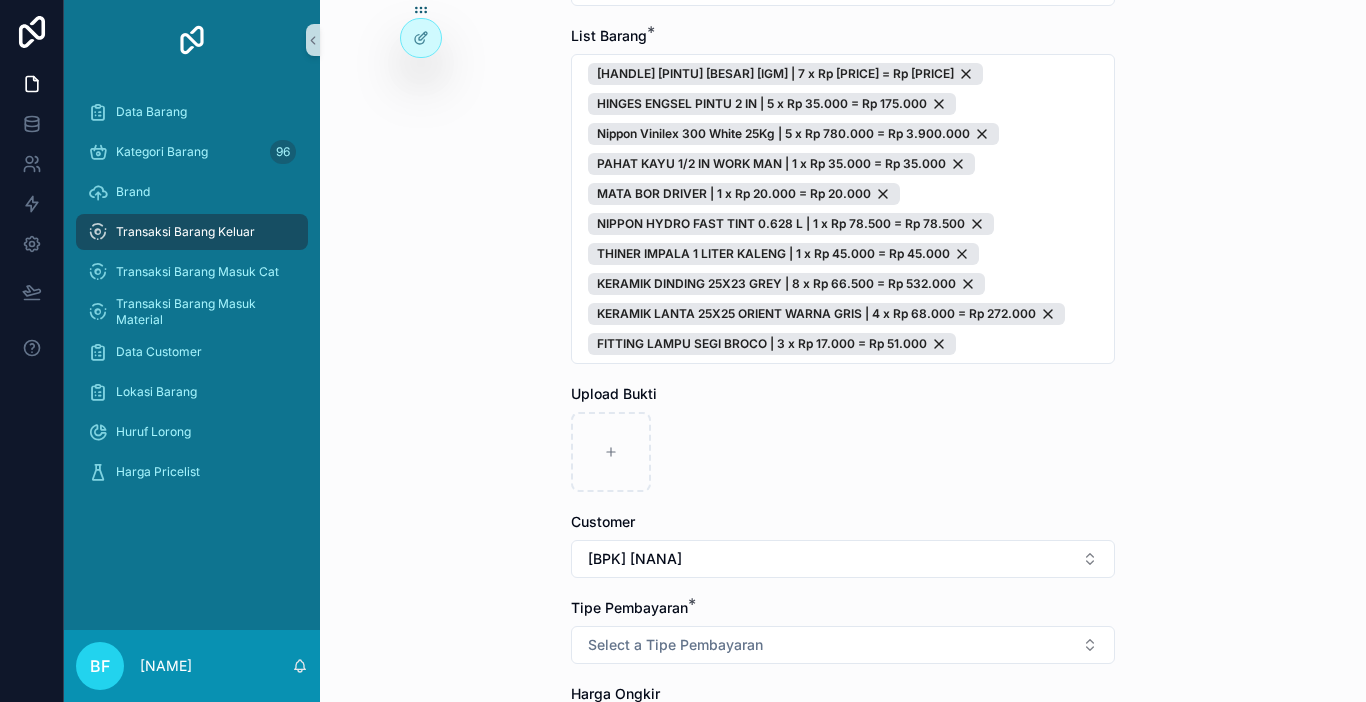 scroll, scrollTop: 300, scrollLeft: 0, axis: vertical 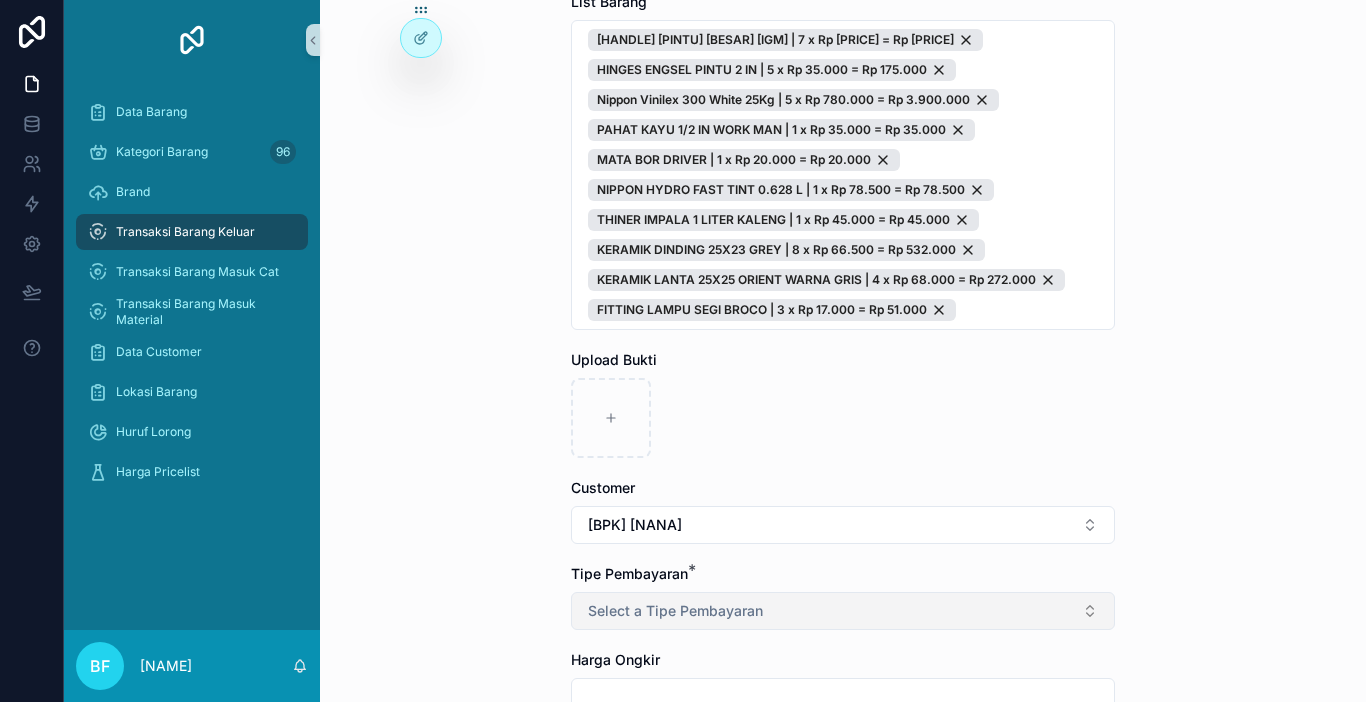 click on "Select a Tipe Pembayaran" at bounding box center [675, 611] 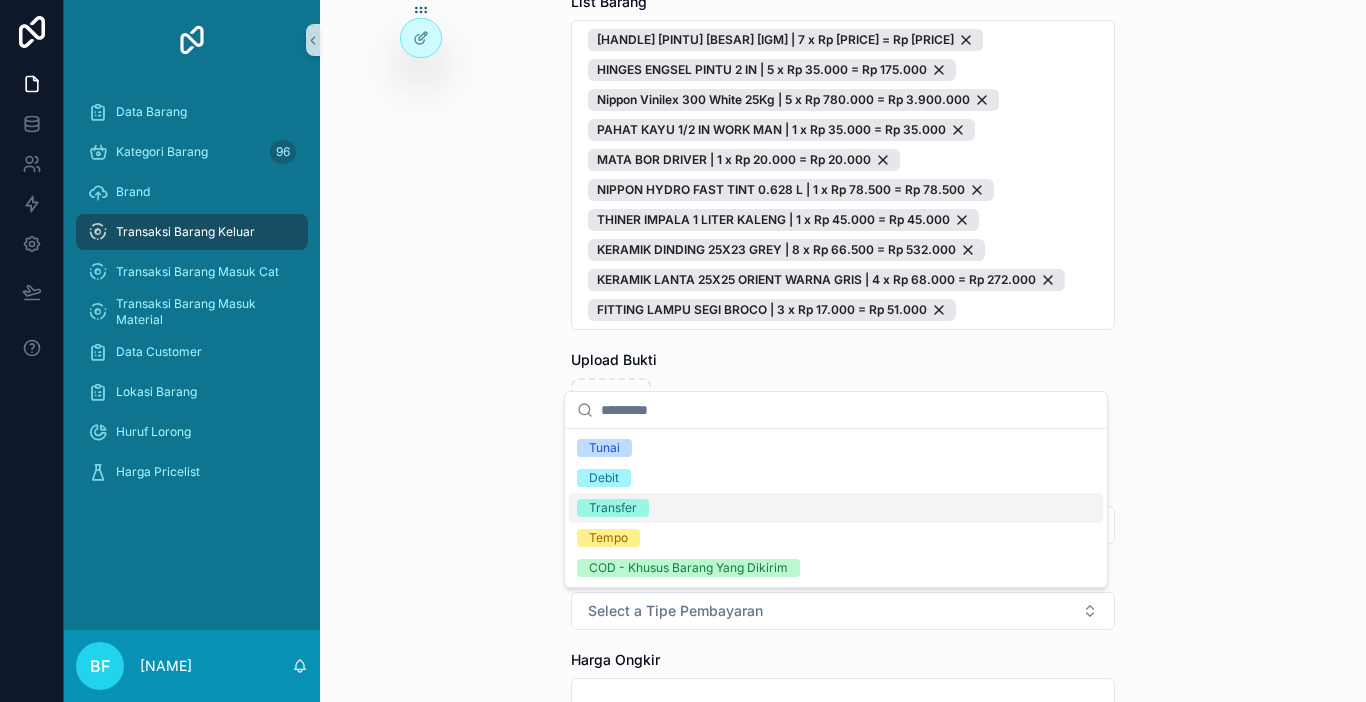 drag, startPoint x: 646, startPoint y: 507, endPoint x: 514, endPoint y: 509, distance: 132.01515 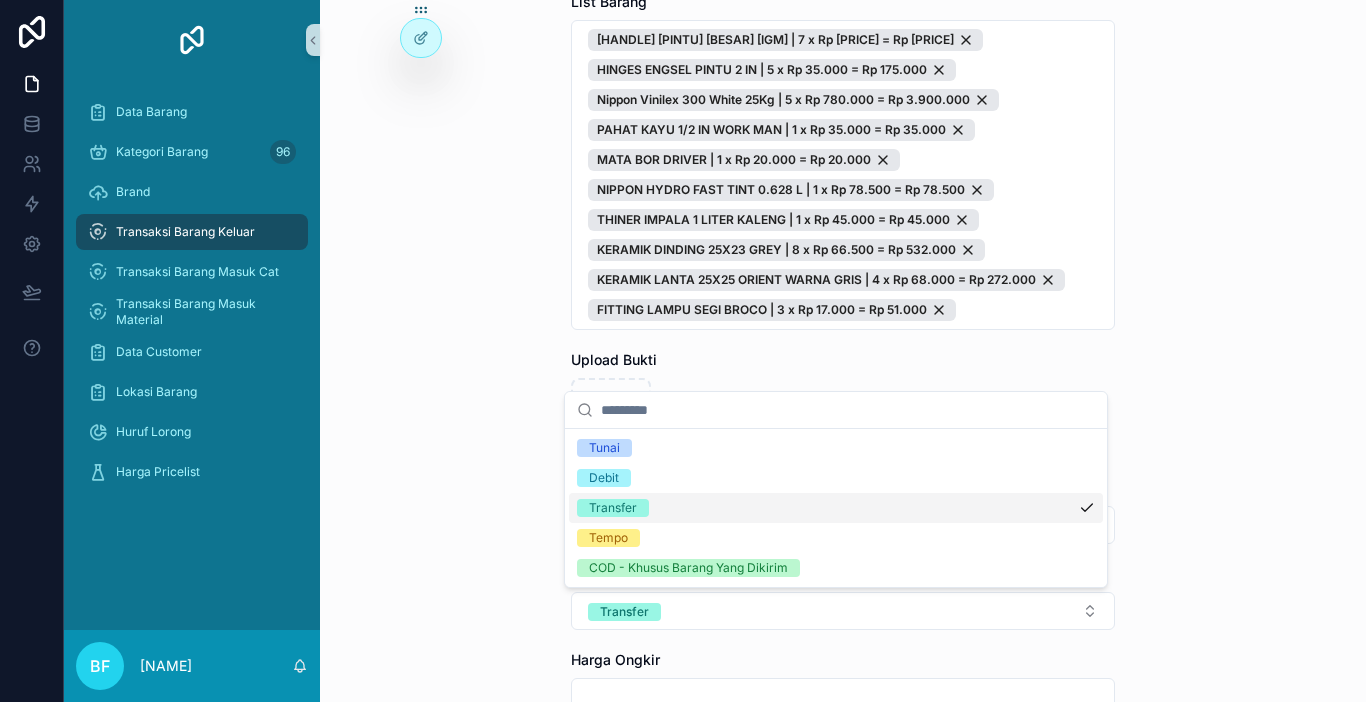 click on "Transaksi Barang Keluar Buat Order Baru Buat Order Baru Nomor PO Tanggal Transaksi * ********* List Barang * HANDLE PINTU BESAR IGM | 7 x Rp 135.000 = Rp 945.000 HINGES ENGSEL PINTU 2 IN  | 5 x Rp 35.000 = Rp 175.000 Nippon Vinilex 300 White 25Kg | 5 x Rp 780.000 = Rp 3.900.000 PAHAT KAYU 1/2 IN WORK MAN | 1 x Rp 35.000 = Rp 35.000 MATA BOR DRIVER | 1 x Rp 20.000 = Rp 20.000 NIPPON HYDRO FAST TINT 0.628 L | 1 x Rp 78.500 = Rp 78.500 THINER IMPALA 1 LITER  KALENG | 1 x Rp 45.000 = Rp 45.000 KERAMIK DINDING 25X23 GREY | 8 x Rp 66.500 = Rp 532.000 KERAMIK LANTA 25X25 ORIENT WARNA GRIS | 4 x Rp 68.000 = Rp 272.000 FITTING LAMPU SEGI BROCO | 3 x Rp 17.000 = Rp 51.000 Upload Bukti Customer BPK [LAST] Tipe Pembayaran * Transfer Harga Ongkir Totalkan Transaksi" at bounding box center [843, 351] 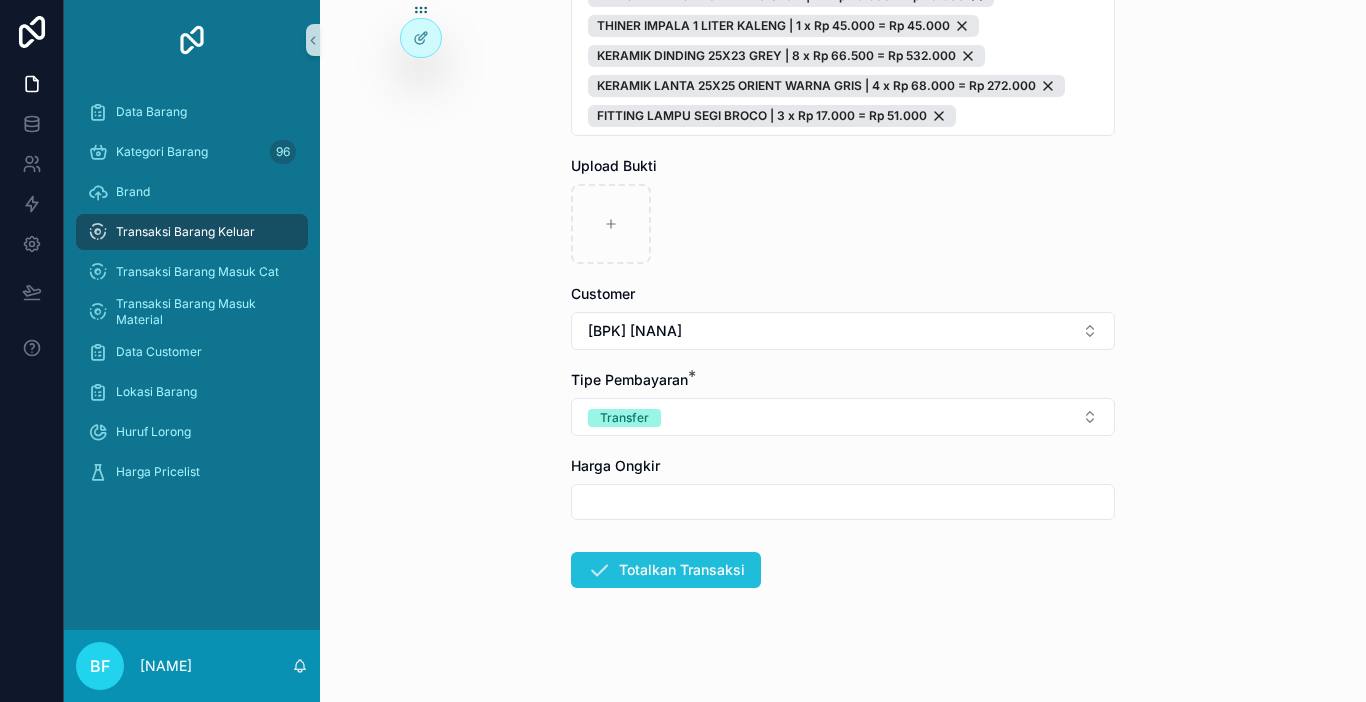 scroll, scrollTop: 508, scrollLeft: 0, axis: vertical 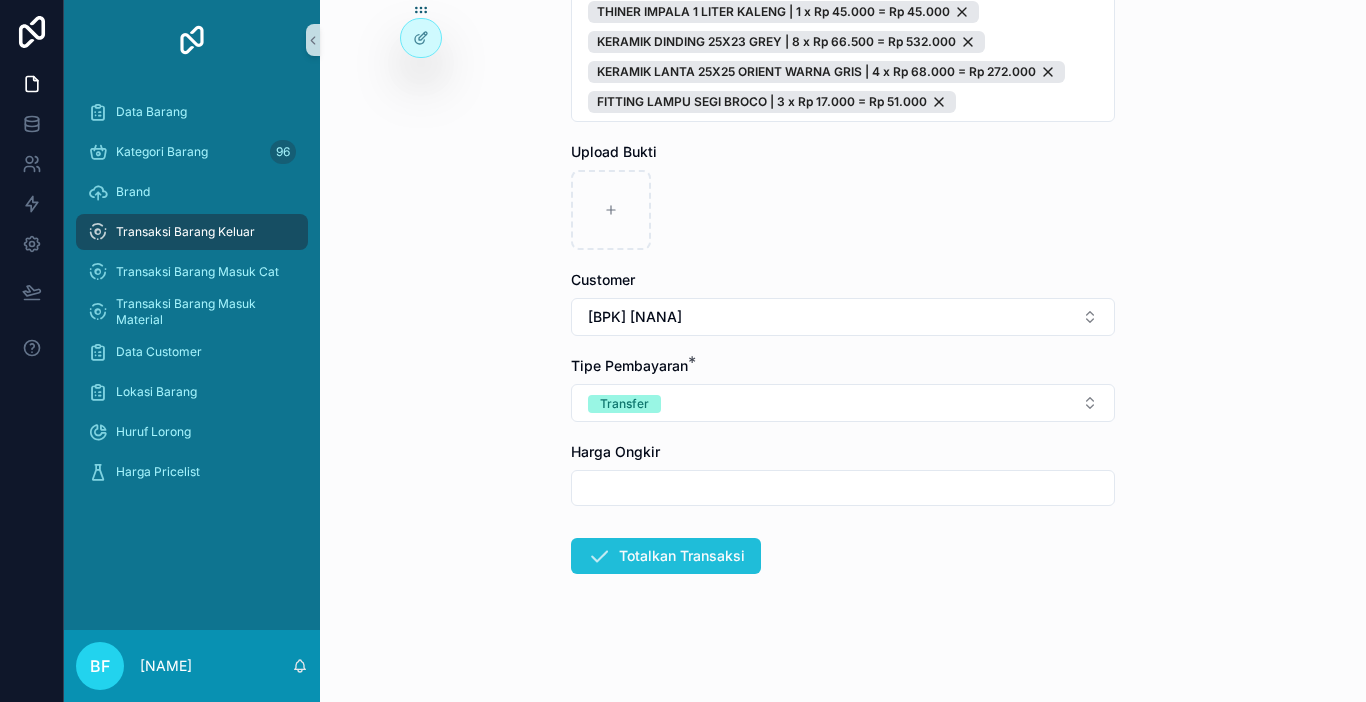 click at bounding box center (599, 556) 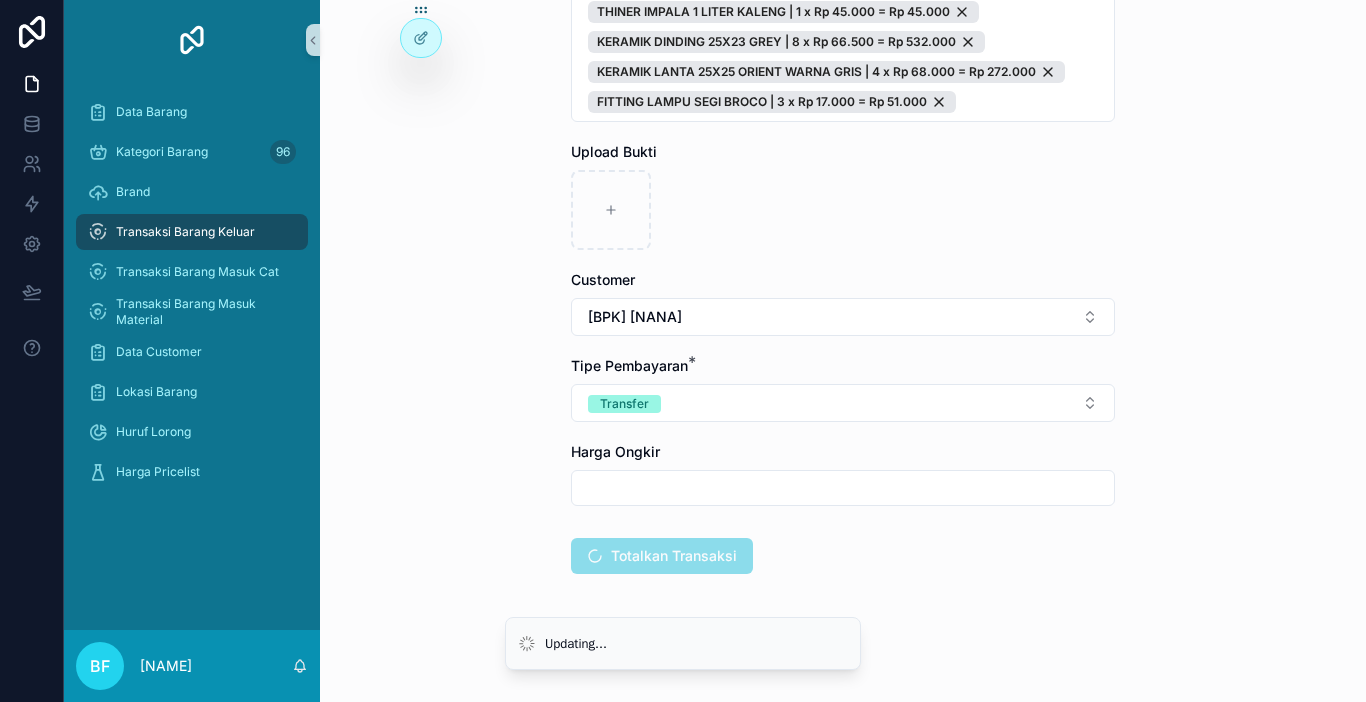 scroll, scrollTop: 0, scrollLeft: 0, axis: both 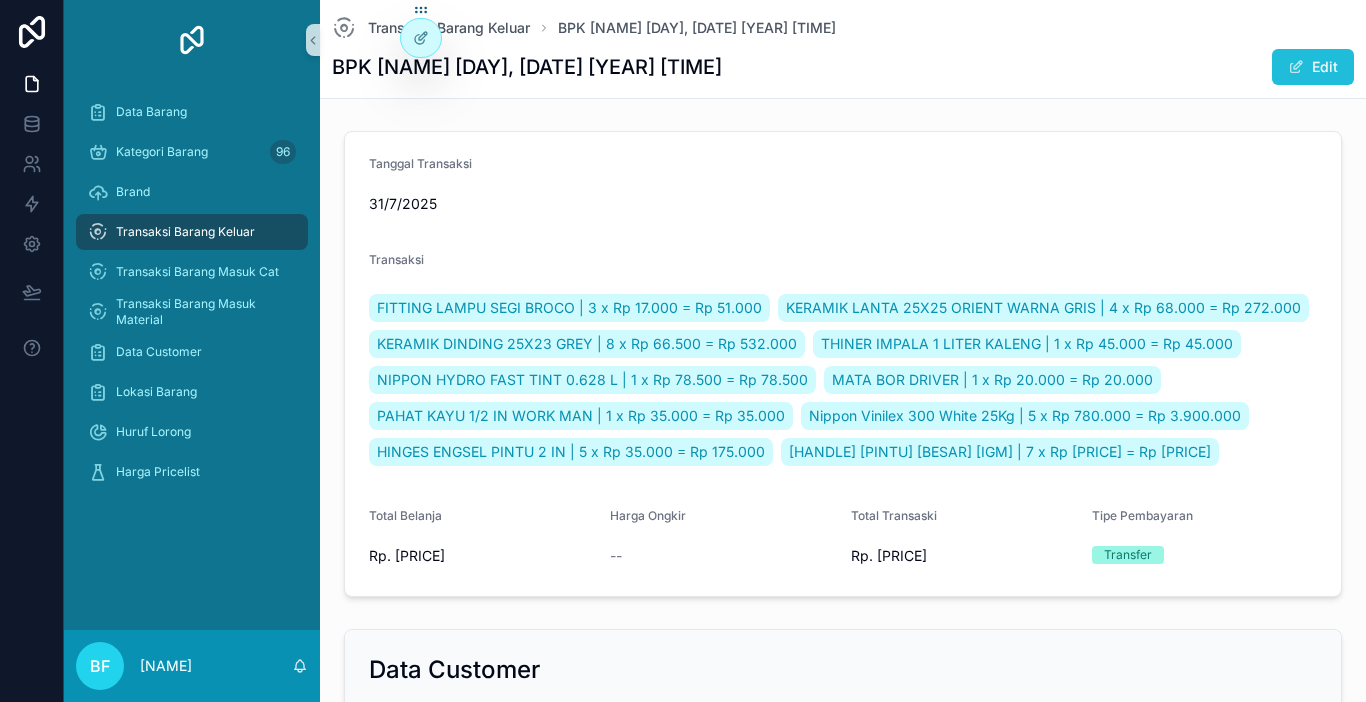 click on "Edit" at bounding box center (1313, 67) 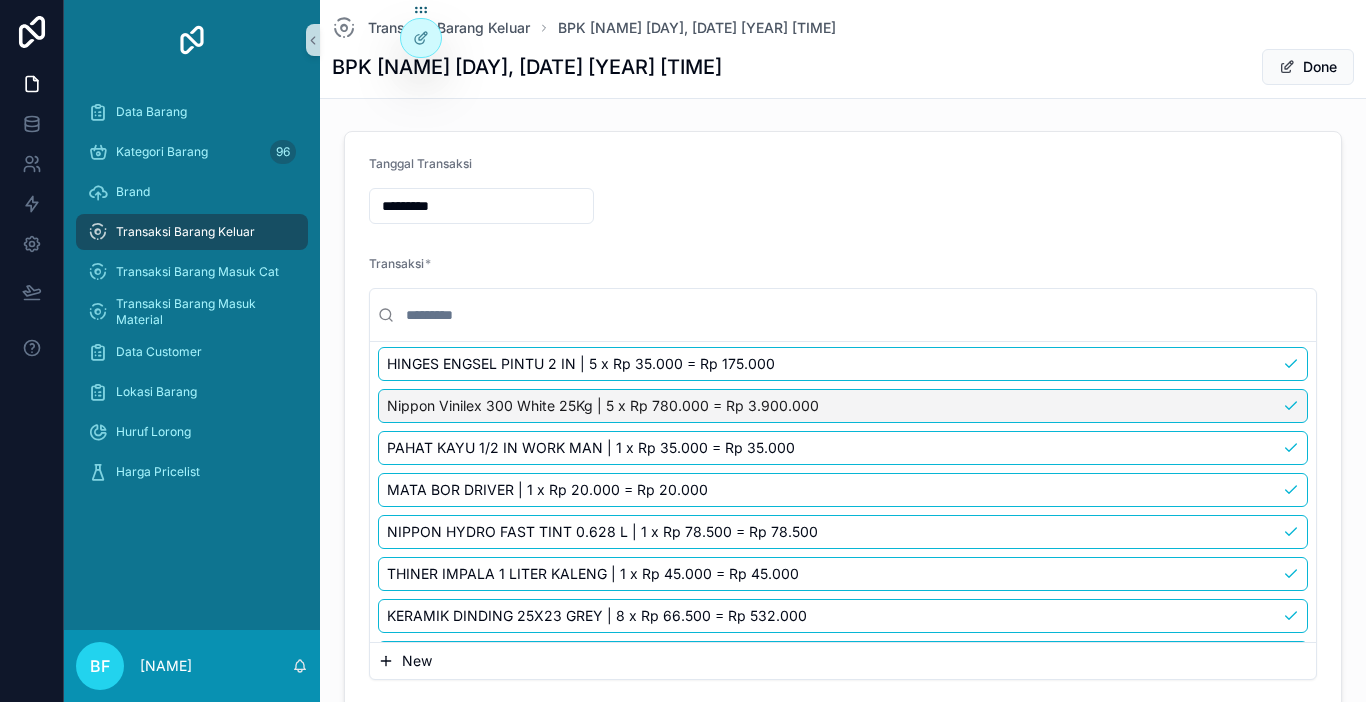 scroll, scrollTop: 178, scrollLeft: 0, axis: vertical 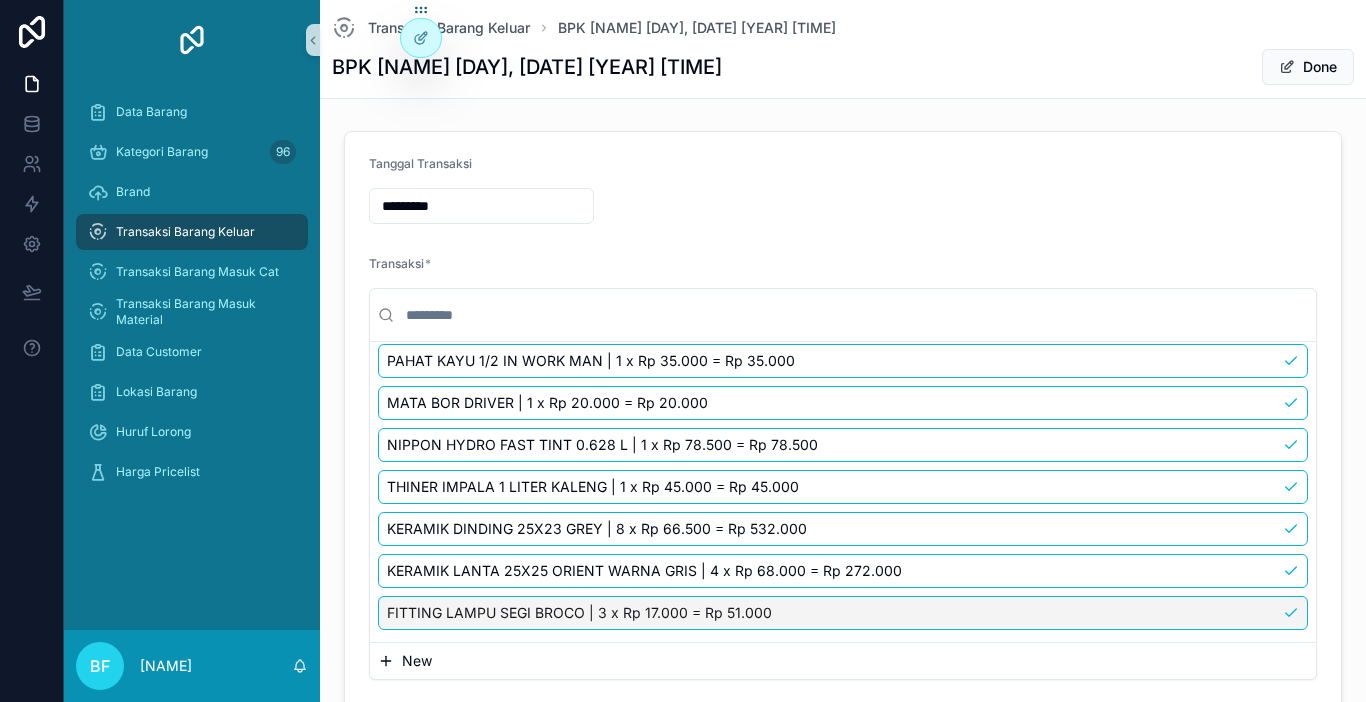 click on "New" at bounding box center (843, 661) 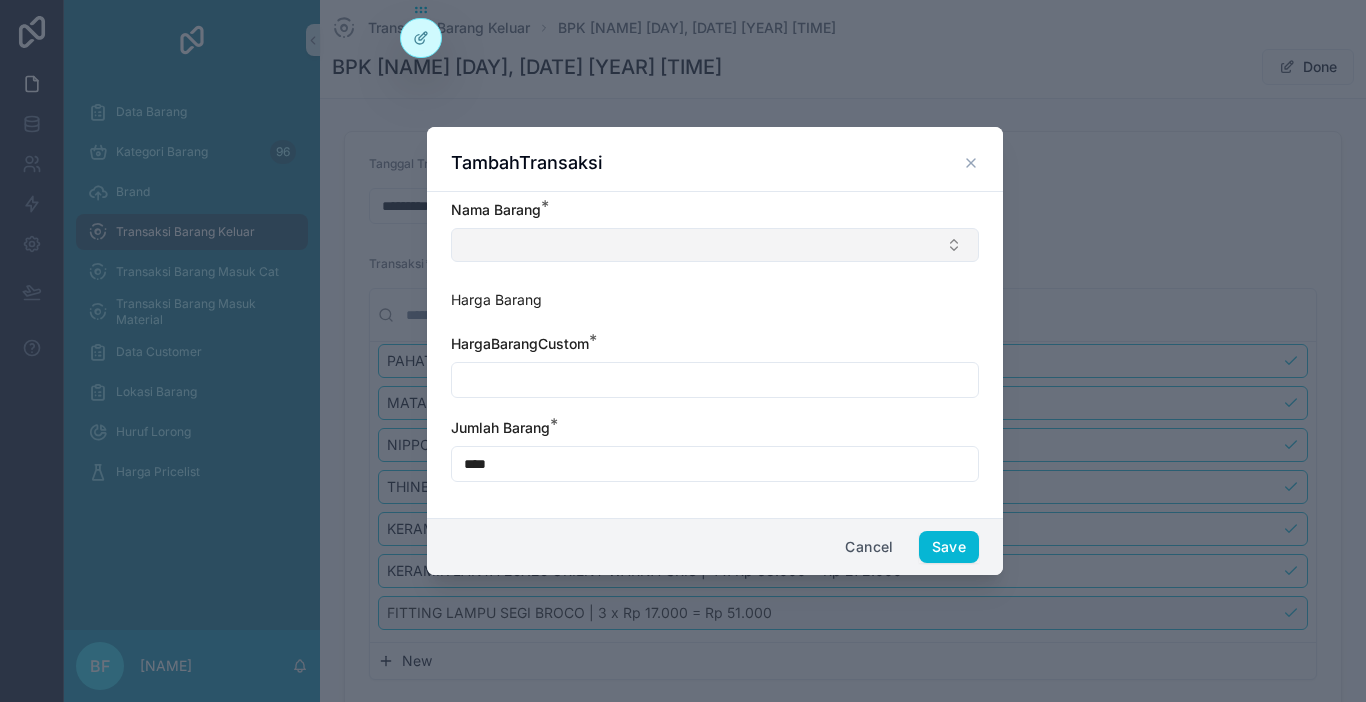 click at bounding box center [715, 245] 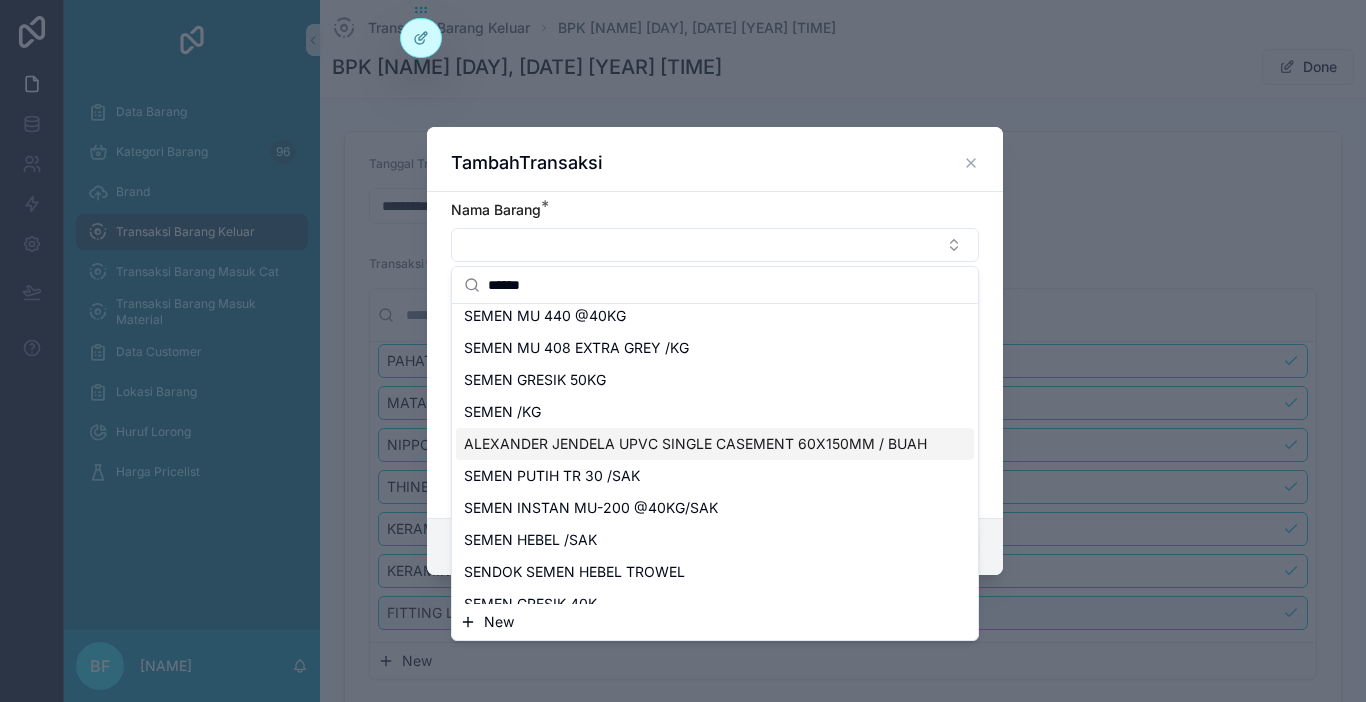 scroll, scrollTop: 200, scrollLeft: 0, axis: vertical 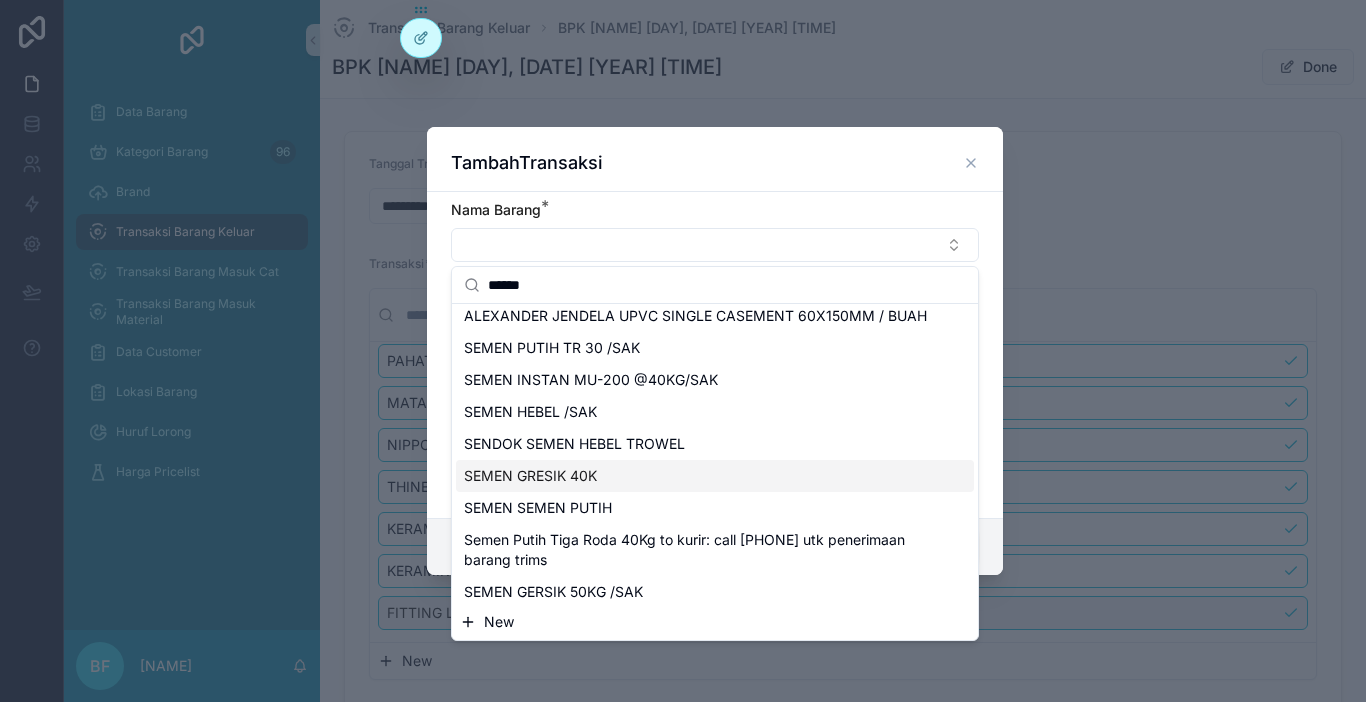 type on "*****" 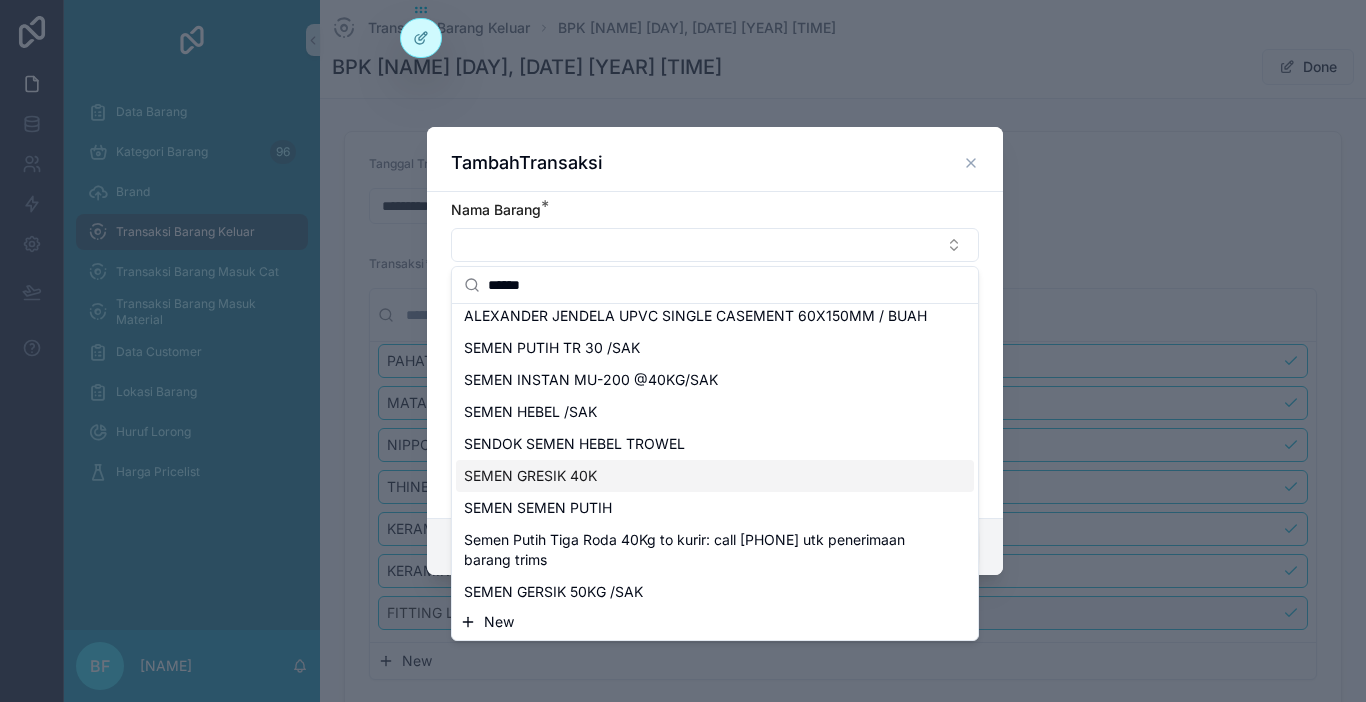 click on "SEMEN GRESIK 40K" at bounding box center (530, 476) 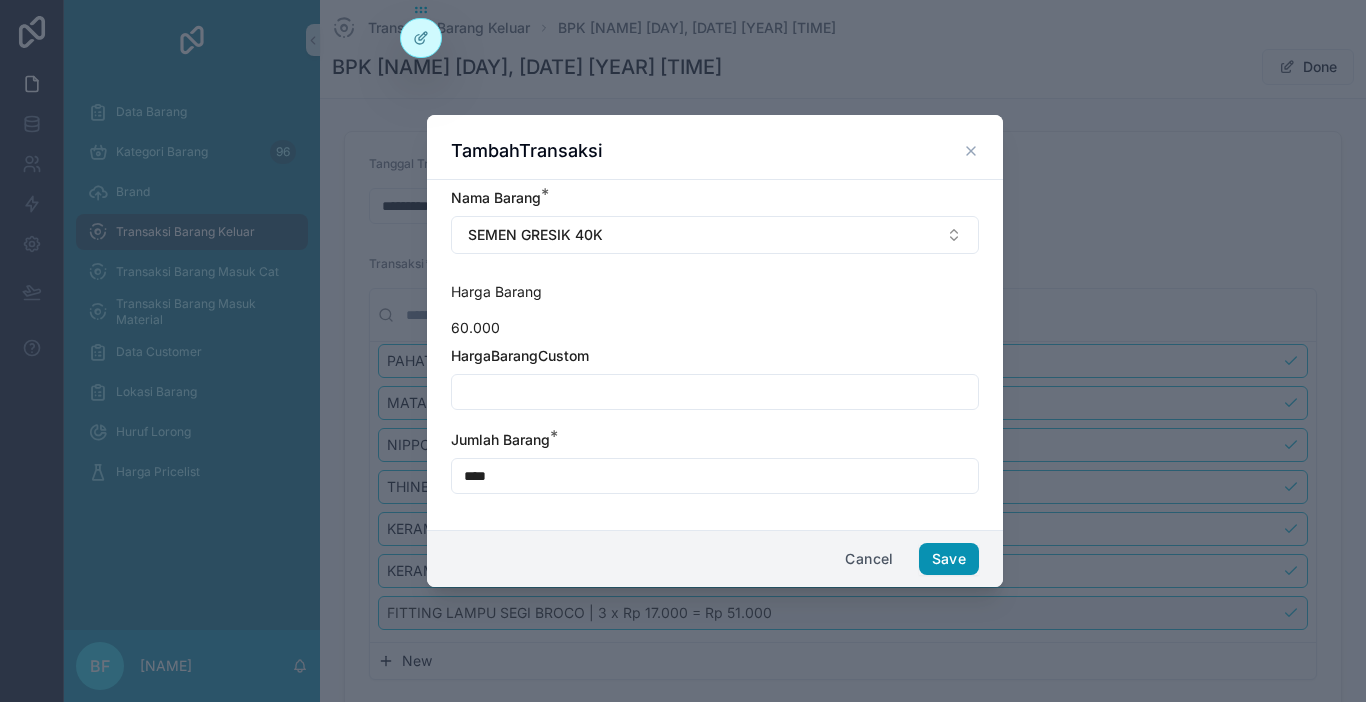 click on "Save" at bounding box center (949, 559) 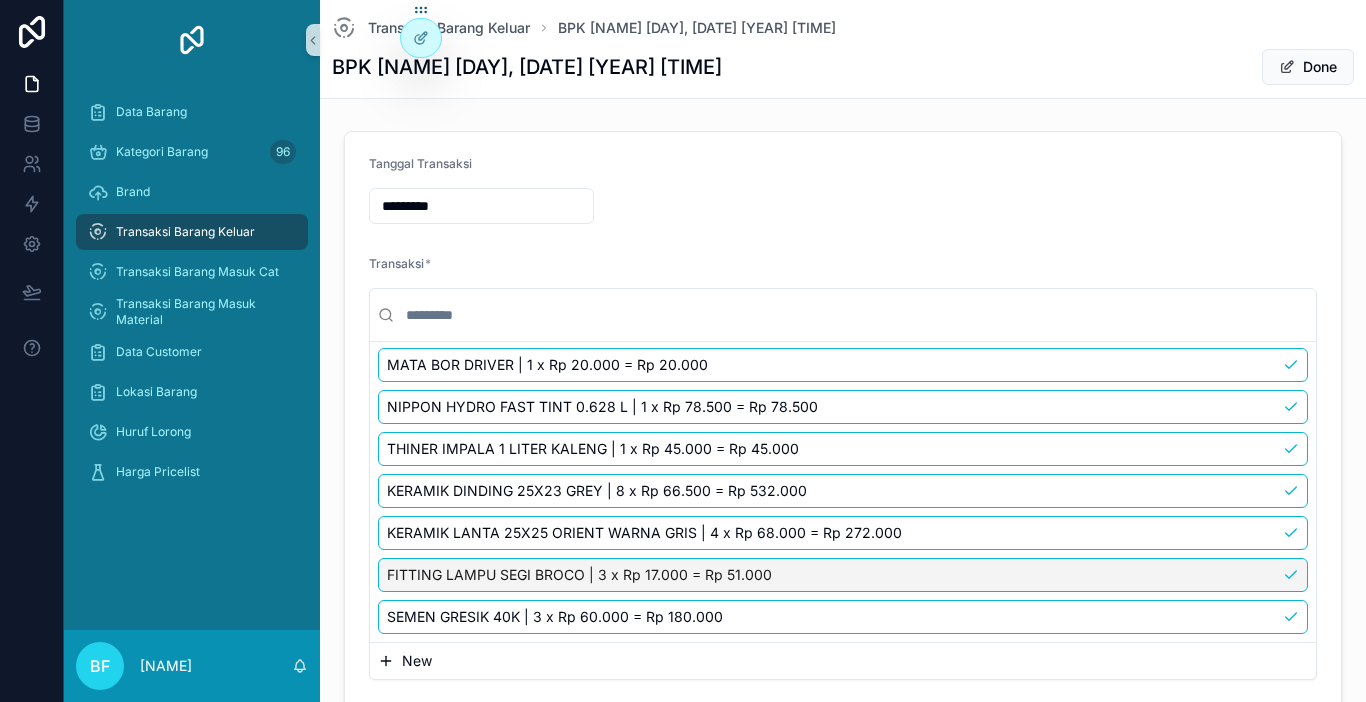 scroll, scrollTop: 220, scrollLeft: 0, axis: vertical 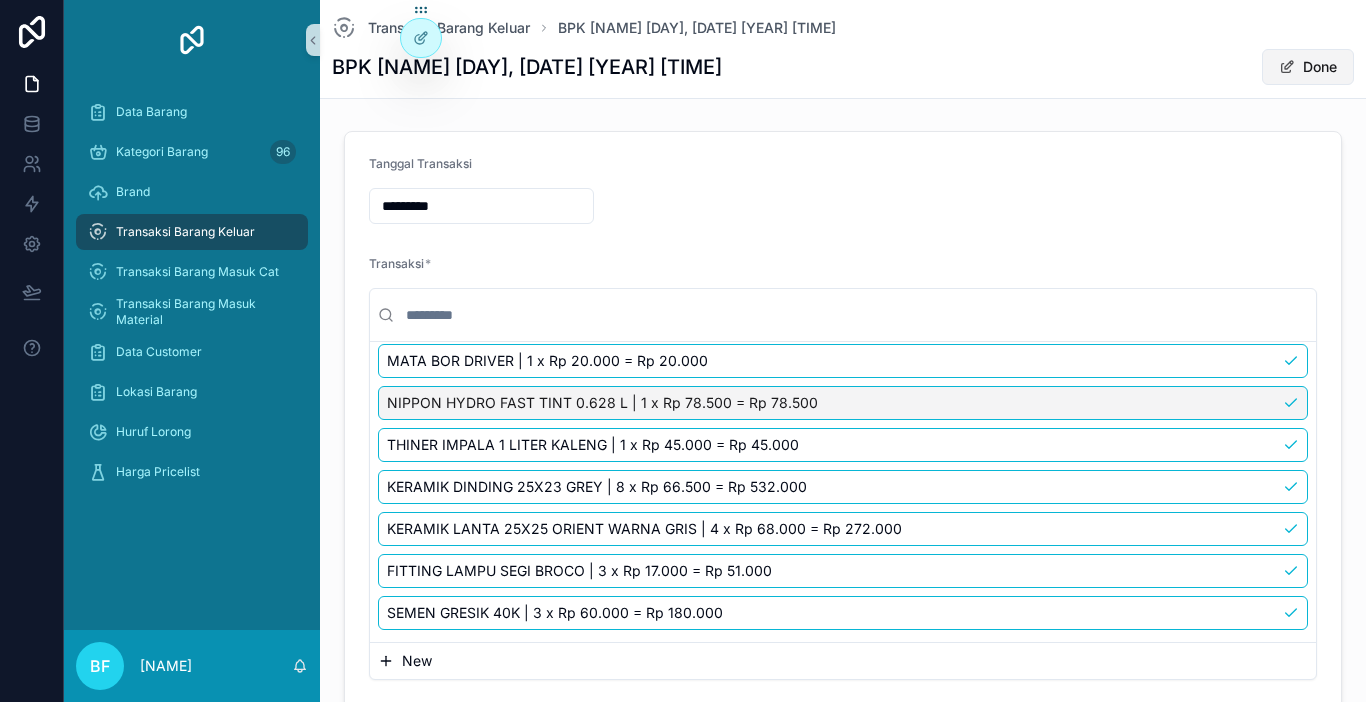 click at bounding box center (1287, 67) 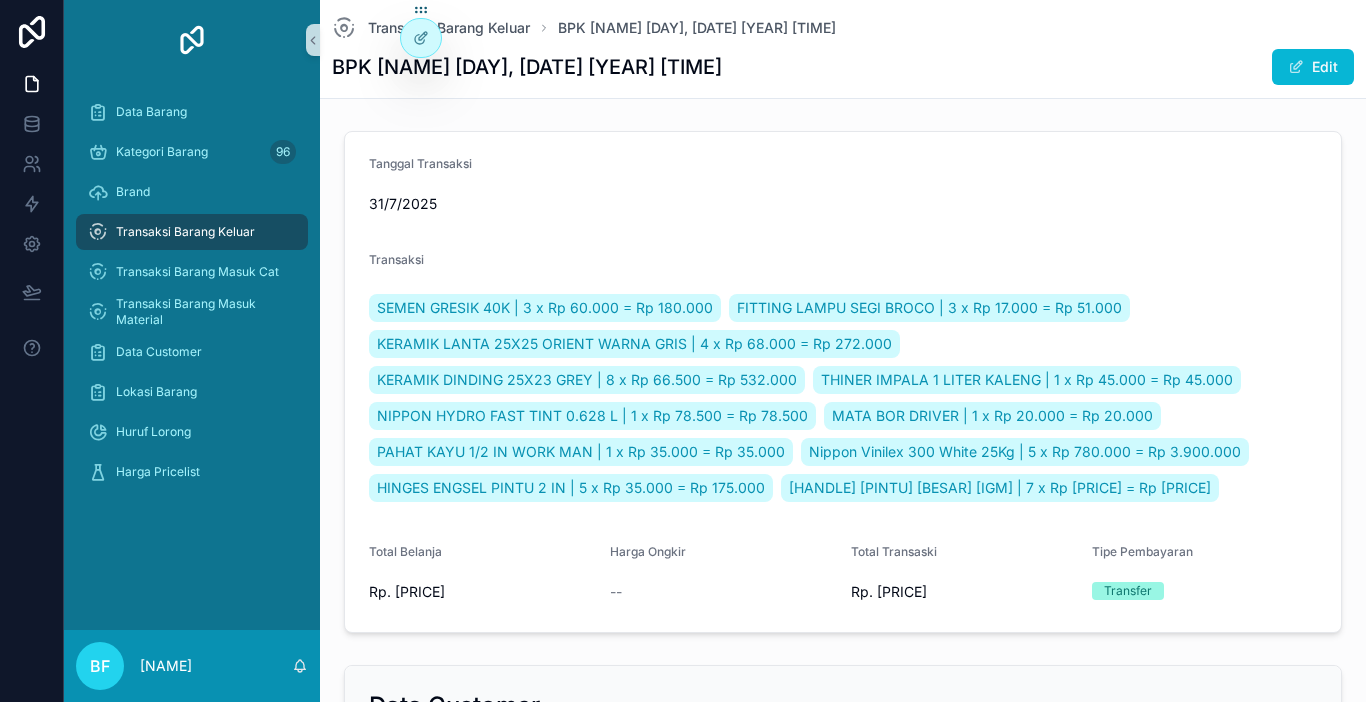 click on "Transaksi Barang Keluar" at bounding box center (192, 232) 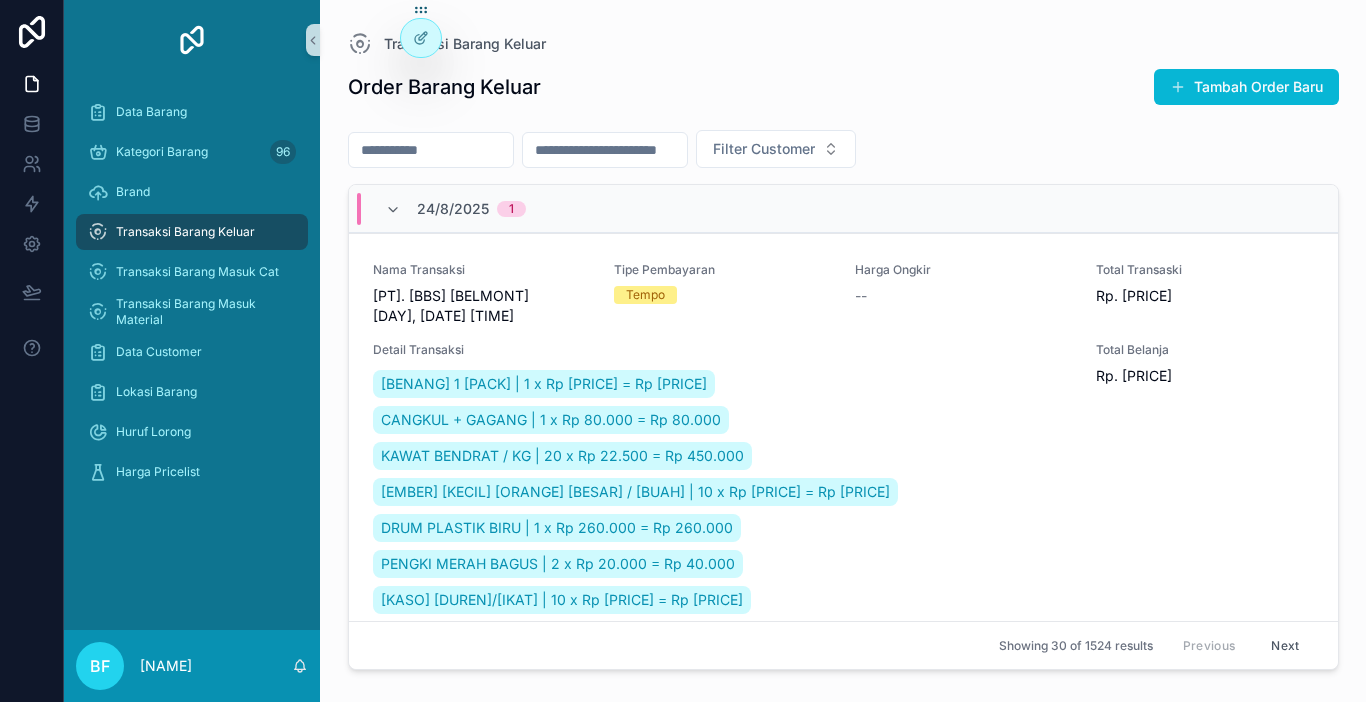 click at bounding box center (431, 150) 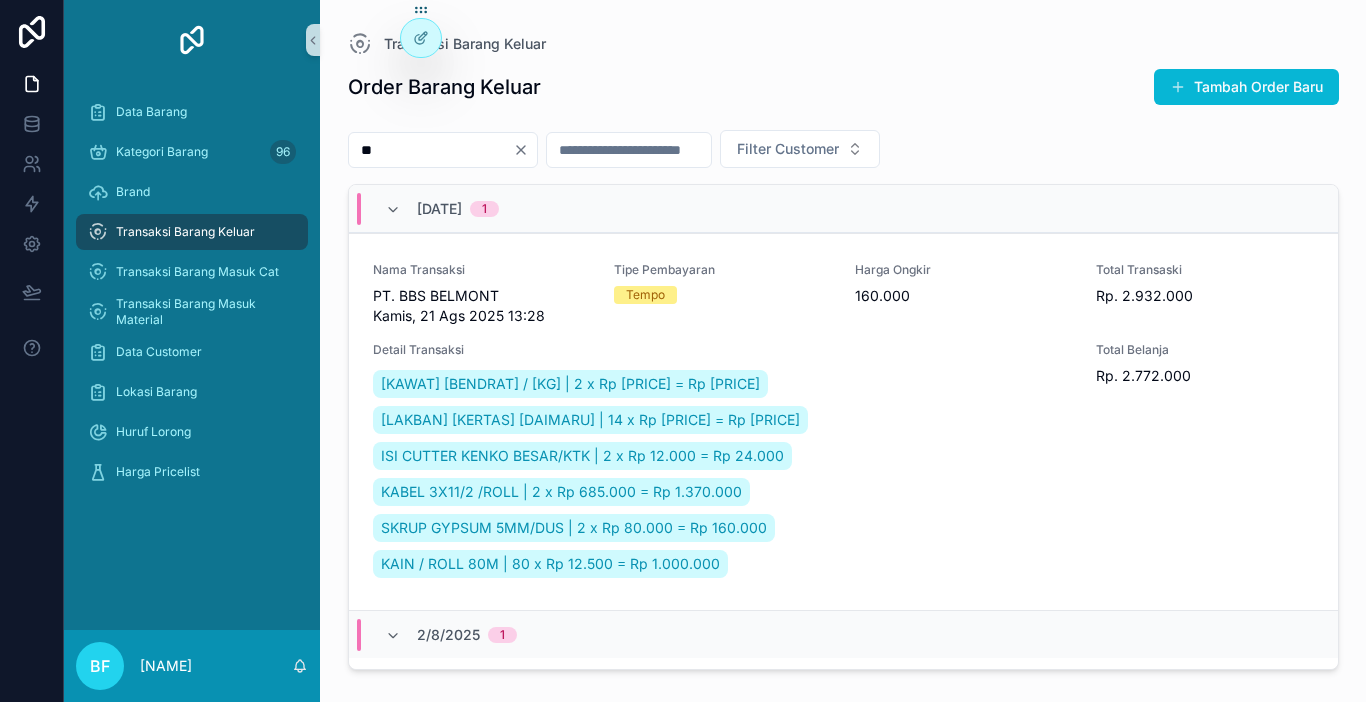 type on "*" 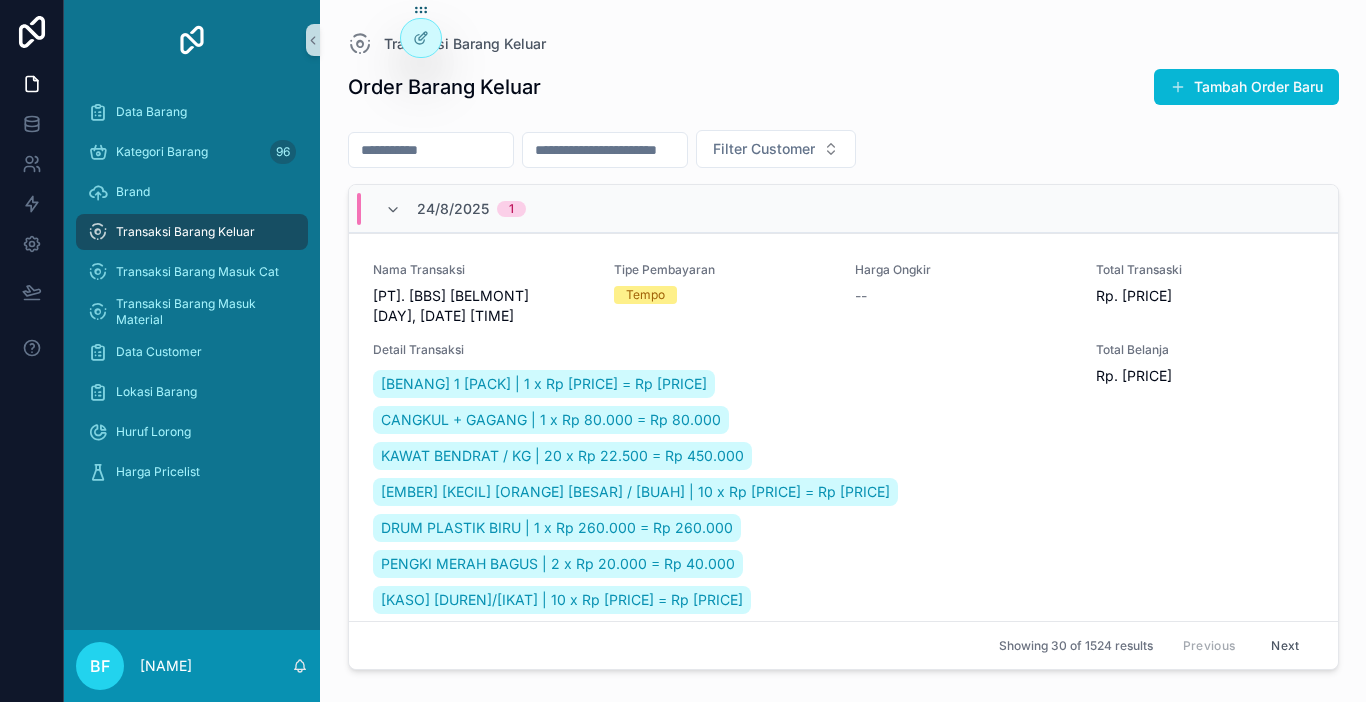 paste on "********" 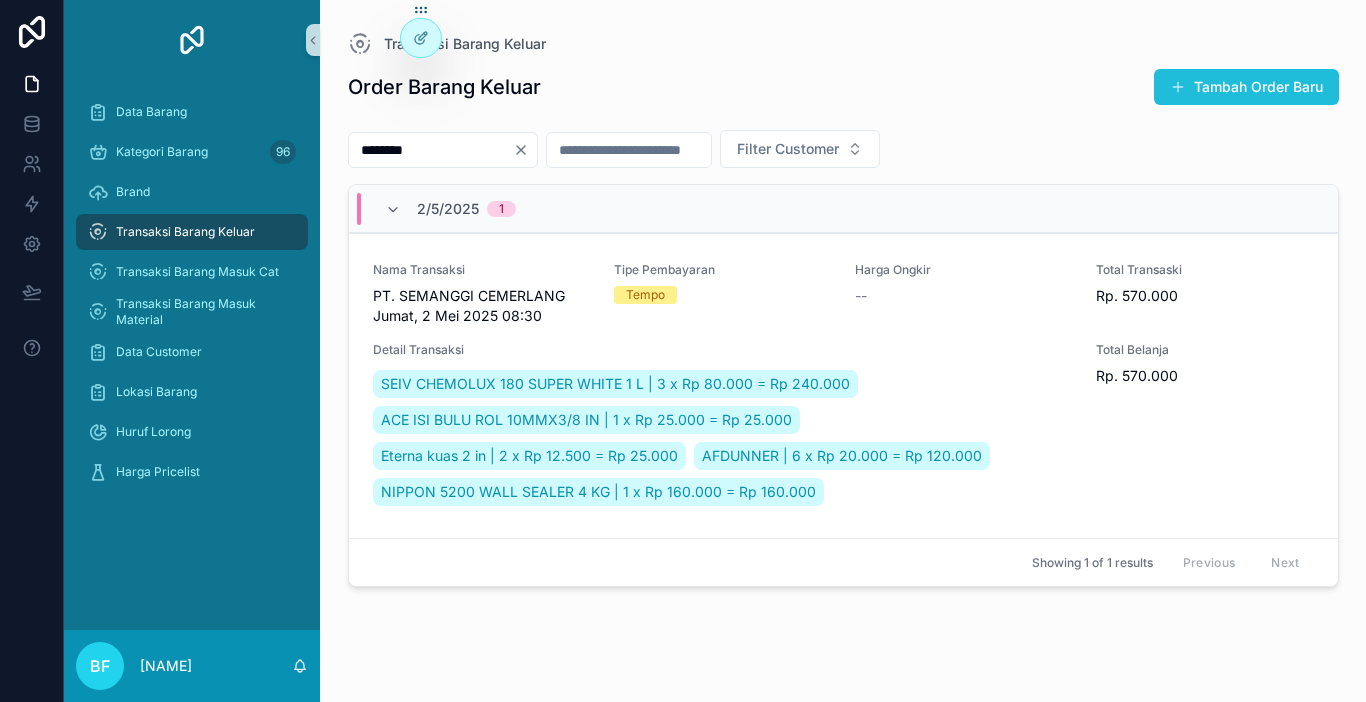 type on "********" 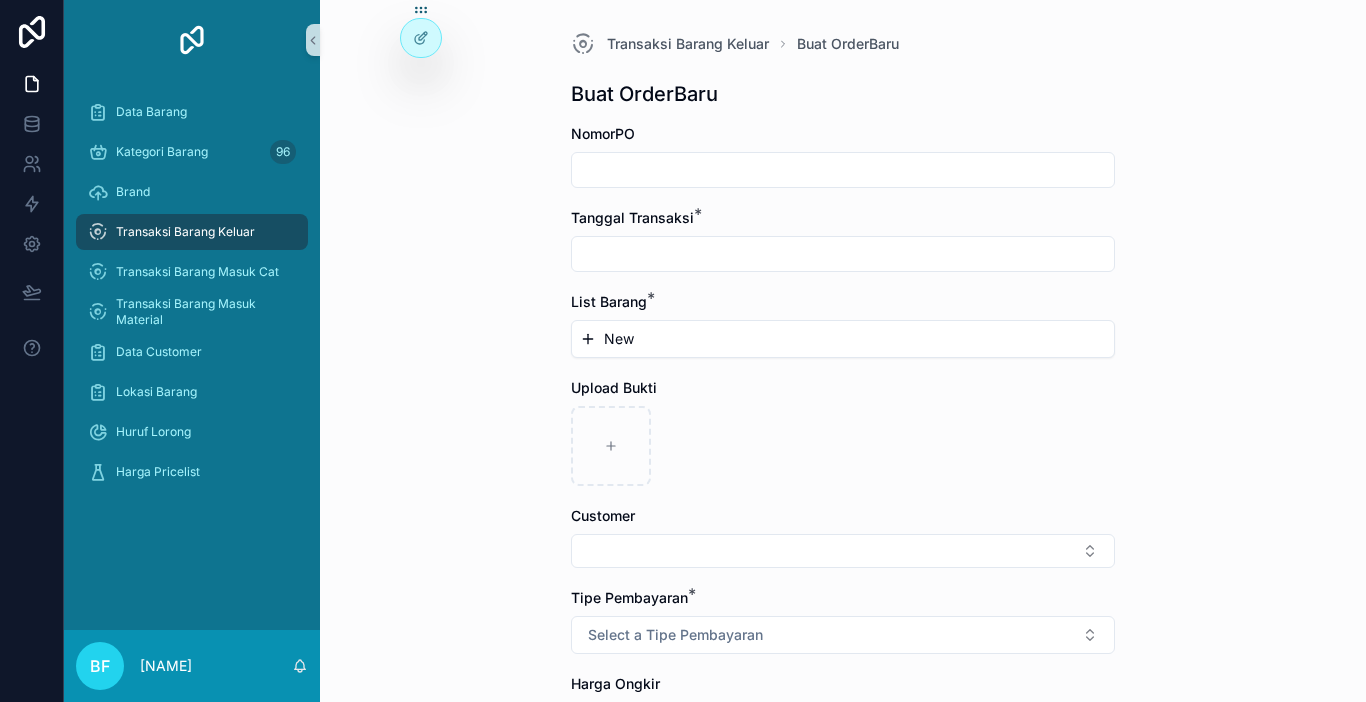 click at bounding box center [843, 254] 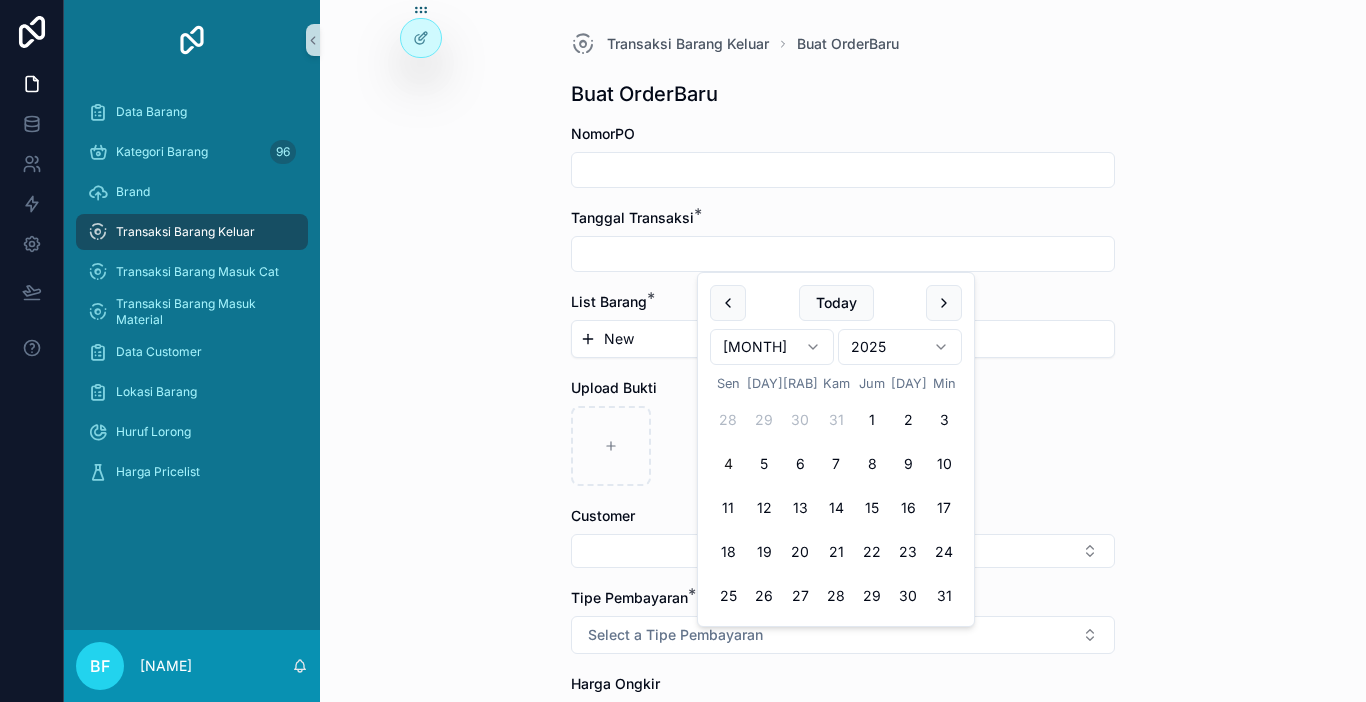 drag, startPoint x: 732, startPoint y: 471, endPoint x: 674, endPoint y: 413, distance: 82.02438 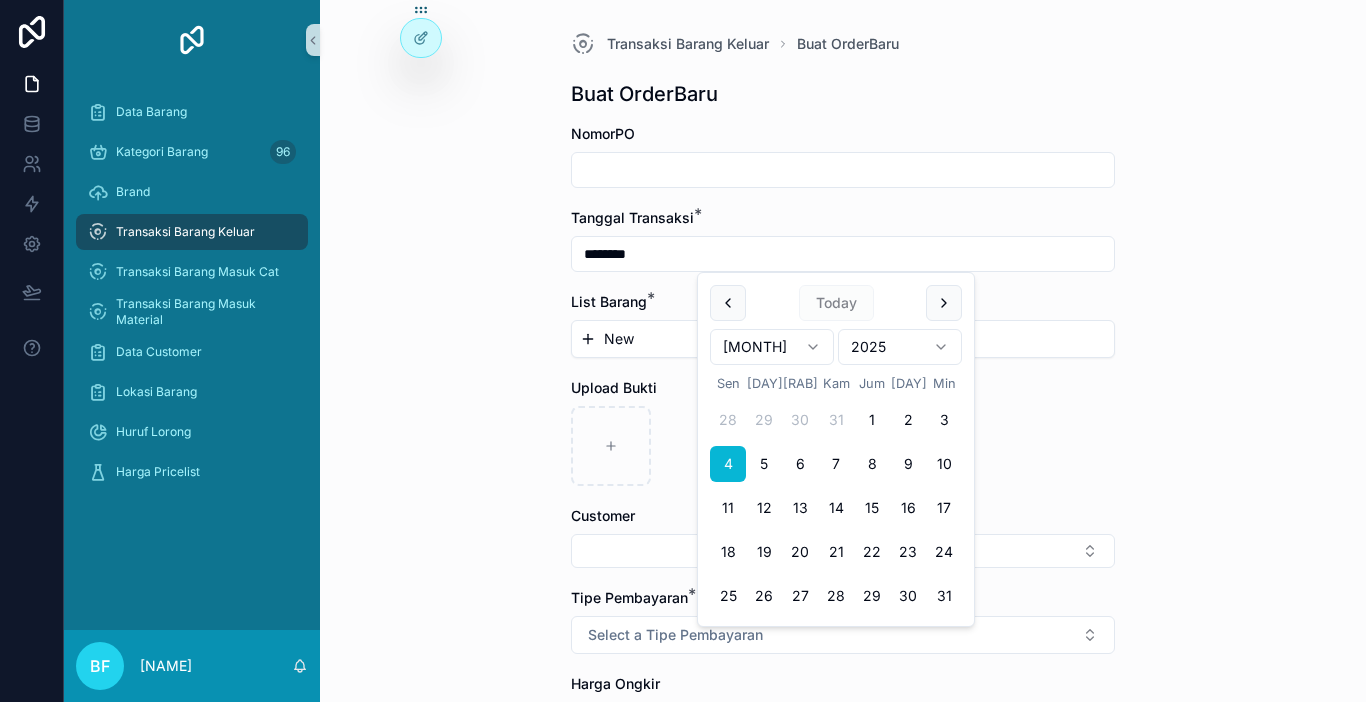 click on "New" at bounding box center [843, 339] 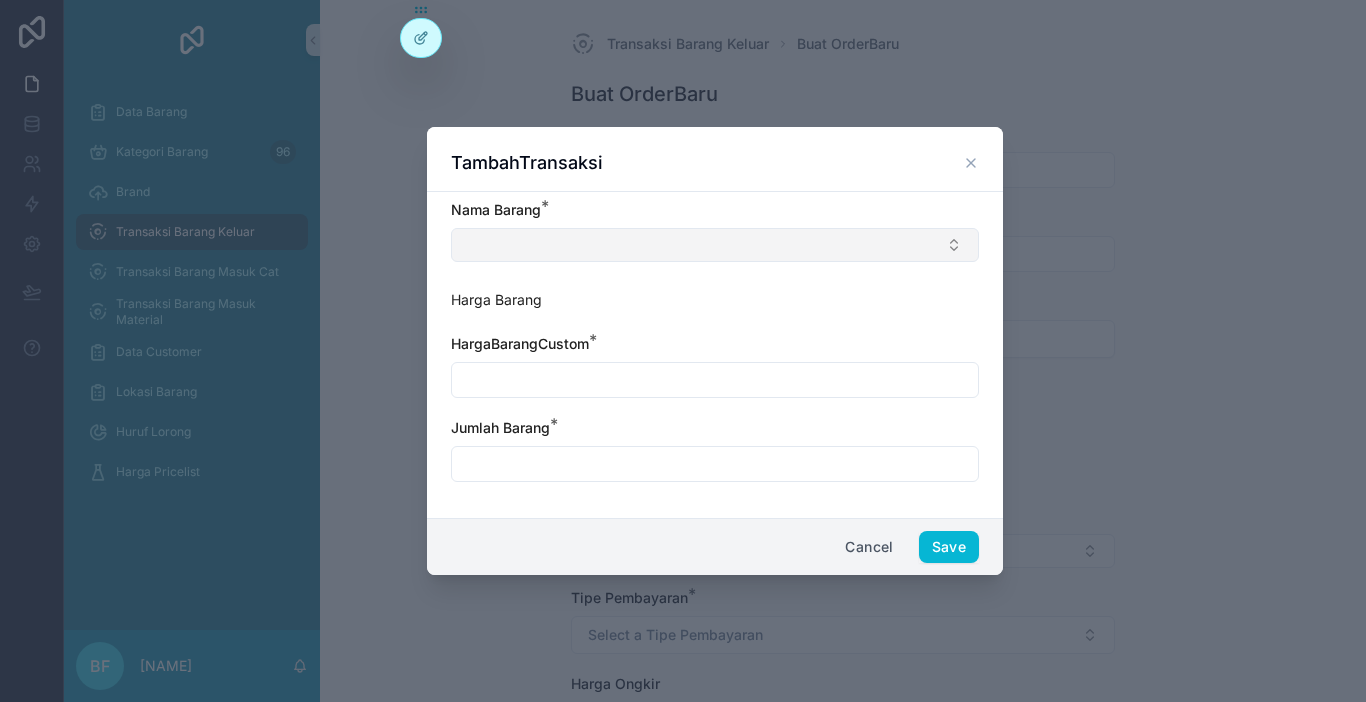 click at bounding box center (715, 245) 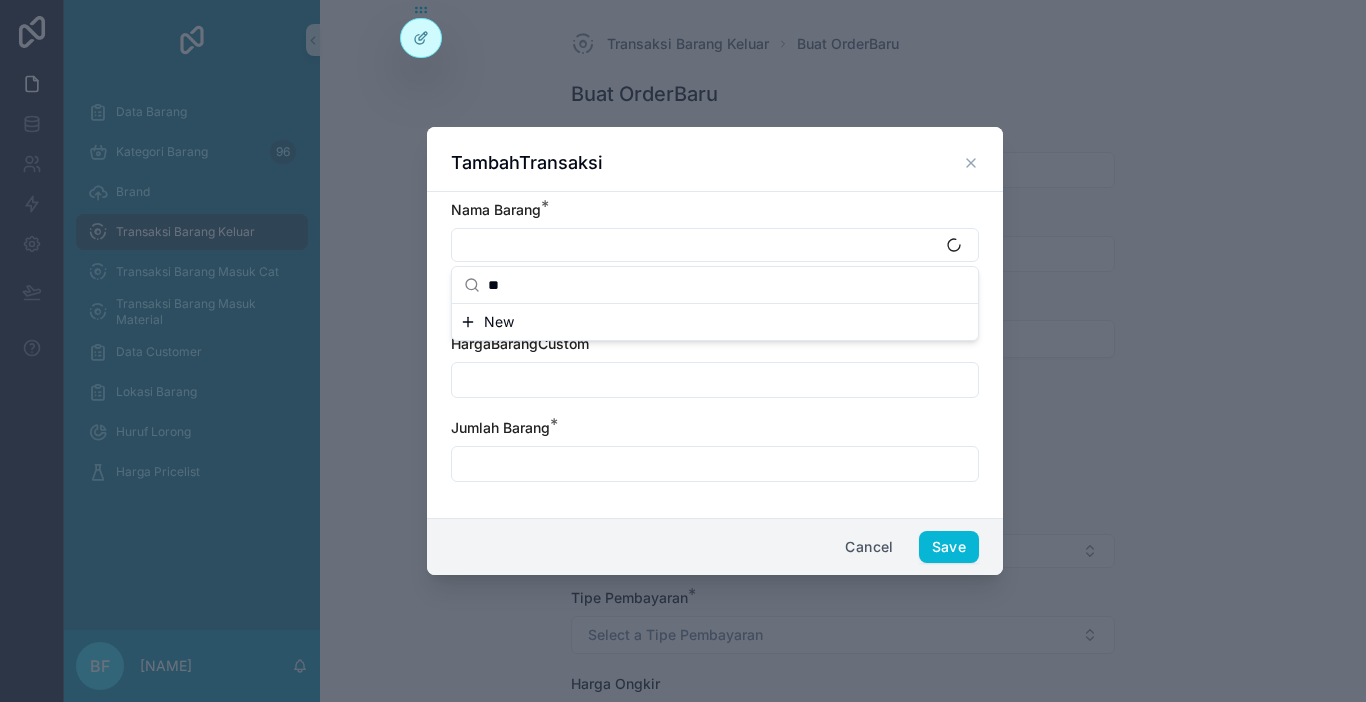 type on "*" 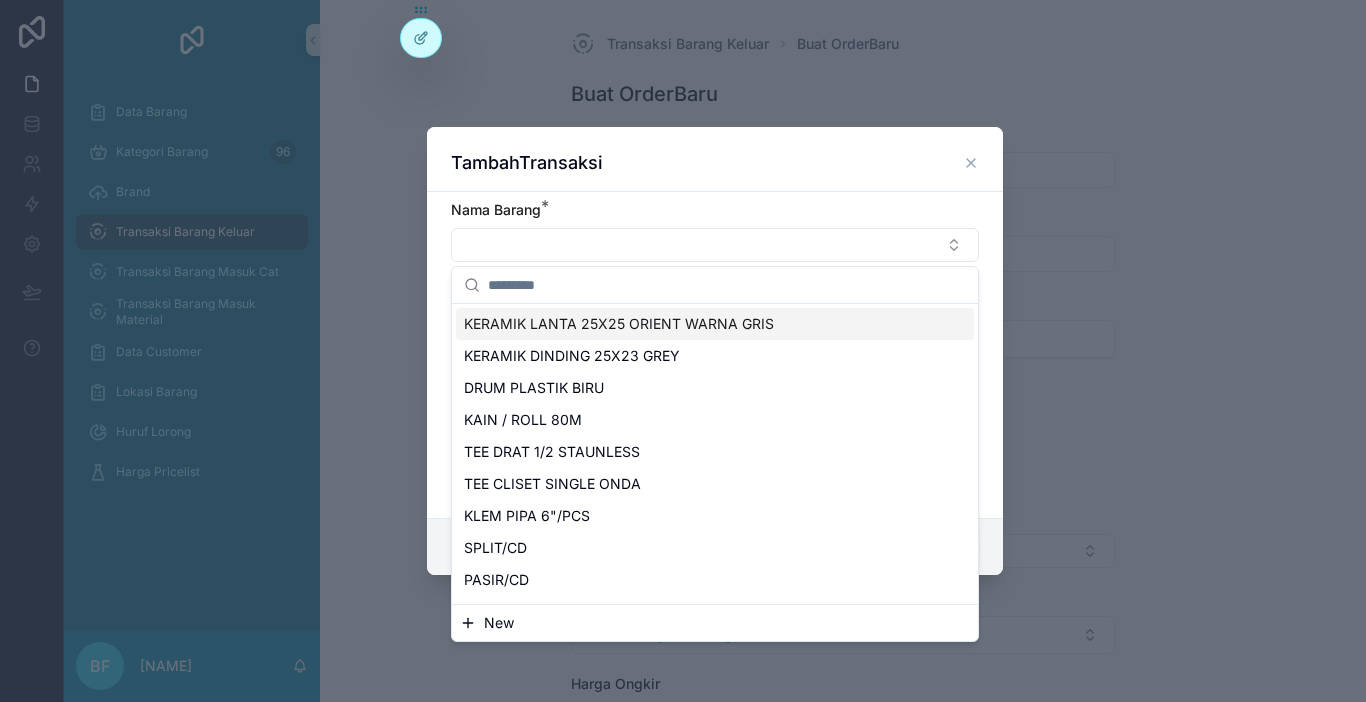 paste on "**********" 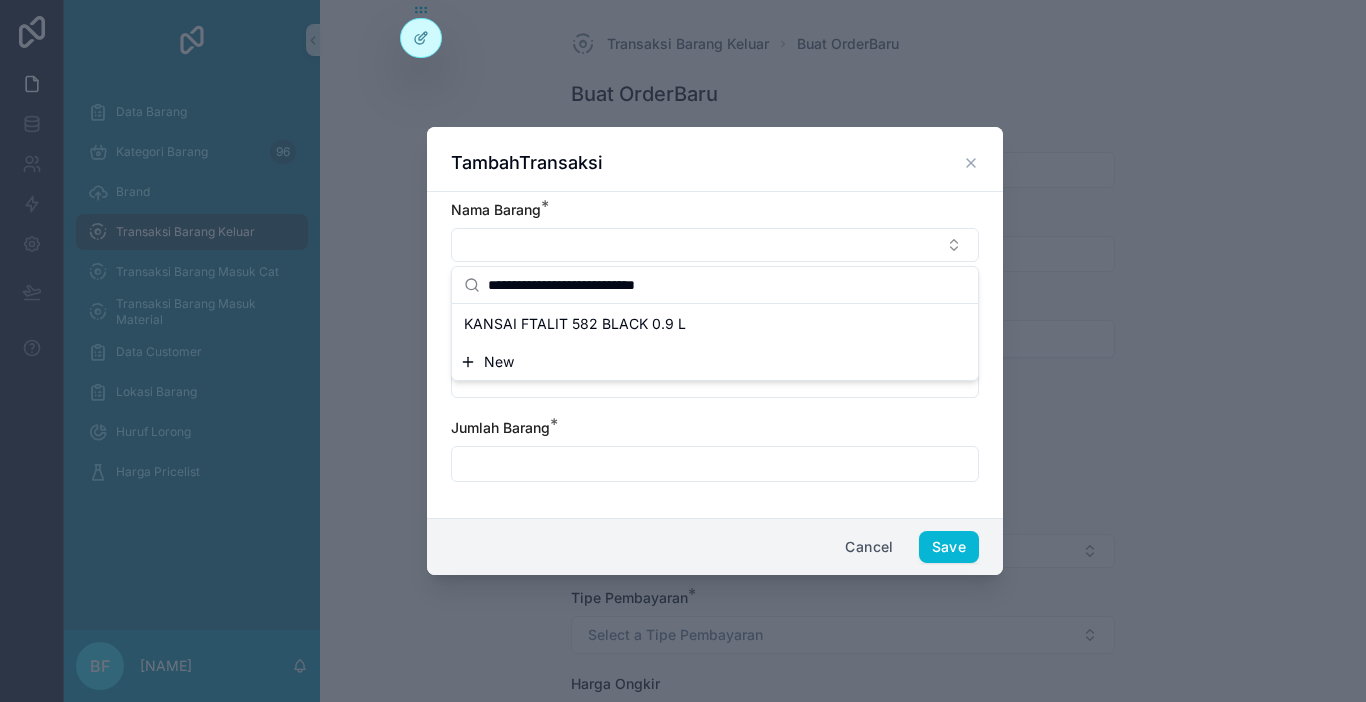 type on "**********" 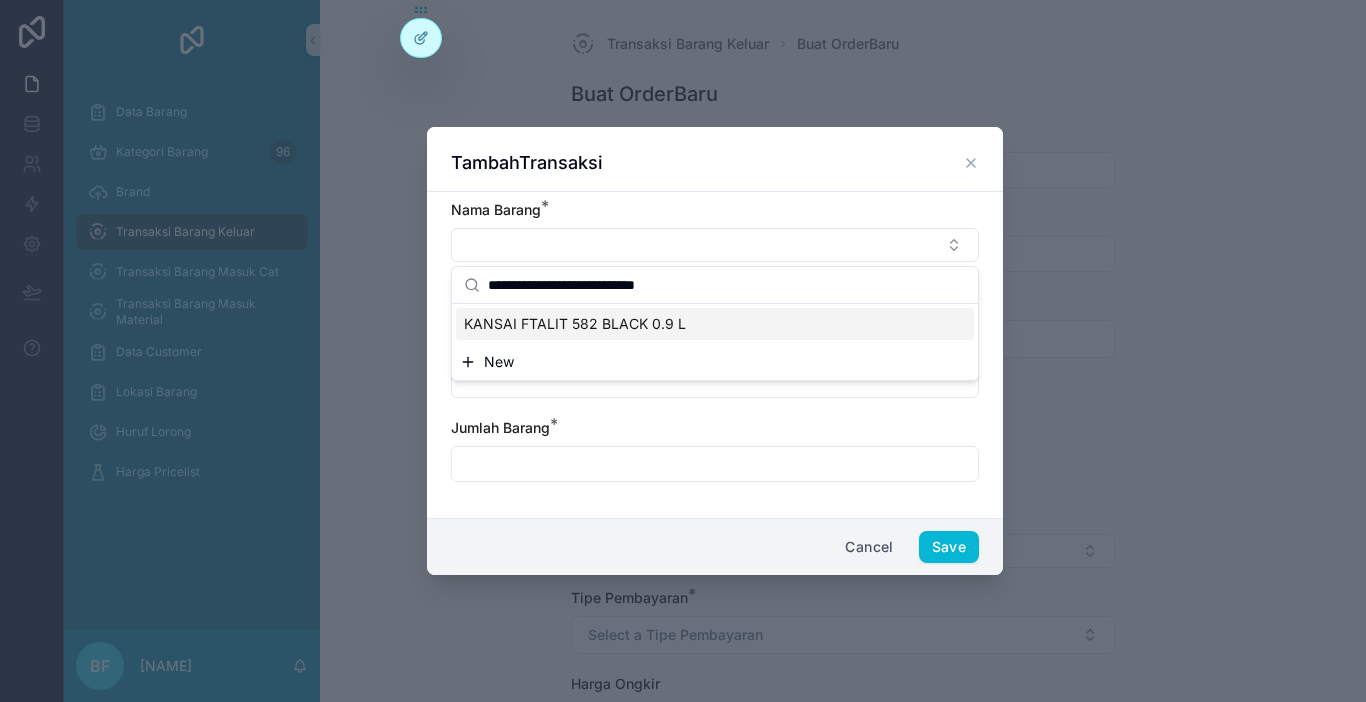 click on "KANSAI FTALIT 582 BLACK 0.9 L" at bounding box center [575, 324] 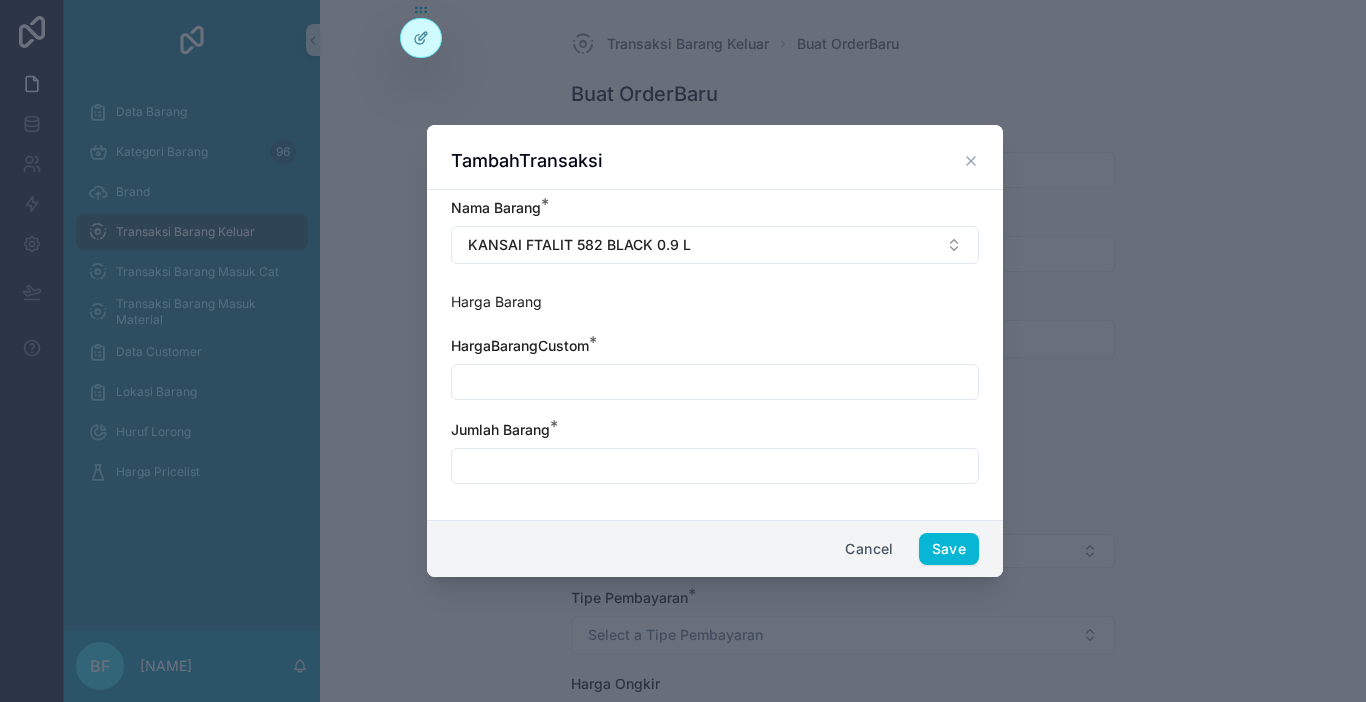 click at bounding box center (715, 382) 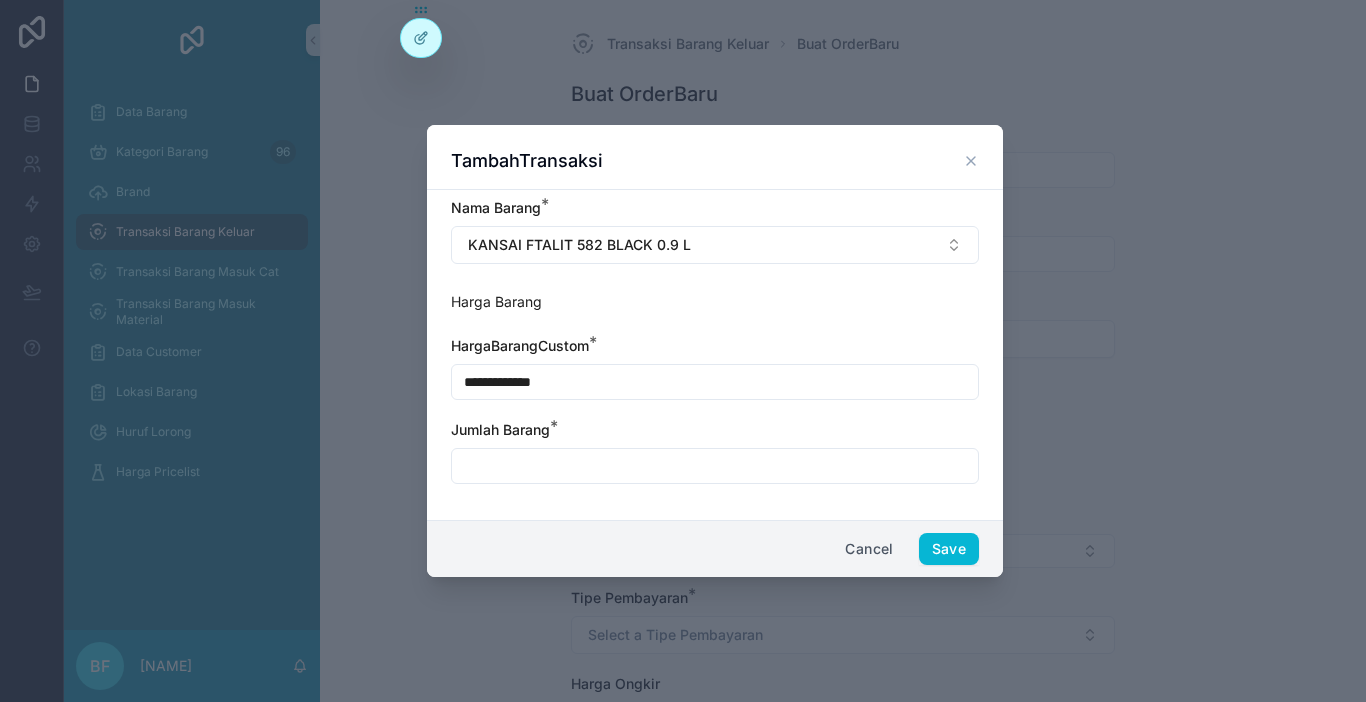 type on "**********" 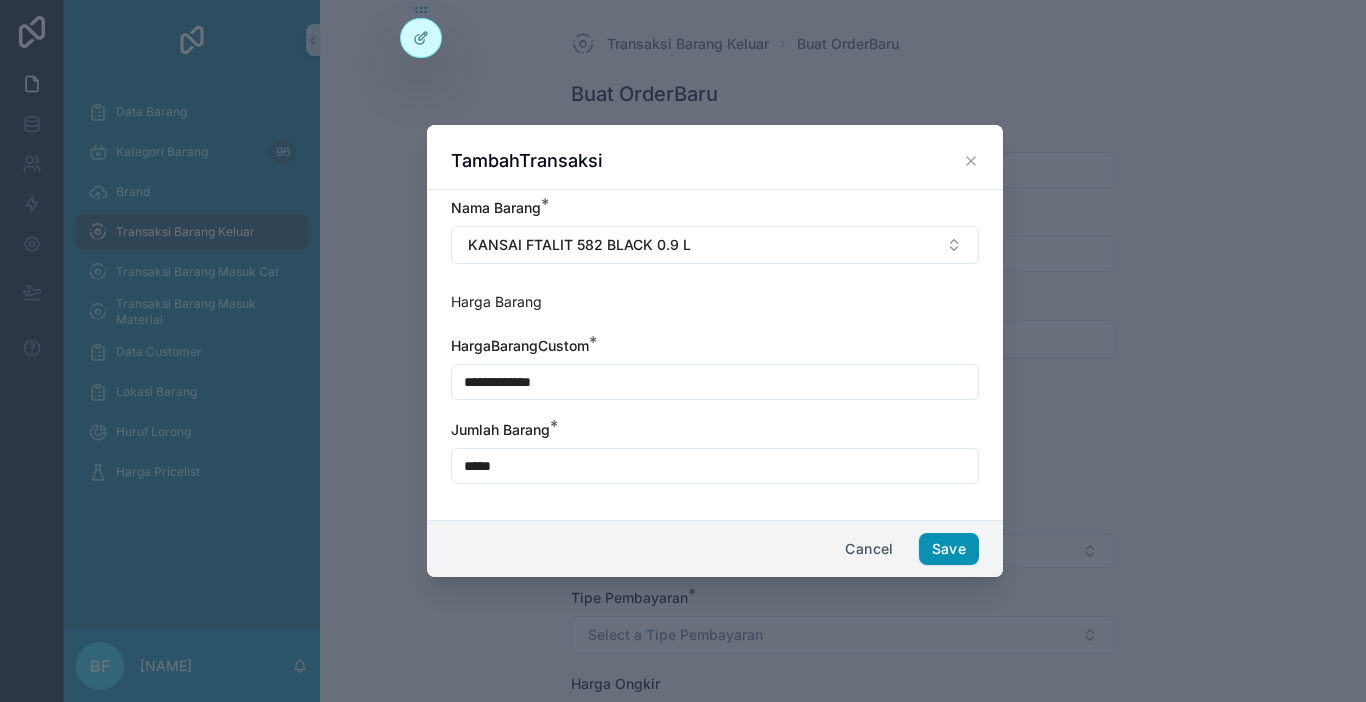 type on "*****" 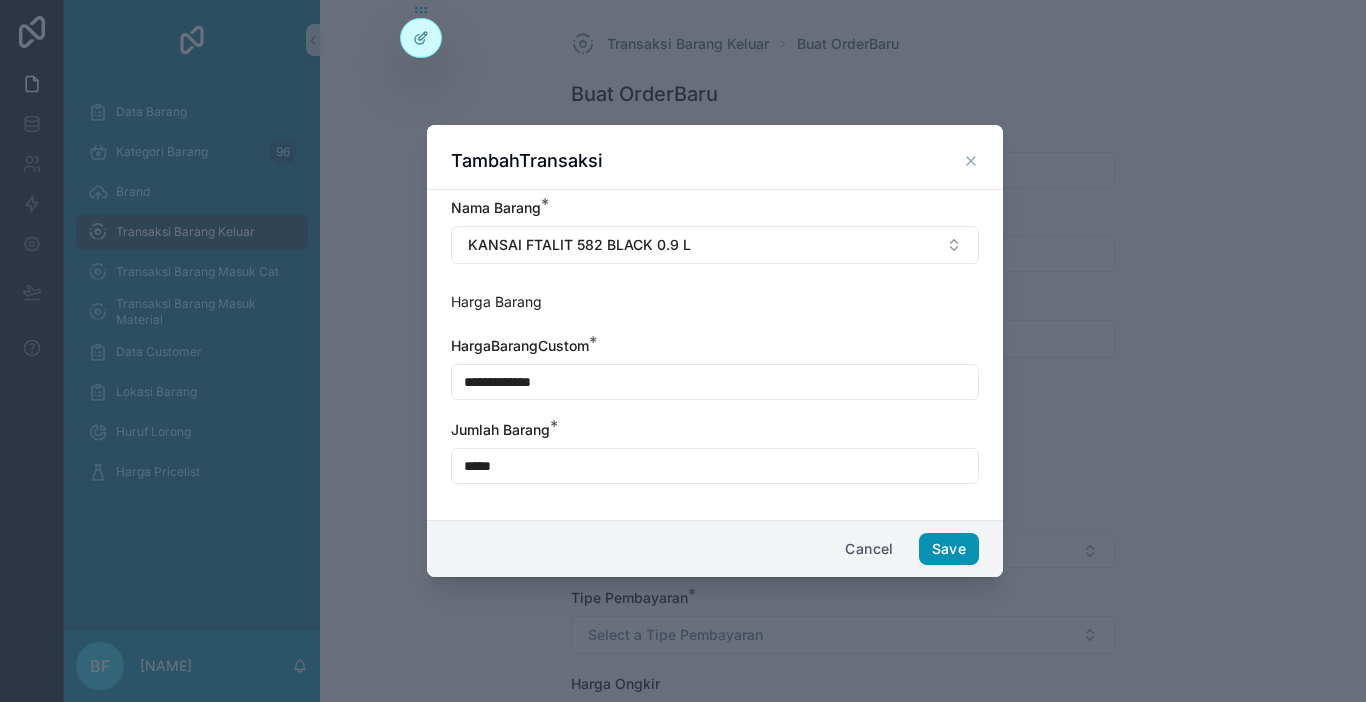 click on "Save" at bounding box center (949, 549) 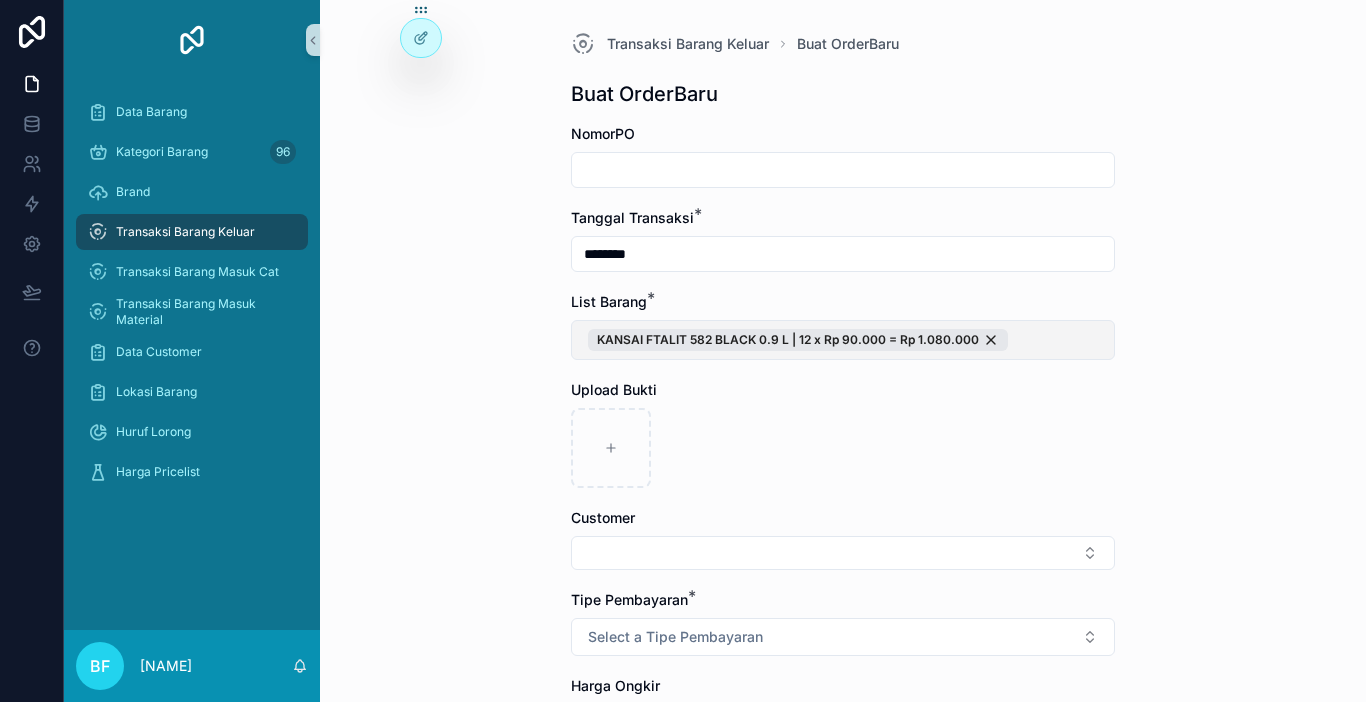 click on "KANSAI FTALIT 582 BLACK 0.9 L | 12 x Rp 90.000 = Rp 1.080.000" at bounding box center [843, 340] 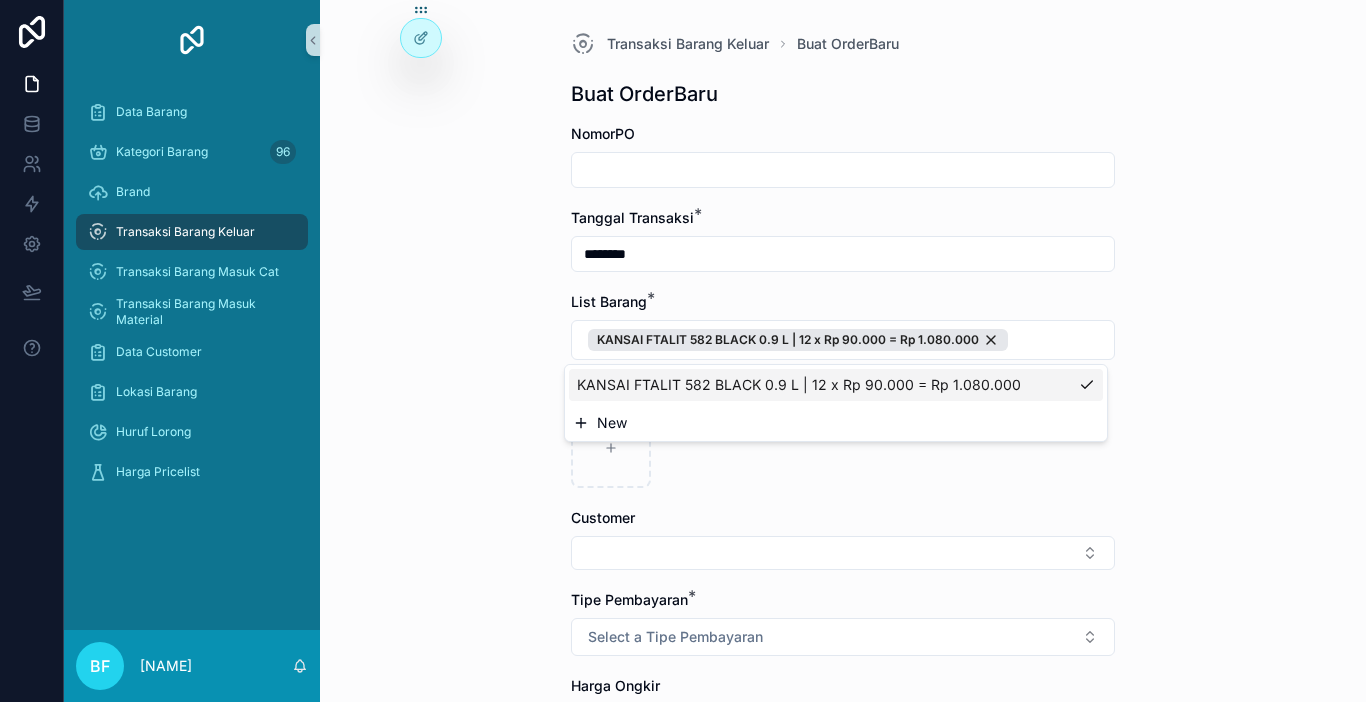 click on "New" at bounding box center (836, 423) 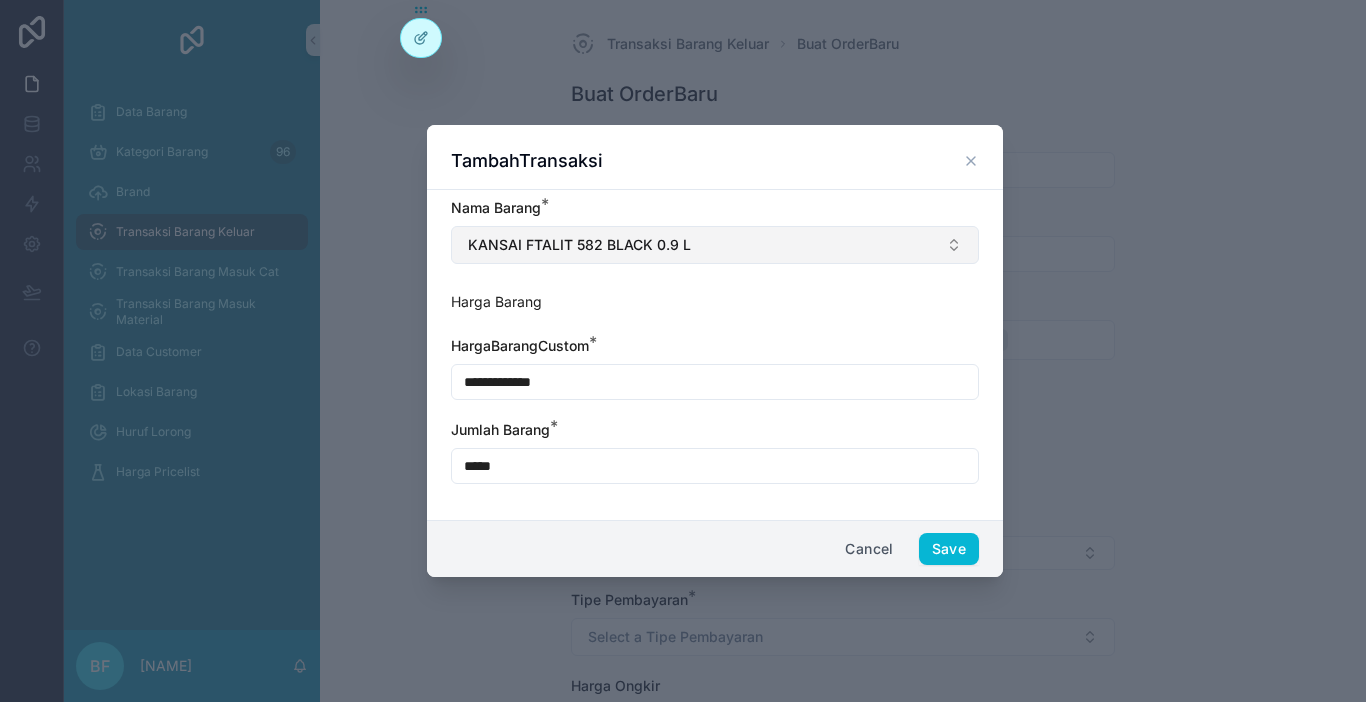 click on "KANSAI FTALIT 582 BLACK 0.9 L" at bounding box center (715, 245) 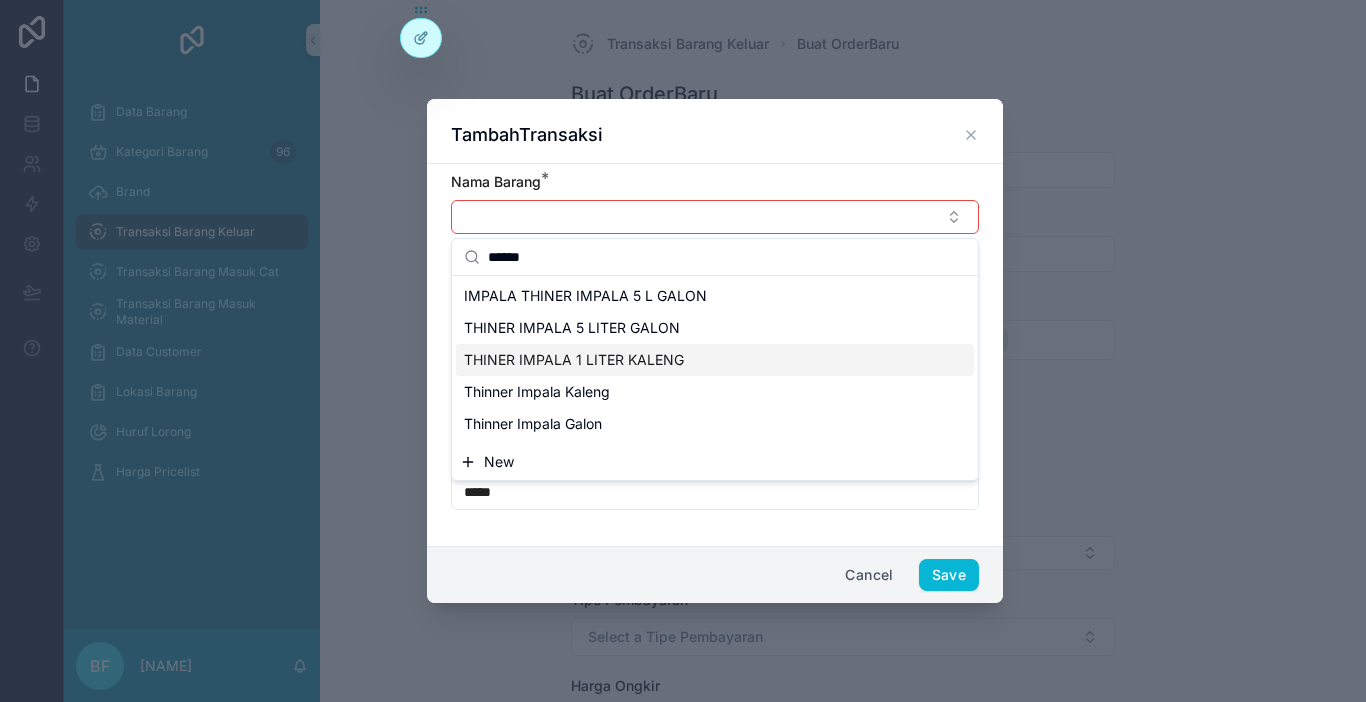 type on "******" 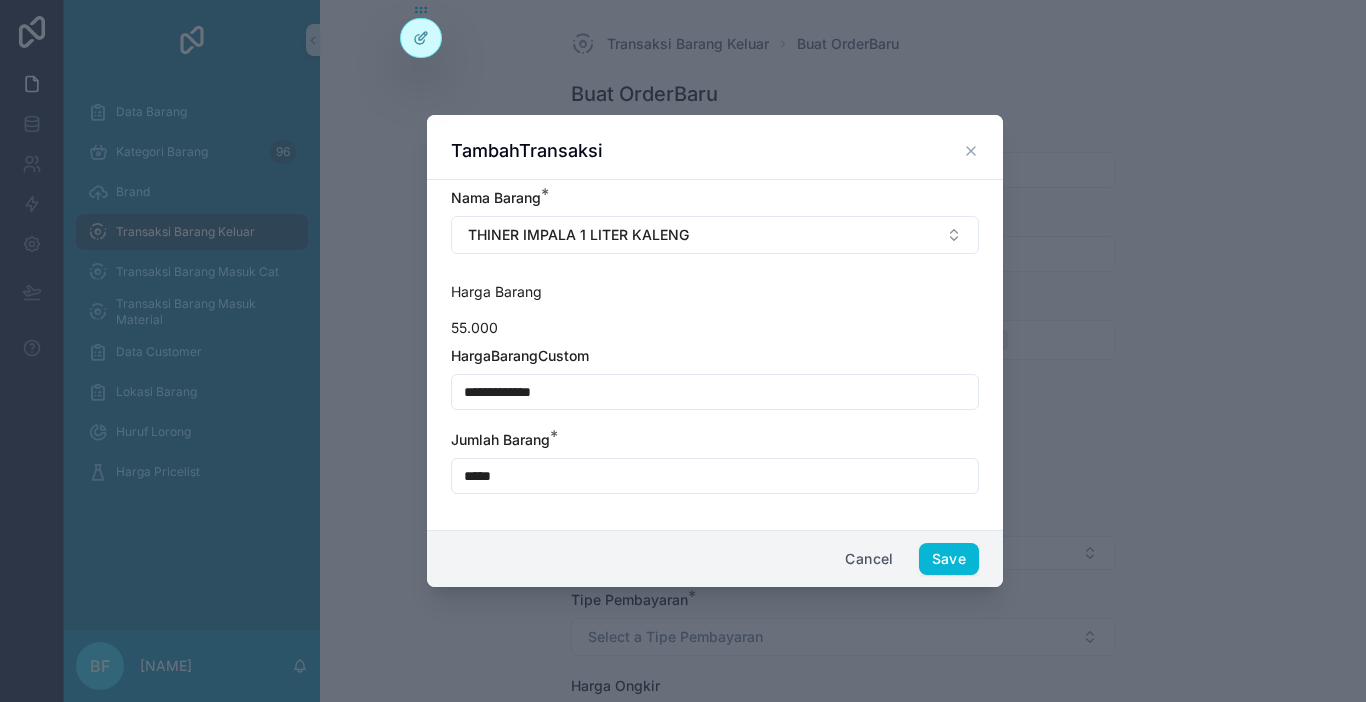 click on "**********" at bounding box center [715, 392] 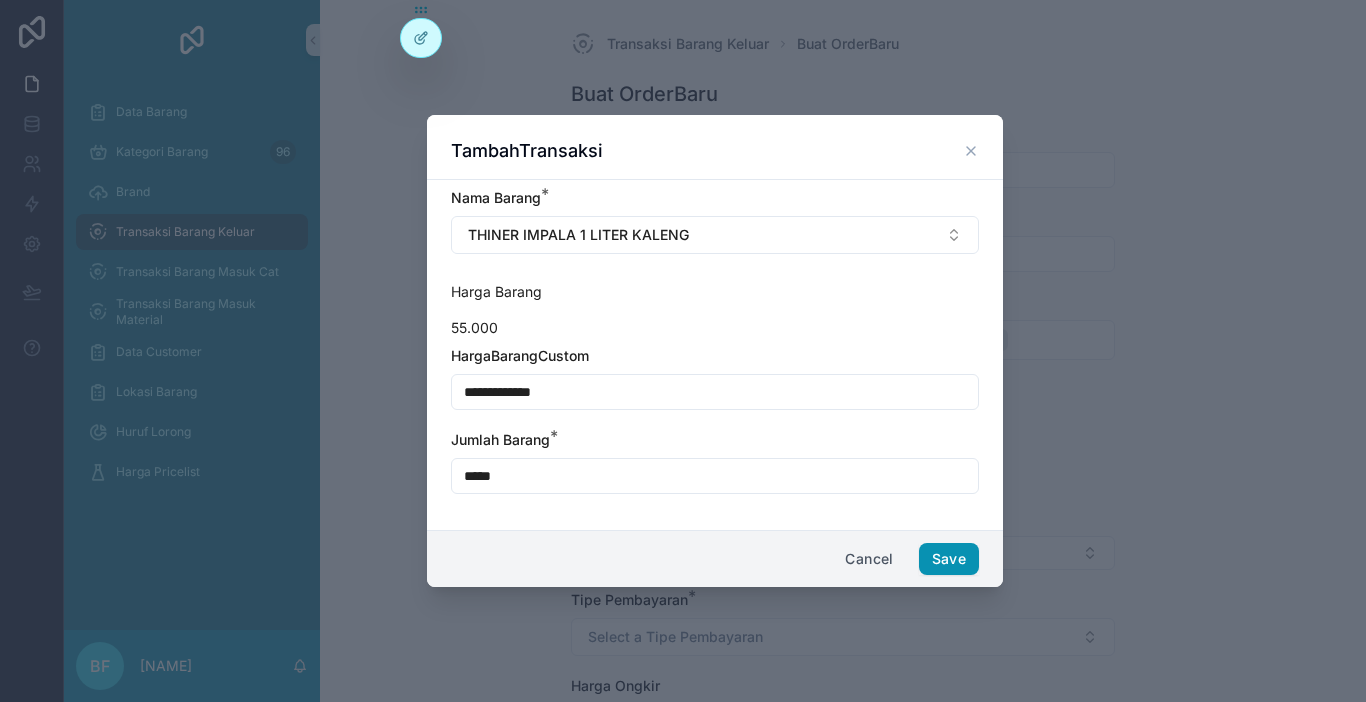 type on "**********" 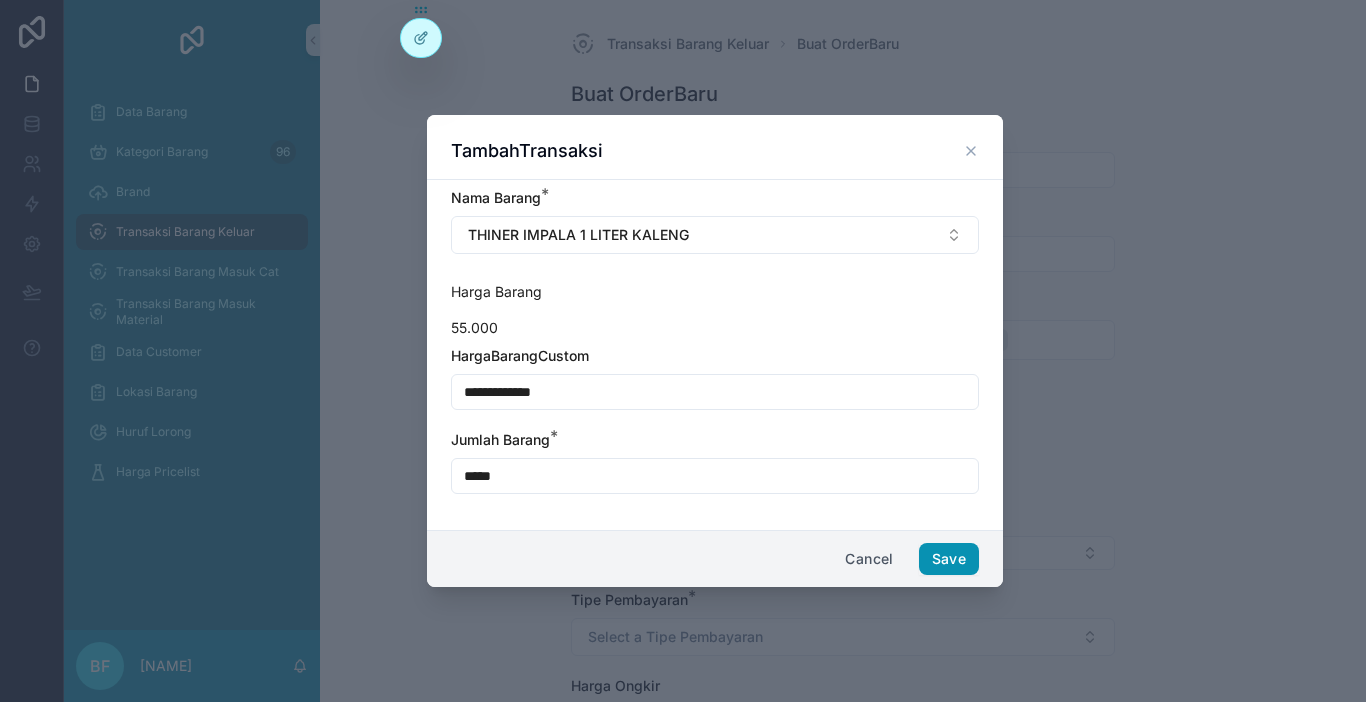 click on "Save" at bounding box center (949, 559) 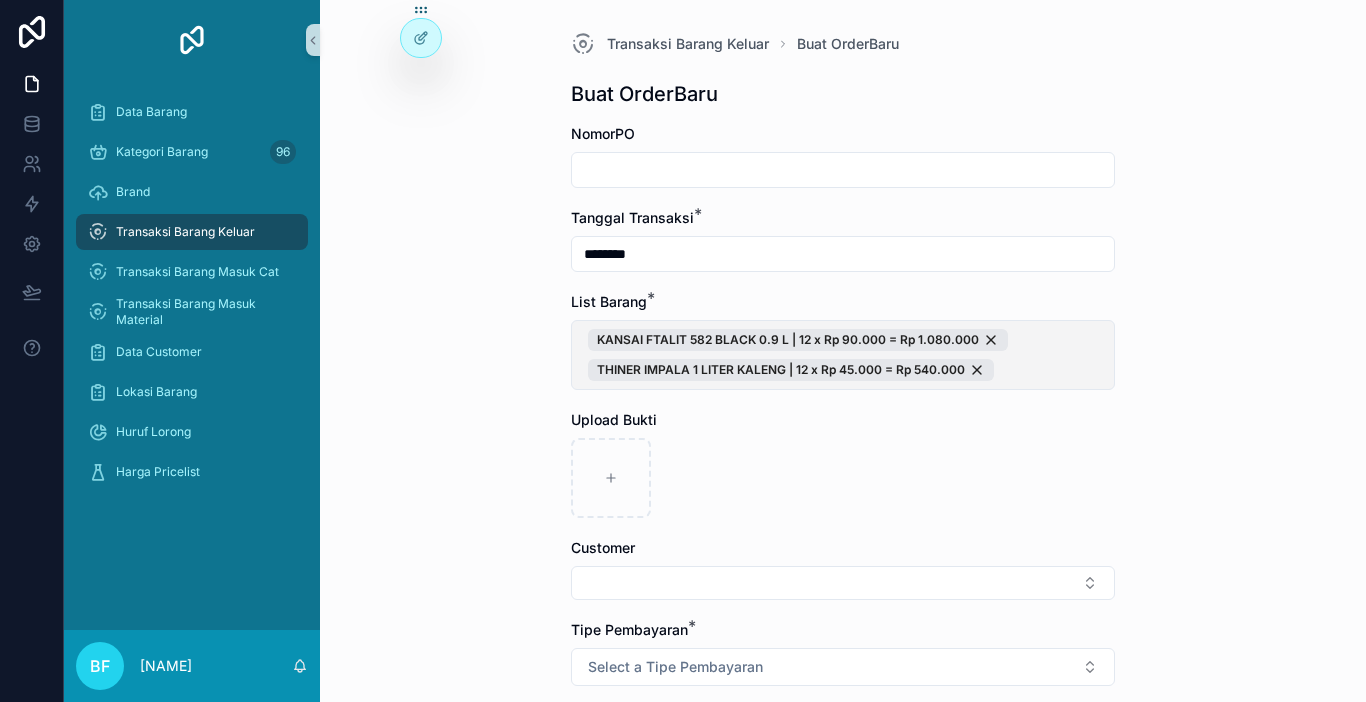 click on "KANSAI FTALIT 582 BLACK 0.9 L | 12 x Rp 90.000 = Rp 1.080.000 THINER IMPALA 1 LITER  KALENG | 12 x Rp 45.000 = Rp 540.000" at bounding box center (843, 355) 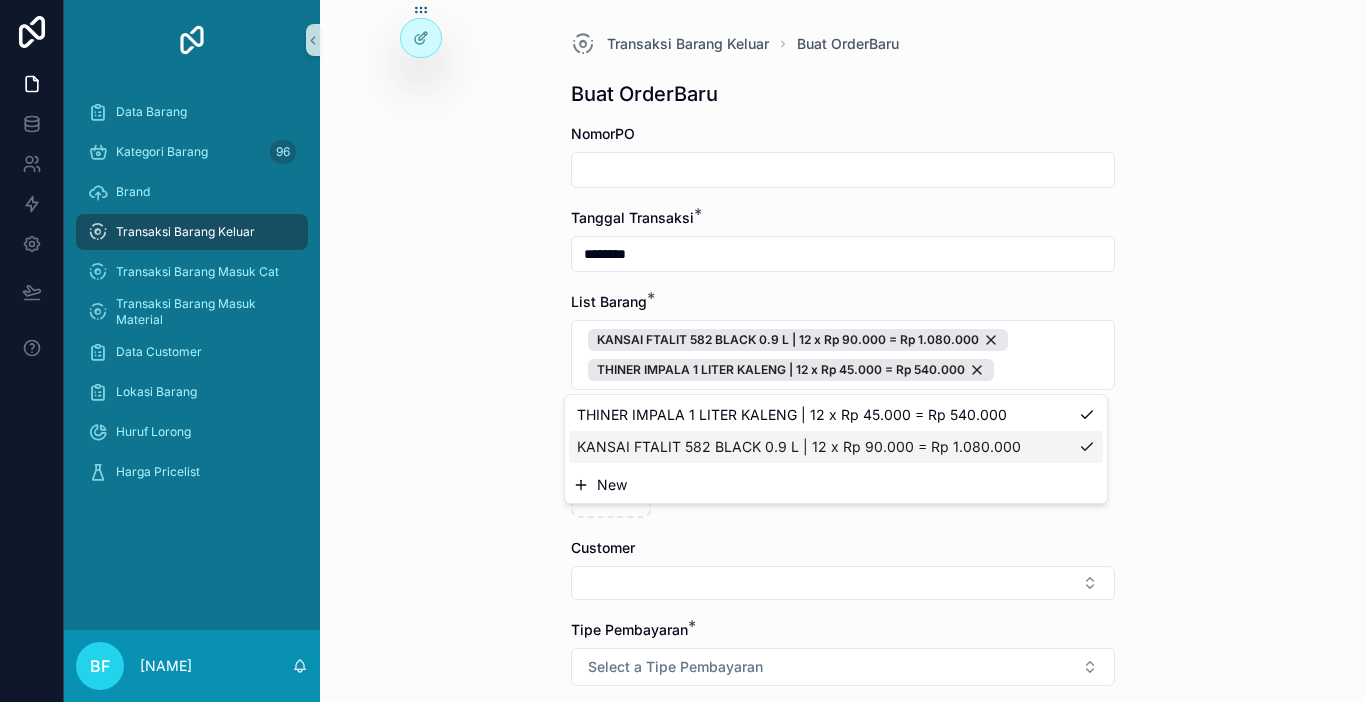 click on "New" at bounding box center [836, 485] 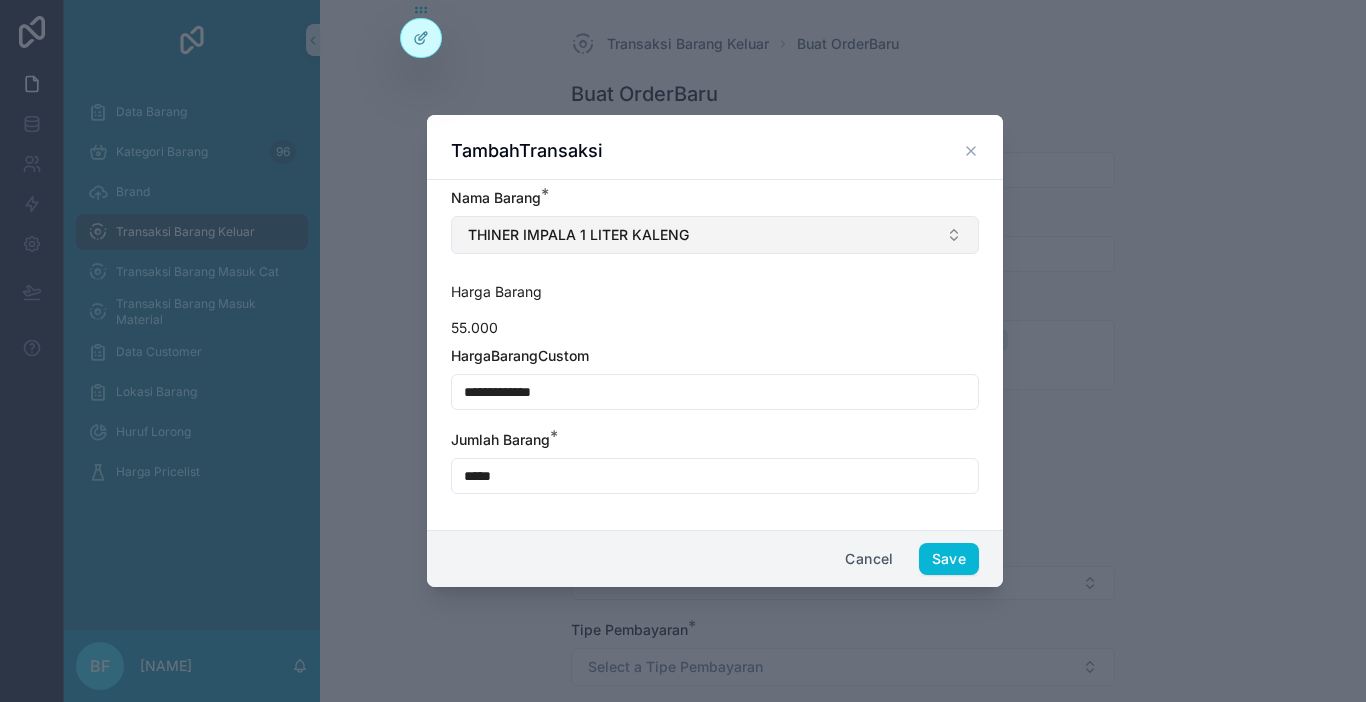 click on "THINER IMPALA 1 LITER  KALENG" at bounding box center (715, 235) 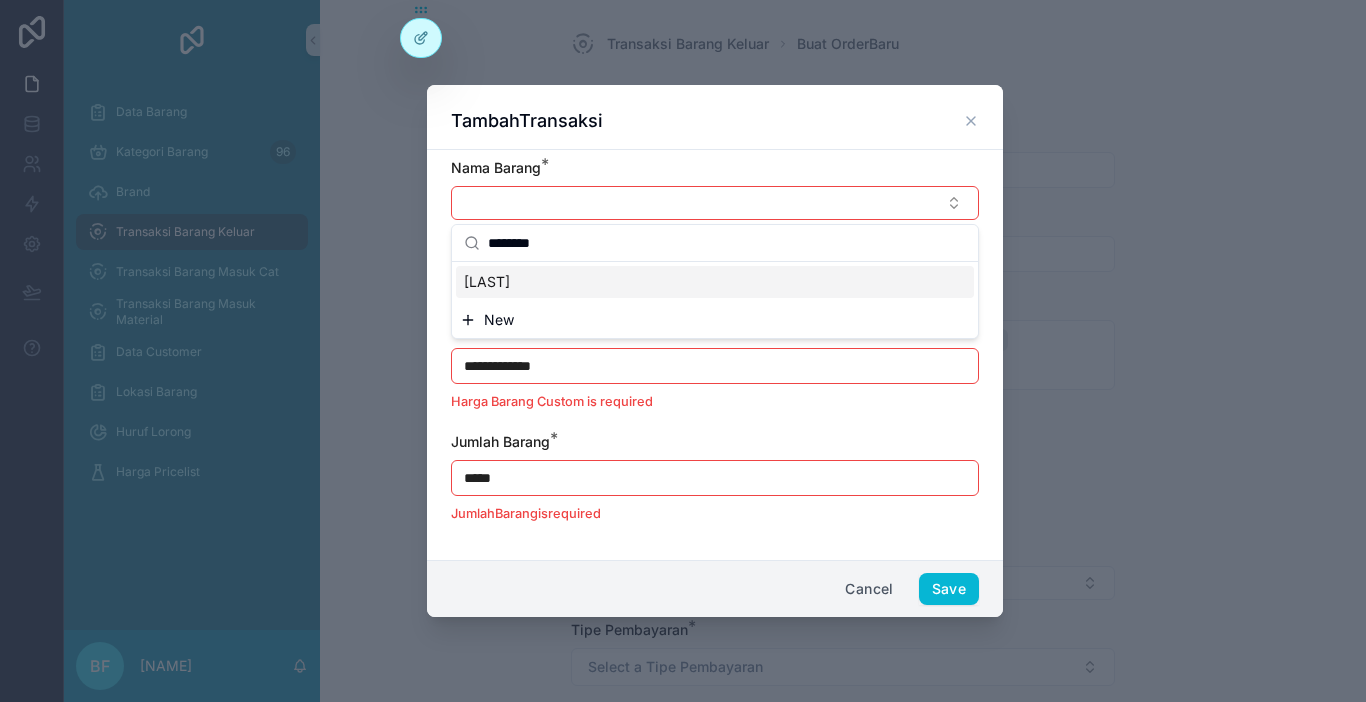 type on "********" 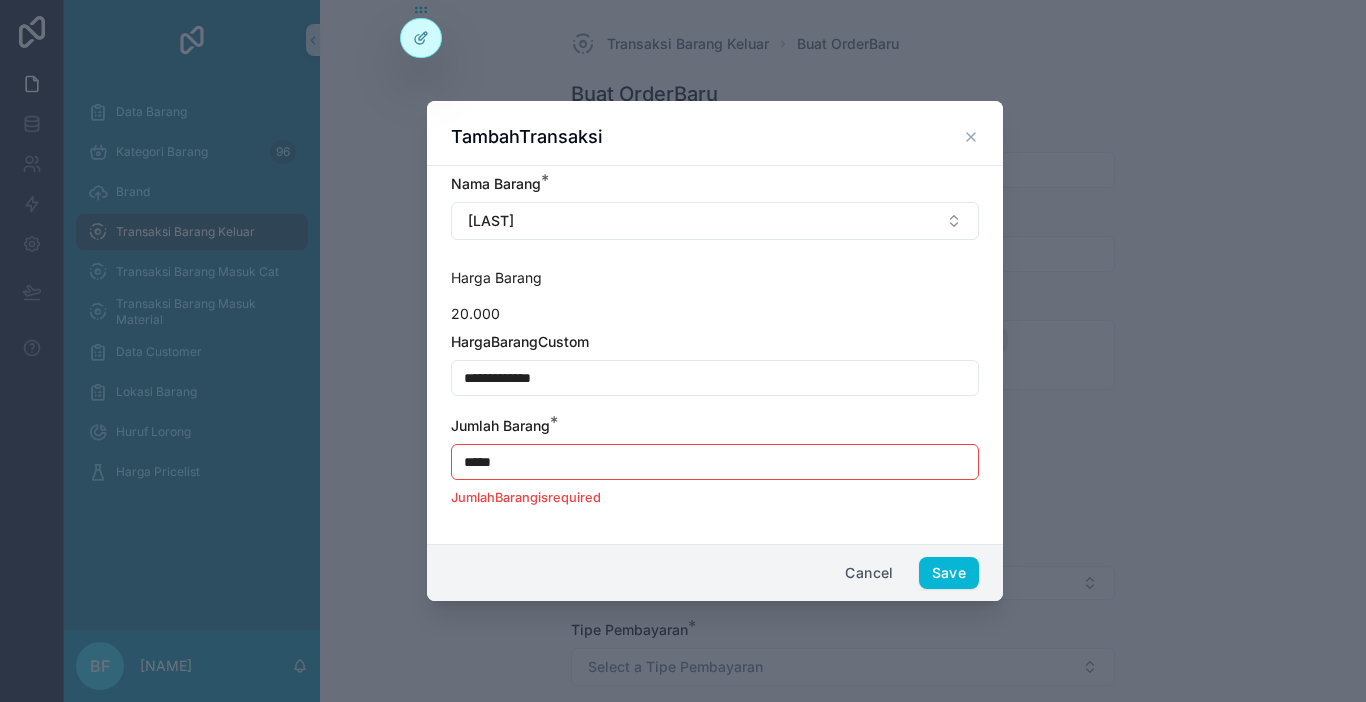 click on "*****" at bounding box center [715, 462] 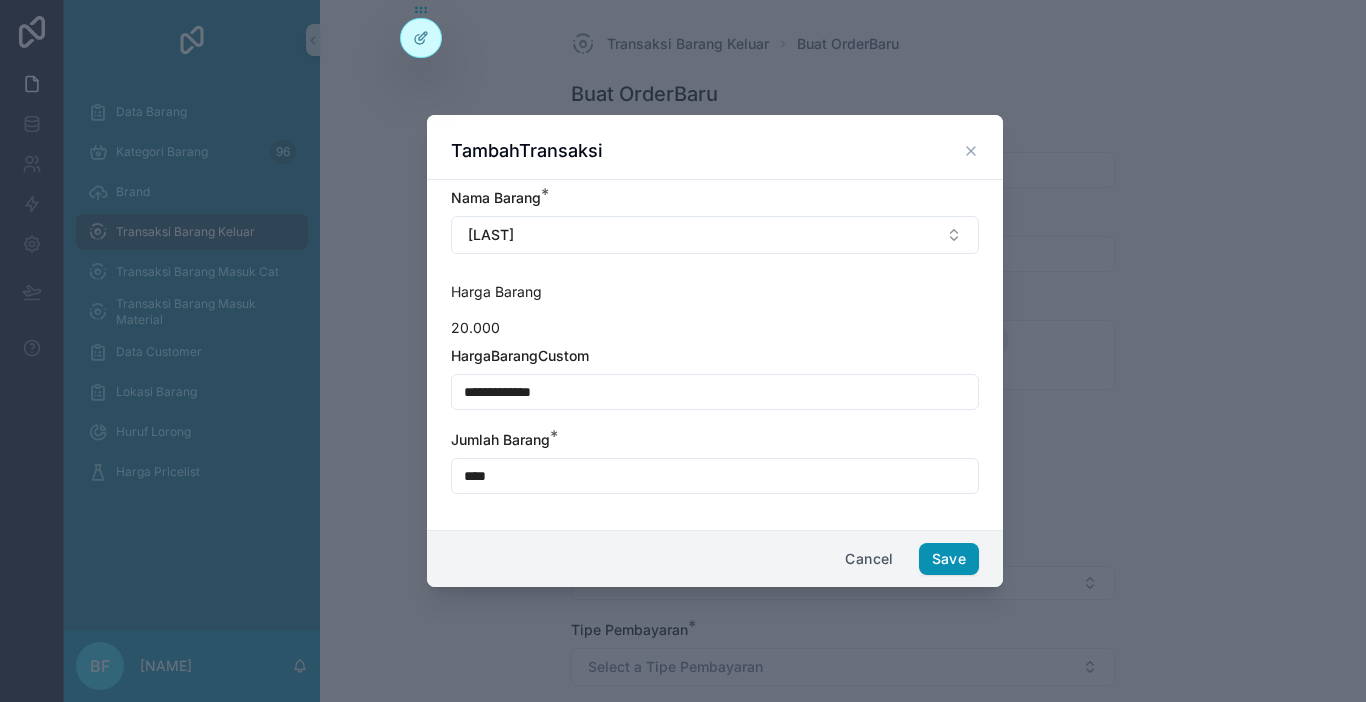 type on "****" 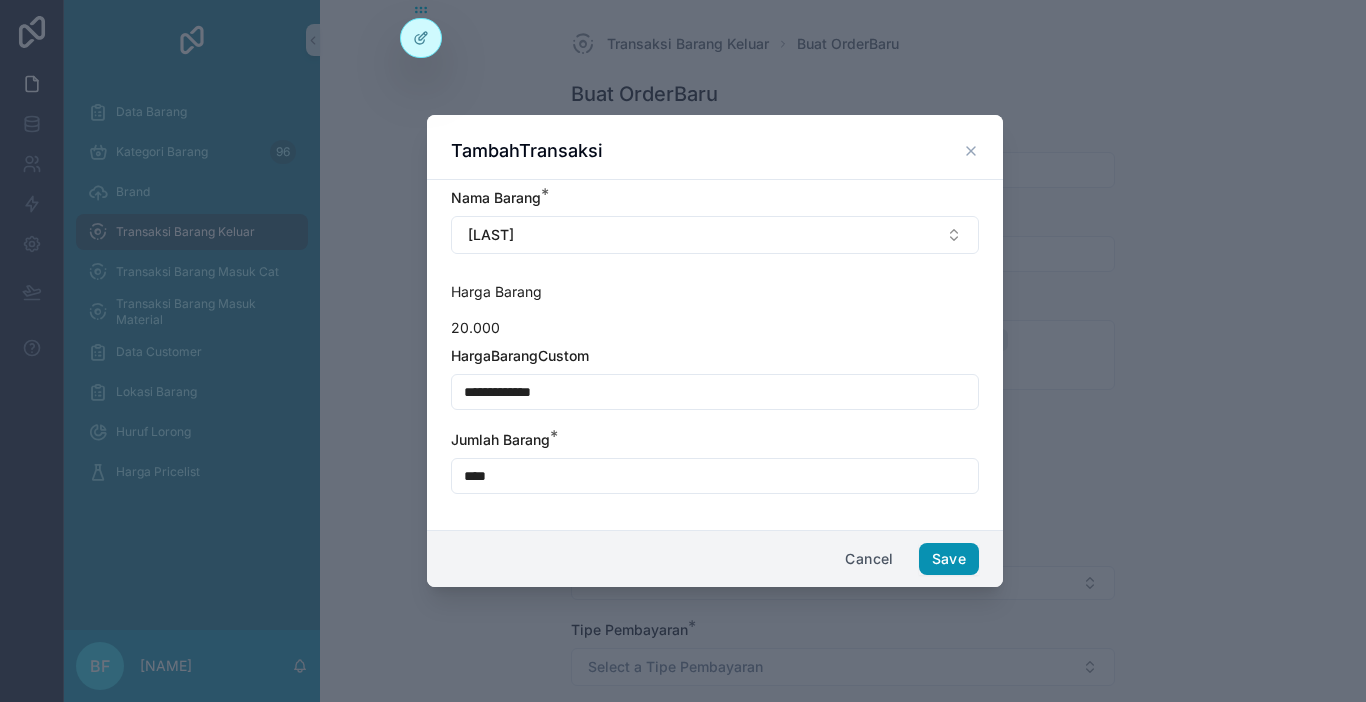click on "Save" at bounding box center (949, 559) 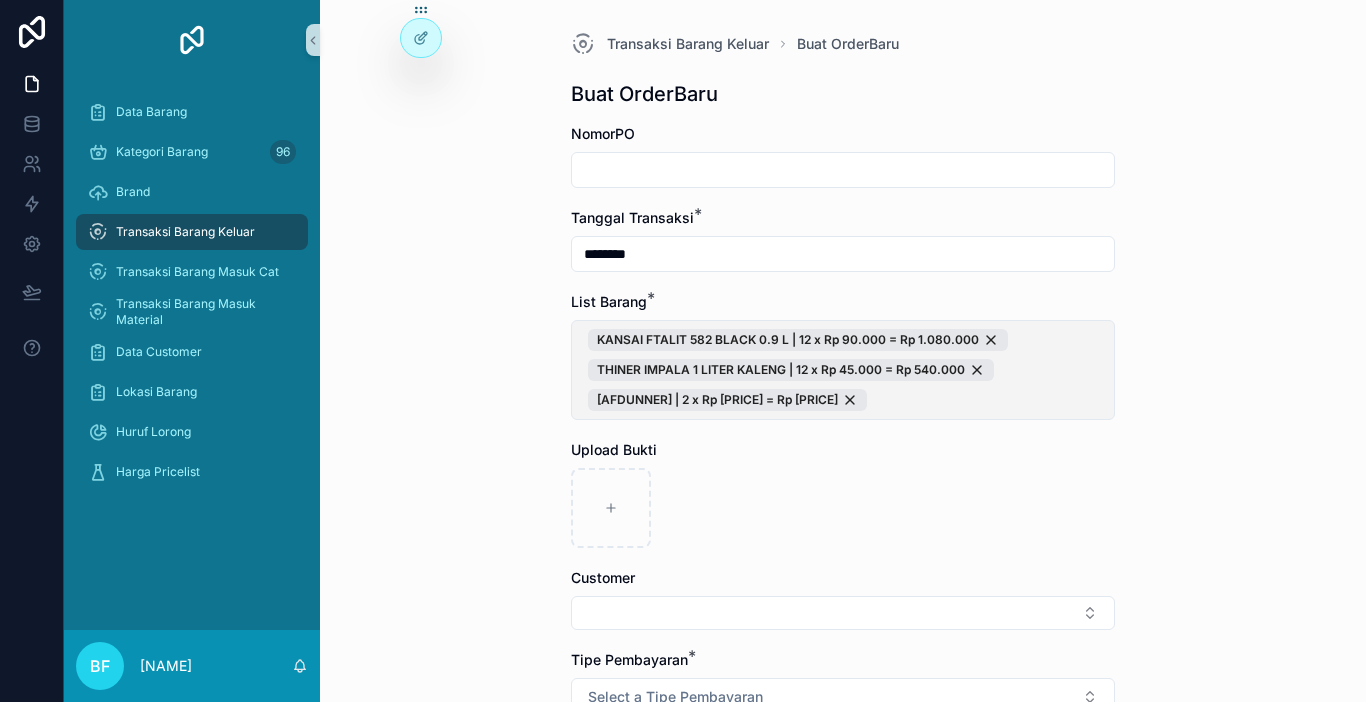 click on "KANSAI FTALIT 582 BLACK 0.9 L | 12 x Rp 90.000 = Rp 1.080.000 THINER IMPALA 1 LITER  KALENG | 12 x Rp 45.000 = Rp 540.000 AFDUNNER | 2 x Rp 20.000 = Rp 40.000" at bounding box center (843, 370) 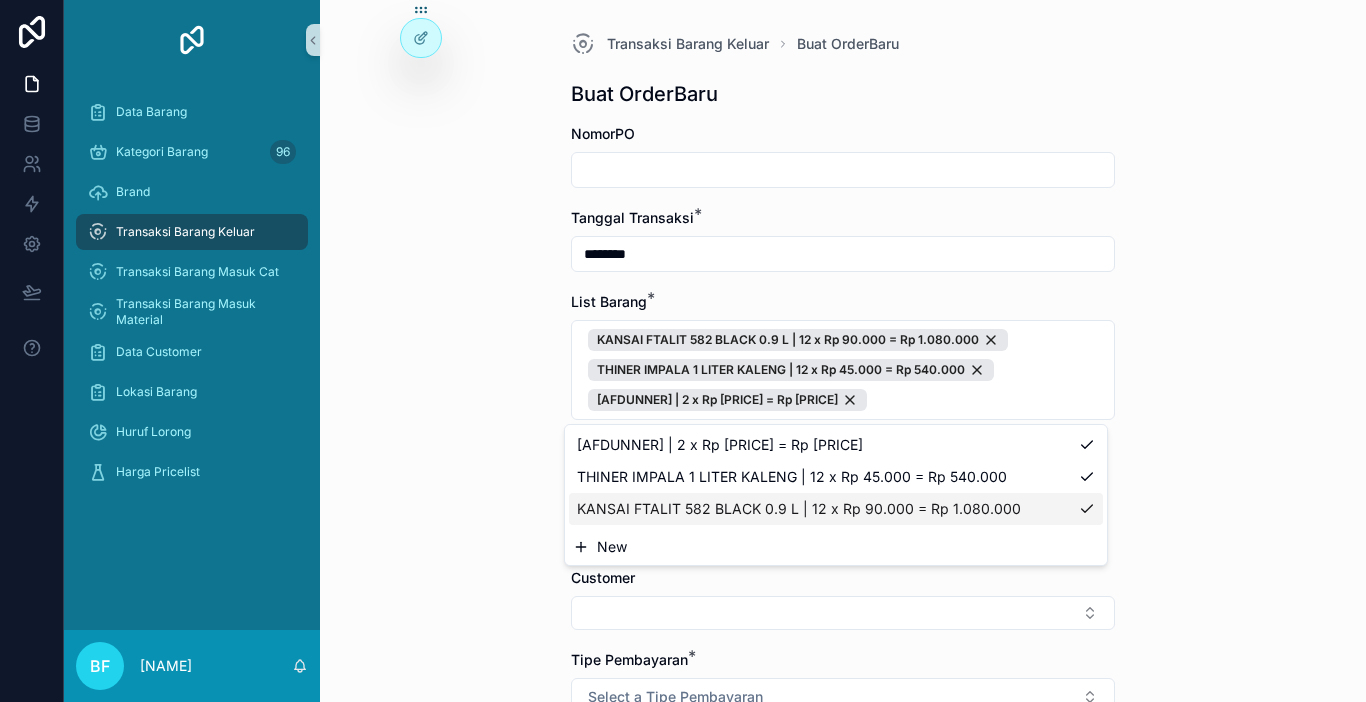 click on "New" at bounding box center [836, 547] 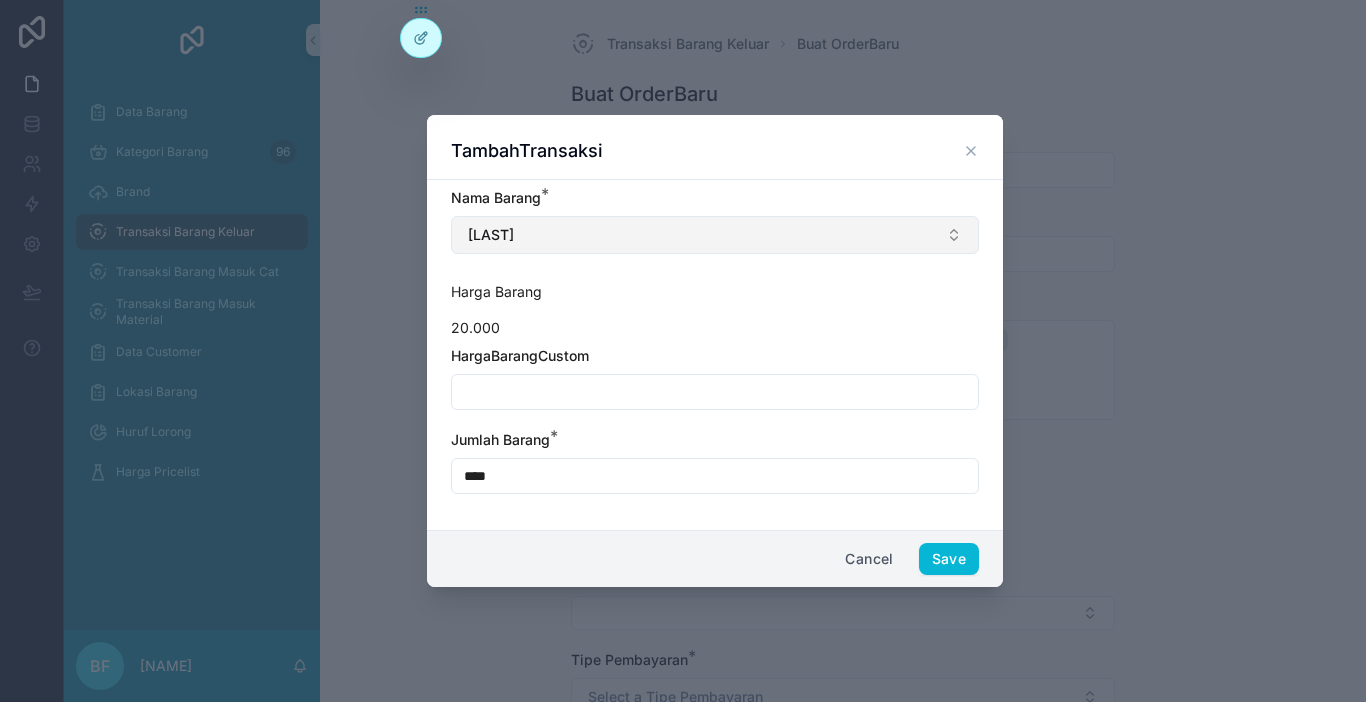 click on "[LAST]" at bounding box center [715, 235] 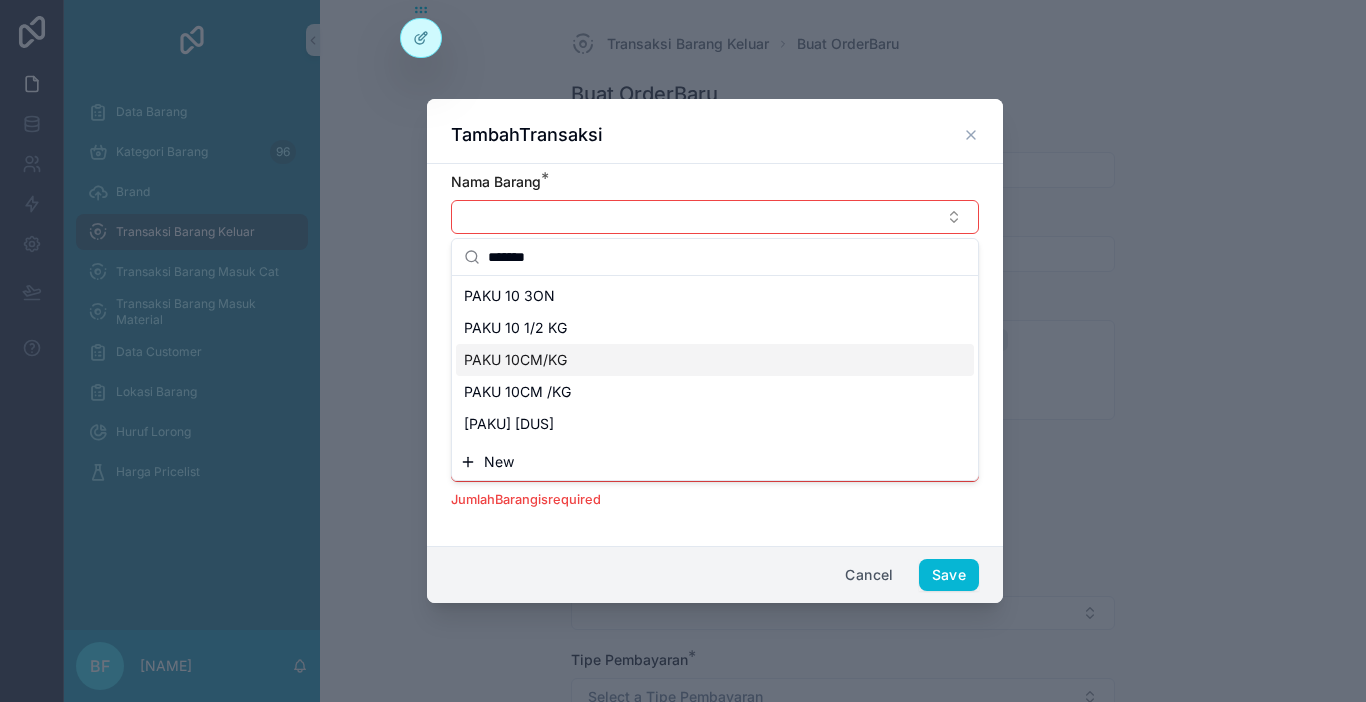 type on "*******" 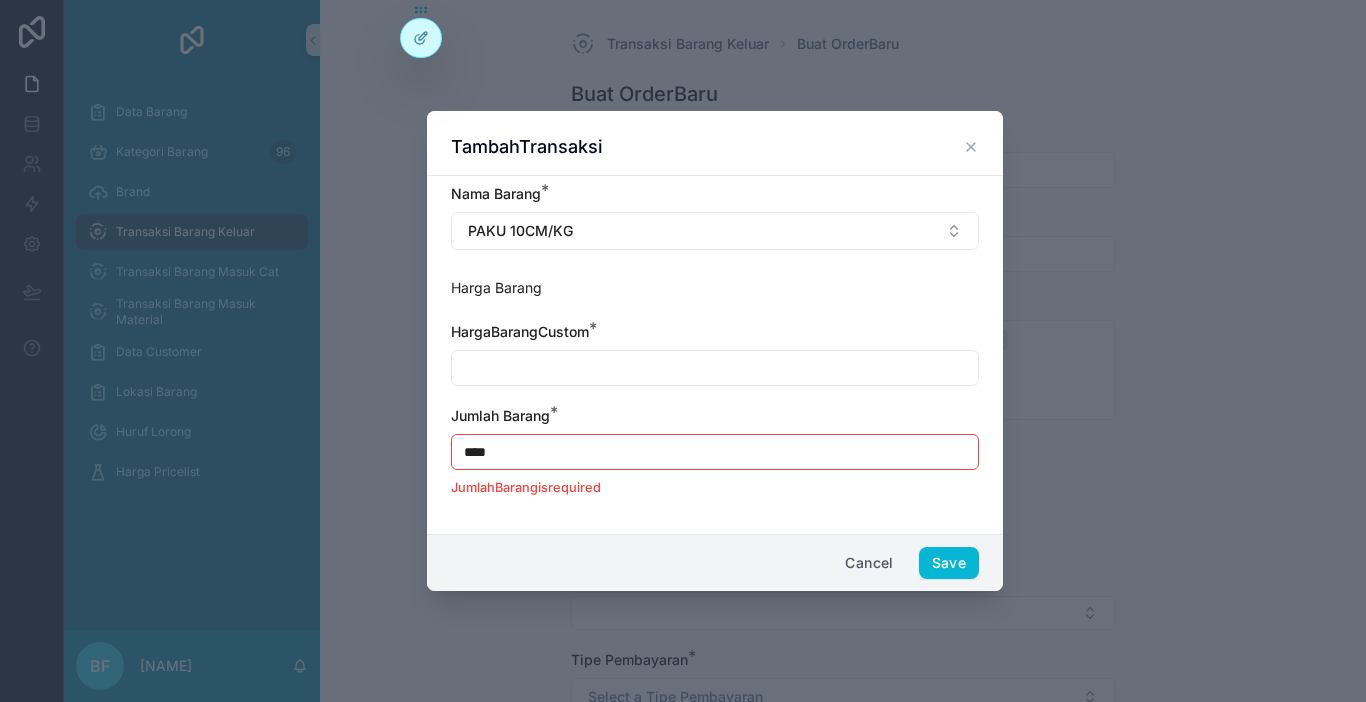 click at bounding box center (715, 368) 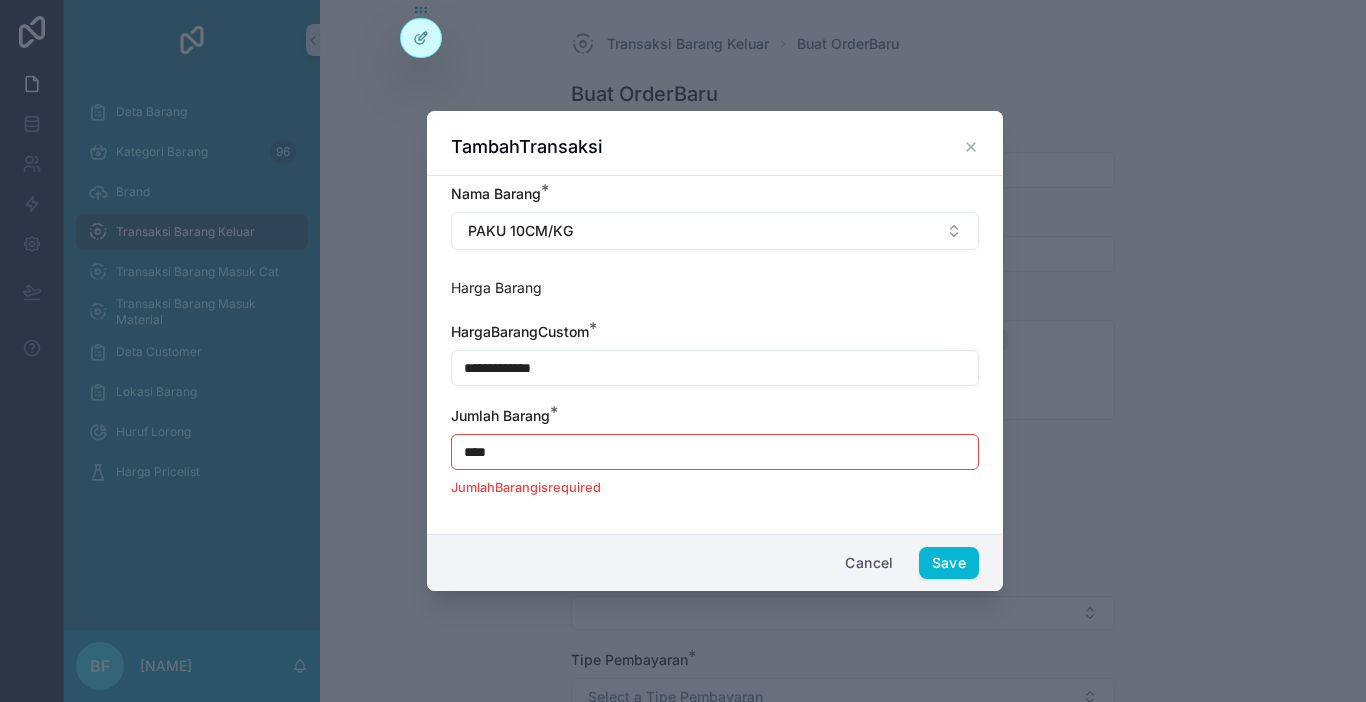 type on "**********" 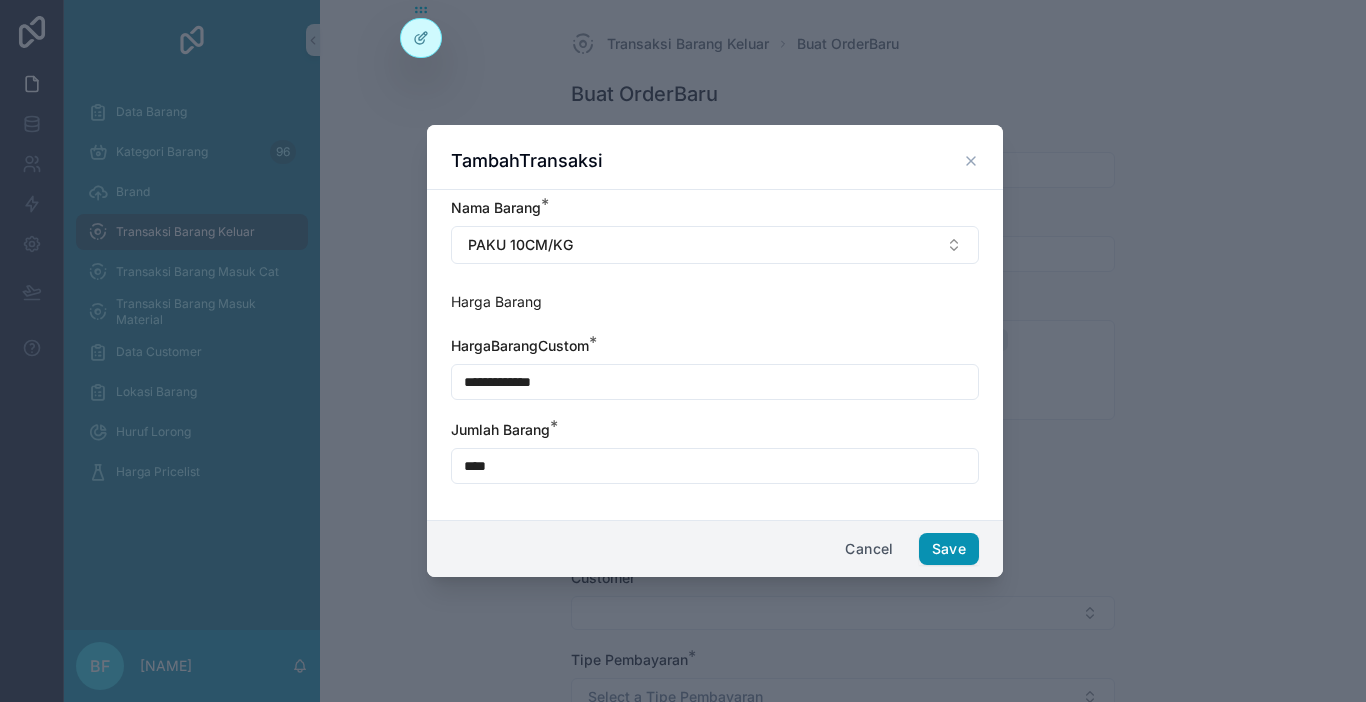 type on "****" 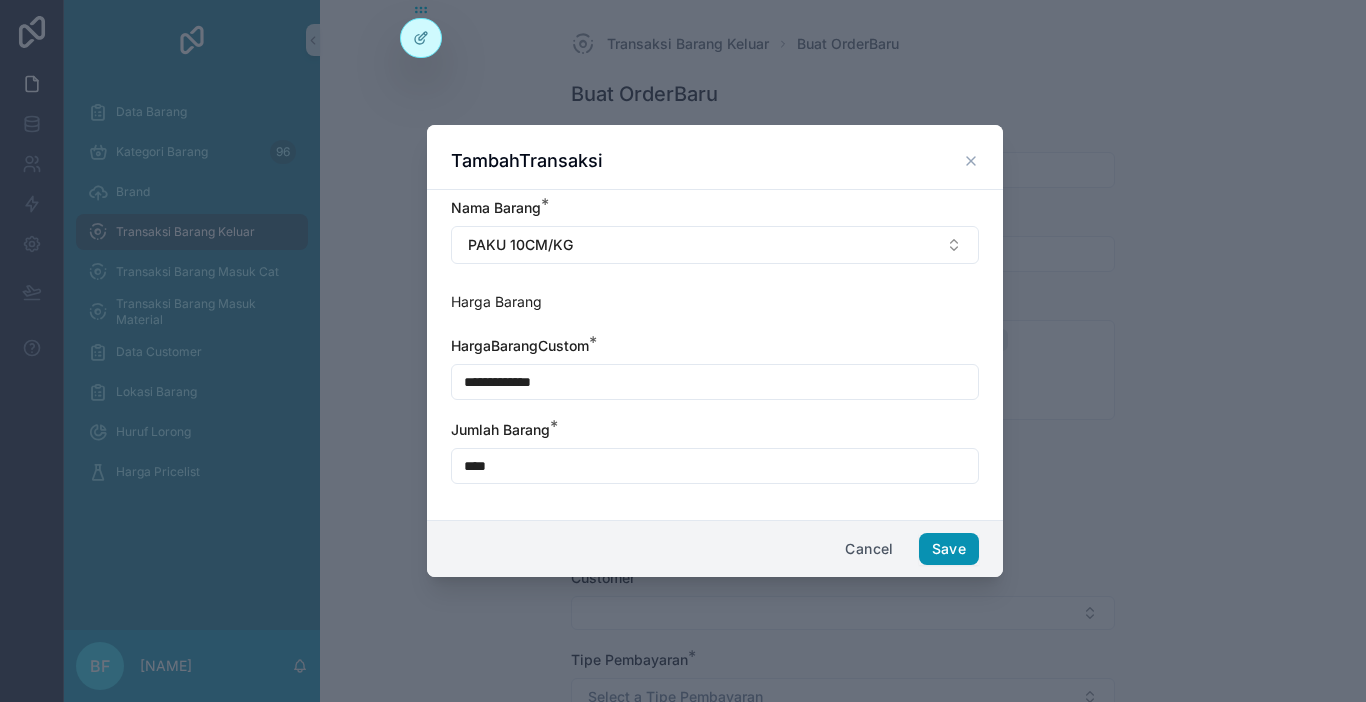 click on "Save" at bounding box center (949, 549) 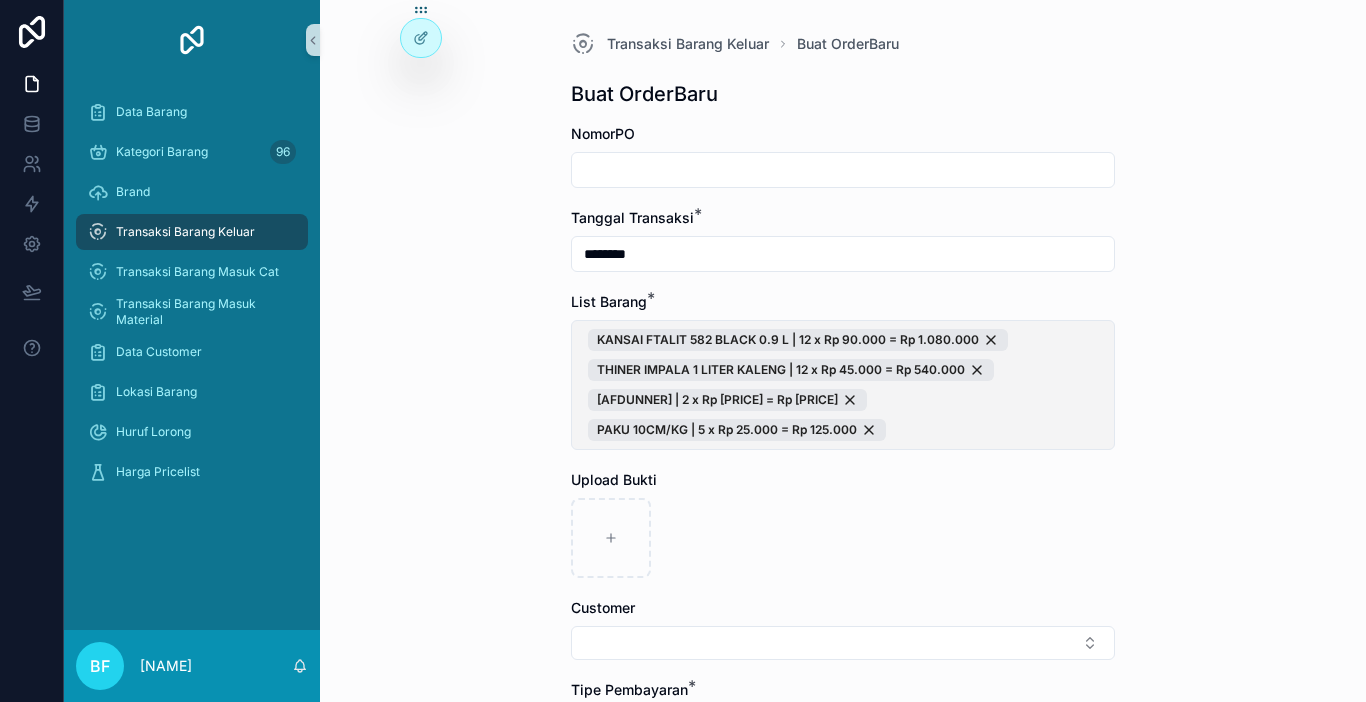 click on "KANSAI FTALIT 582 BLACK 0.9 L | 12 x Rp 90.000 = Rp 1.080.000 THINER IMPALA 1 LITER  KALENG | 12 x Rp 45.000 = Rp 540.000 AFDUNNER | 2 x Rp 20.000 = Rp 40.000 PAKU 10CM/KG | 5 x Rp 25.000 = Rp 125.000" at bounding box center (843, 385) 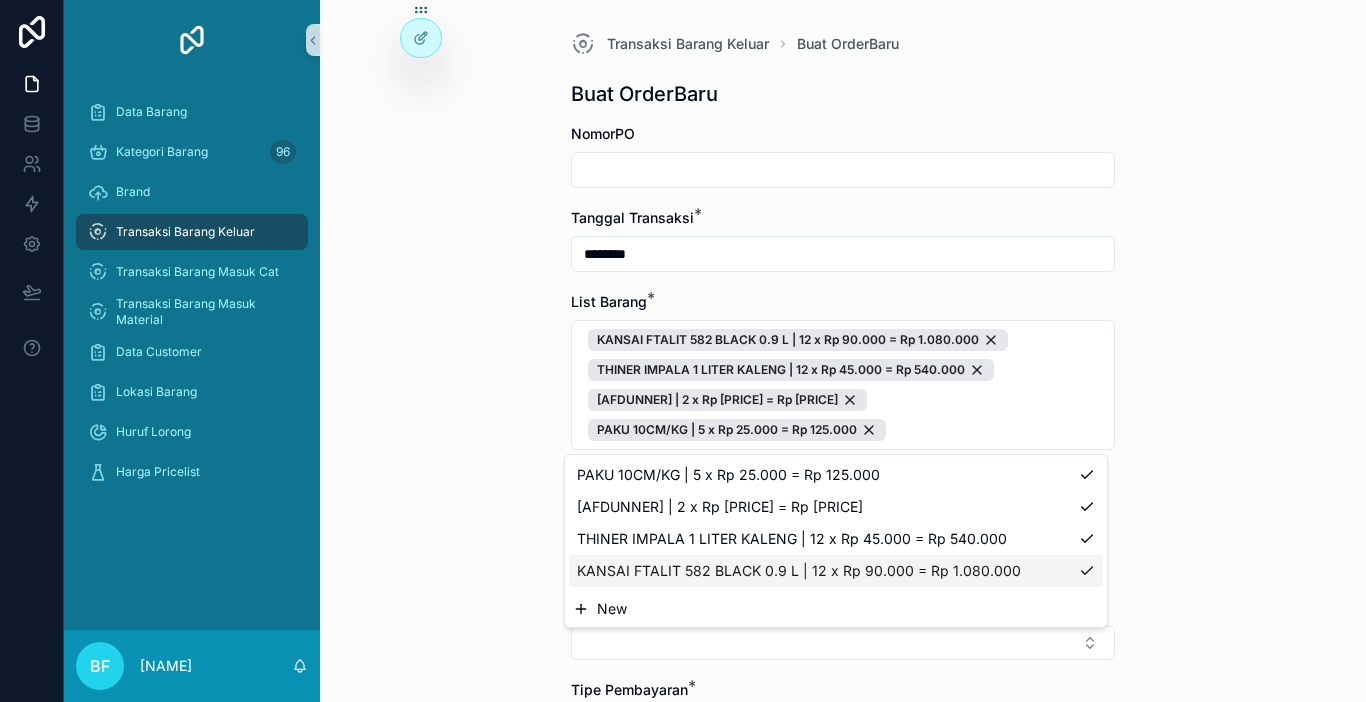 click on "New" at bounding box center (836, 609) 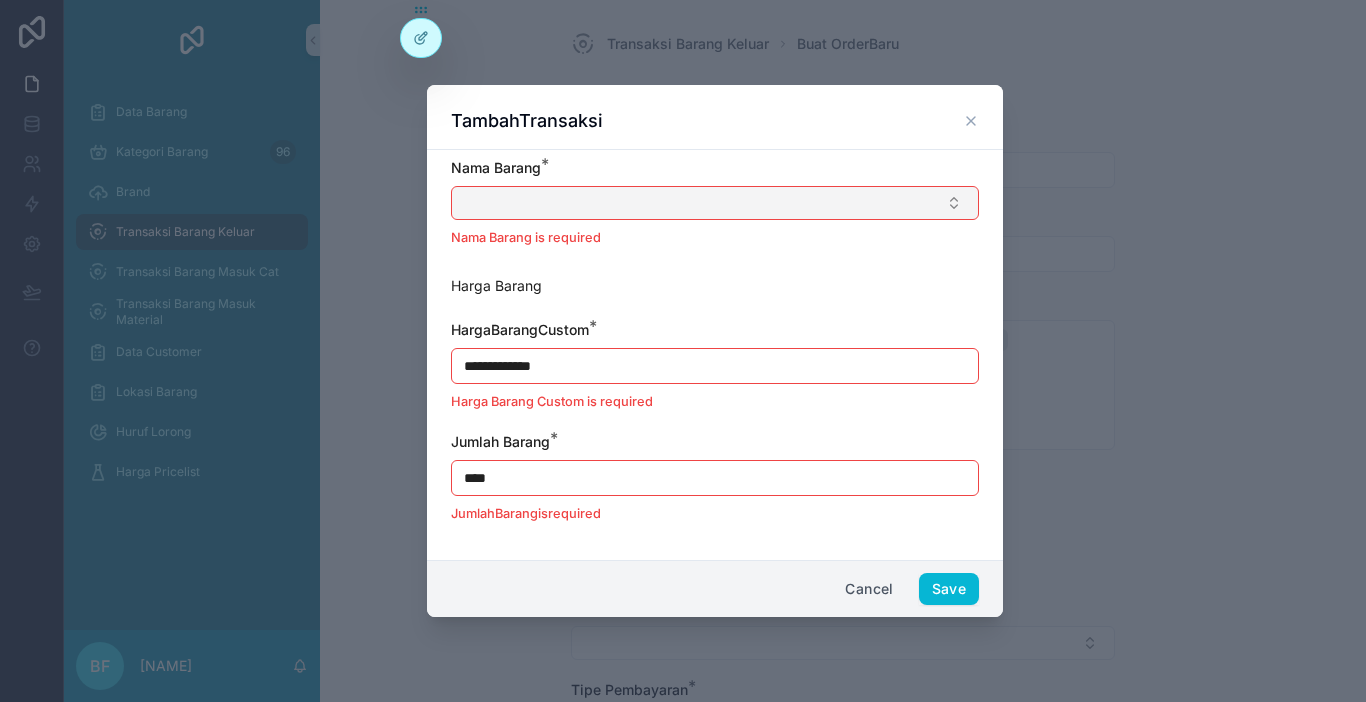 click on "**********" at bounding box center [715, 351] 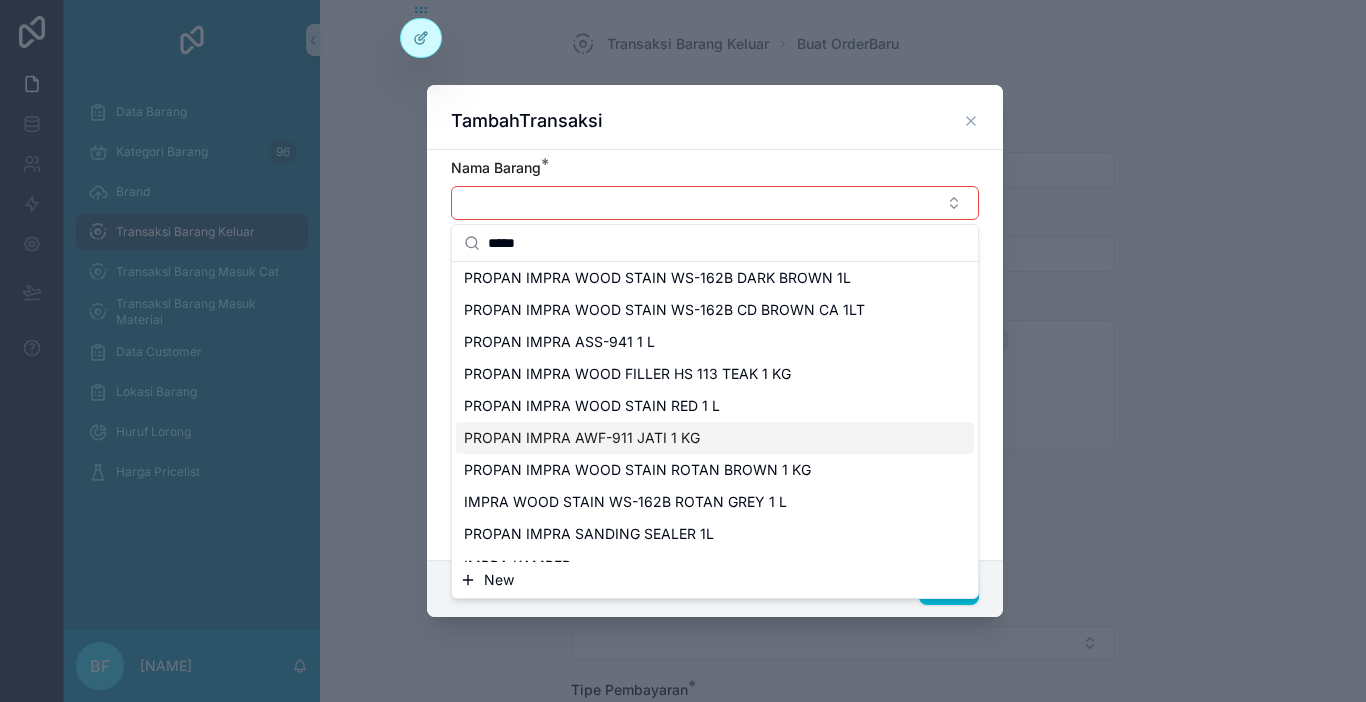 scroll, scrollTop: 0, scrollLeft: 0, axis: both 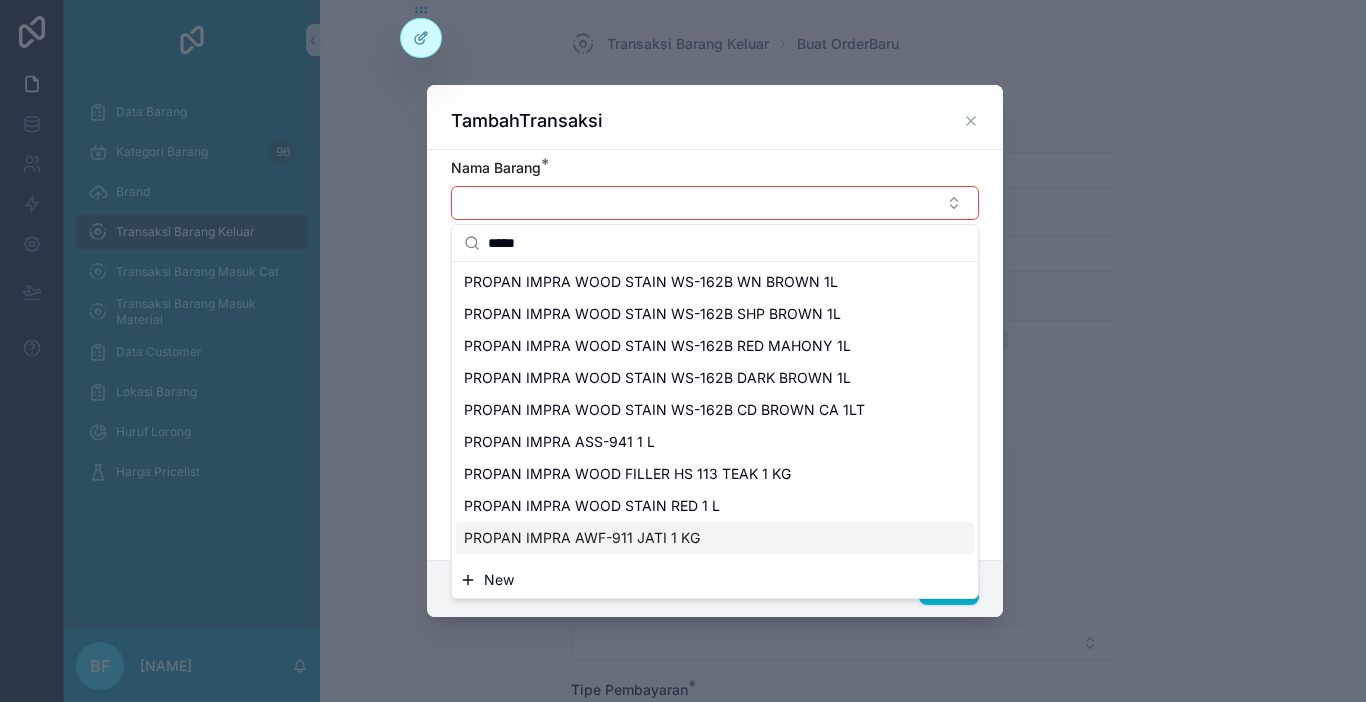 type on "*****" 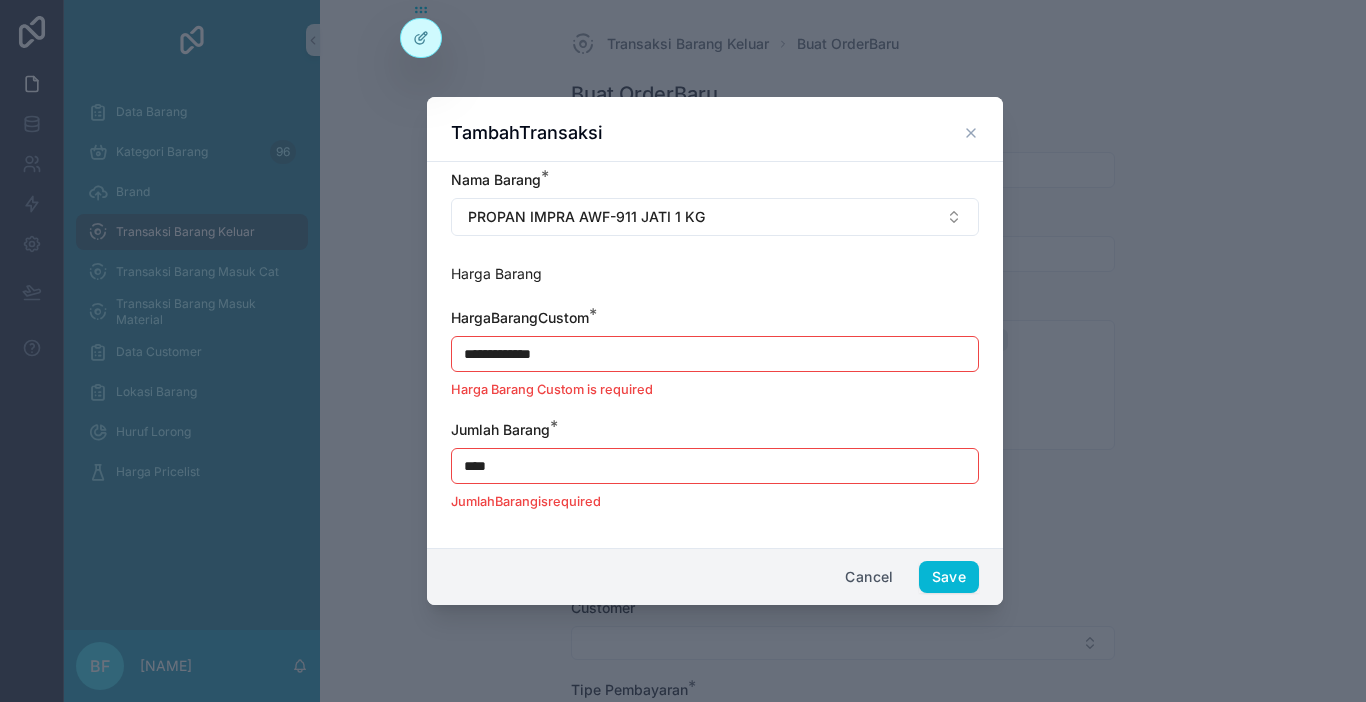 click on "**********" at bounding box center (715, 354) 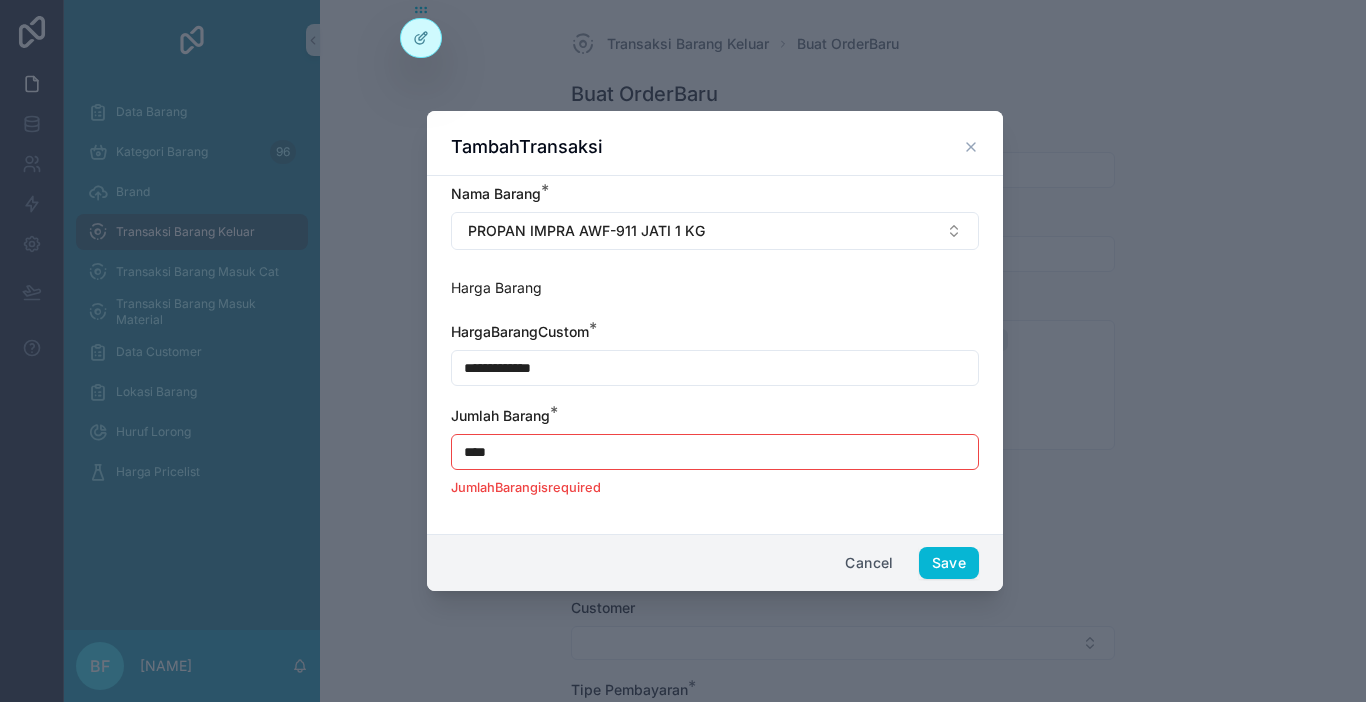 type on "**********" 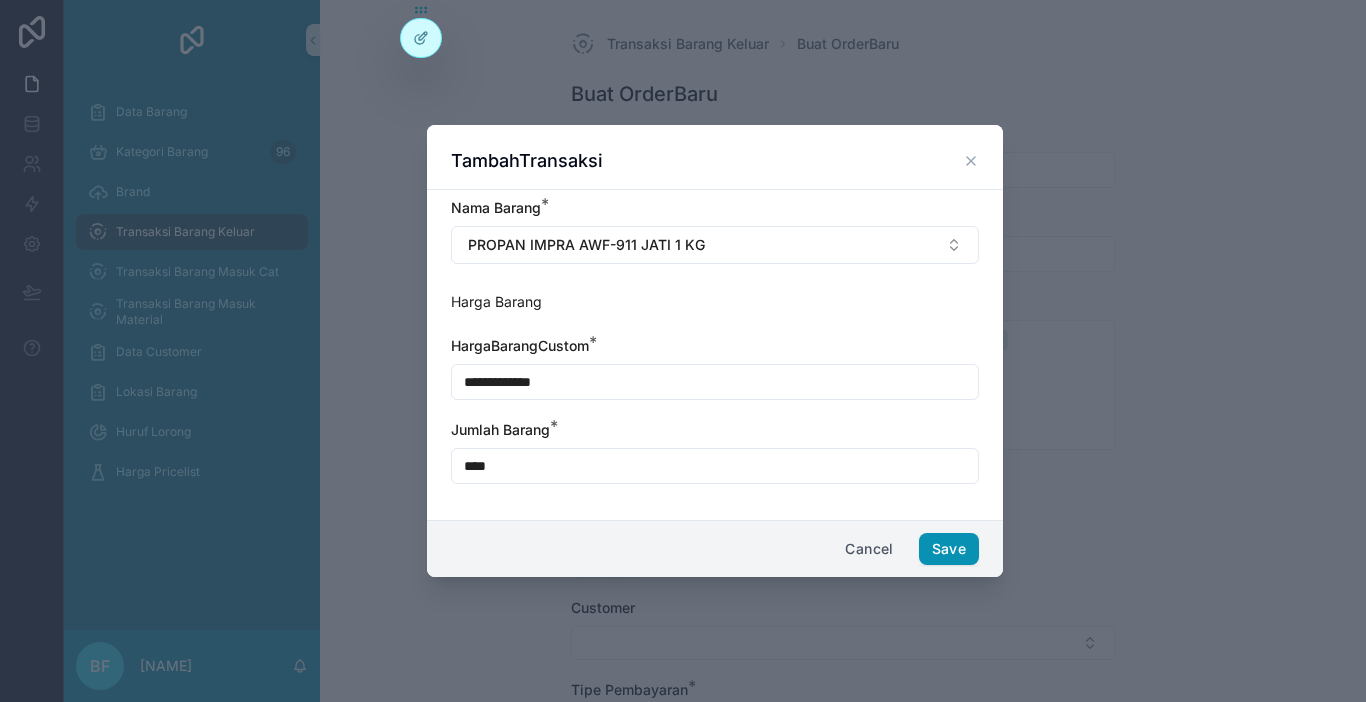 type on "****" 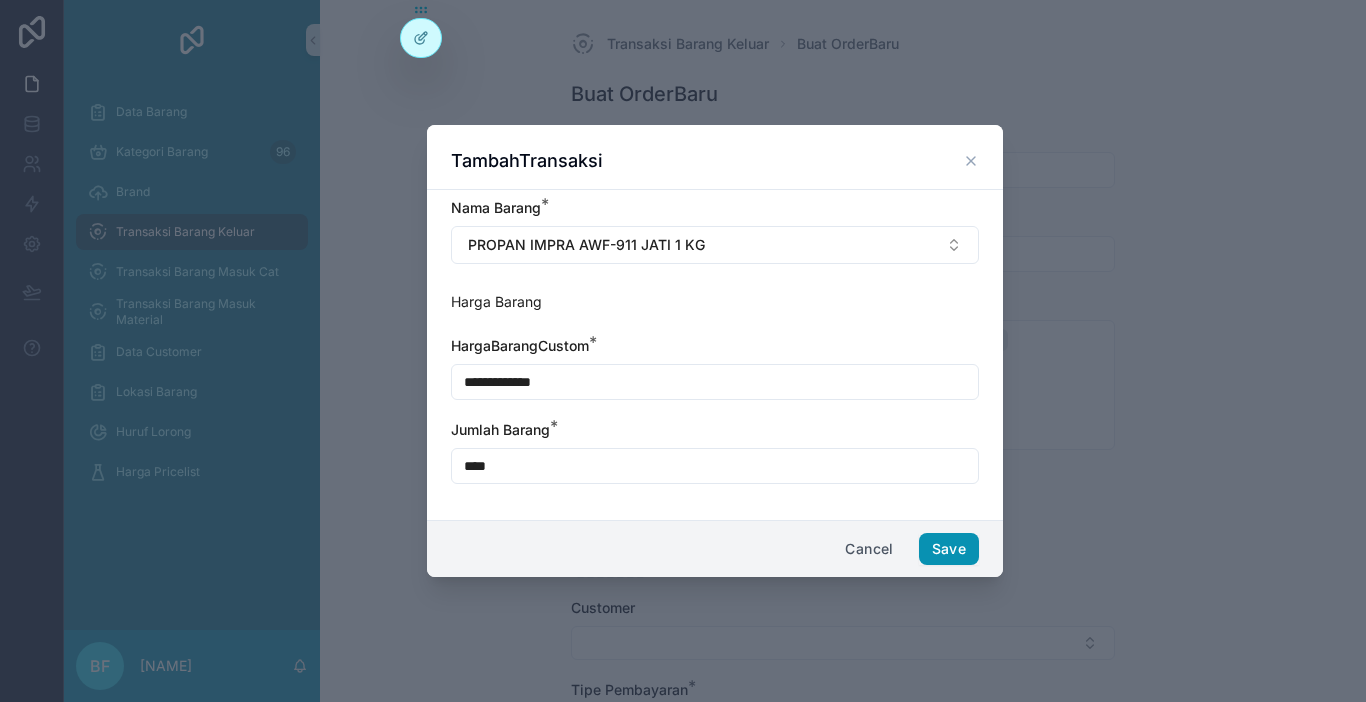 click on "Save" at bounding box center [949, 549] 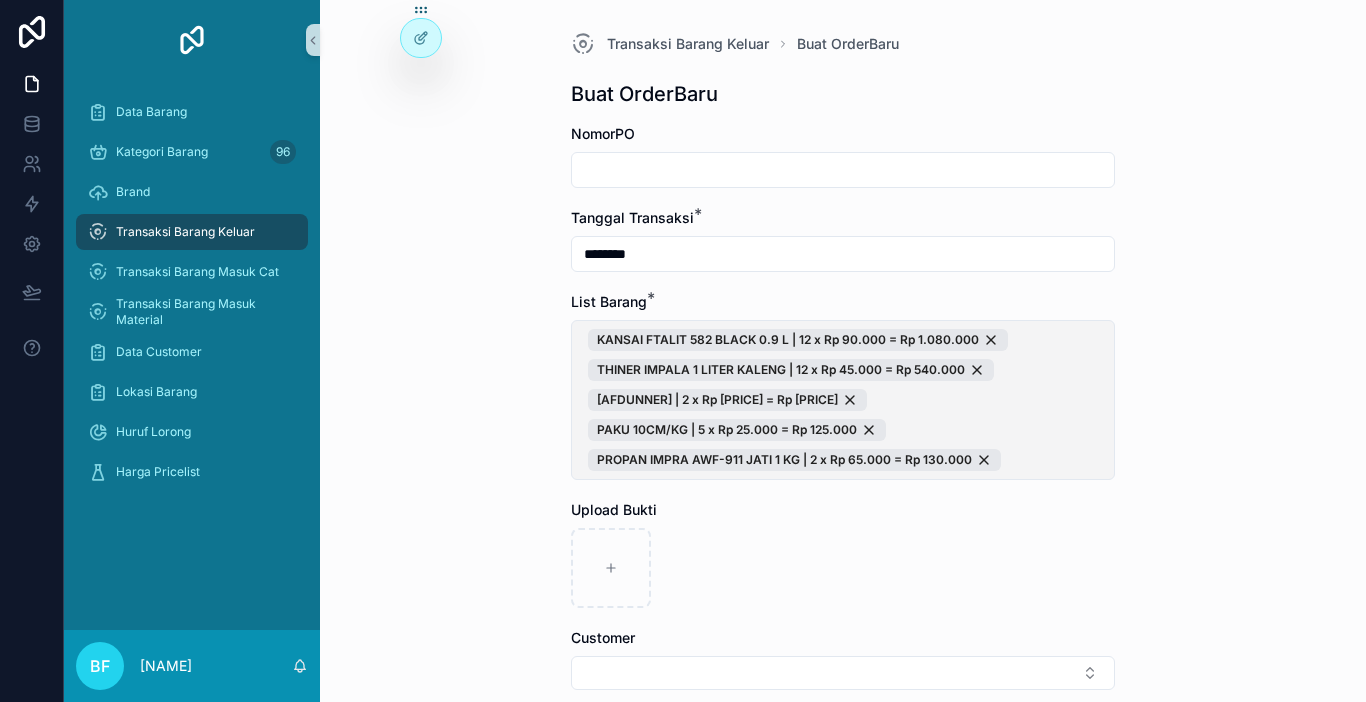 click on "KANSAI FTALIT 582 BLACK 0.9 L | 12 x Rp 90.000 = Rp 1.080.000 THINER IMPALA 1 LITER  KALENG | 12 x Rp 45.000 = Rp 540.000 AFDUNNER | 2 x Rp 20.000 = Rp 40.000 PAKU 10CM/KG | 5 x Rp 25.000 = Rp 125.000 PROPAN IMPRA AWF-911 JATI 1 KG | 2 x Rp 65.000 = Rp 130.000" at bounding box center [843, 400] 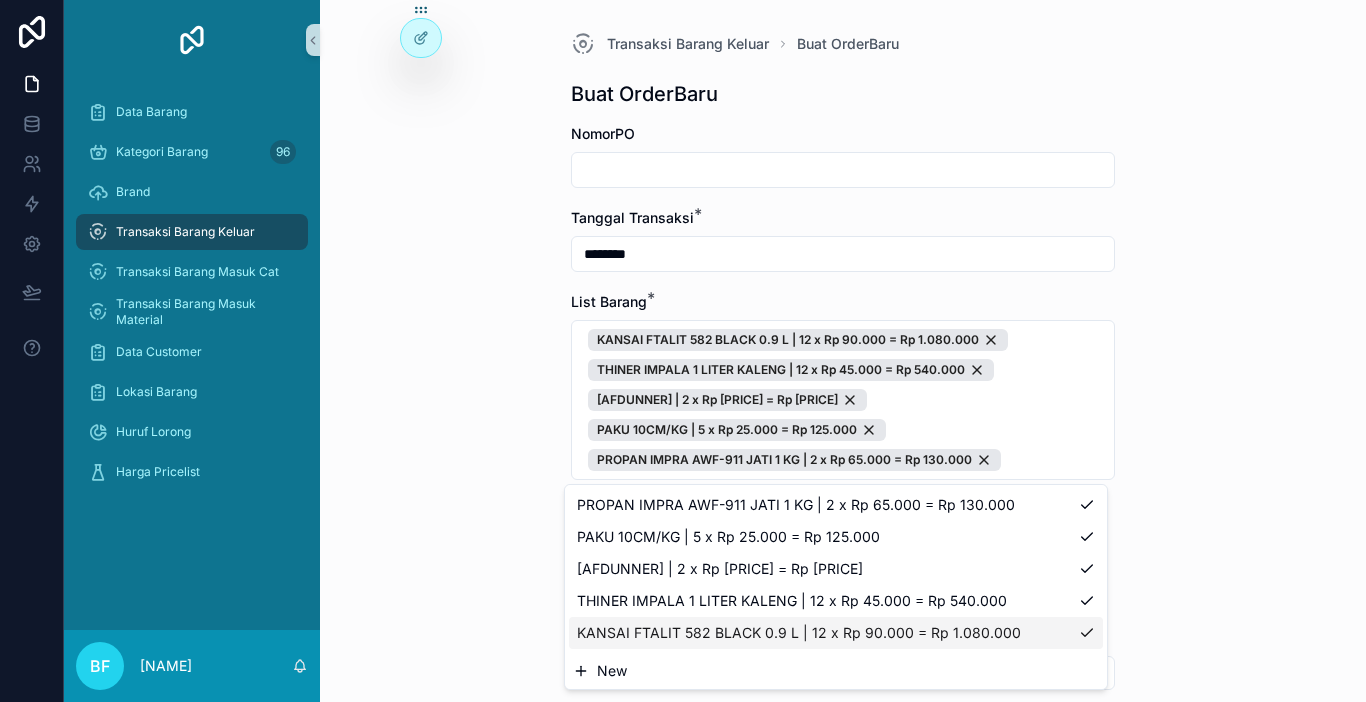 click on "New" at bounding box center [836, 671] 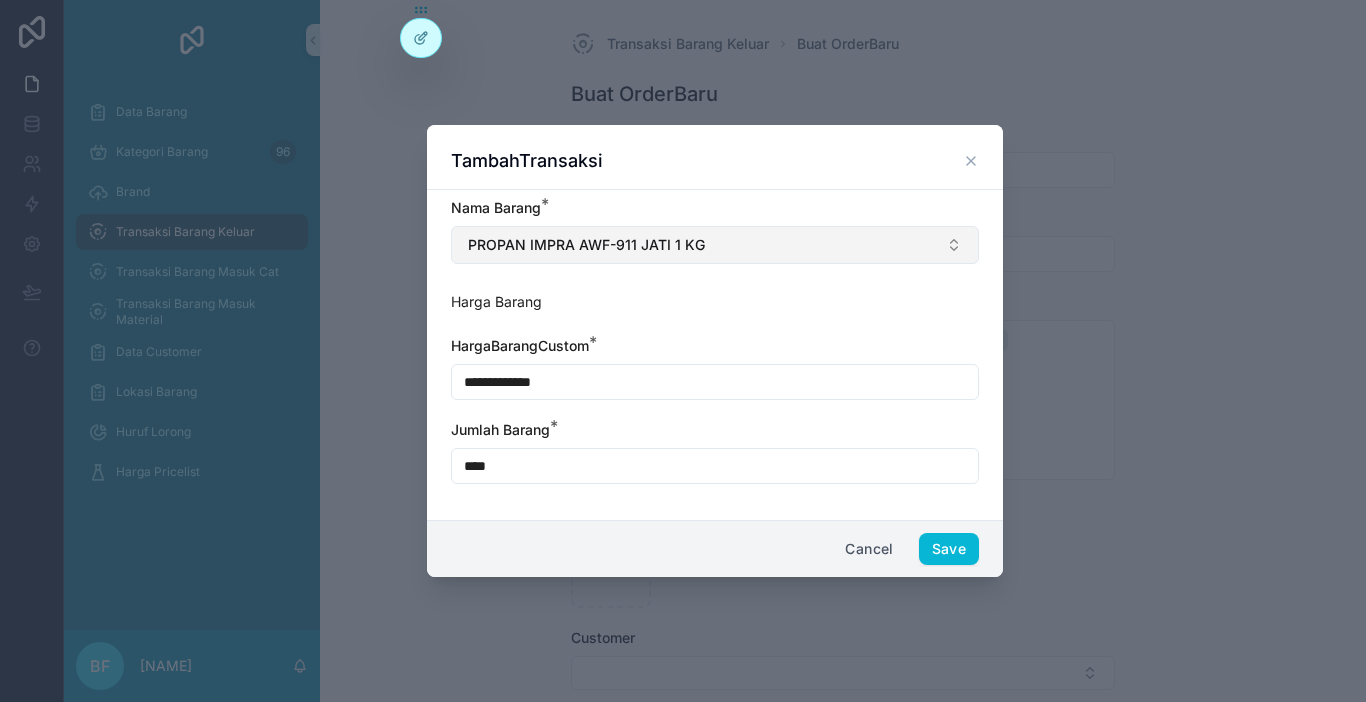 click on "PROPAN IMPRA AWF-911 JATI 1 KG" at bounding box center (586, 245) 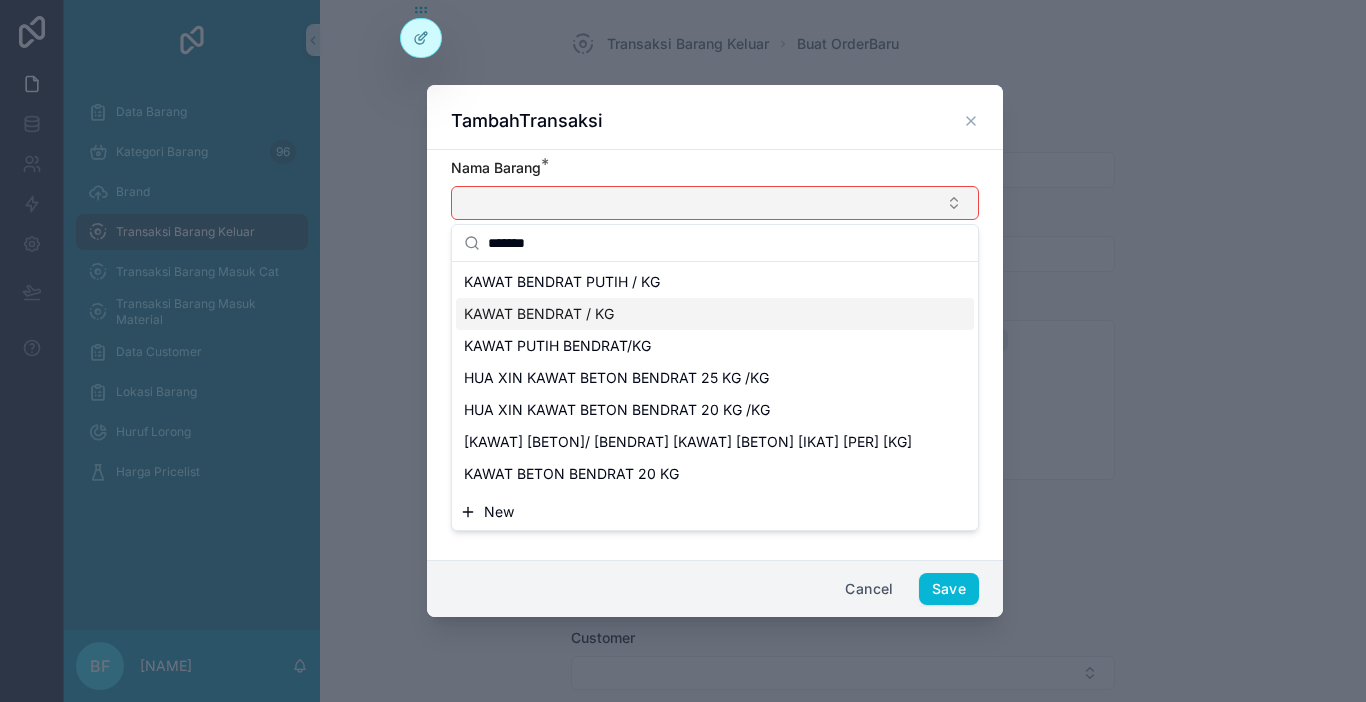 type on "*******" 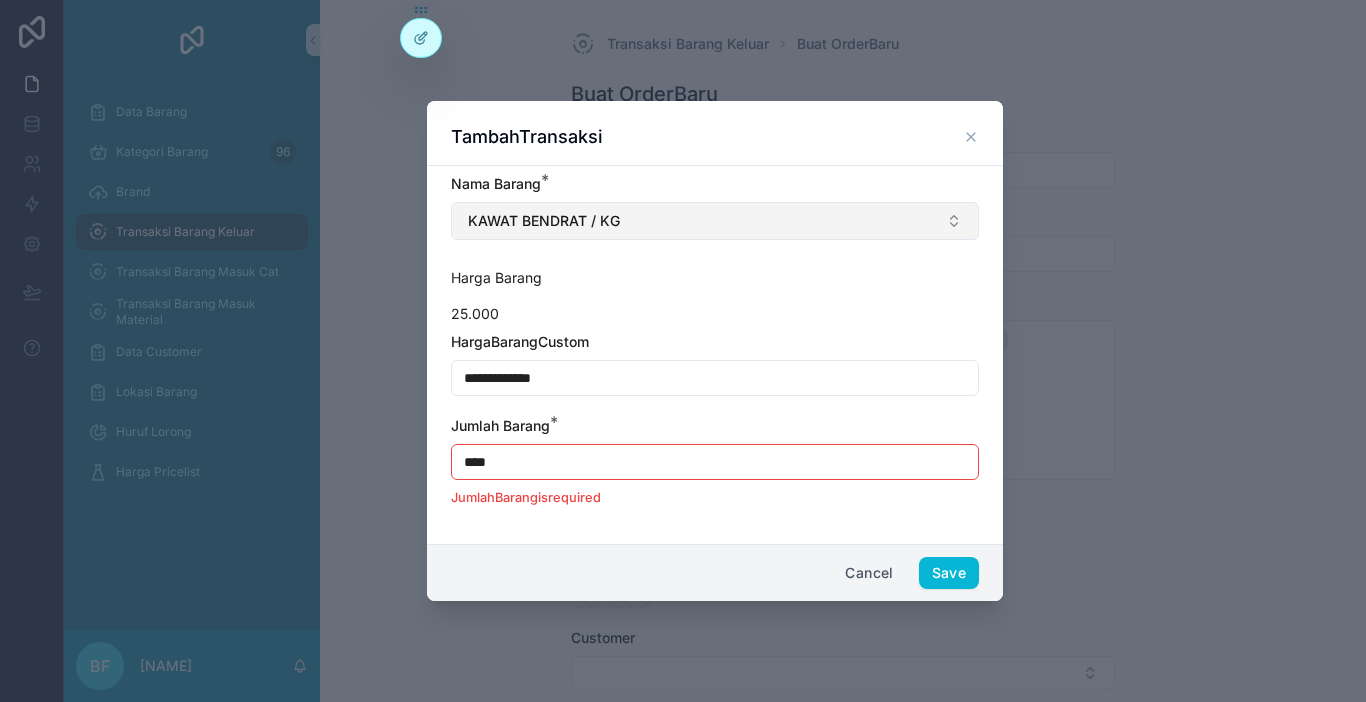 click on "****" at bounding box center [715, 462] 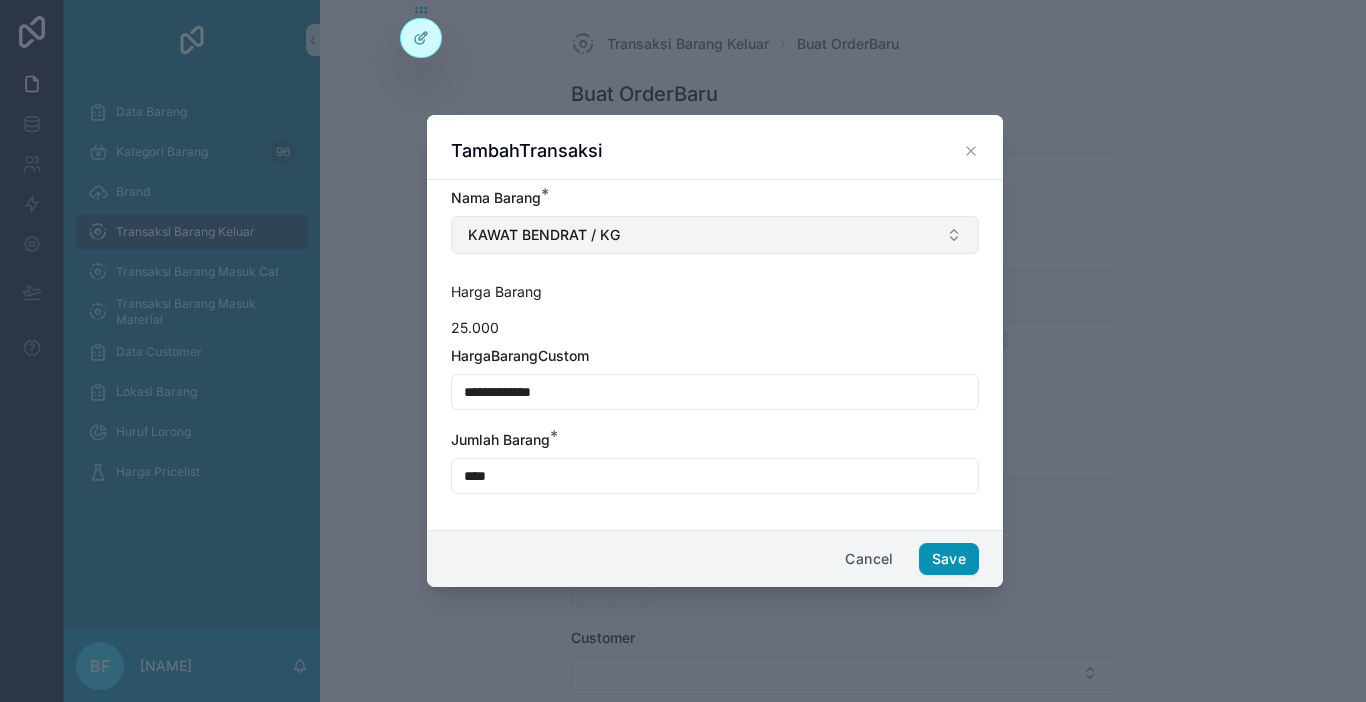 type on "****" 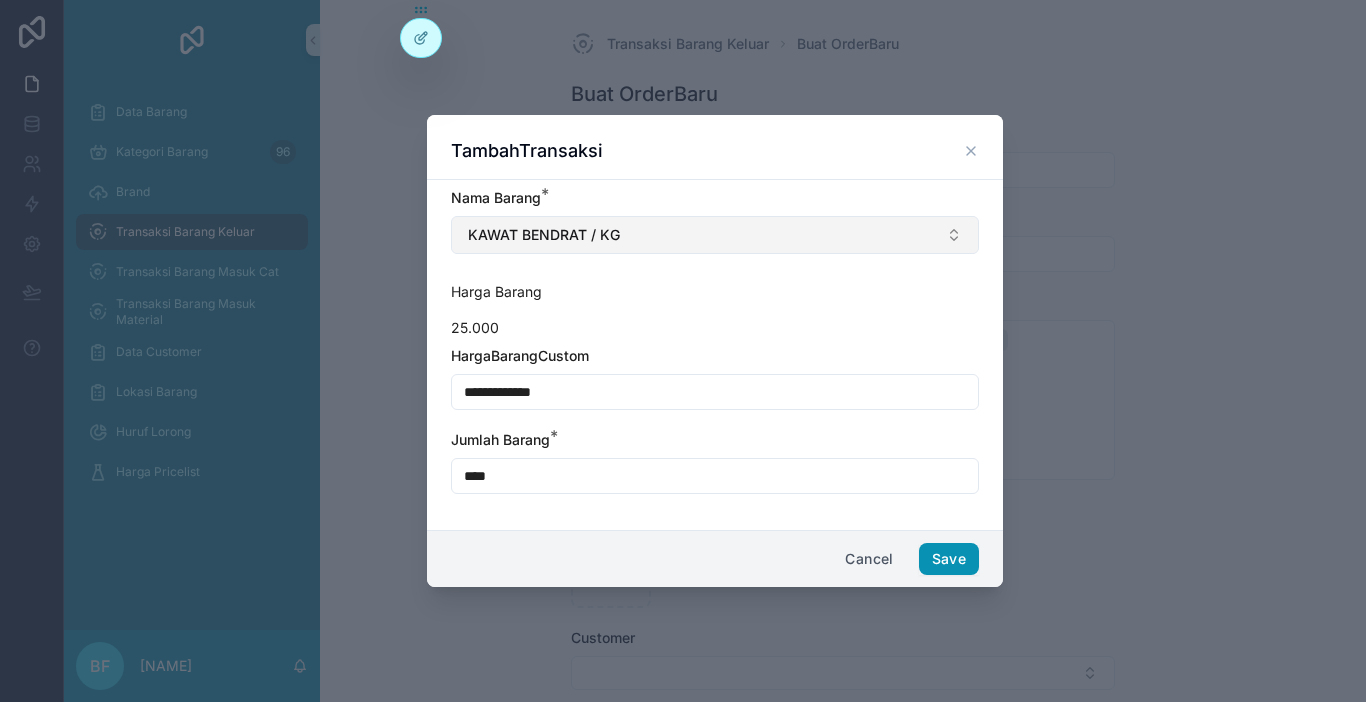 click on "Save" at bounding box center (949, 559) 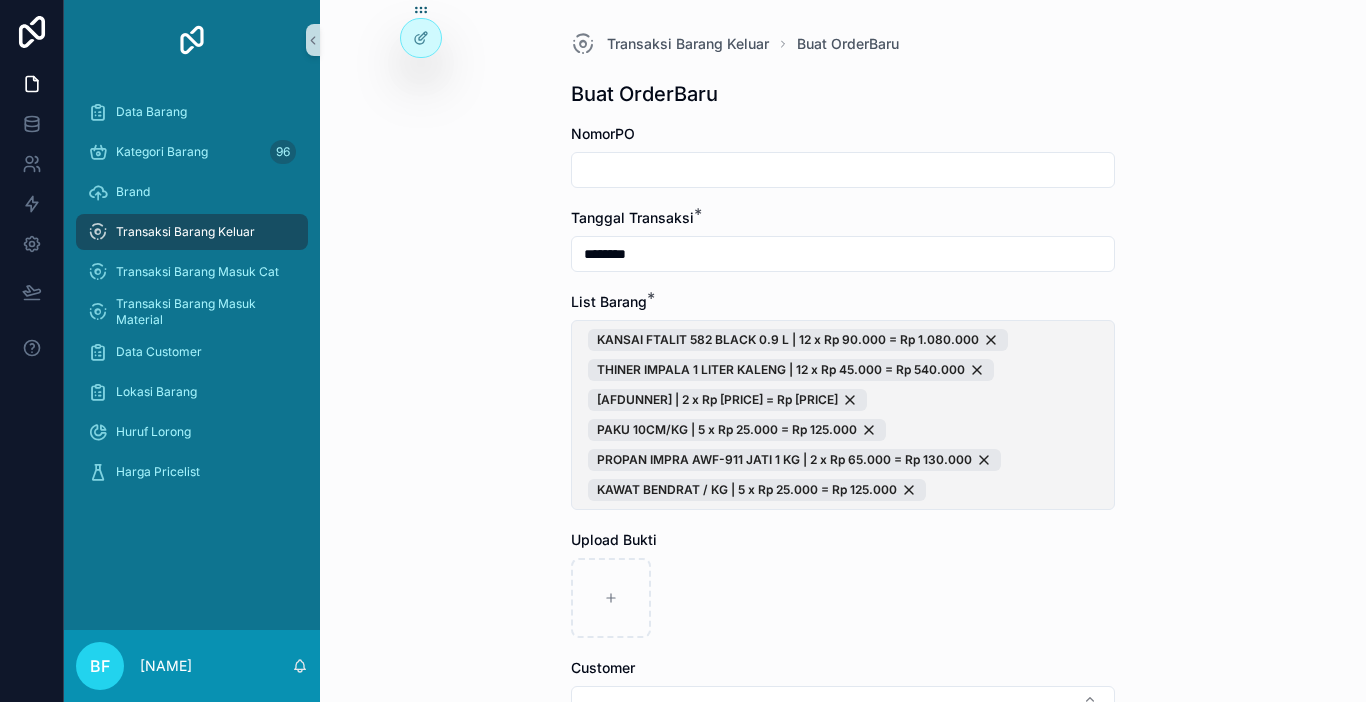 click on "KANSAI FTALIT 582 BLACK 0.9 L | 12 x Rp 90.000 = Rp 1.080.000 THINER IMPALA 1 LITER  KALENG | 12 x Rp 45.000 = Rp 540.000 AFDUNNER | 2 x Rp 20.000 = Rp 40.000 PAKU 10CM/KG | 5 x Rp 25.000 = Rp 125.000 PROPAN IMPRA AWF-911 JATI 1 KG | 2 x Rp 65.000 = Rp 130.000 KAWAT BENDRAT / KG | 5 x Rp 25.000 = Rp 125.000" at bounding box center (843, 415) 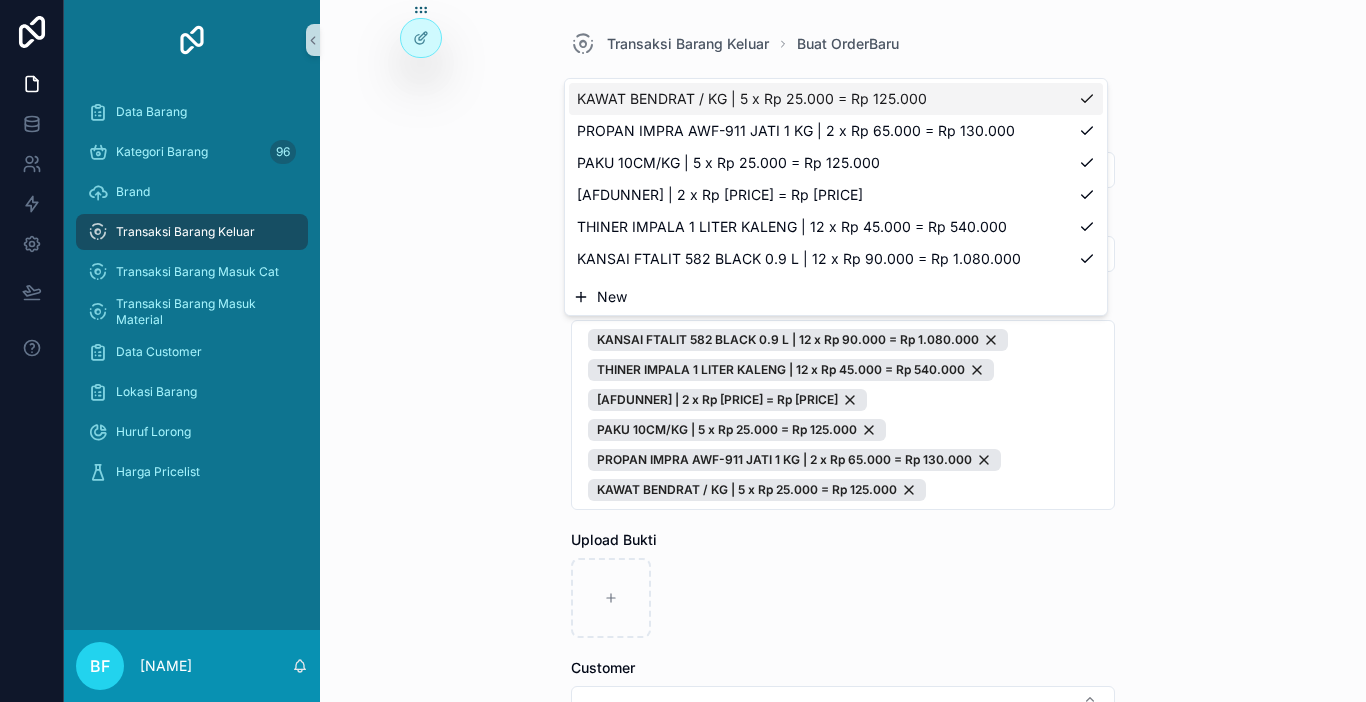 click on "New" at bounding box center (836, 297) 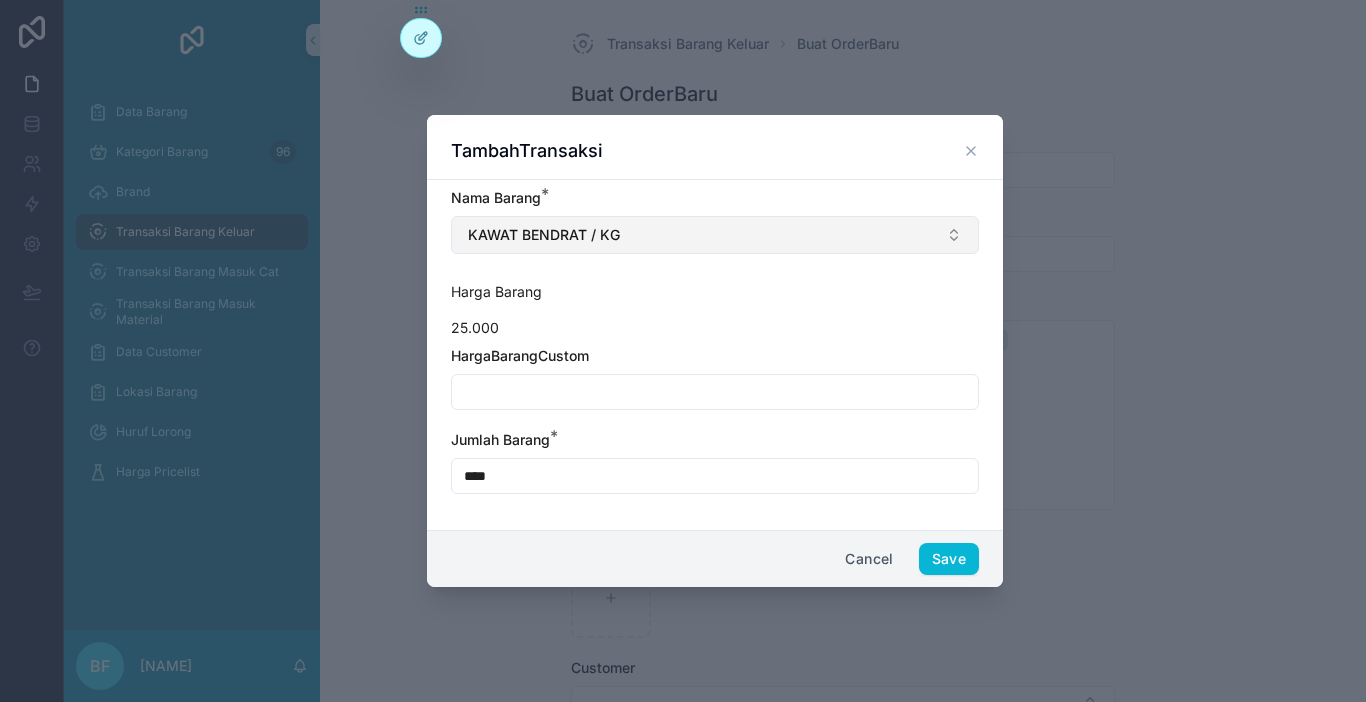 click on "KAWAT BENDRAT / KG" at bounding box center [715, 235] 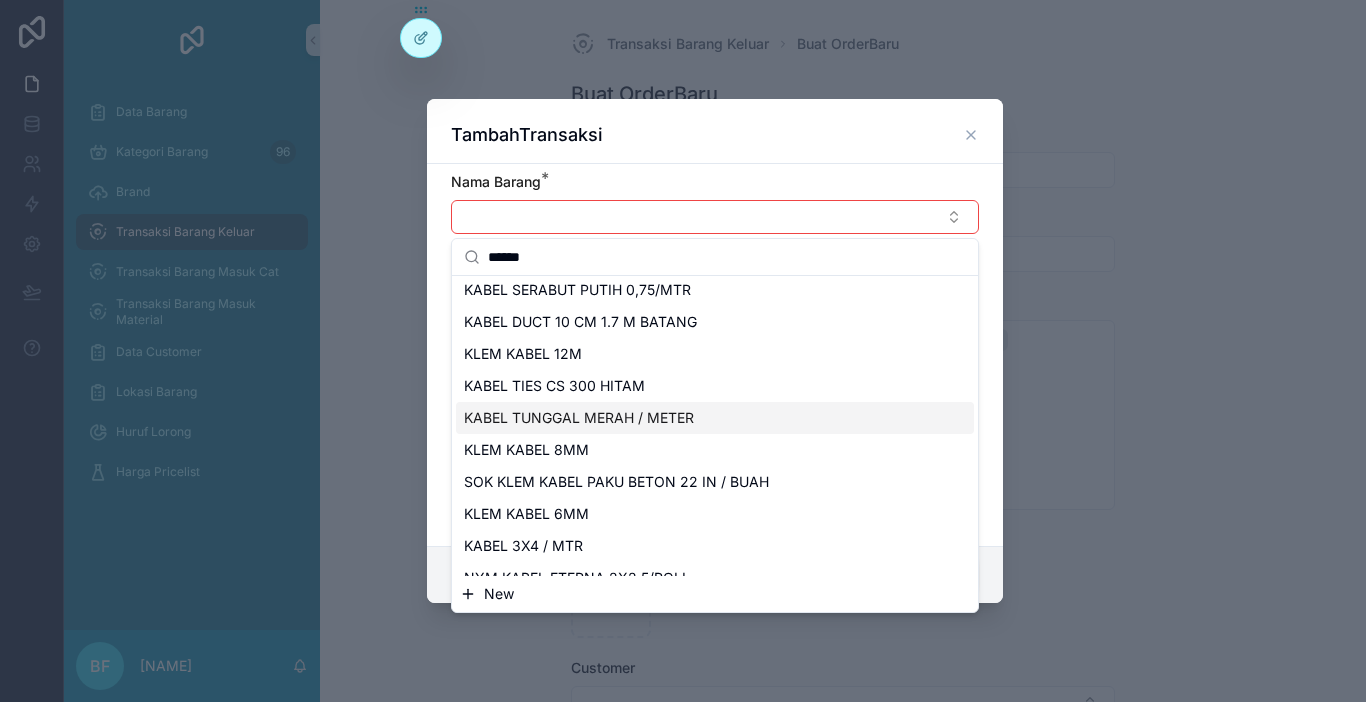 scroll, scrollTop: 600, scrollLeft: 0, axis: vertical 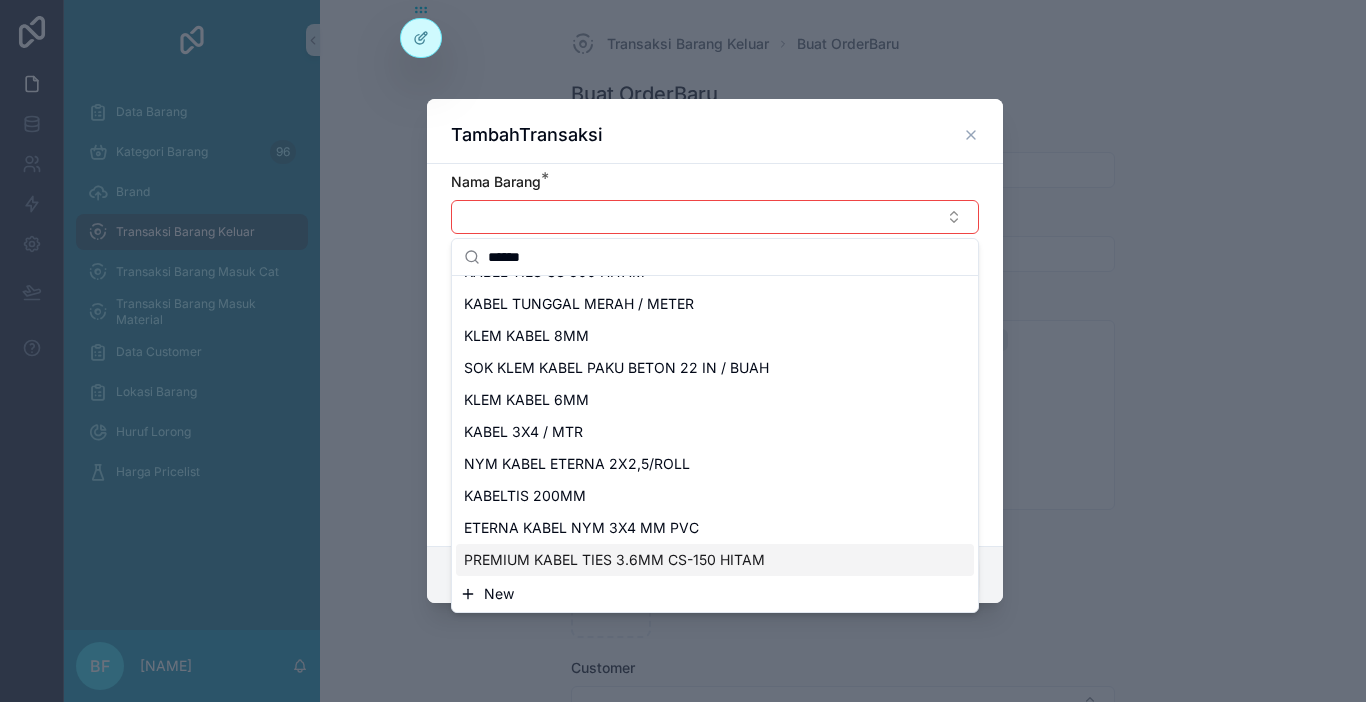type on "*****" 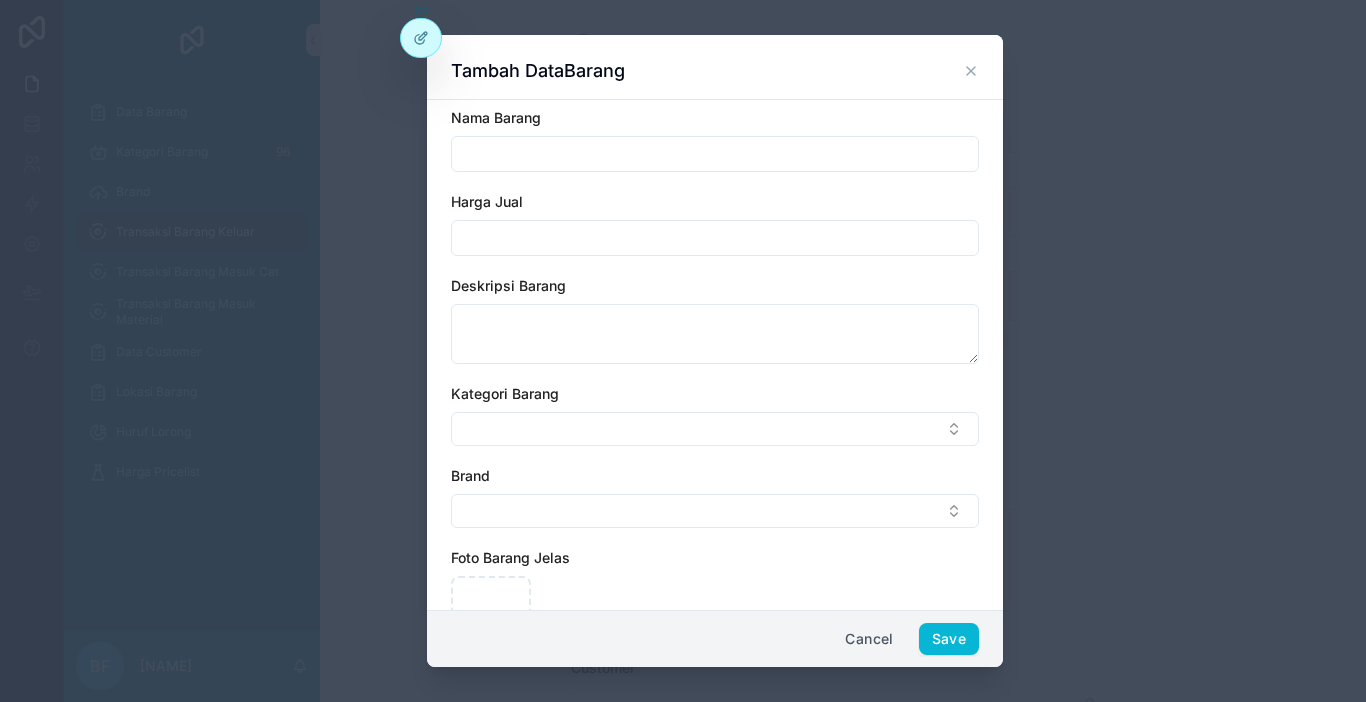 scroll, scrollTop: 0, scrollLeft: 0, axis: both 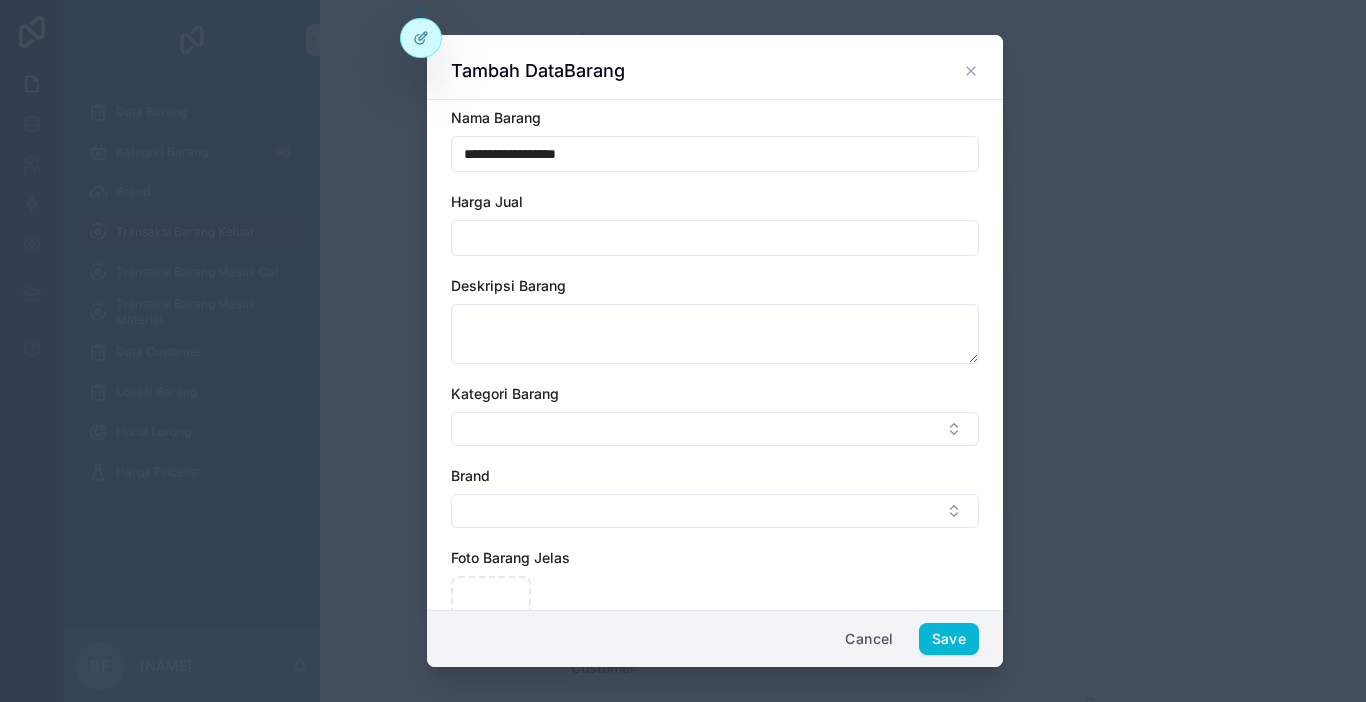 type on "**********" 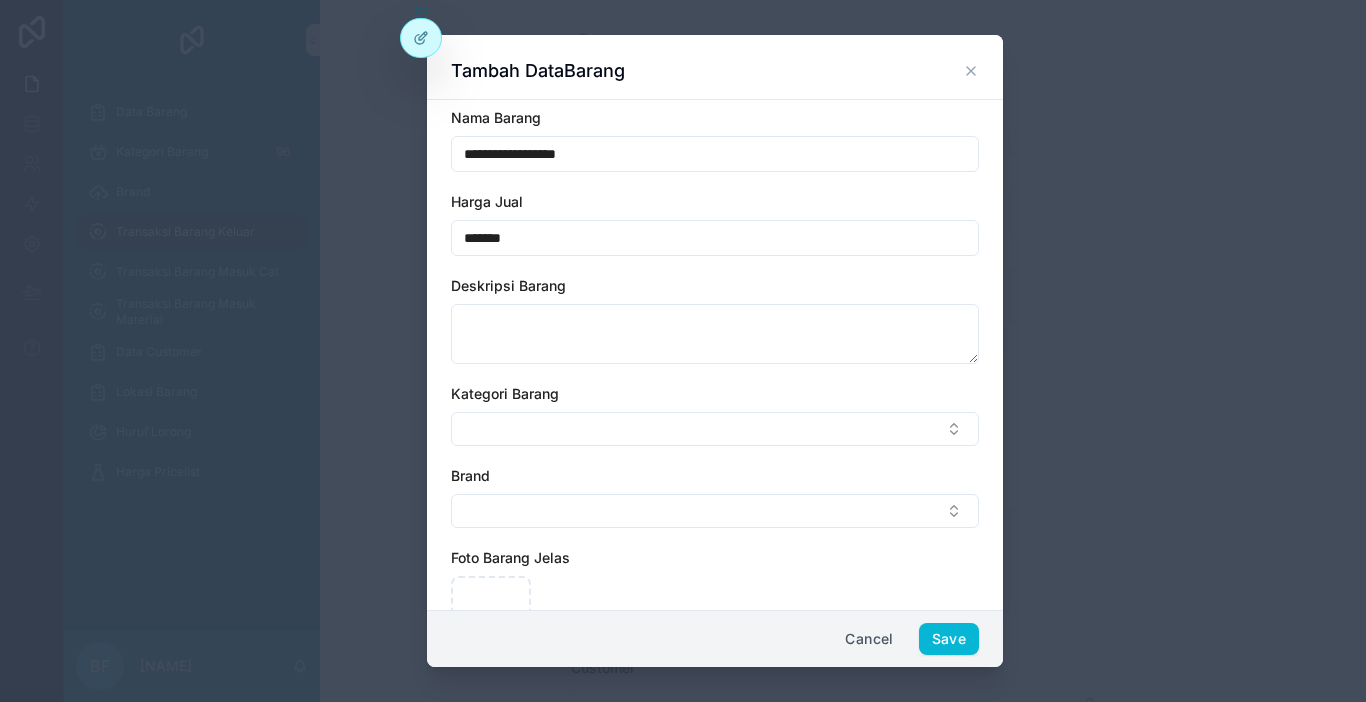 type on "*******" 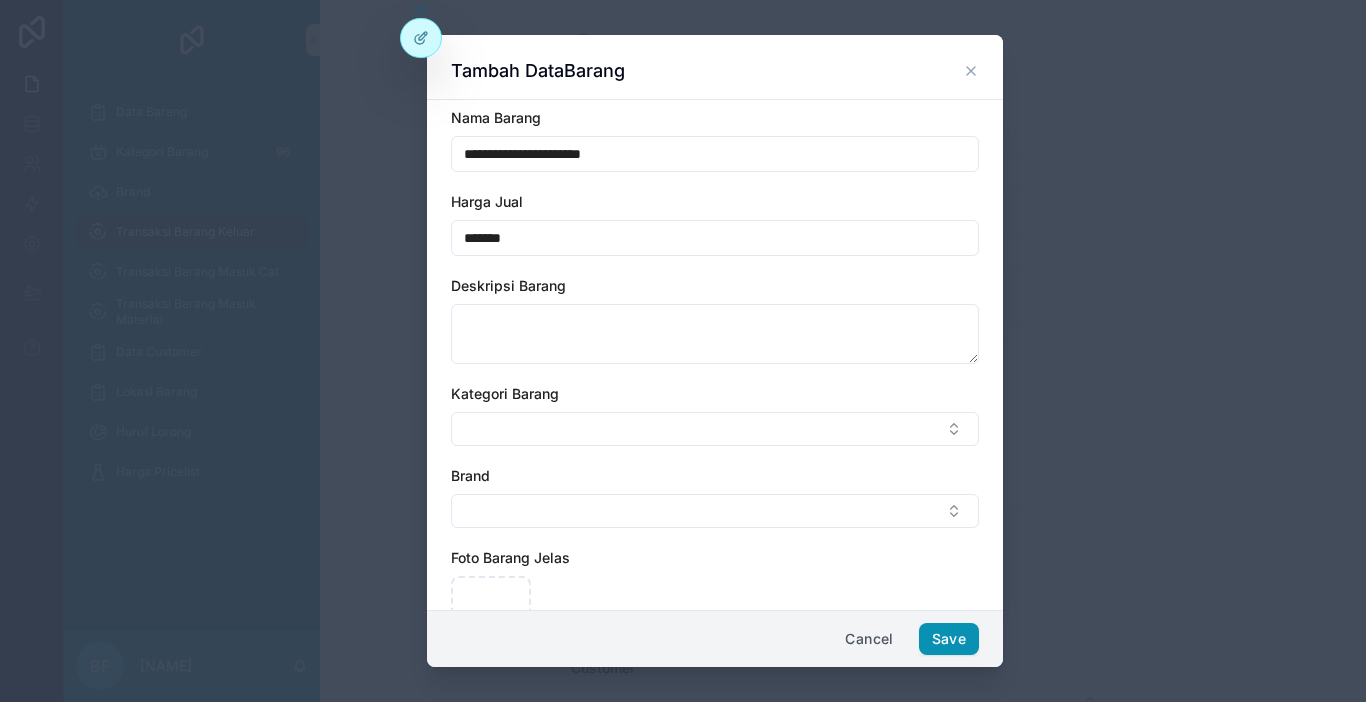 type on "**********" 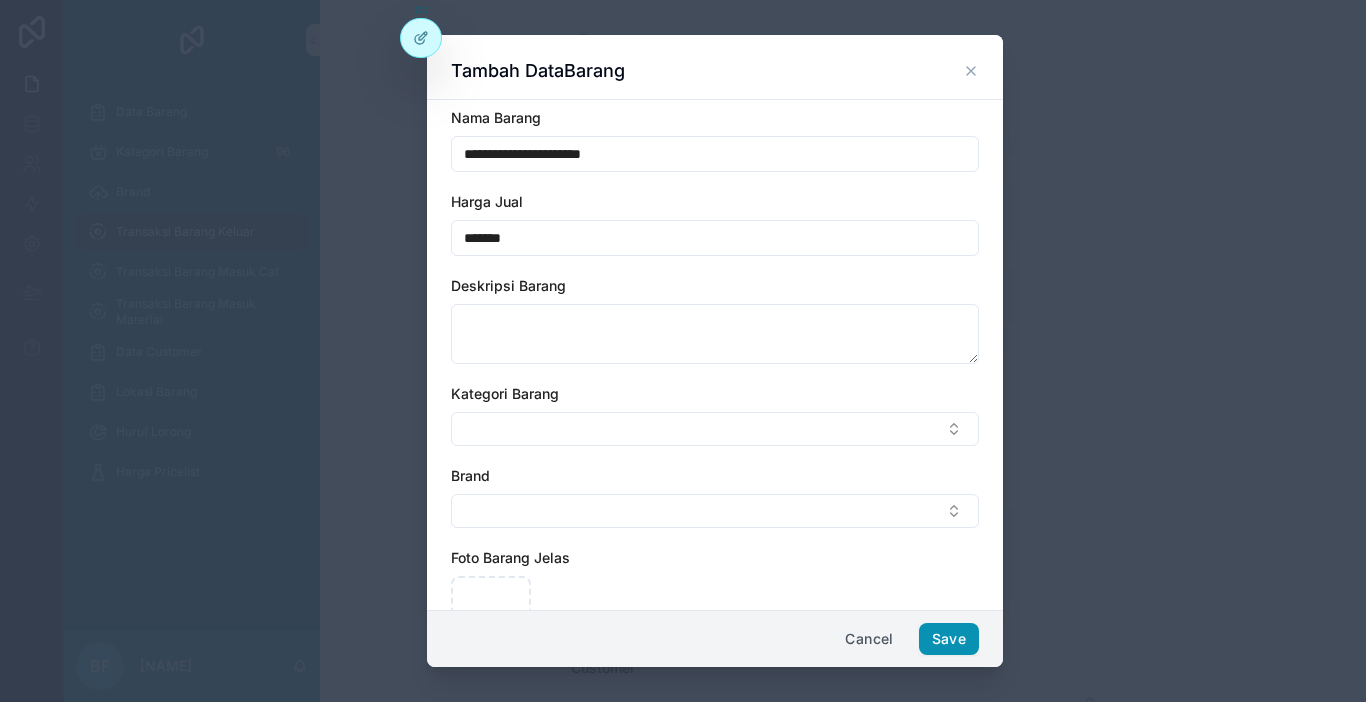 click on "Save" at bounding box center (949, 639) 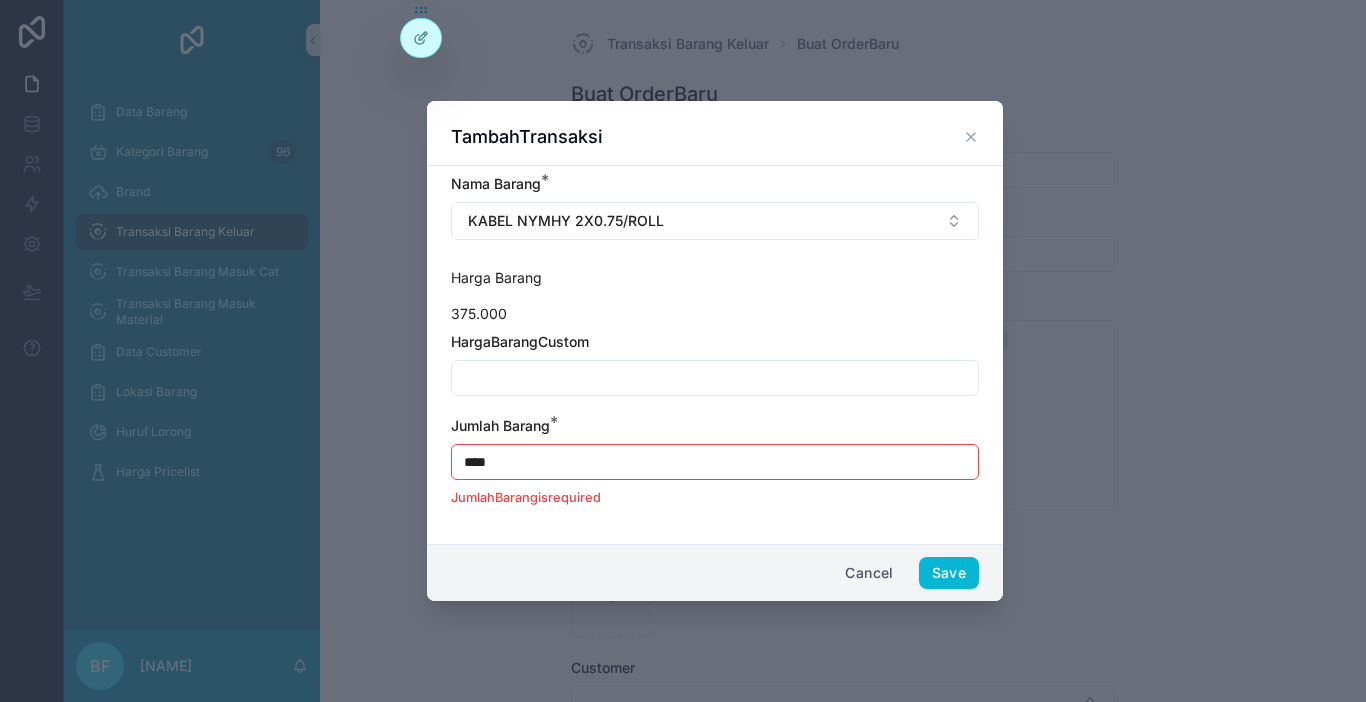 click on "****" at bounding box center (715, 462) 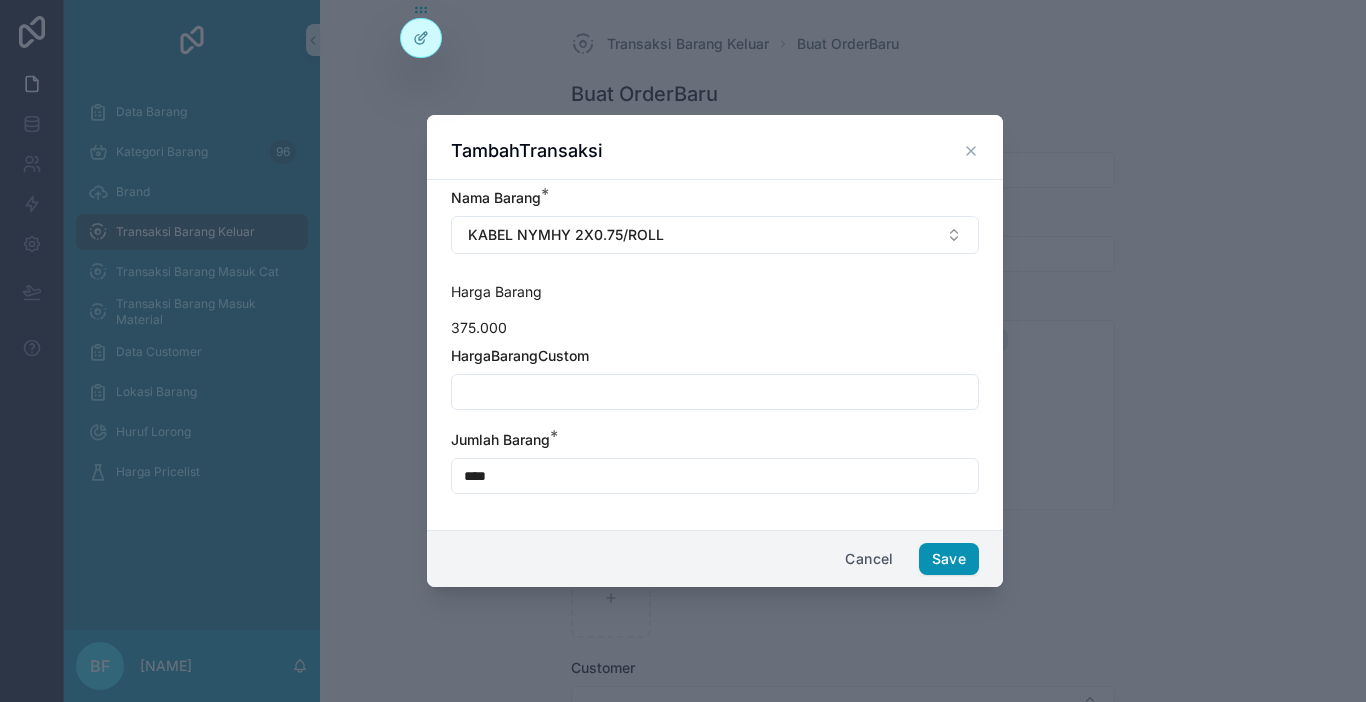 type on "****" 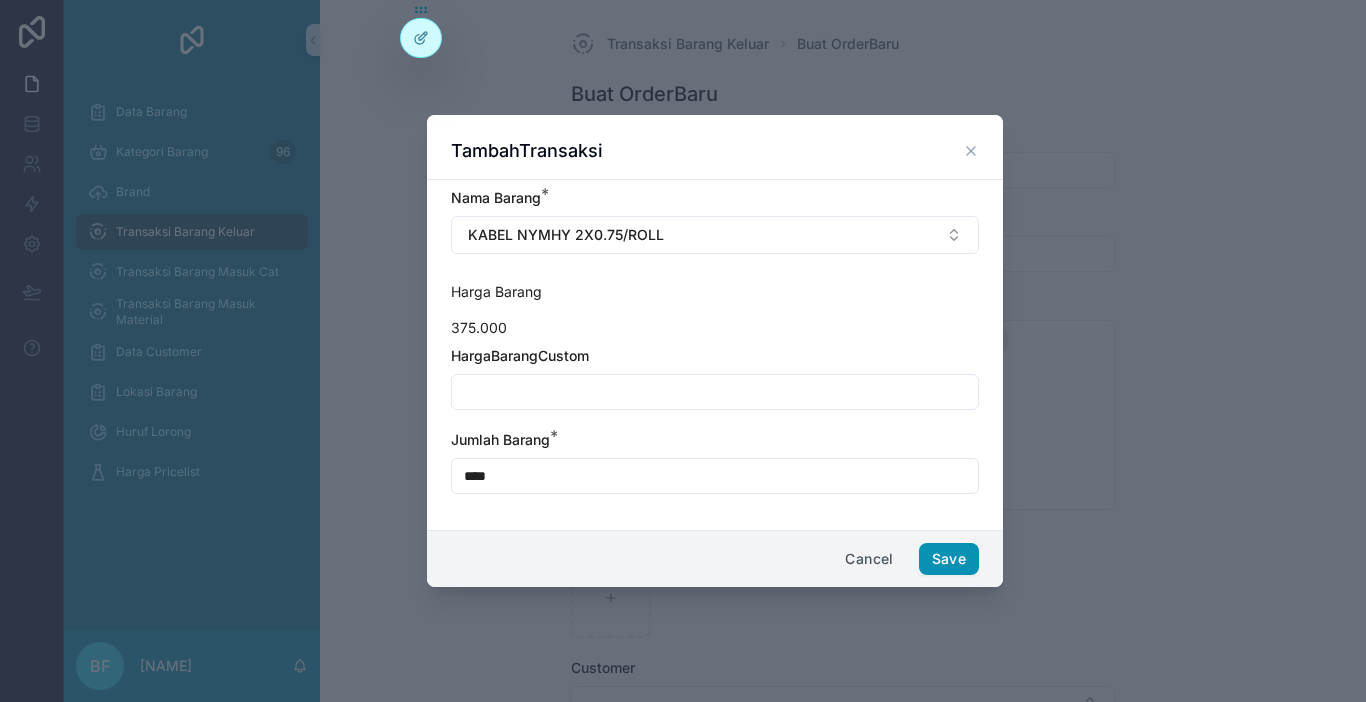 click on "Save" at bounding box center (949, 559) 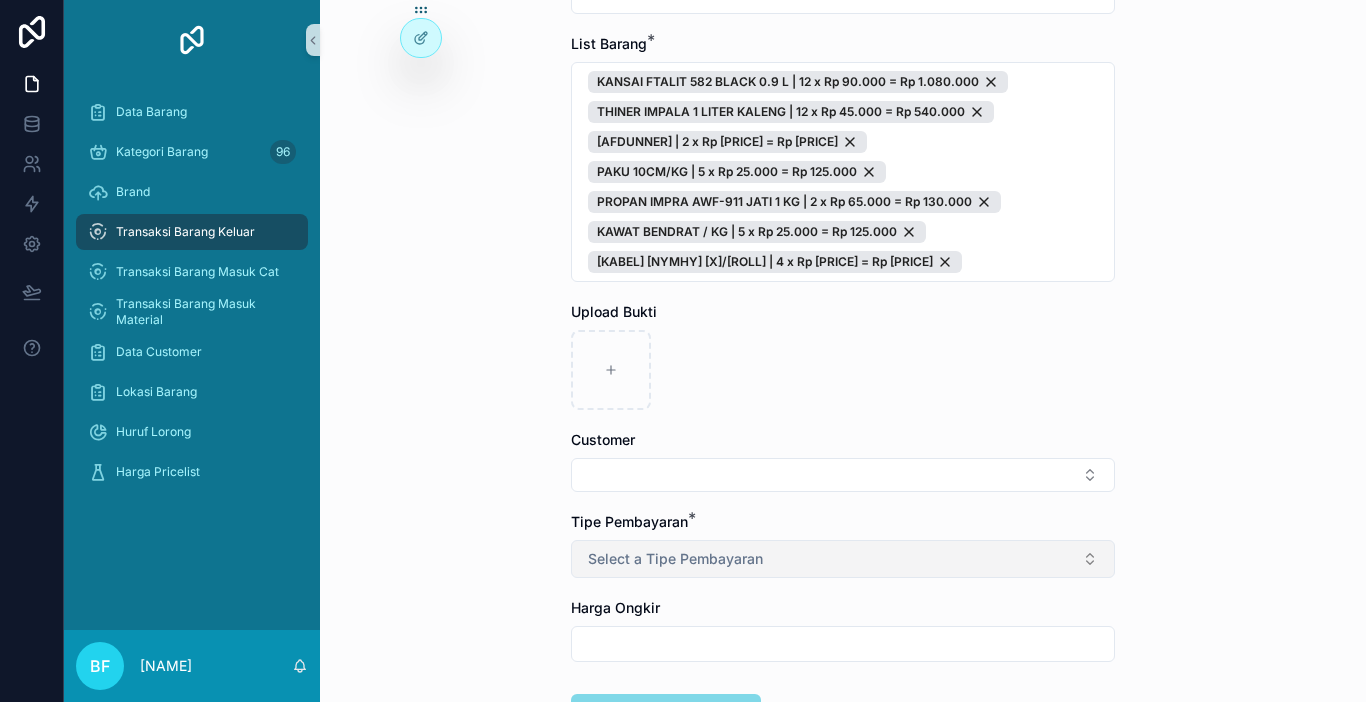 scroll, scrollTop: 300, scrollLeft: 0, axis: vertical 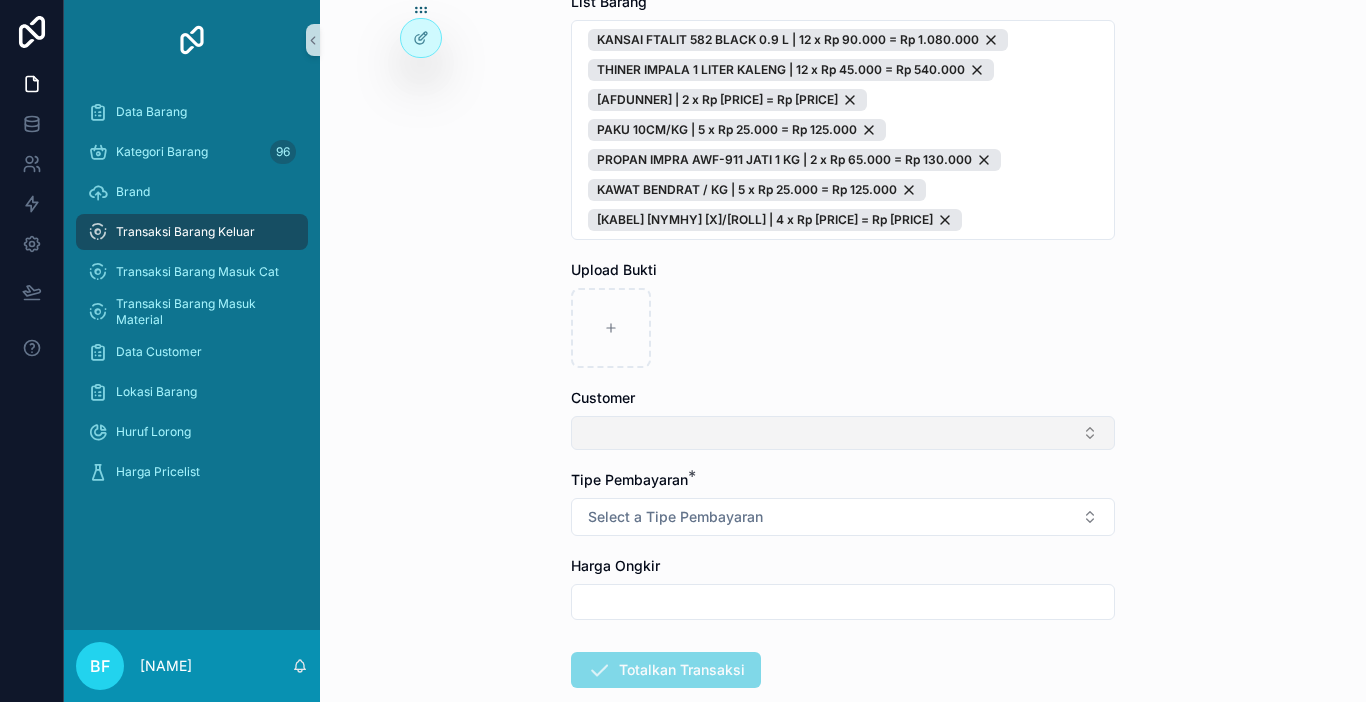 click at bounding box center [843, 433] 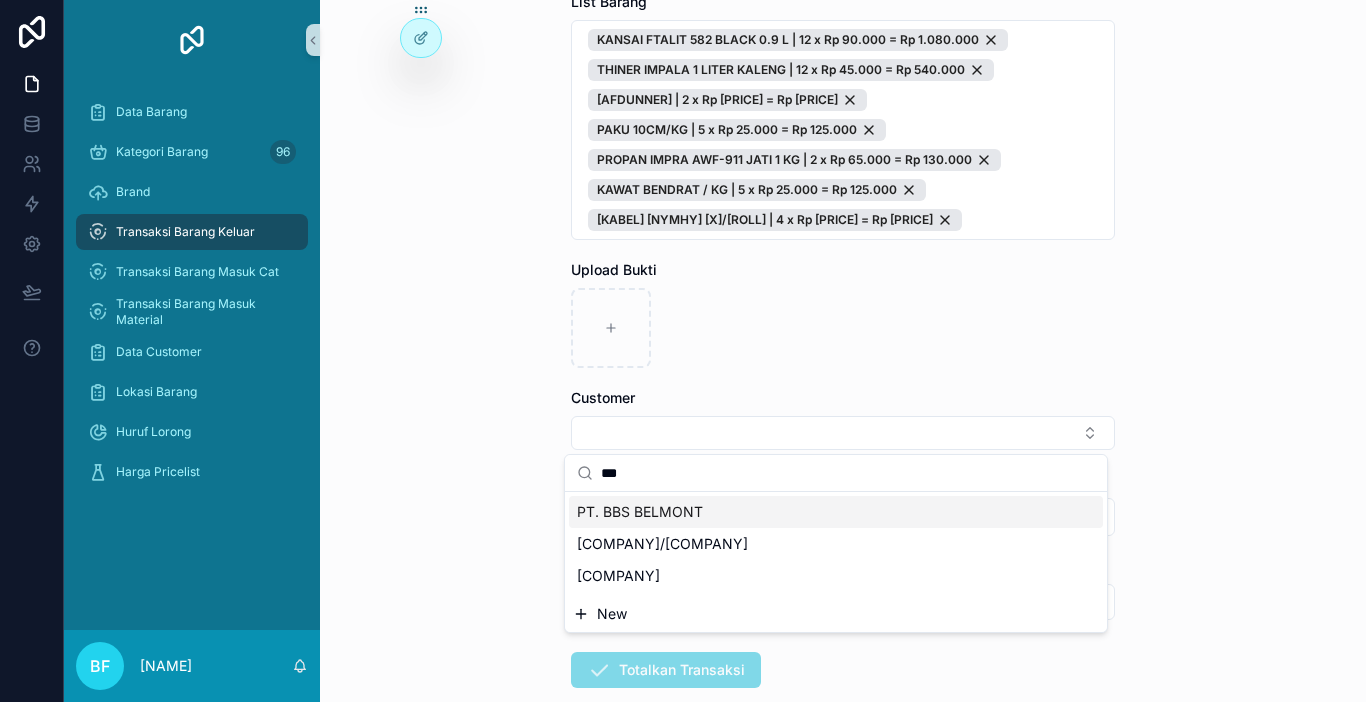 type on "***" 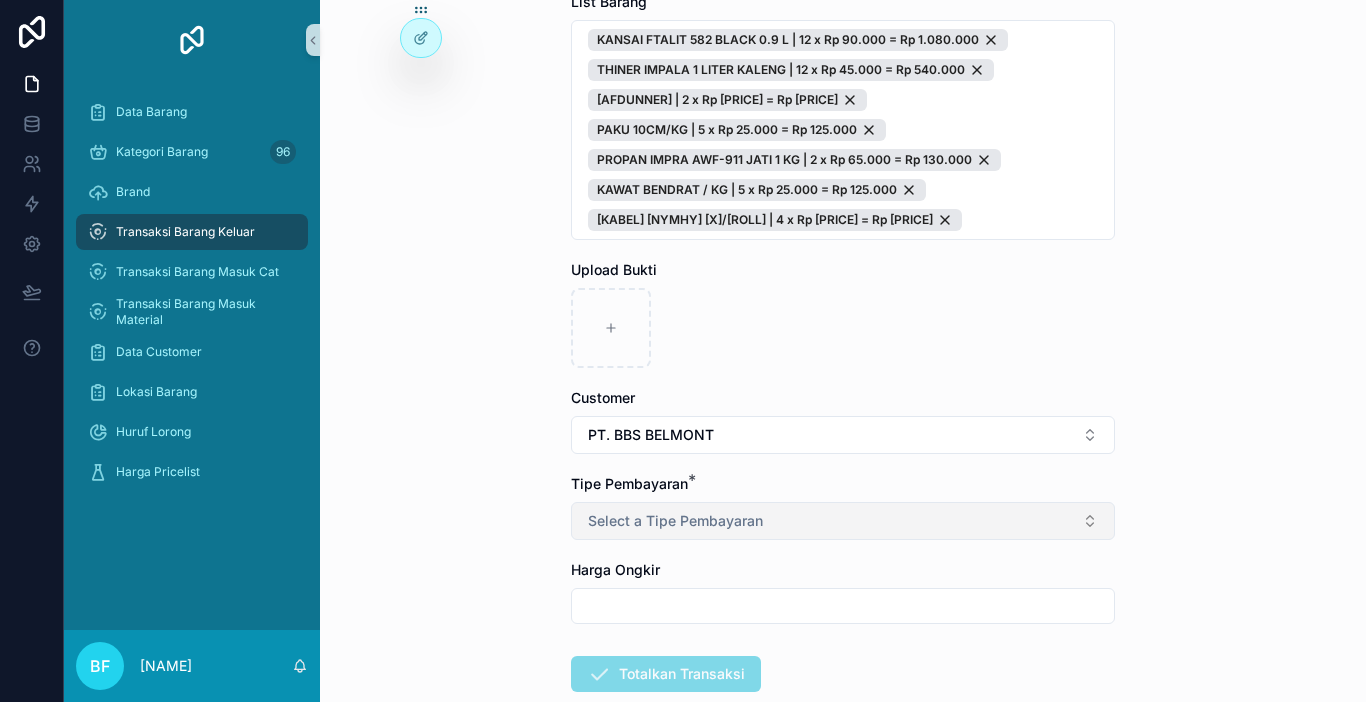 click on "Select a Tipe Pembayaran" at bounding box center [675, 521] 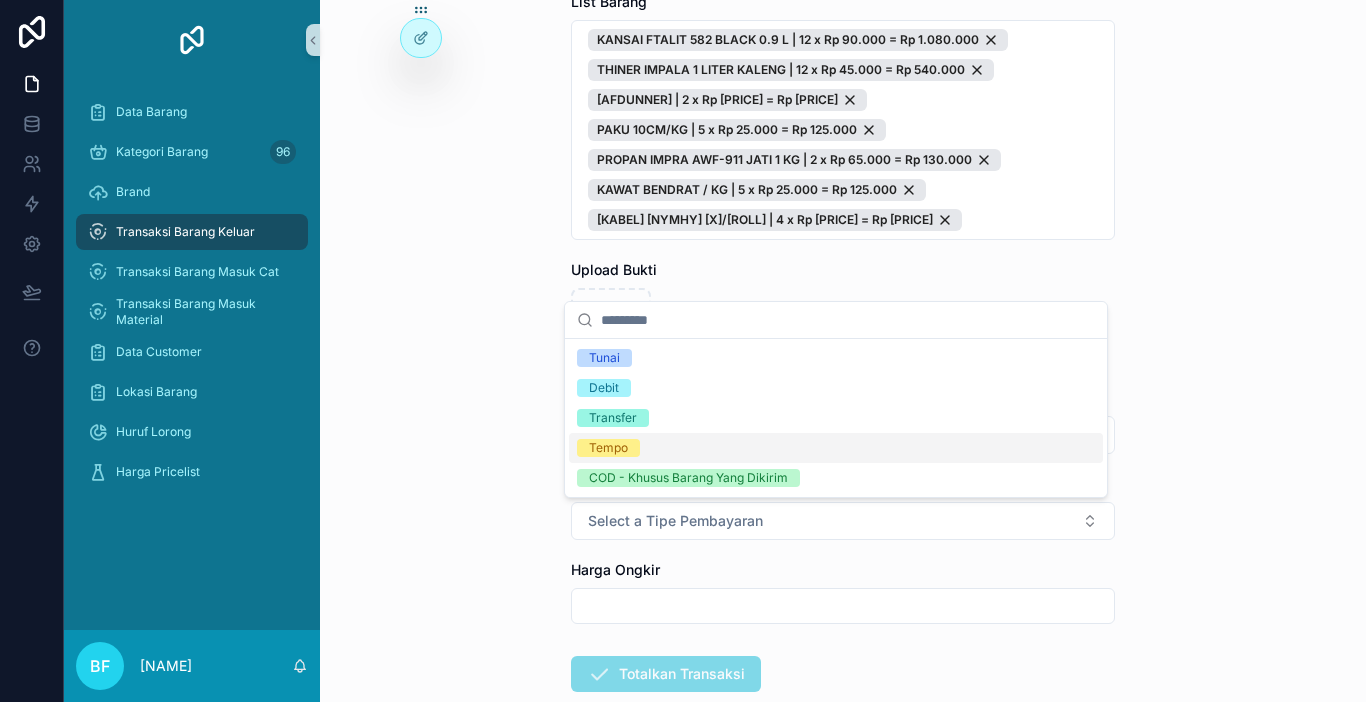click on "Tempo" at bounding box center [608, 448] 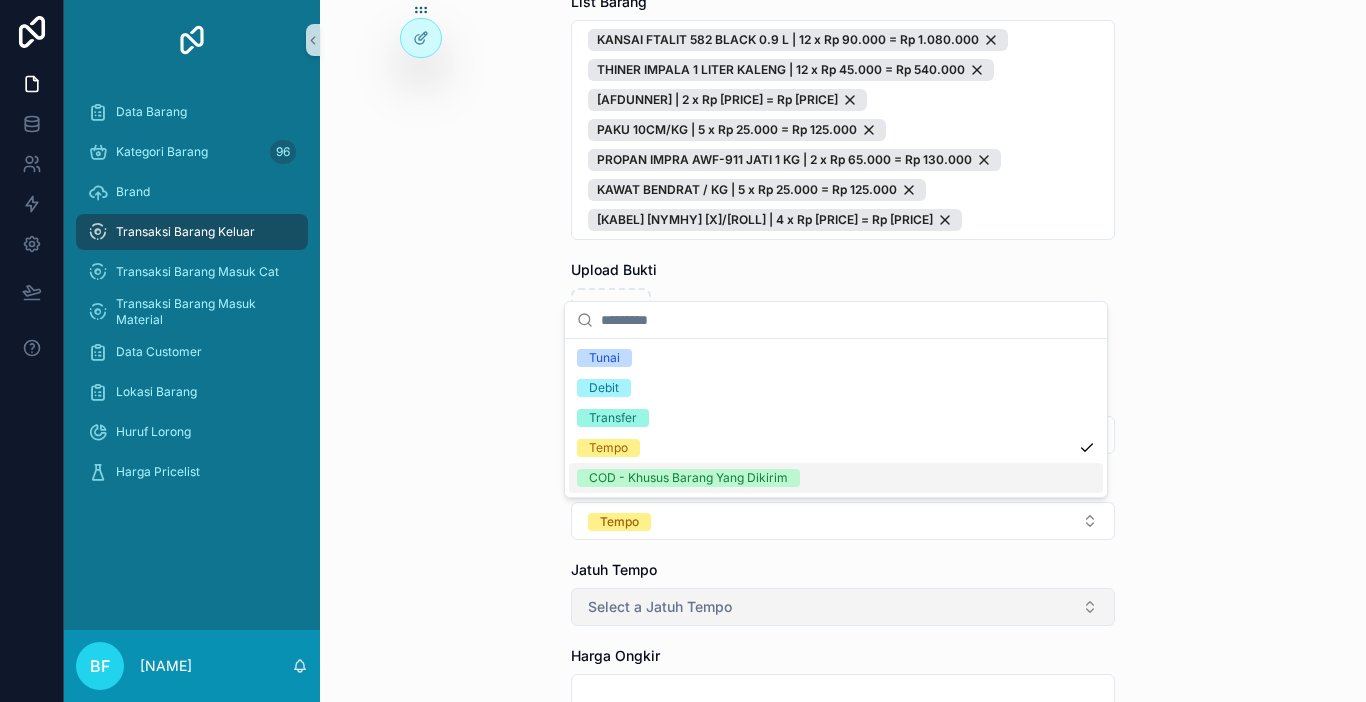 click on "Select a Jatuh Tempo" at bounding box center [660, 607] 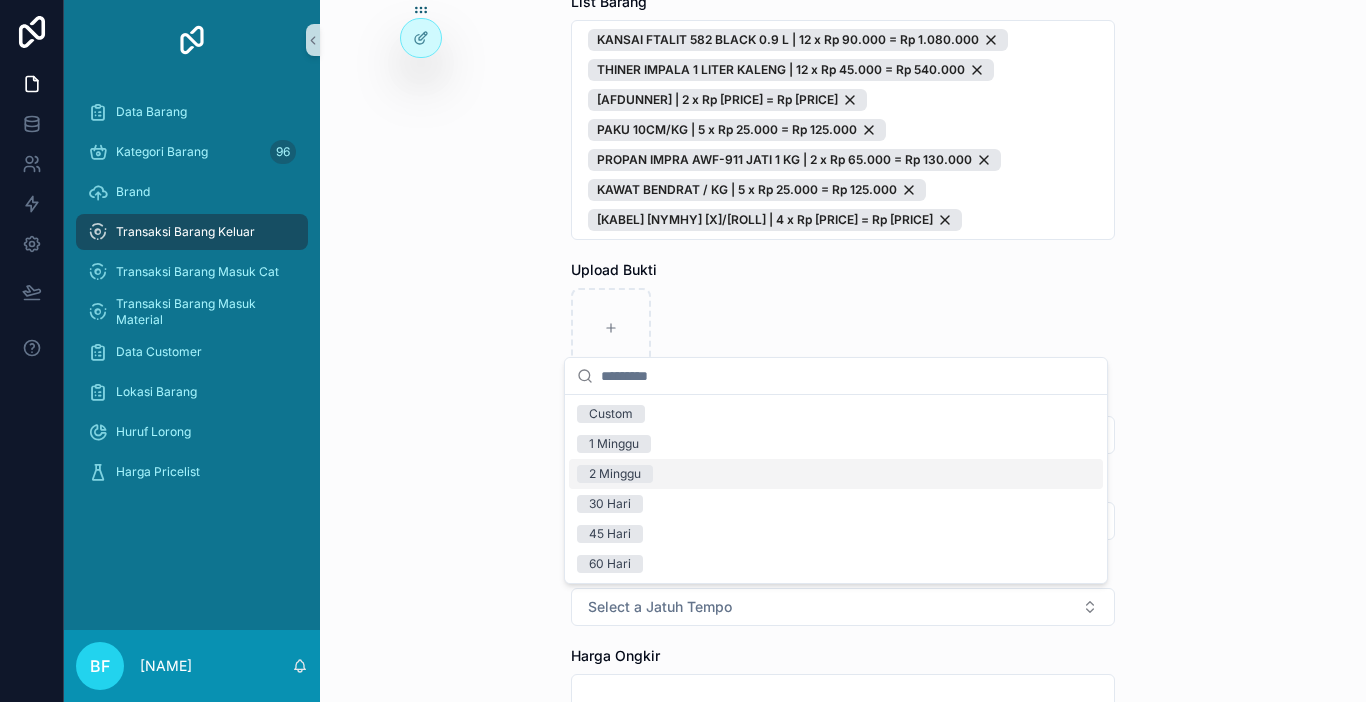 click on "2 Minggu" at bounding box center (615, 474) 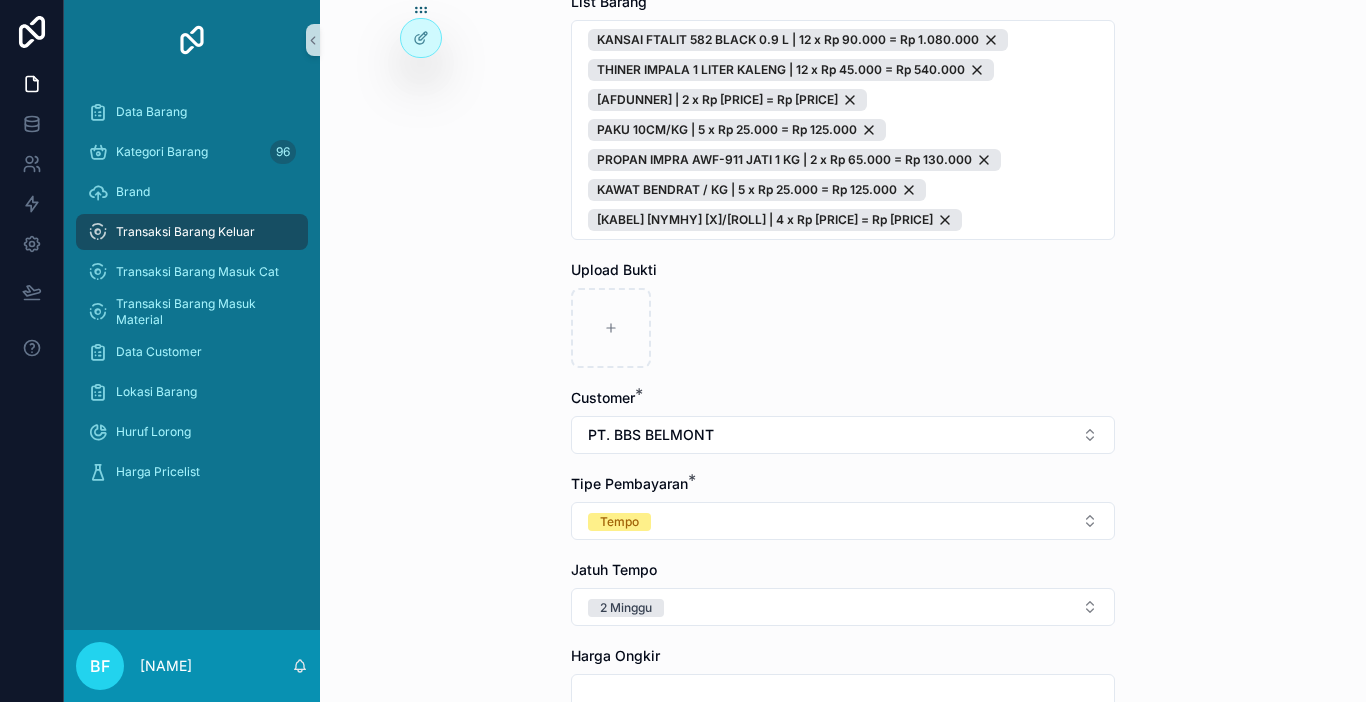 click on "Transaksi Barang Keluar Buat Order Baru Buat Order Baru Nomor PO Tanggal Transaksi * ******** List Barang * KANSAI FTALIT 582 BLACK 0.9 L | 12 x Rp 90.000 = Rp 1.080.000 THINER IMPALA 1 LITER  KALENG | 12 x Rp 45.000 = Rp 540.000 AFDUNNER | 2 x Rp 20.000 = Rp 40.000 PAKU 10CM/KG | 5 x Rp 25.000 = Rp 125.000 PROPAN IMPRA AWF-911 JATI 1 KG | 2 x Rp 65.000 = Rp 130.000 KAWAT BENDRAT / KG | 5 x Rp 25.000 = Rp 125.000 KABEL NYMHY 2X0.75/ROLL | 4 x Rp 375.000 = Rp 1.500.000 Upload Bukti Customer * PT. BBS BELMONT Tipe Pembayaran * Tempo Jatuh Tempo 2 Minggu Harga Ongkir Totalkan Transaksi" at bounding box center (843, 351) 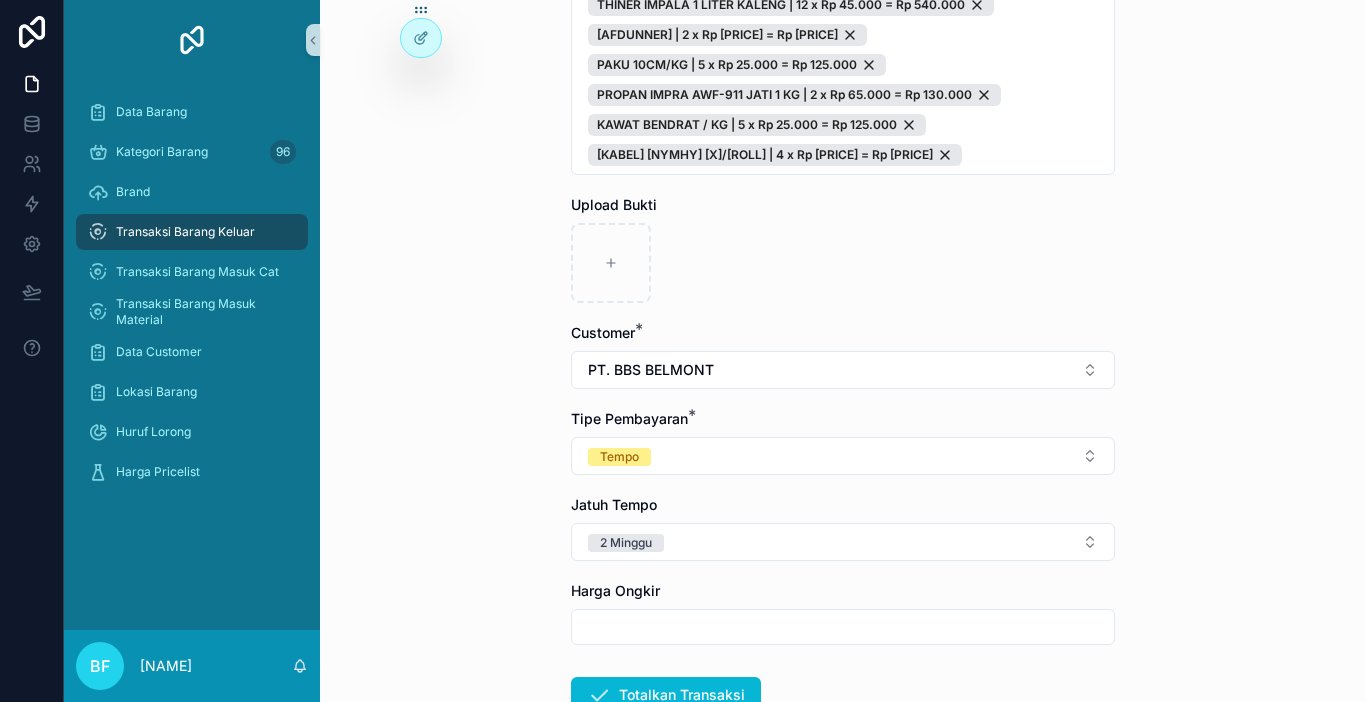 scroll, scrollTop: 400, scrollLeft: 0, axis: vertical 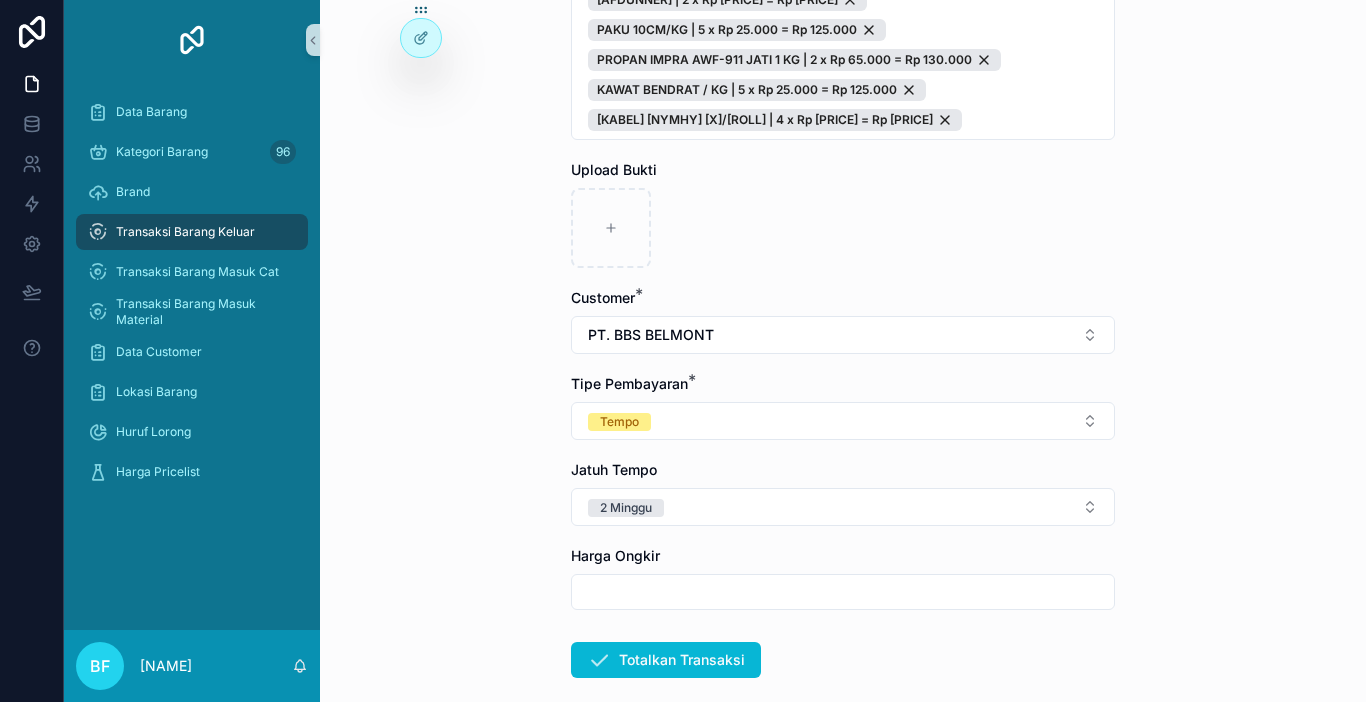 click at bounding box center (843, 592) 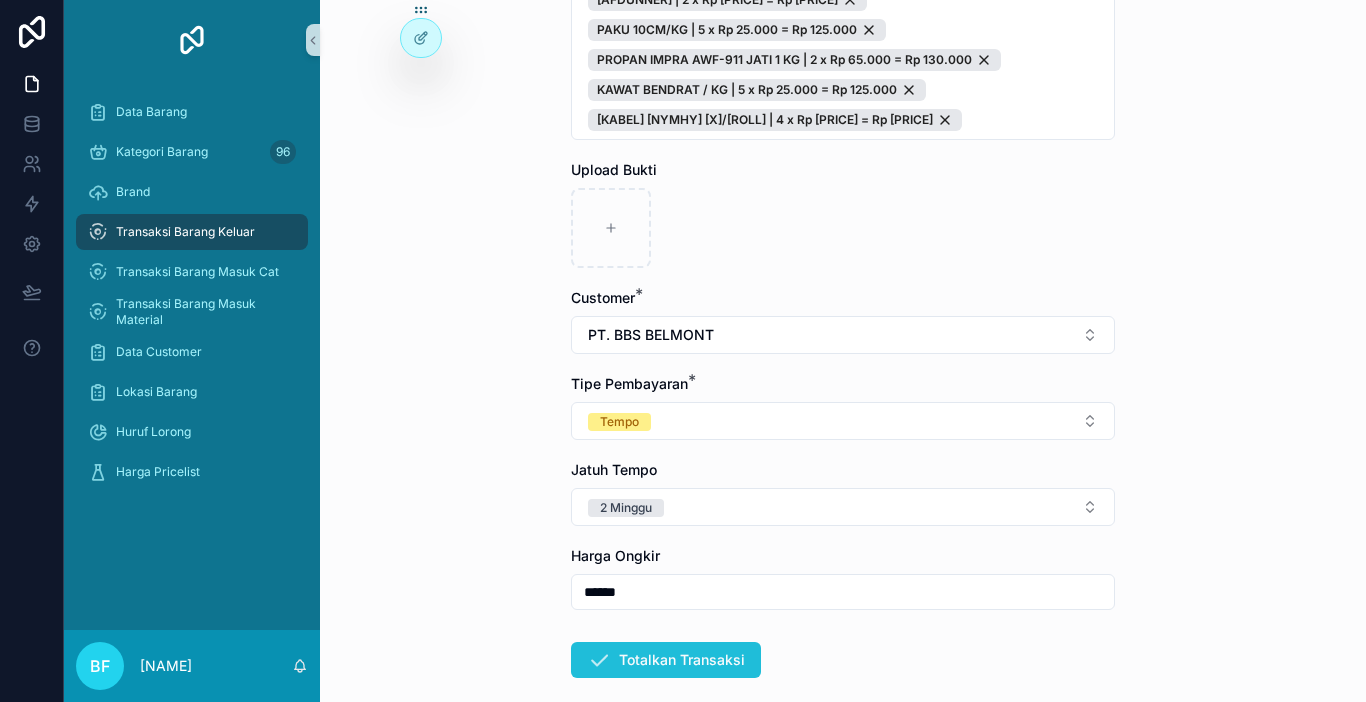 type on "******" 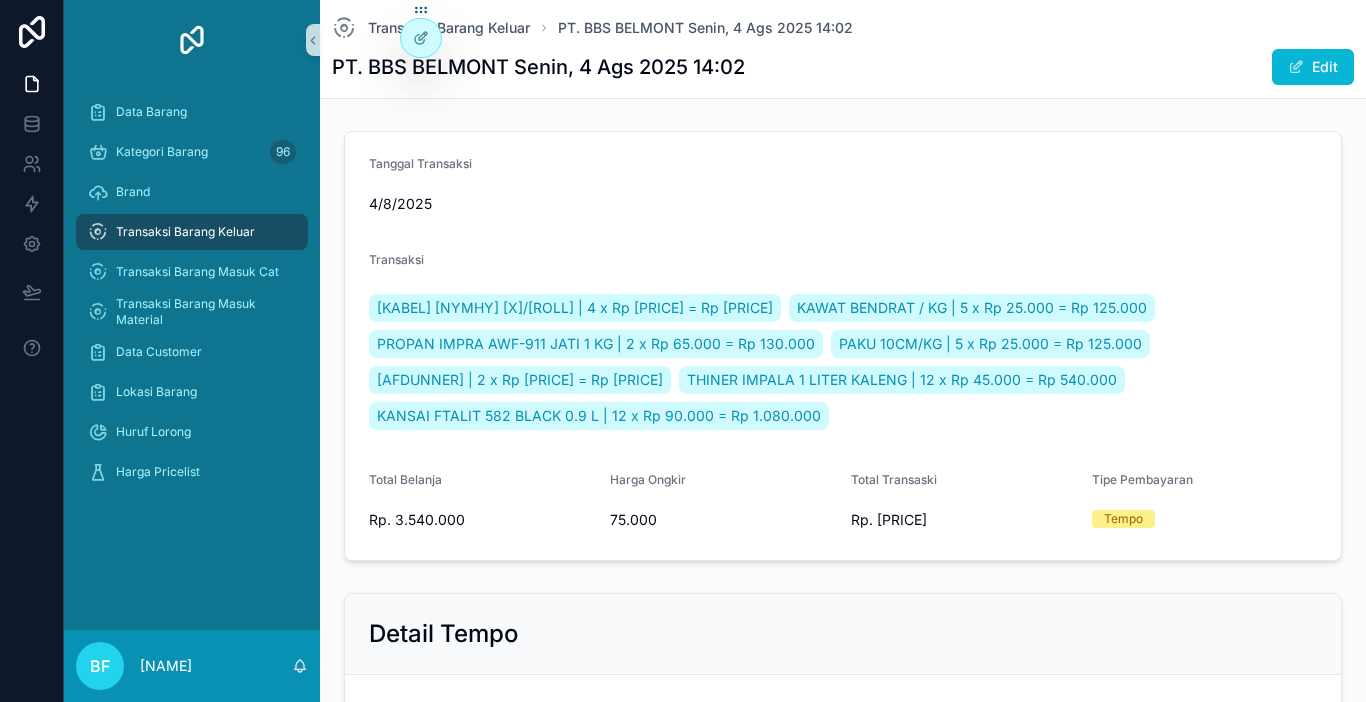 scroll, scrollTop: 100, scrollLeft: 0, axis: vertical 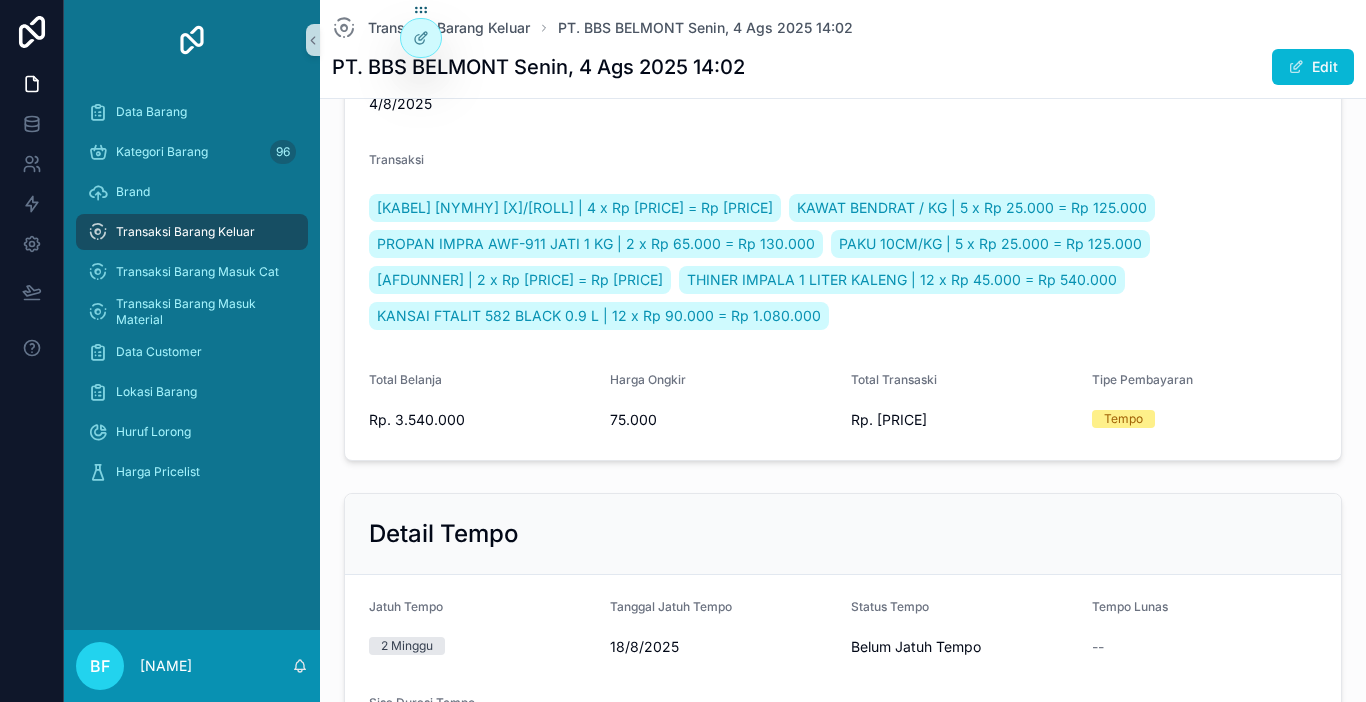 click on "Transaksi Barang Keluar" at bounding box center (192, 232) 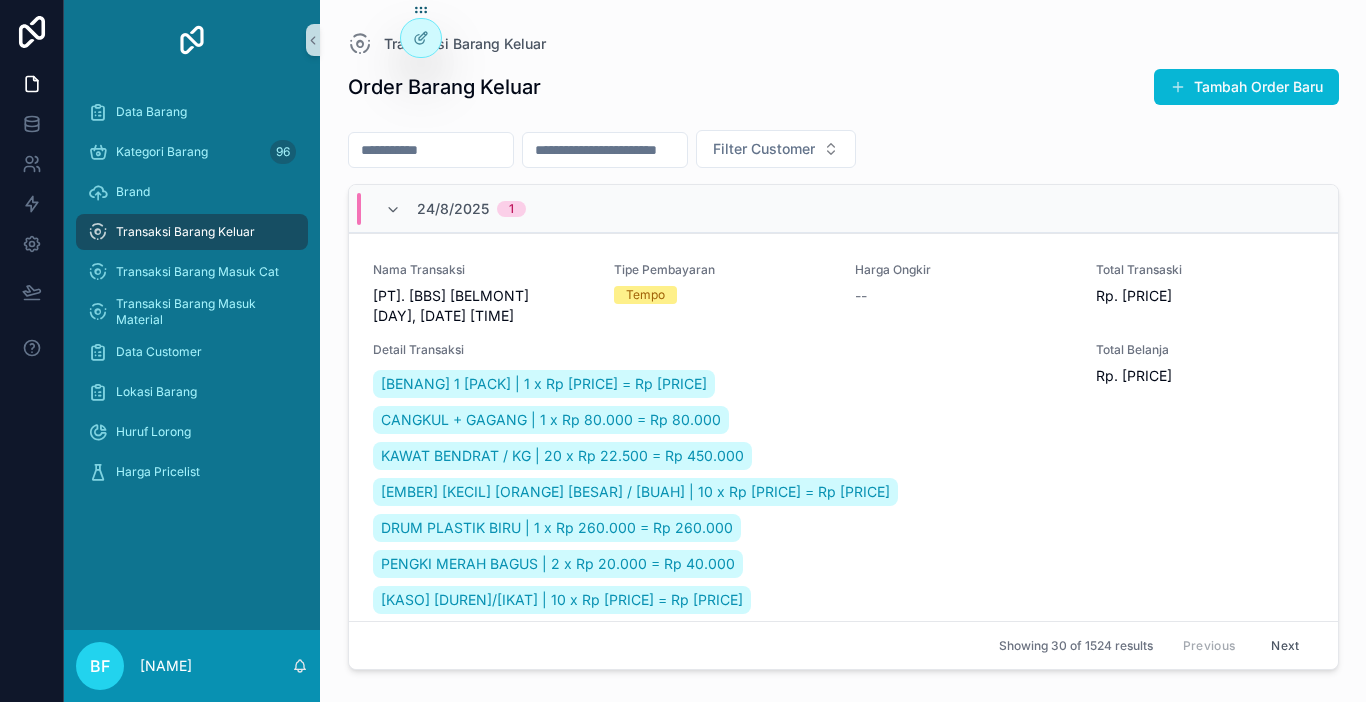 scroll, scrollTop: 0, scrollLeft: 0, axis: both 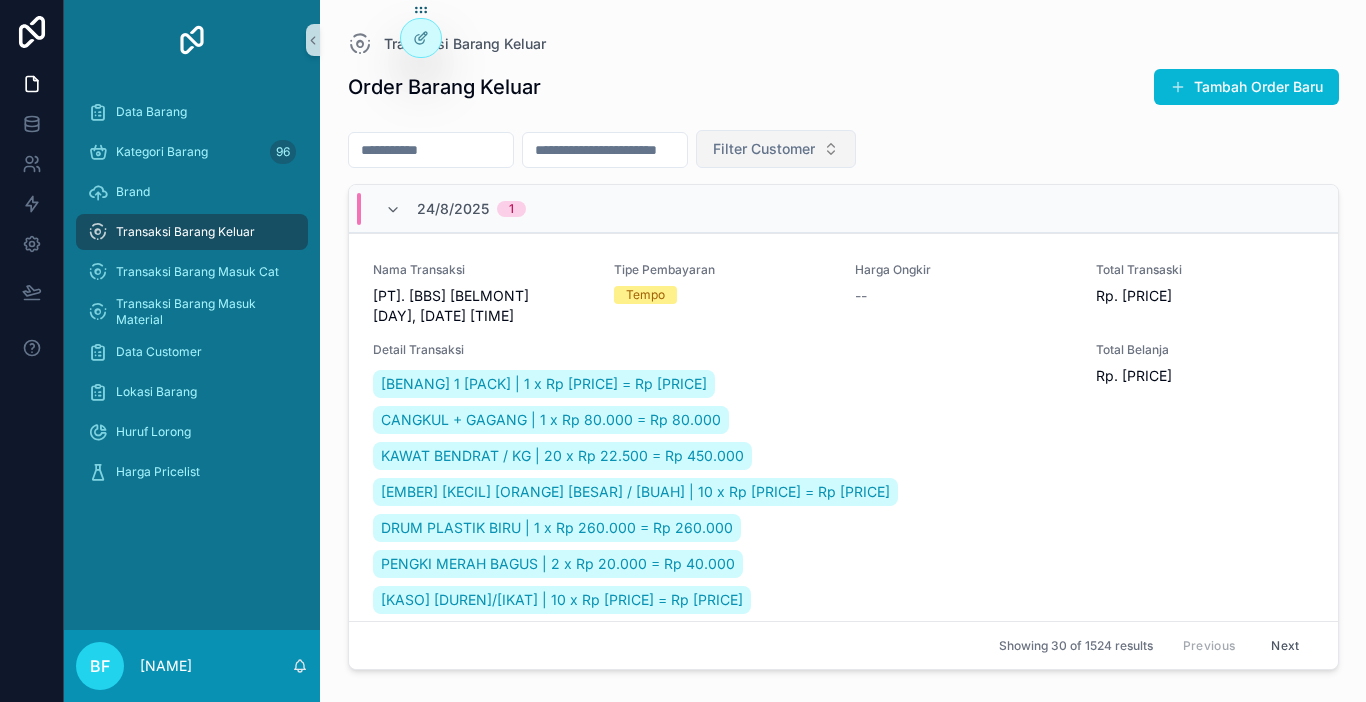 click on "Filter Customer" at bounding box center [764, 149] 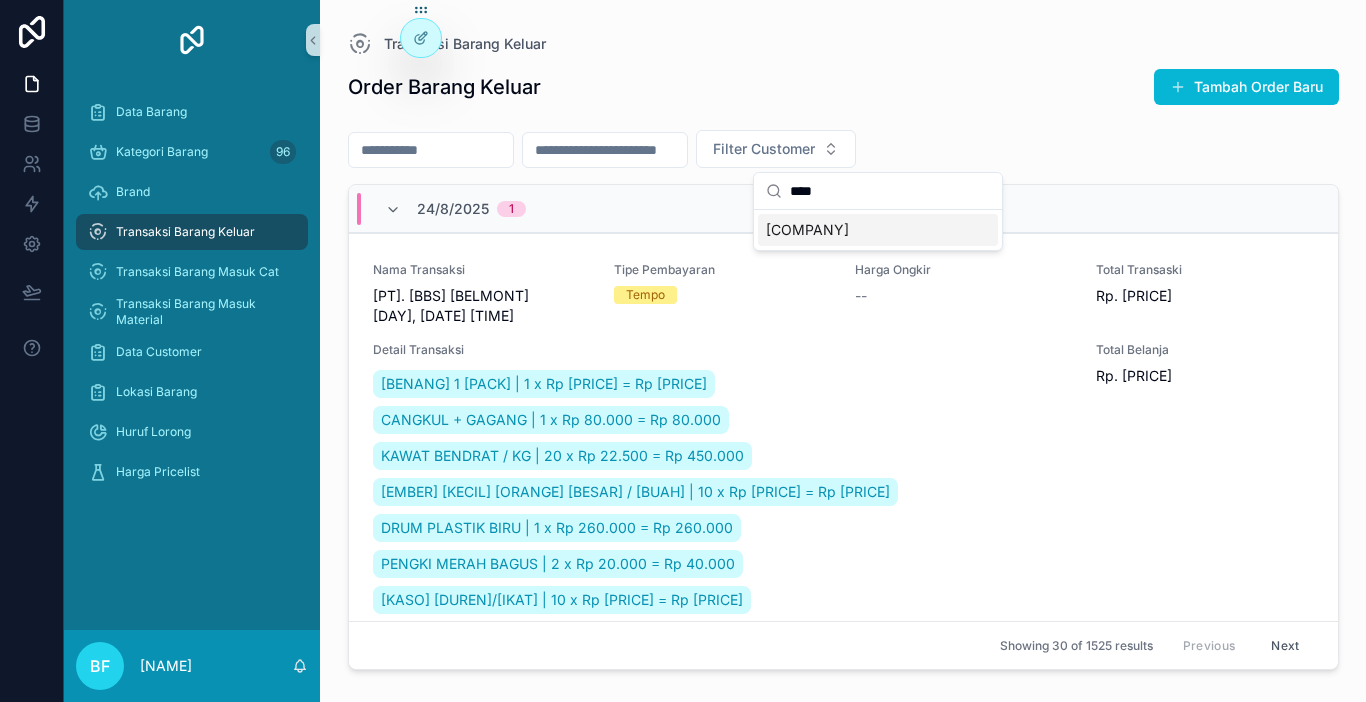 type on "****" 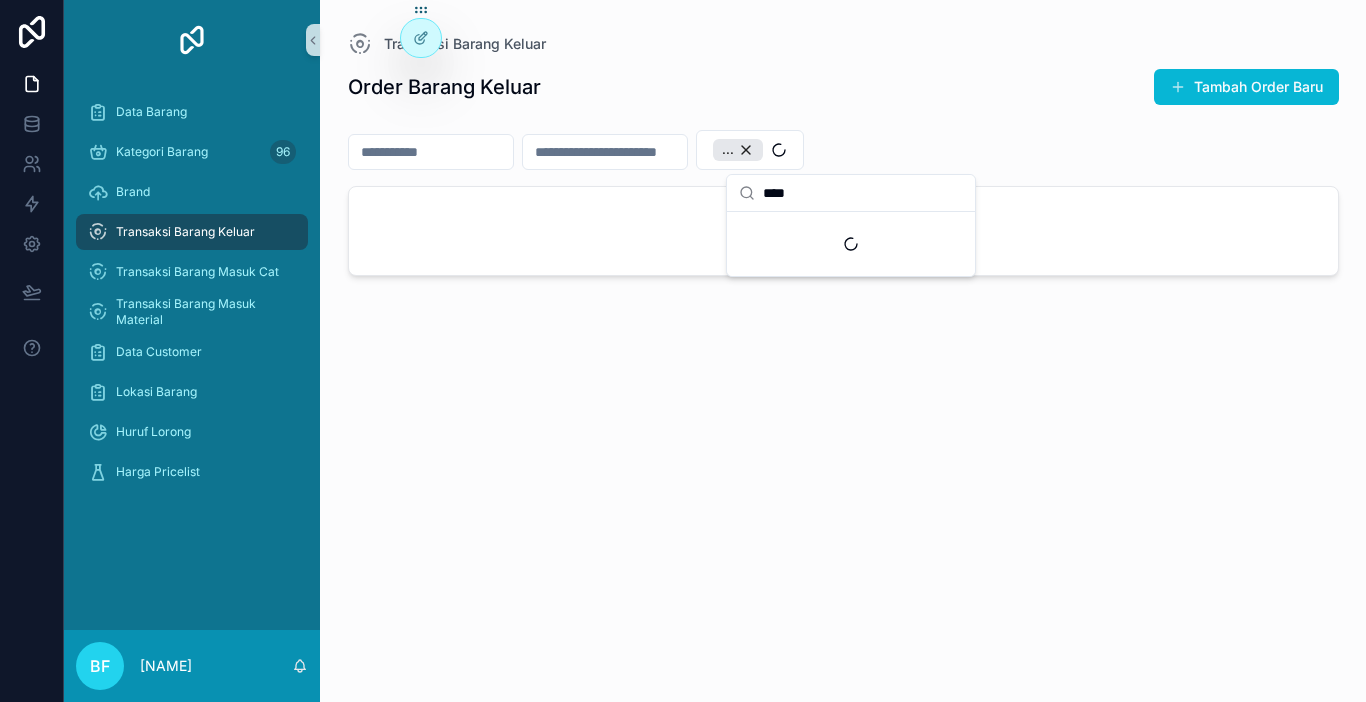 click at bounding box center [431, 152] 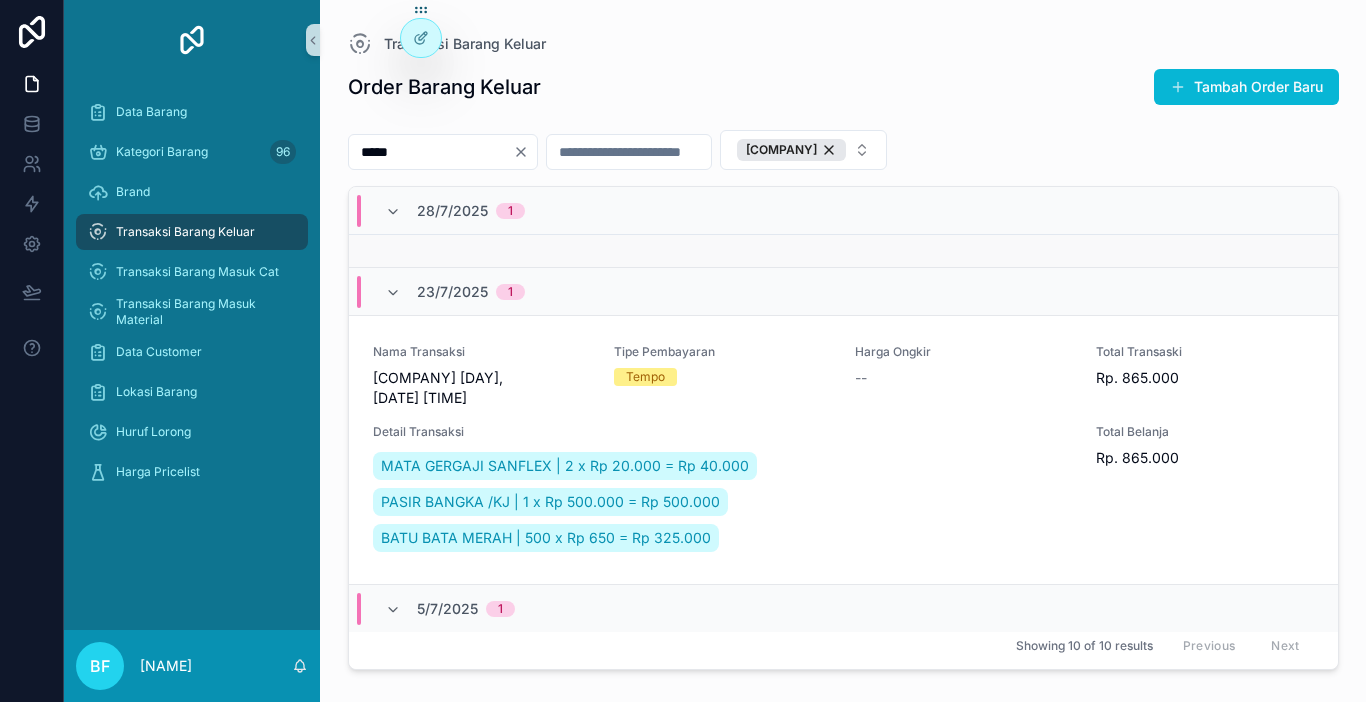 scroll, scrollTop: 200, scrollLeft: 0, axis: vertical 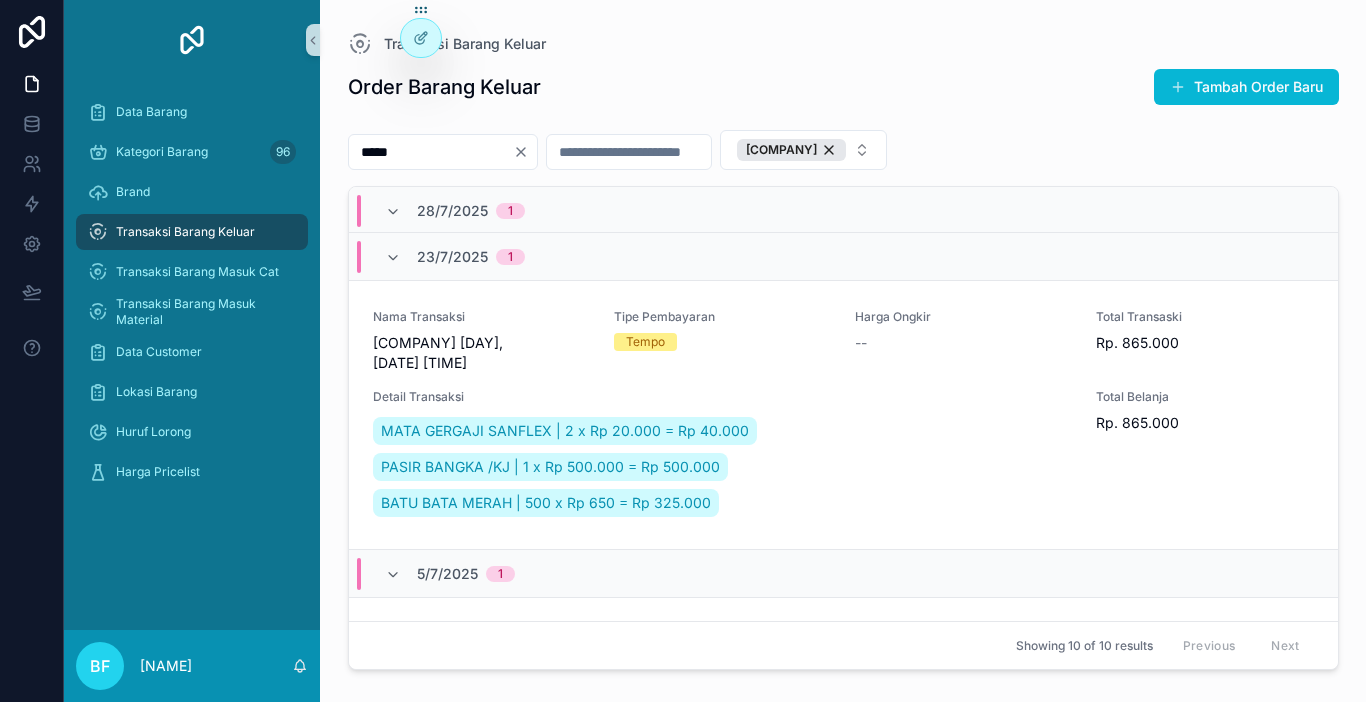 type on "*****" 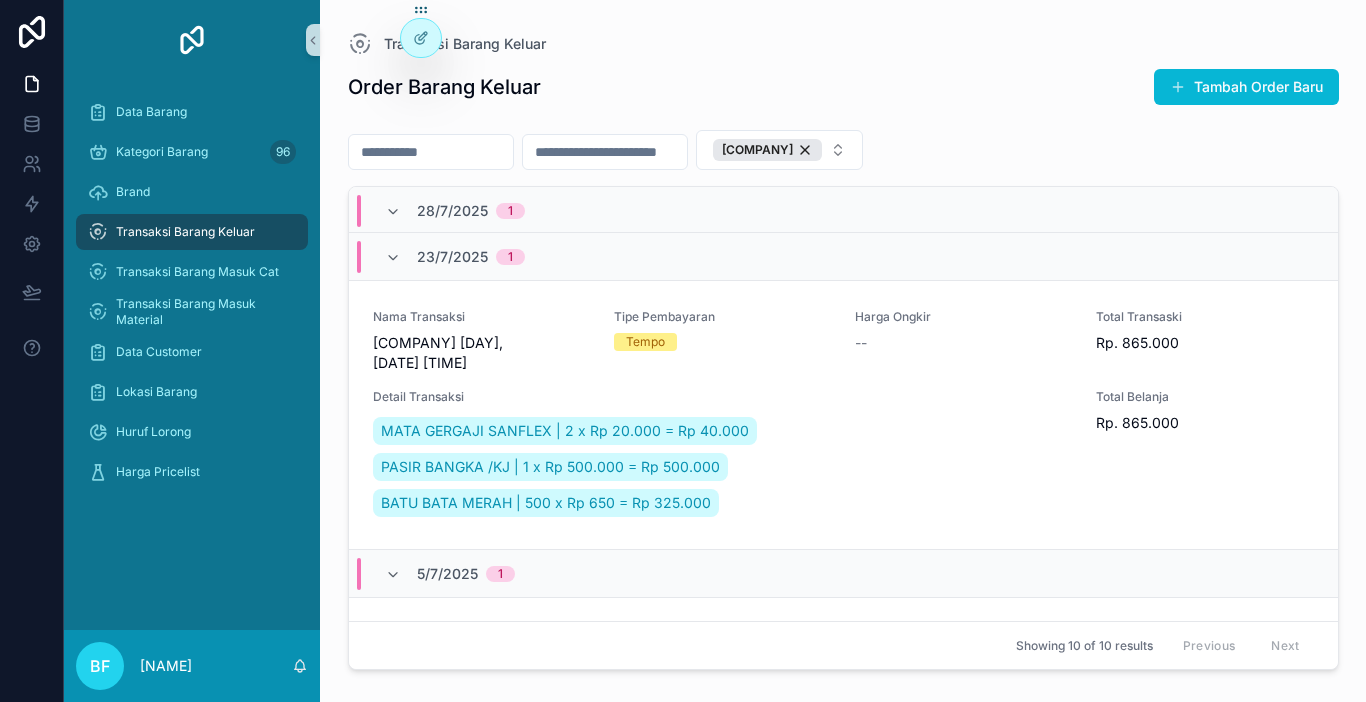 click at bounding box center [431, 152] 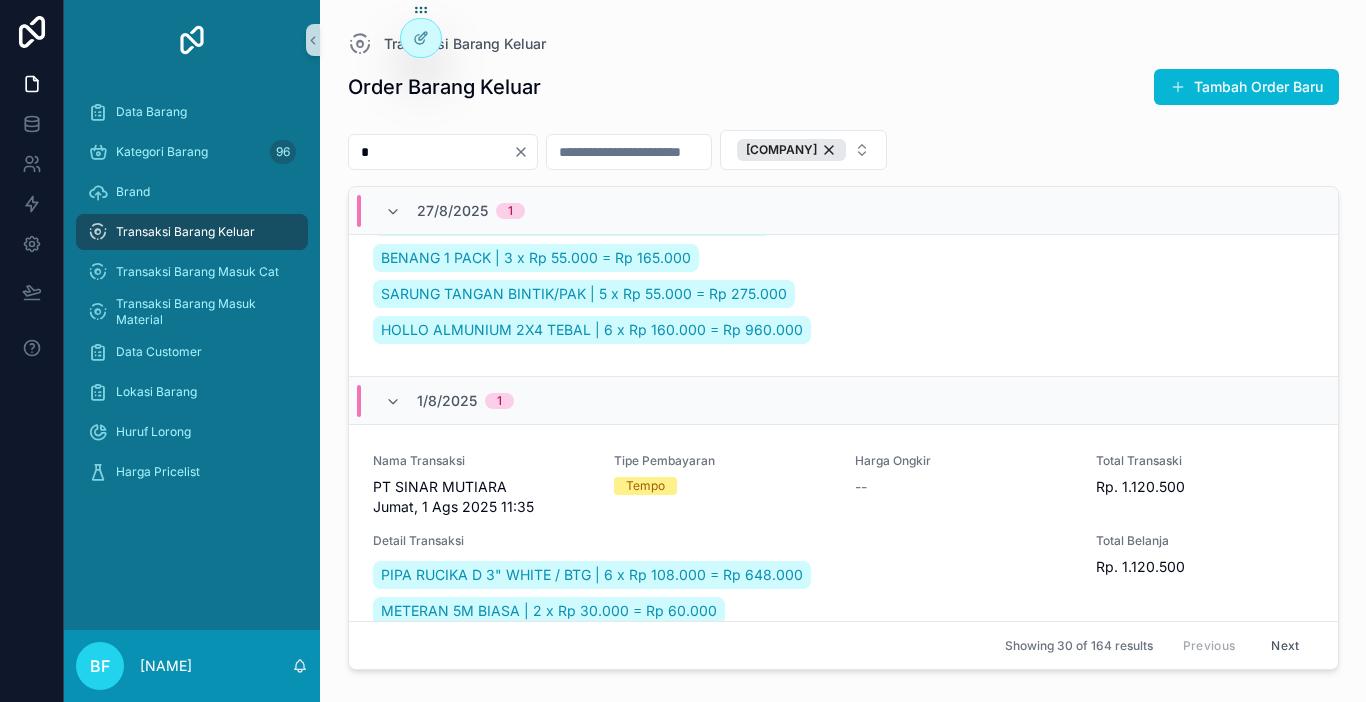 scroll, scrollTop: 344, scrollLeft: 0, axis: vertical 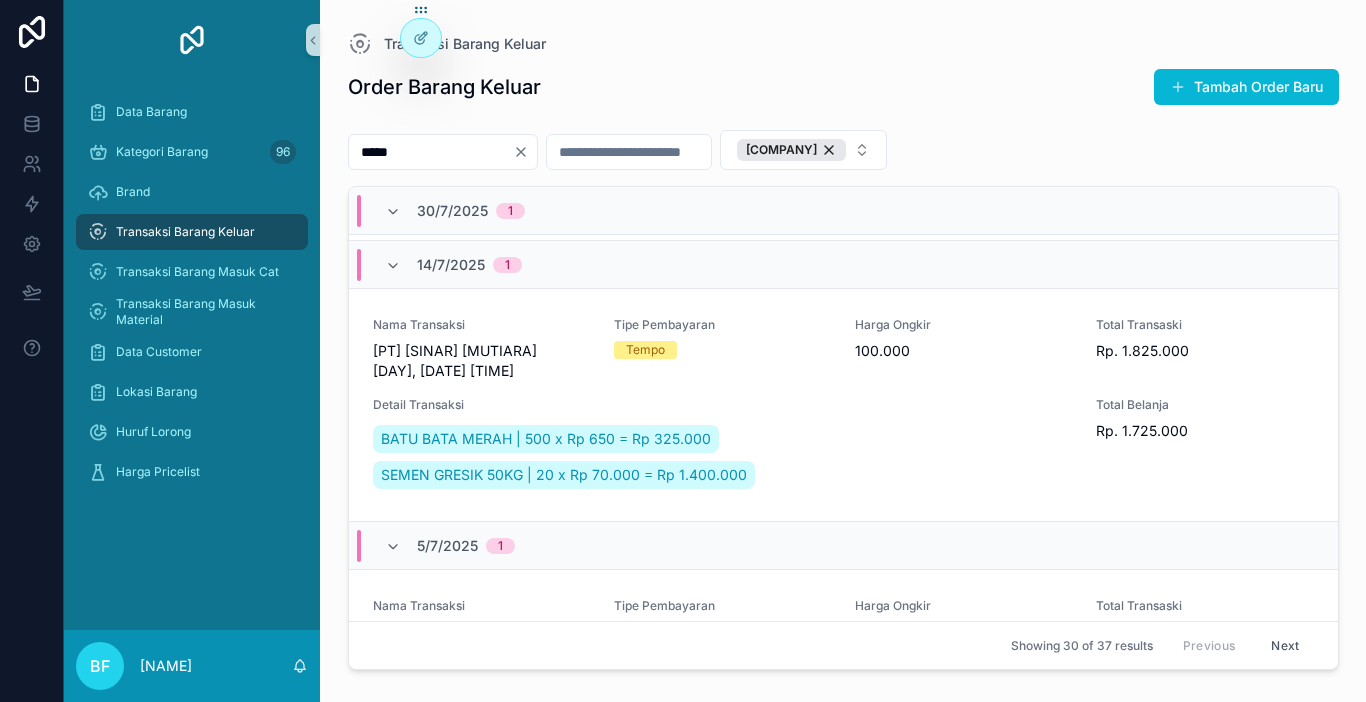 type on "*****" 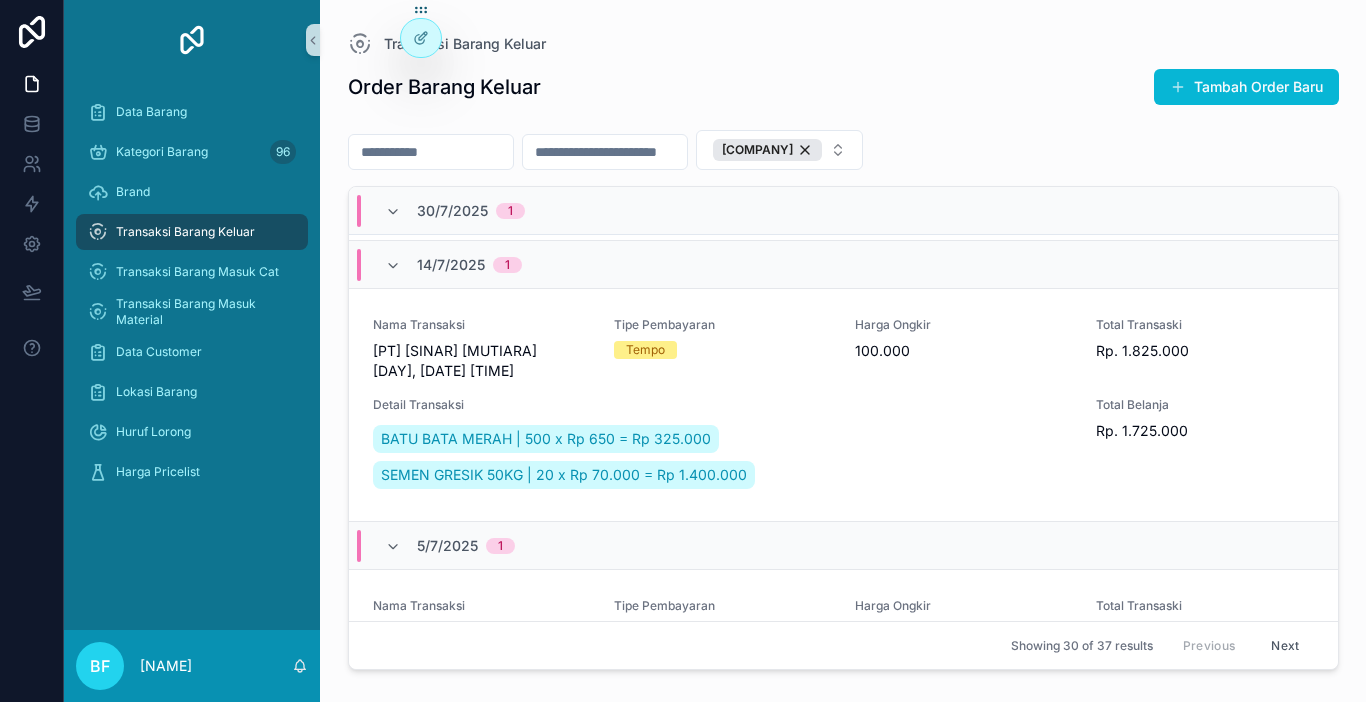 click at bounding box center (431, 152) 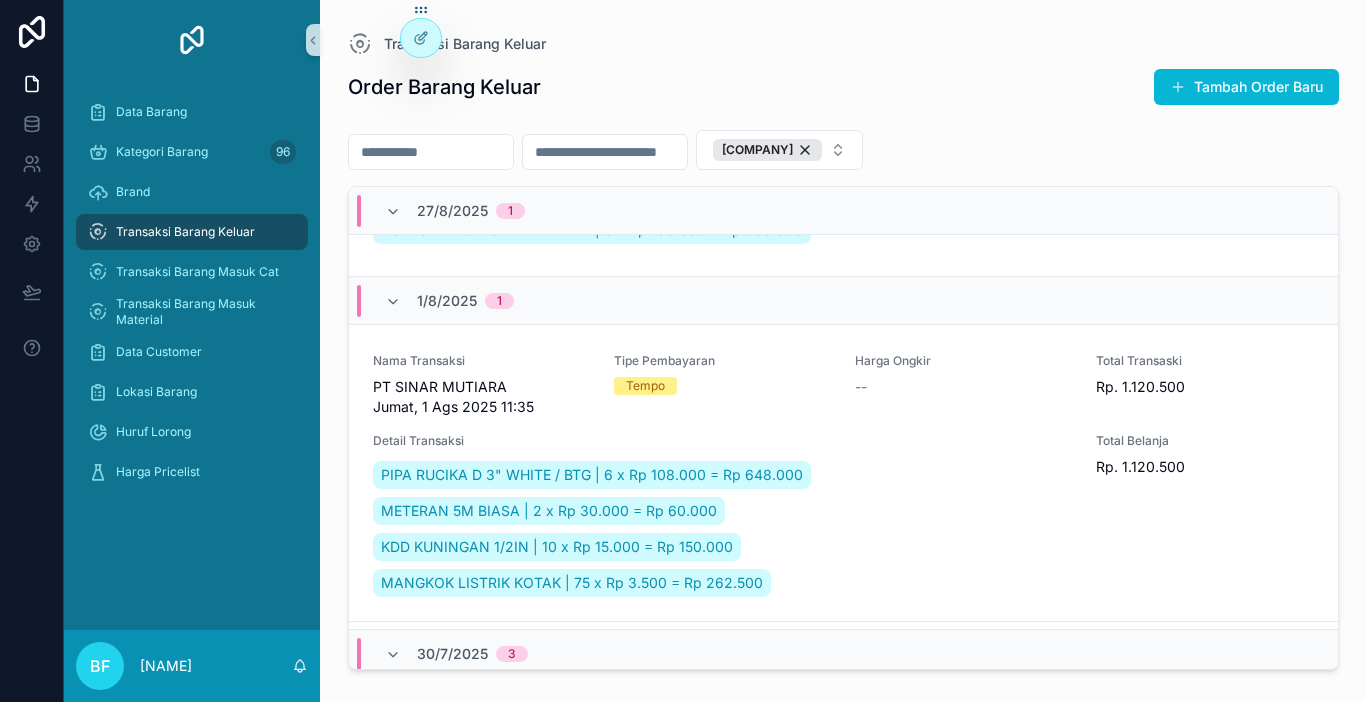 scroll, scrollTop: 336, scrollLeft: 0, axis: vertical 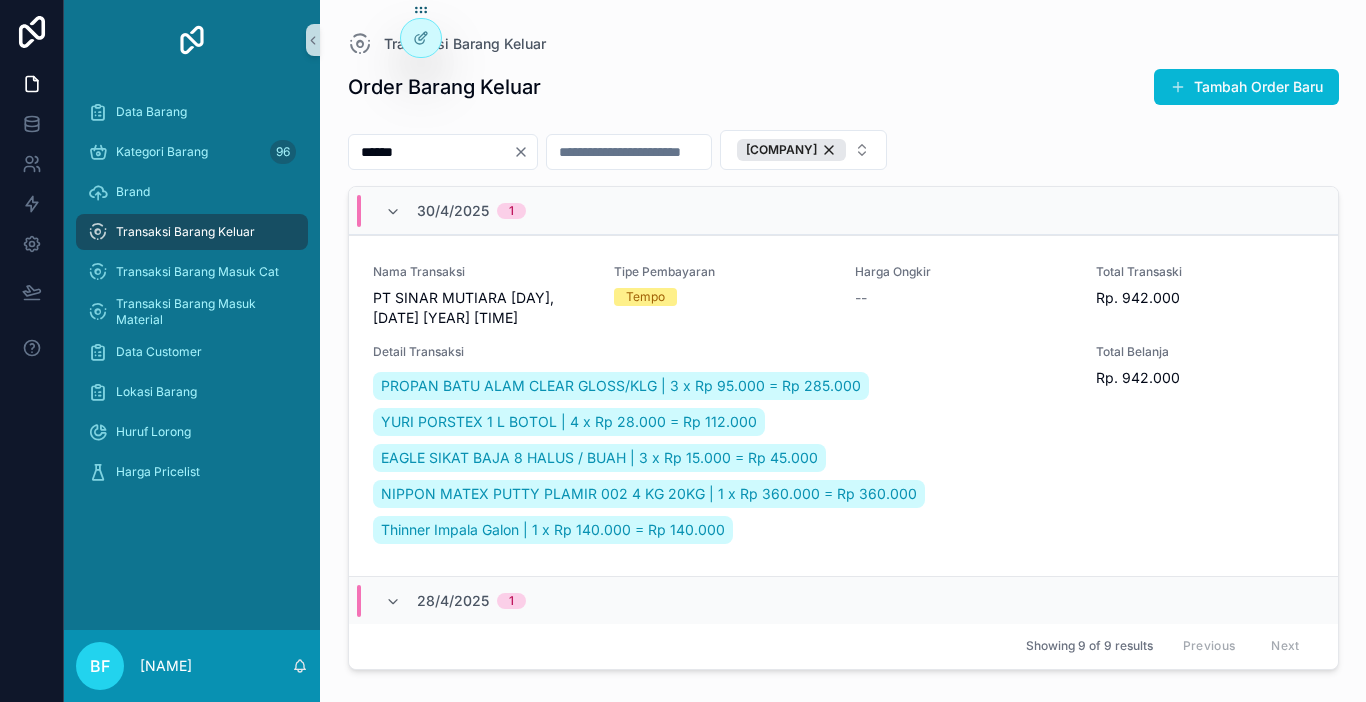 type on "******" 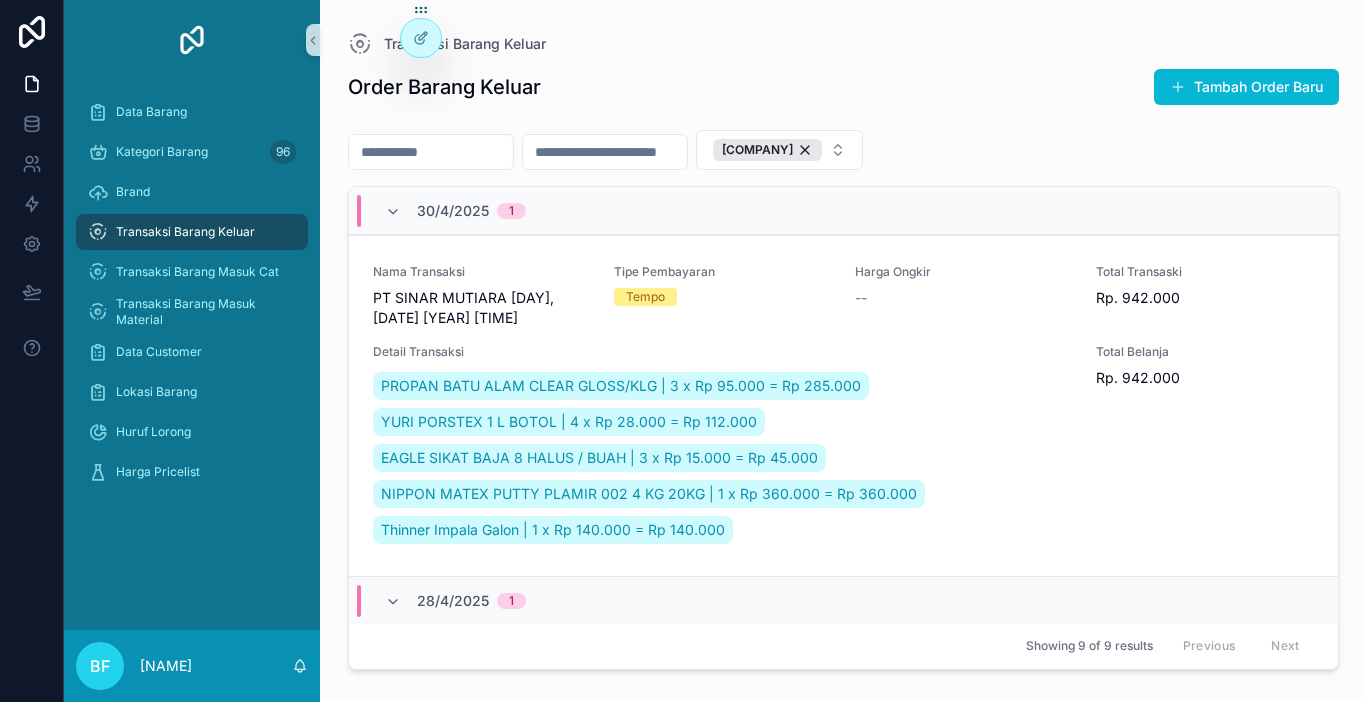 click at bounding box center (431, 152) 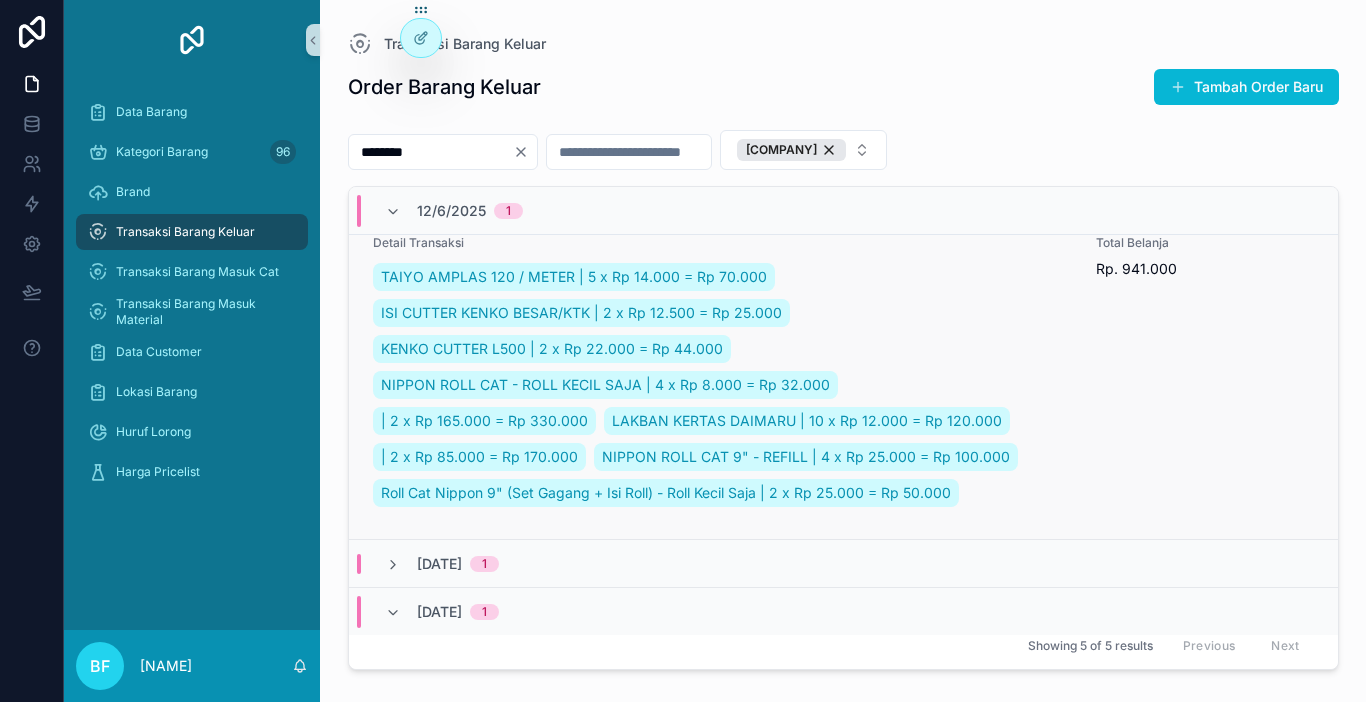scroll, scrollTop: 0, scrollLeft: 0, axis: both 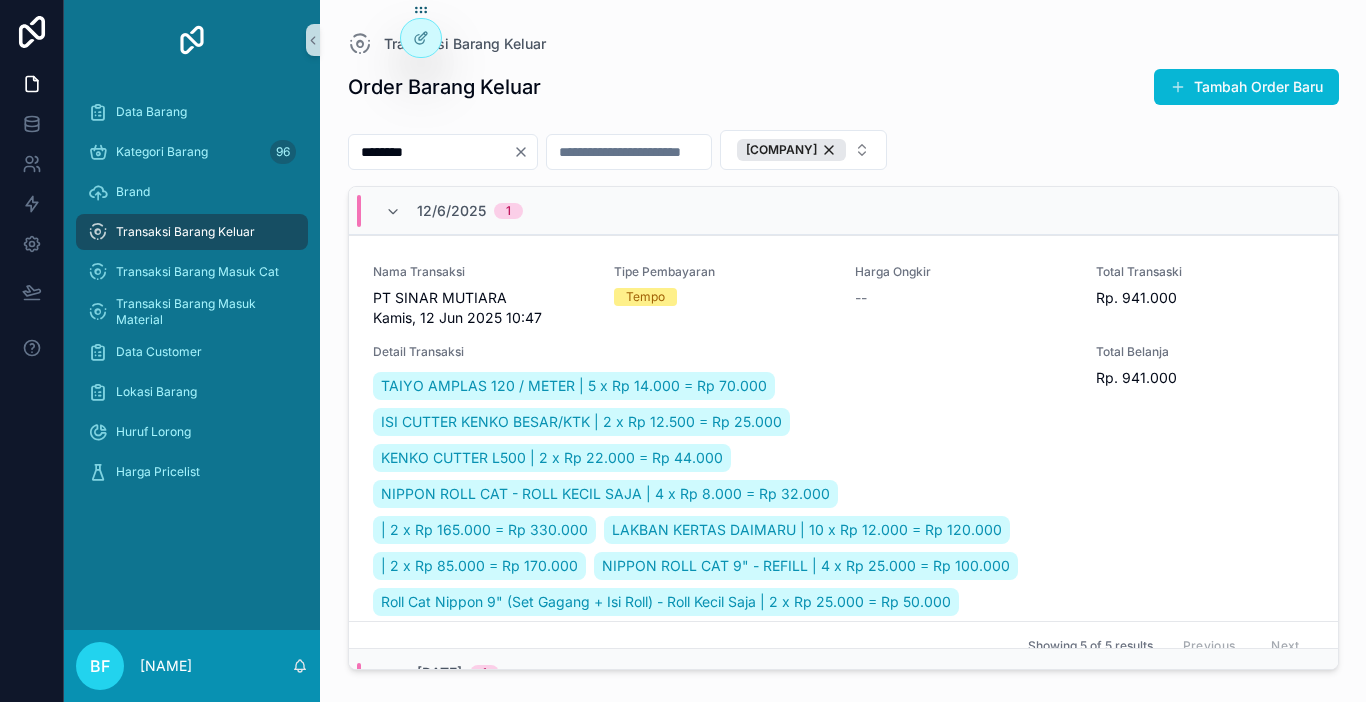 type on "********" 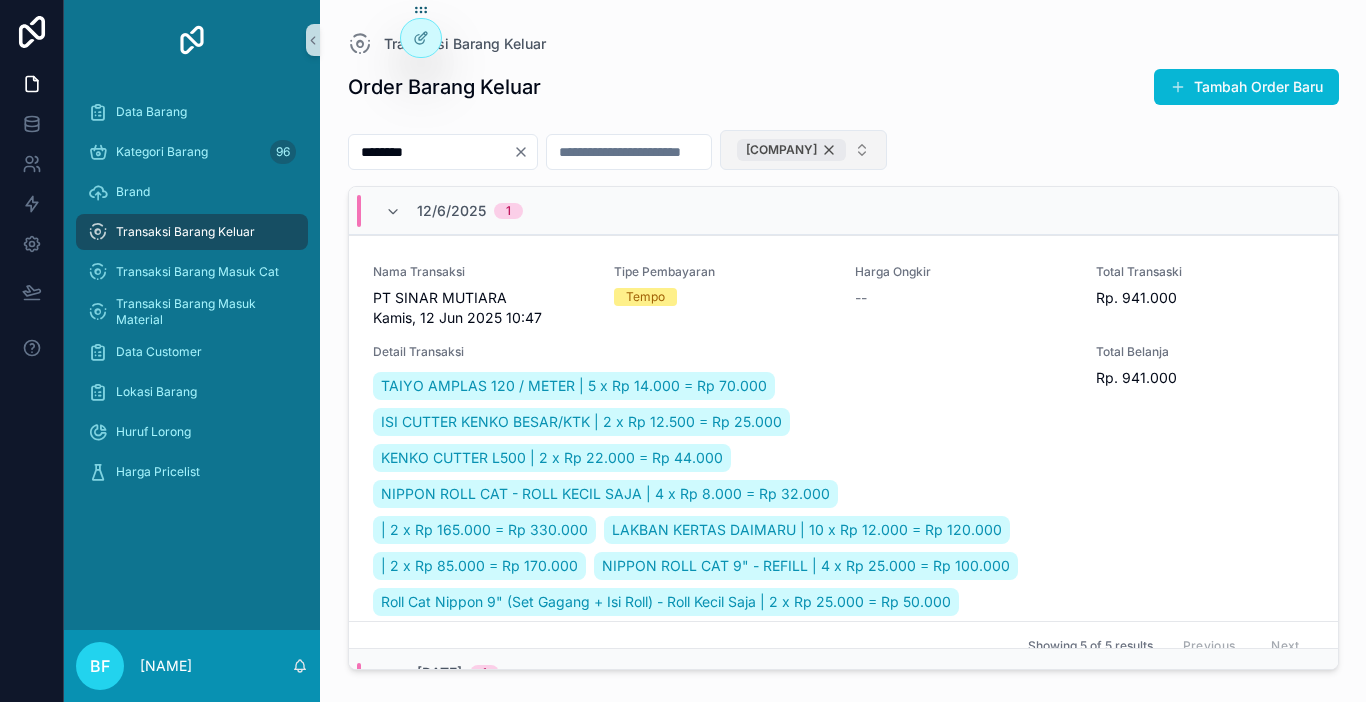 click on "[COMPANY]" at bounding box center [791, 150] 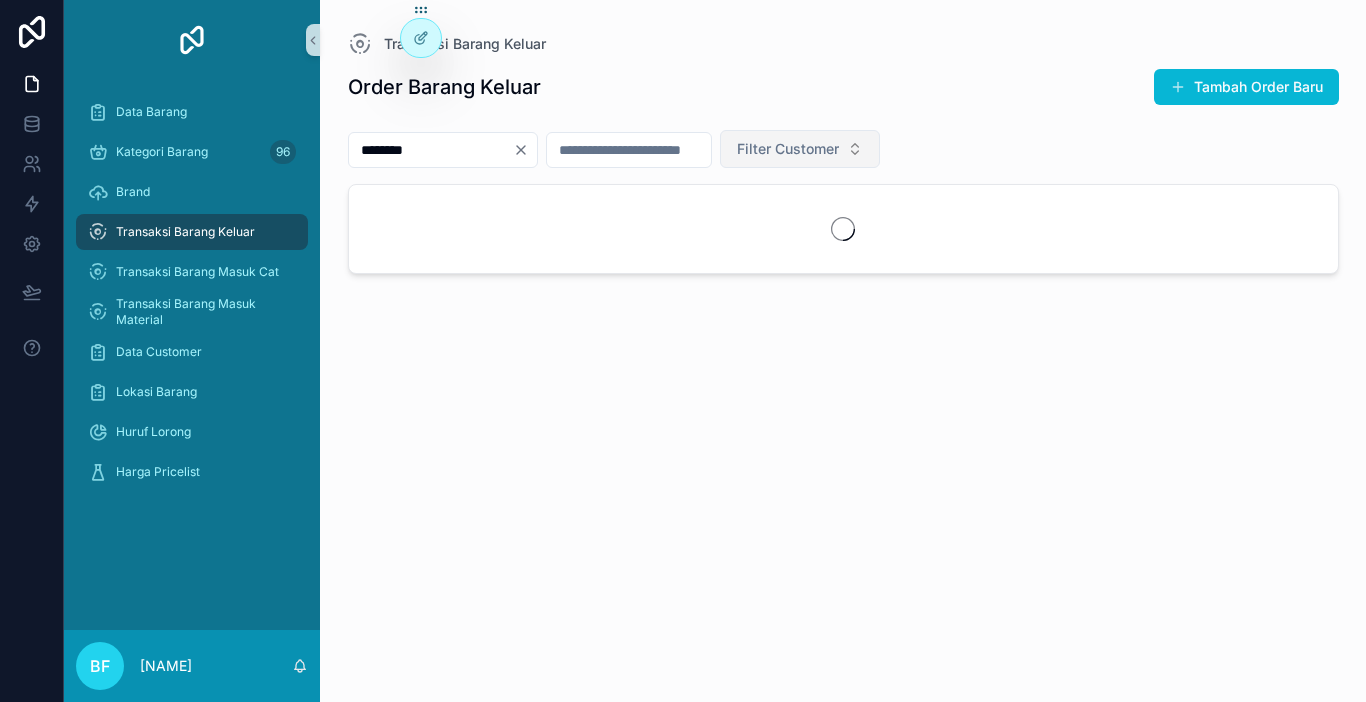 click at bounding box center [629, 150] 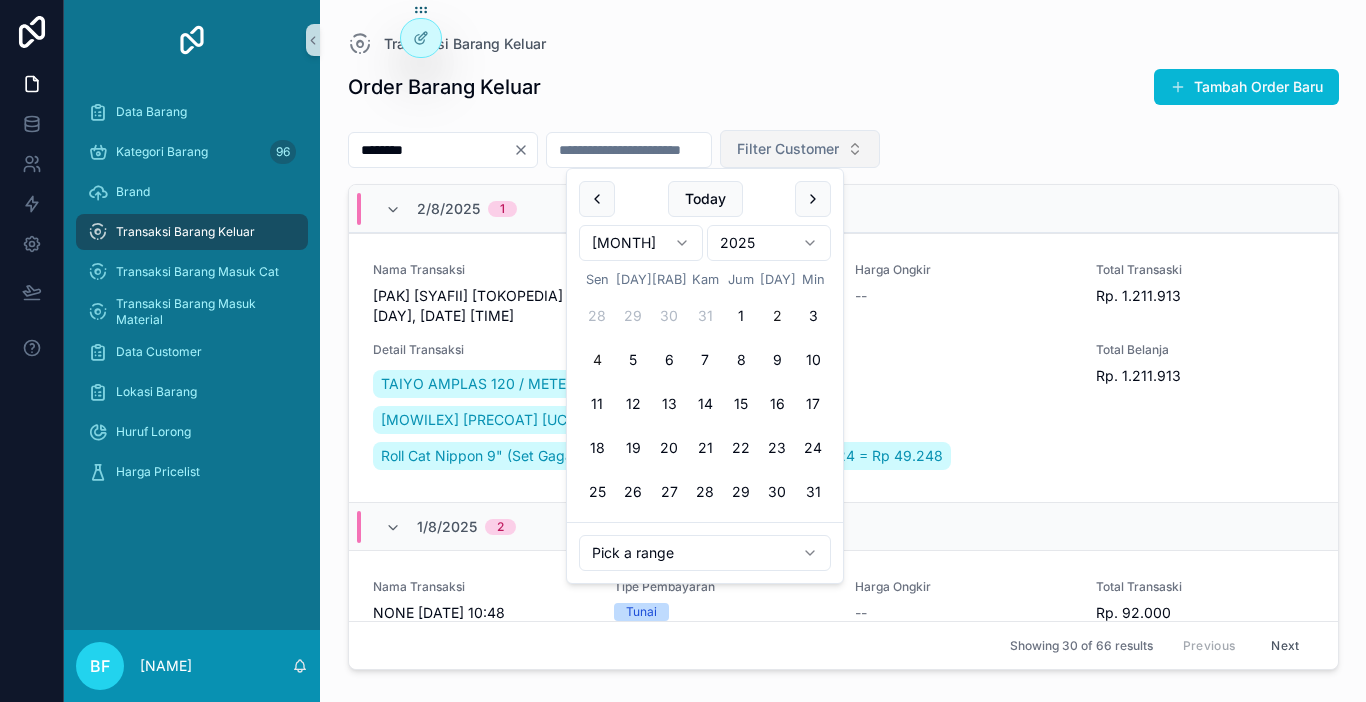 click on "2" at bounding box center (777, 316) 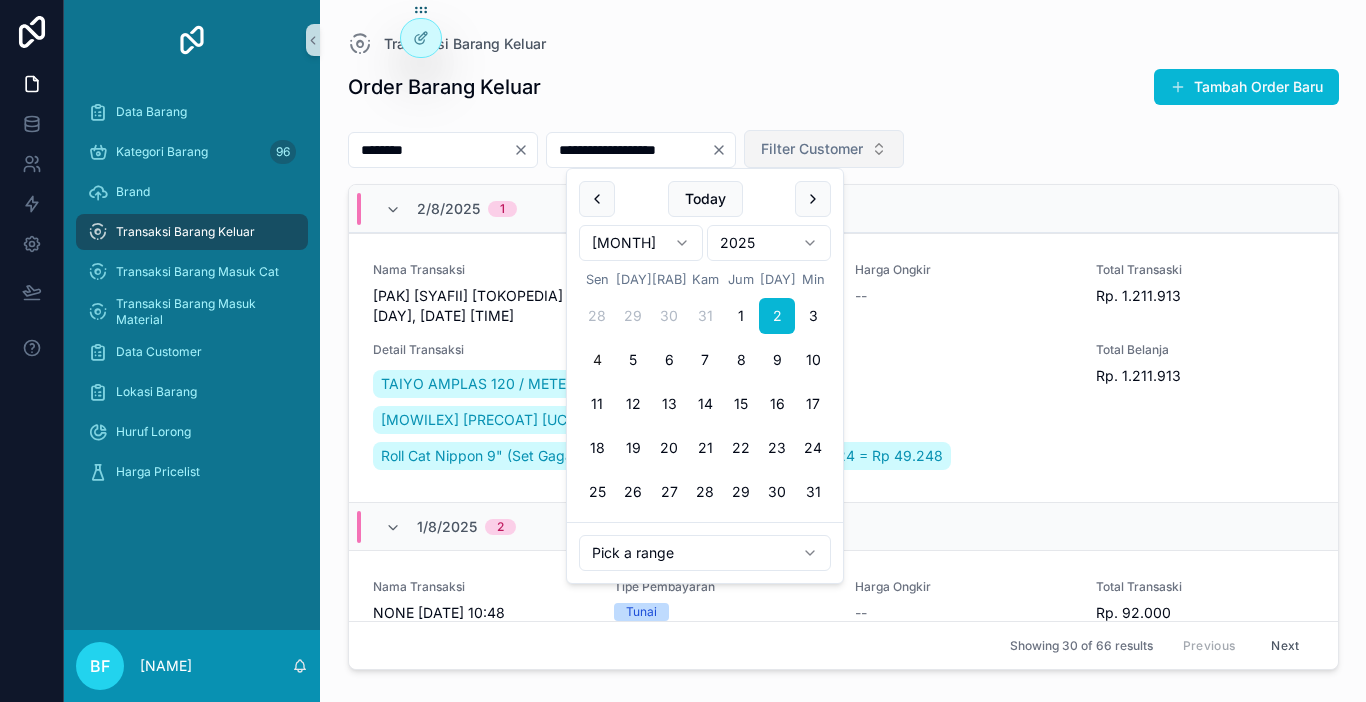 type on "**********" 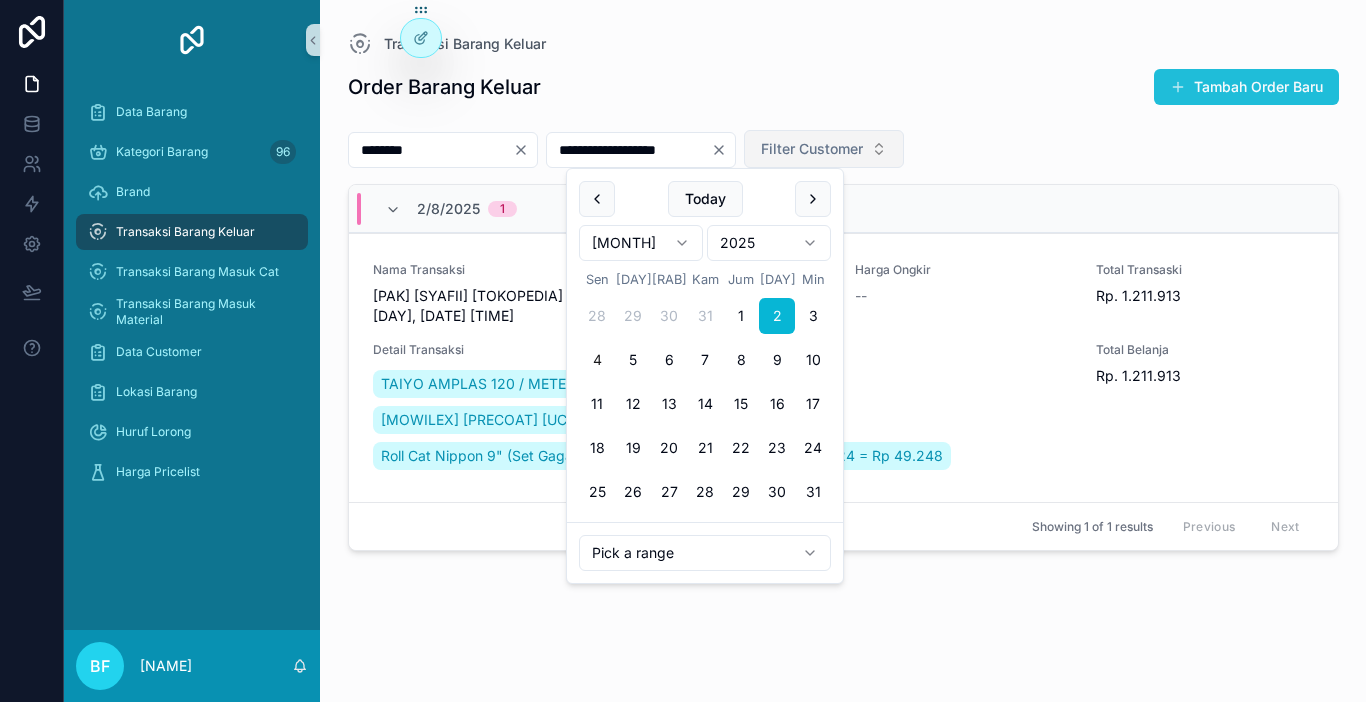 click on "Tambah Order Baru" at bounding box center (1246, 87) 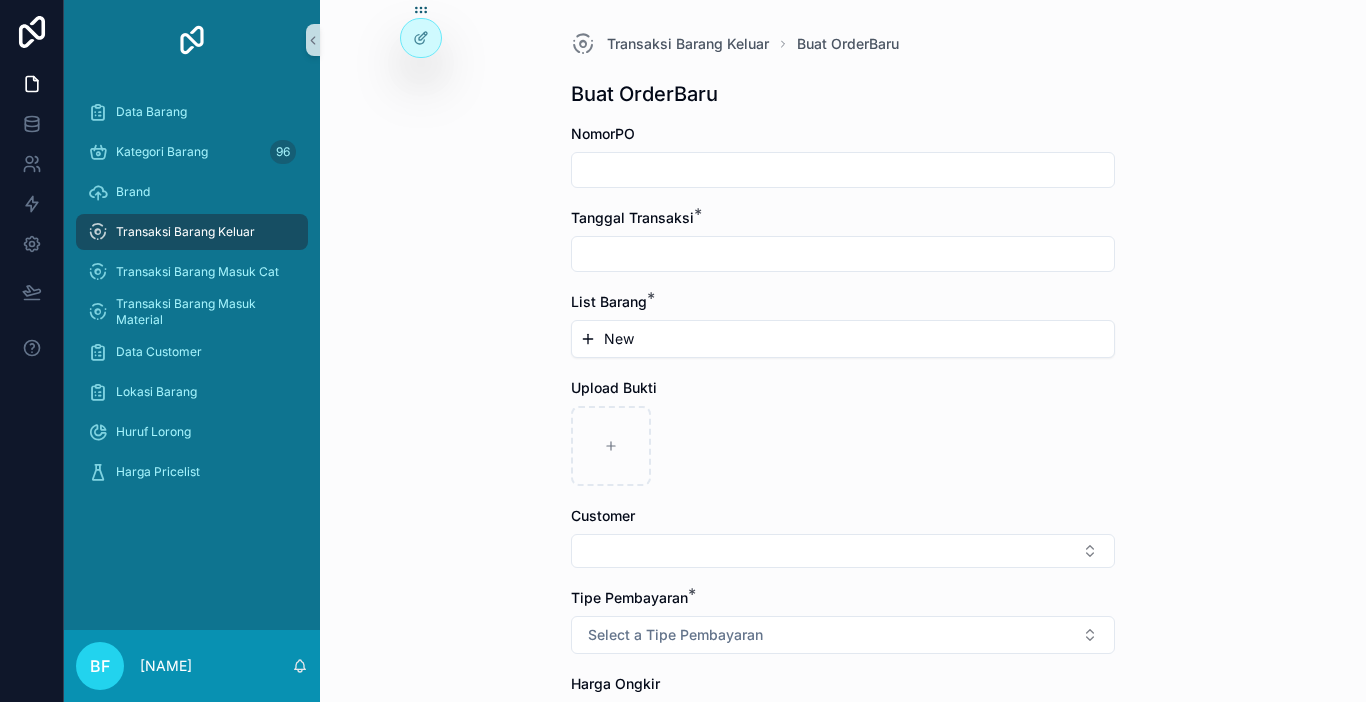 click at bounding box center (843, 170) 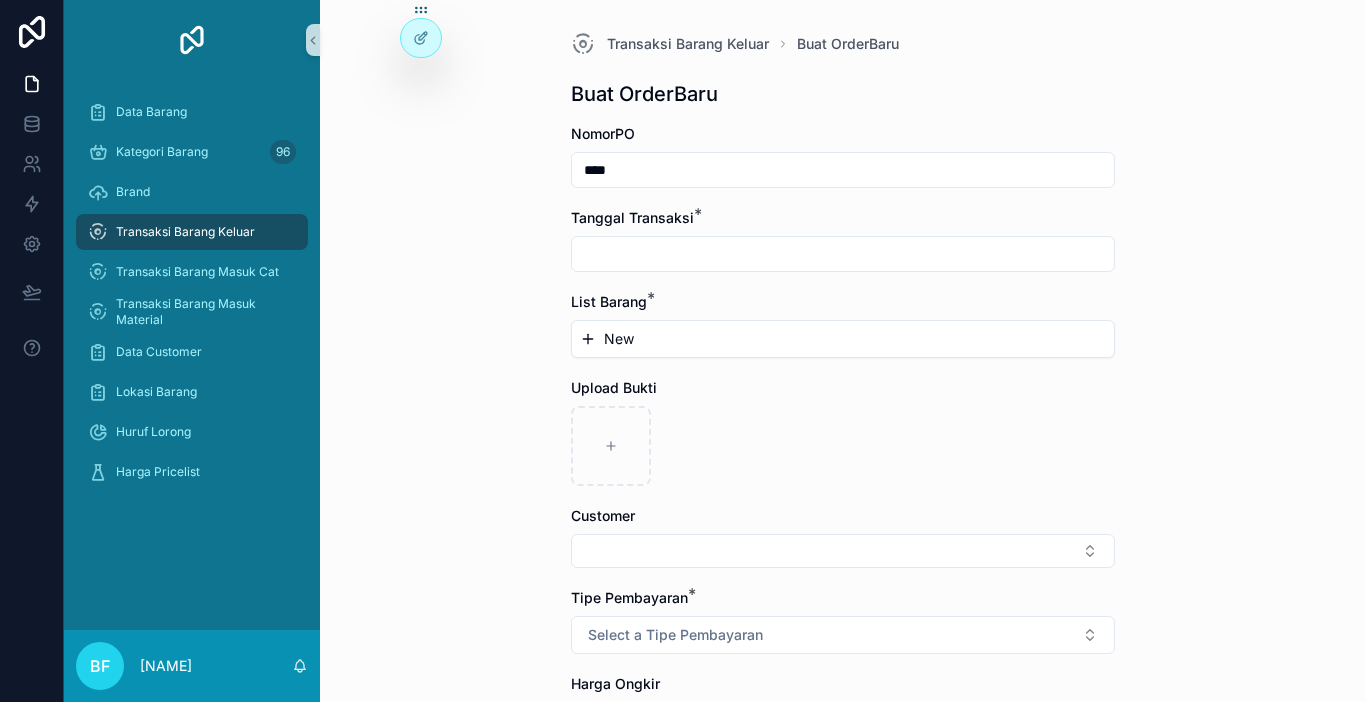 type on "****" 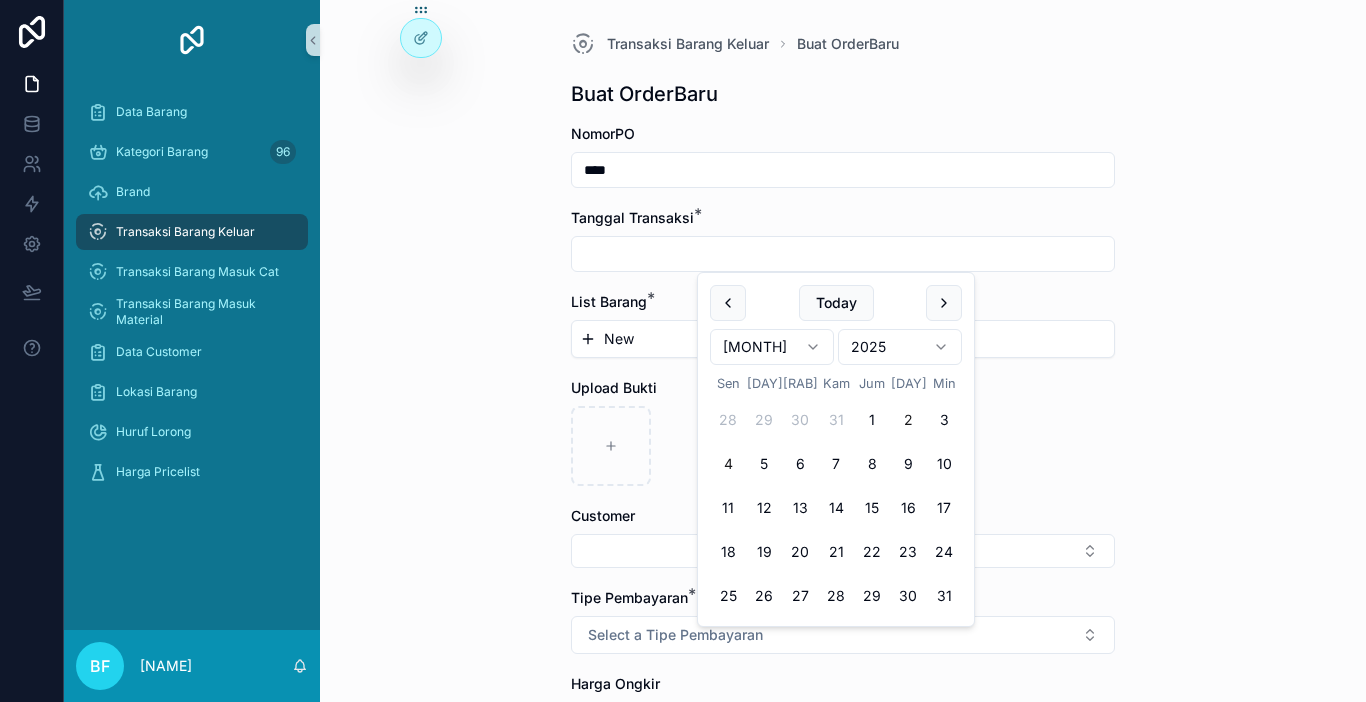 click on "2" at bounding box center [908, 420] 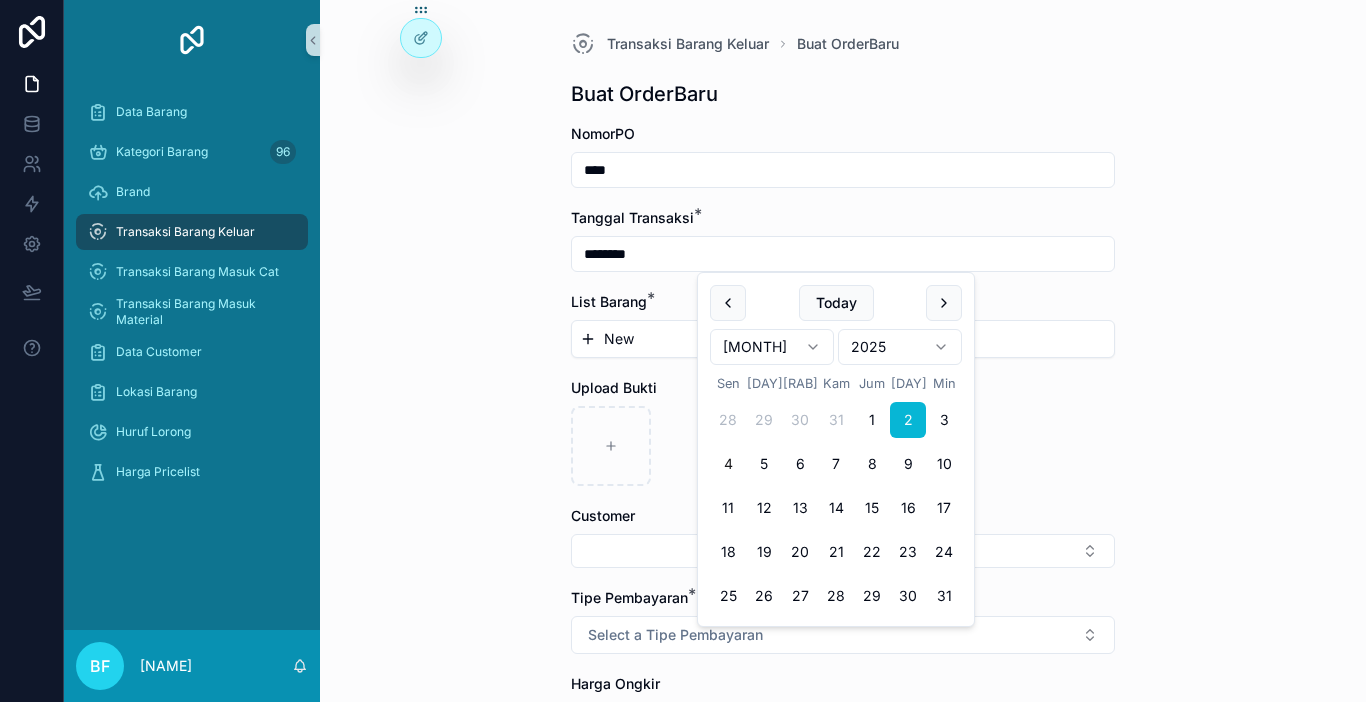 click on "New" at bounding box center [843, 339] 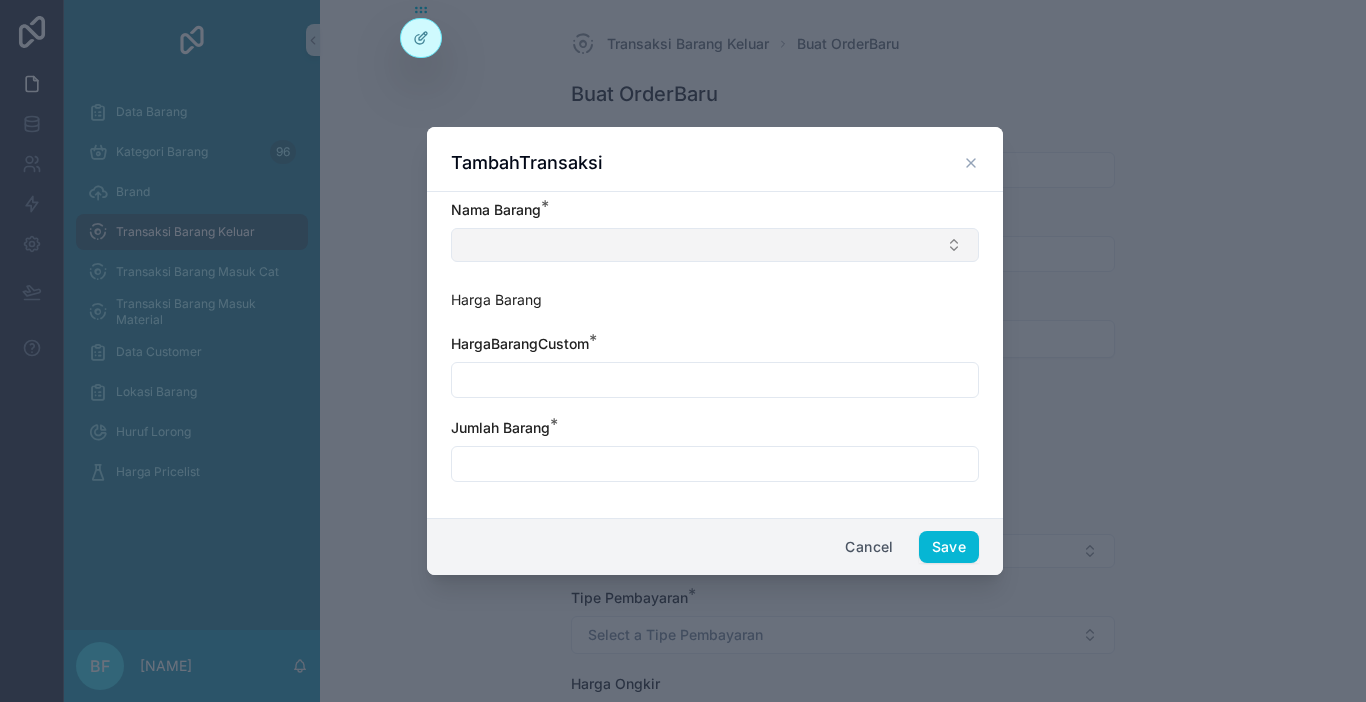 click at bounding box center [715, 245] 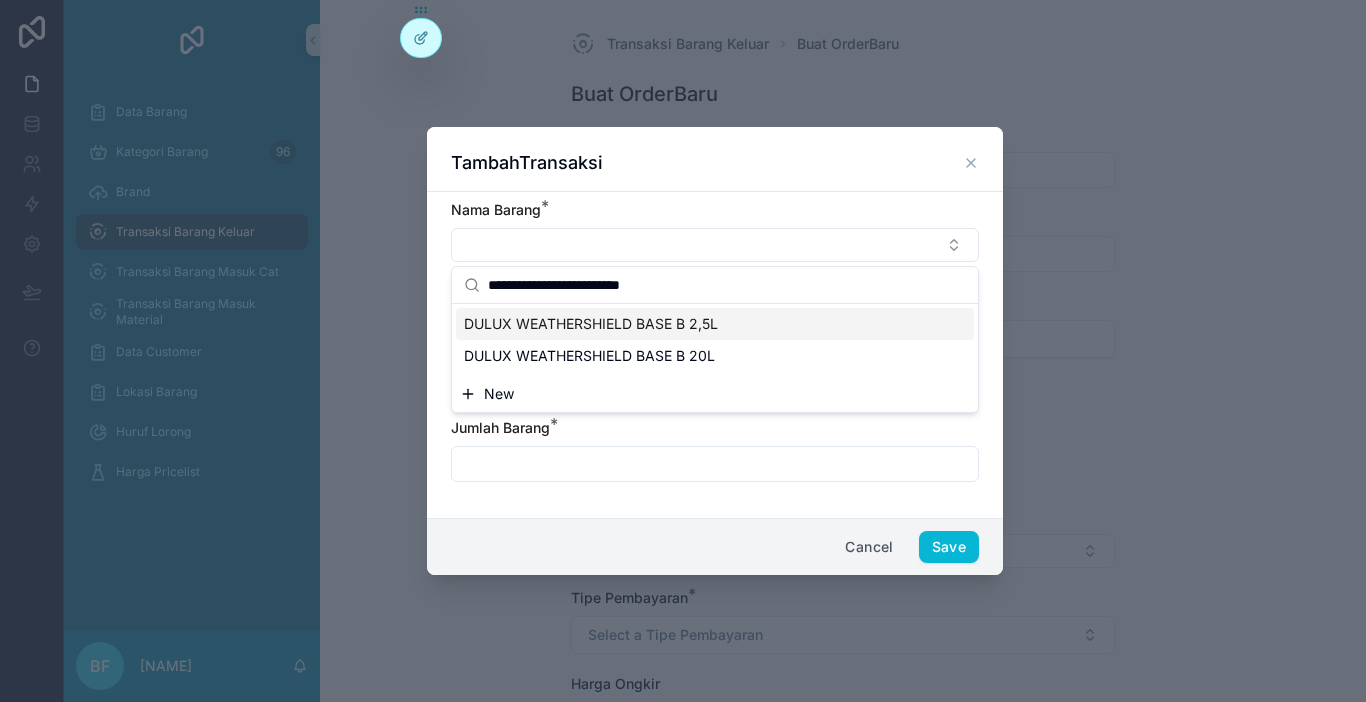 type on "**********" 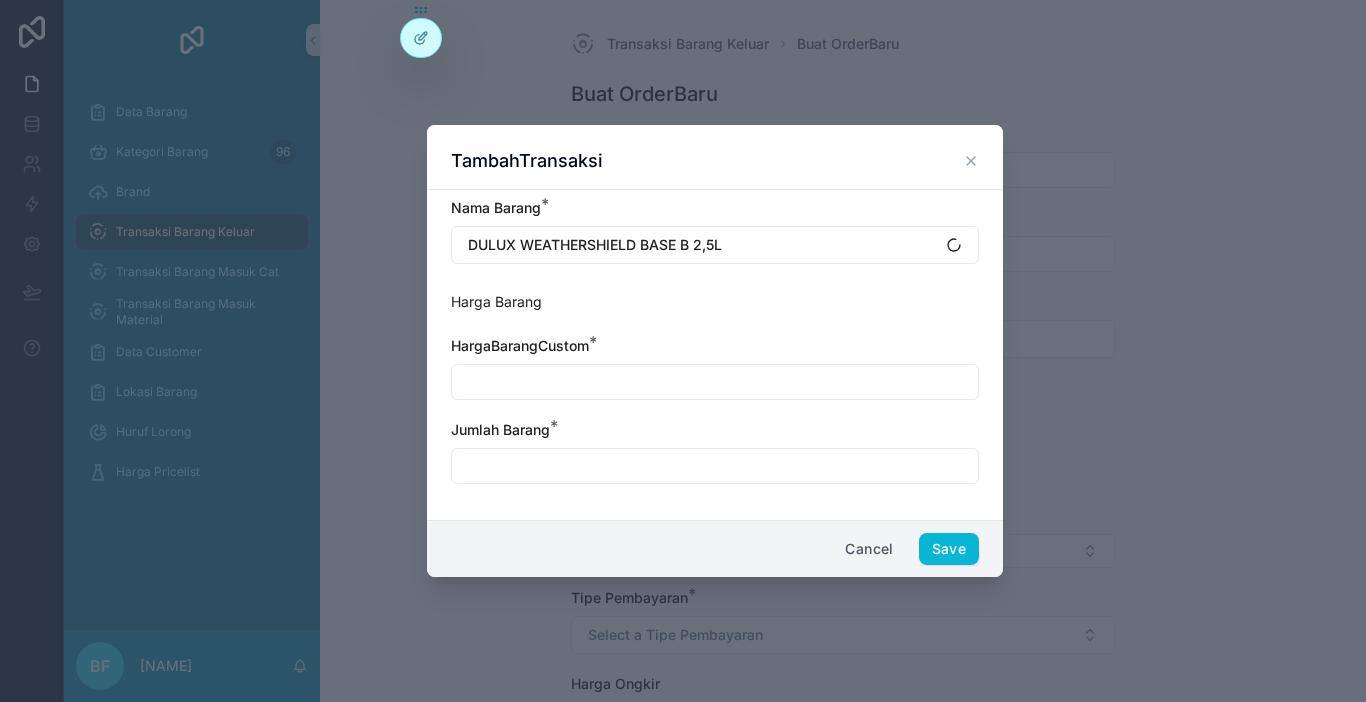 click at bounding box center [715, 382] 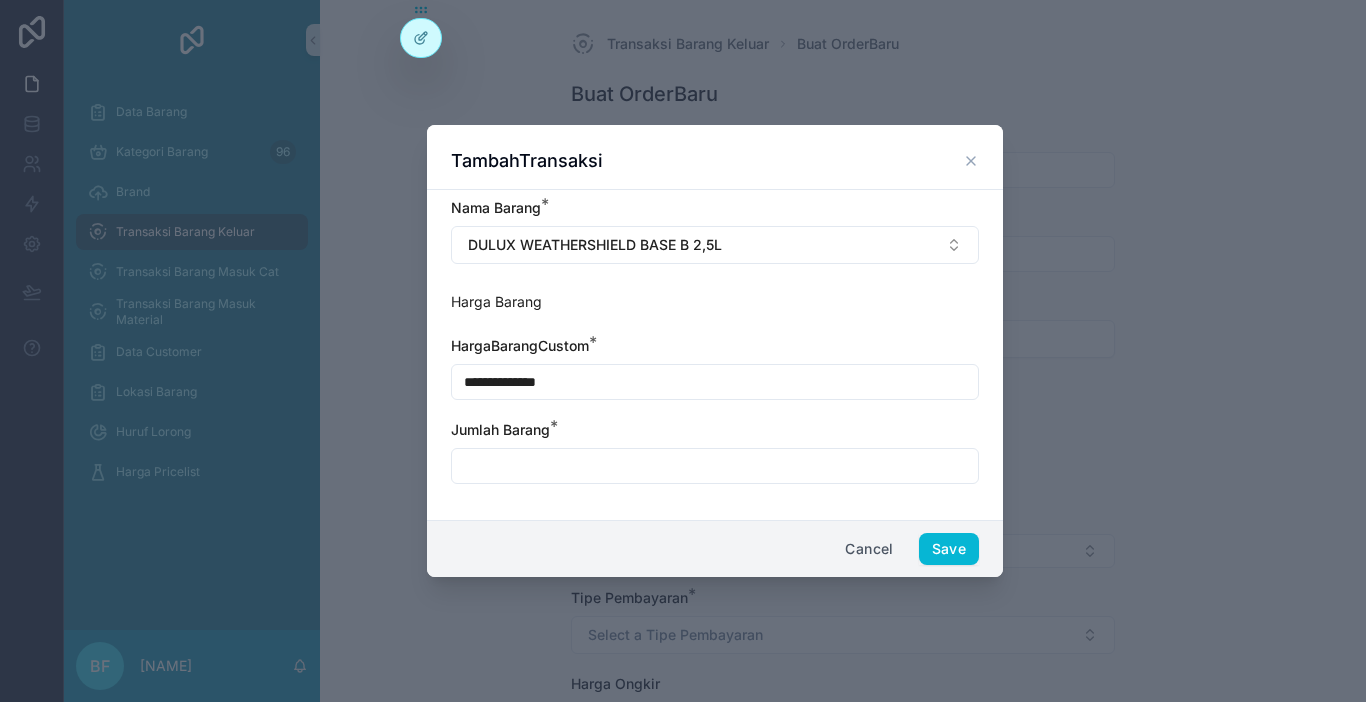 type on "**********" 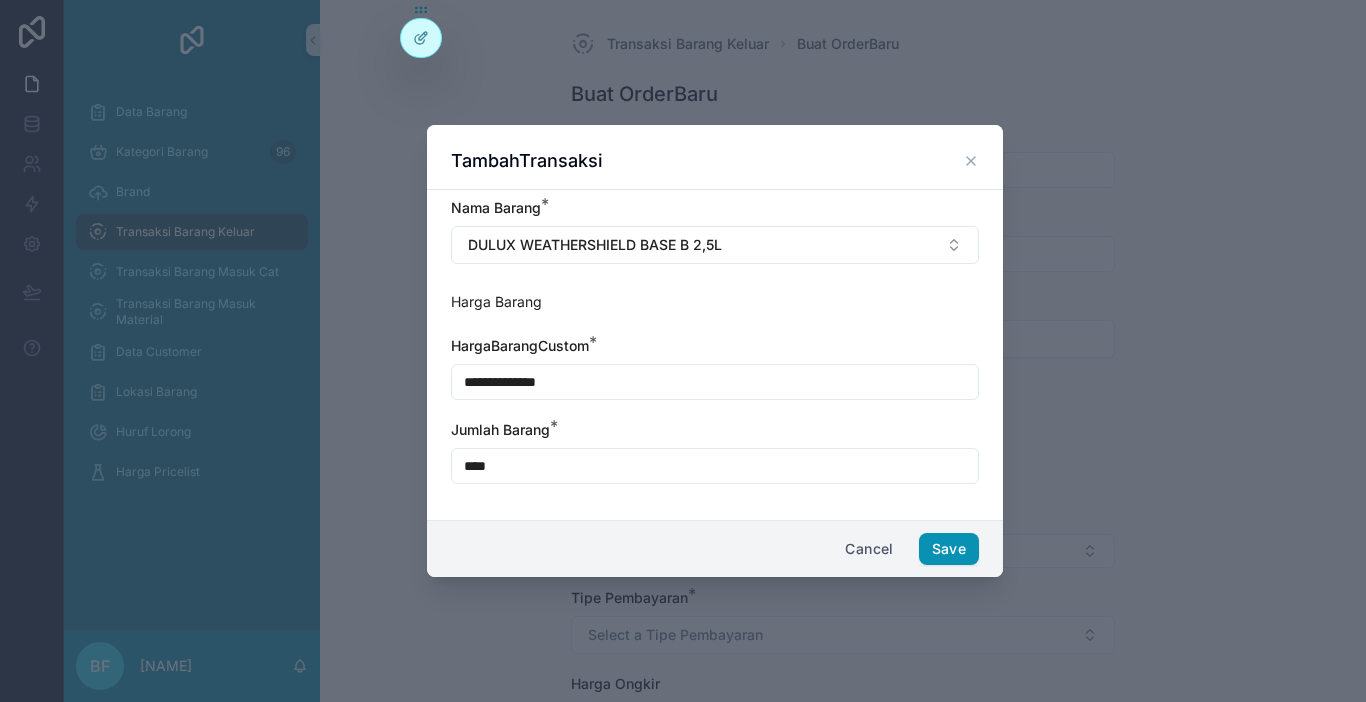 type on "****" 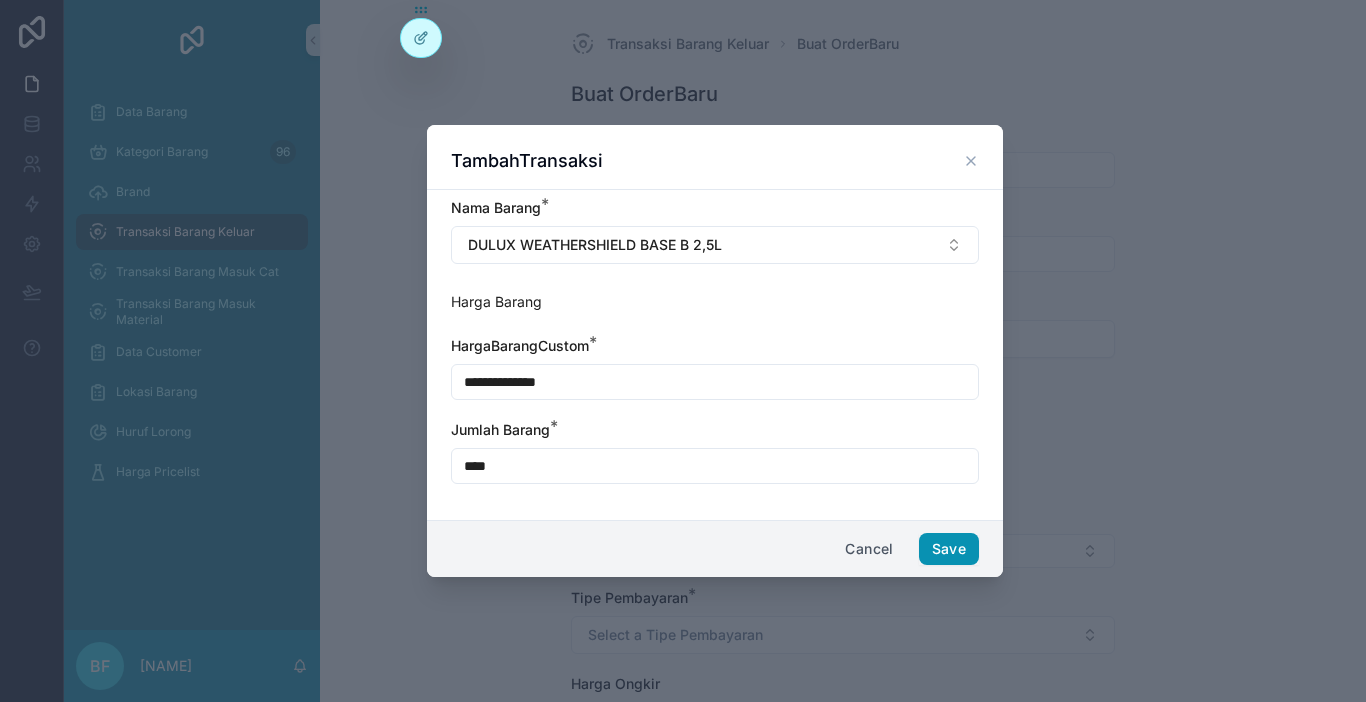 click on "Save" at bounding box center (949, 549) 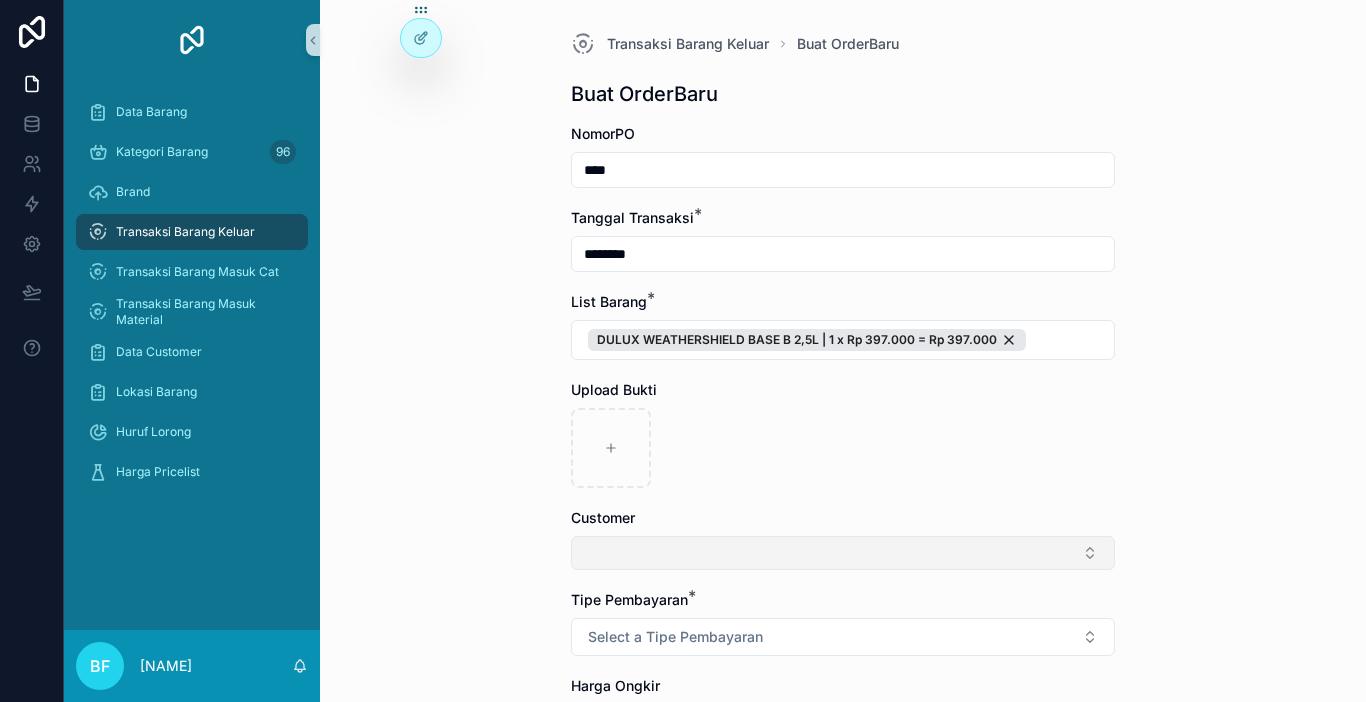 click at bounding box center (843, 553) 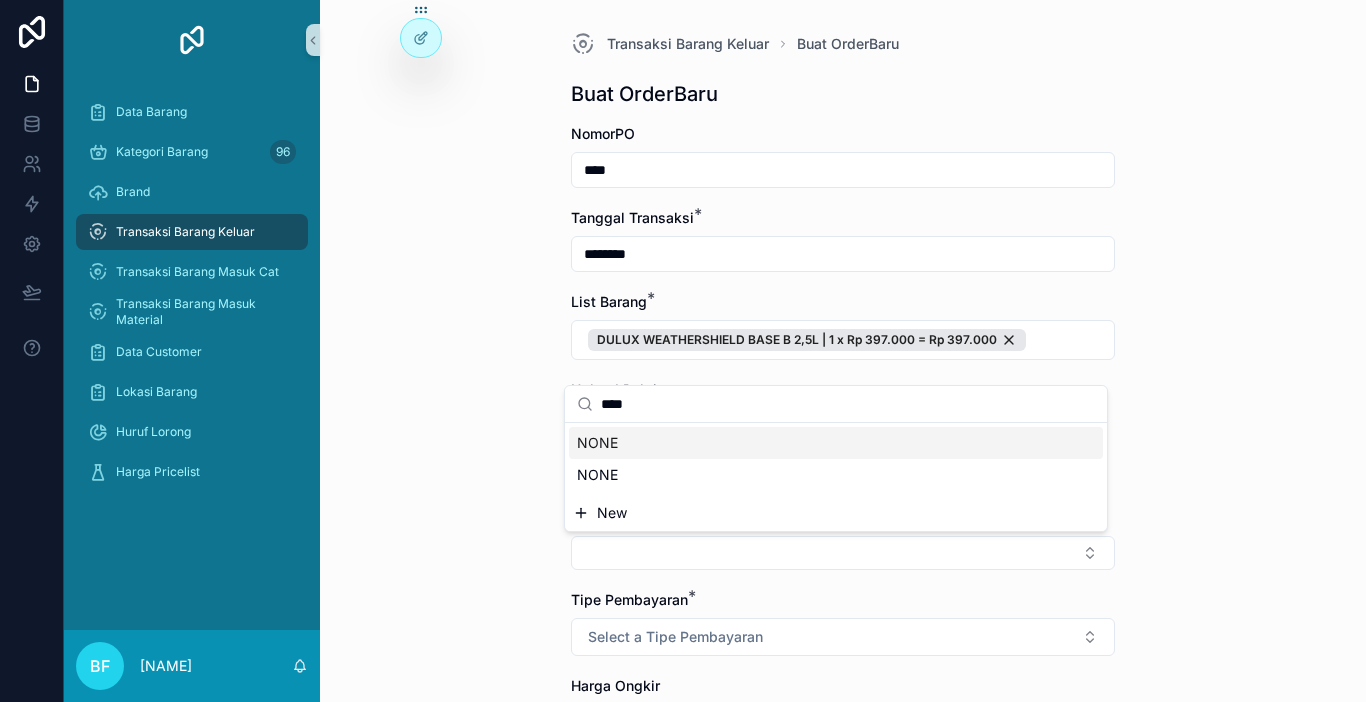 type on "****" 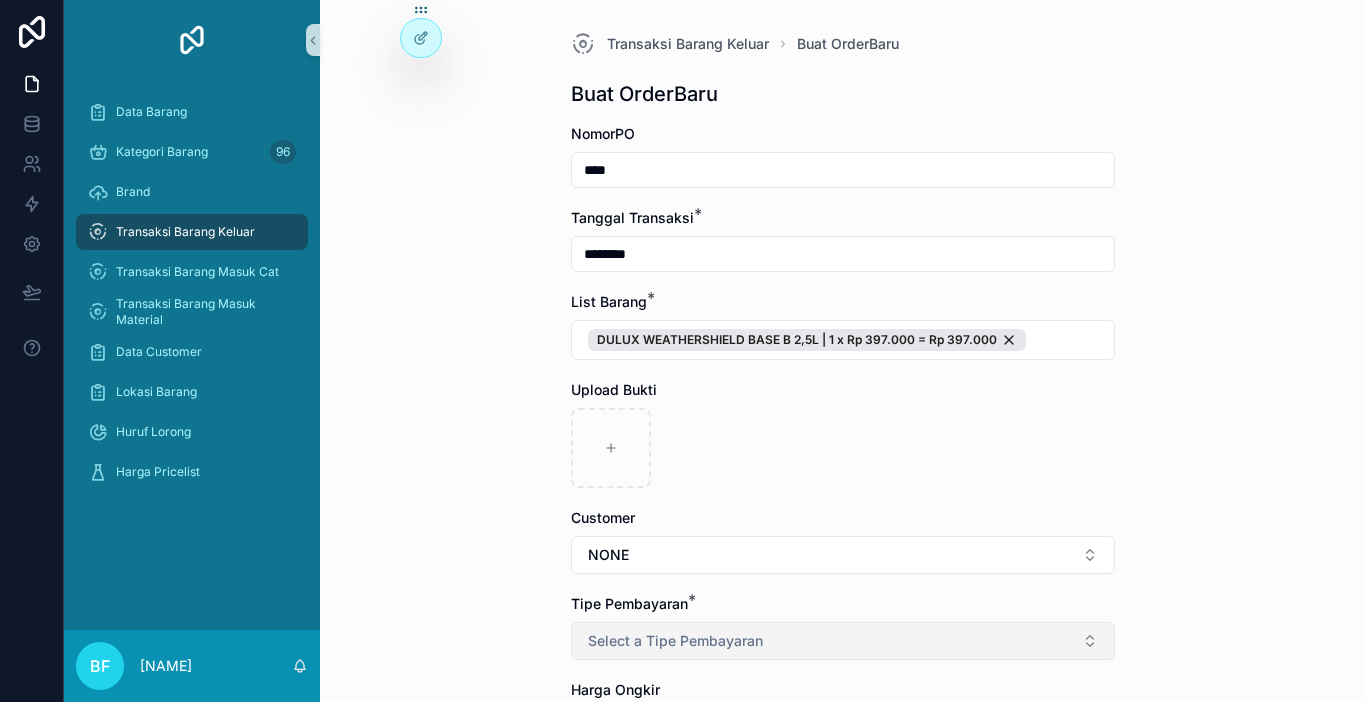 click on "Select a Tipe Pembayaran" at bounding box center (675, 641) 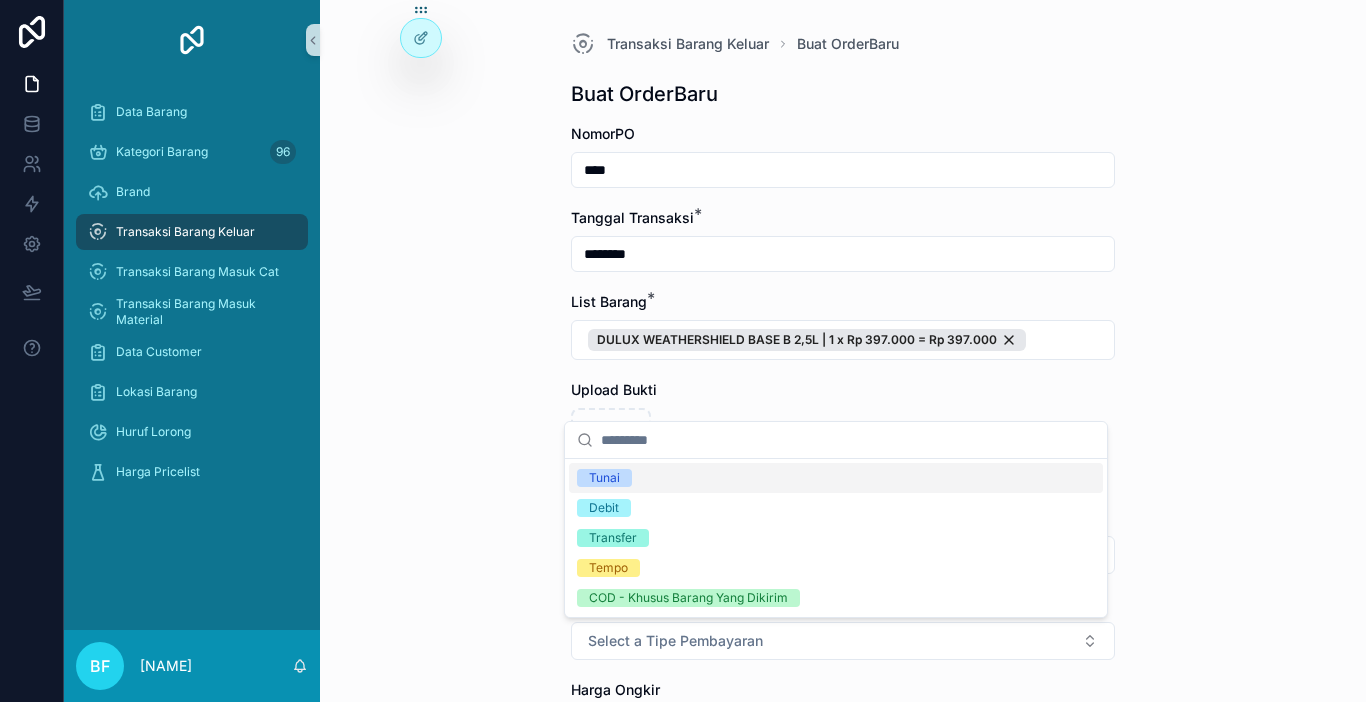 click on "Tunai" at bounding box center [604, 478] 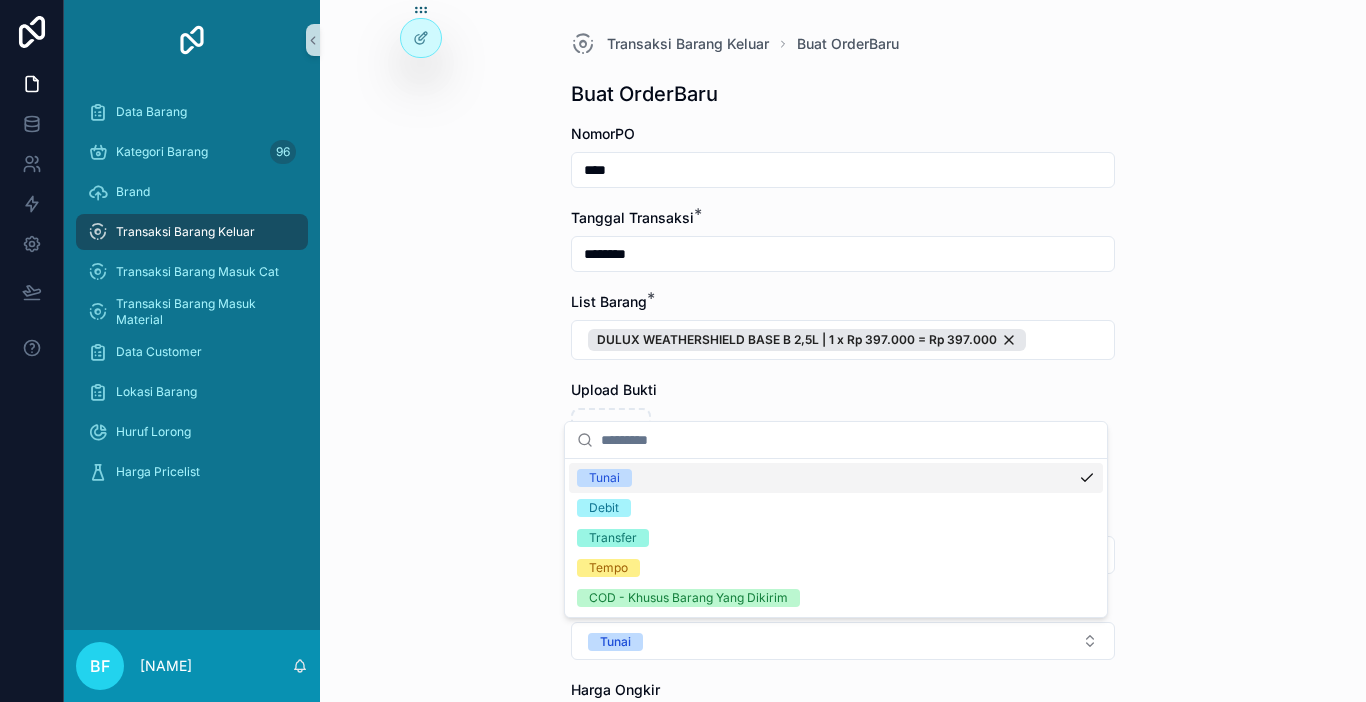 click on "Transaksi Barang Keluar Buat Order Baru Buat Order Baru Nomor PO **** Tanggal Transaksi * ******** List Barang * DULUX WEATHERSHIELD BASE B 2,5L | 1 x Rp 397.000 = Rp 397.000 Upload Bukti Customer NONE Tipe Pembayaran * Tunai Harga Ongkir Totalkan Transaksi" at bounding box center (843, 351) 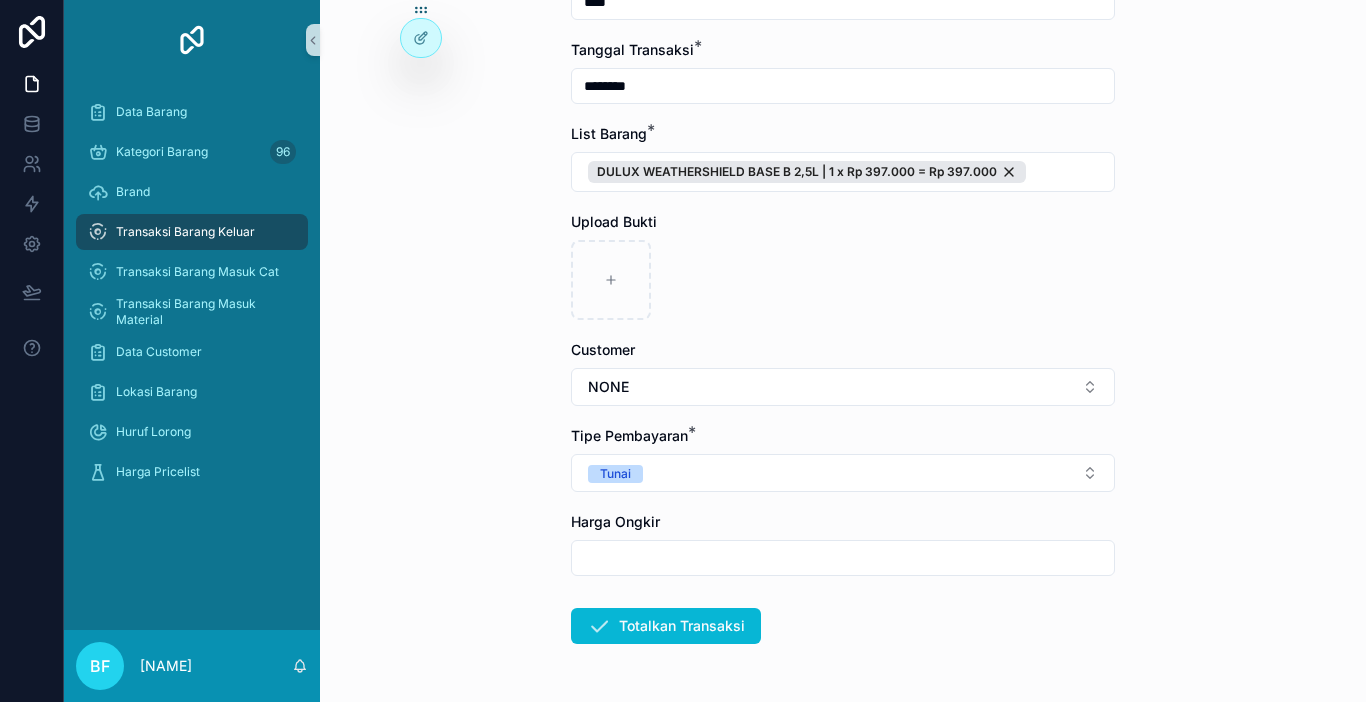 scroll, scrollTop: 200, scrollLeft: 0, axis: vertical 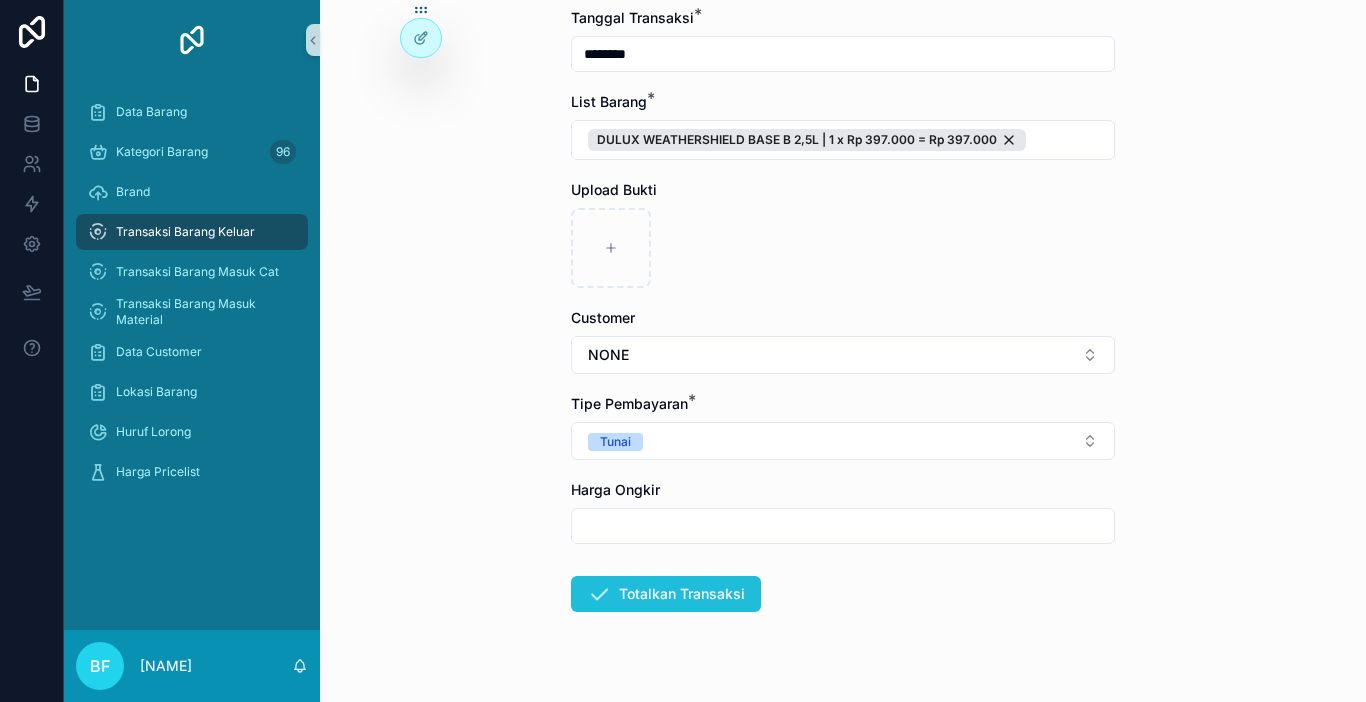 click on "Totalkan Transaksi" at bounding box center [666, 594] 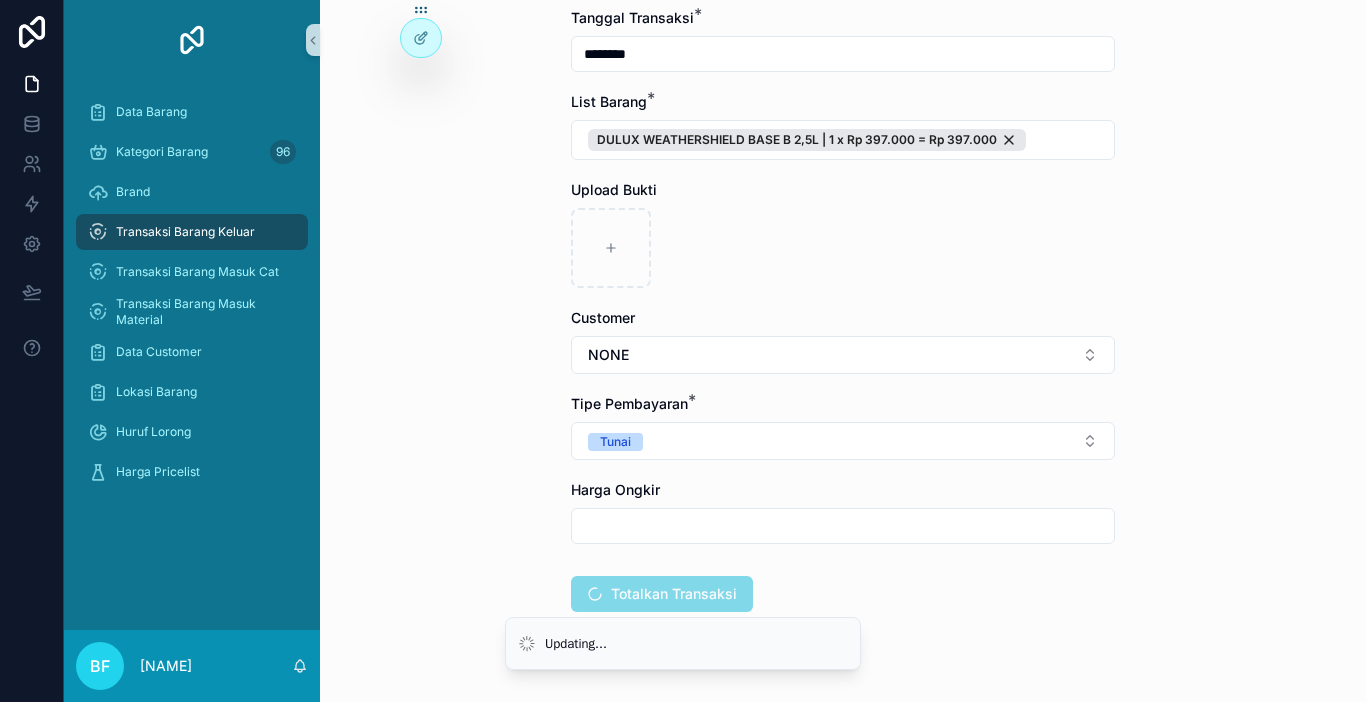 scroll, scrollTop: 0, scrollLeft: 0, axis: both 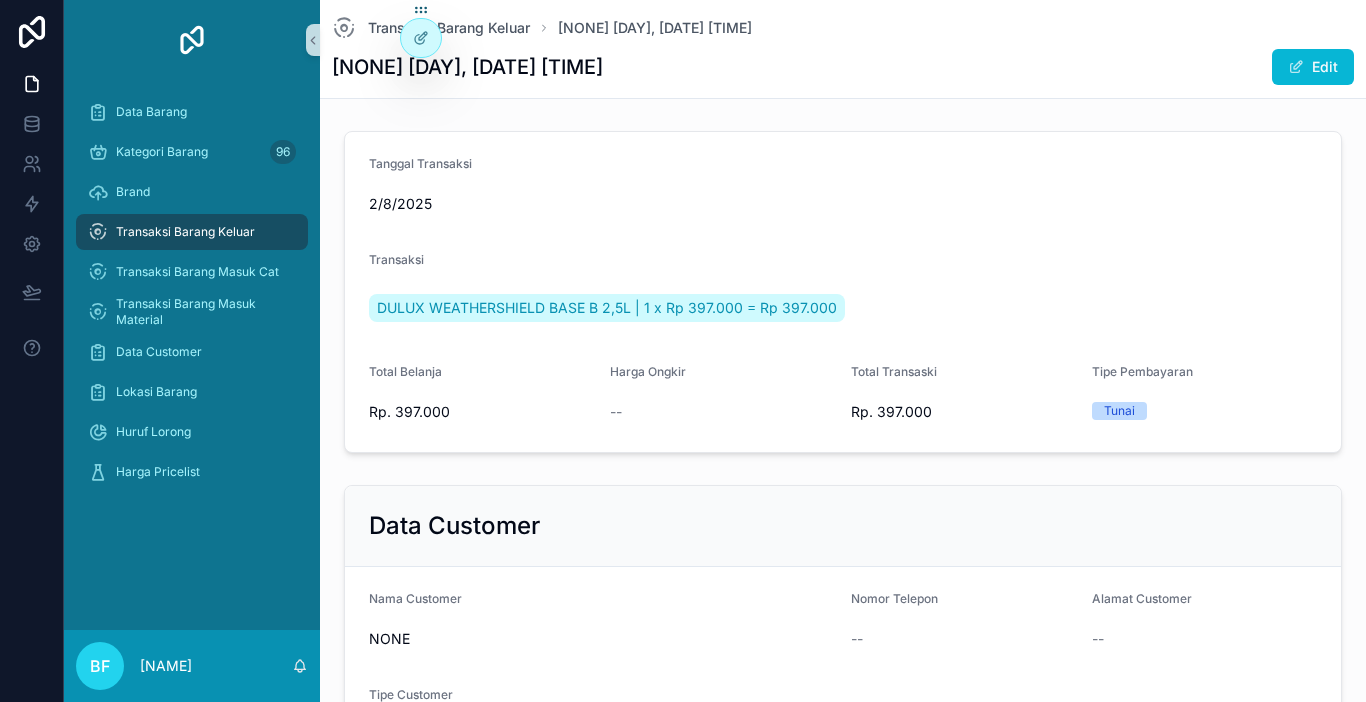 click on "Transaksi Barang Keluar" at bounding box center (192, 232) 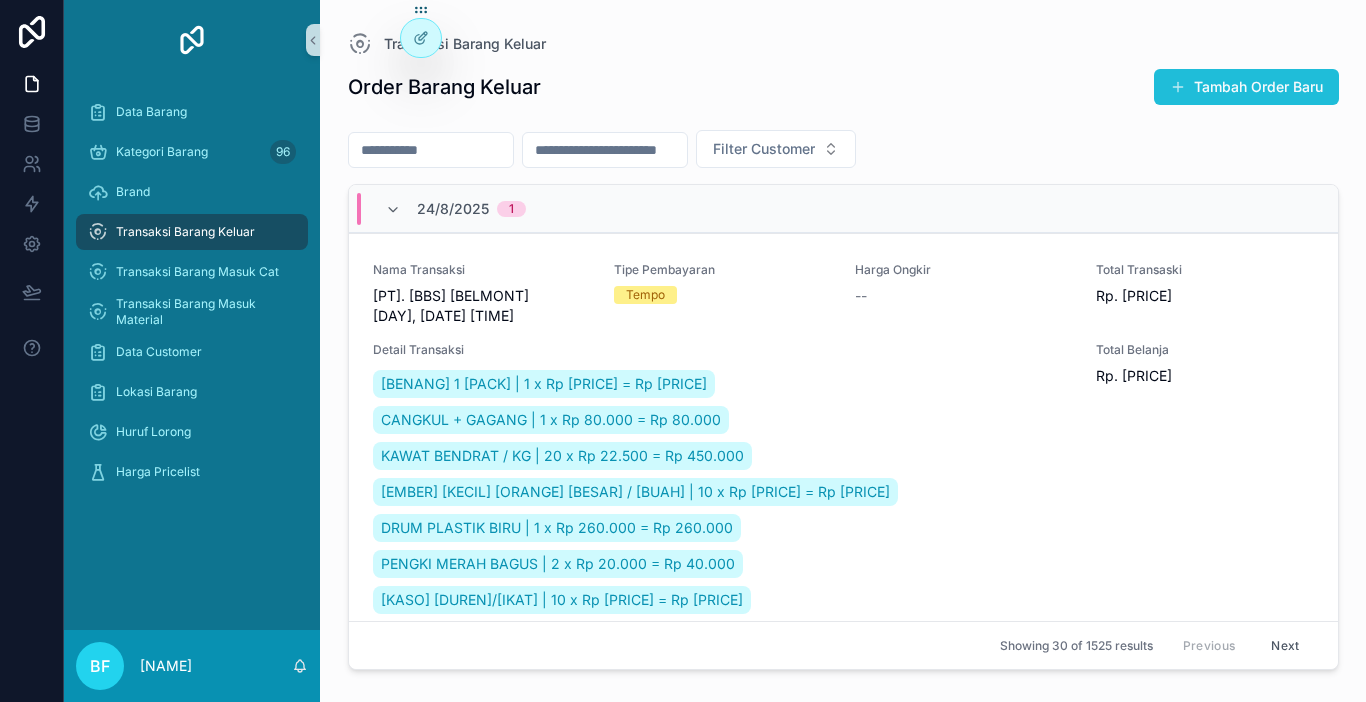 click on "Tambah Order Baru" at bounding box center (1246, 87) 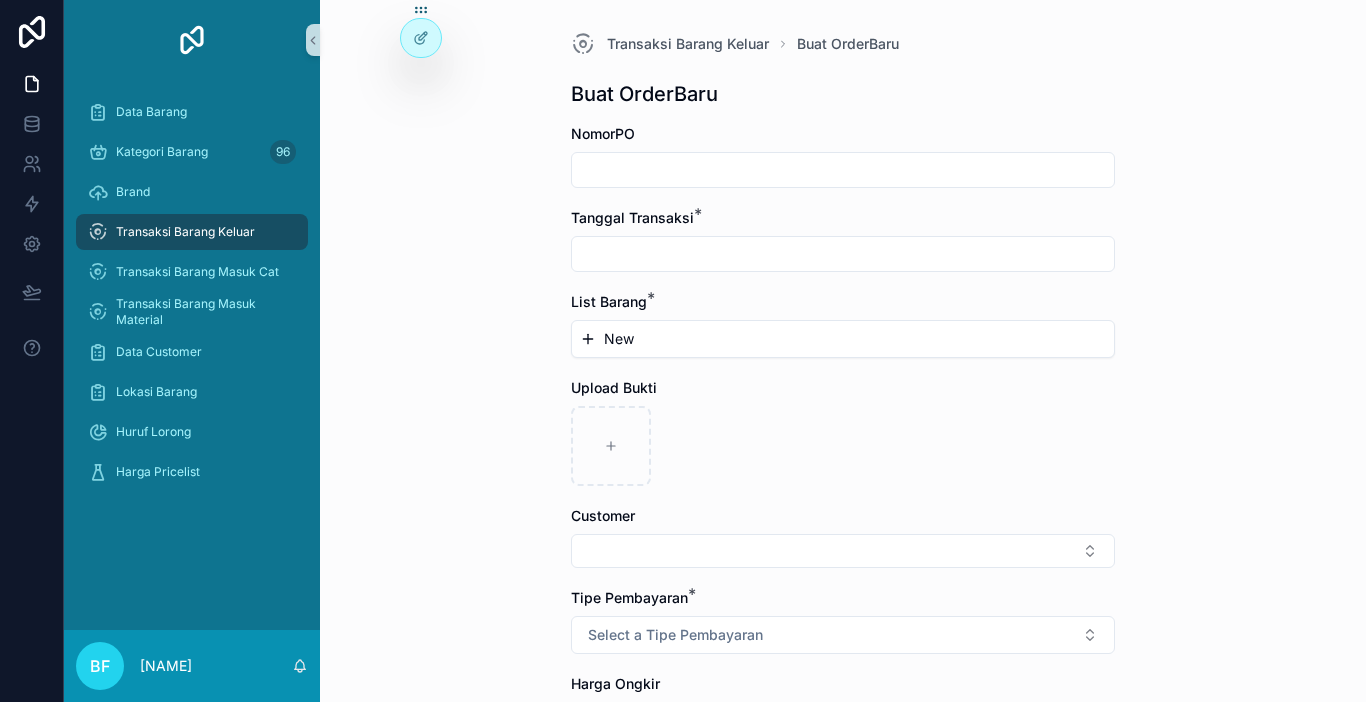 click at bounding box center (843, 170) 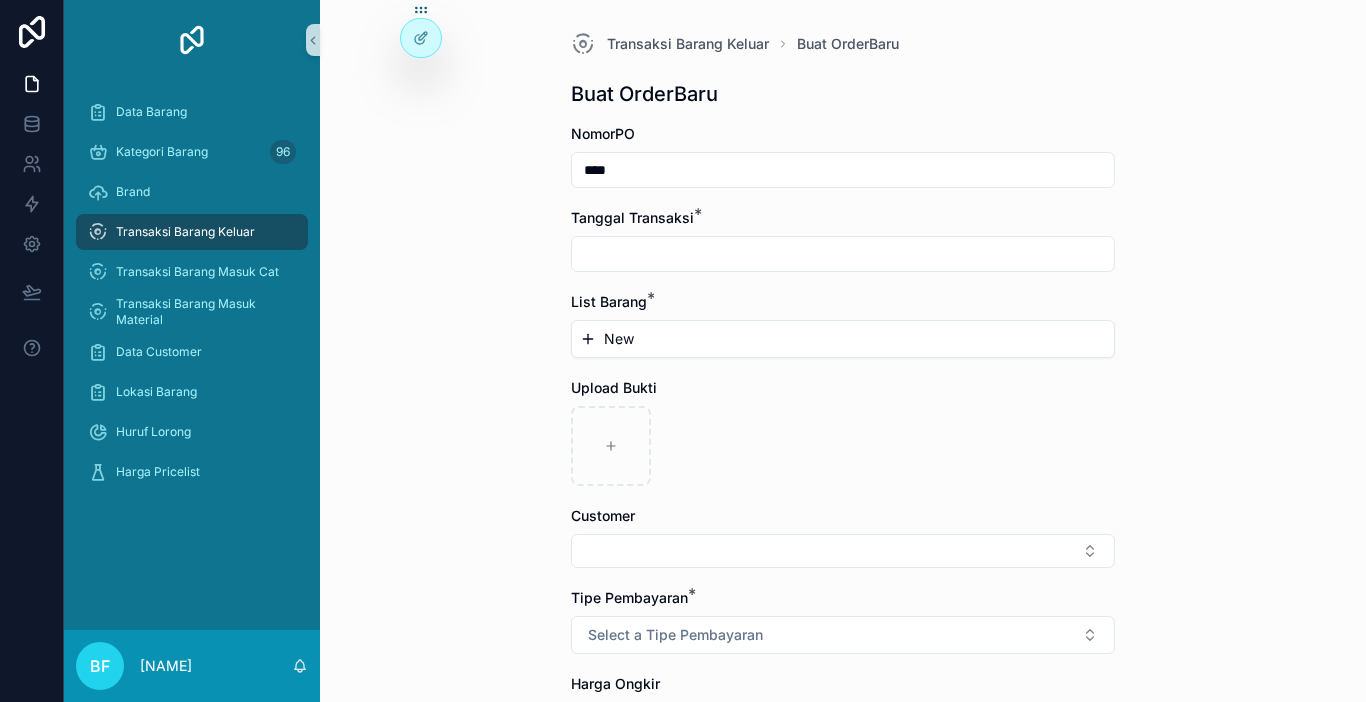type on "****" 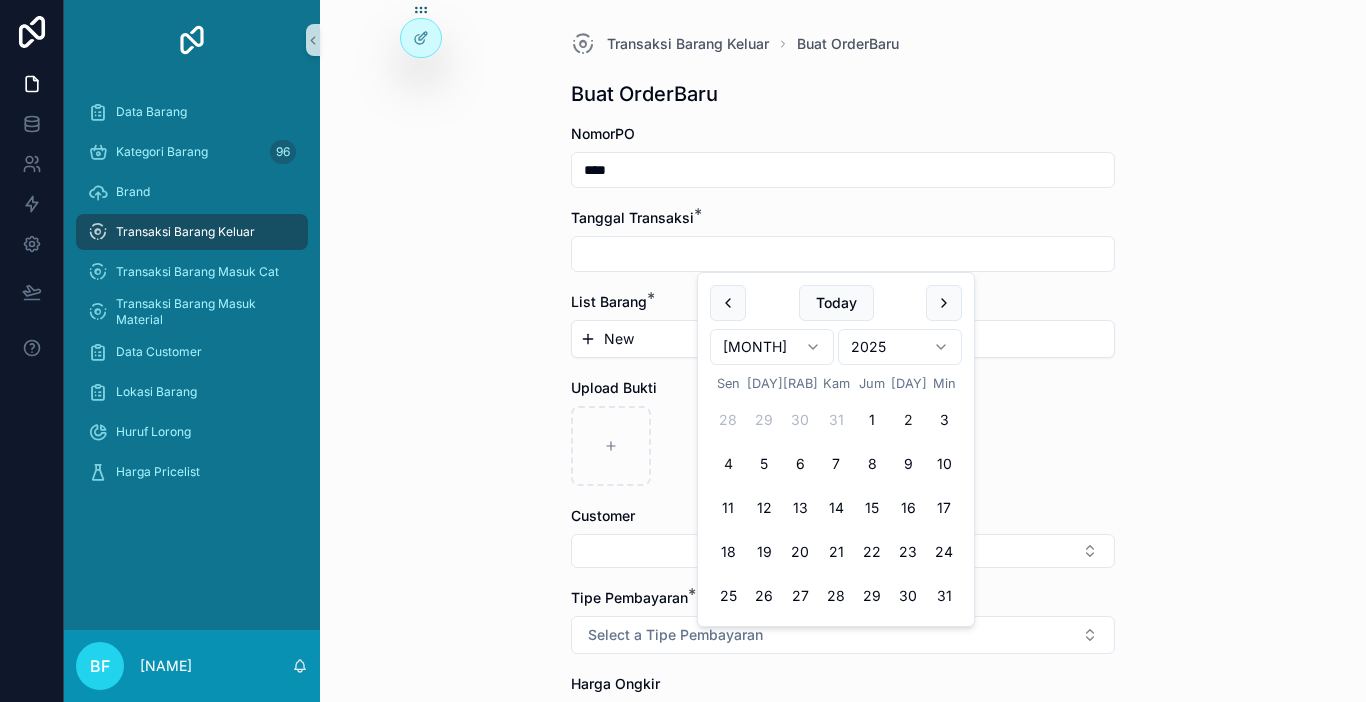 click on "2" at bounding box center [908, 420] 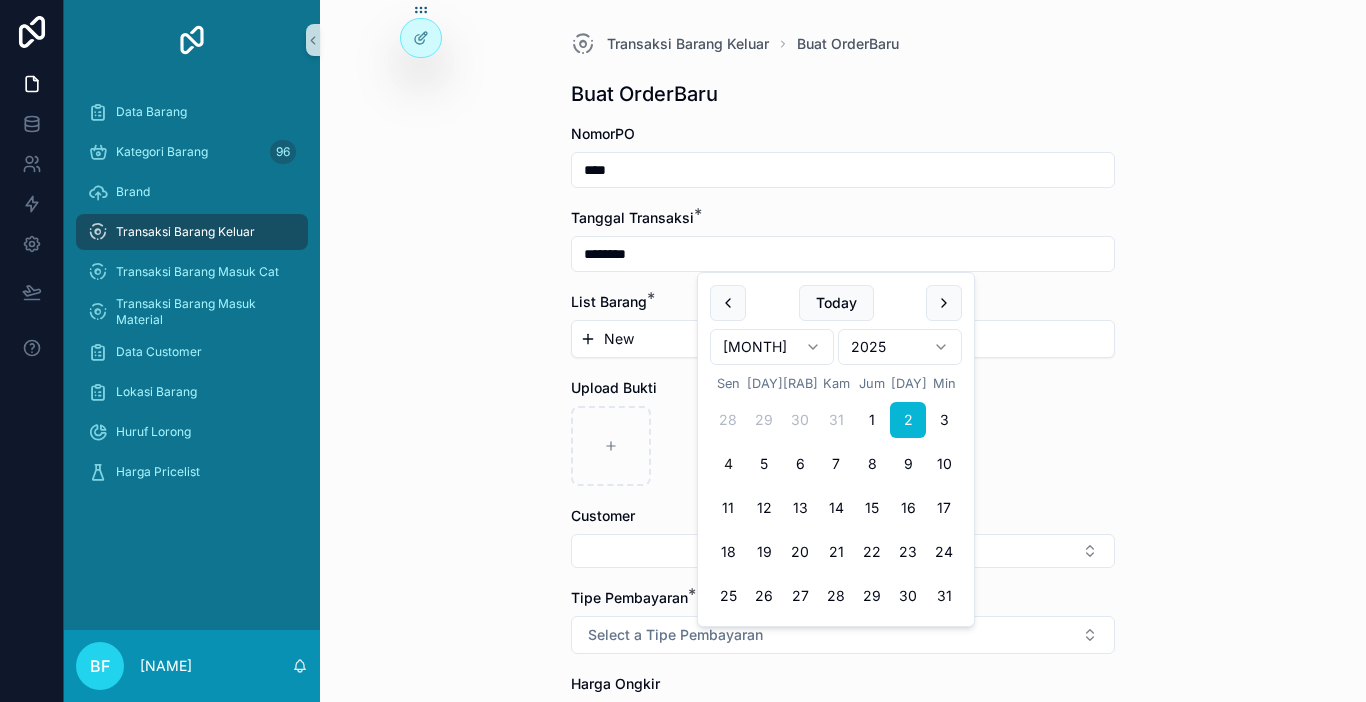 type on "********" 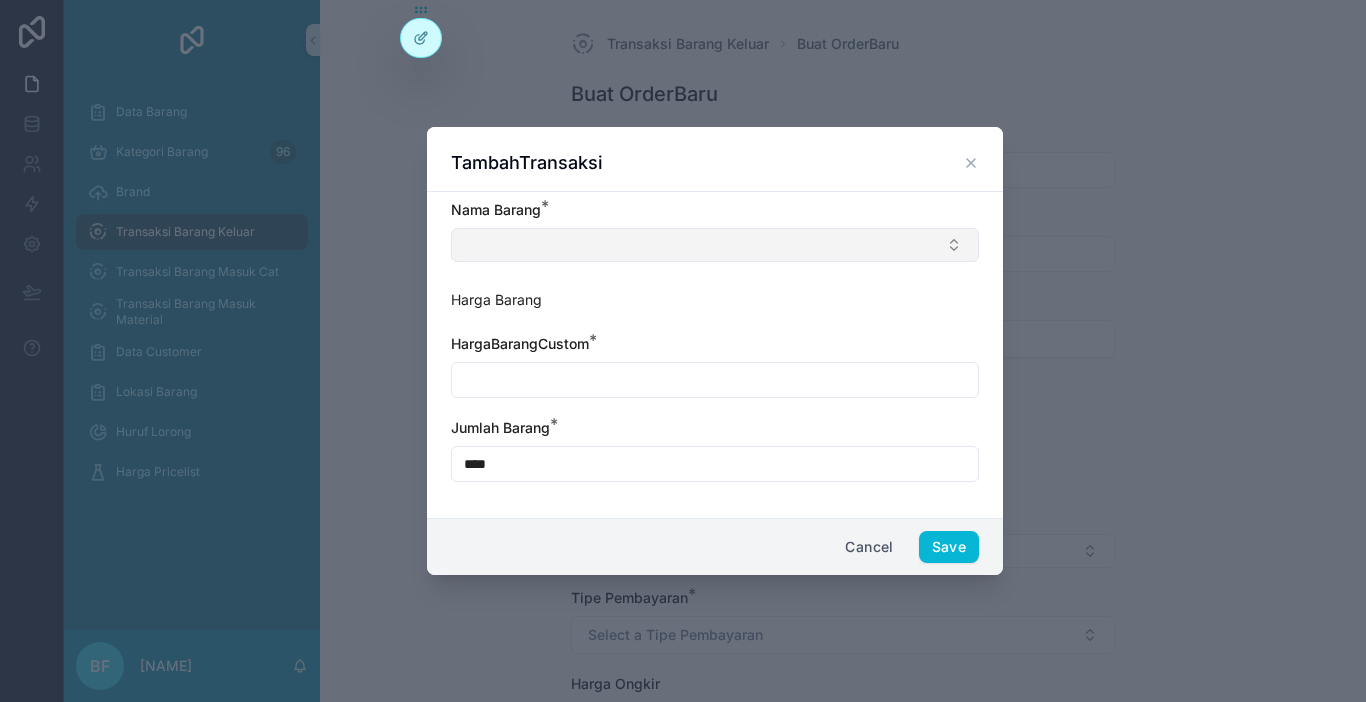 click at bounding box center [715, 245] 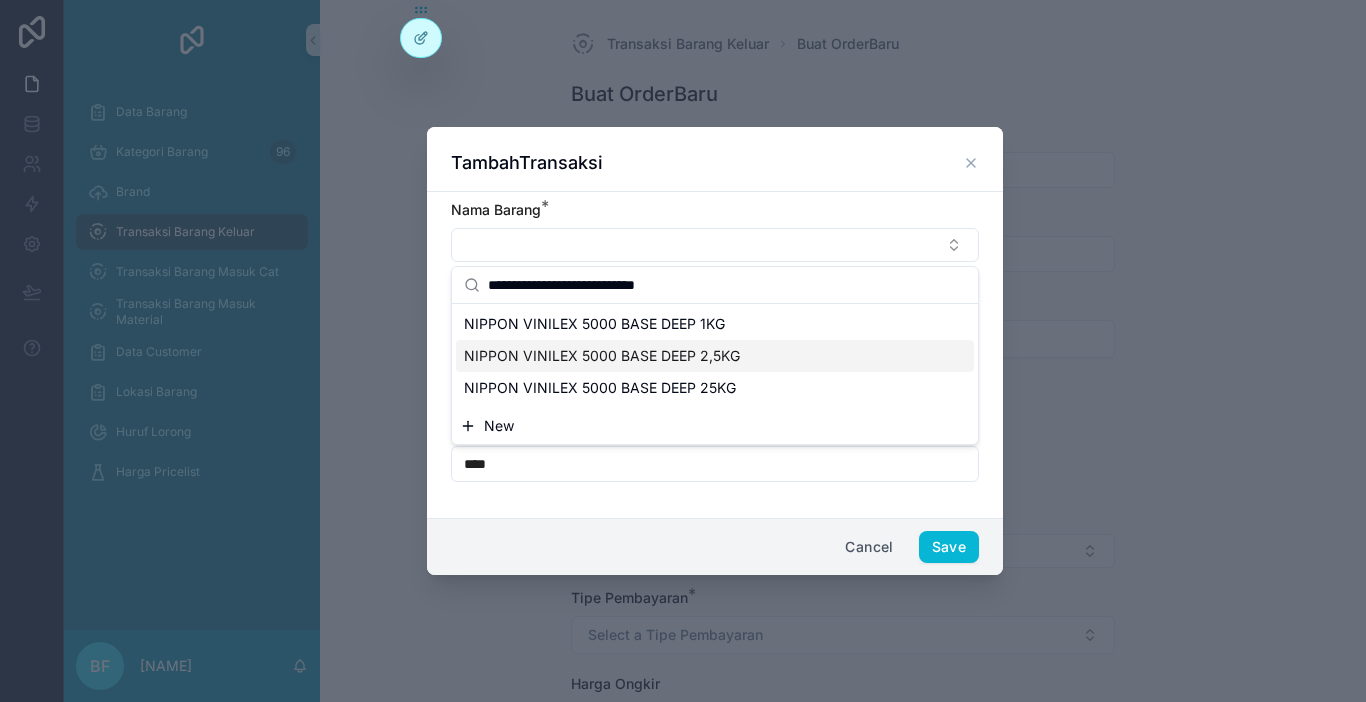 type on "**********" 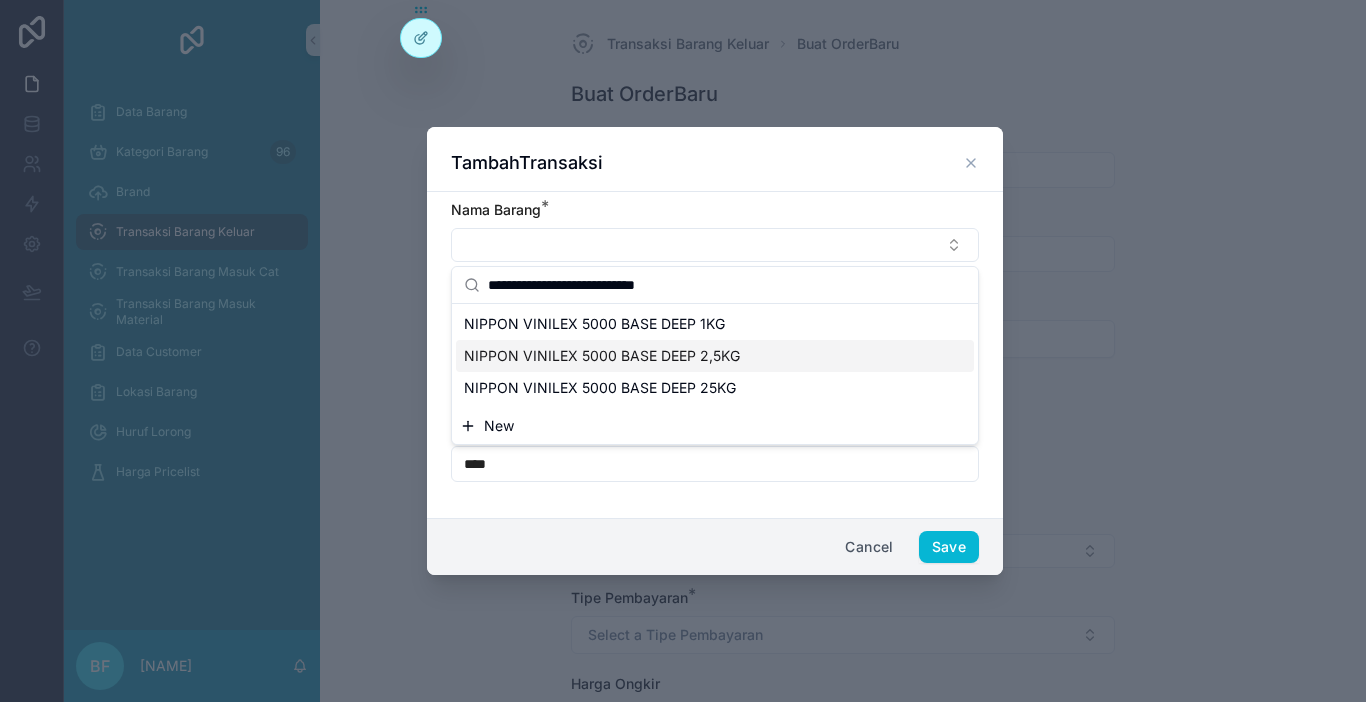click on "NIPPON VINILEX 5000 BASE DEEP 1KG" at bounding box center [715, 324] 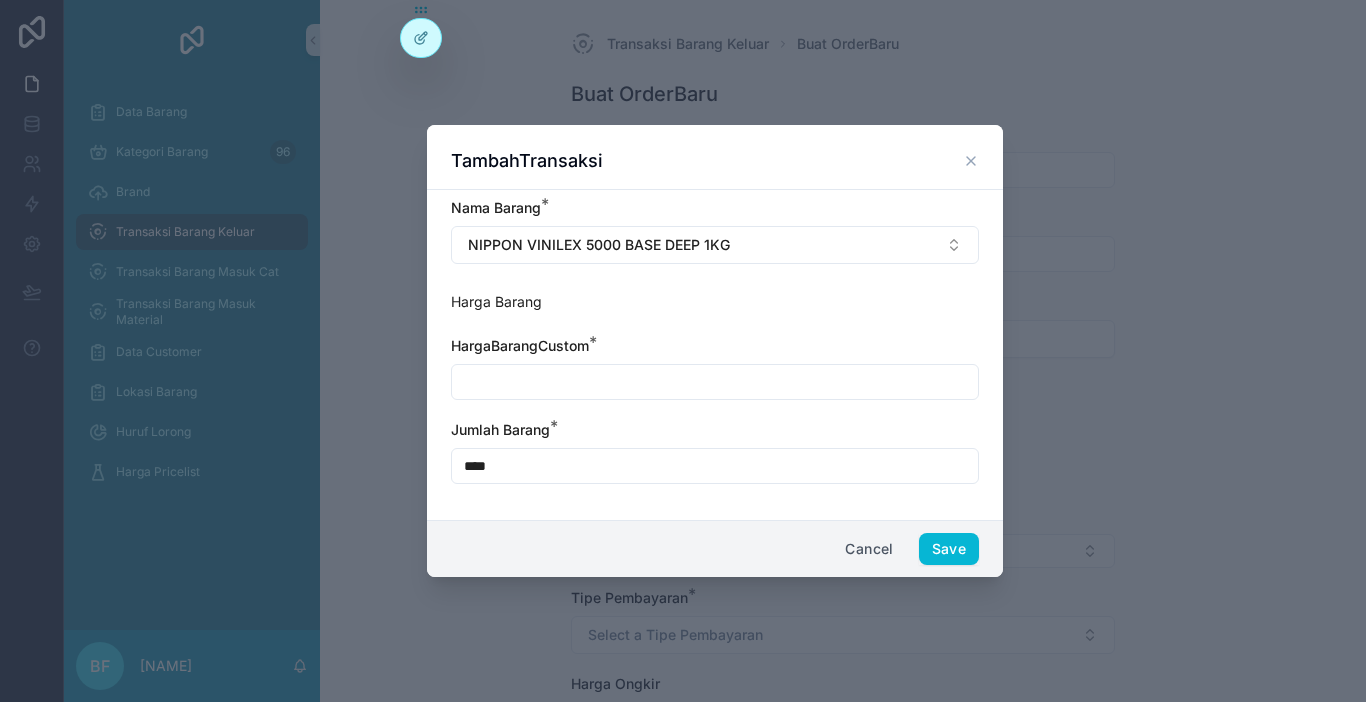 drag, startPoint x: 616, startPoint y: 375, endPoint x: 639, endPoint y: 333, distance: 47.88528 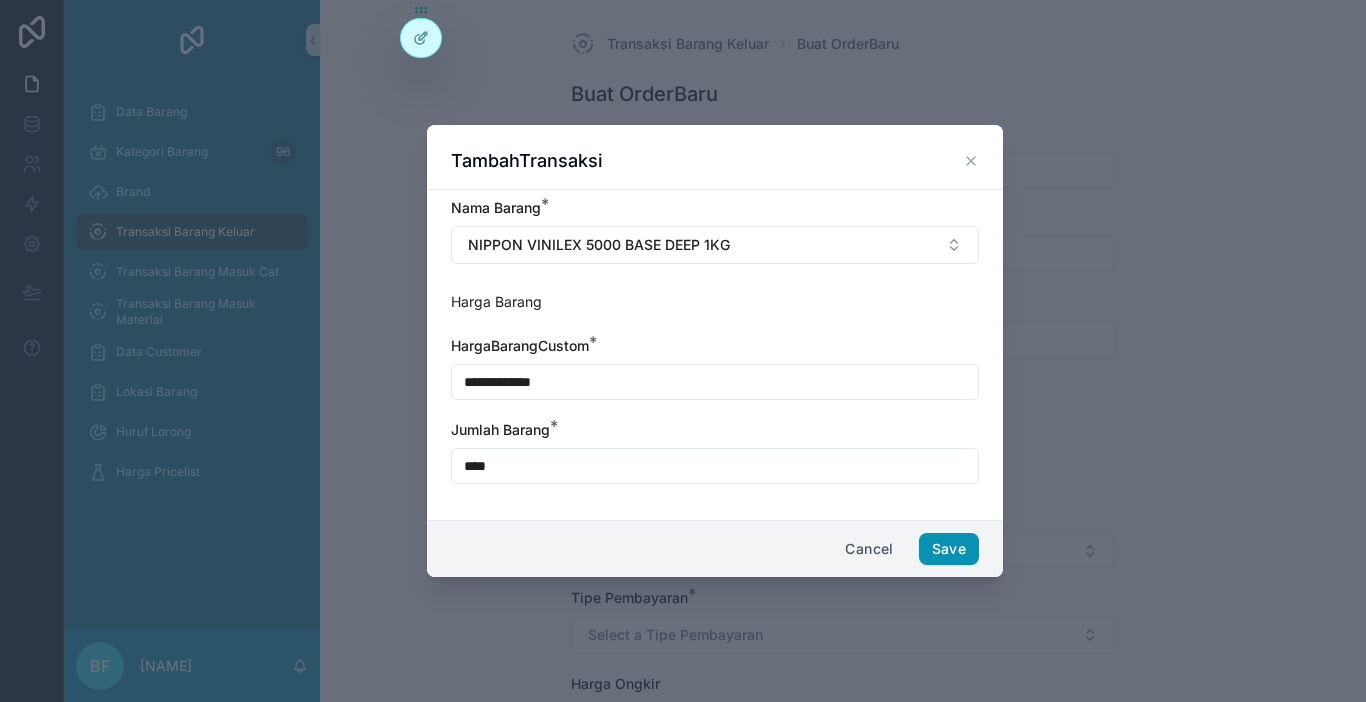 type on "**********" 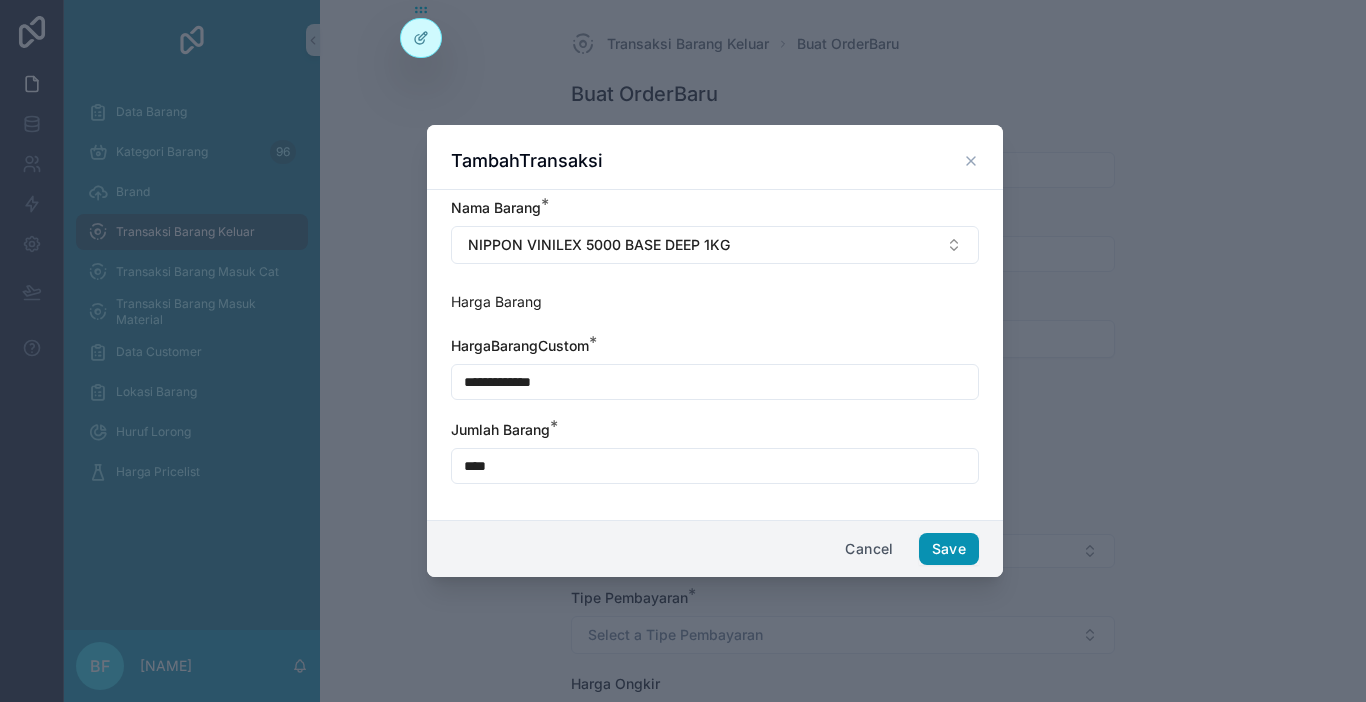 click on "Save" at bounding box center (949, 549) 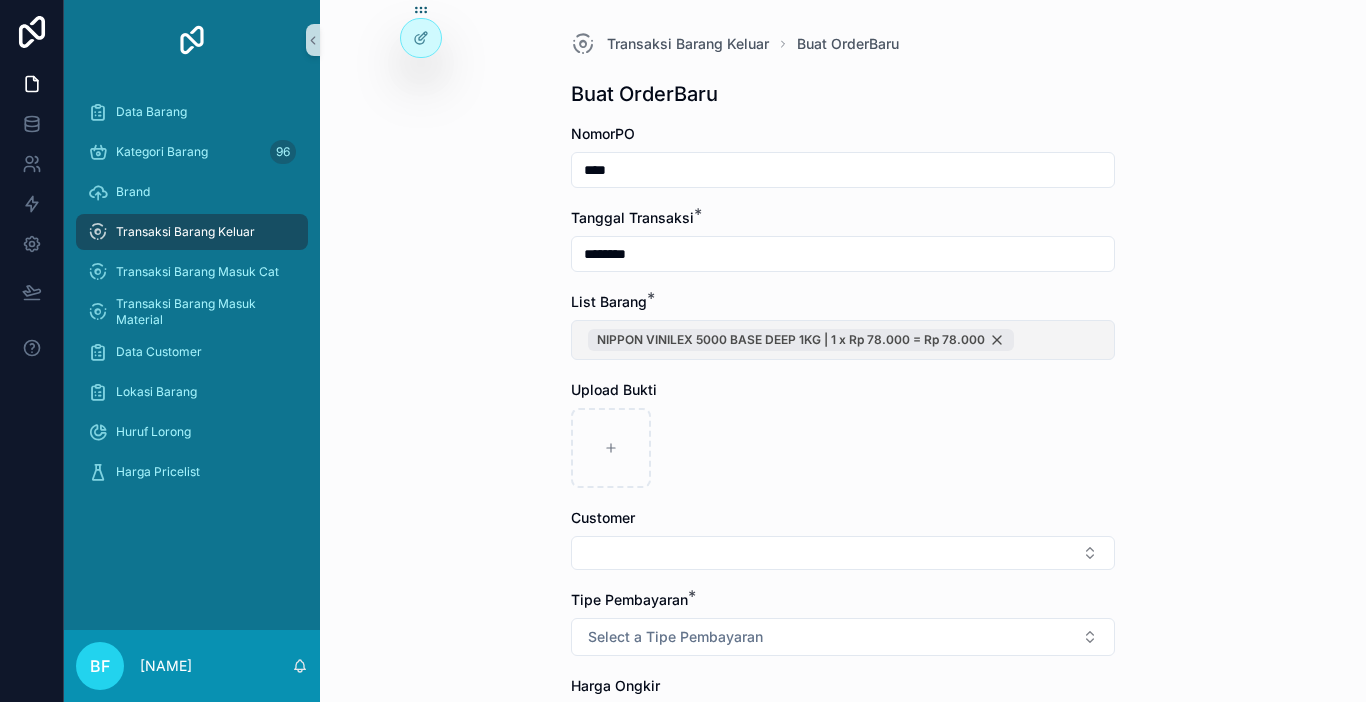 drag, startPoint x: 1061, startPoint y: 342, endPoint x: 817, endPoint y: 349, distance: 244.10039 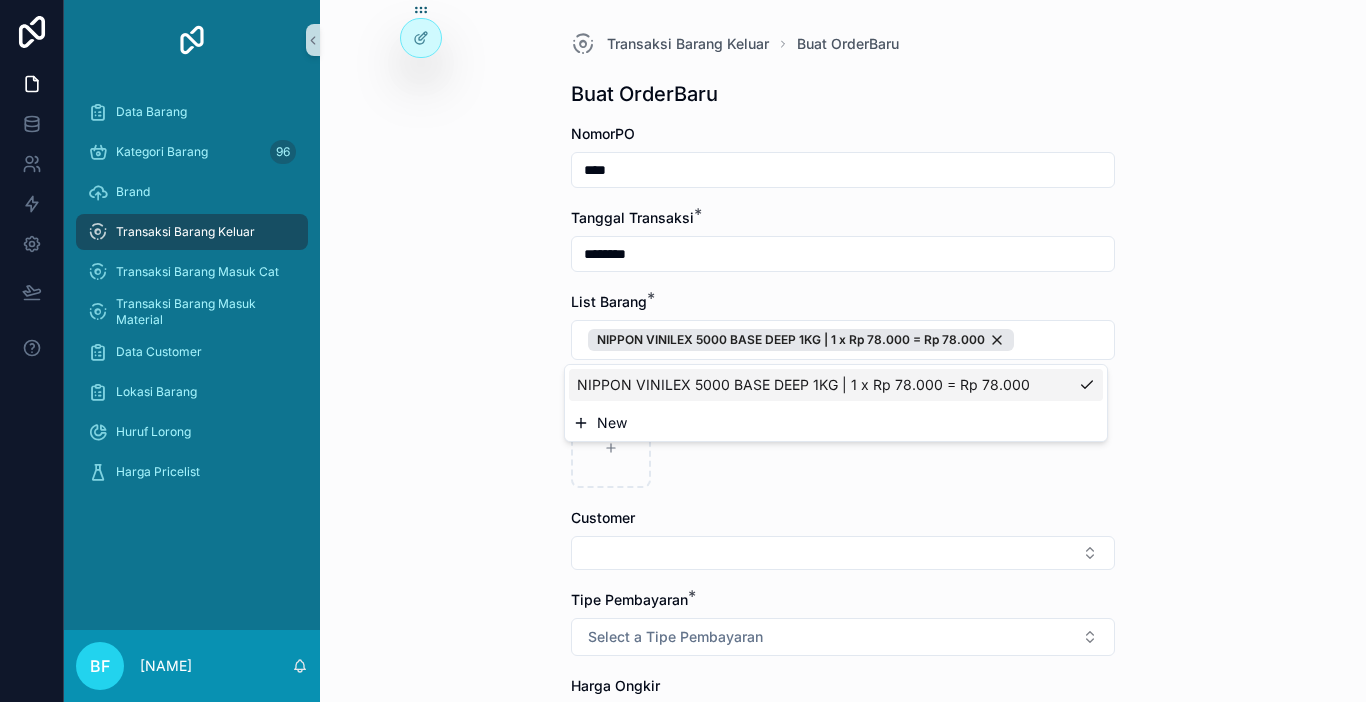 click on "New" at bounding box center (836, 423) 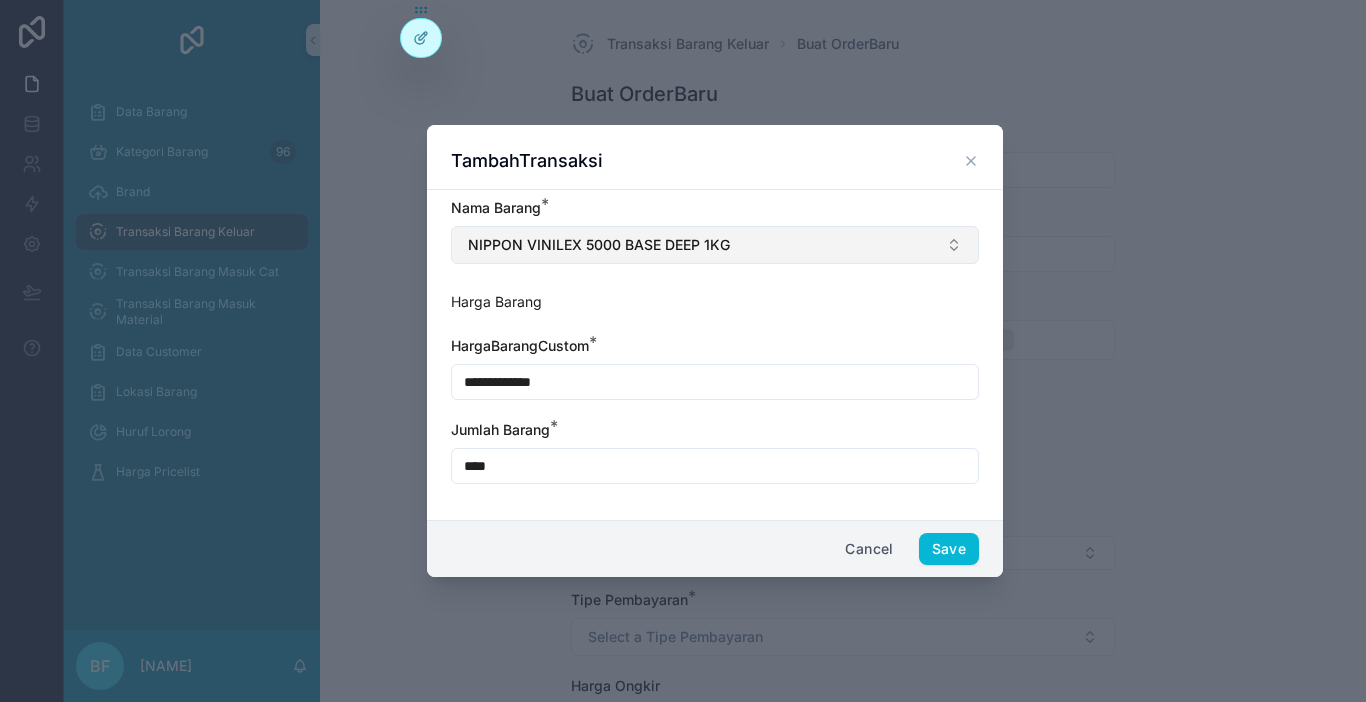 drag, startPoint x: 728, startPoint y: 249, endPoint x: 749, endPoint y: 248, distance: 21.023796 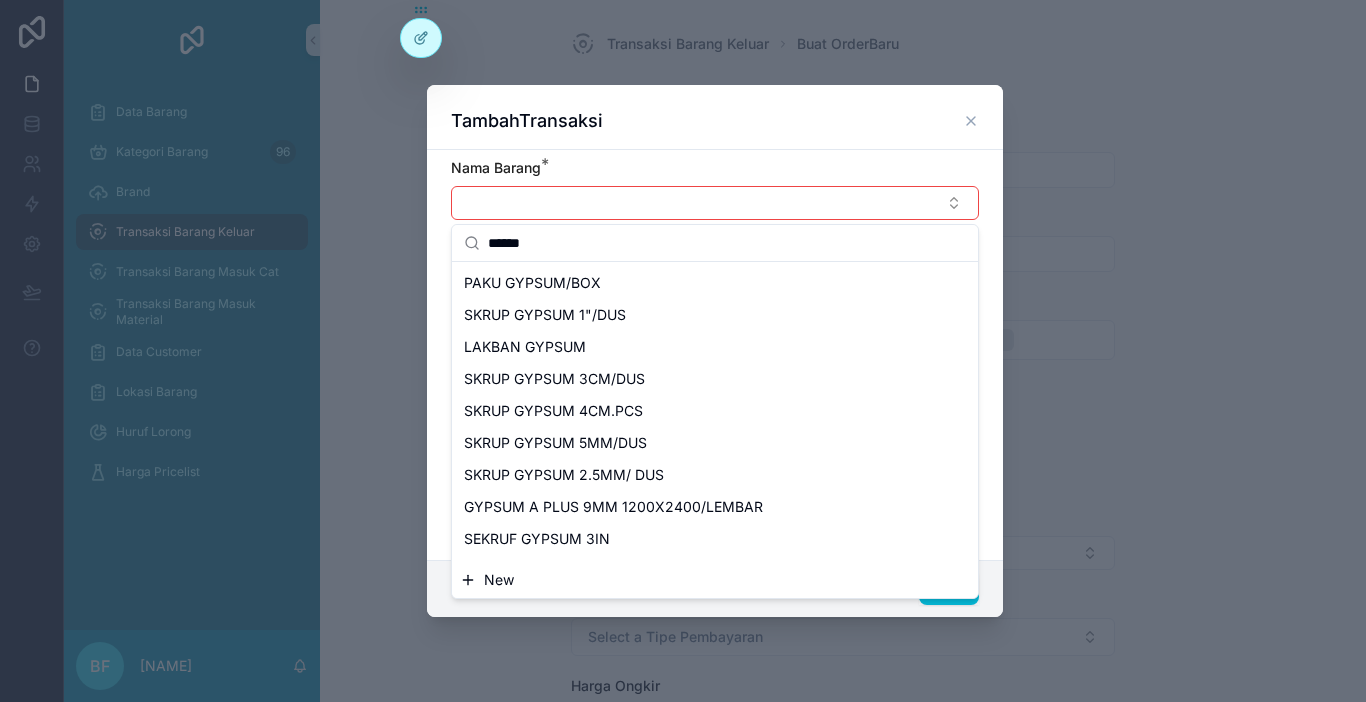 scroll, scrollTop: 400, scrollLeft: 0, axis: vertical 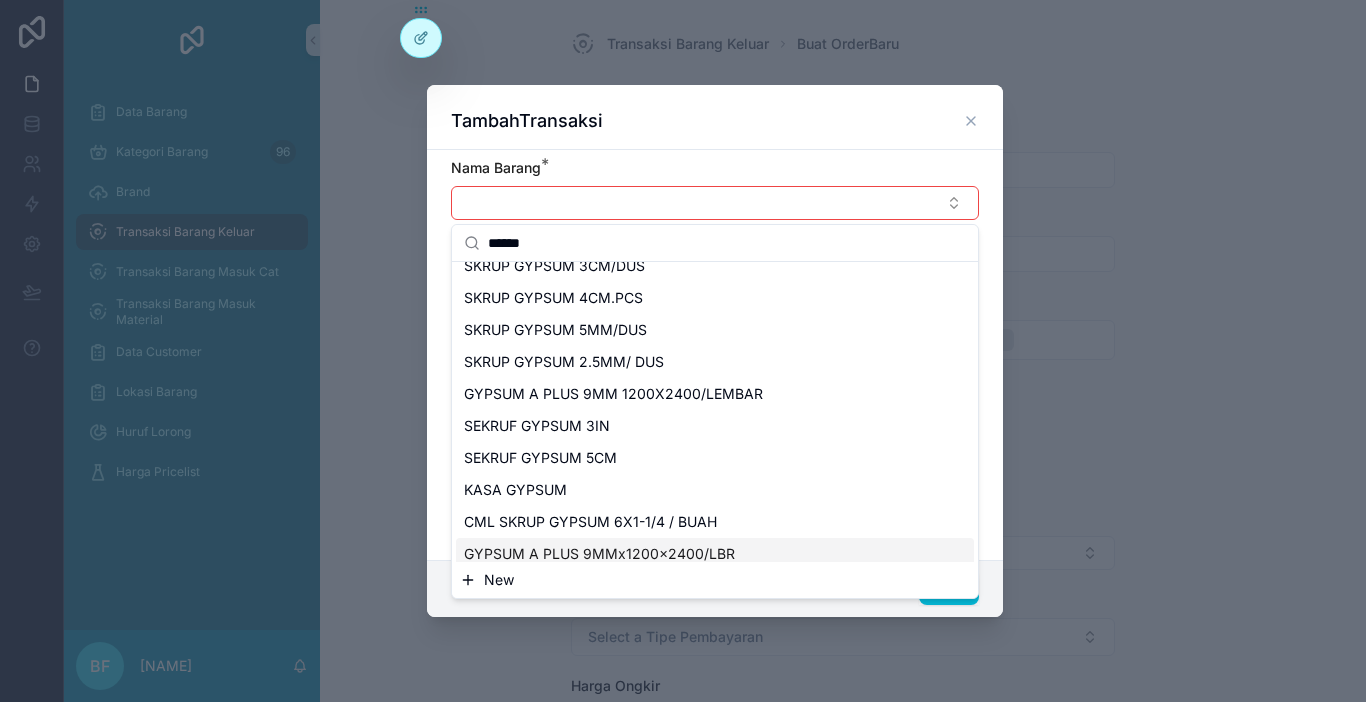 type on "******" 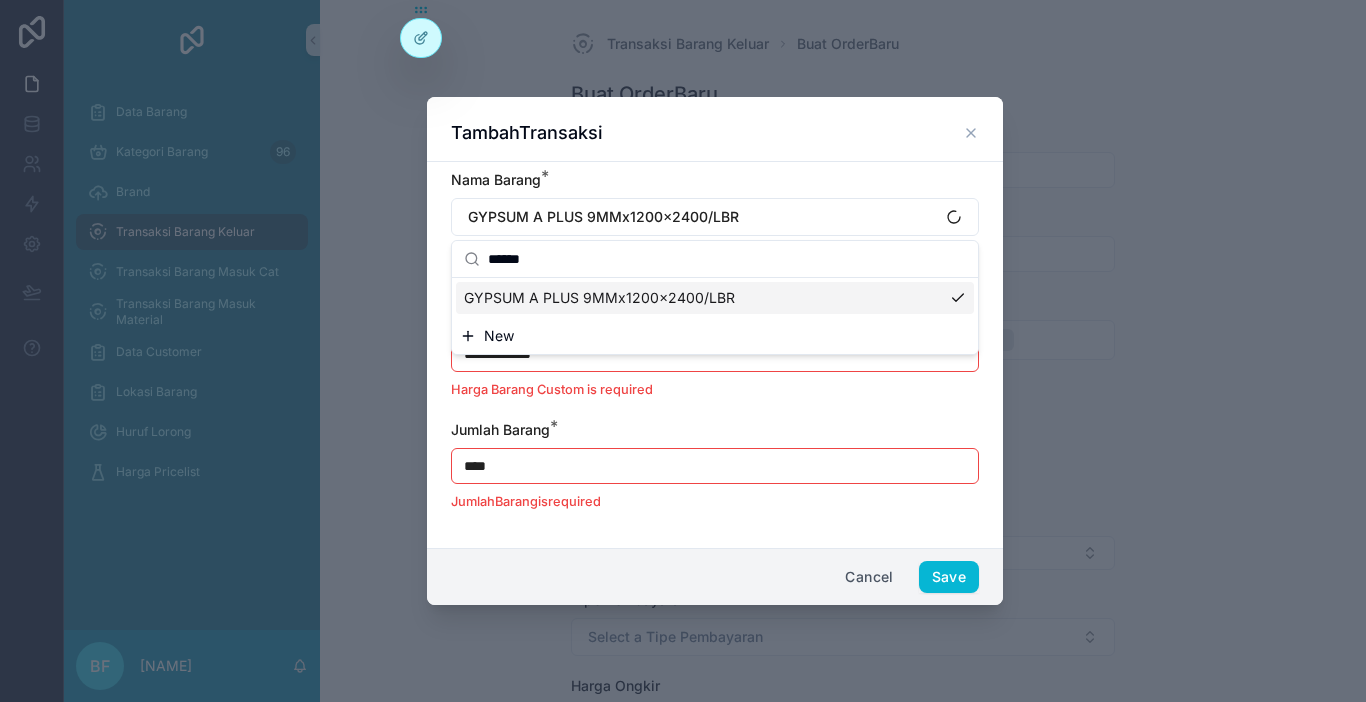 scroll, scrollTop: 0, scrollLeft: 0, axis: both 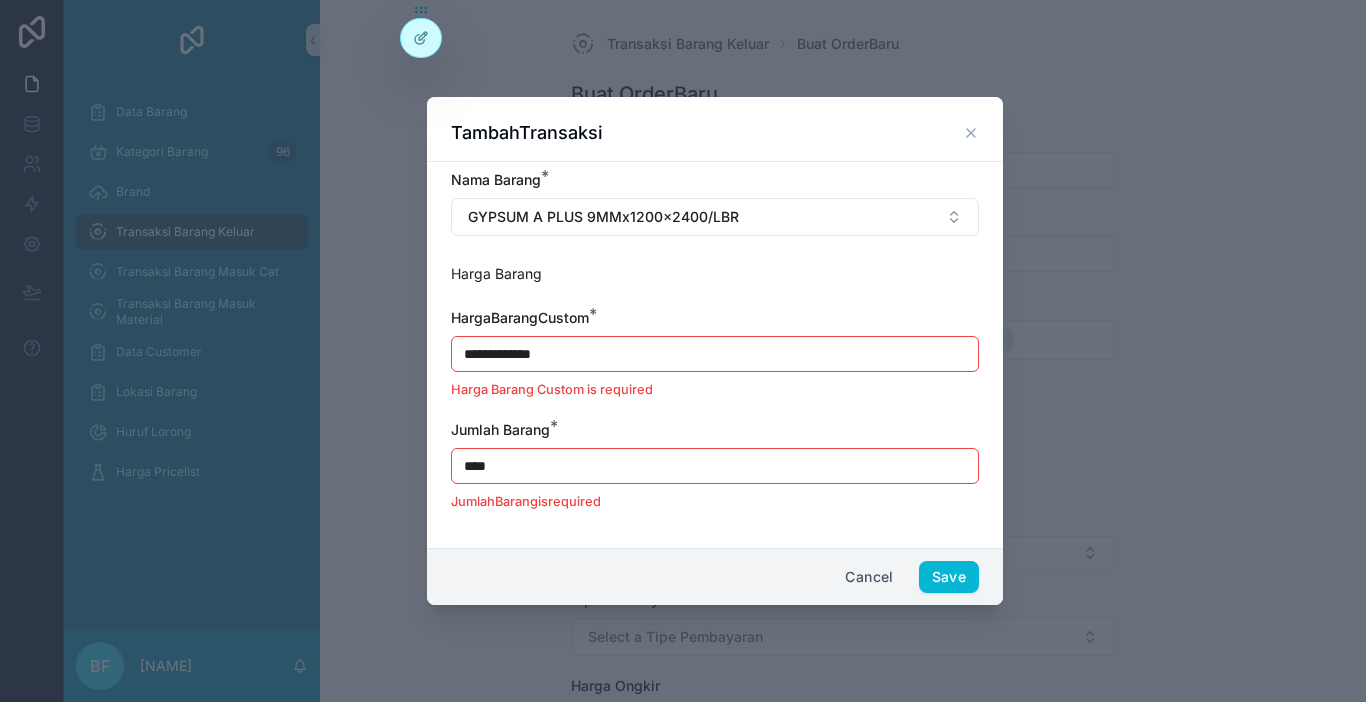 click on "**********" at bounding box center [715, 354] 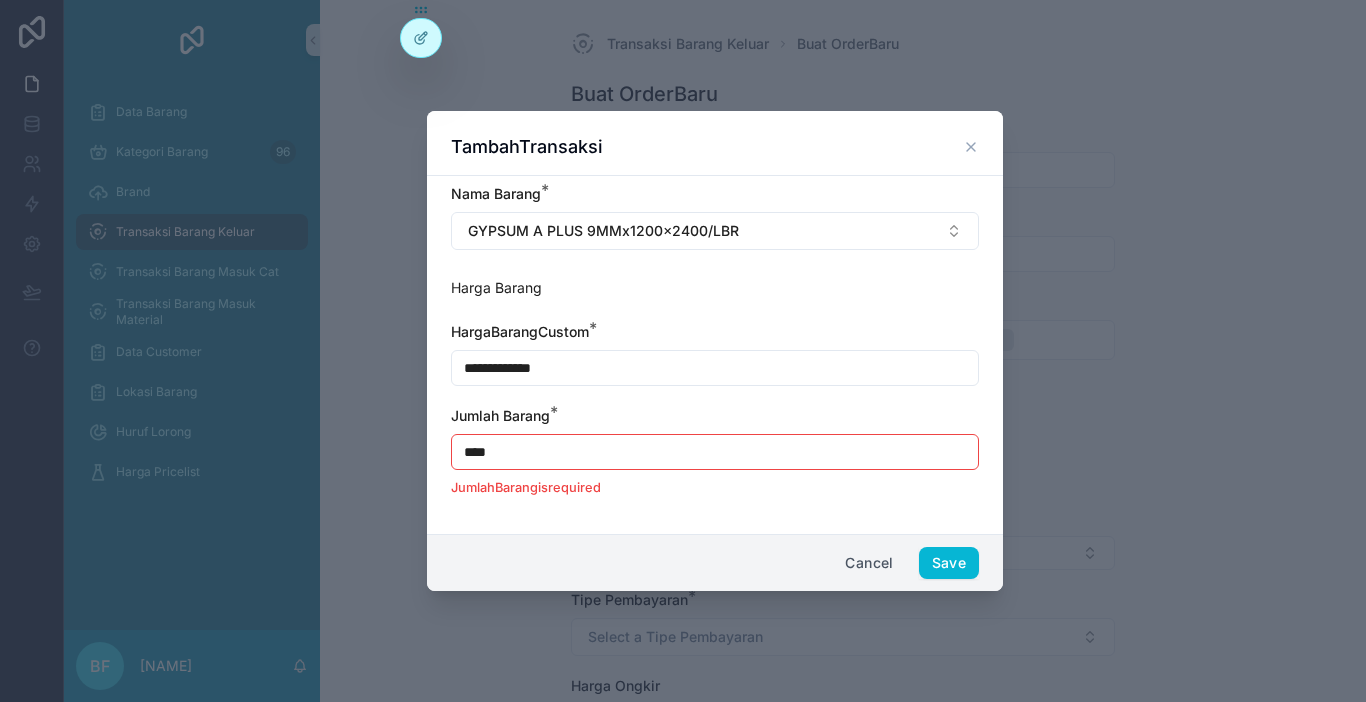 type on "**********" 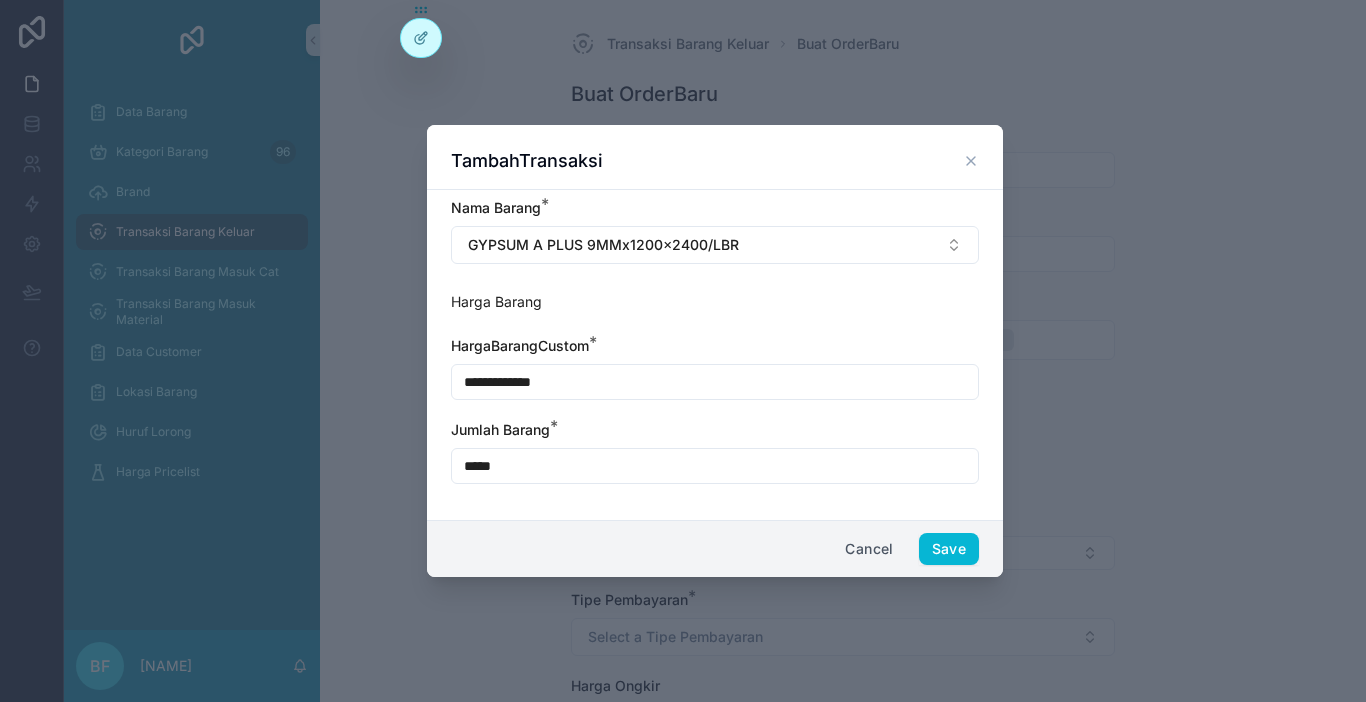 type on "****" 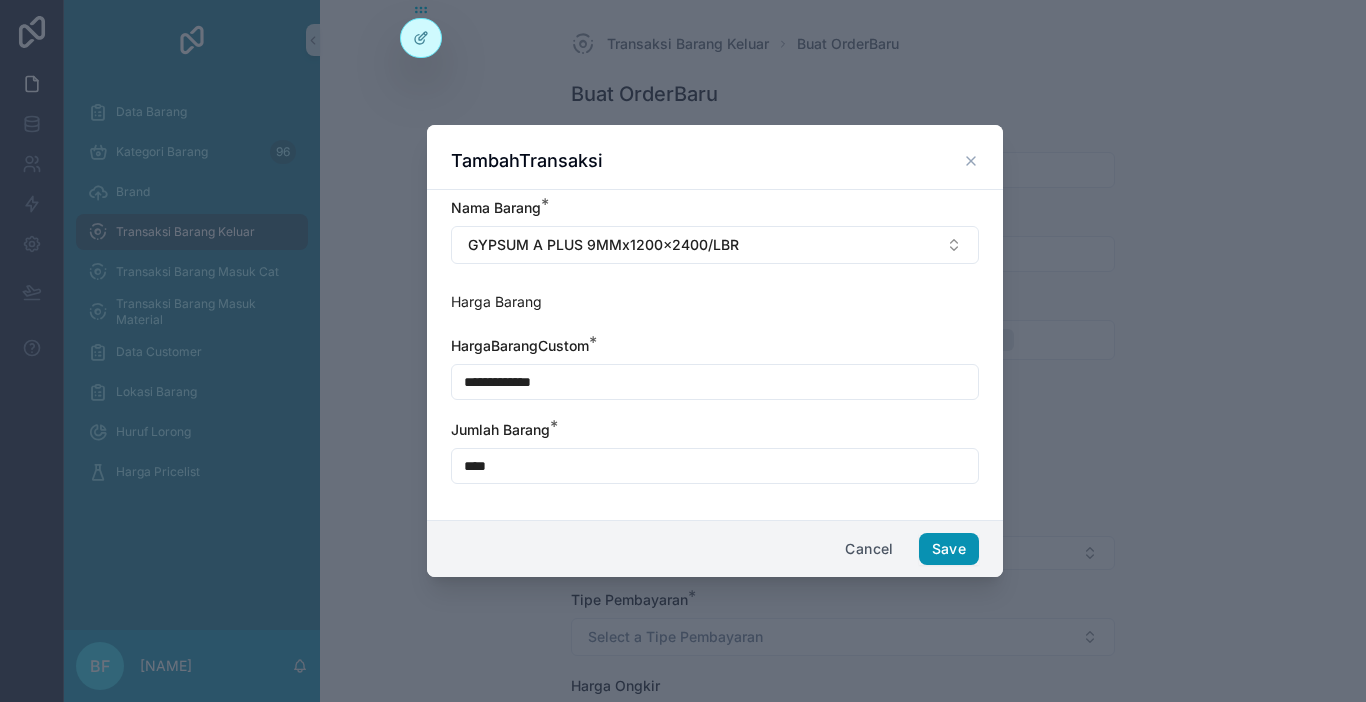 click on "Save" at bounding box center [949, 549] 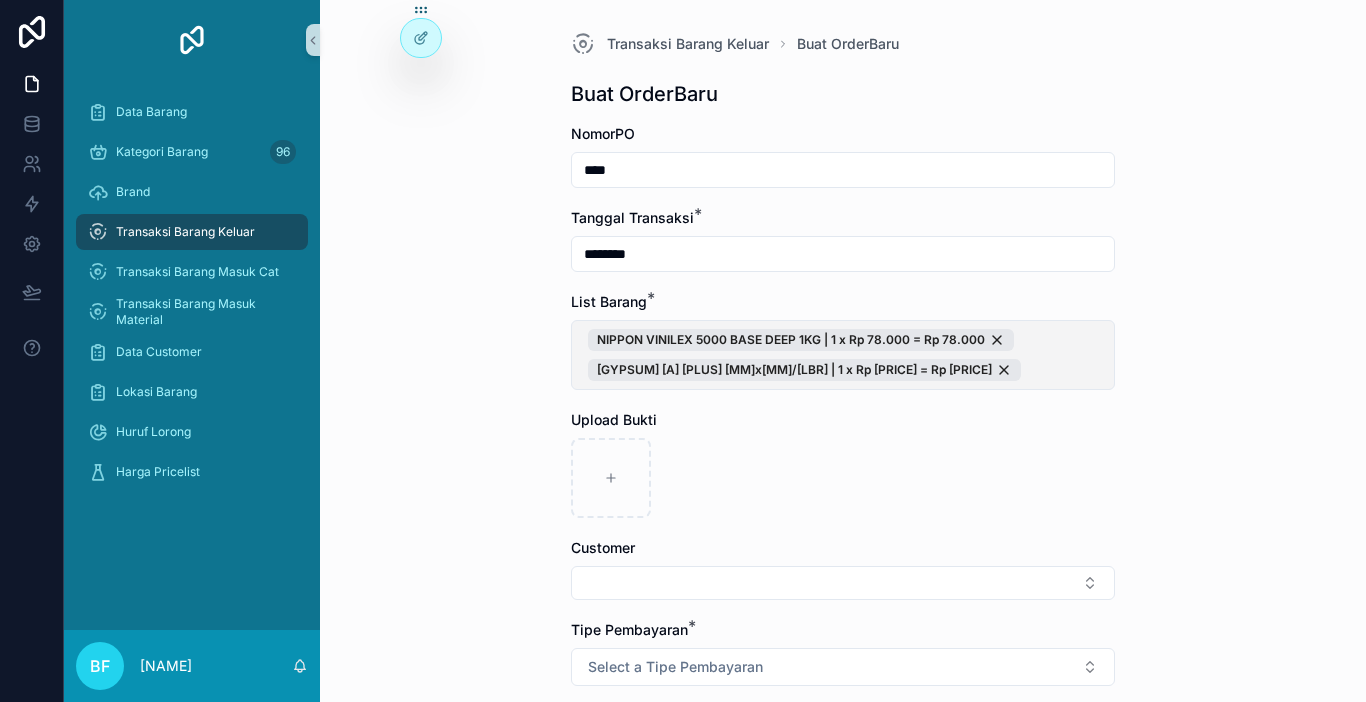 click on "[NIPPON] [VINILEX] [BASE] [DEEP] [KG] | 1 x Rp [PRICE] = Rp [PRICE] [GYPSUM] [A] [PLUS] [MM]x[MM]/[LBR] | 1 x Rp [PRICE] = Rp [PRICE]" at bounding box center [843, 355] 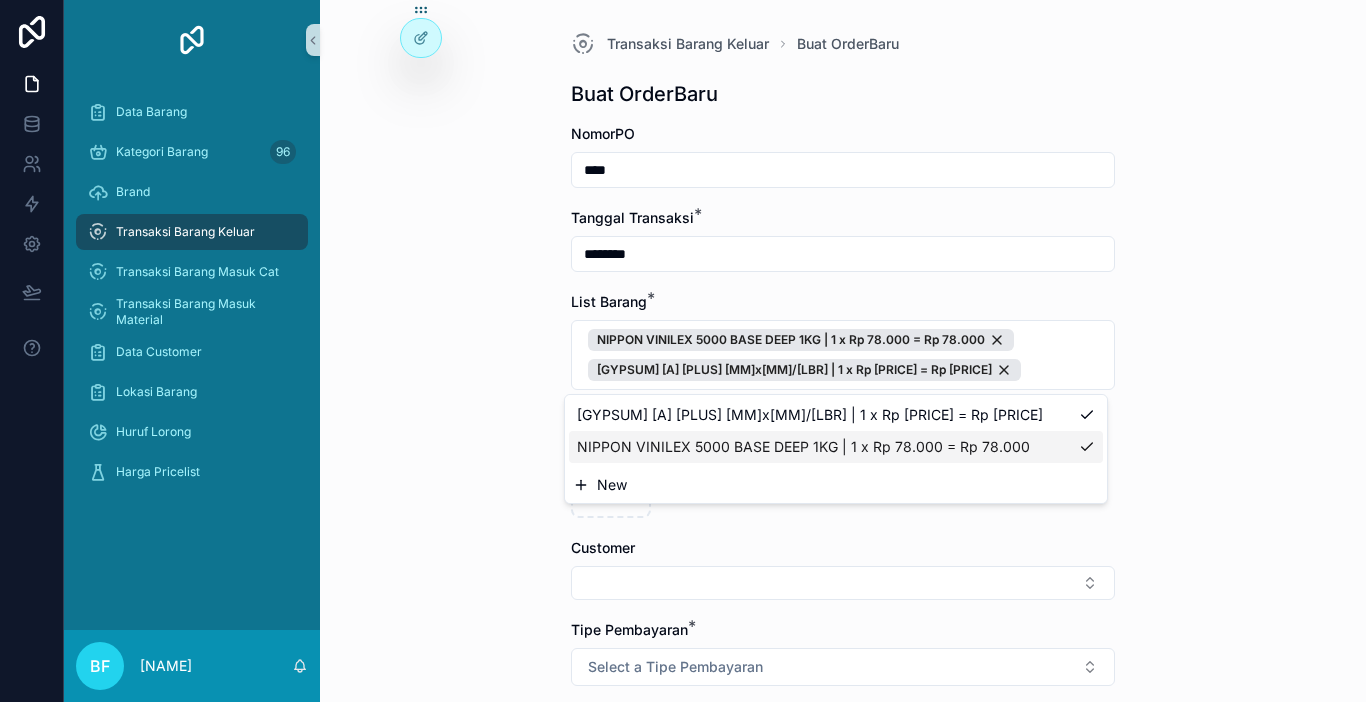 click on "New" at bounding box center (836, 485) 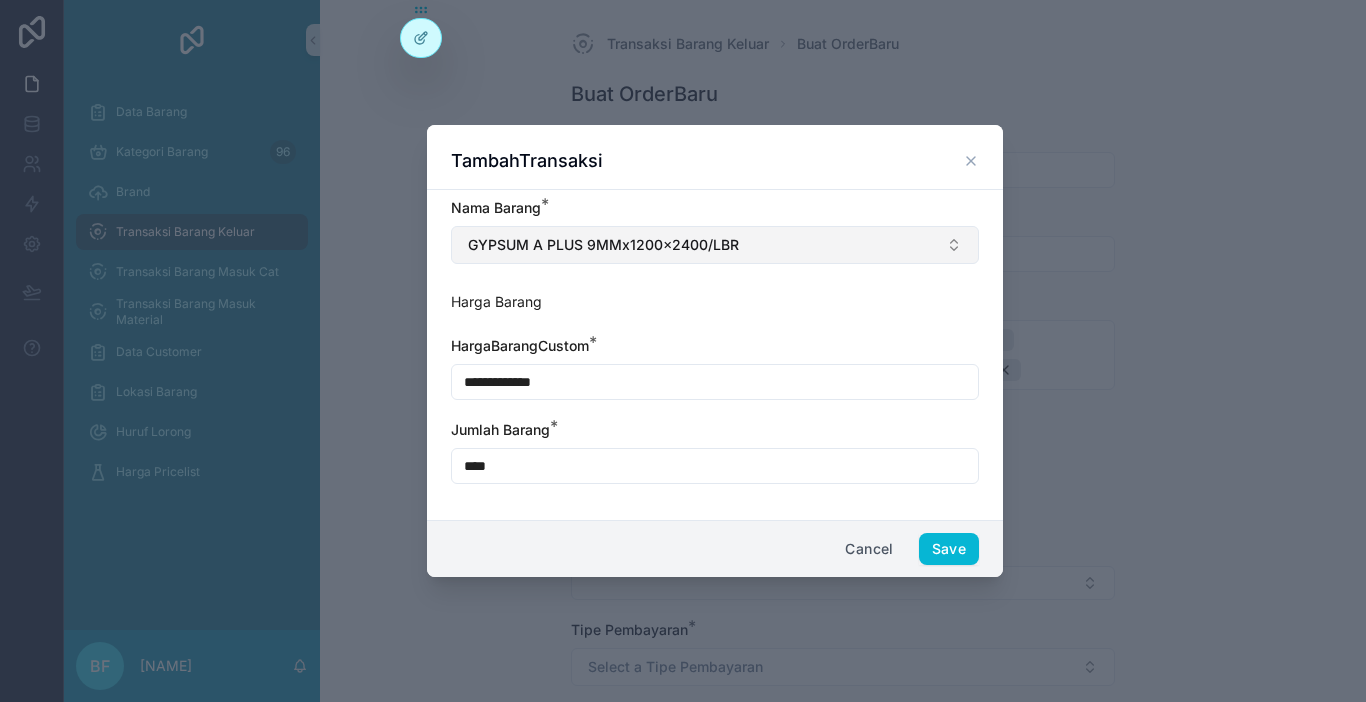 click on "GYPSUM A PLUS 9MMx1200x2400/LBR" at bounding box center (715, 245) 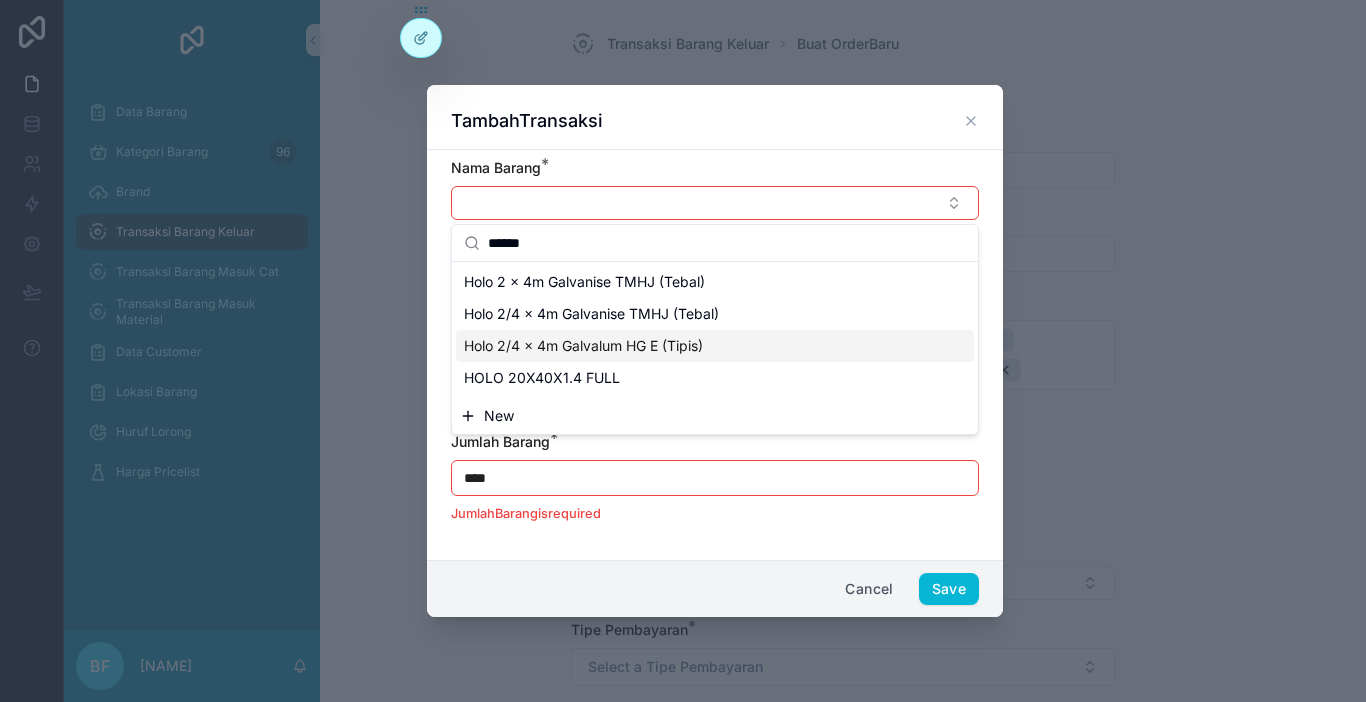 type on "******" 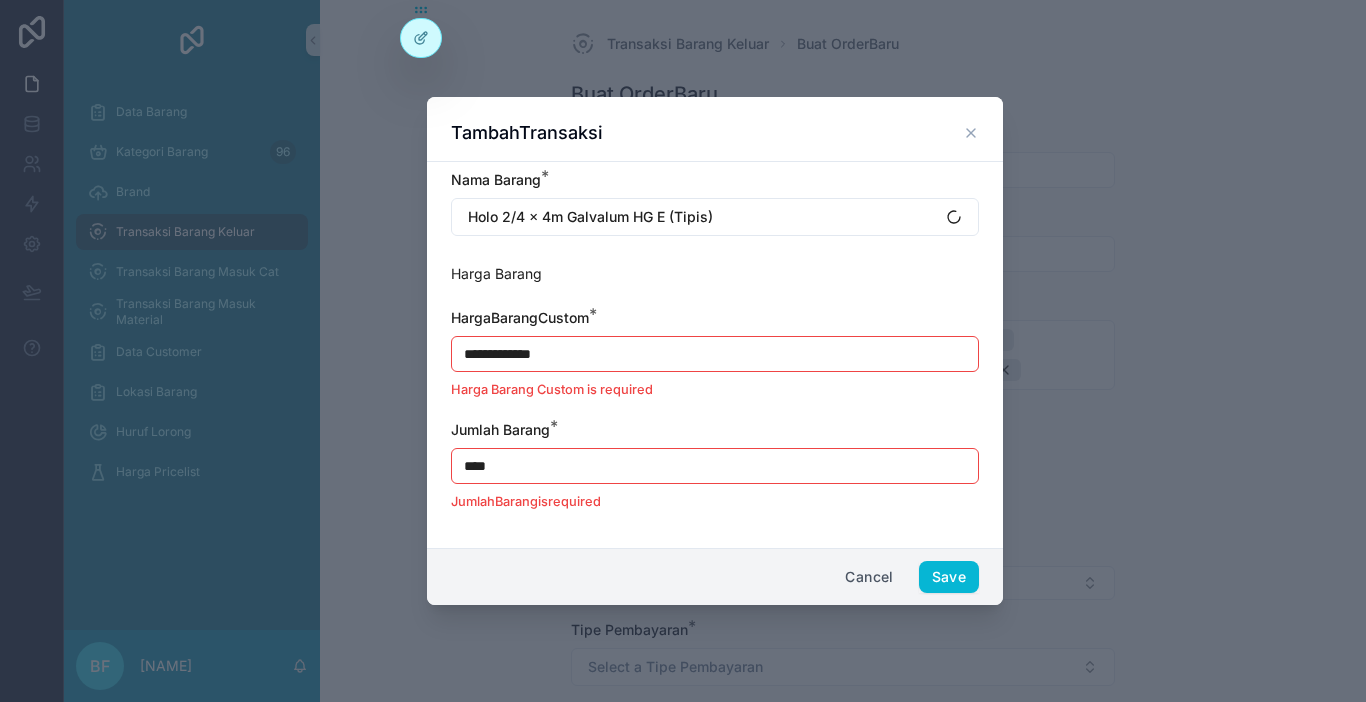 click on "**********" at bounding box center (715, 354) 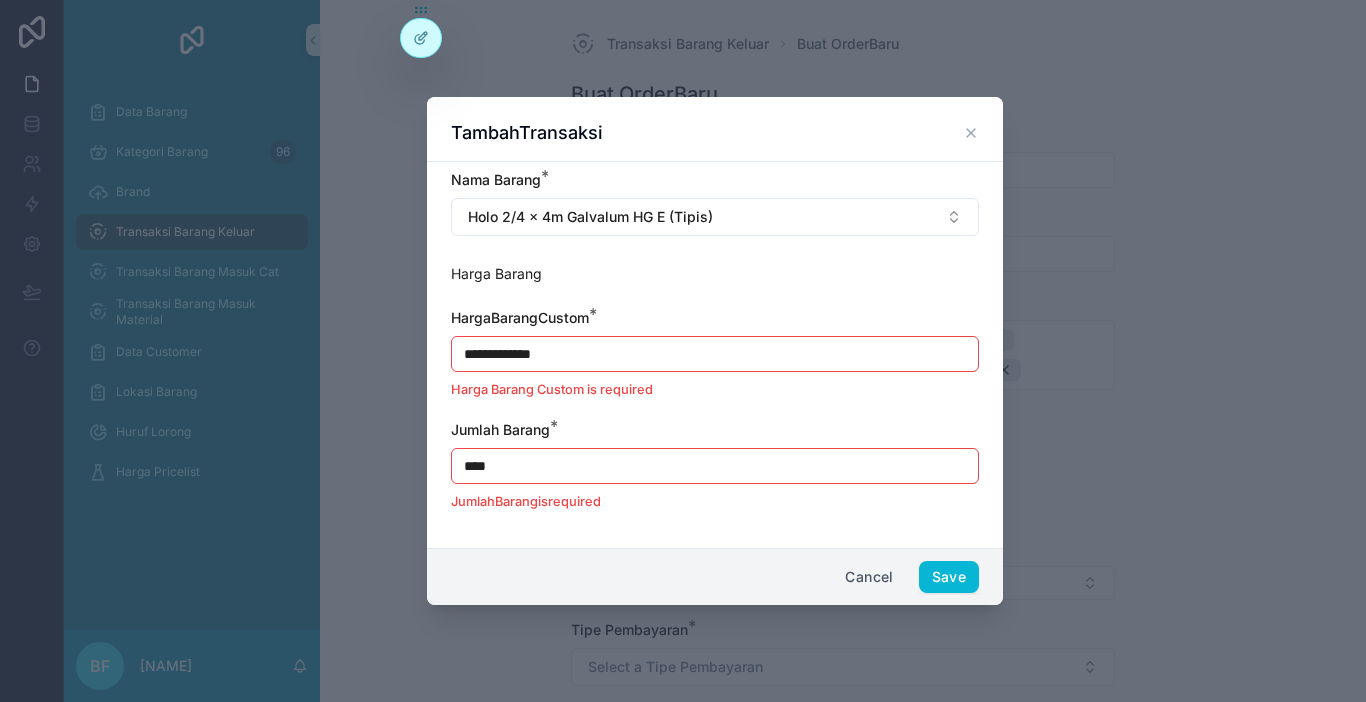 click on "**********" at bounding box center [715, 354] 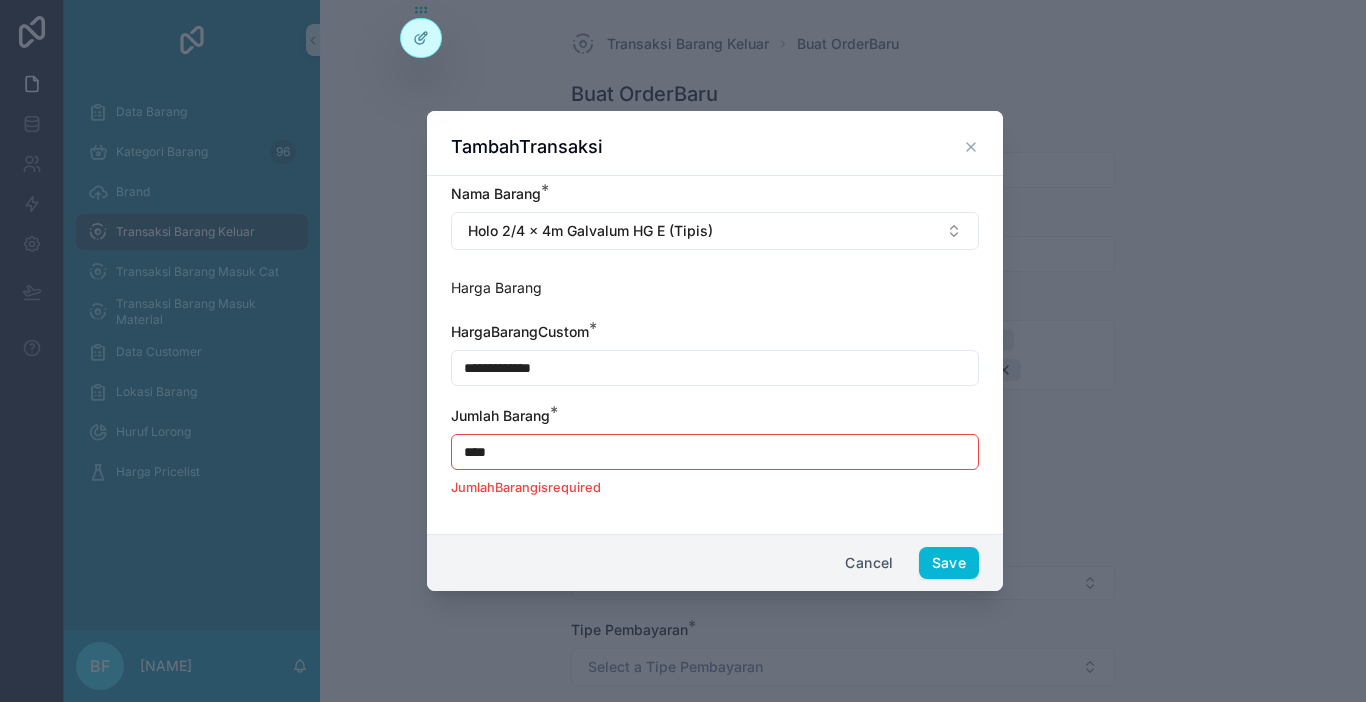 type on "**********" 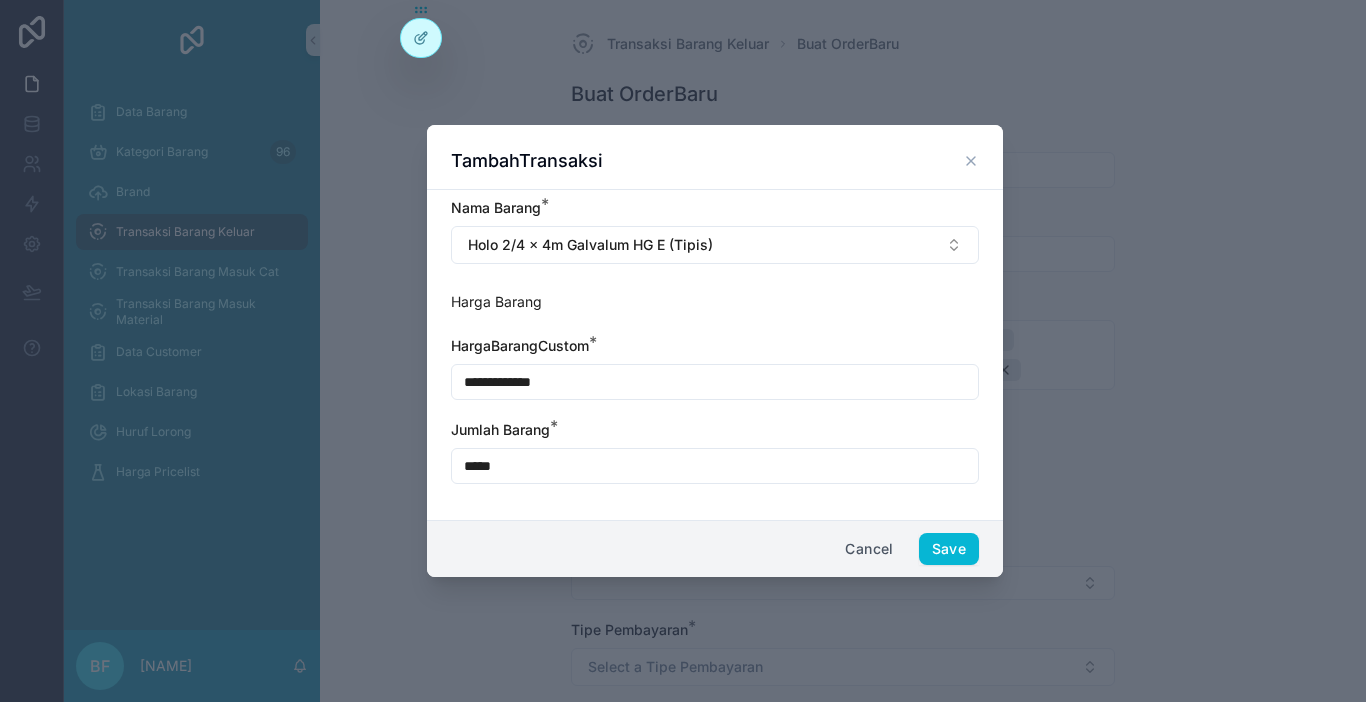 type on "****" 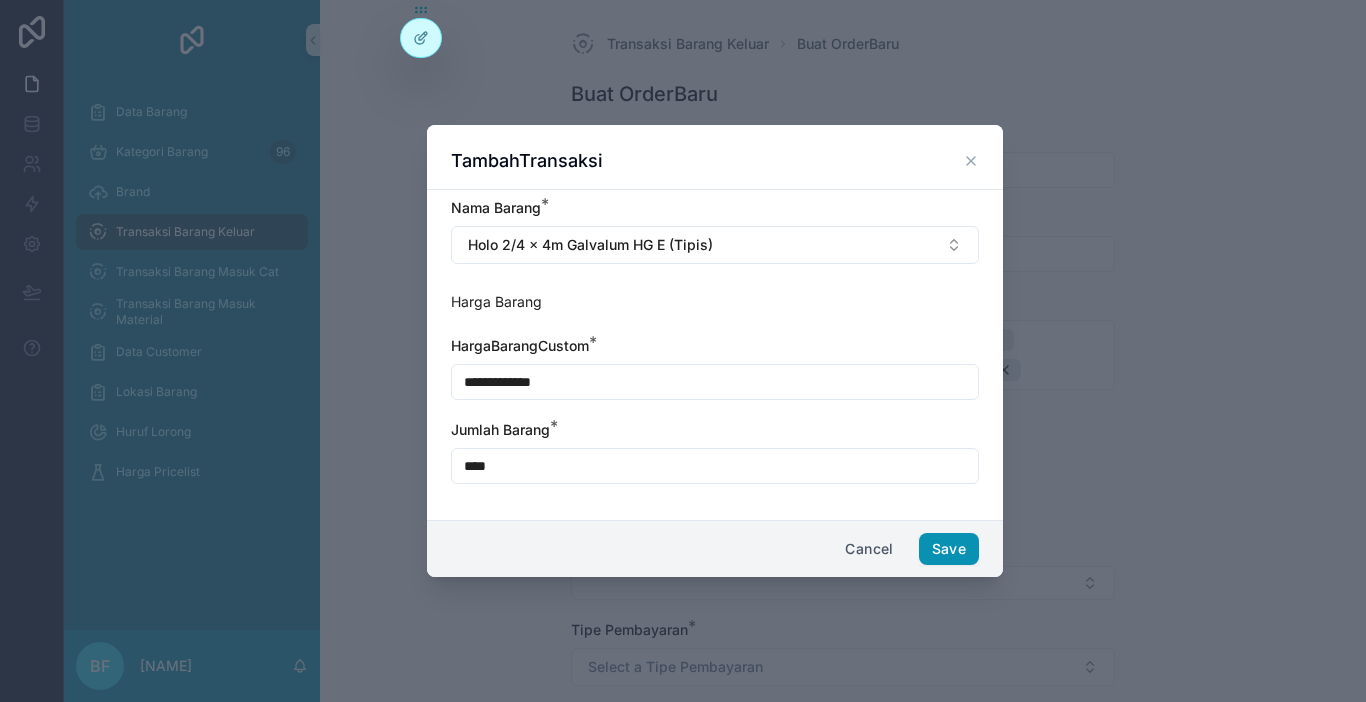 click on "Save" at bounding box center [949, 549] 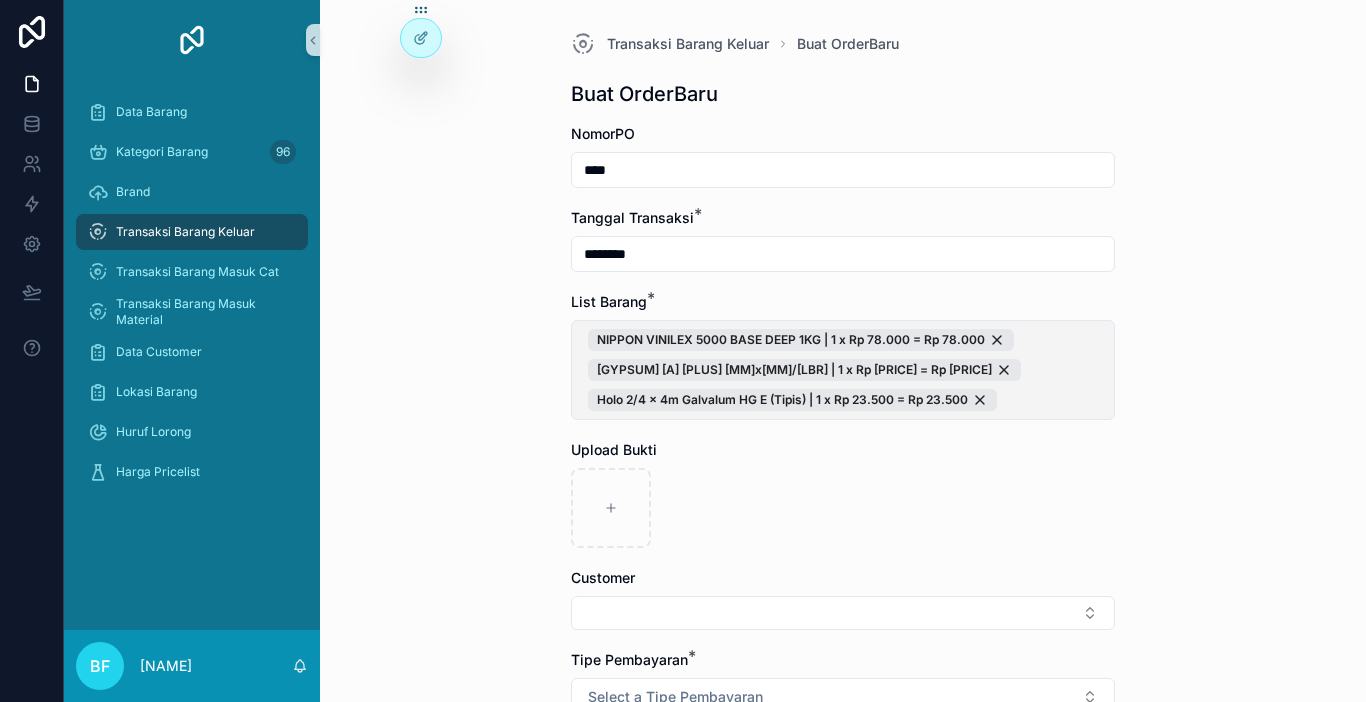 click on "NIPPON VINILEX 5000 BASE DEEP 1KG | 1 x Rp 78.000 = Rp 78.000 GYPSUM A PLUS 9MMx1200x2400/LBR | 1 x Rp 60.000 = Rp 60.000 Holo 2/4 x 4m Galvalum HG E (Tipis) | 1 x Rp 23.500 = Rp 23.500" at bounding box center (843, 370) 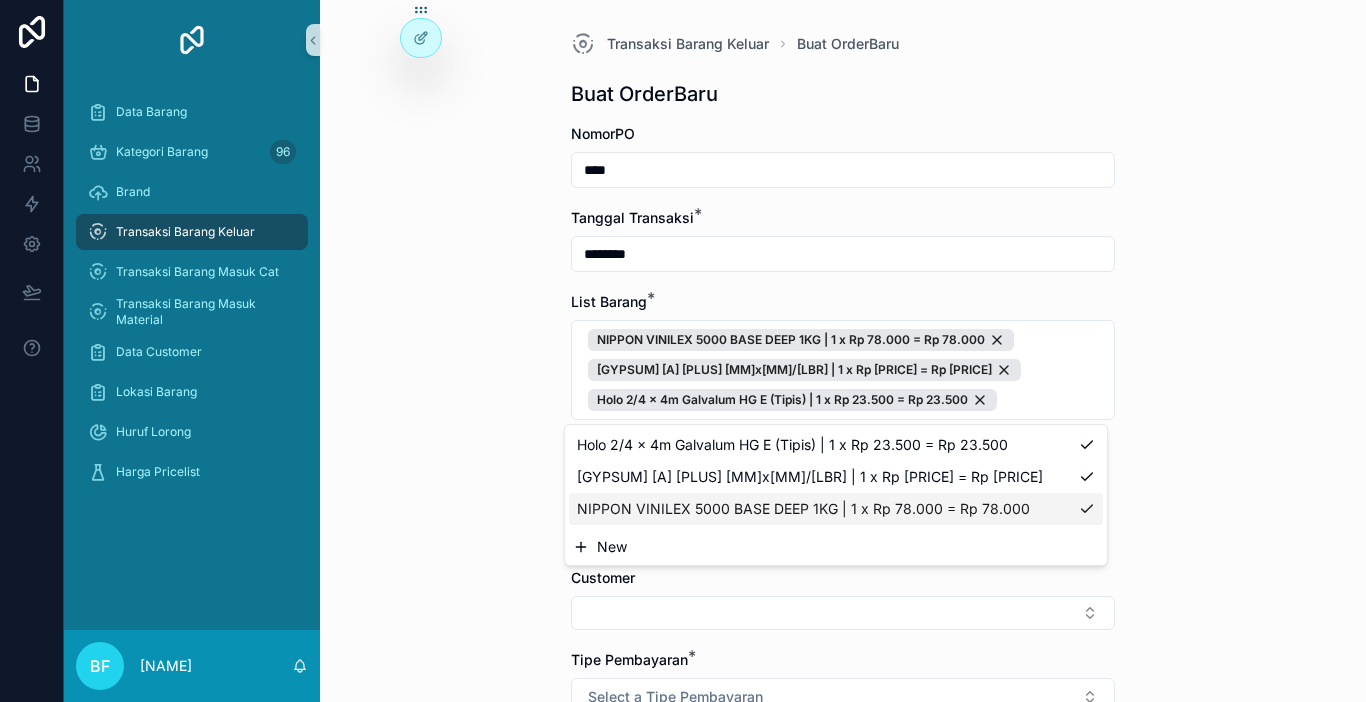 click on "New" at bounding box center [836, 547] 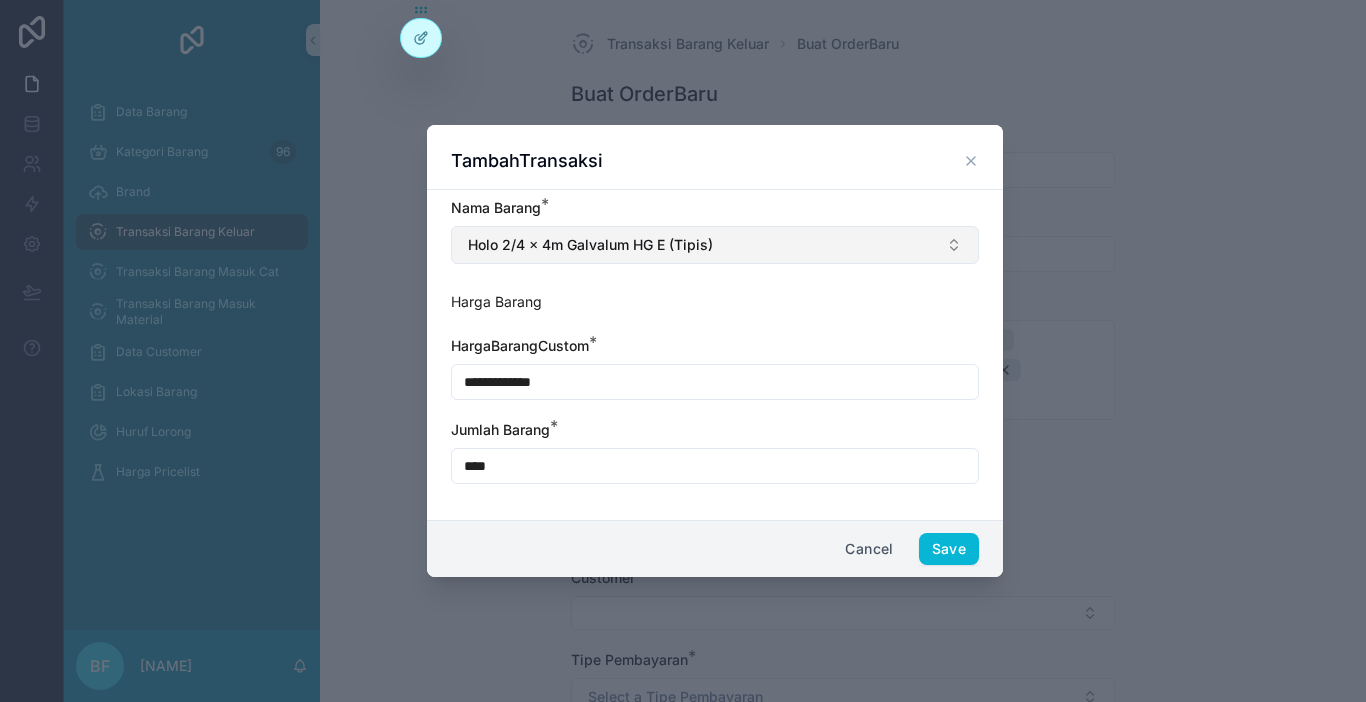 click on "Holo 2/4 x 4m Galvalum HG E (Tipis)" at bounding box center (590, 245) 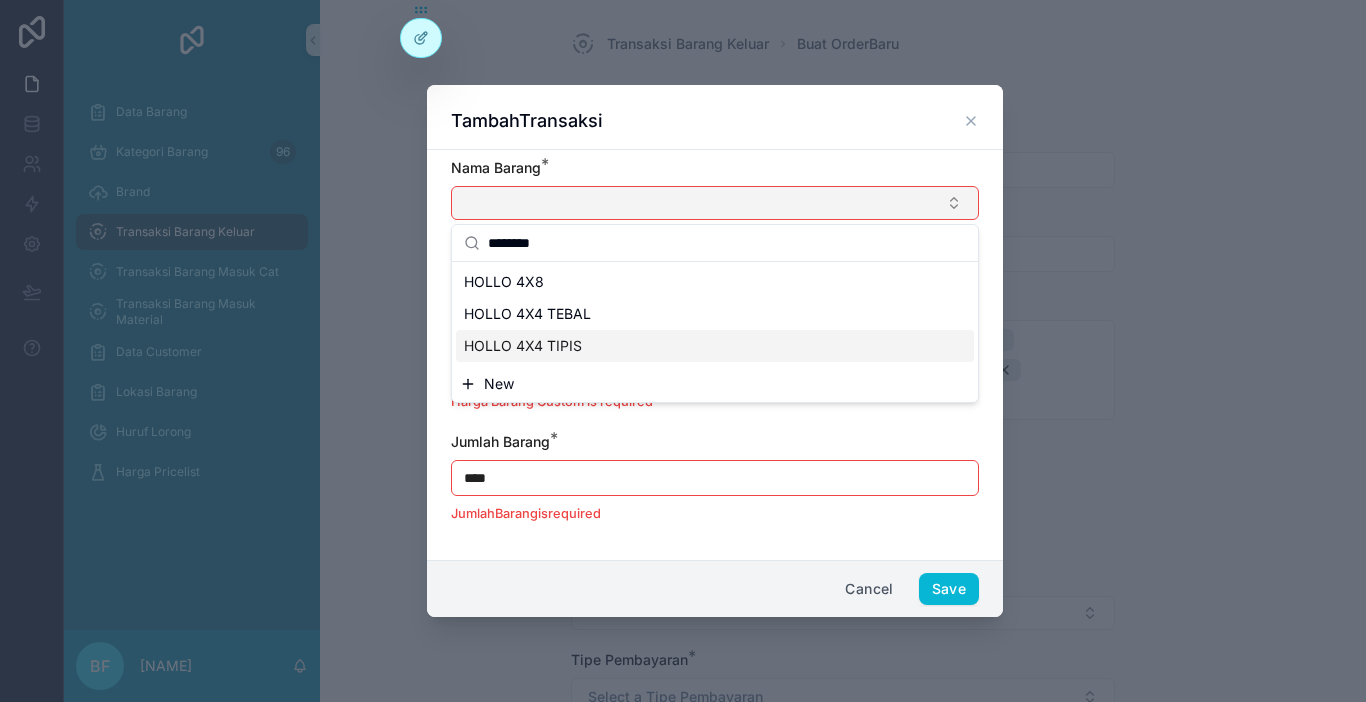 type on "********" 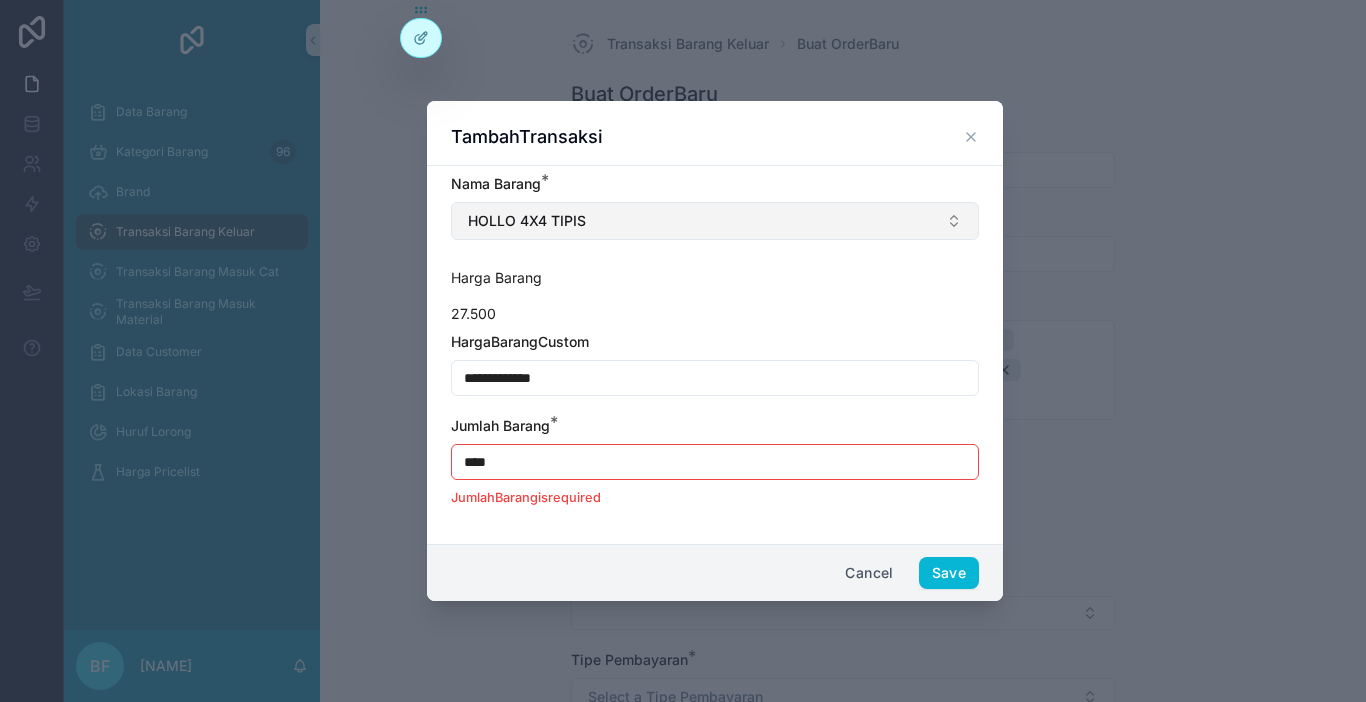 click on "**********" at bounding box center (715, 378) 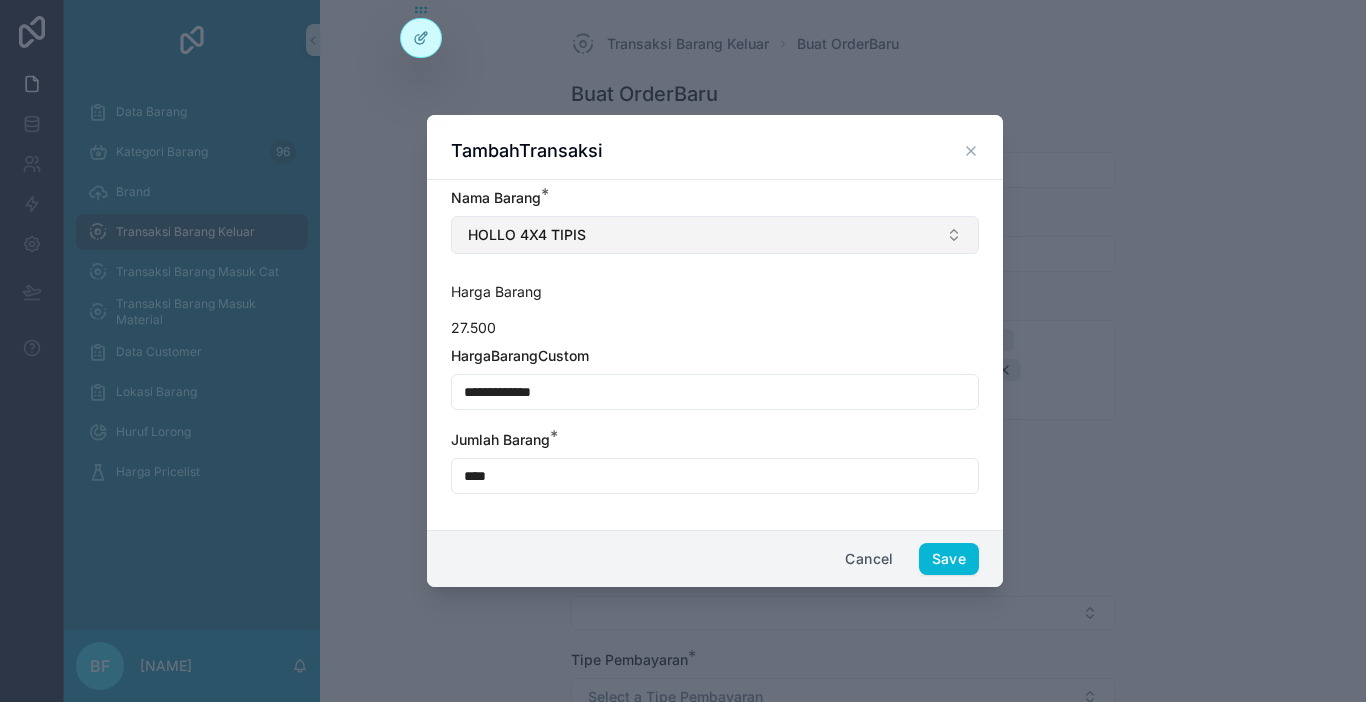 type on "****" 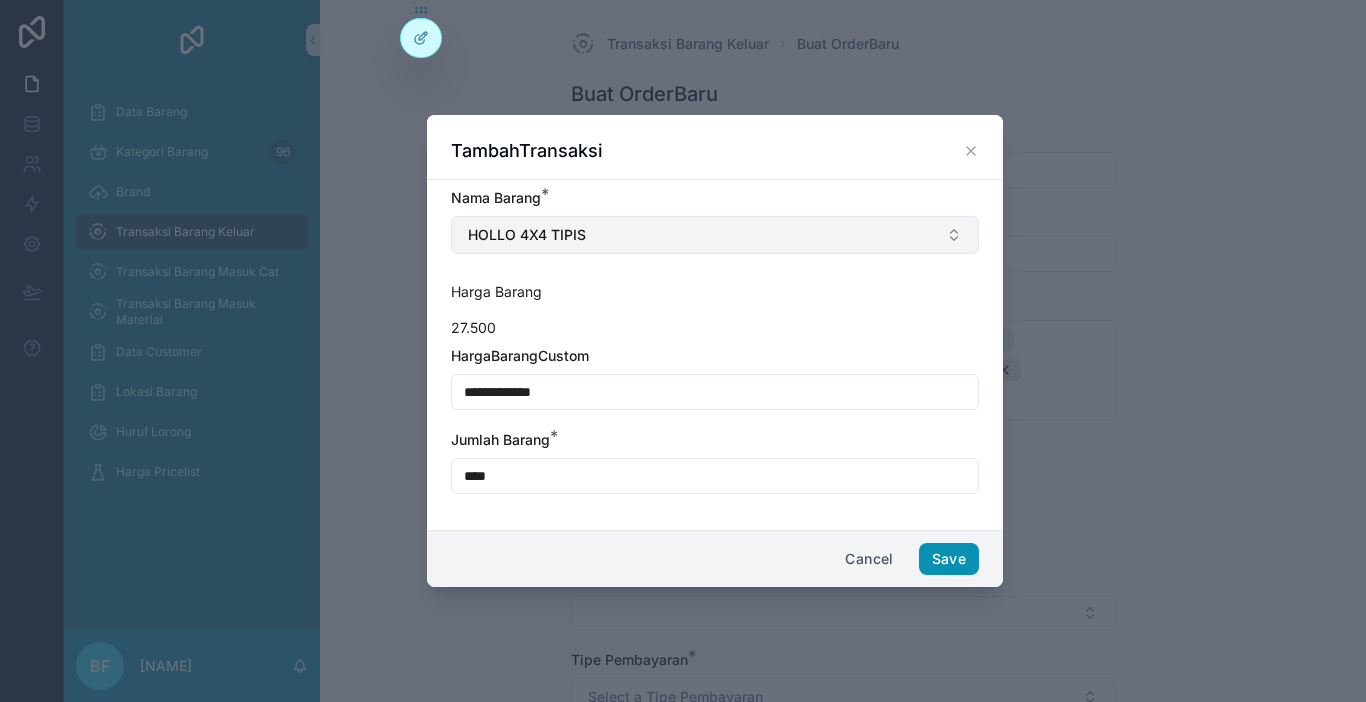 click on "Save" at bounding box center (949, 559) 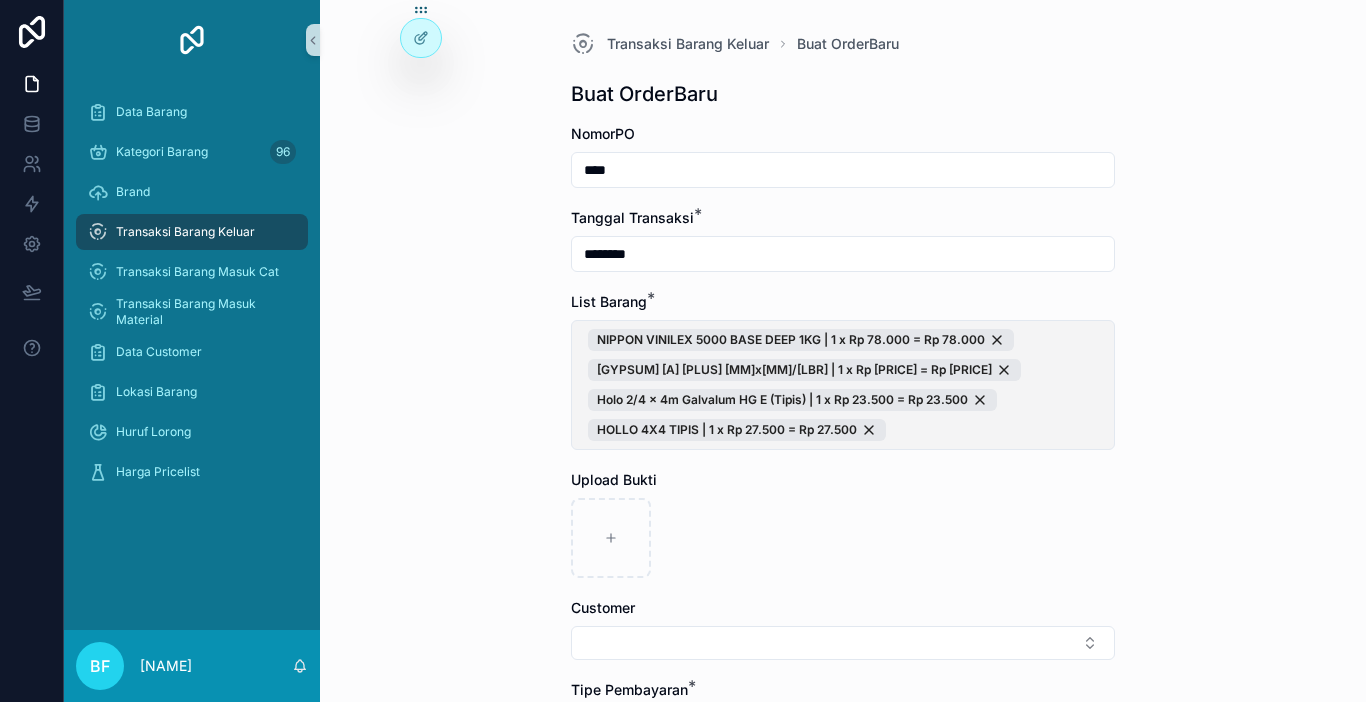click on "NIPPON VINILEX 5000 BASE DEEP 1KG | 1 x Rp 78.000 = Rp 78.000 GYPSUM A PLUS 9MMx1200x2400/LBR | 1 x Rp 60.000 = Rp 60.000 Holo 2/4 x 4m Galvalum HG E (Tipis) | 1 x Rp 23.500 = Rp 23.500 HOLLO 4X4 TIPIS | 1 x Rp 27.500 = Rp 27.500" at bounding box center [843, 385] 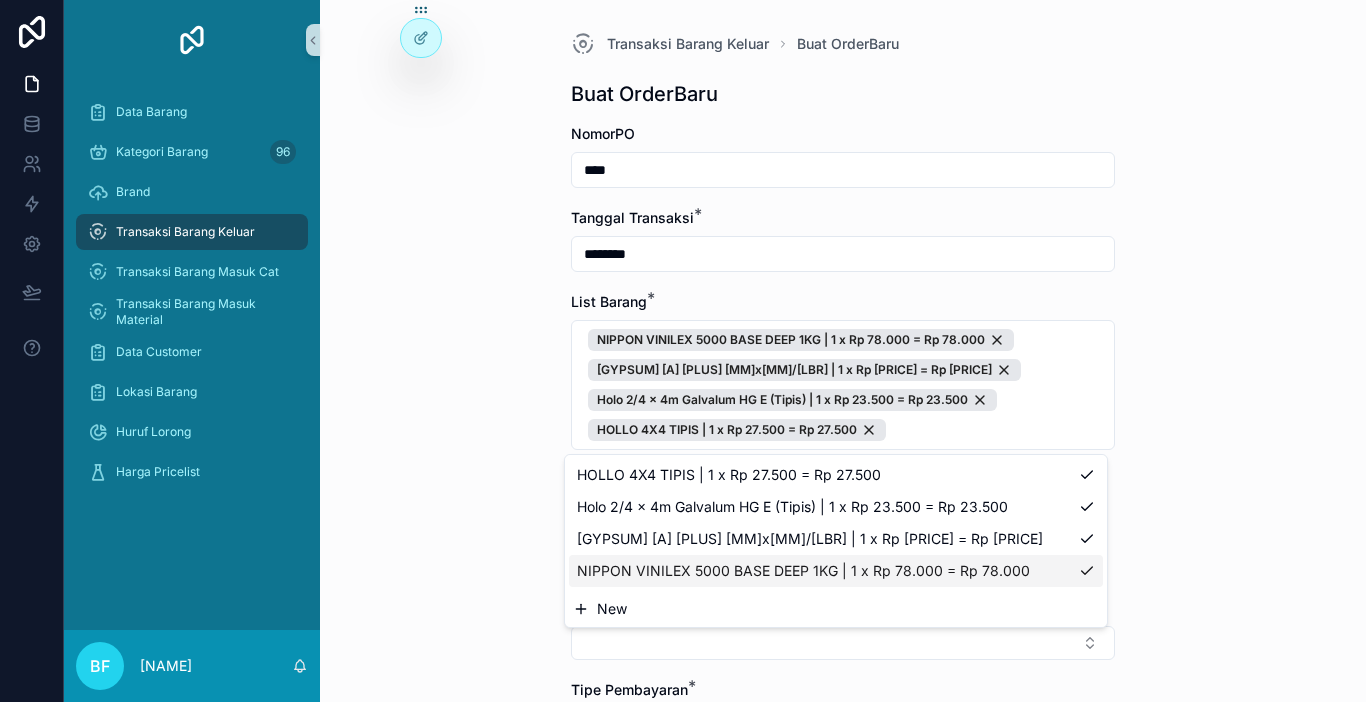 click on "New" at bounding box center (836, 609) 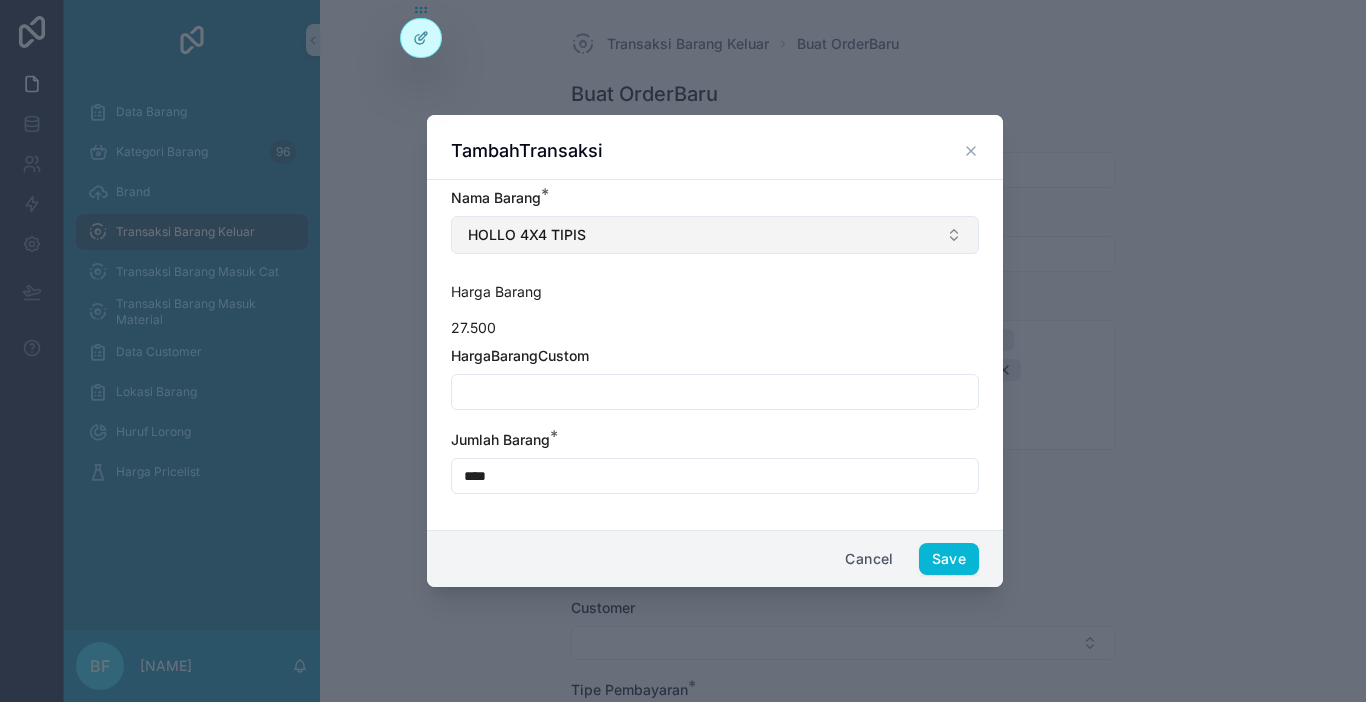 click on "HOLLO 4X4 TIPIS" at bounding box center (715, 235) 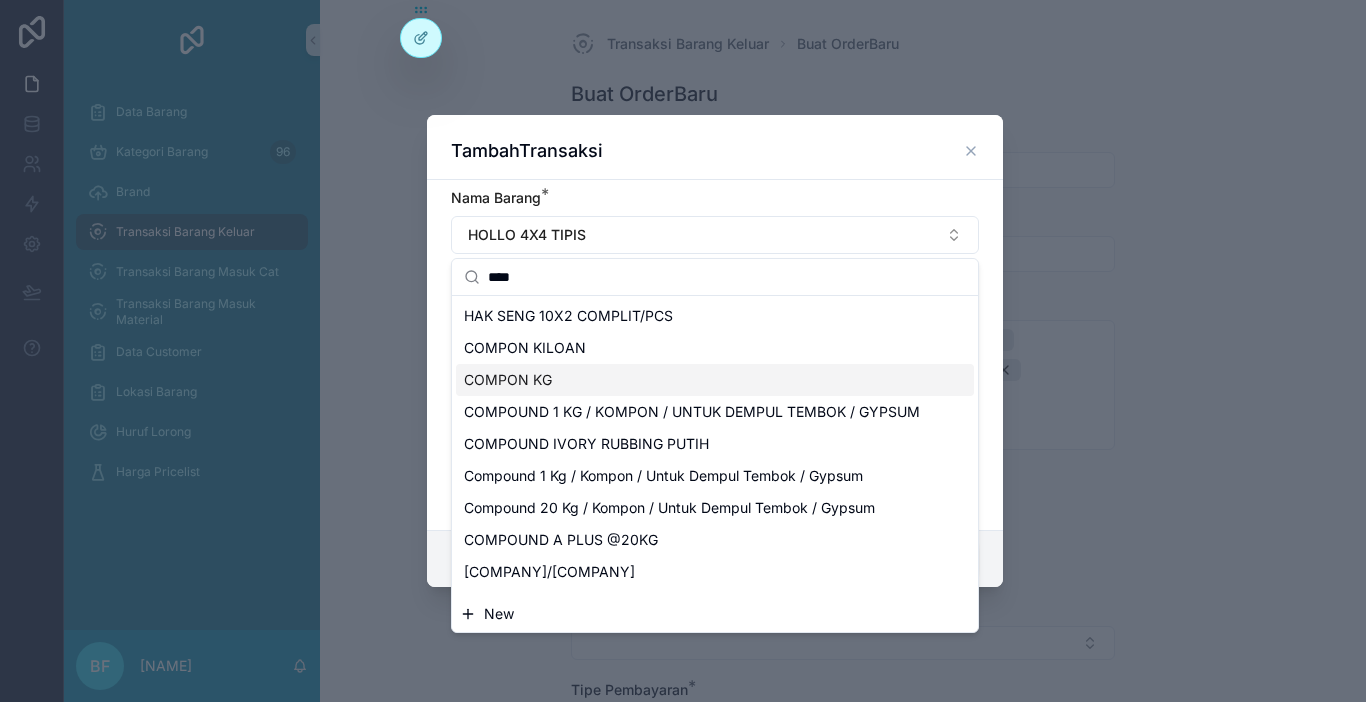 type on "****" 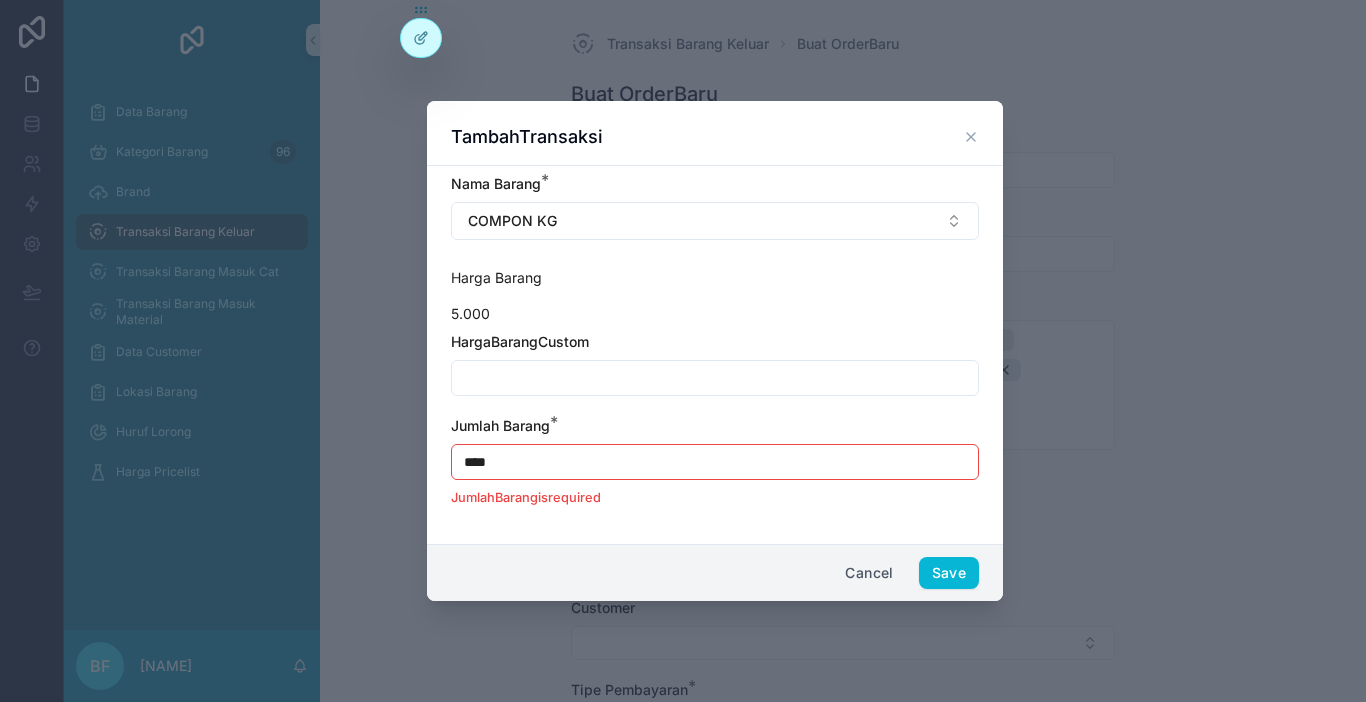 click on "****" at bounding box center (715, 462) 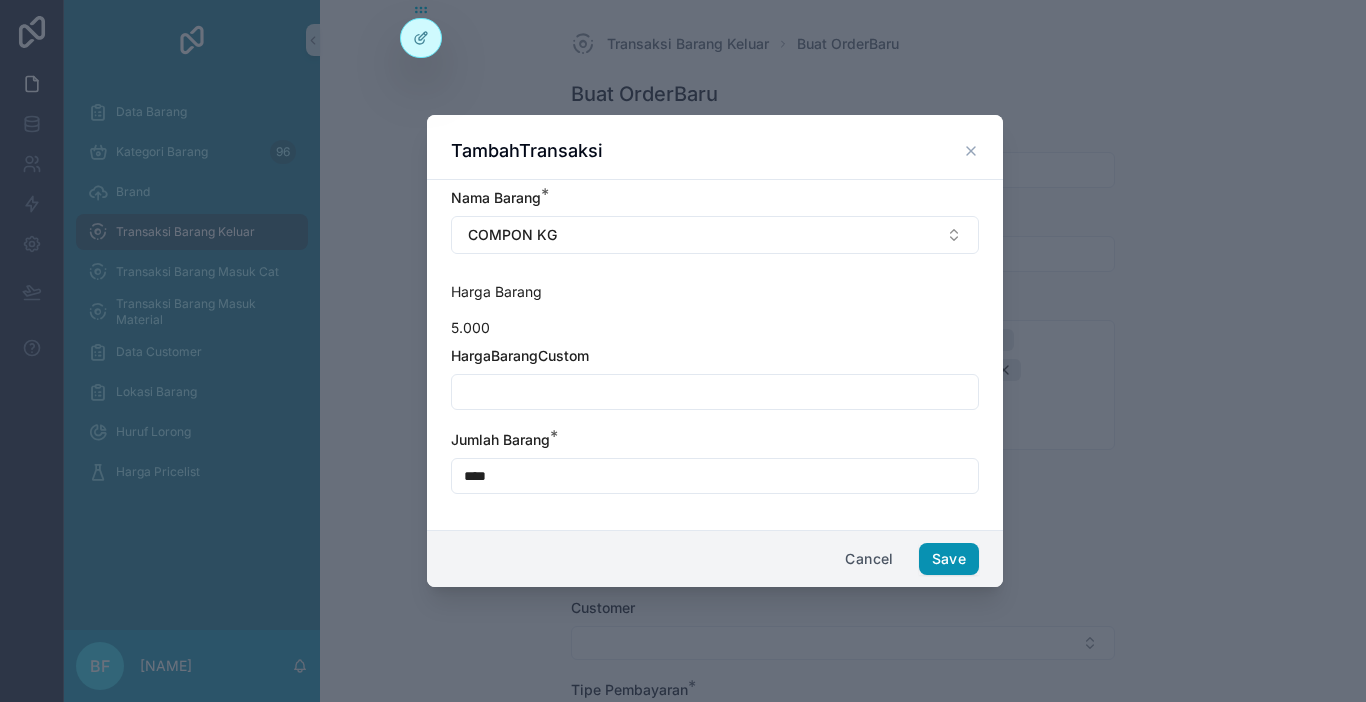 type on "****" 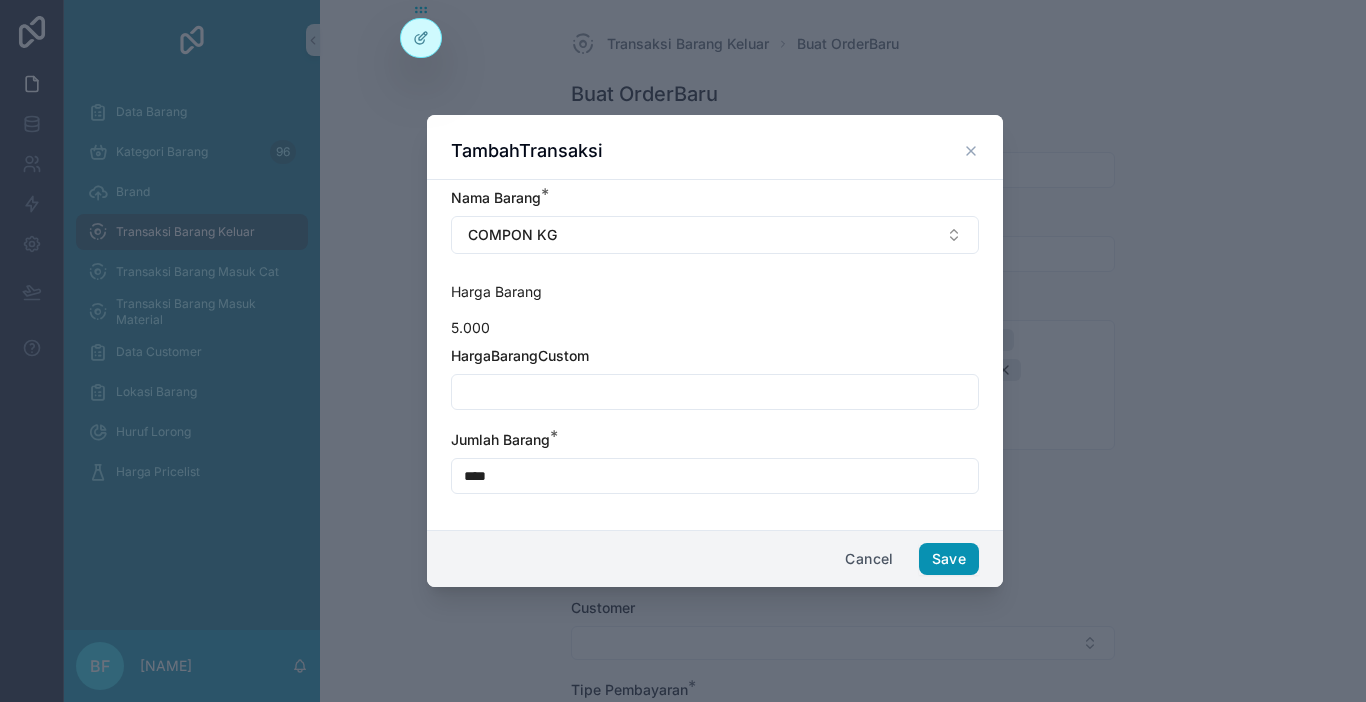 click on "Save" at bounding box center [949, 559] 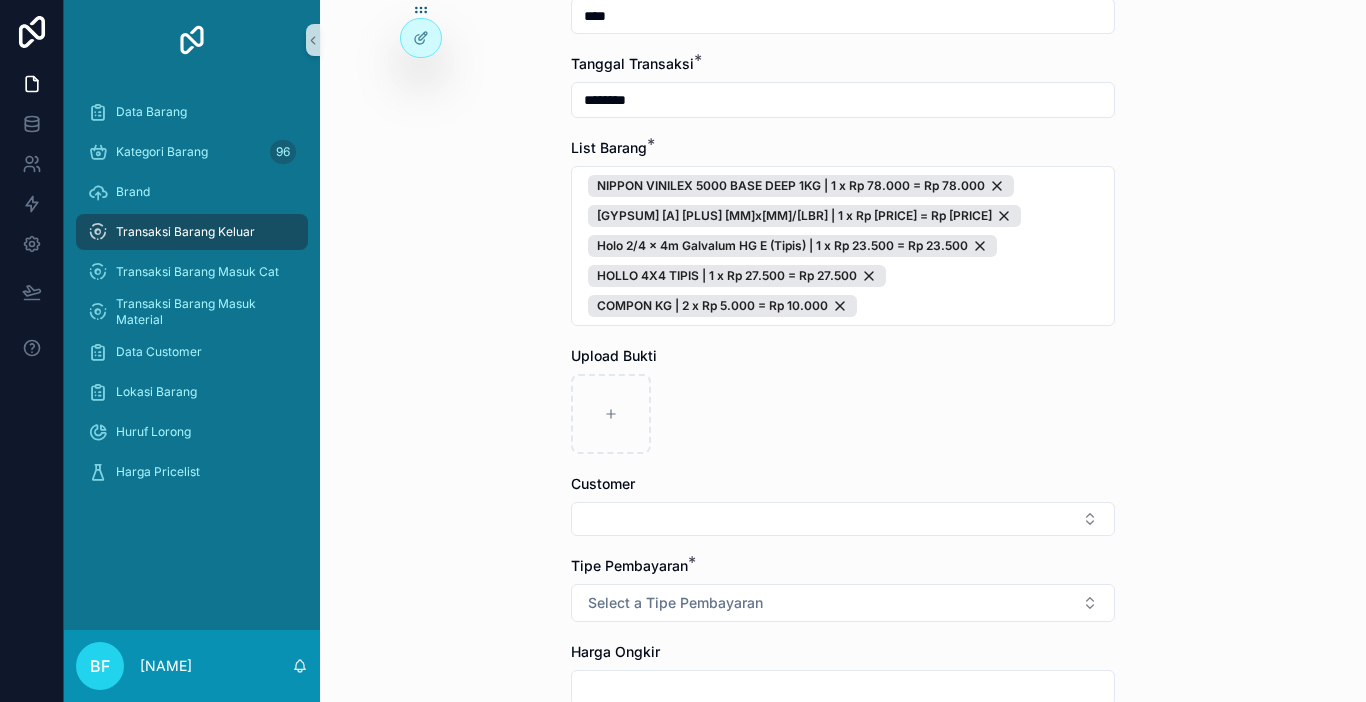 scroll, scrollTop: 200, scrollLeft: 0, axis: vertical 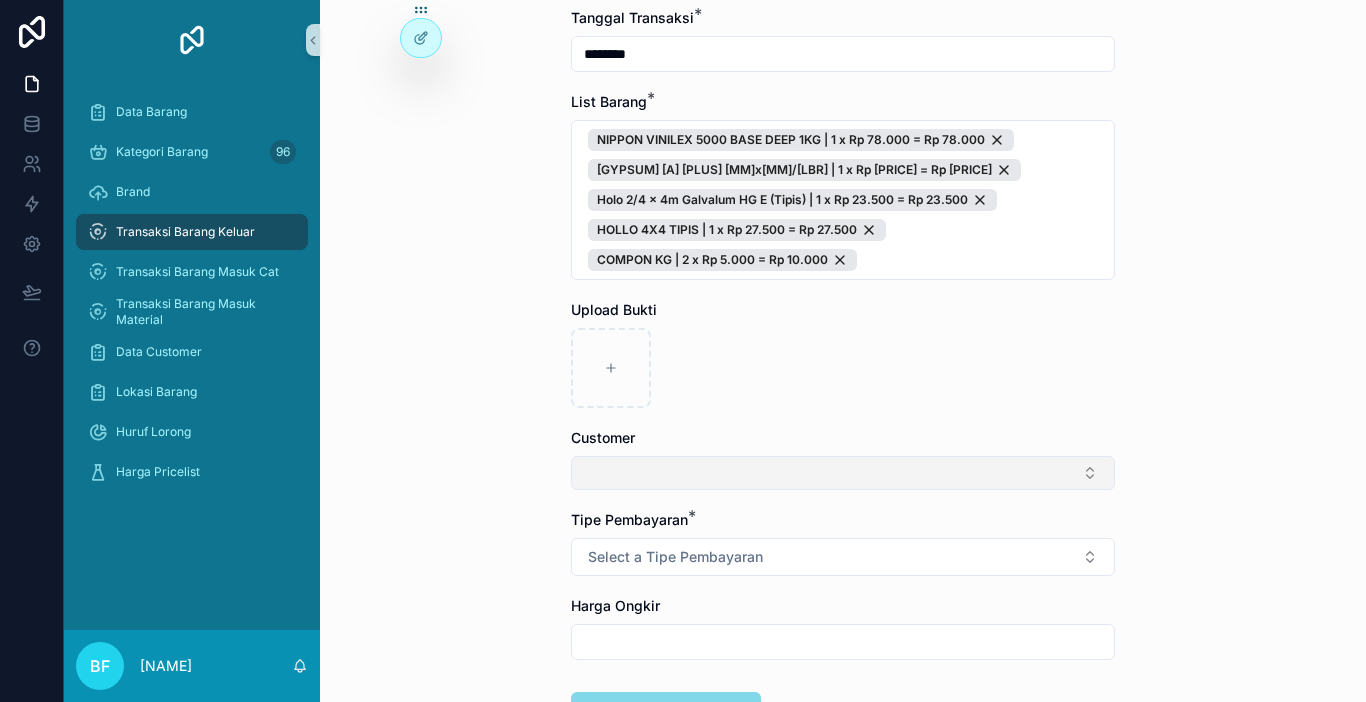 click at bounding box center [843, 473] 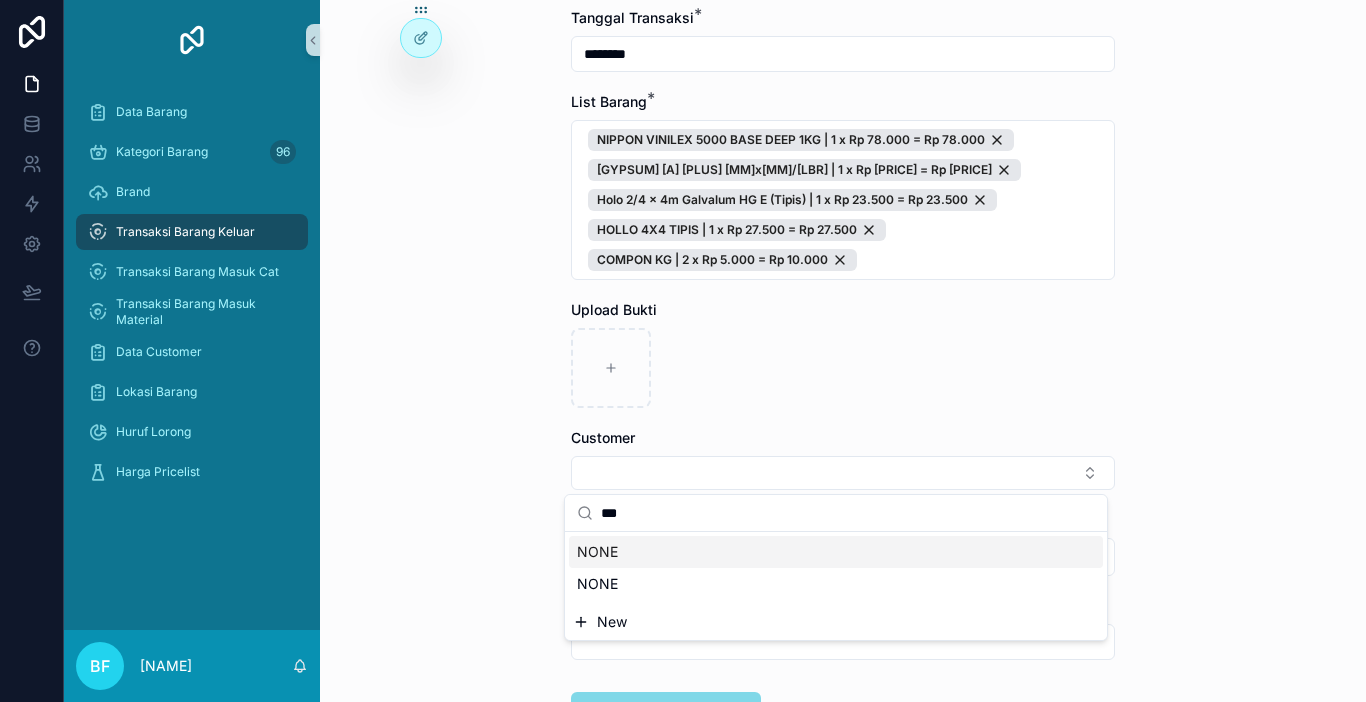 type on "***" 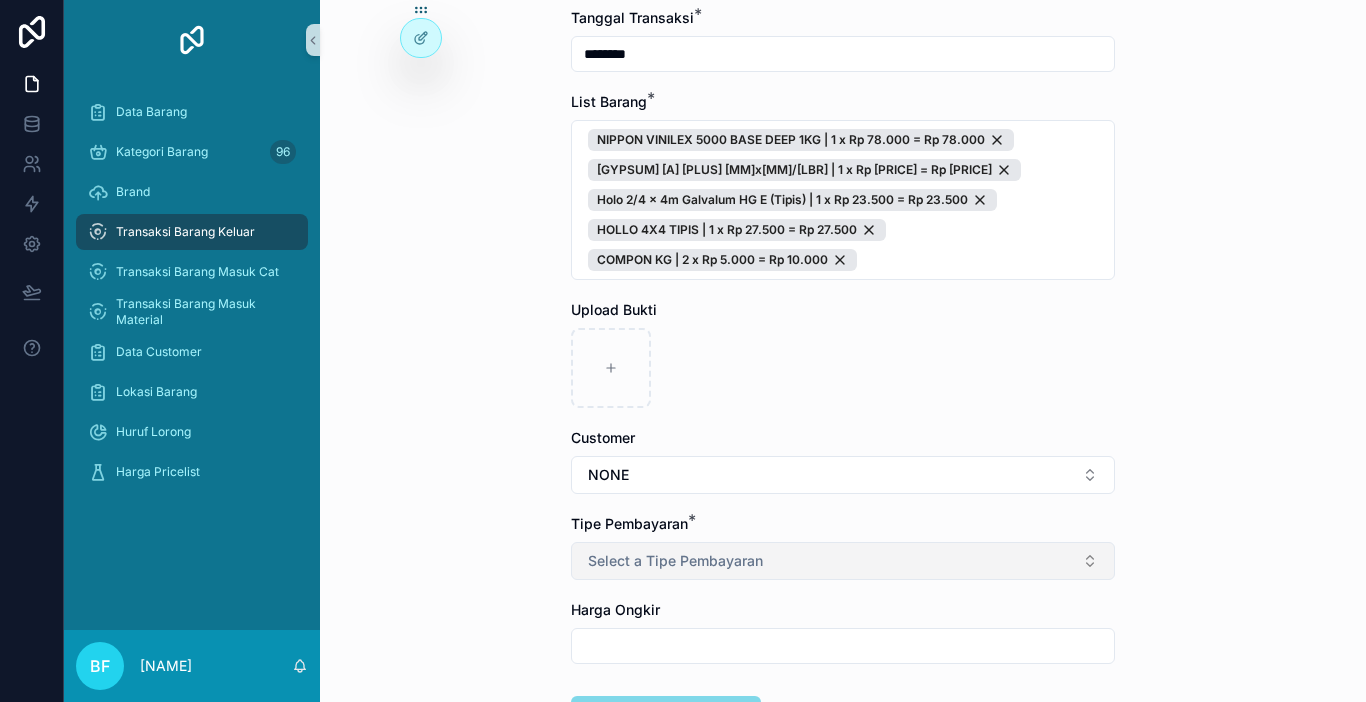 click on "Select a Tipe Pembayaran" at bounding box center (675, 561) 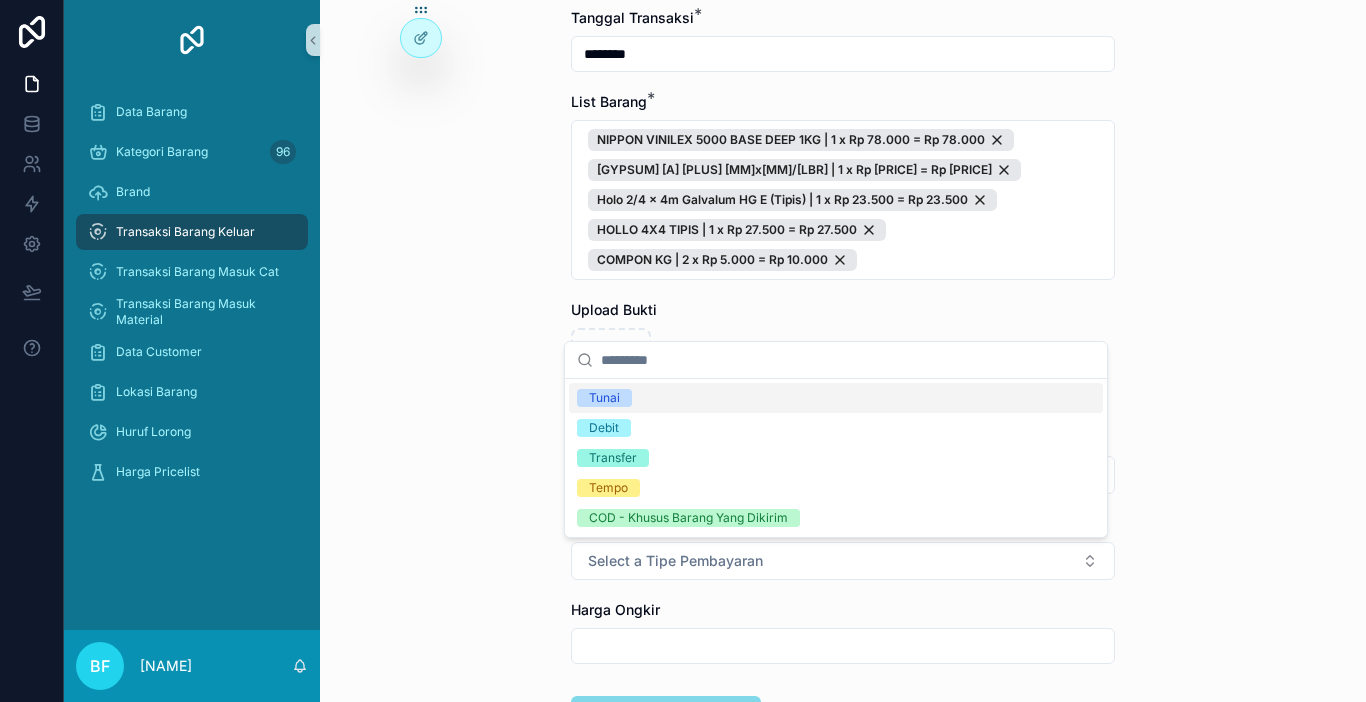 click on "Tunai" at bounding box center [604, 398] 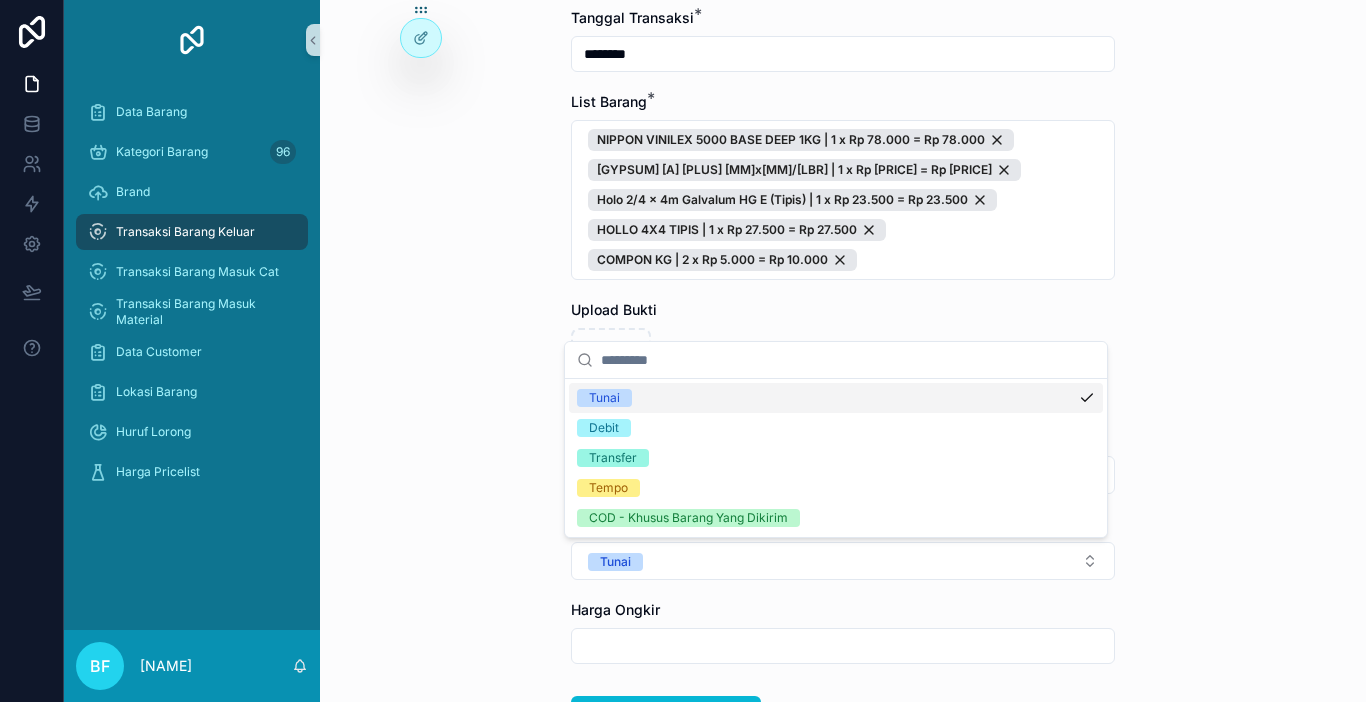 click on "Transaksi Barang Keluar Buat Order Baru Buat Order Baru Nomor PO Tanggal Transaksi * ********* List Barang * NIPPON VINILEX 5000 BASE DEEP 1KG | 1 x Rp 78.000 = Rp 78.000 GYPSUM A PLUS 9MMx1200x2400/LBR | 1 x Rp 60.000 = Rp 60.000 Holo 2/4 x 4m Galvalum HG E (Tipis) | 1 x Rp 23.500 = Rp 23.500 HOLLO 4X4 TIPIS | 1 x Rp 27.500 = Rp 27.500 COMPON KG | 2 x Rp 5.000 = Rp 10.000 Upload Bukti Customer NONE Tipe Pembayaran * Tunai Harga Ongkir Totalkan Transaksi" at bounding box center (843, 151) 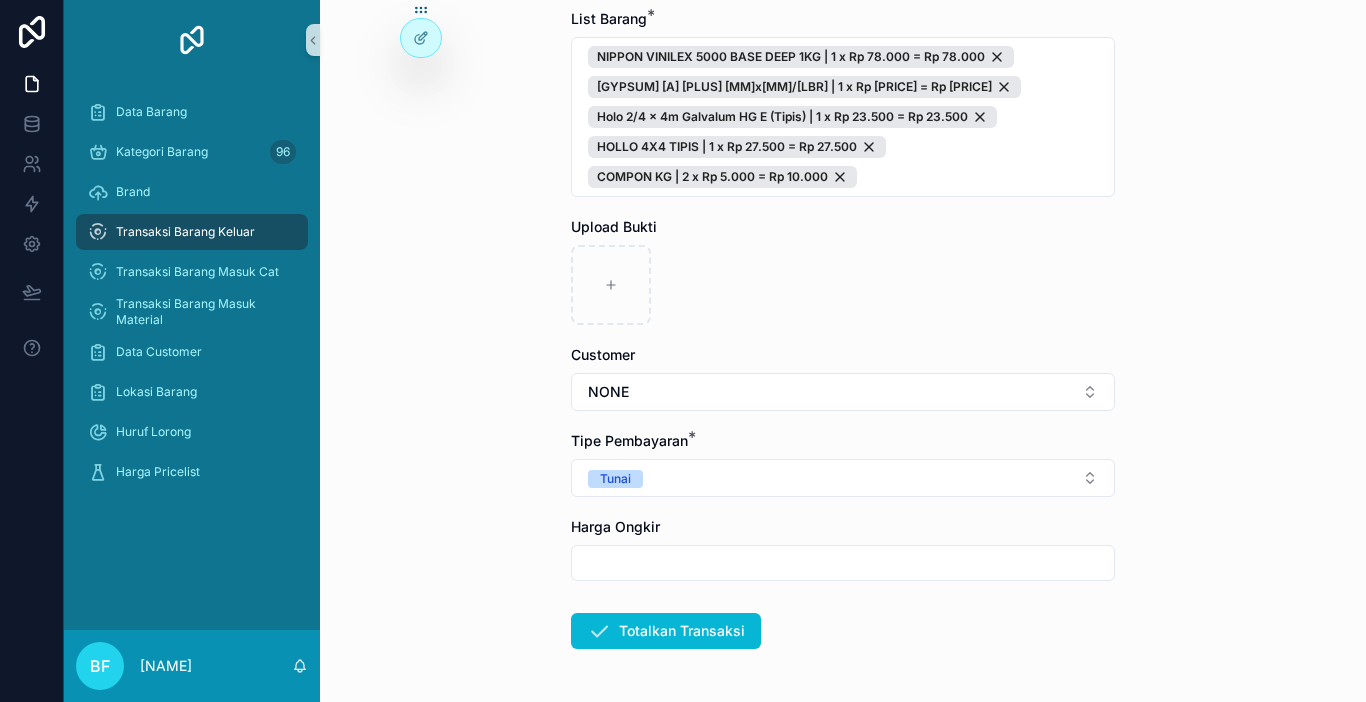 scroll, scrollTop: 358, scrollLeft: 0, axis: vertical 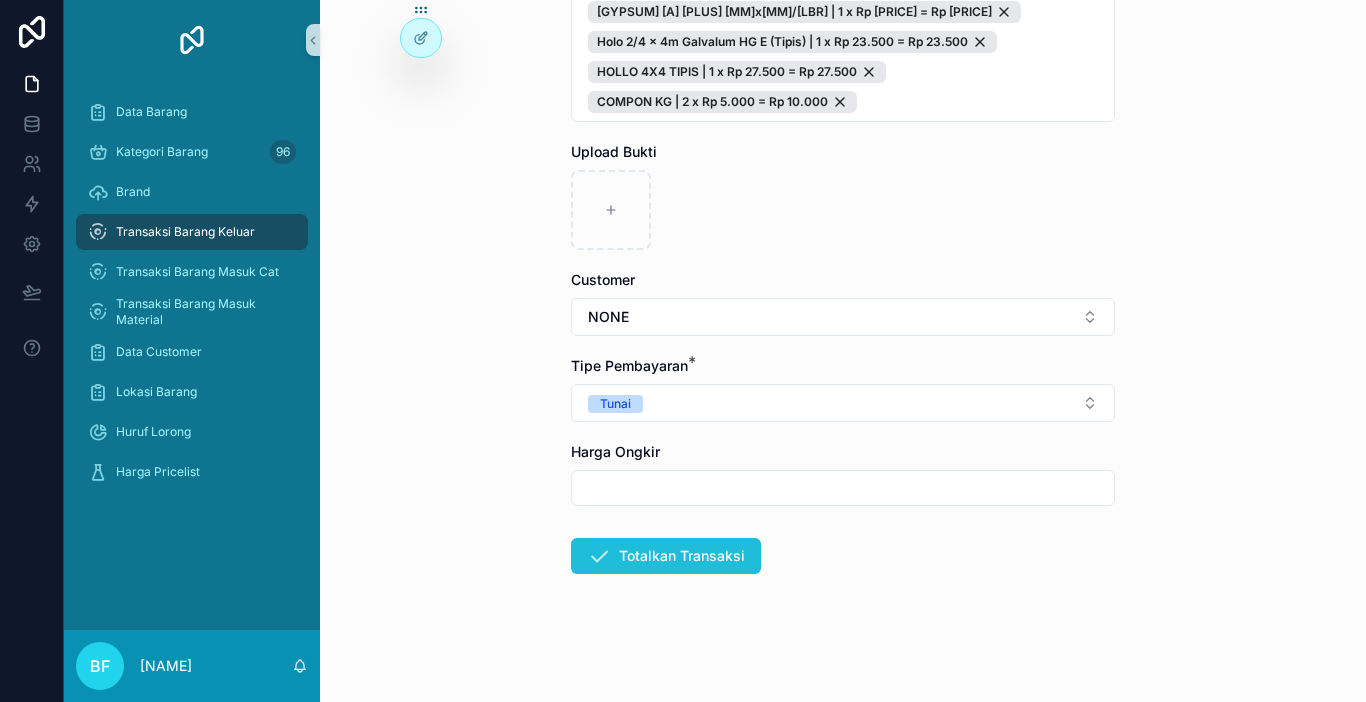 click on "Totalkan Transaksi" at bounding box center (666, 556) 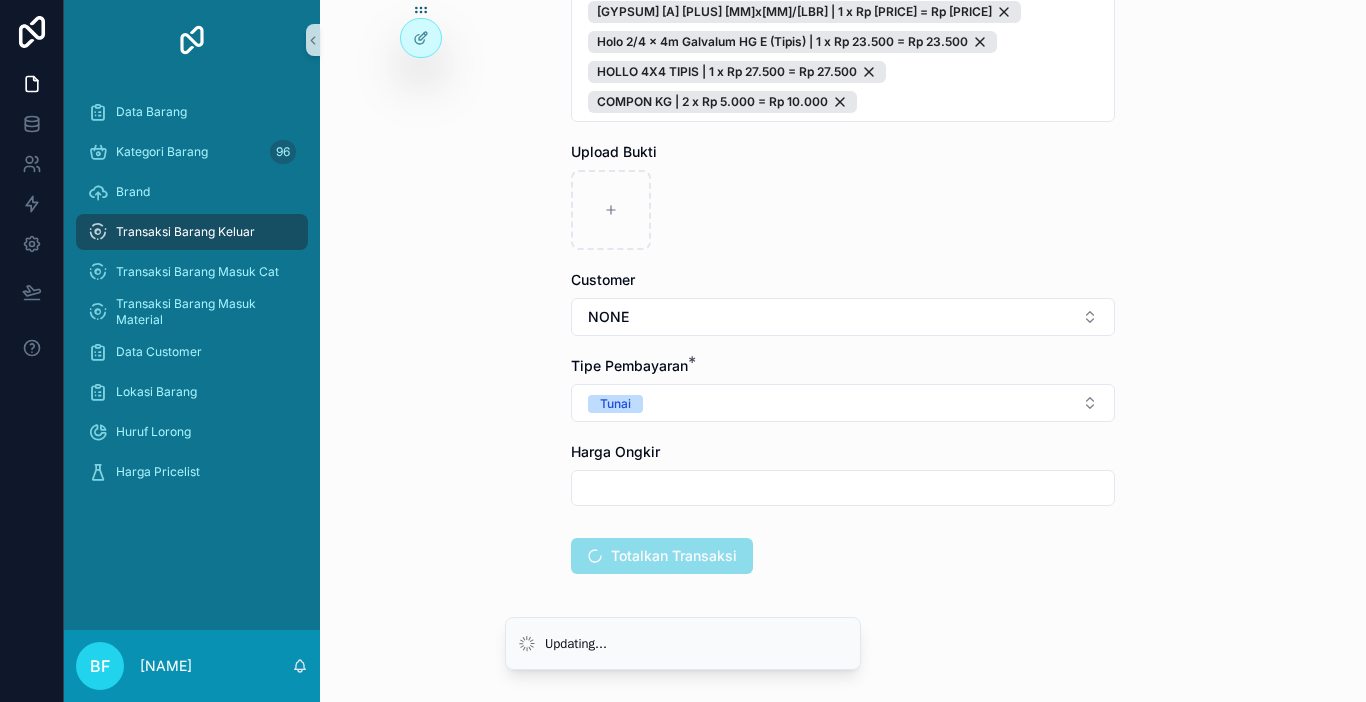 scroll, scrollTop: 0, scrollLeft: 0, axis: both 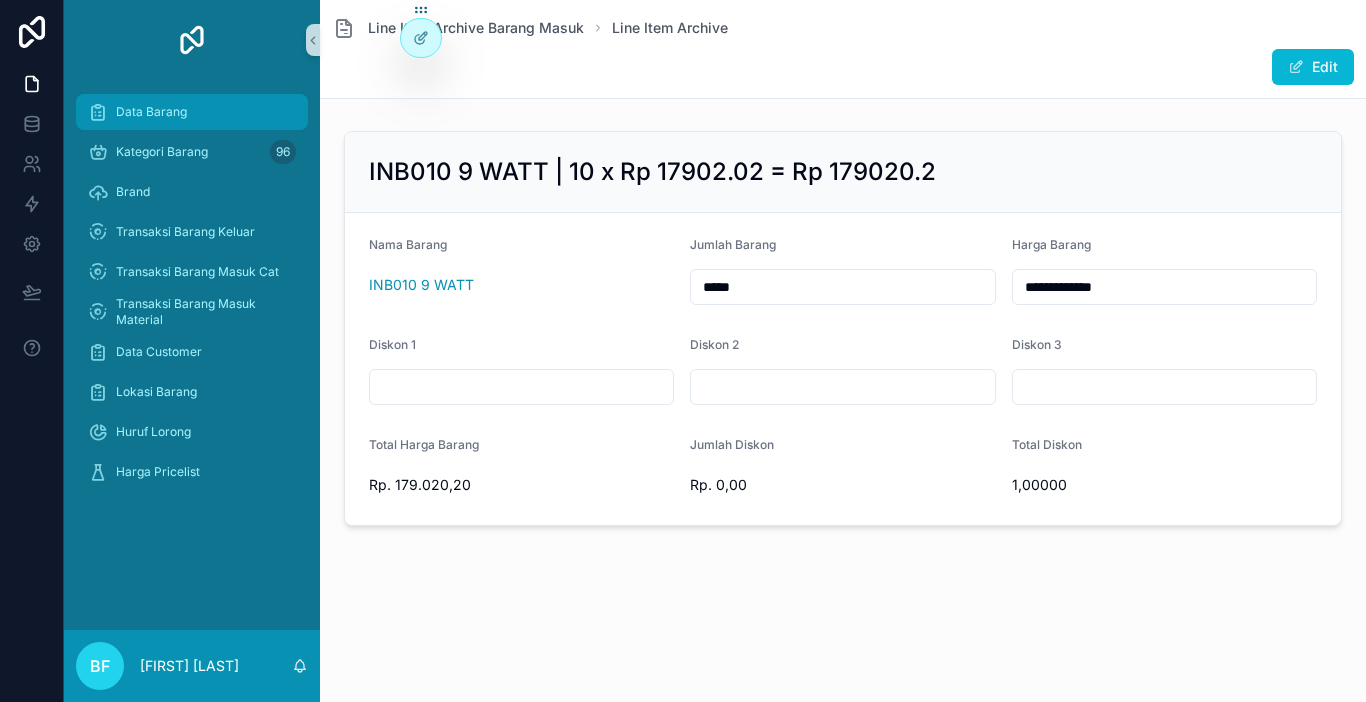 click on "Data Barang" at bounding box center [192, 112] 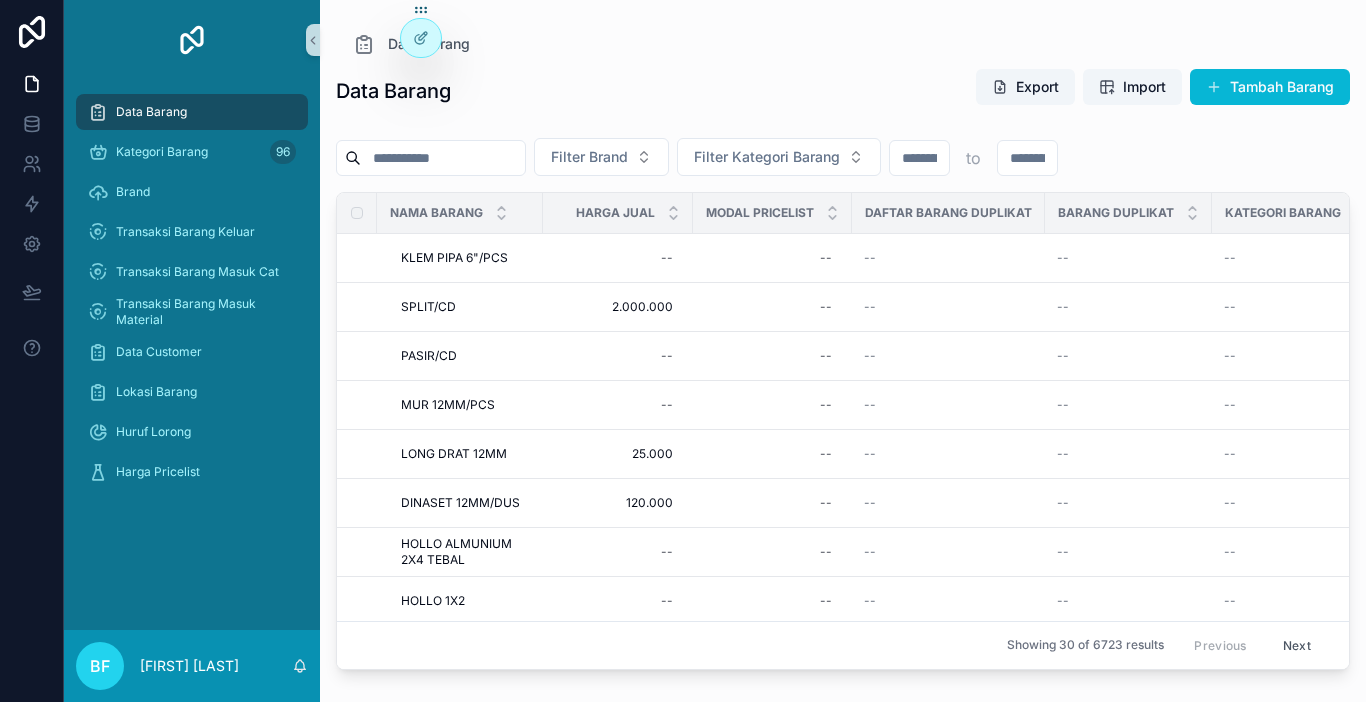 click at bounding box center [443, 158] 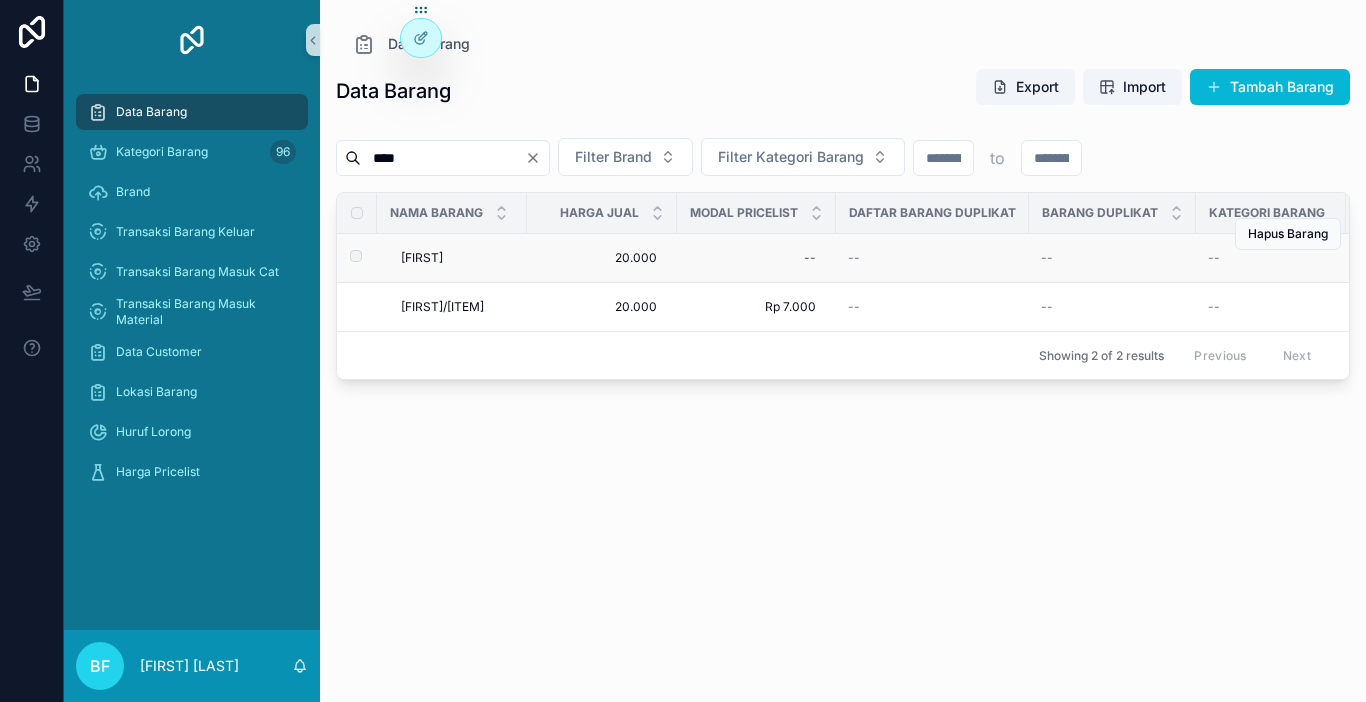 type on "****" 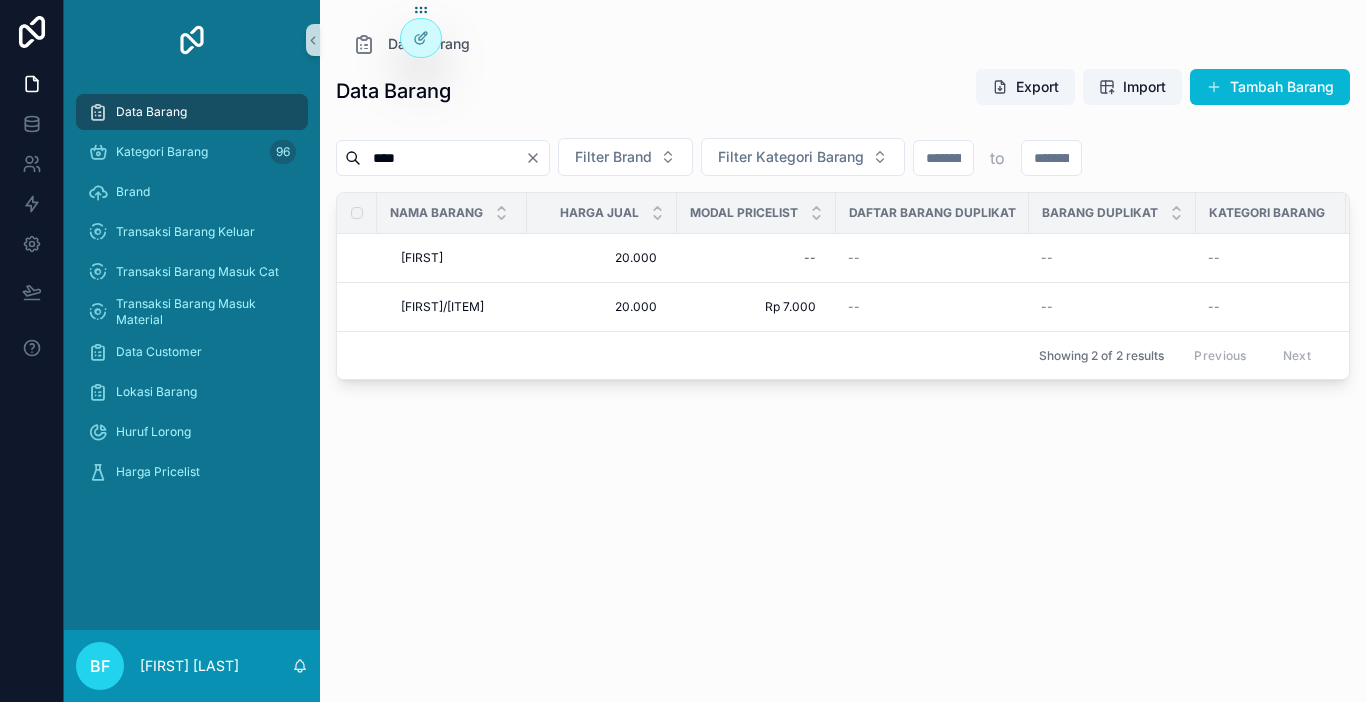 copy on "AFDUNNER" 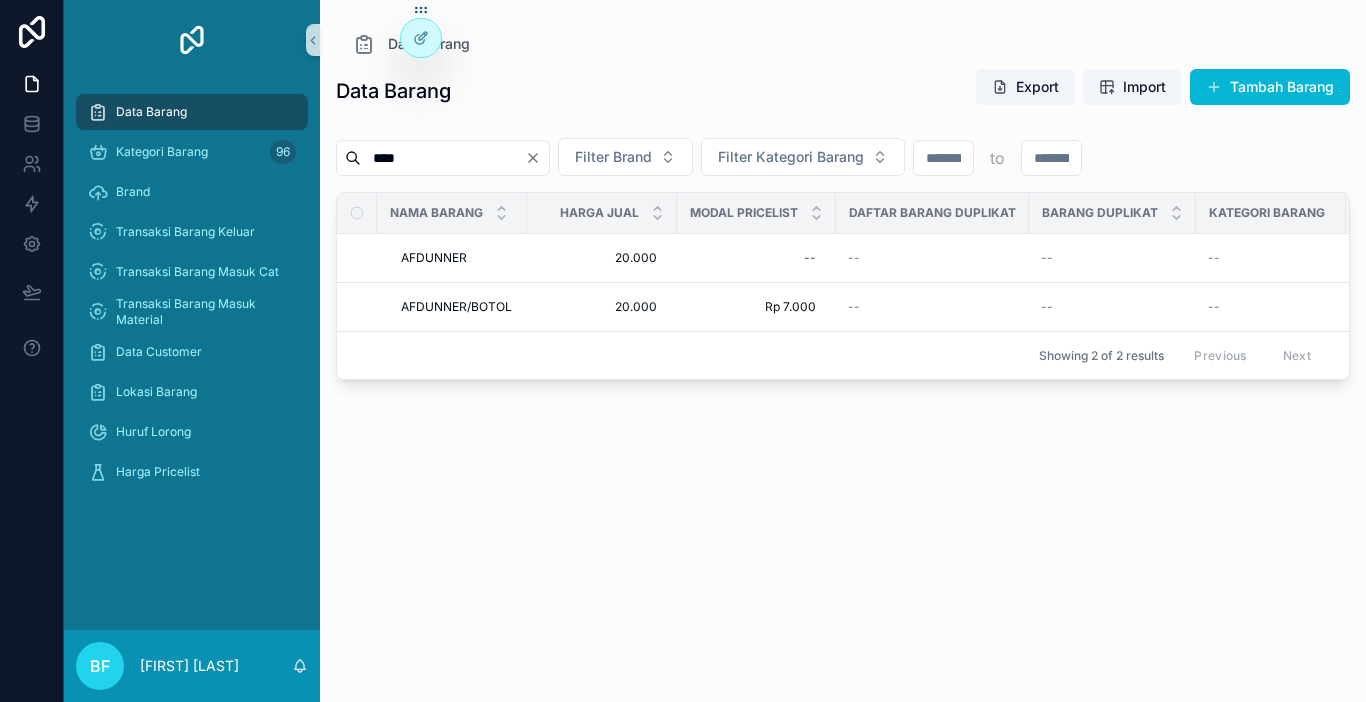 scroll, scrollTop: 0, scrollLeft: 0, axis: both 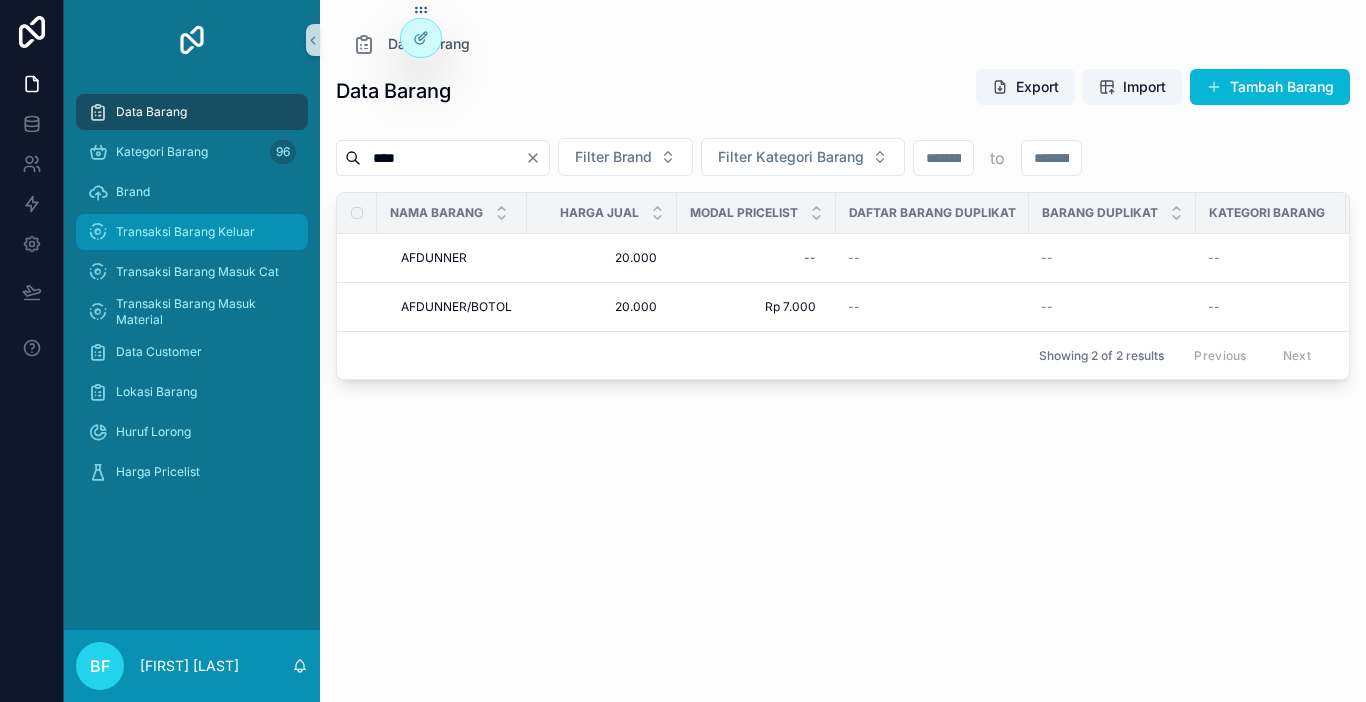 click on "Transaksi Barang Keluar" at bounding box center (185, 232) 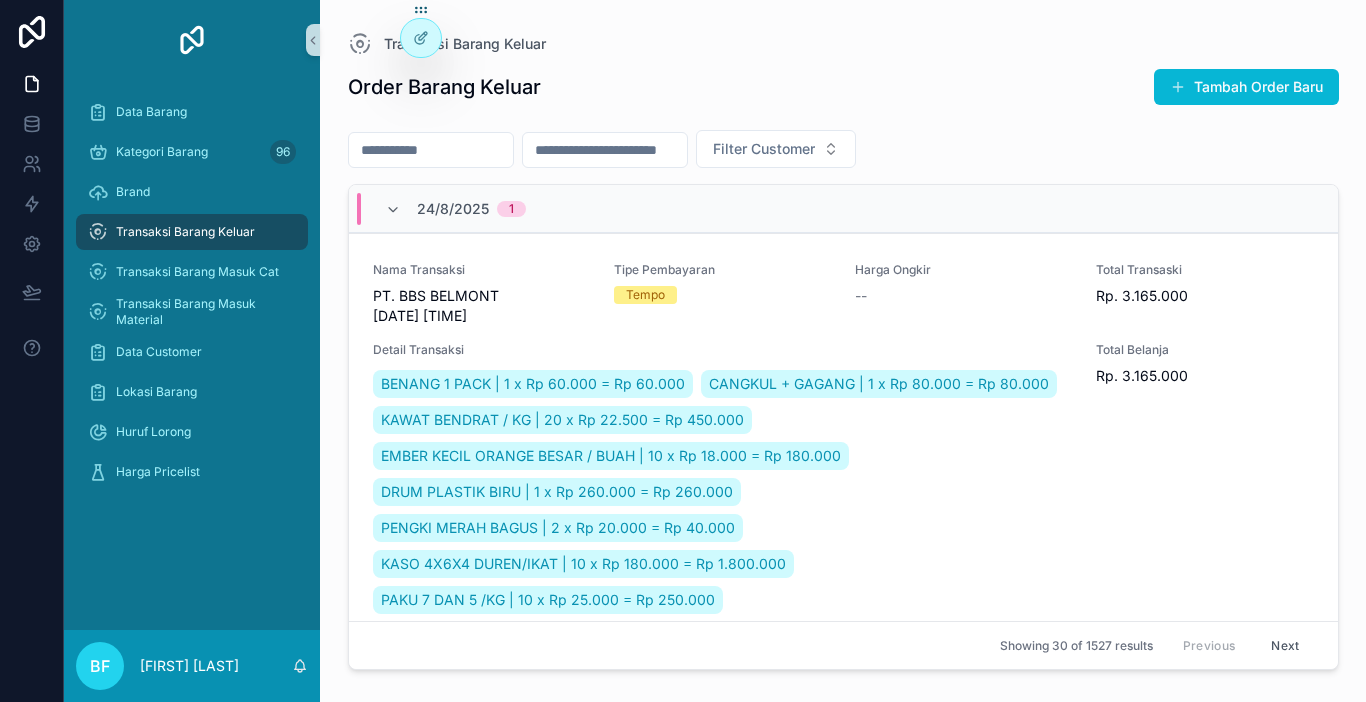click at bounding box center (431, 150) 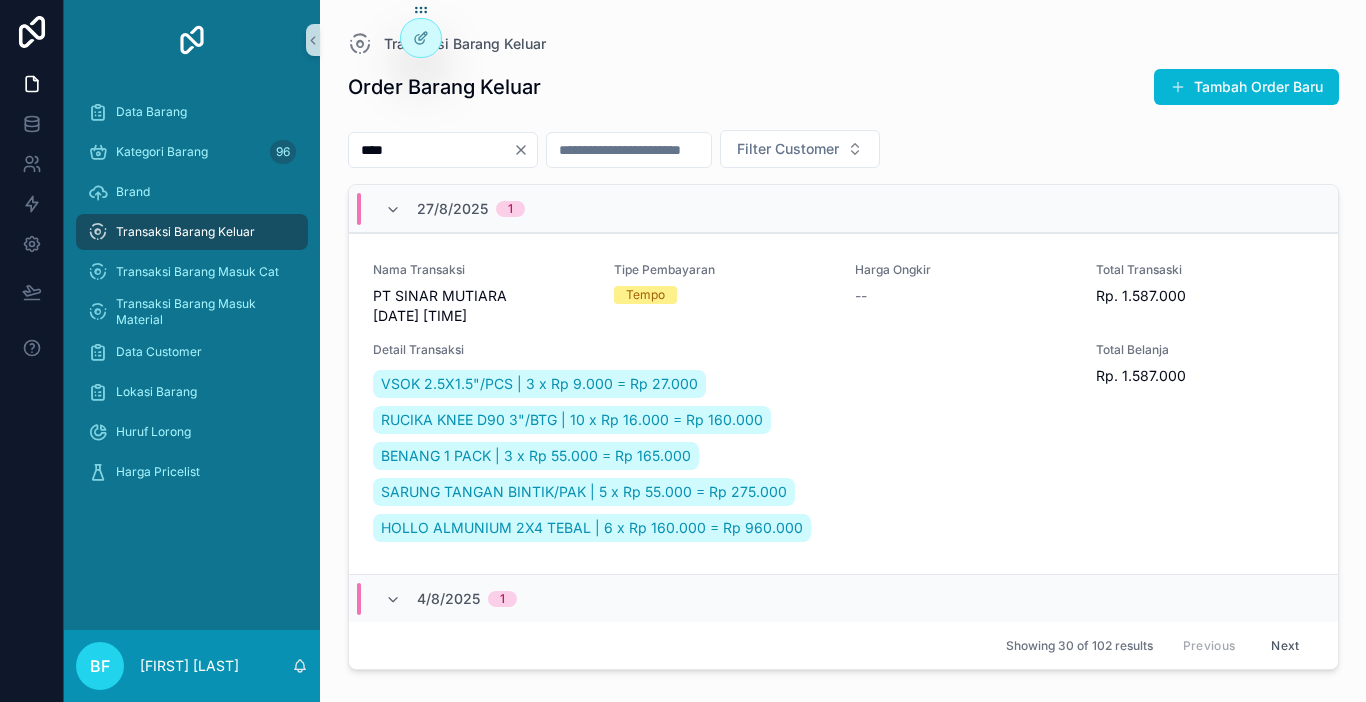 type on "****" 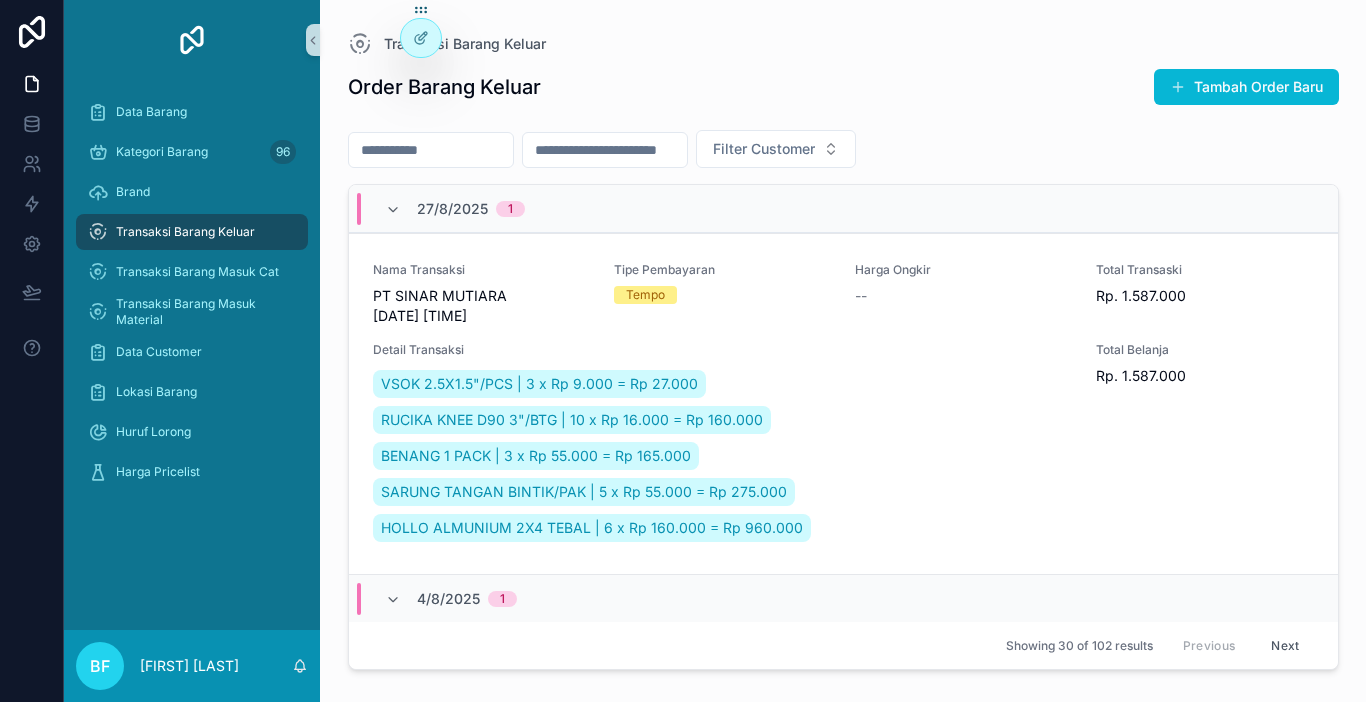 click at bounding box center (431, 150) 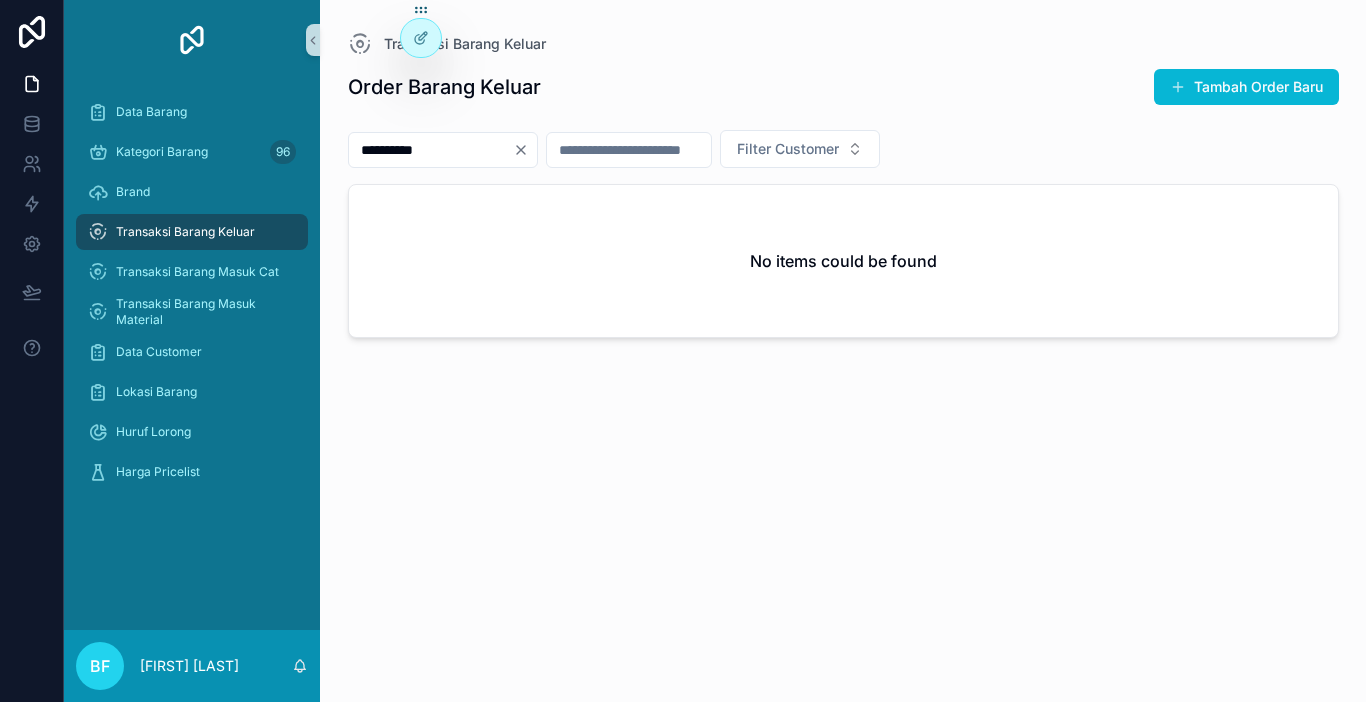 type on "**********" 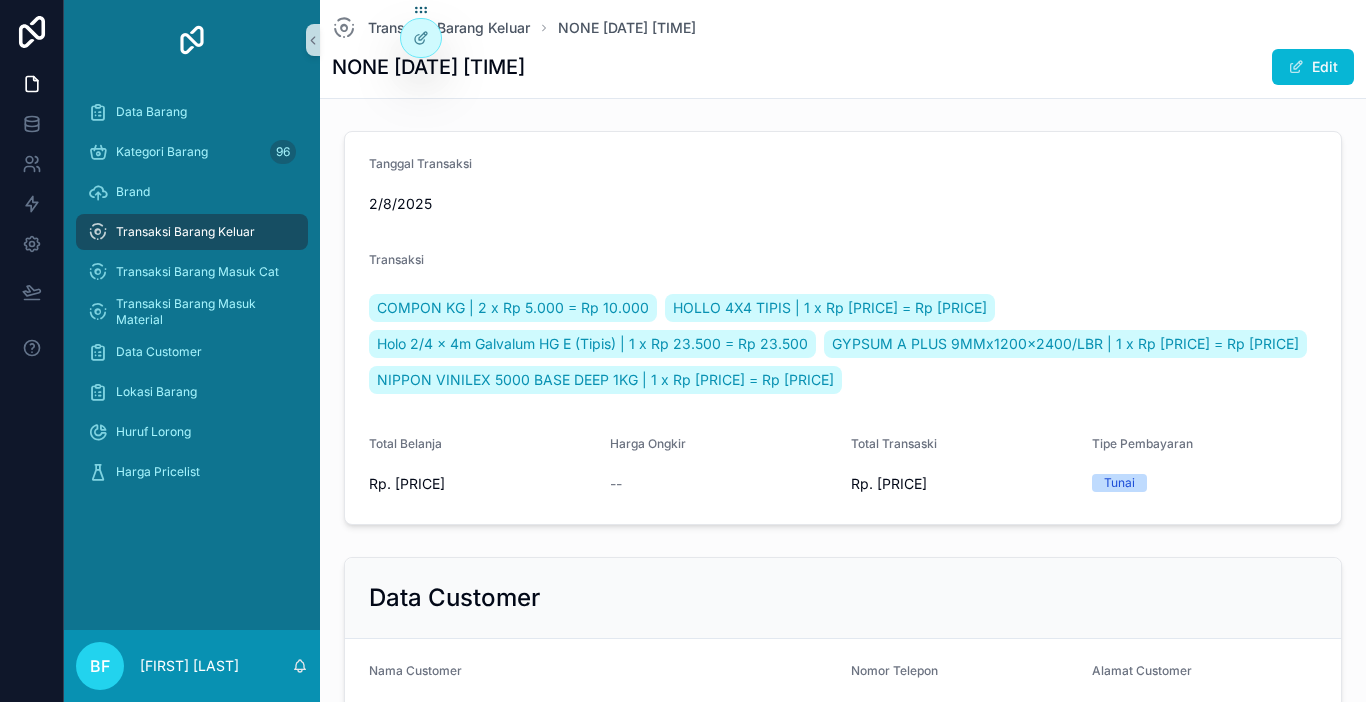 scroll, scrollTop: 0, scrollLeft: 0, axis: both 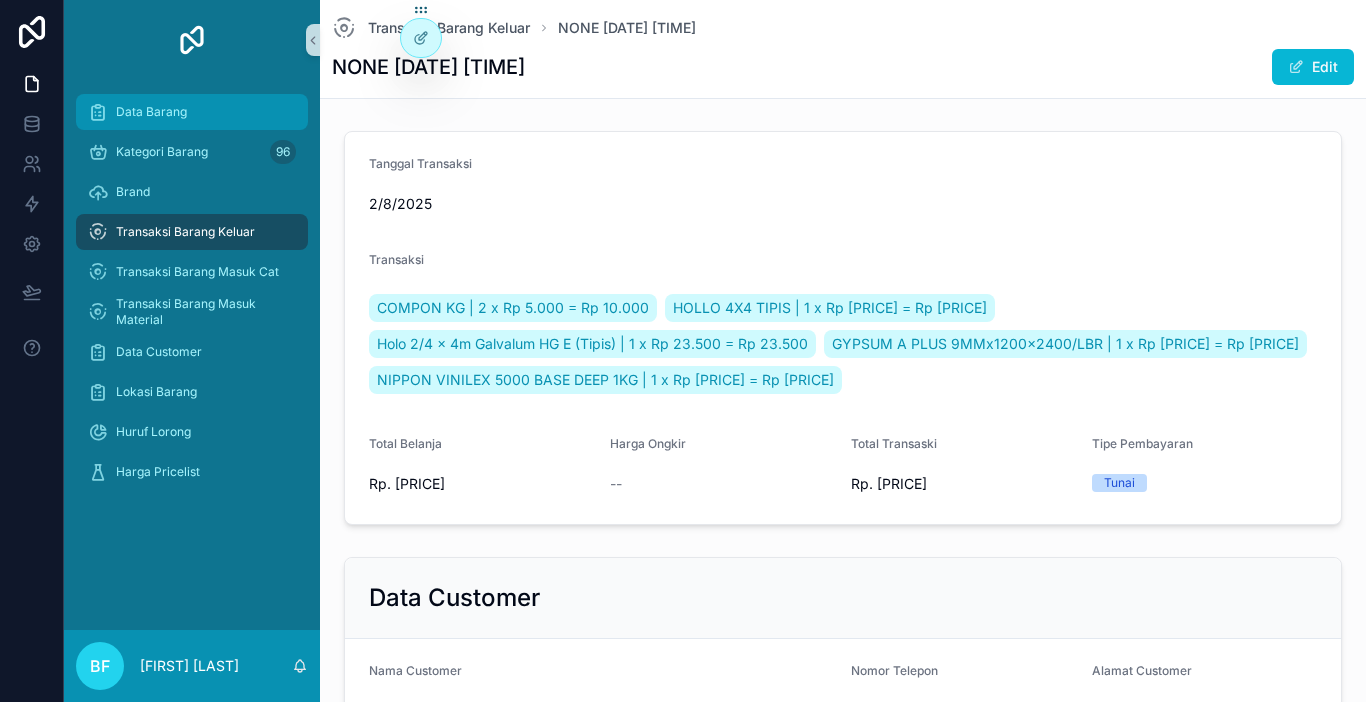 click on "Data Barang" at bounding box center [151, 112] 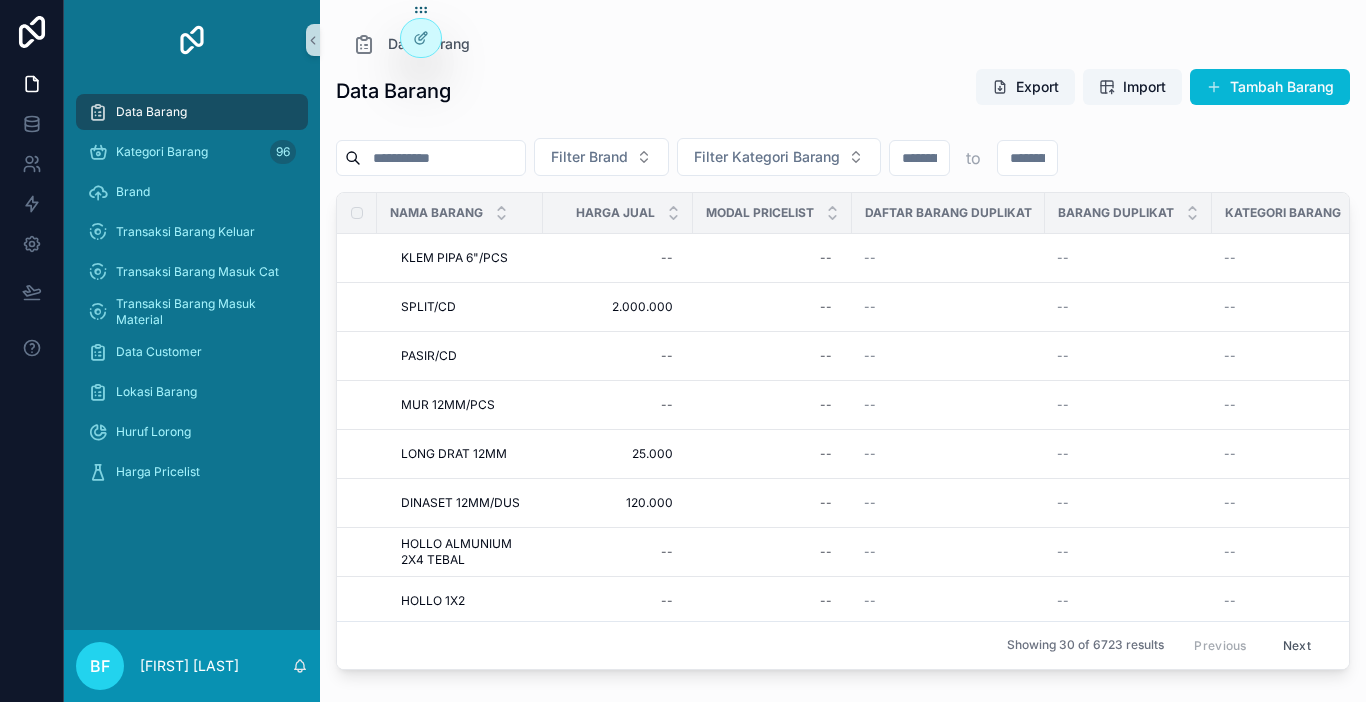 click at bounding box center (443, 158) 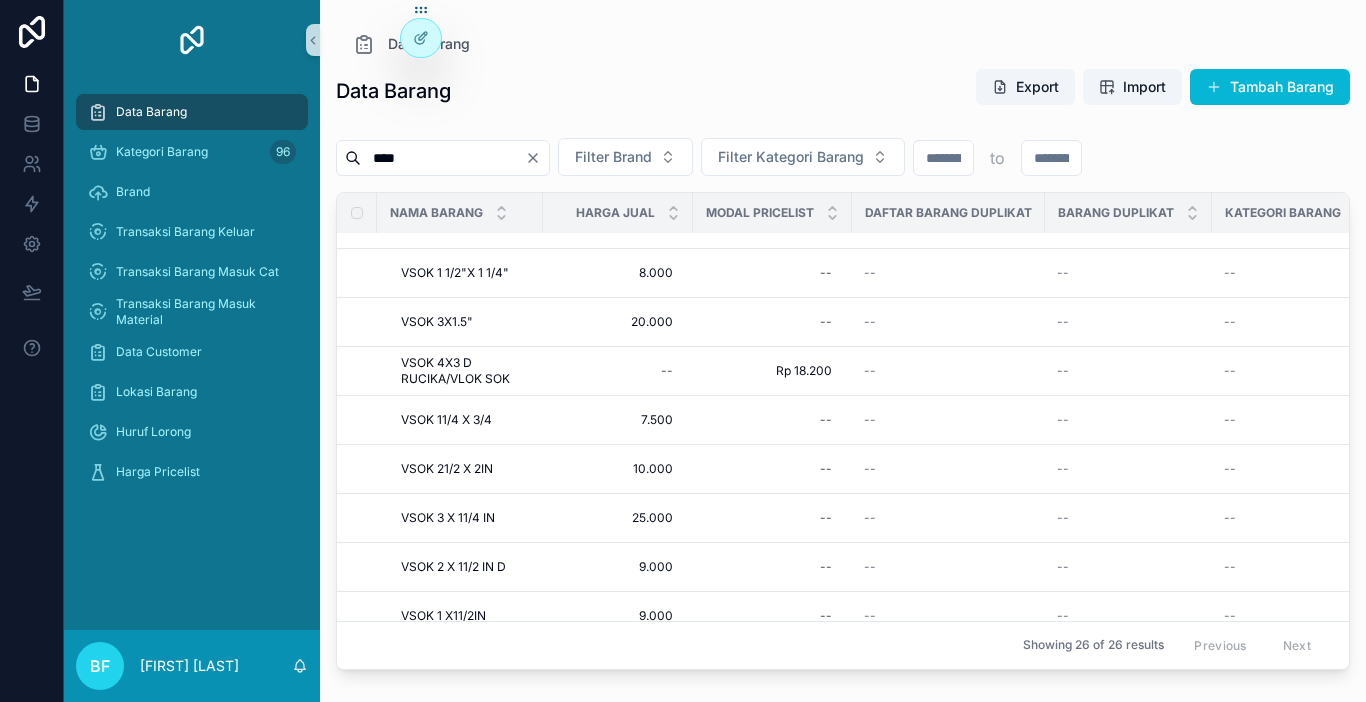 scroll, scrollTop: 1, scrollLeft: 0, axis: vertical 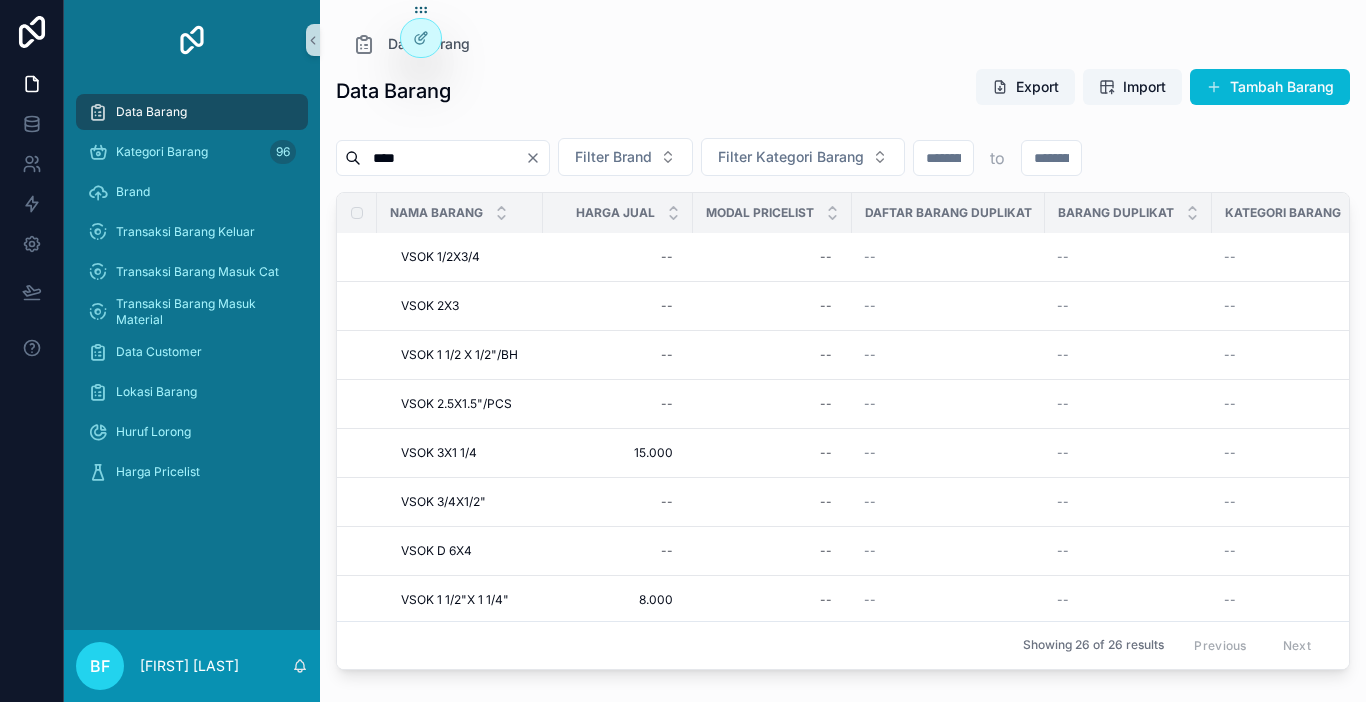 click on "****" at bounding box center (443, 158) 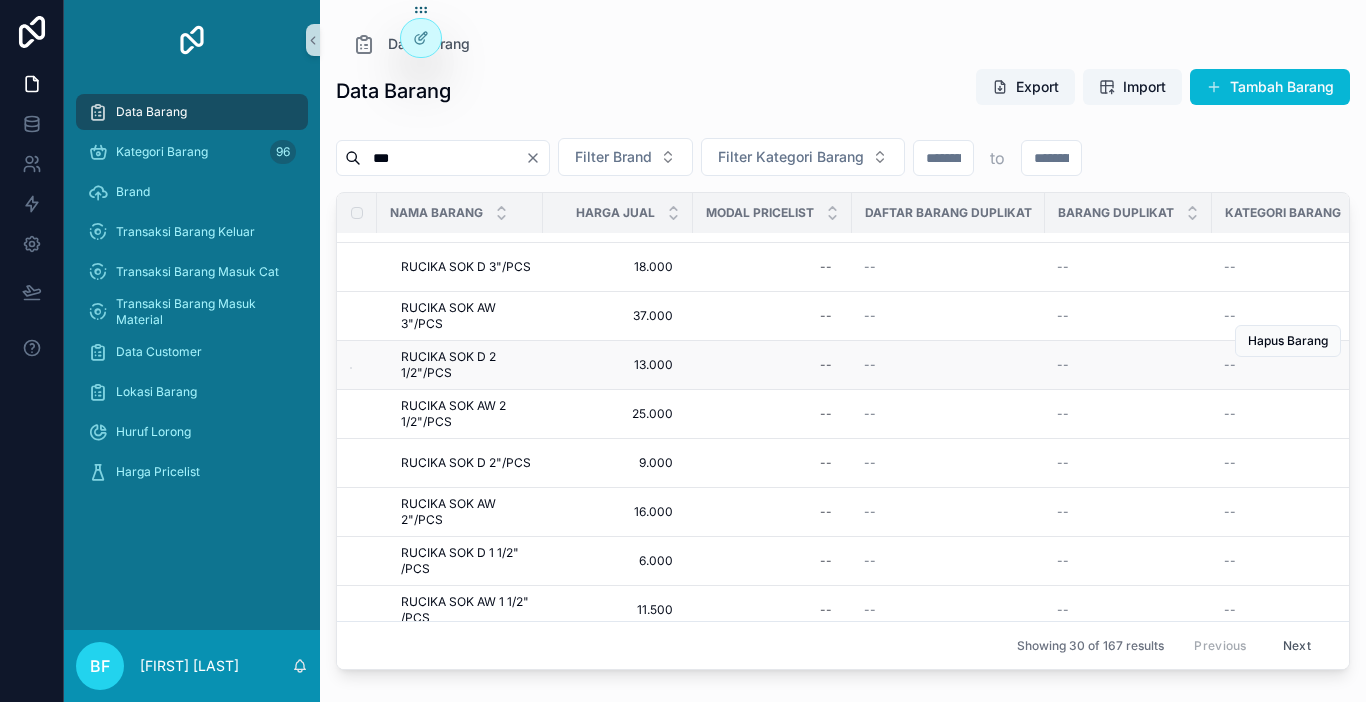 scroll, scrollTop: 1097, scrollLeft: 0, axis: vertical 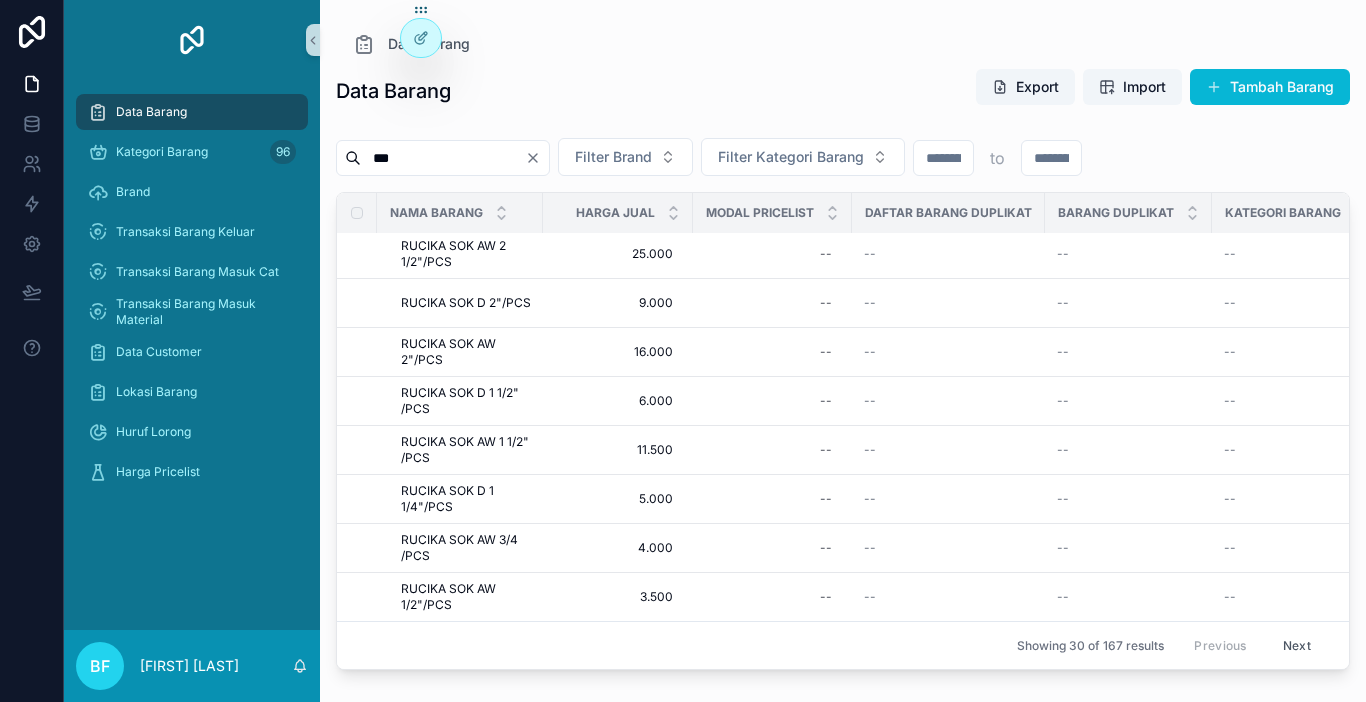 click on "***" at bounding box center [443, 158] 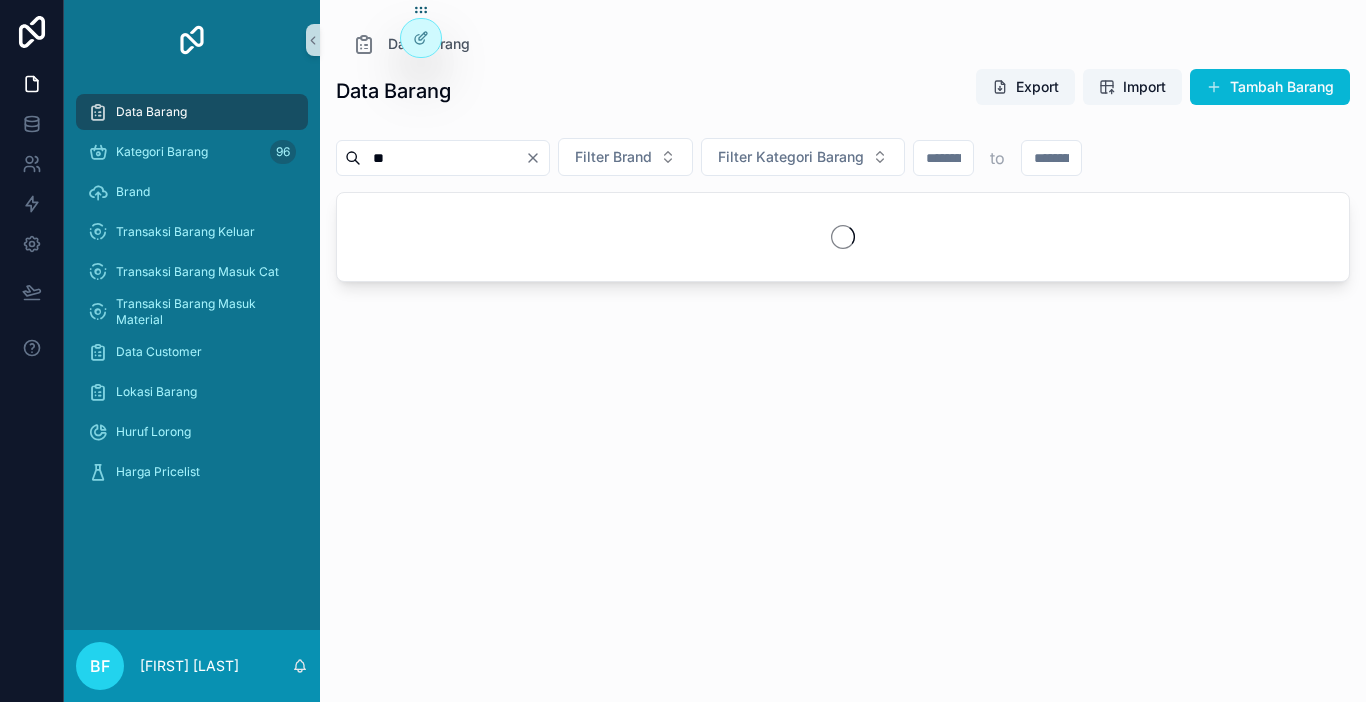 type on "*" 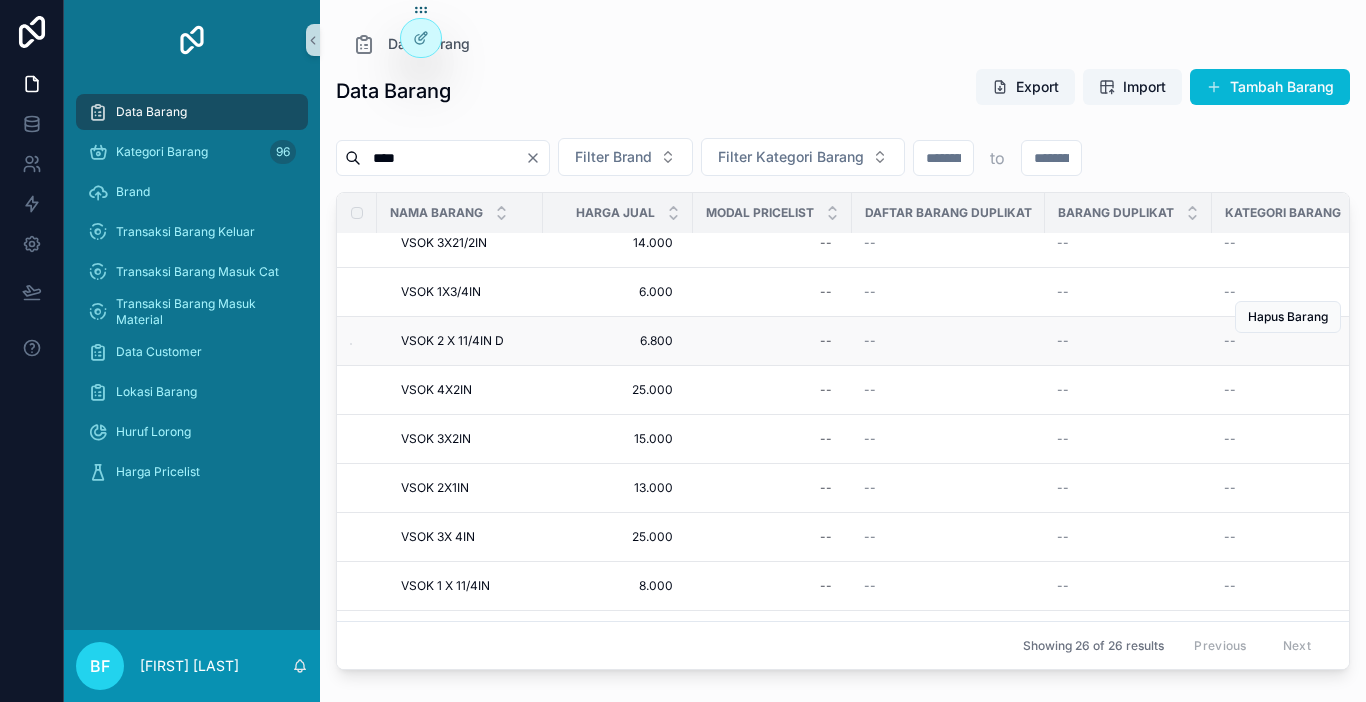 scroll, scrollTop: 800, scrollLeft: 0, axis: vertical 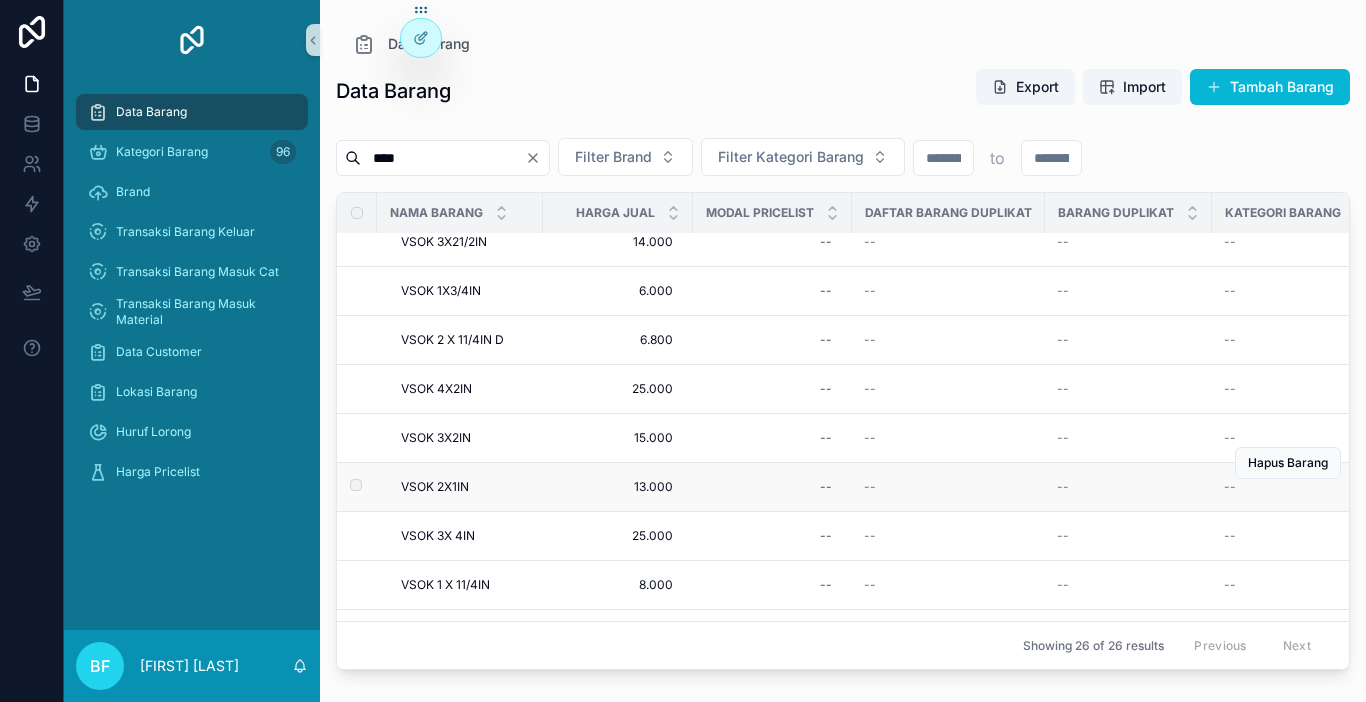 type on "****" 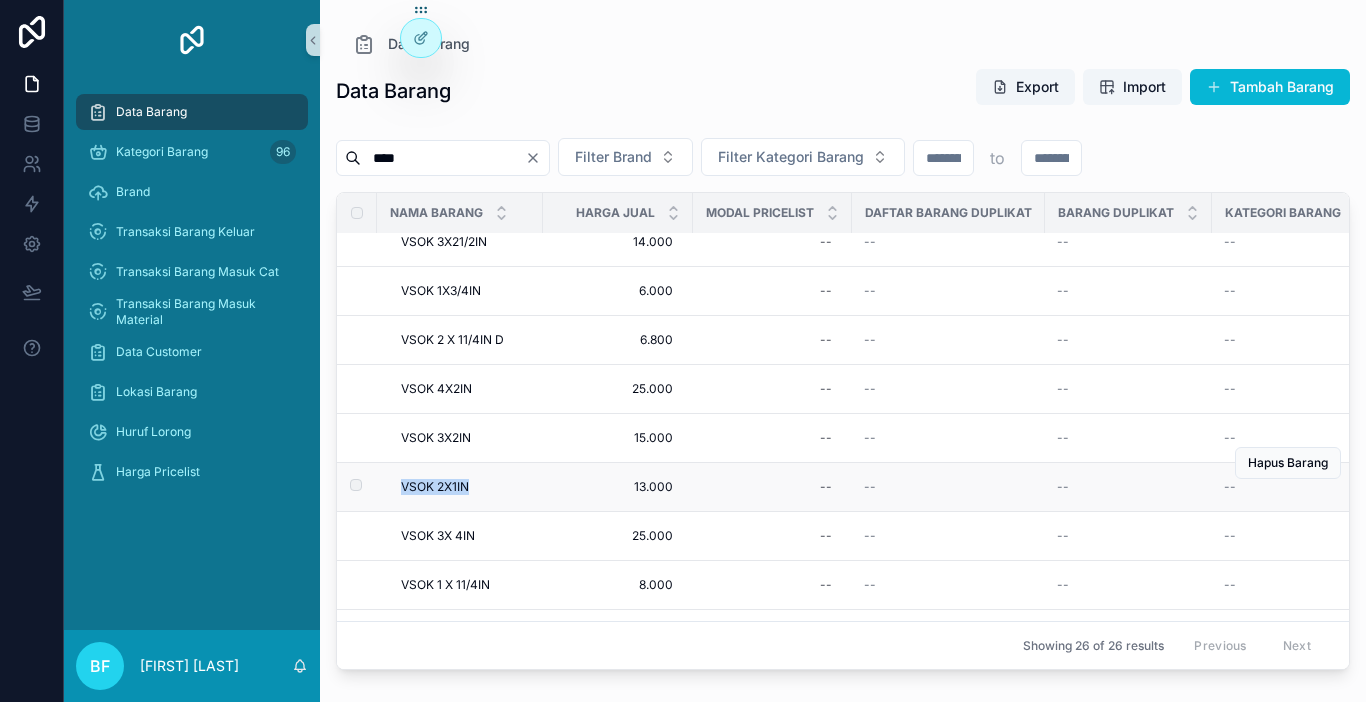 drag, startPoint x: 400, startPoint y: 467, endPoint x: 487, endPoint y: 483, distance: 88.45903 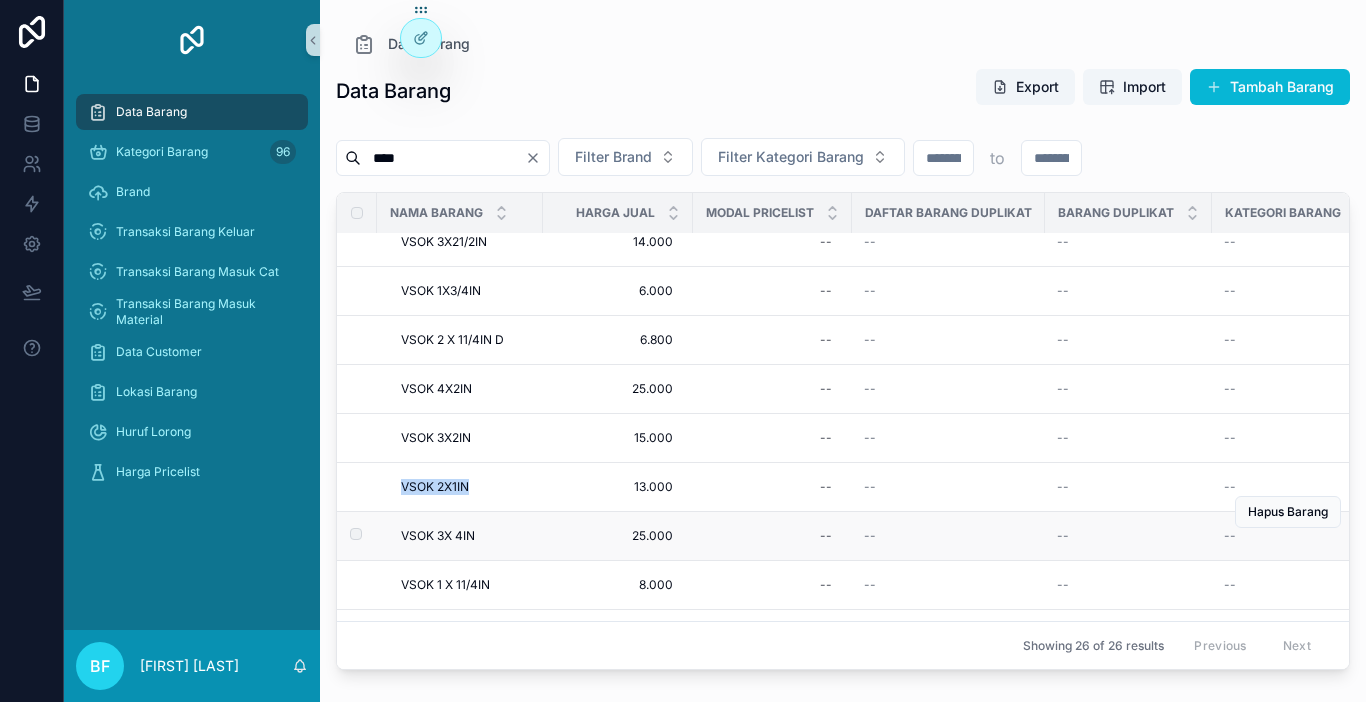 copy on "VSOK 2X1IN" 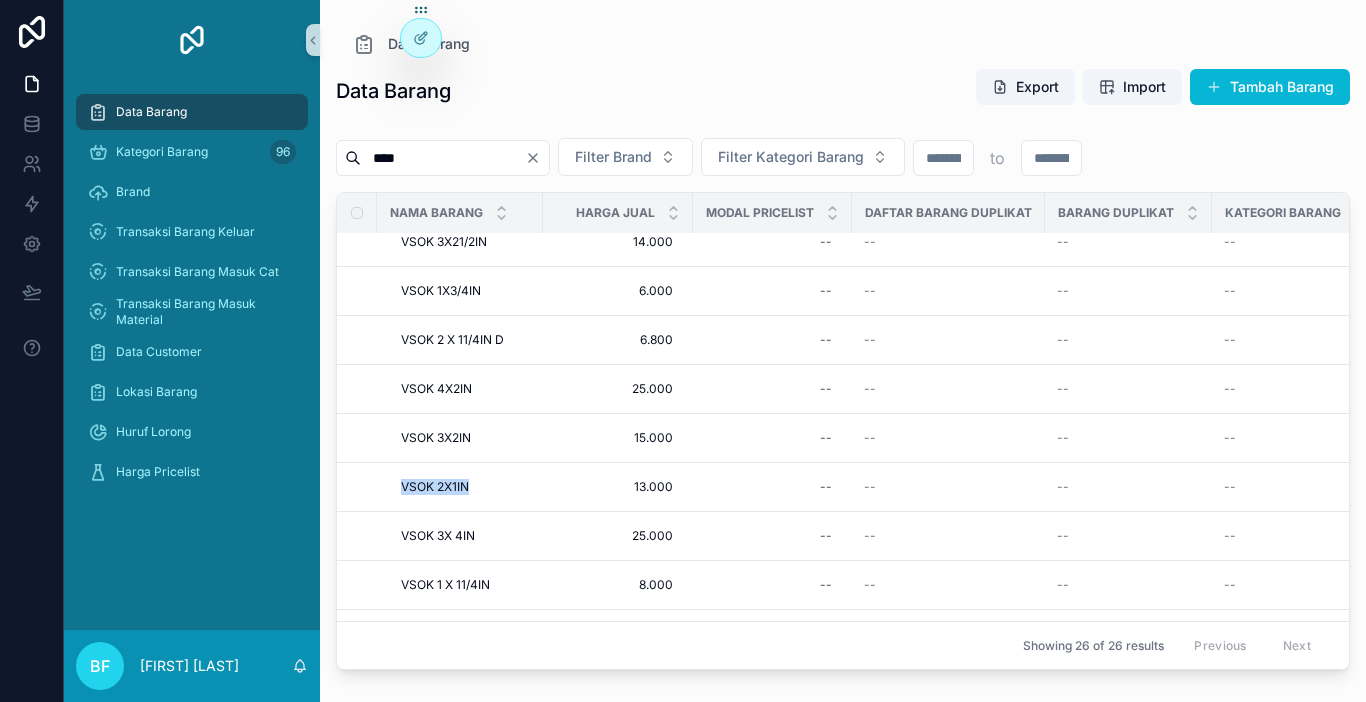 click 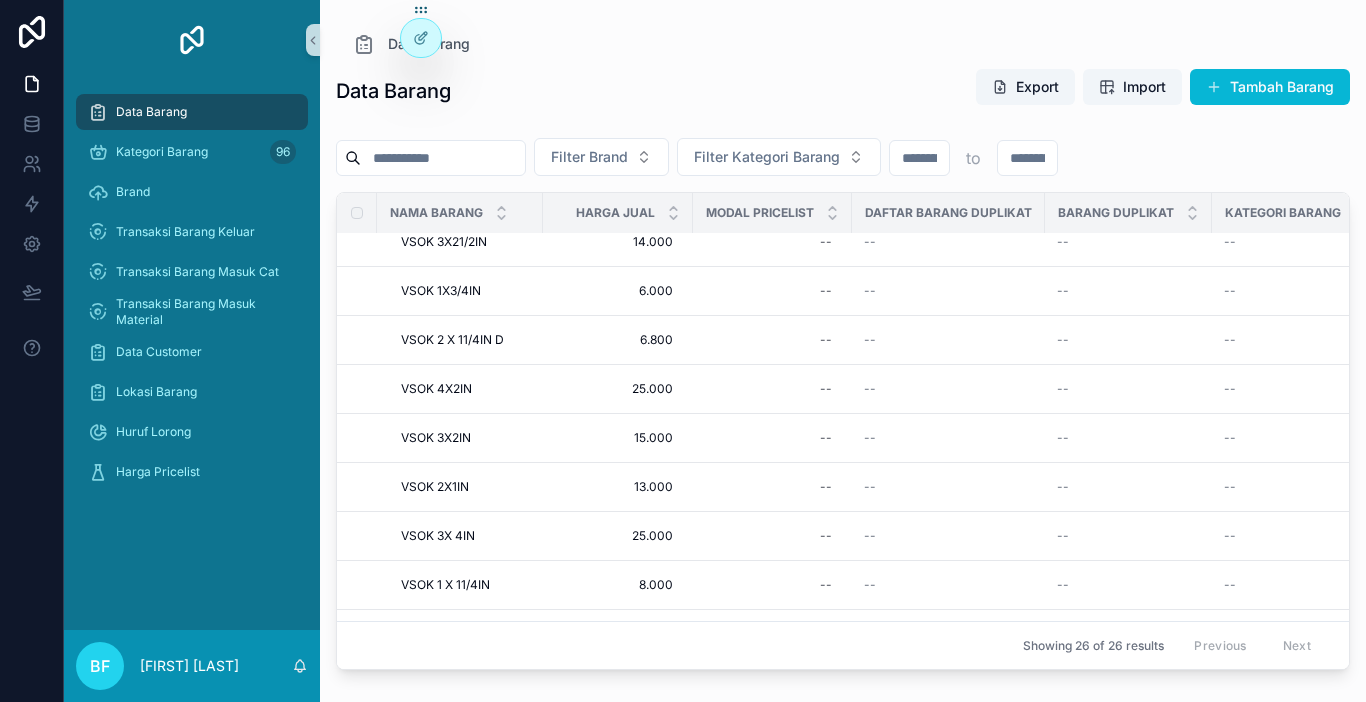 click at bounding box center (443, 158) 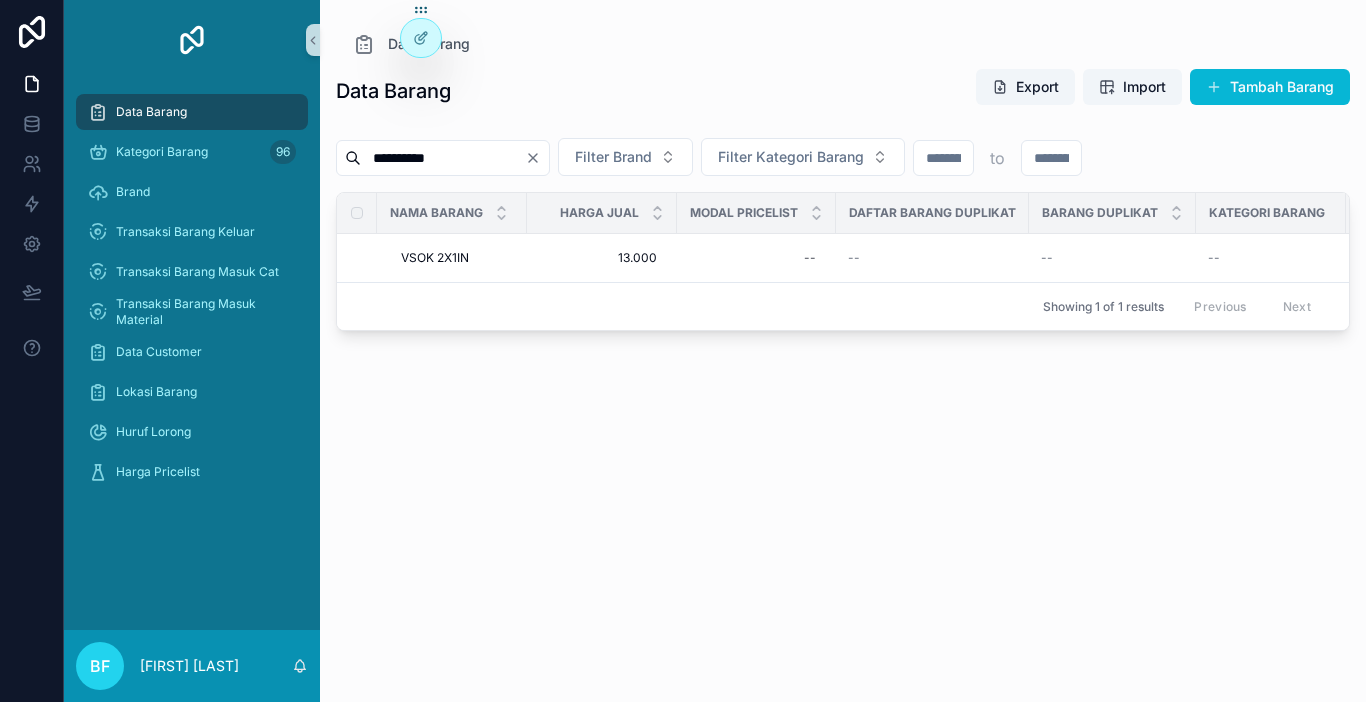 type on "**********" 